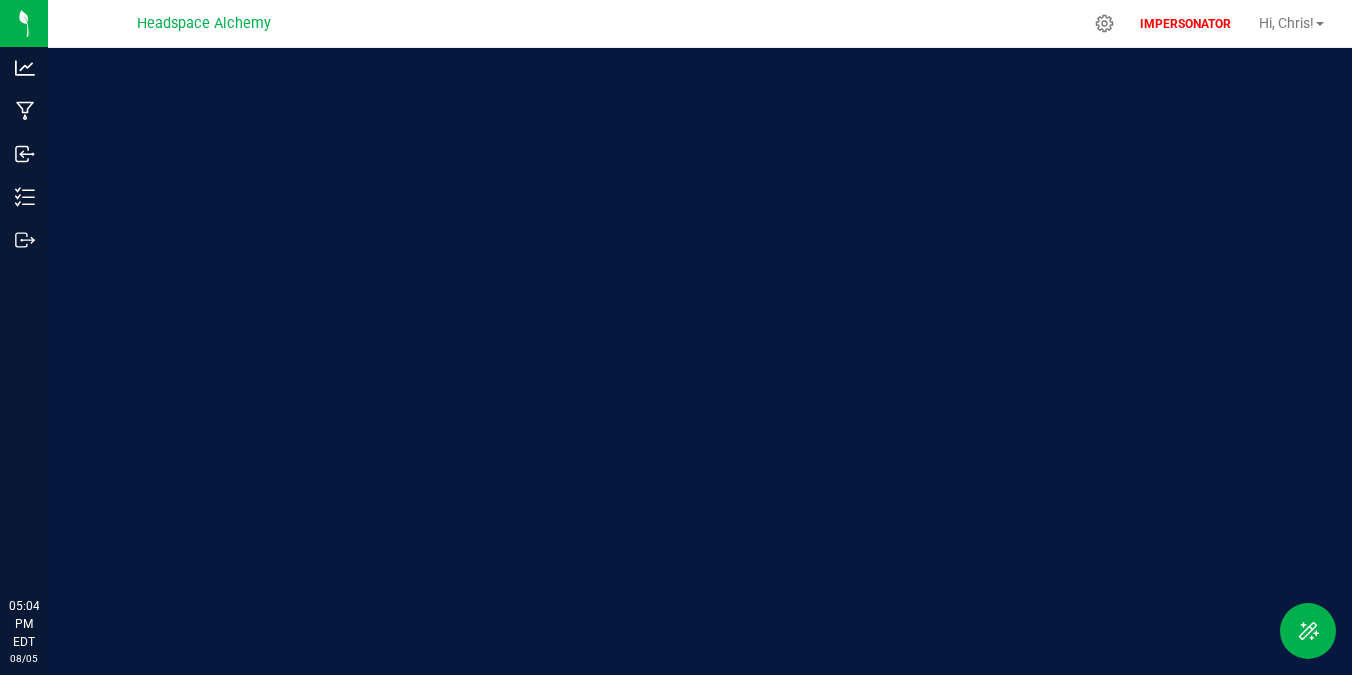 scroll, scrollTop: 0, scrollLeft: 0, axis: both 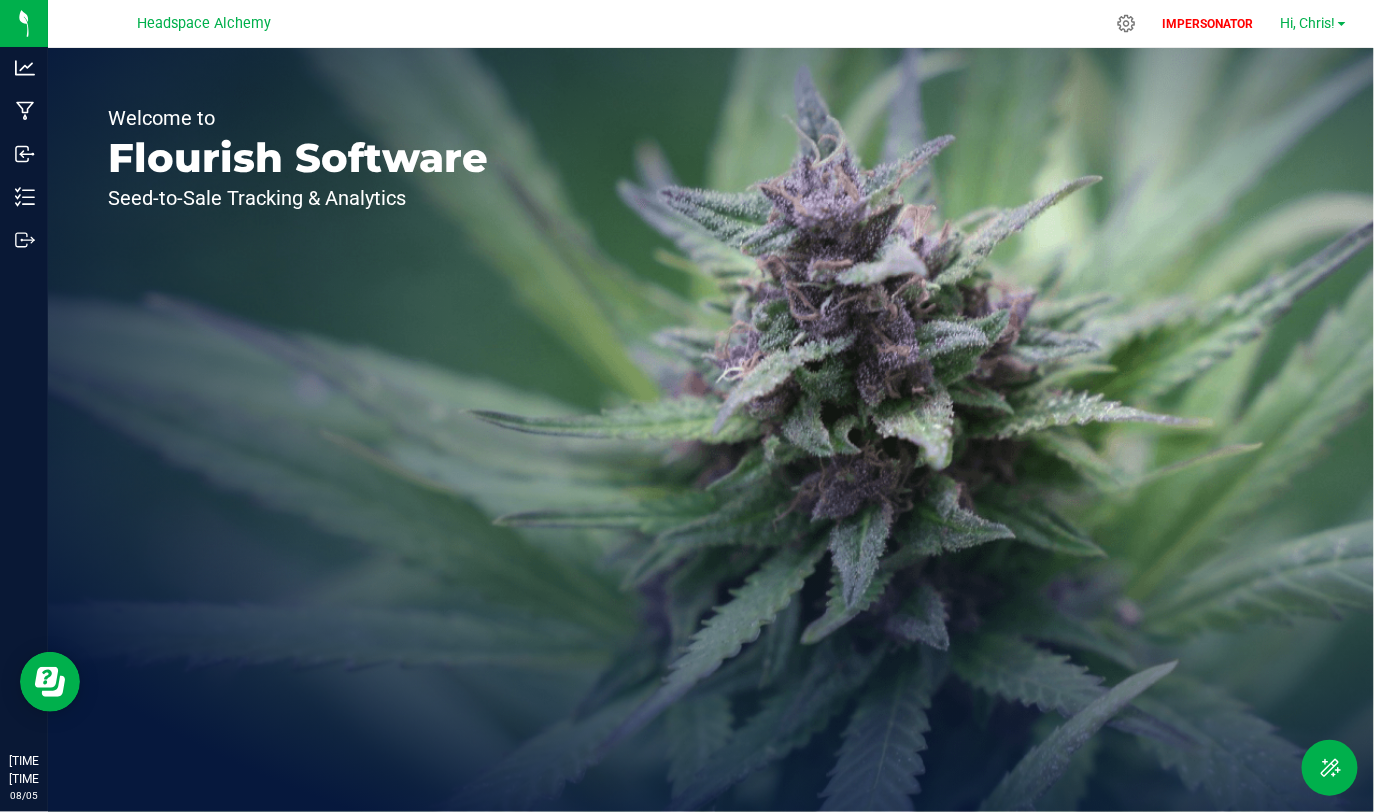 click on "Hi, Chris!" at bounding box center (1313, 23) 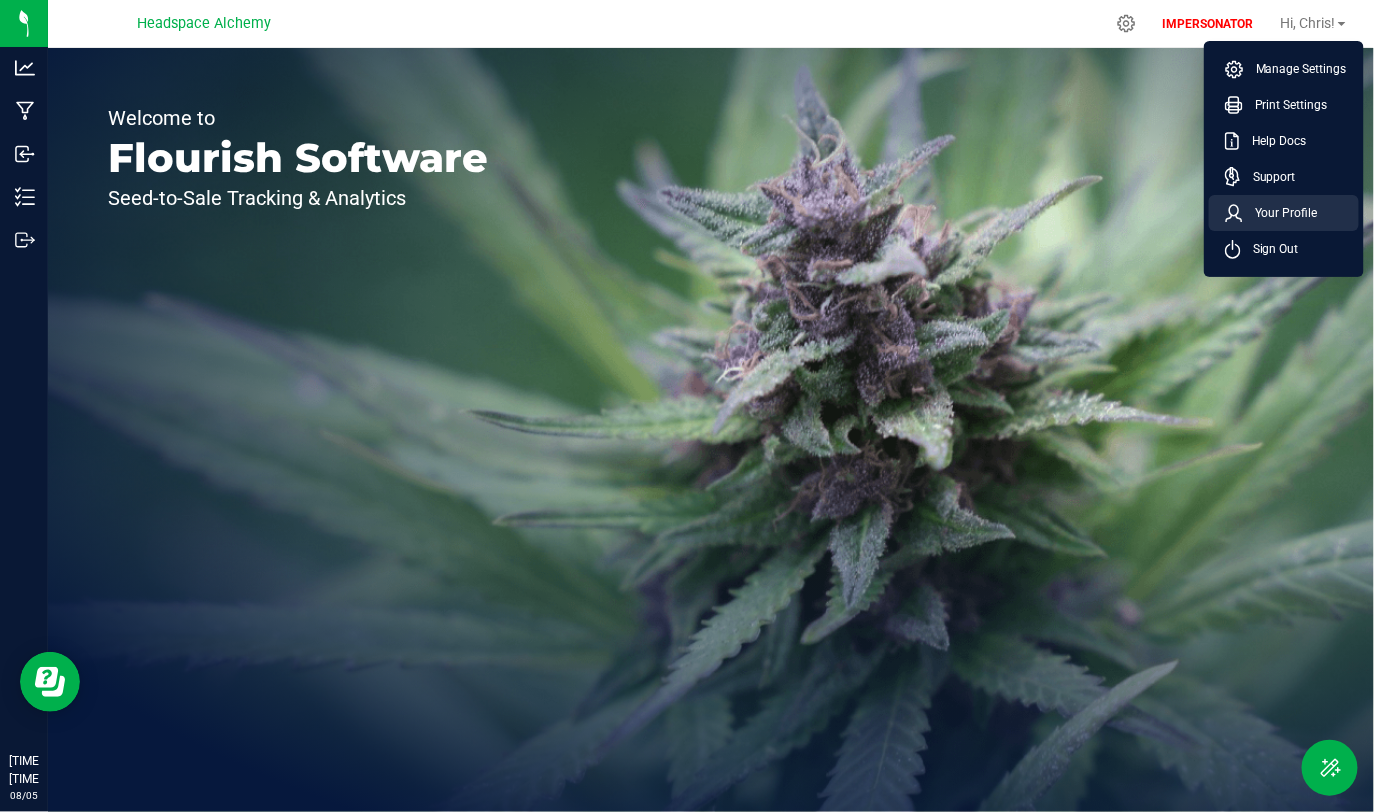 click on "Your Profile" at bounding box center (1280, 213) 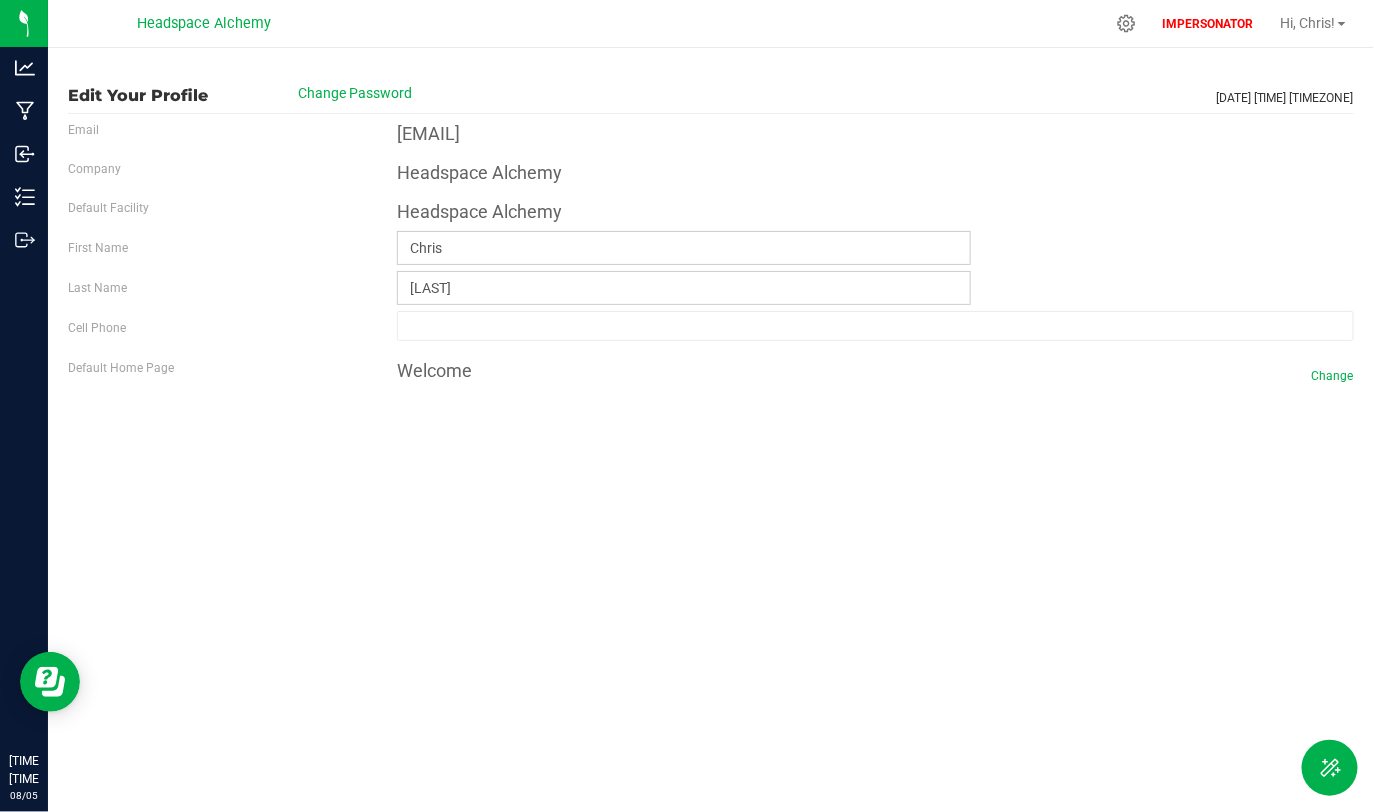 click on "Change" at bounding box center [1333, 376] 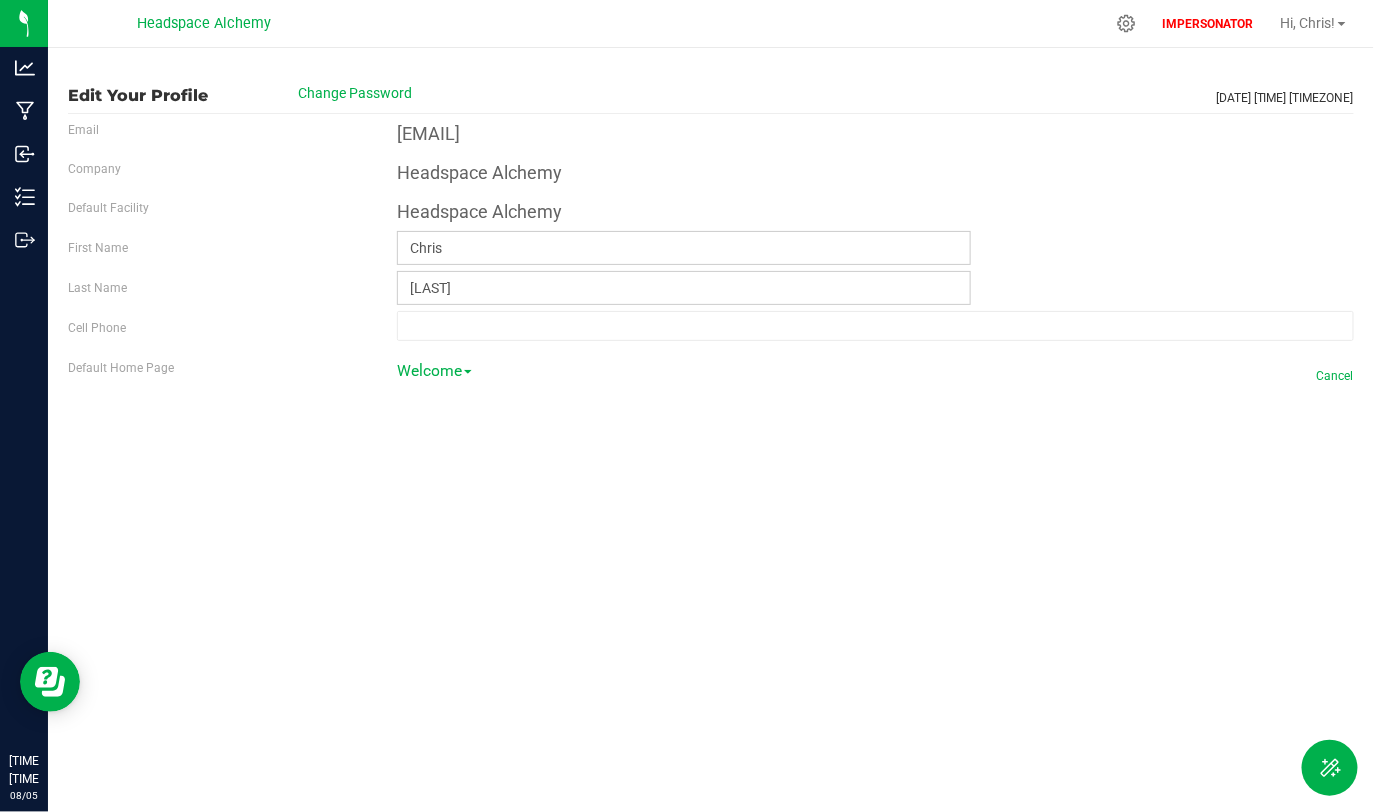click on "Welcome" at bounding box center (434, 379) 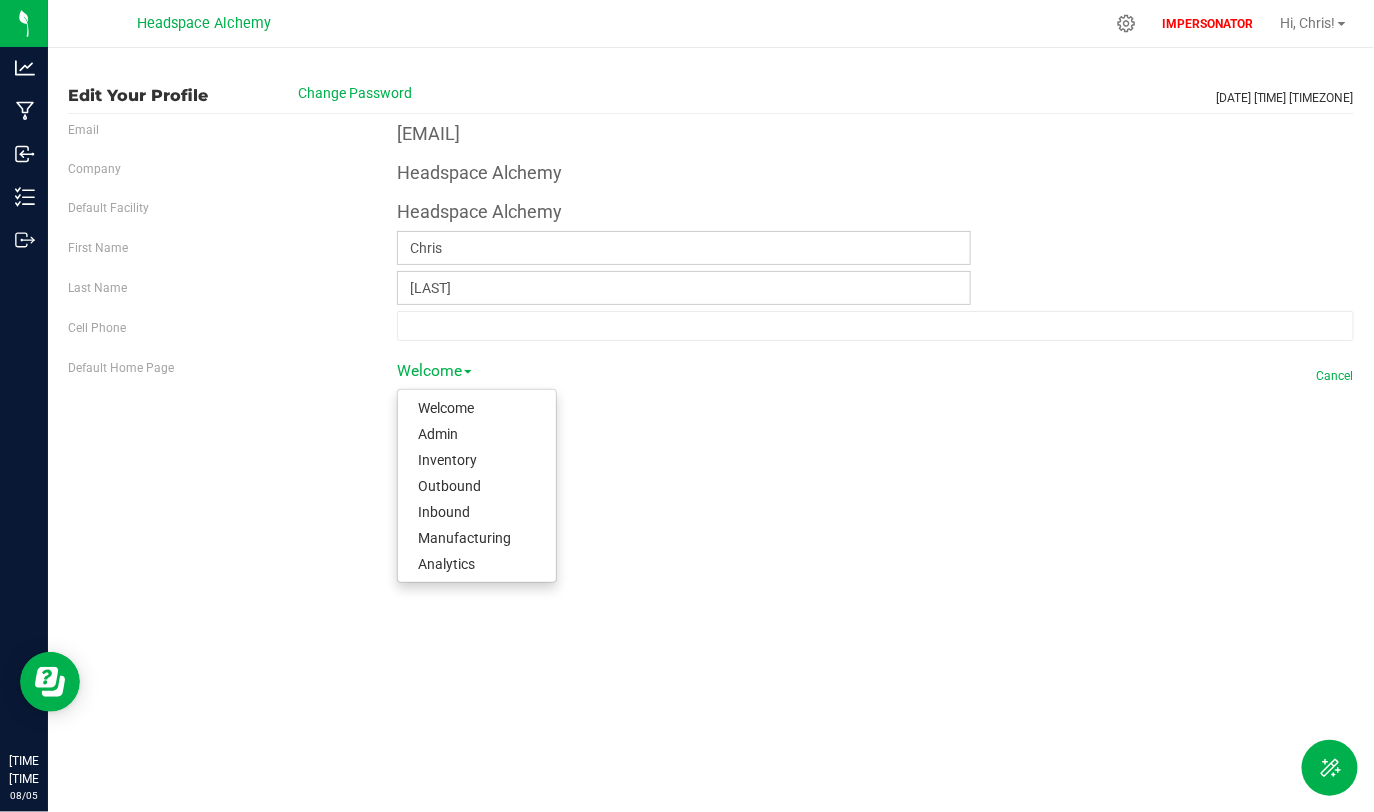 click at bounding box center [468, 372] 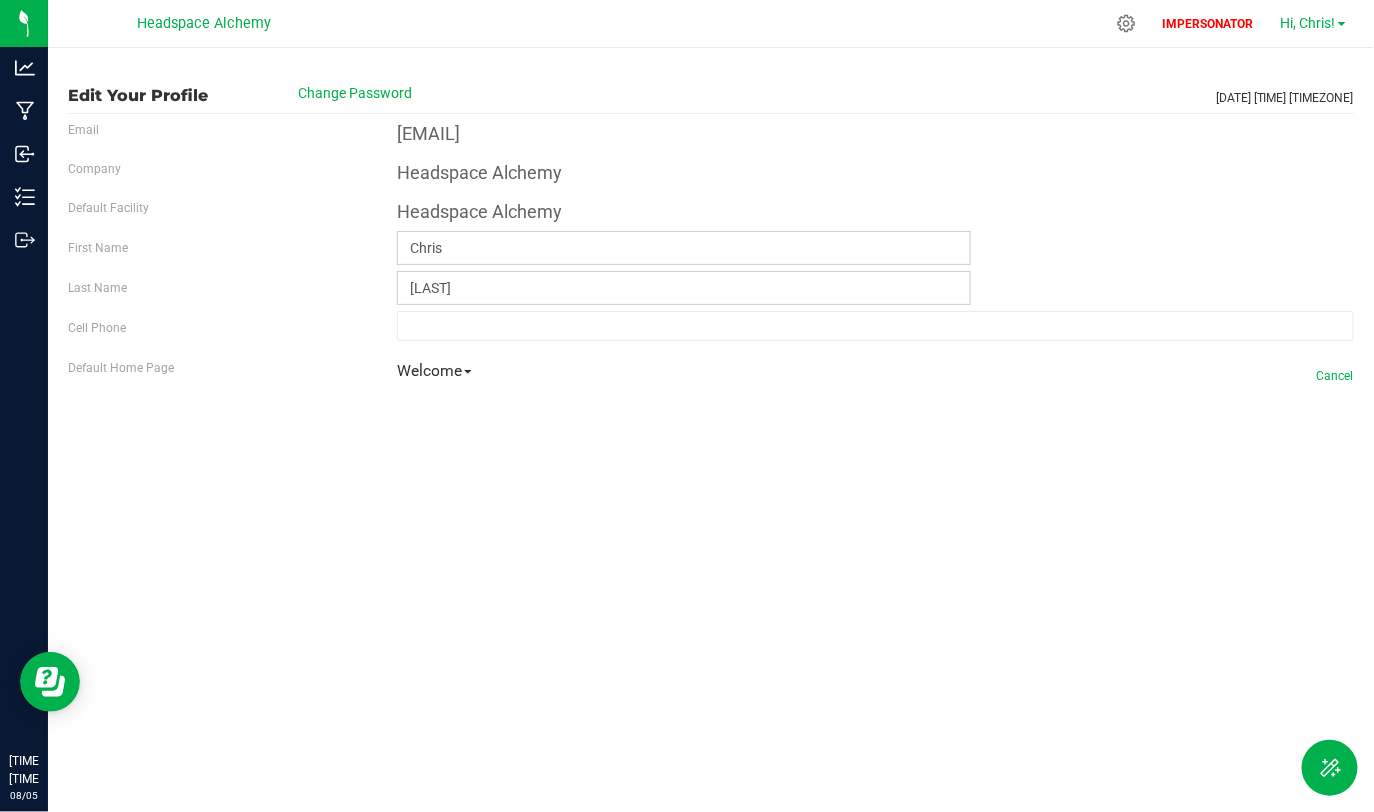 click on "Hi, Chris!" at bounding box center [1308, 23] 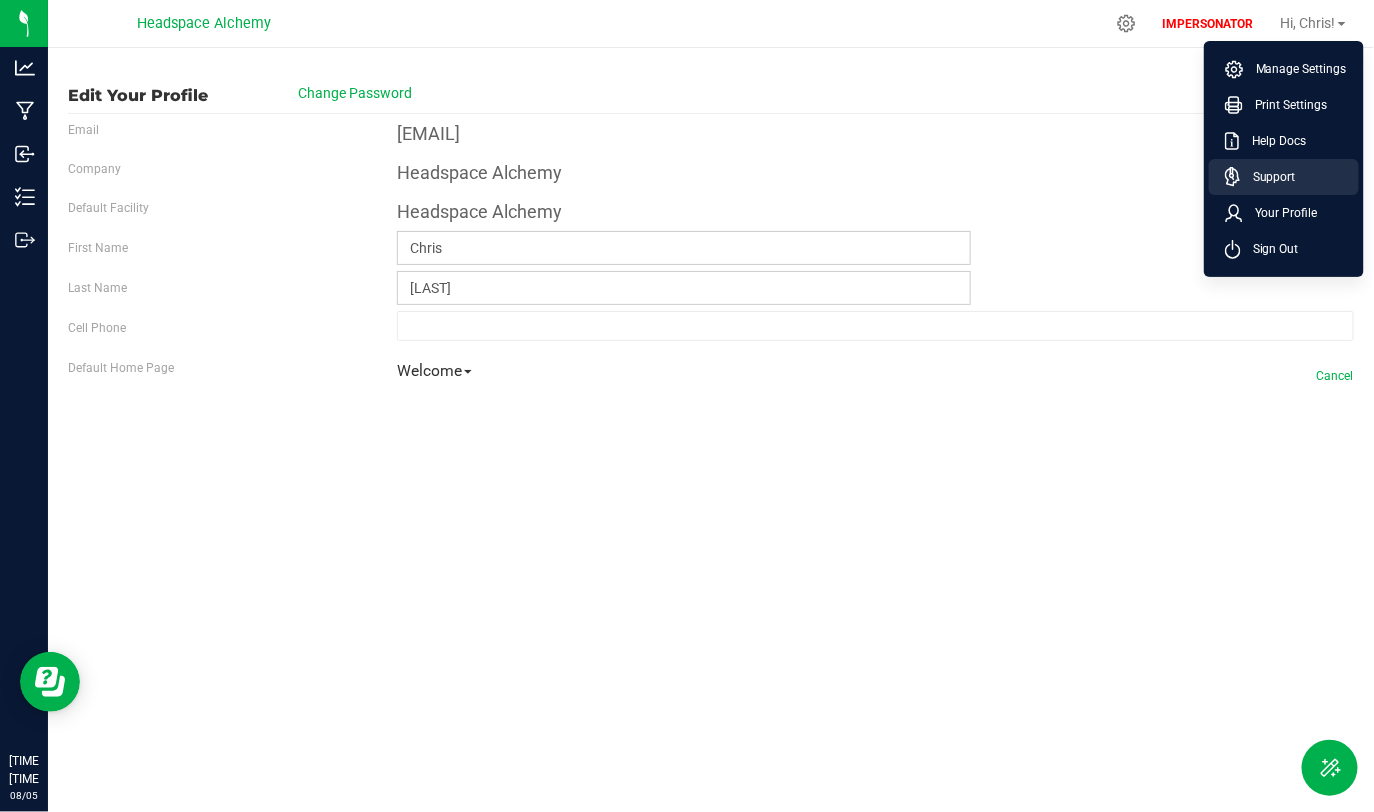 click on "Support" at bounding box center [1284, 177] 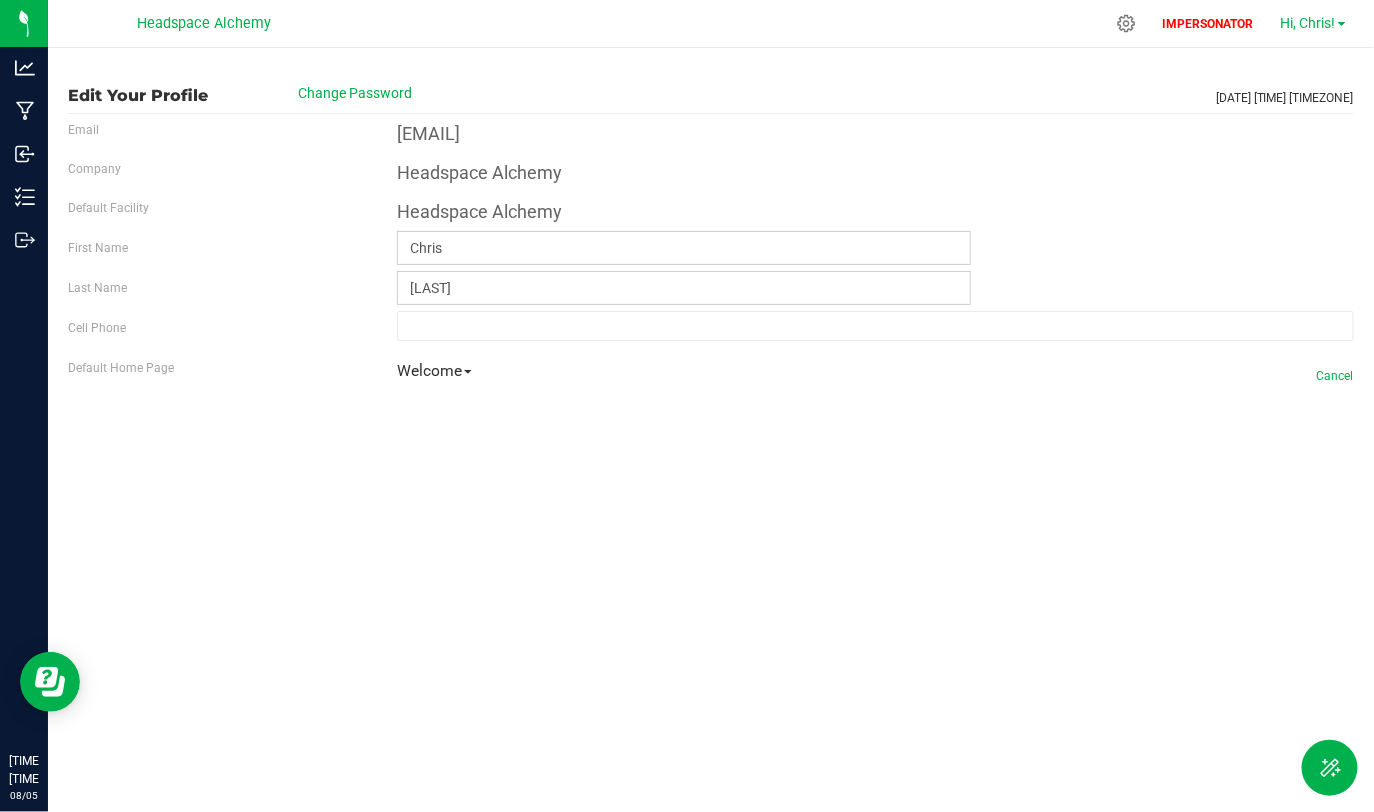 click on "Hi, Chris!" at bounding box center [1308, 23] 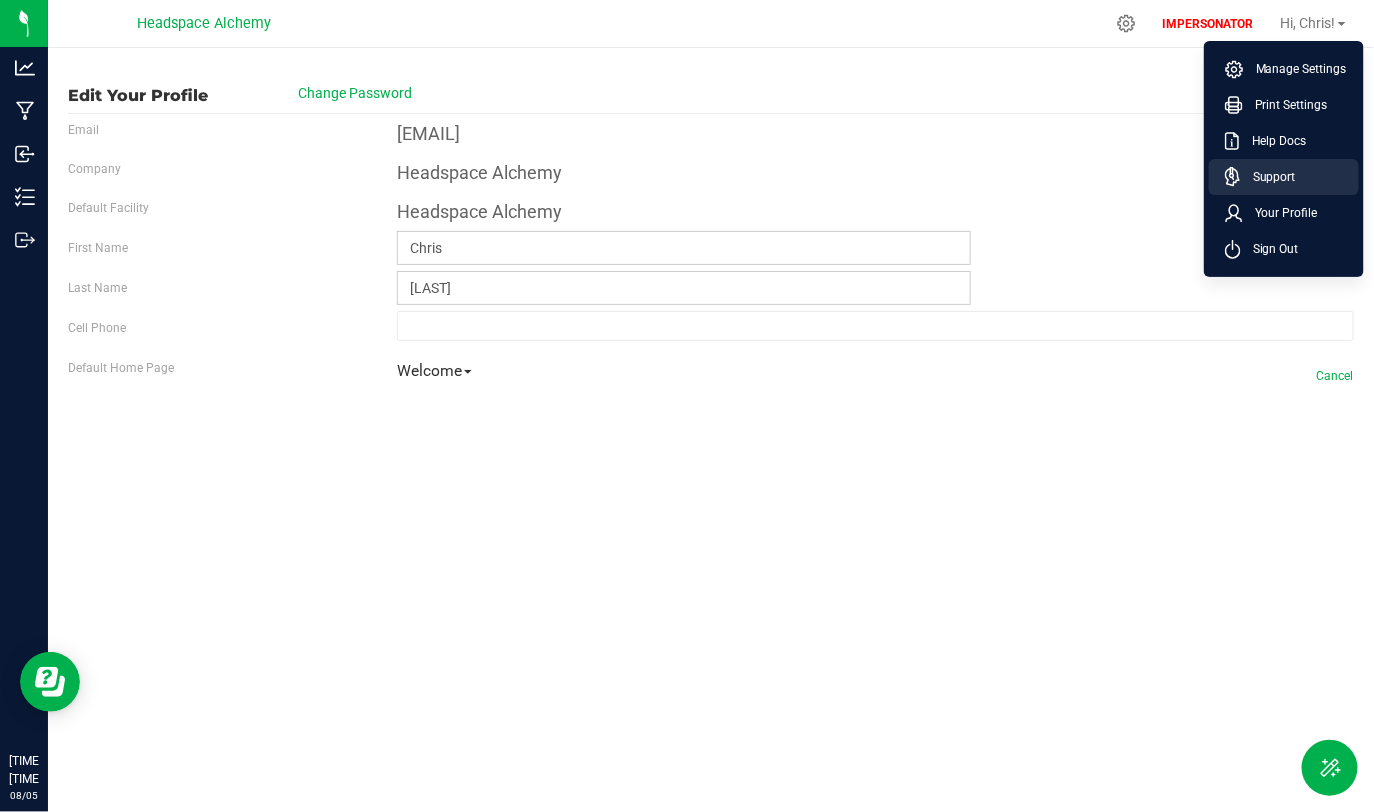 click on "Support" at bounding box center [1268, 177] 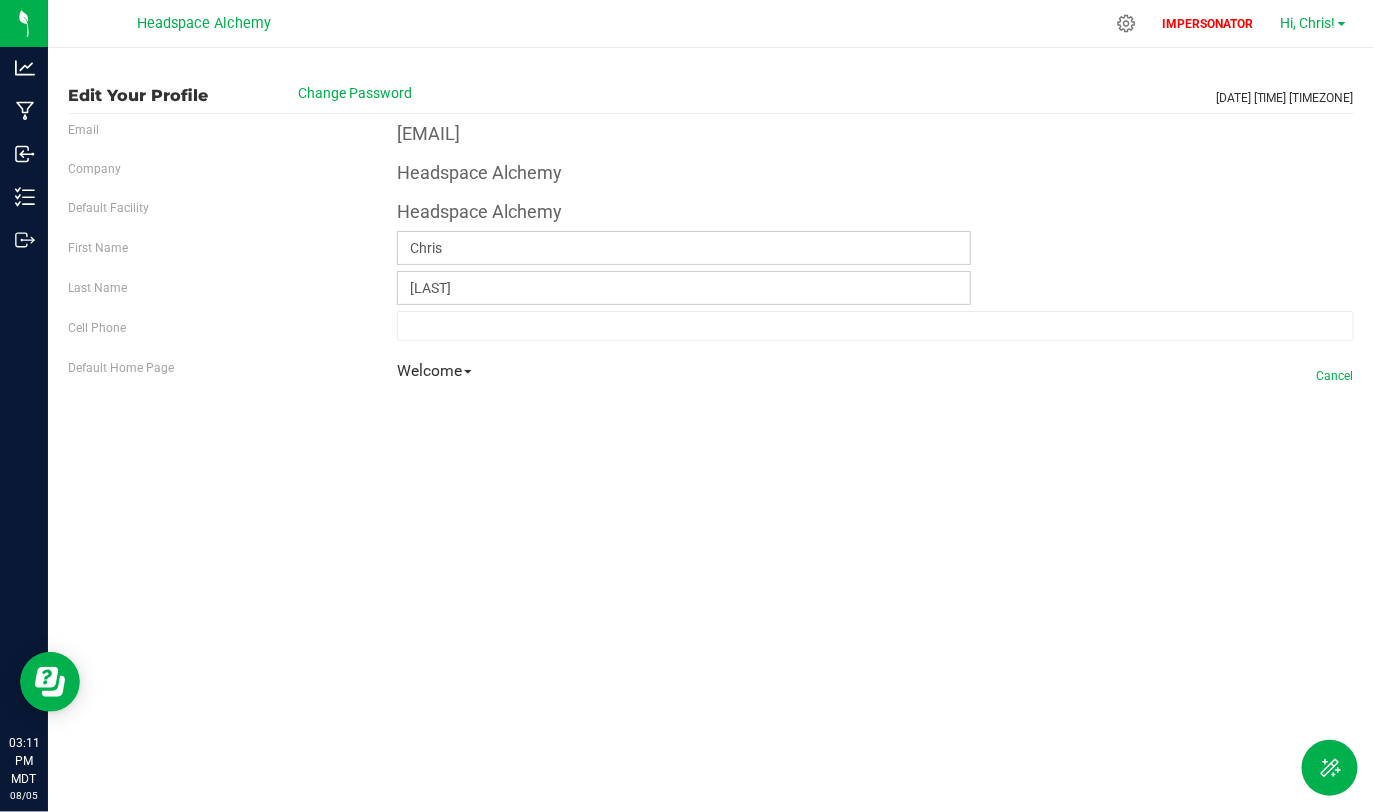 click on "Hi, Chris!" at bounding box center (1308, 23) 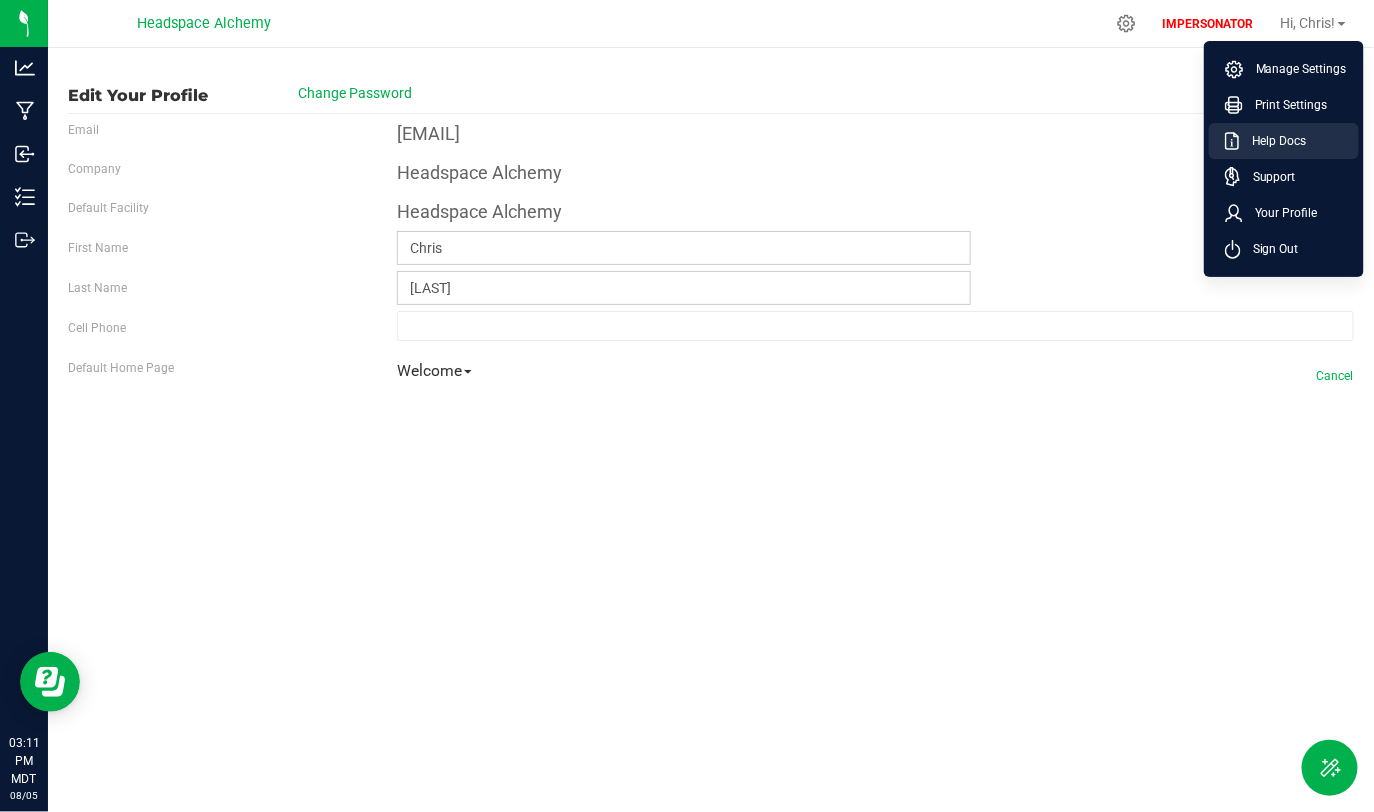 click on "Help Docs" at bounding box center [1273, 141] 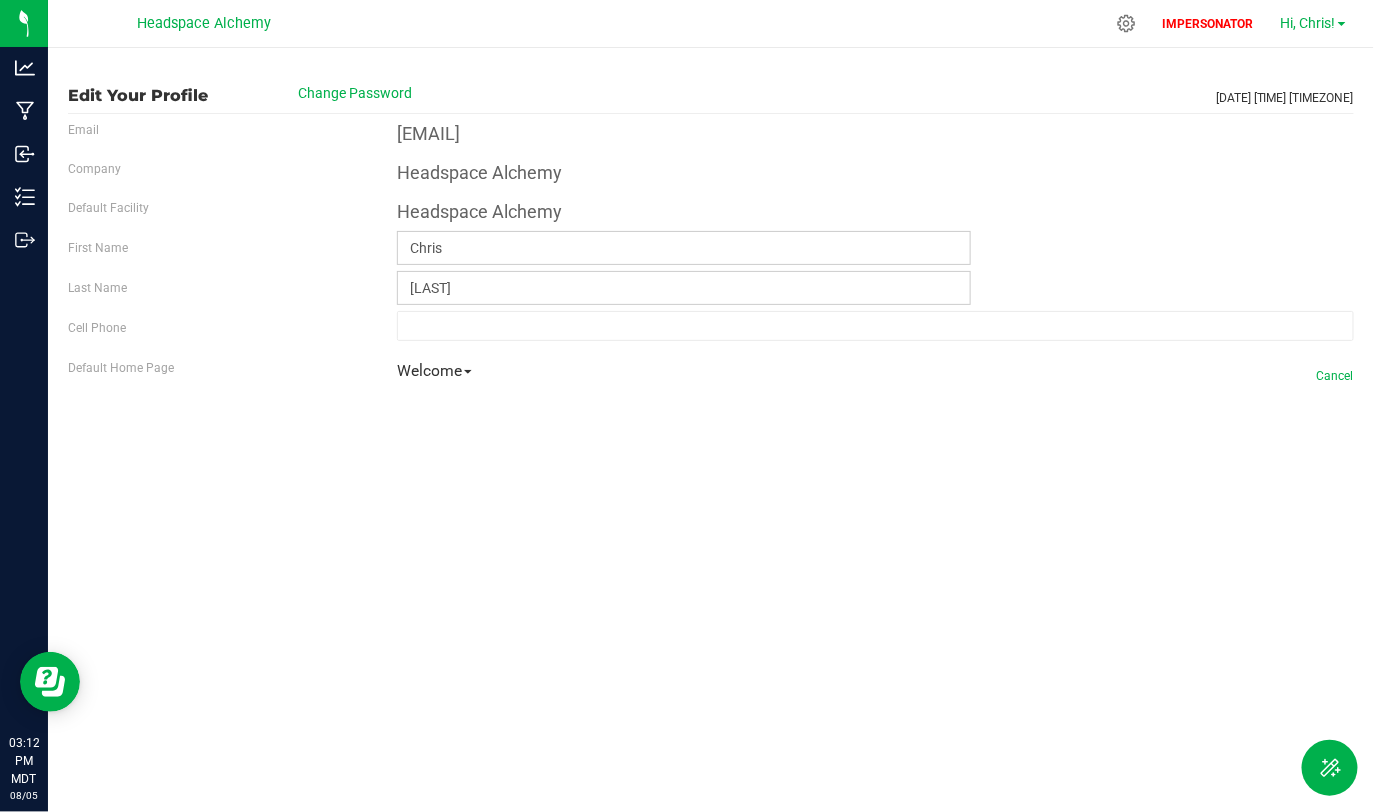 click on "Hi, Chris!" at bounding box center [1308, 23] 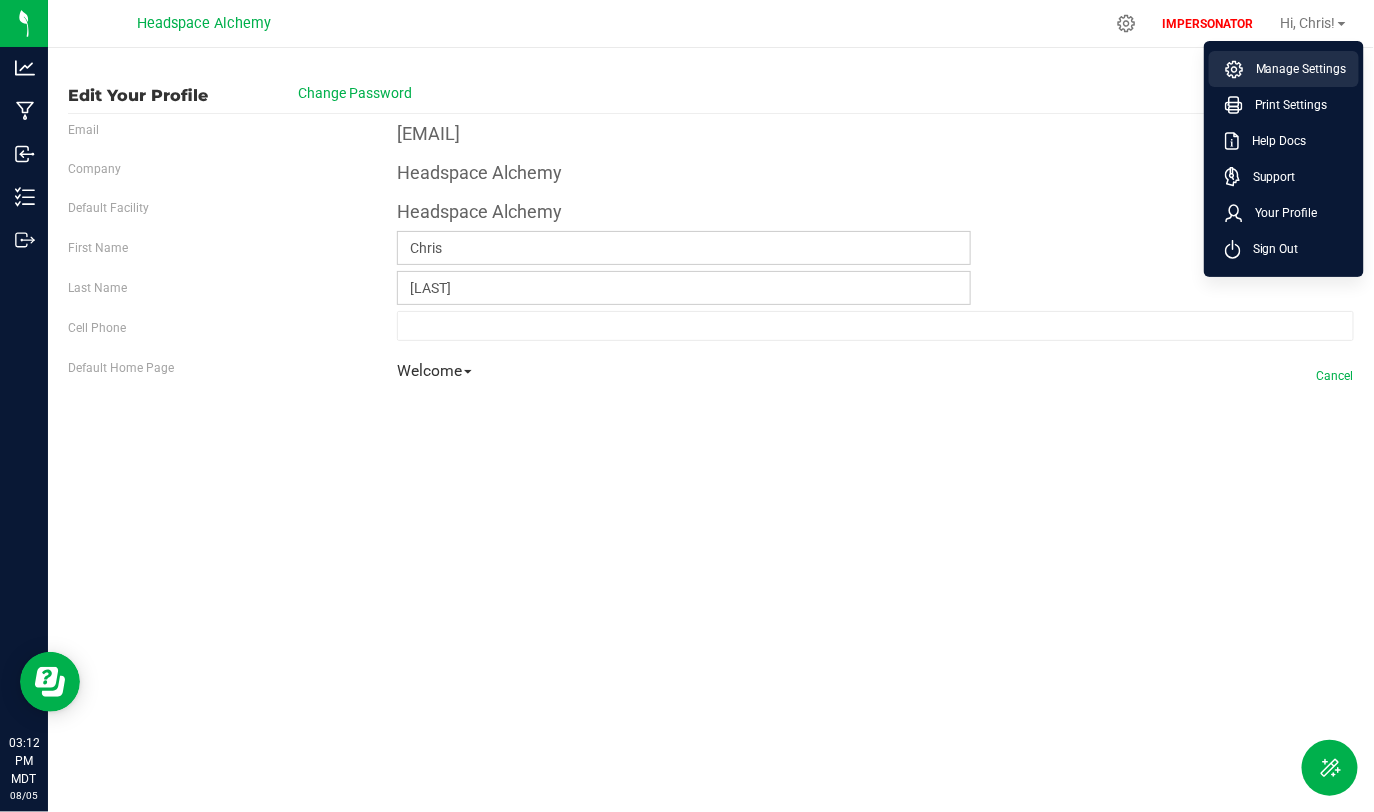 click on "Manage Settings" at bounding box center [1284, 69] 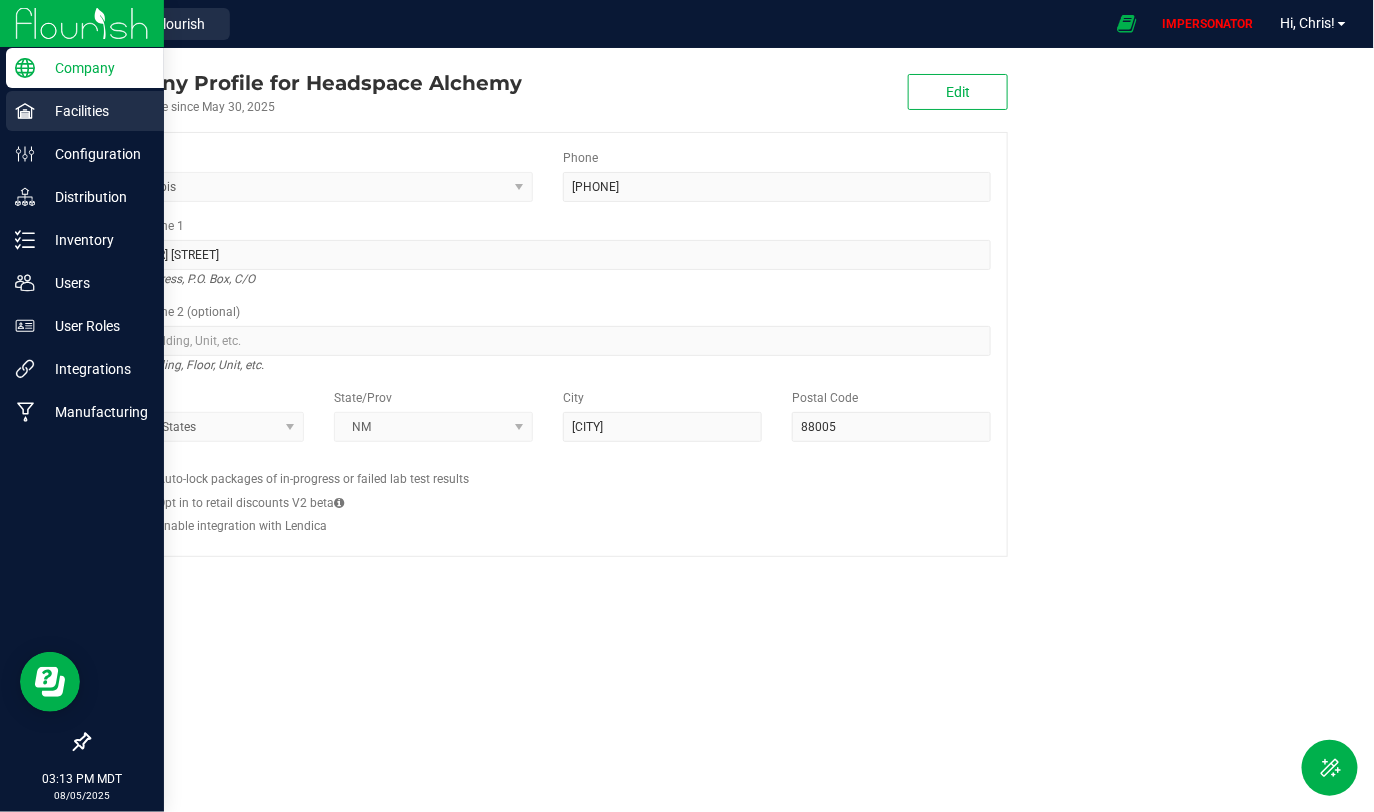 click on "Facilities" at bounding box center (95, 111) 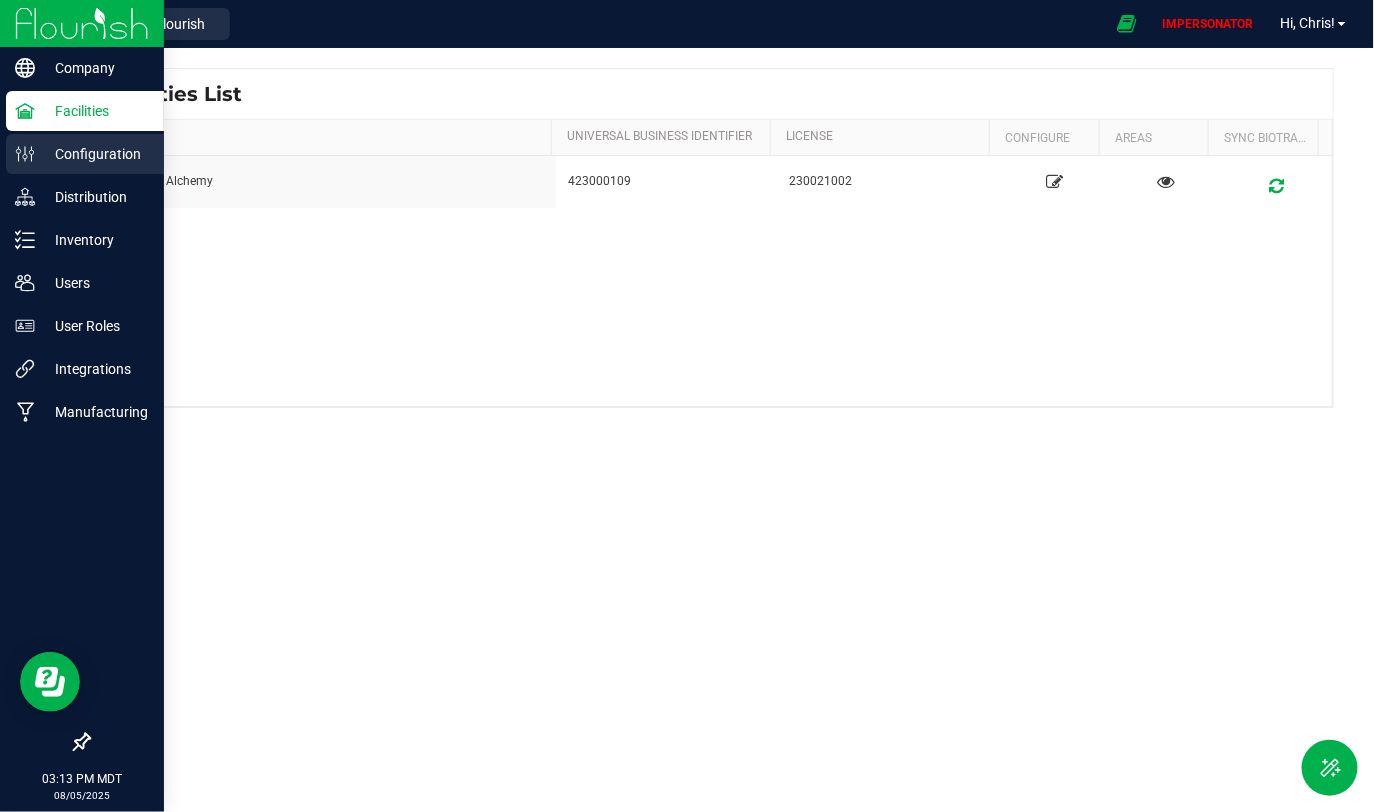 click on "Configuration" at bounding box center [95, 154] 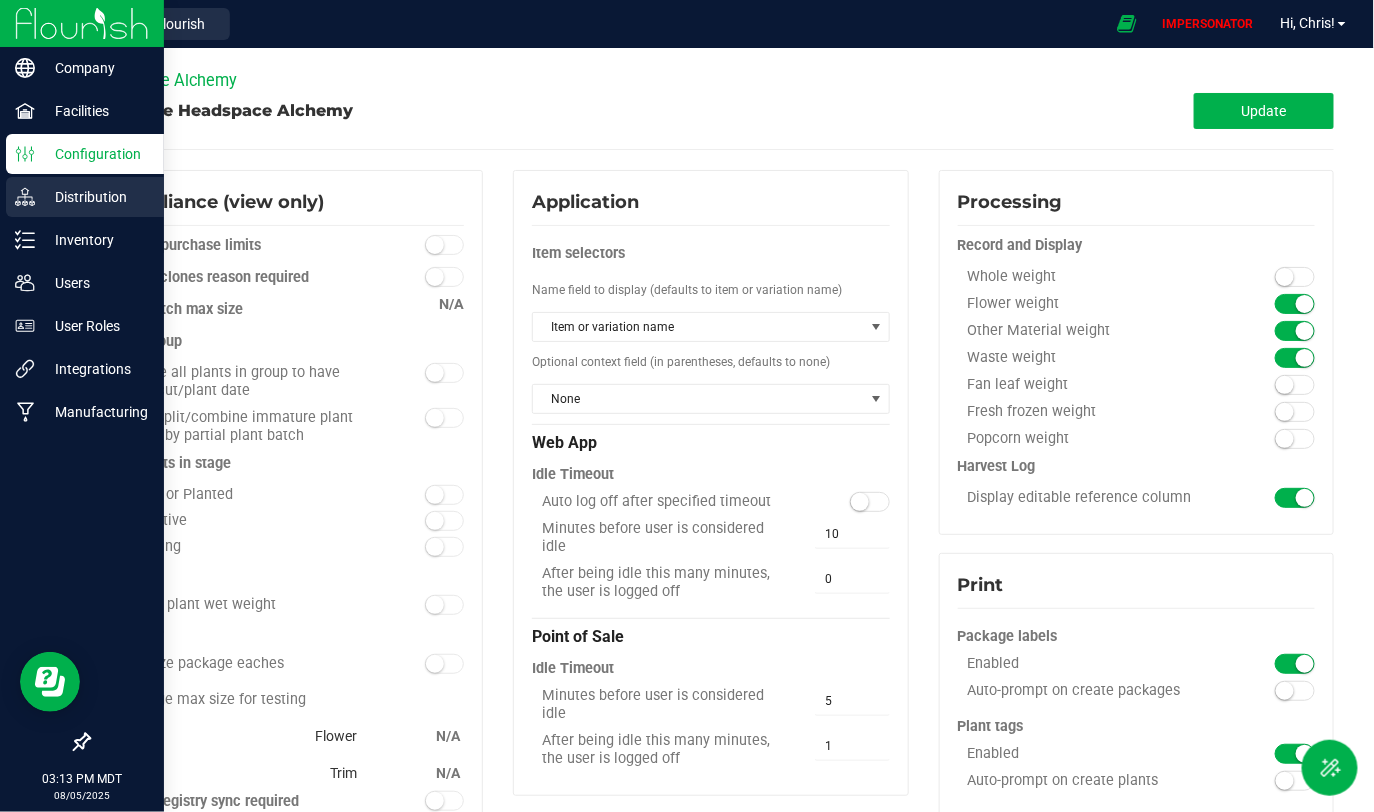 click on "Distribution" at bounding box center (85, 197) 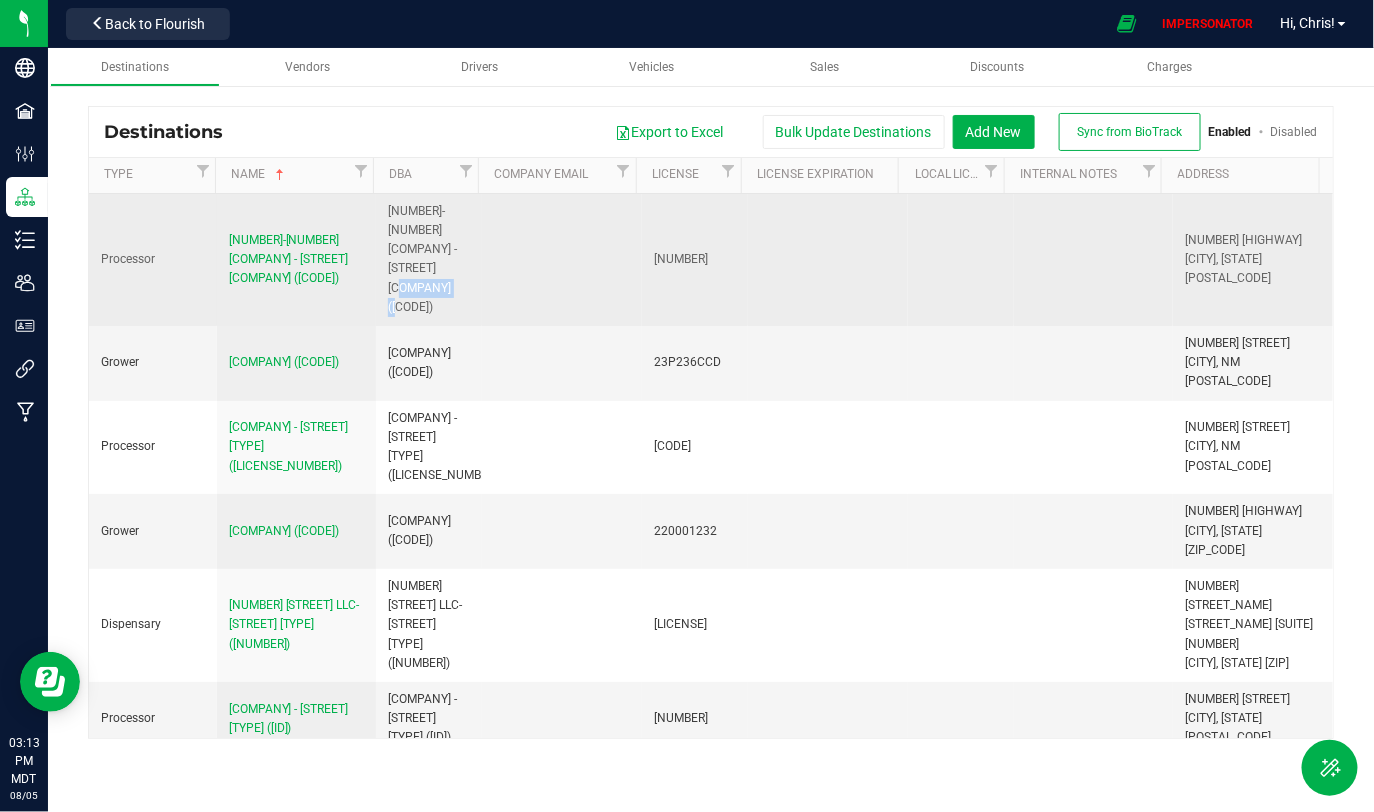 drag, startPoint x: 391, startPoint y: 292, endPoint x: 453, endPoint y: 293, distance: 62.008064 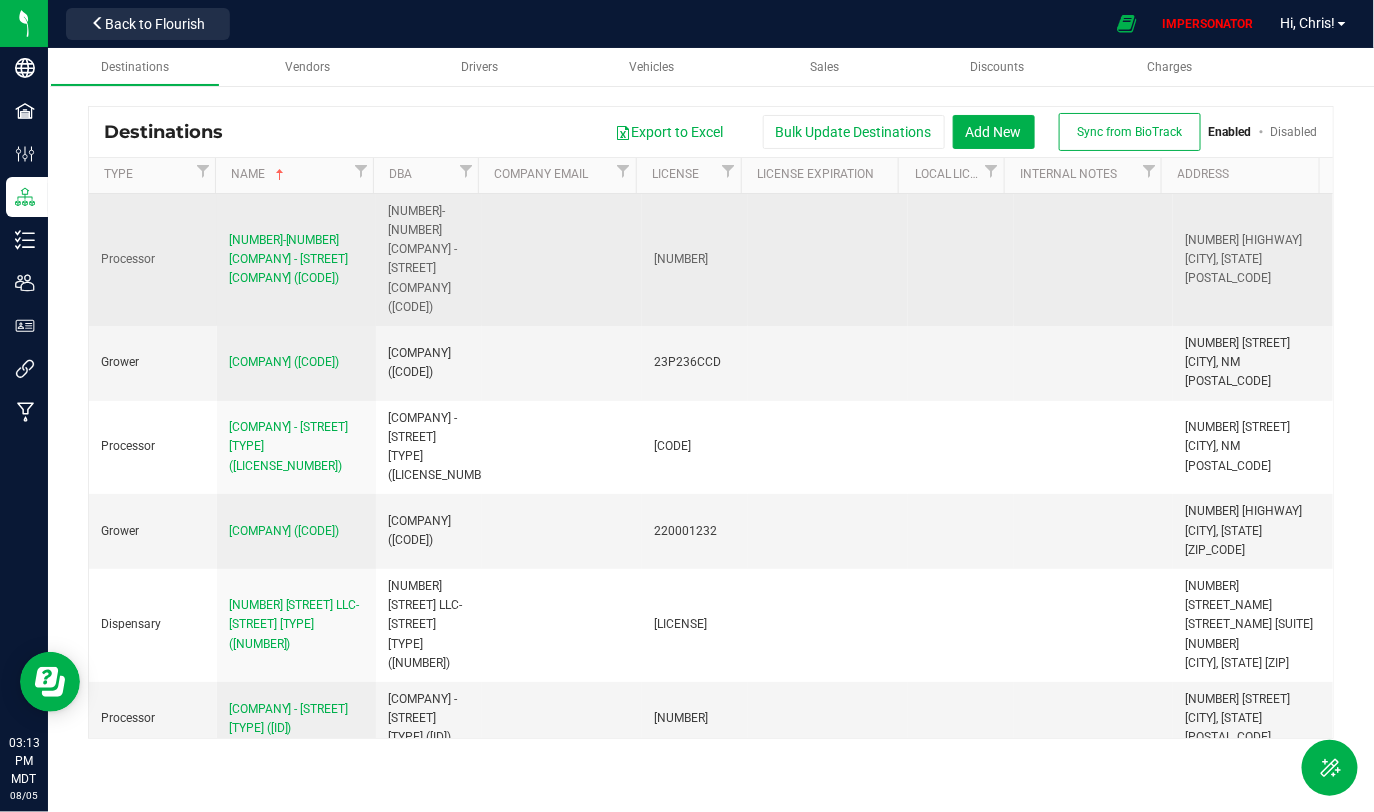 click on "1-11 New Mexico LLC- US 64 Manufacturer (231614001)" at bounding box center [429, 259] 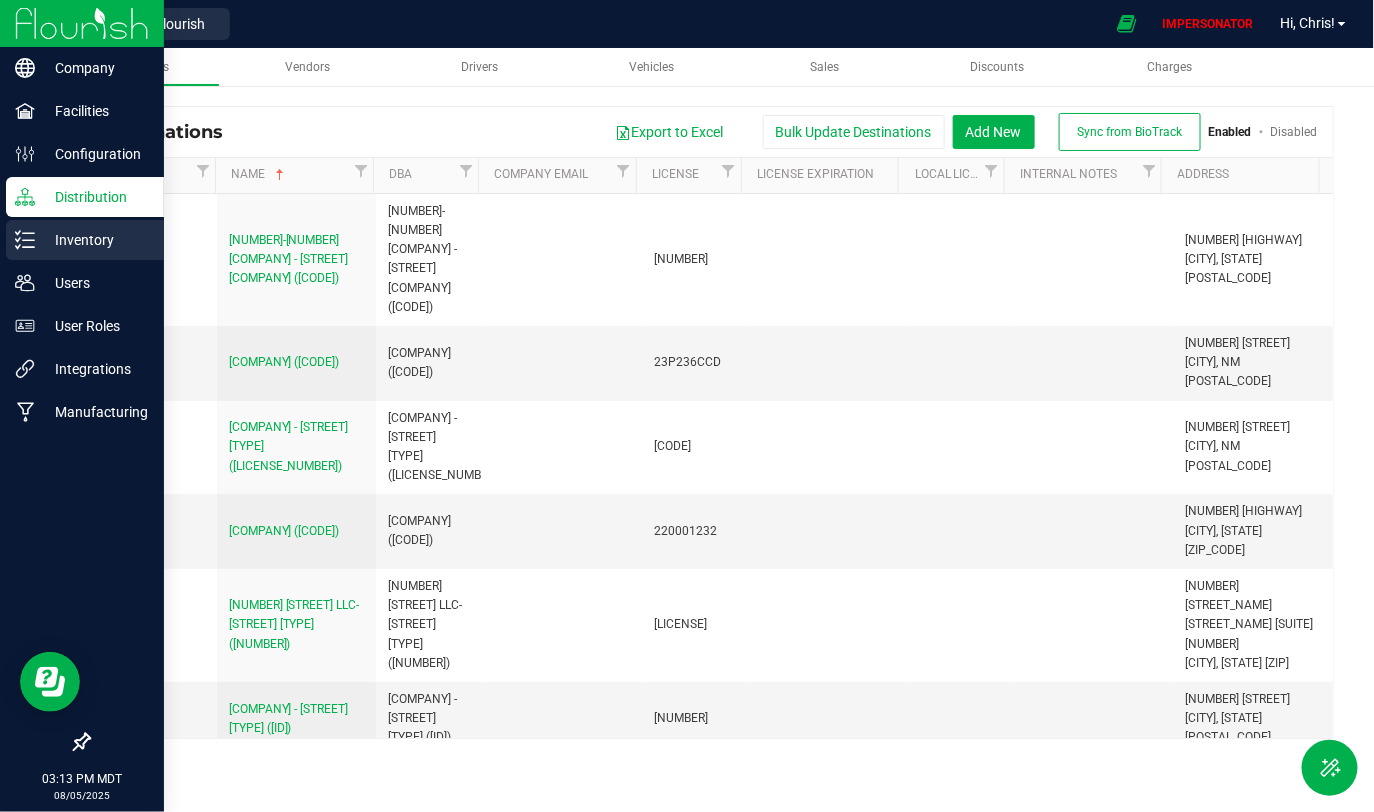 click on "Inventory" at bounding box center (95, 240) 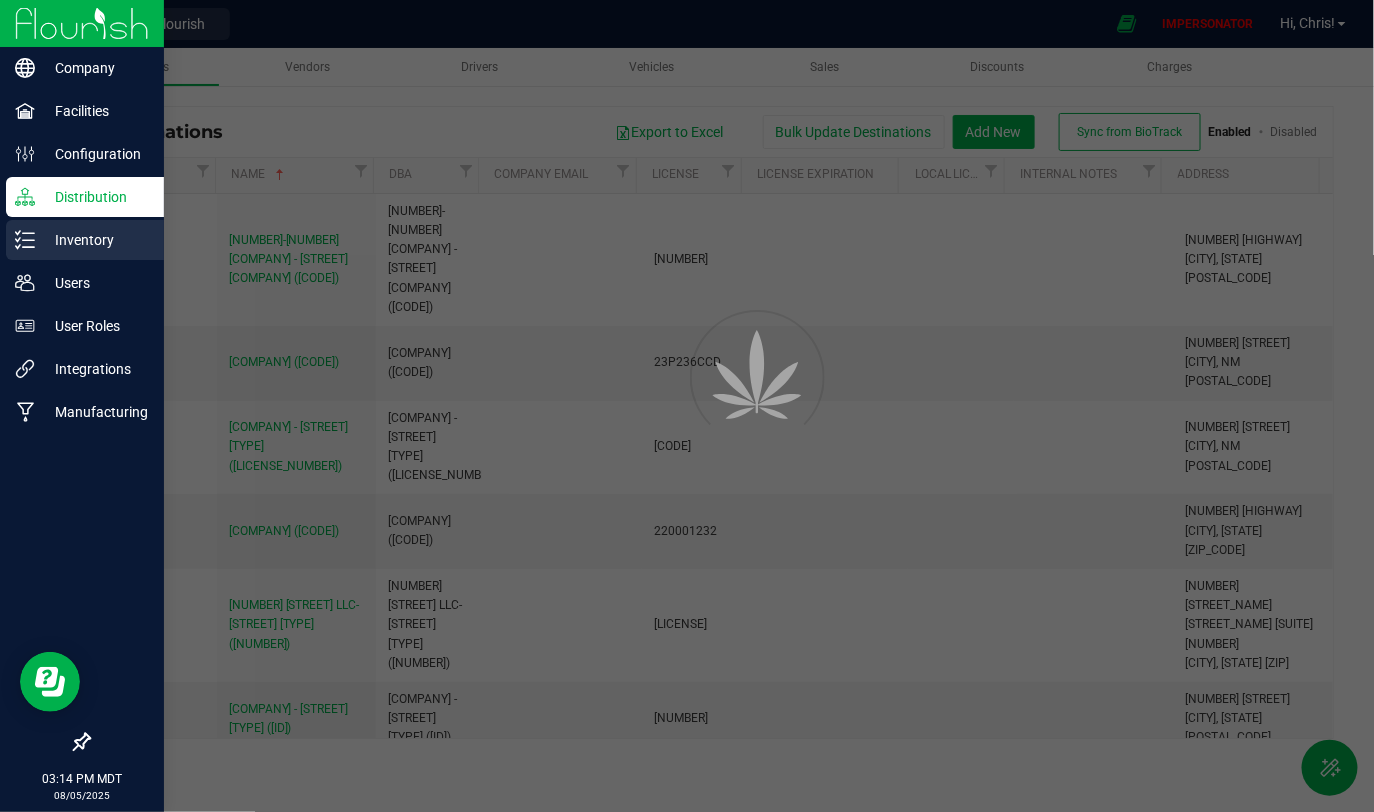 click on "Inventory" at bounding box center (95, 240) 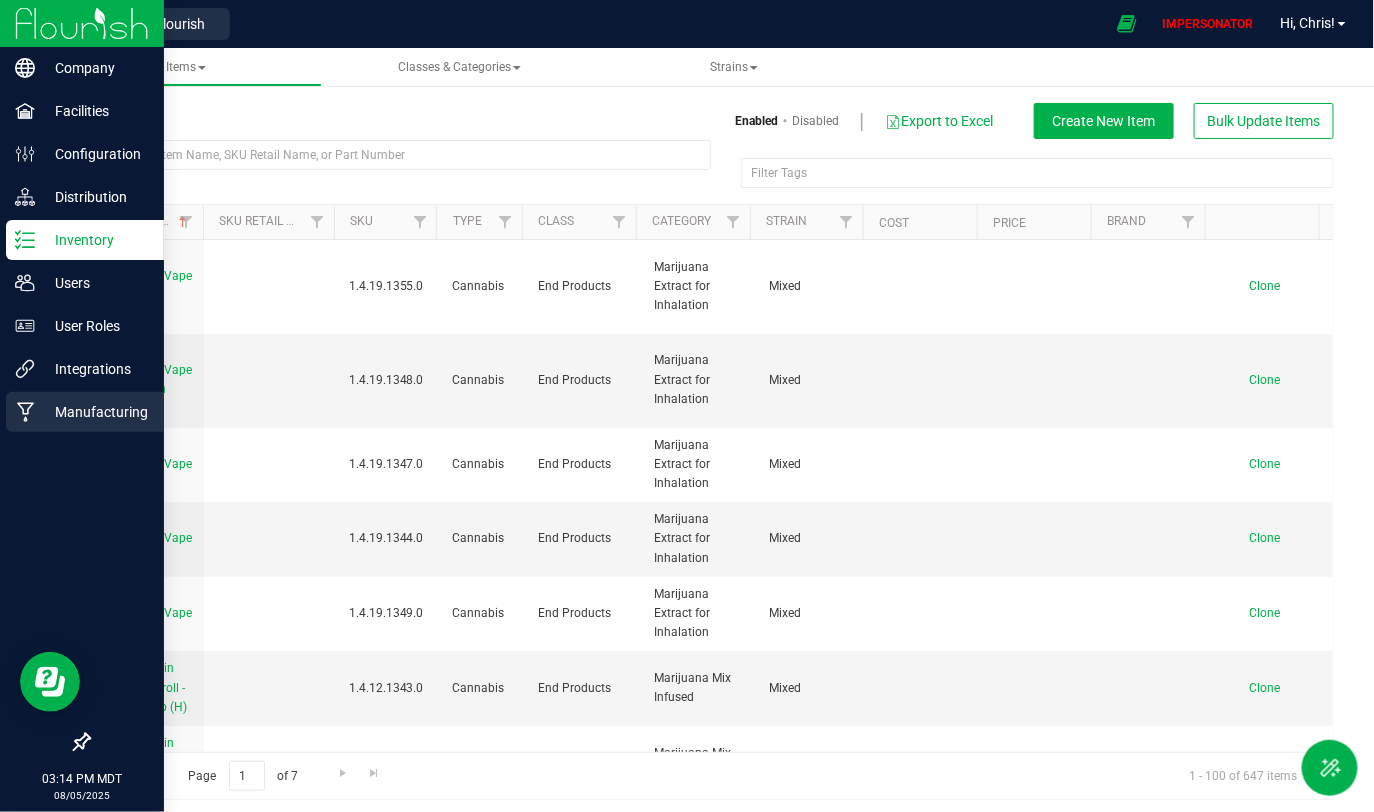 click on "Manufacturing" at bounding box center [95, 412] 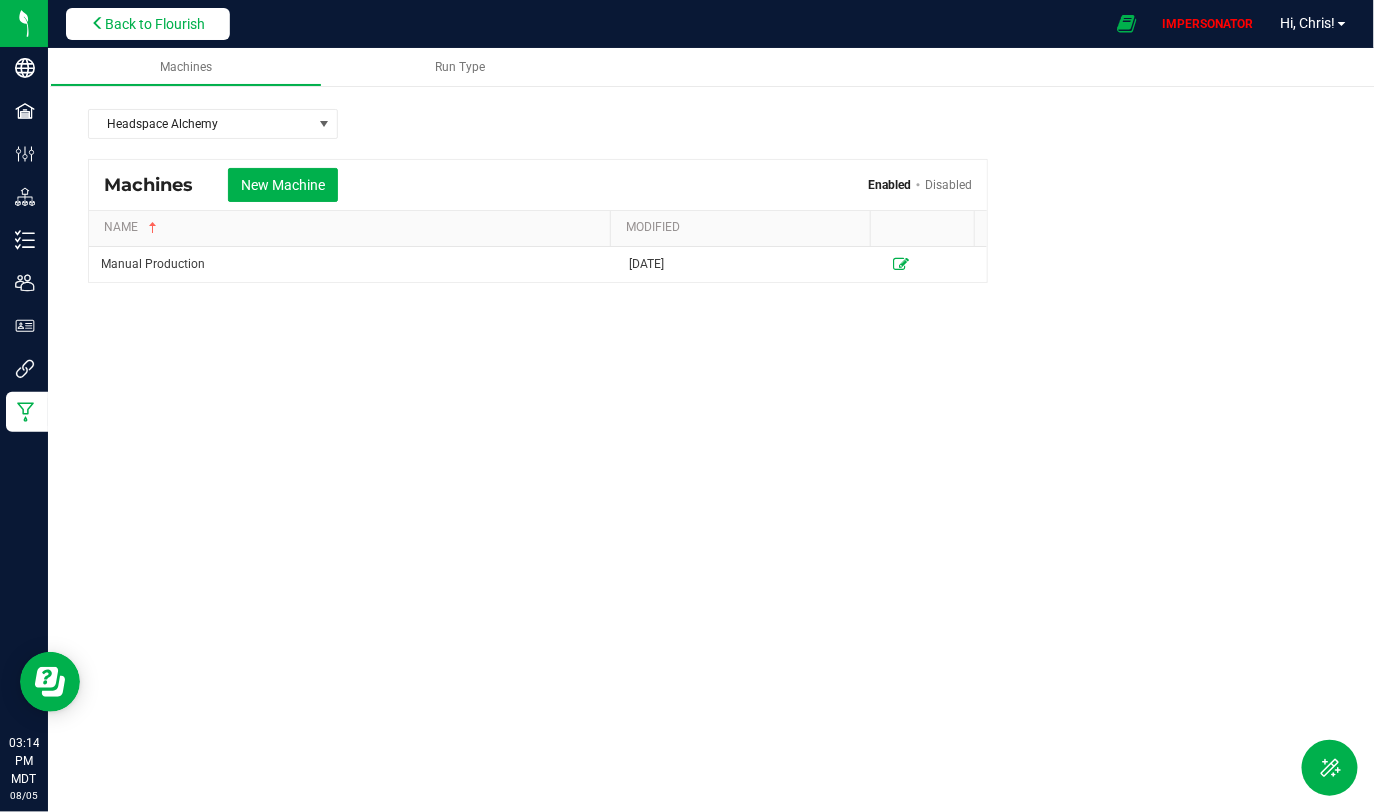 click on "Back to Flourish" at bounding box center [148, 24] 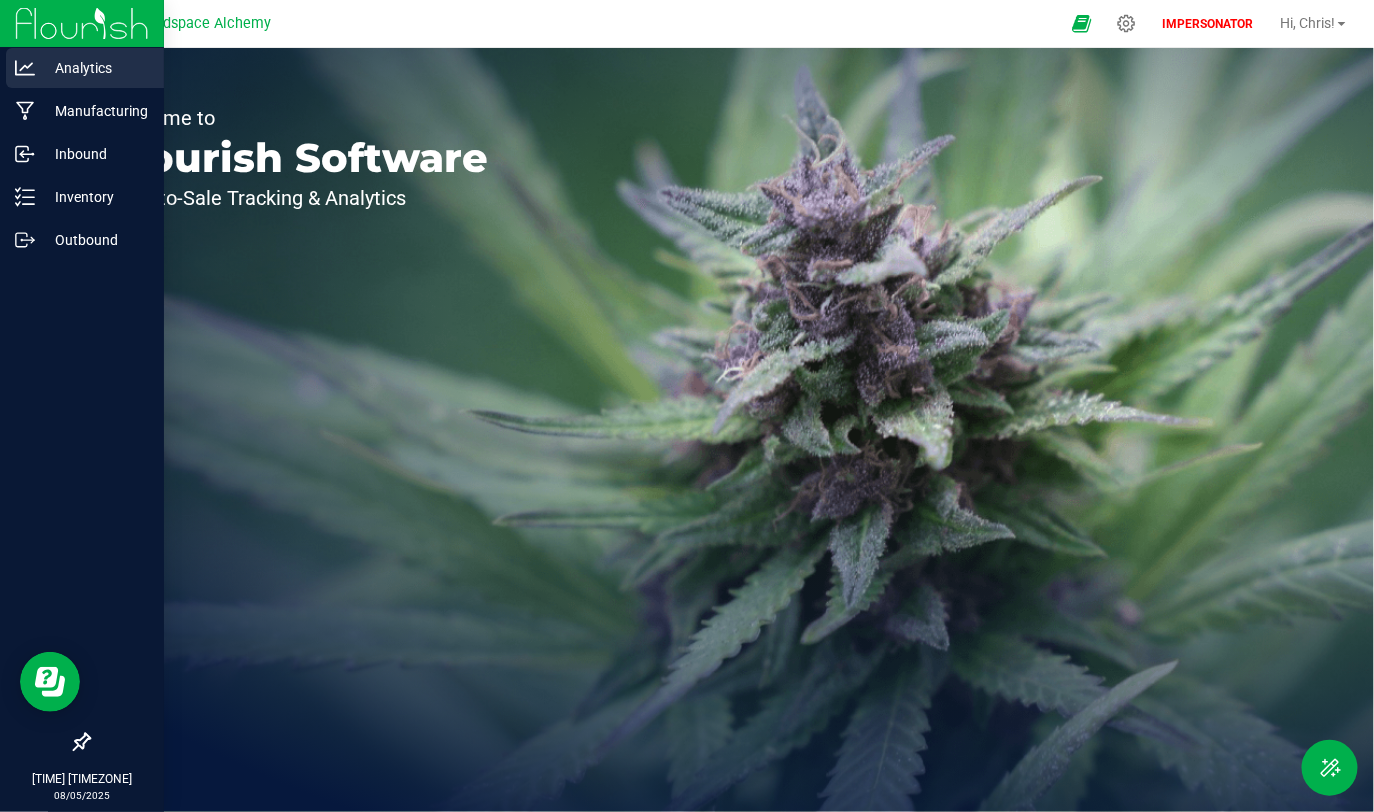 click on "Analytics" at bounding box center [85, 68] 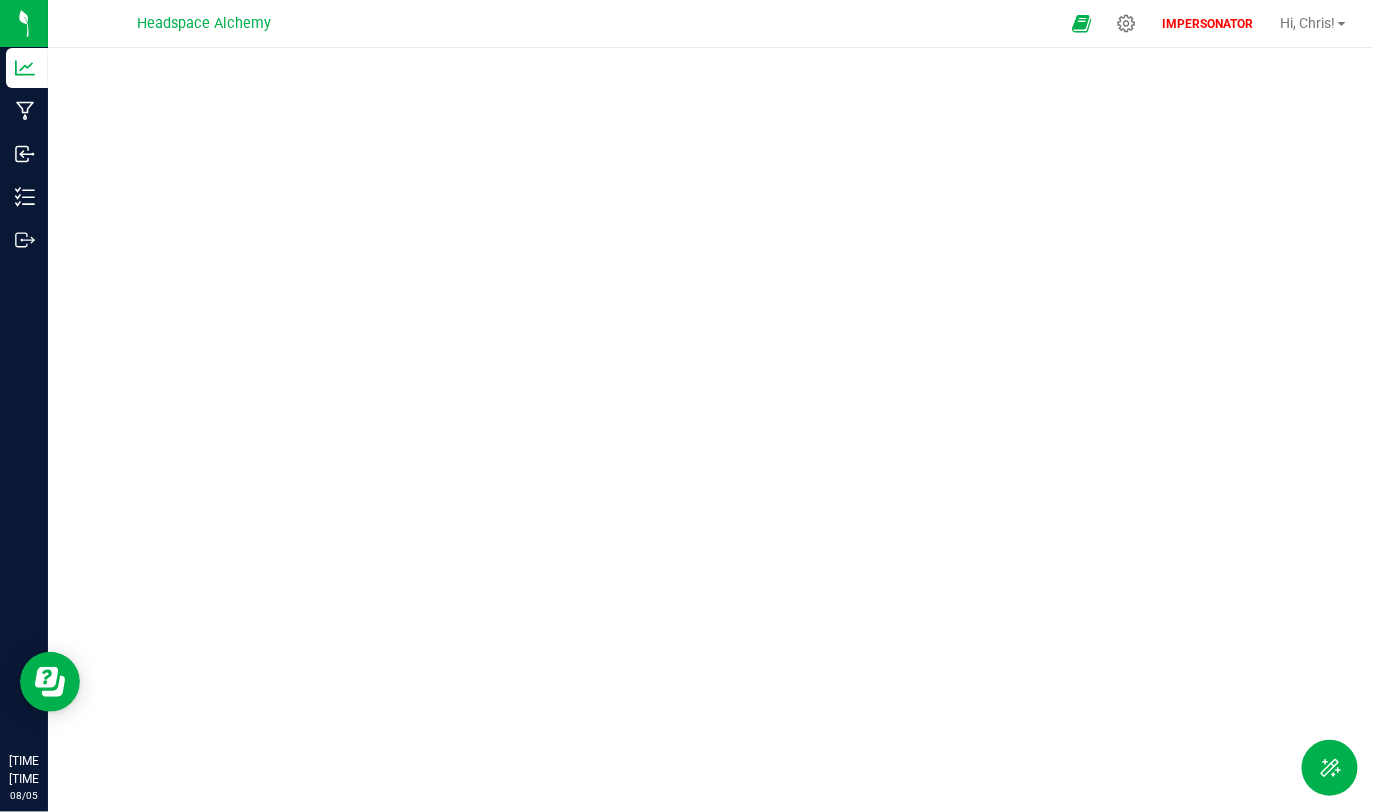 click at bounding box center [711, 424] 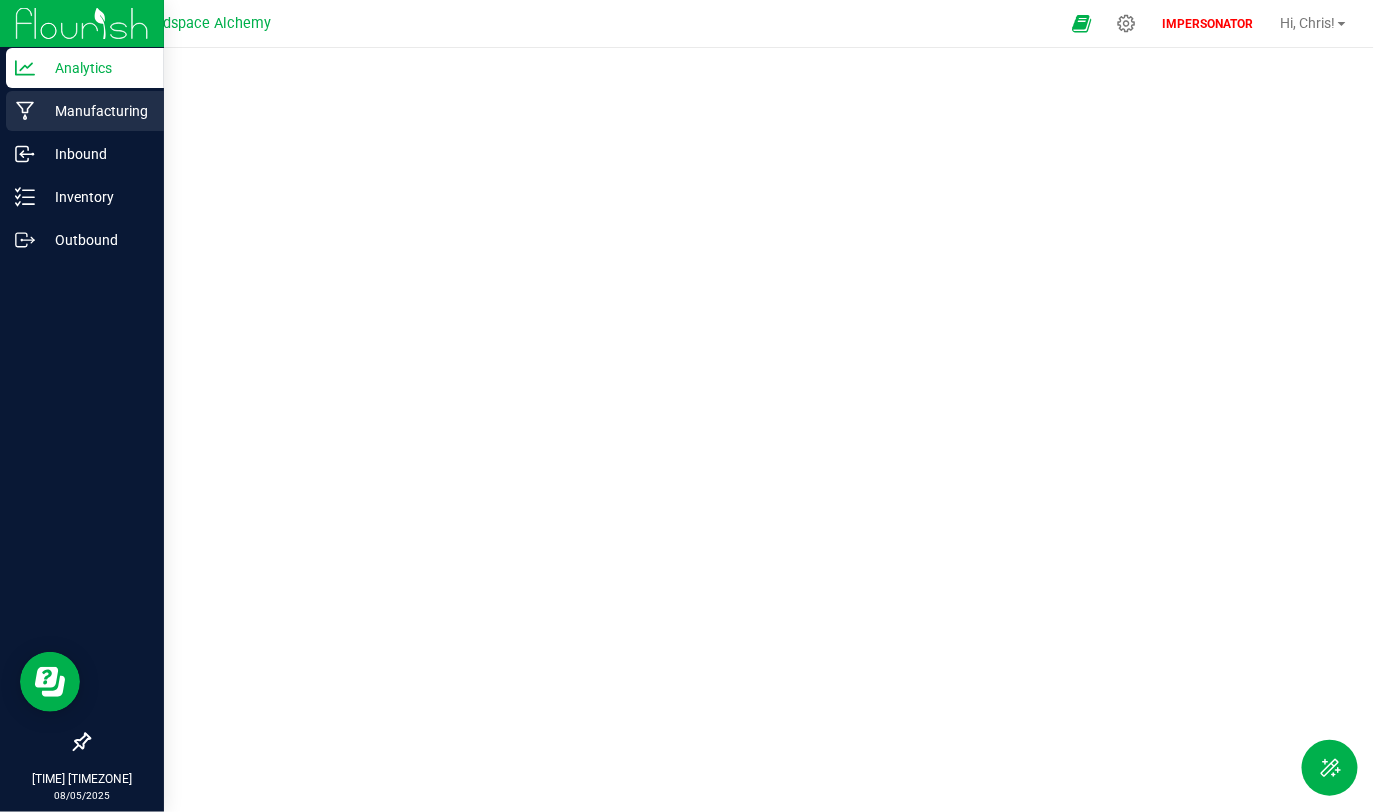 click on "Manufacturing" at bounding box center (95, 111) 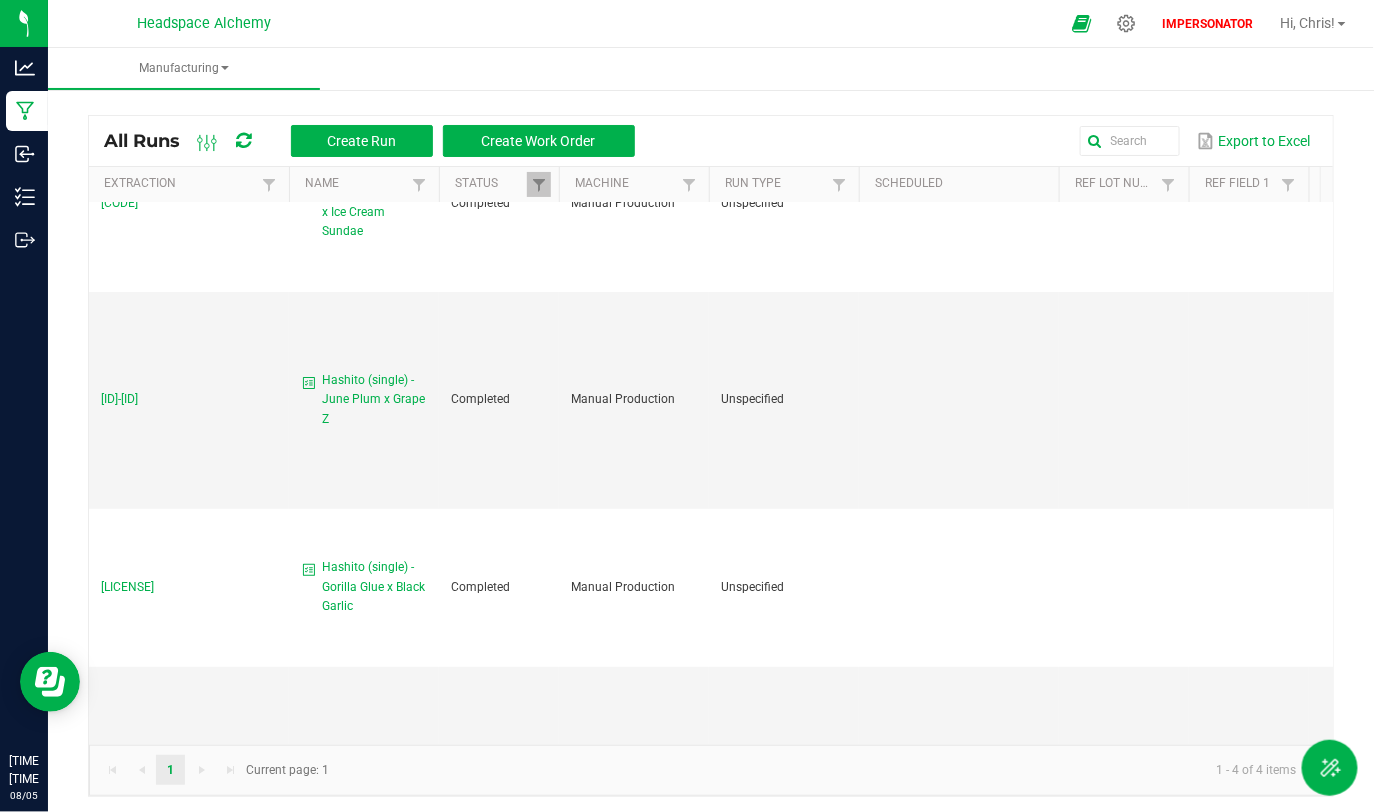 scroll, scrollTop: 0, scrollLeft: 0, axis: both 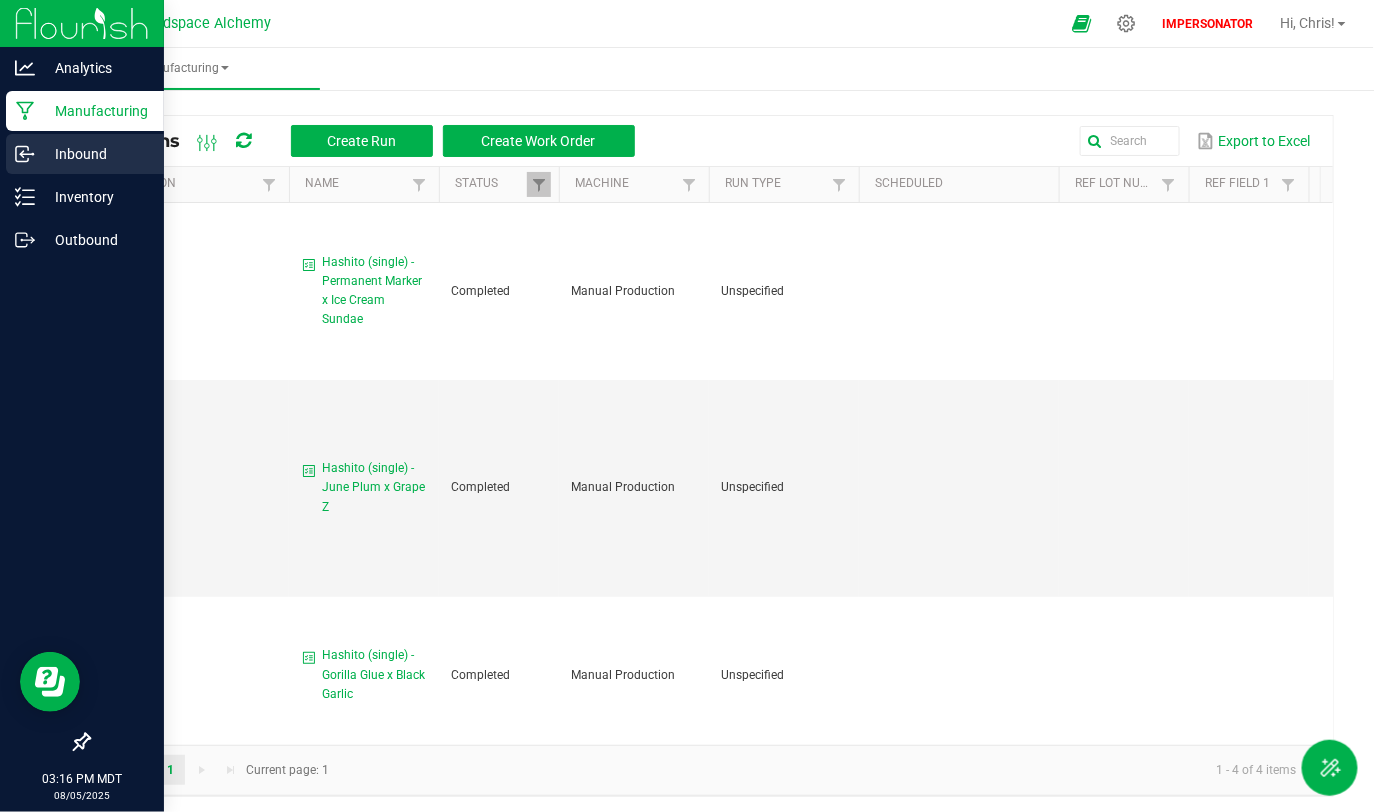 click on "Inbound" at bounding box center [95, 154] 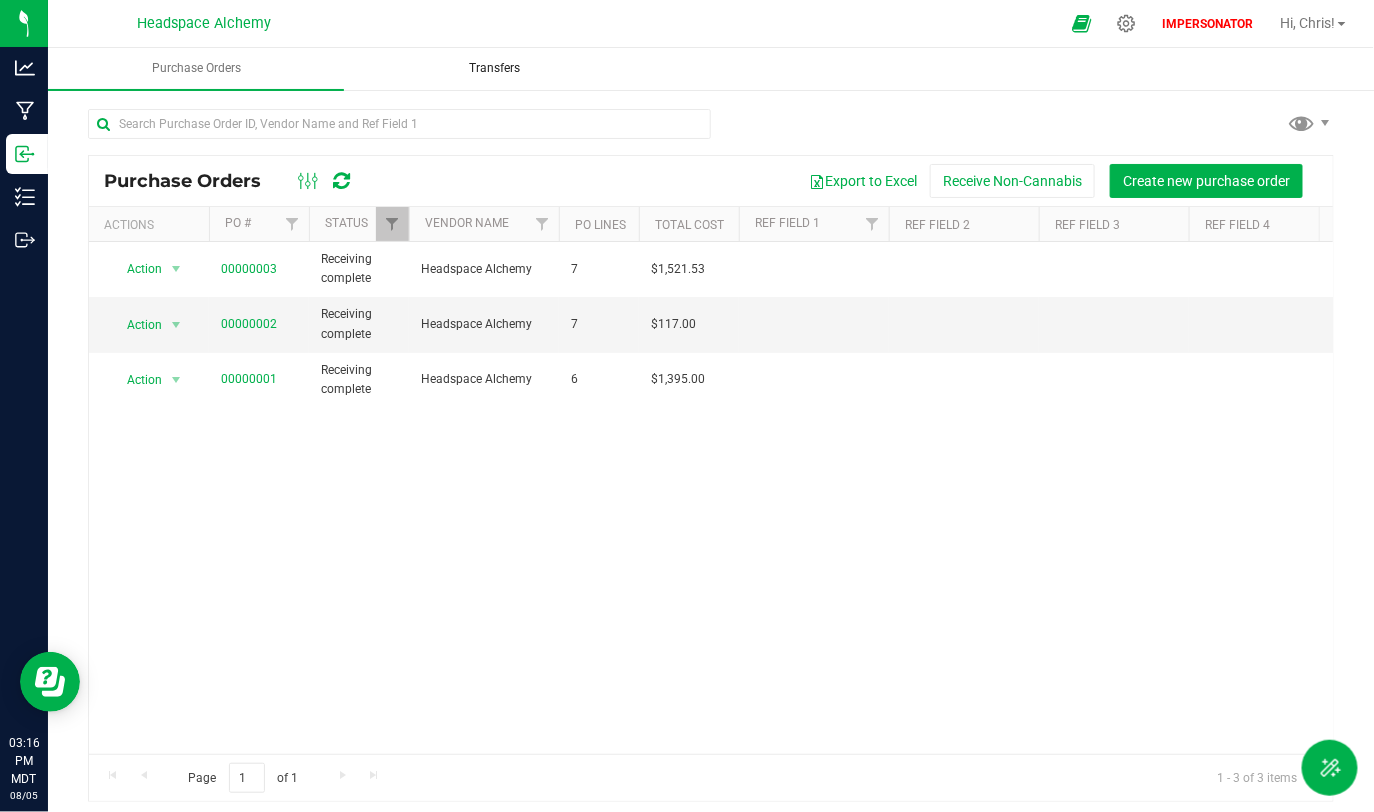 click on "Transfers" at bounding box center (494, 68) 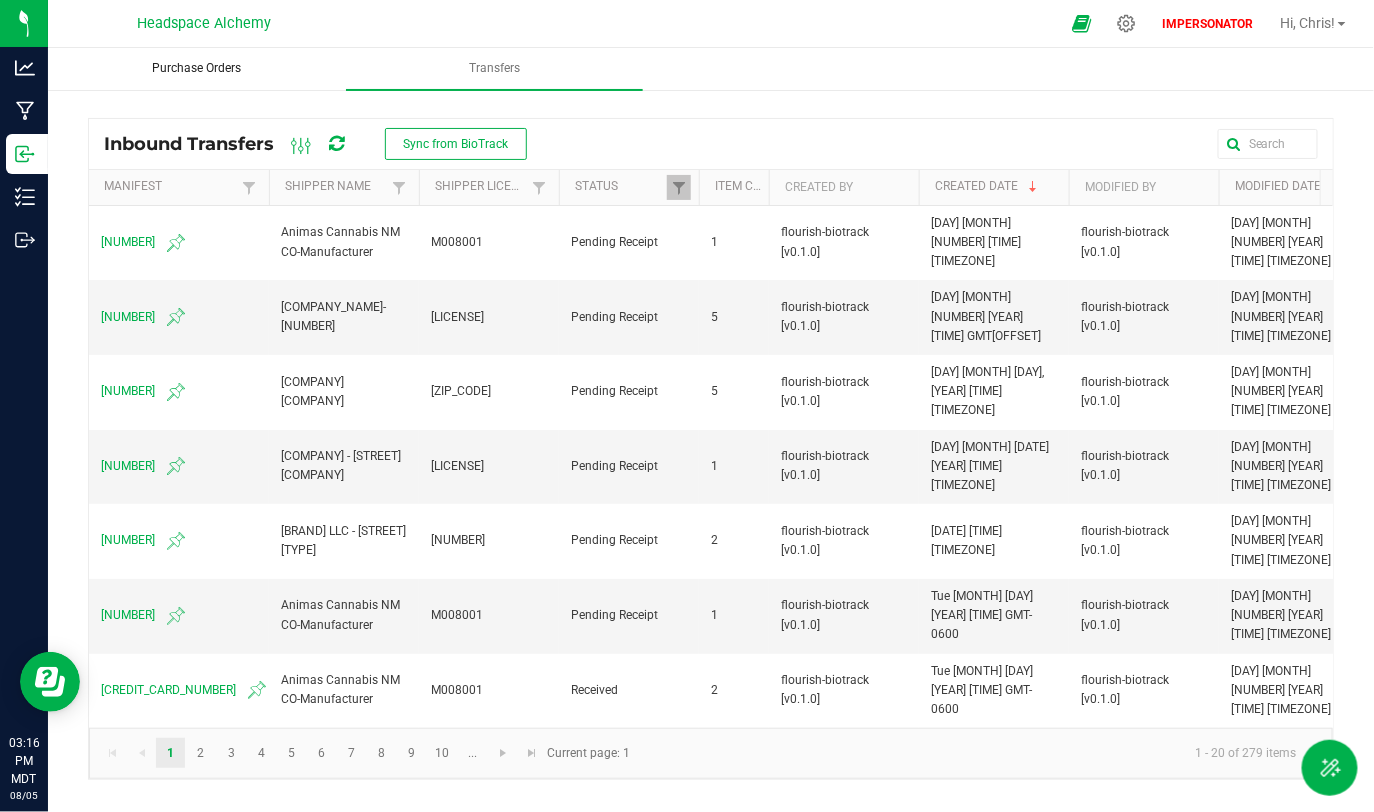 click on "Purchase Orders" at bounding box center [196, 68] 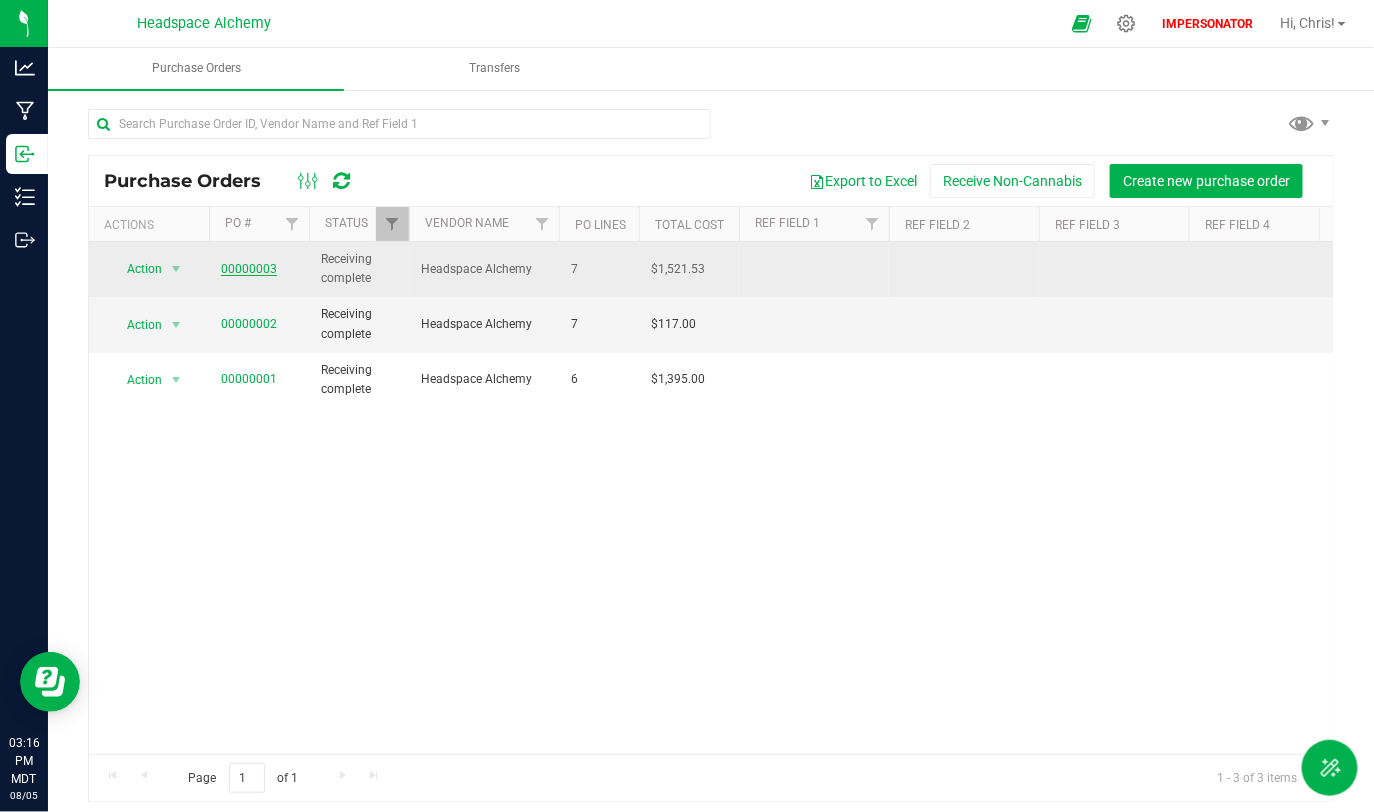 click on "00000003" at bounding box center [249, 269] 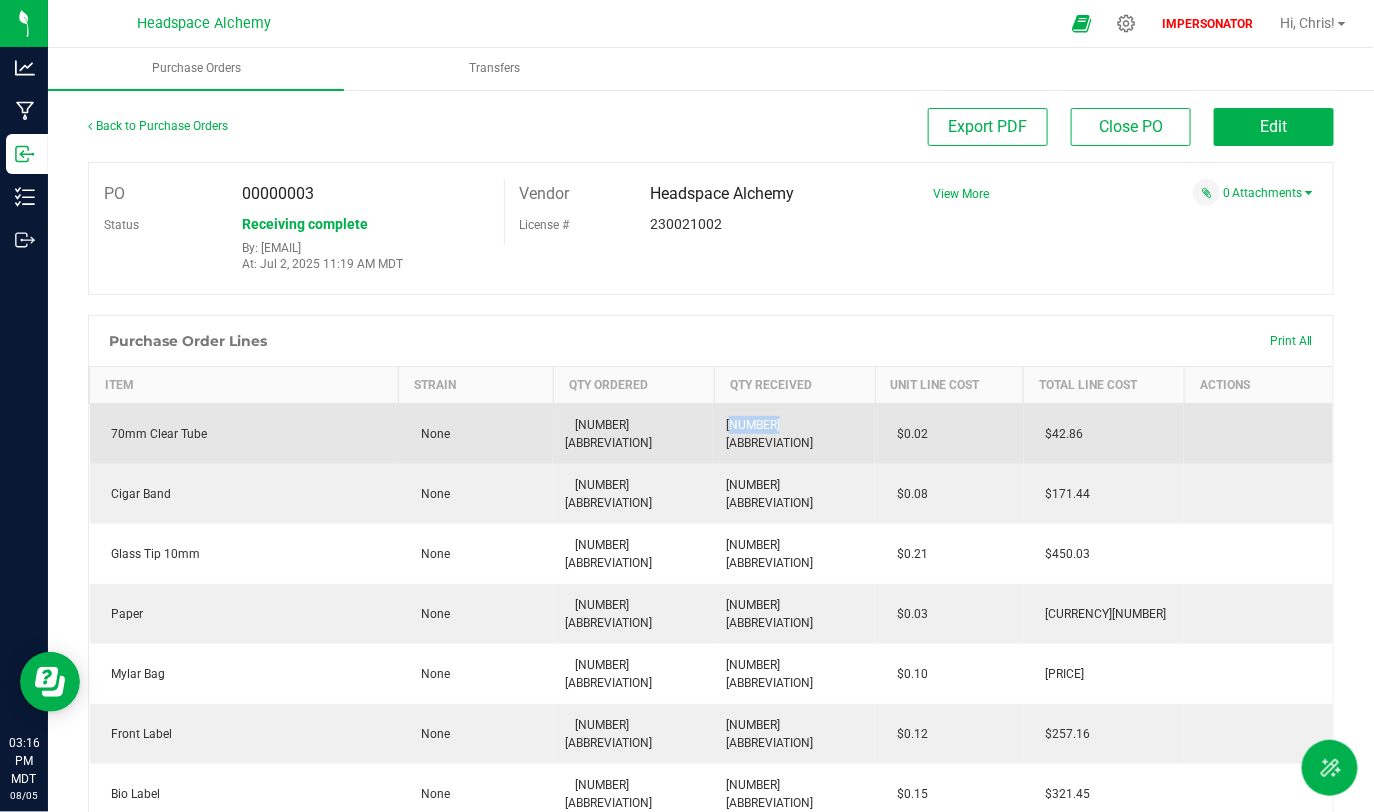 drag, startPoint x: 710, startPoint y: 417, endPoint x: 844, endPoint y: 417, distance: 134 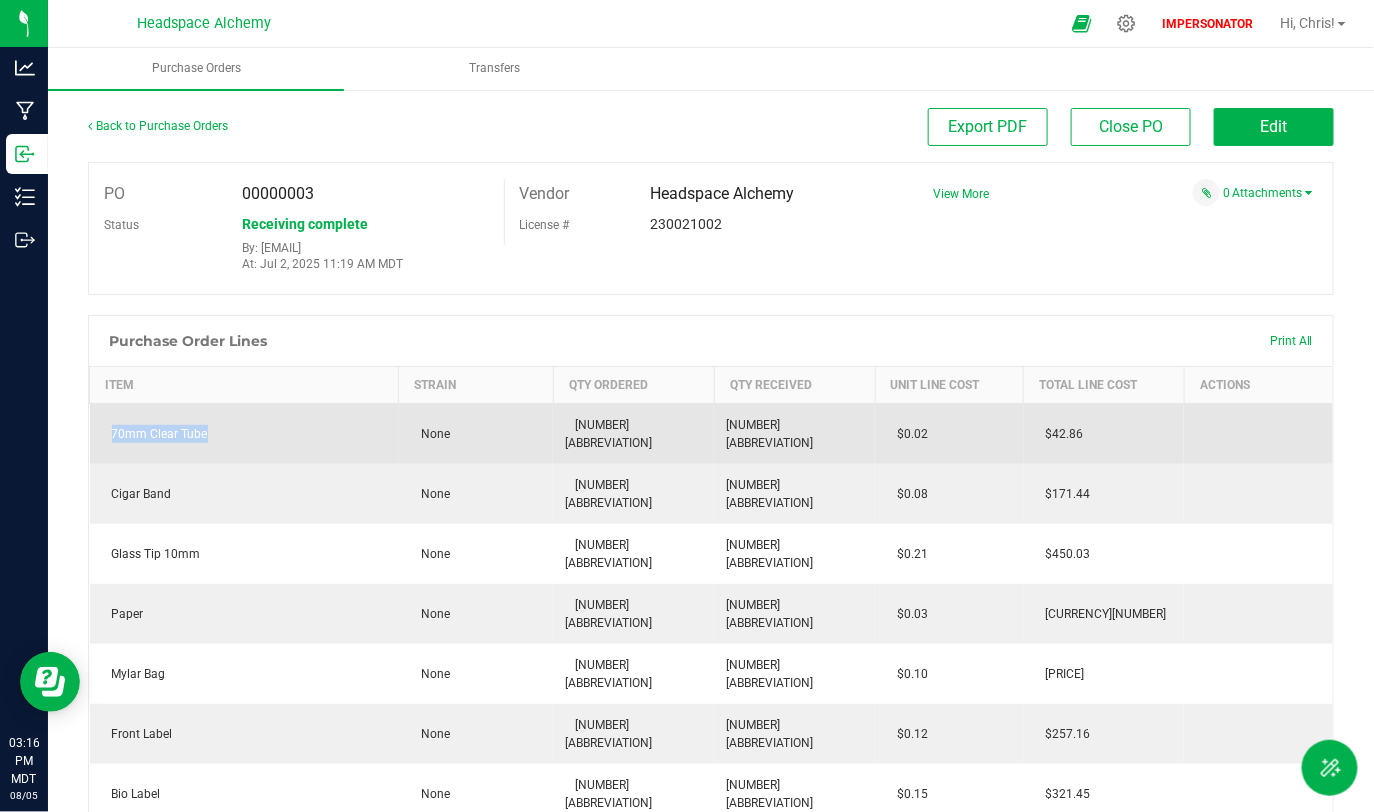 drag, startPoint x: 114, startPoint y: 426, endPoint x: 248, endPoint y: 436, distance: 134.37262 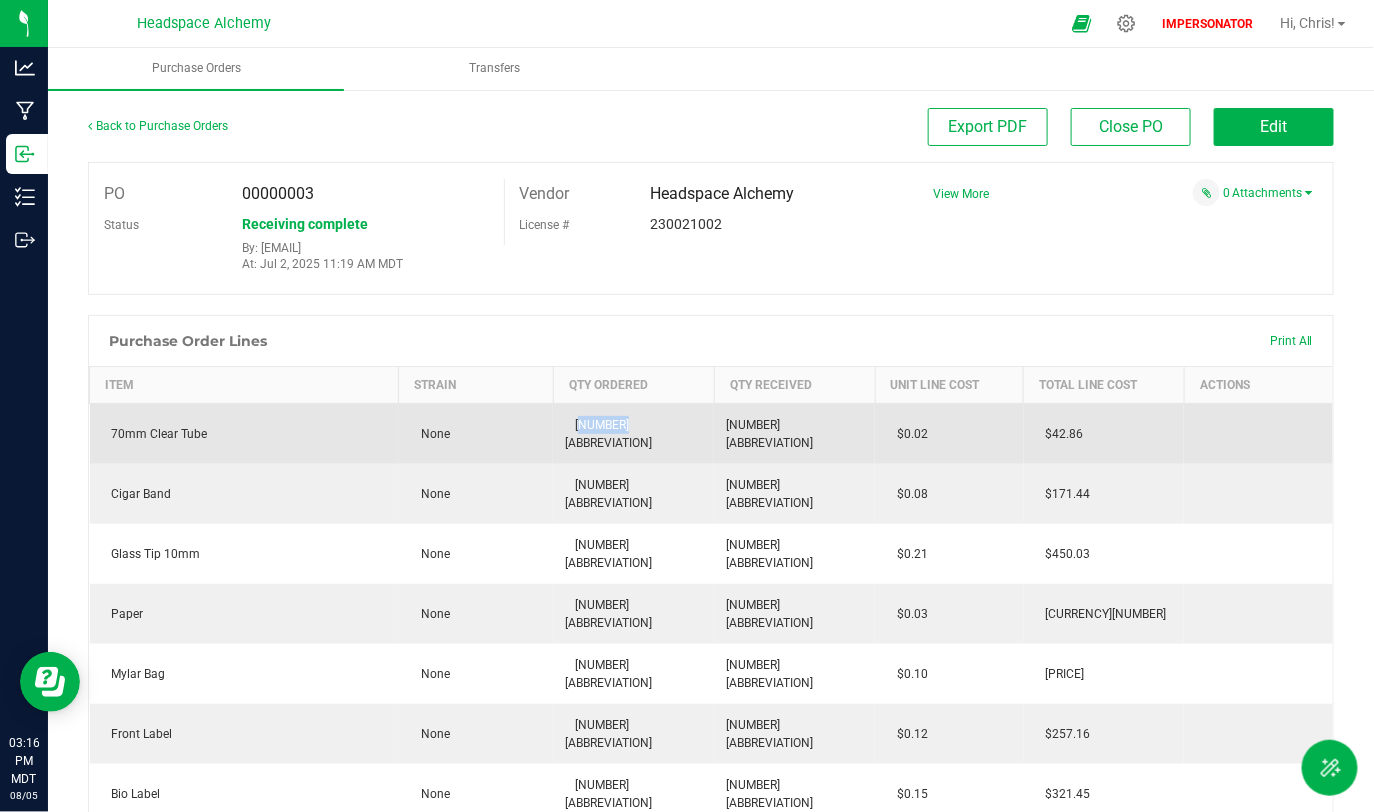 drag, startPoint x: 580, startPoint y: 429, endPoint x: 699, endPoint y: 430, distance: 119.0042 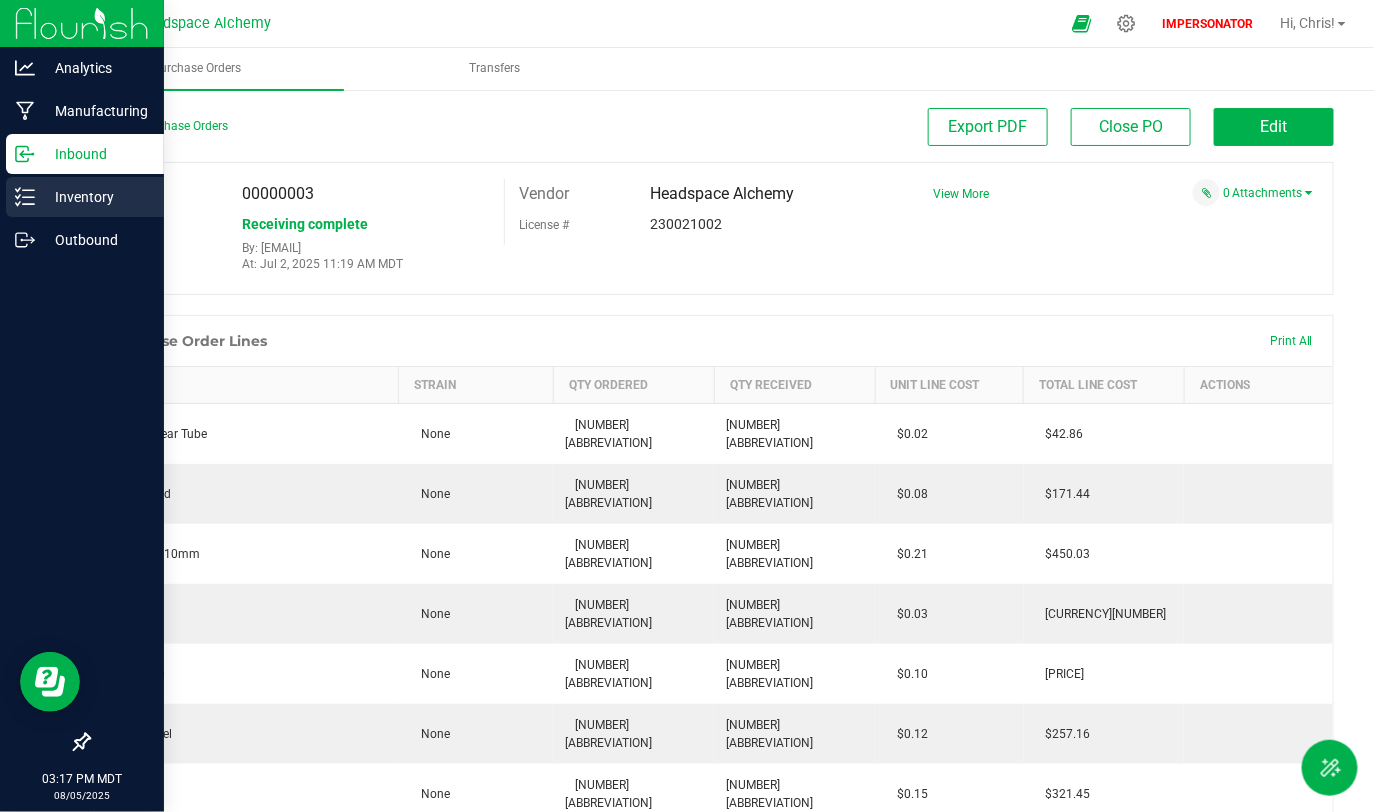 click on "Inventory" at bounding box center [95, 197] 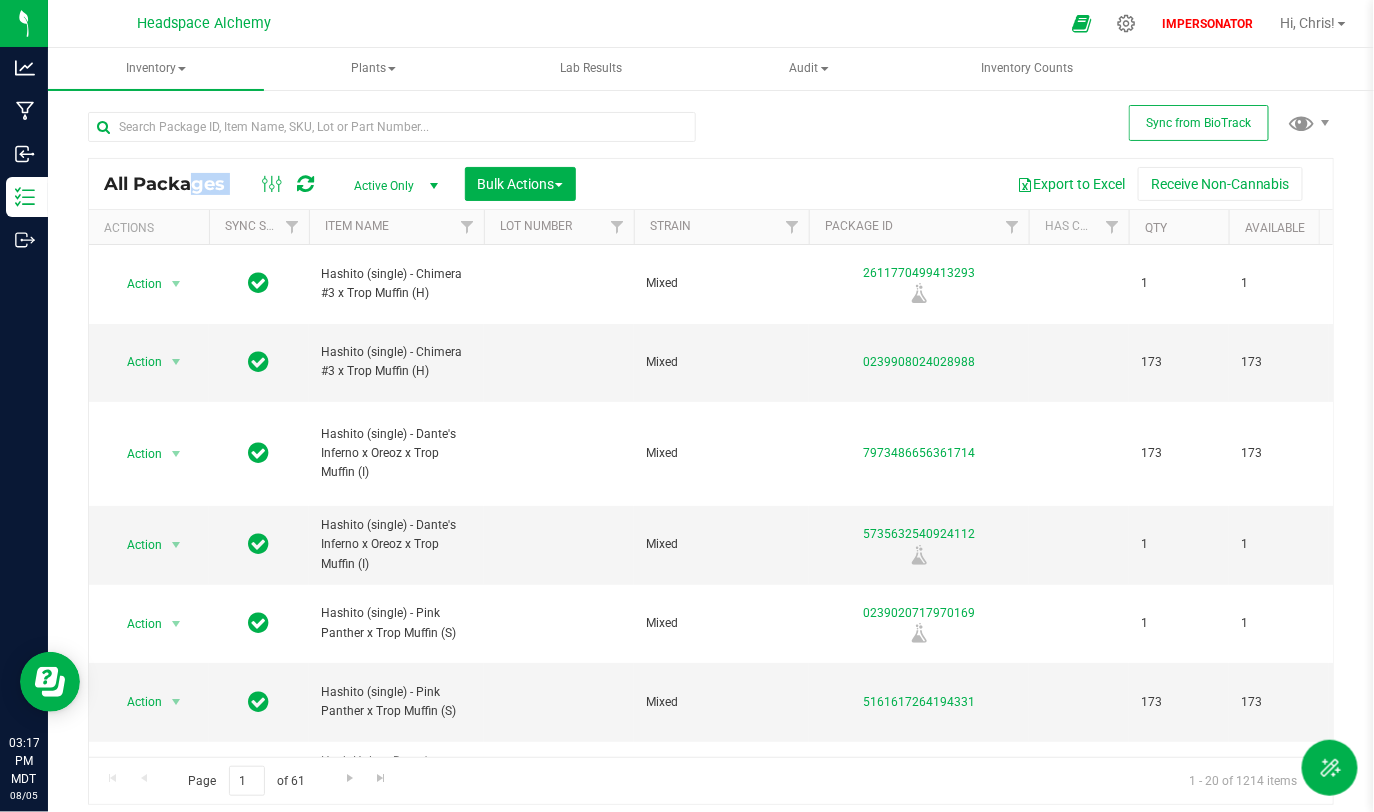 drag, startPoint x: 104, startPoint y: 176, endPoint x: 286, endPoint y: 181, distance: 182.06866 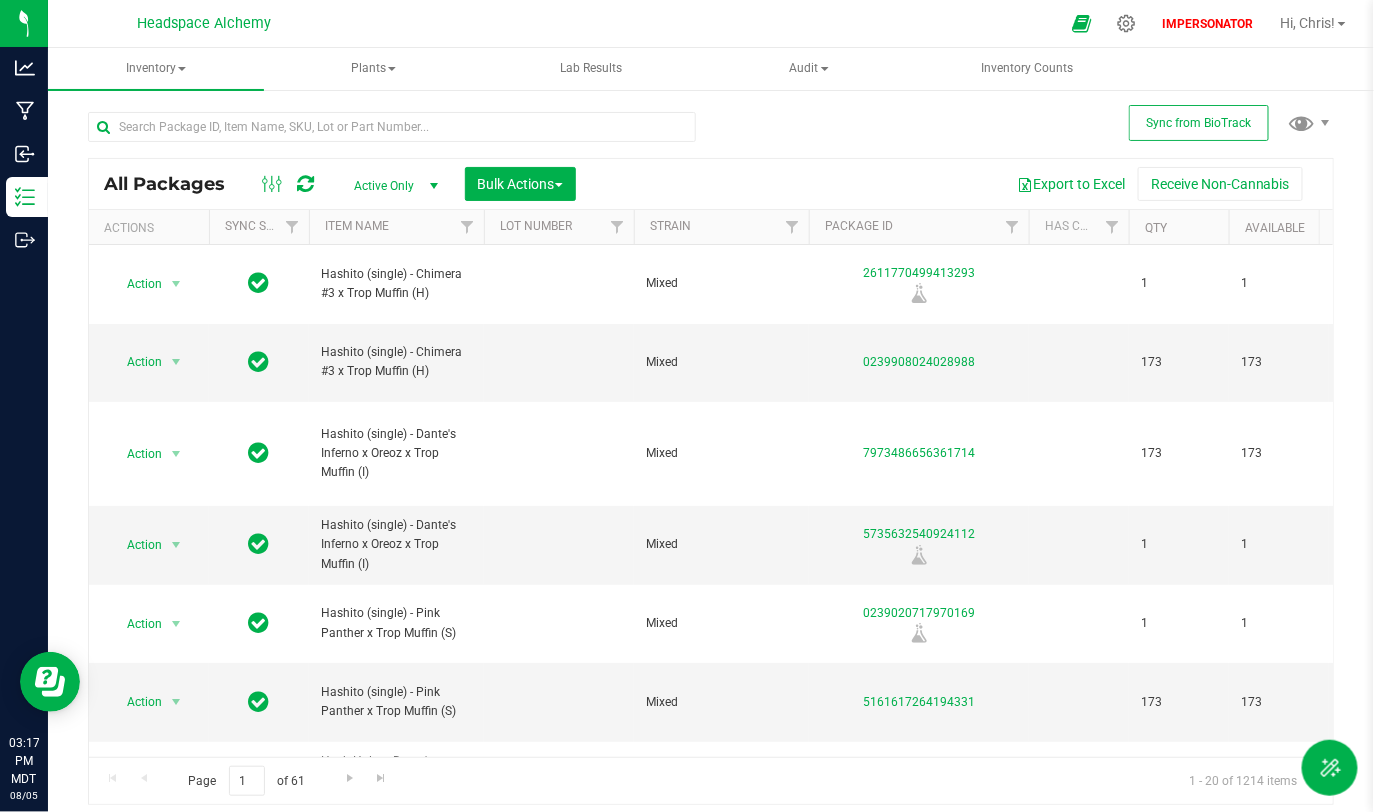 scroll, scrollTop: 0, scrollLeft: 5, axis: horizontal 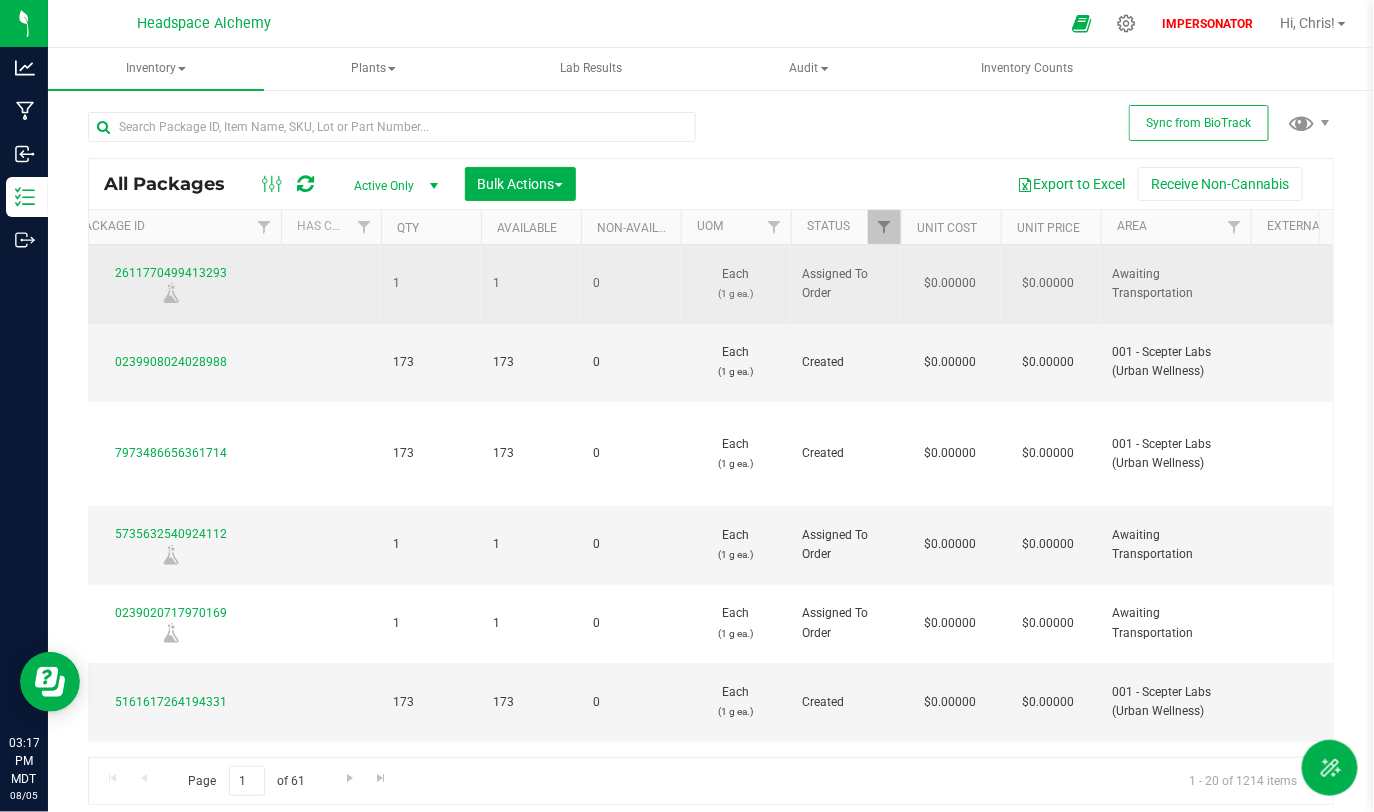 drag, startPoint x: 805, startPoint y: 280, endPoint x: 828, endPoint y: 294, distance: 26.925823 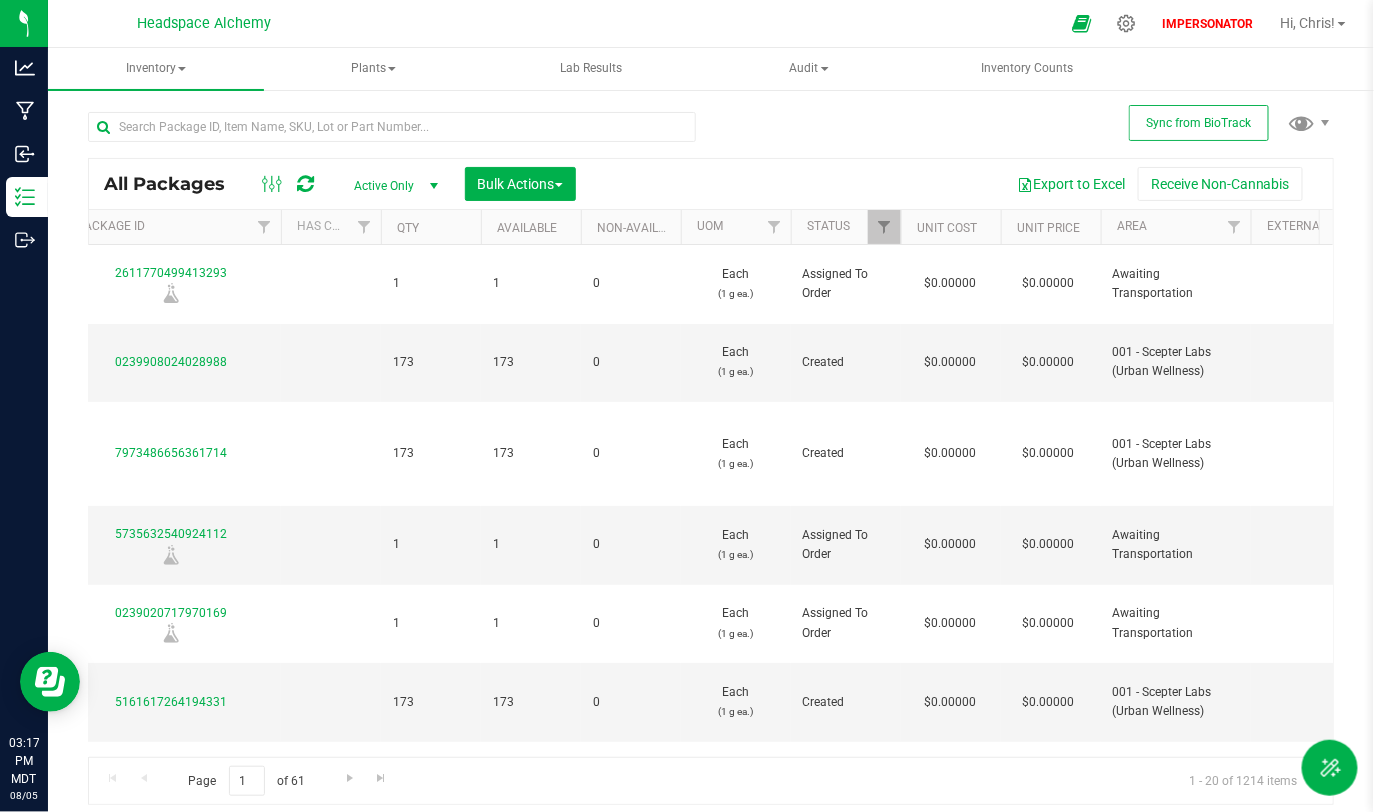 scroll, scrollTop: 0, scrollLeft: 744, axis: horizontal 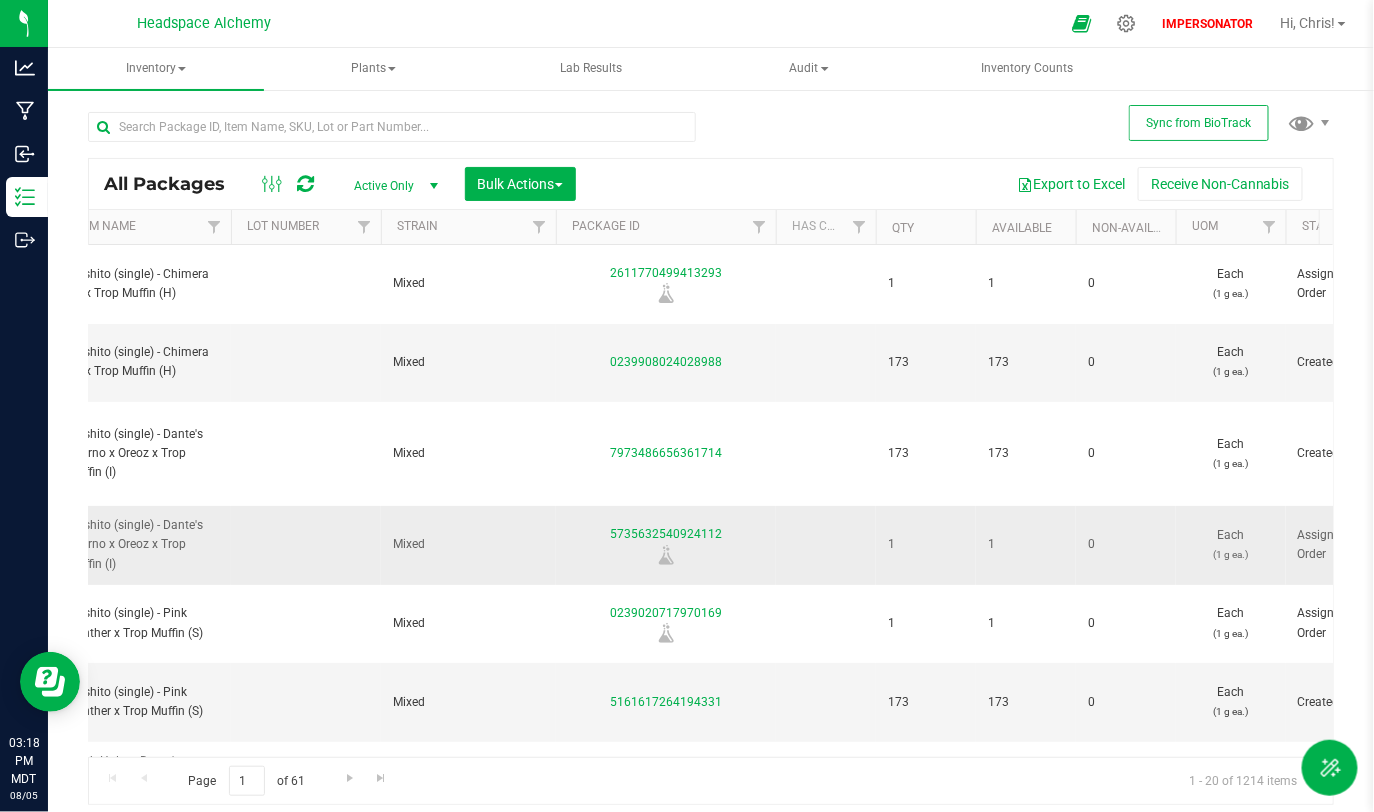drag, startPoint x: 881, startPoint y: 545, endPoint x: 892, endPoint y: 545, distance: 11 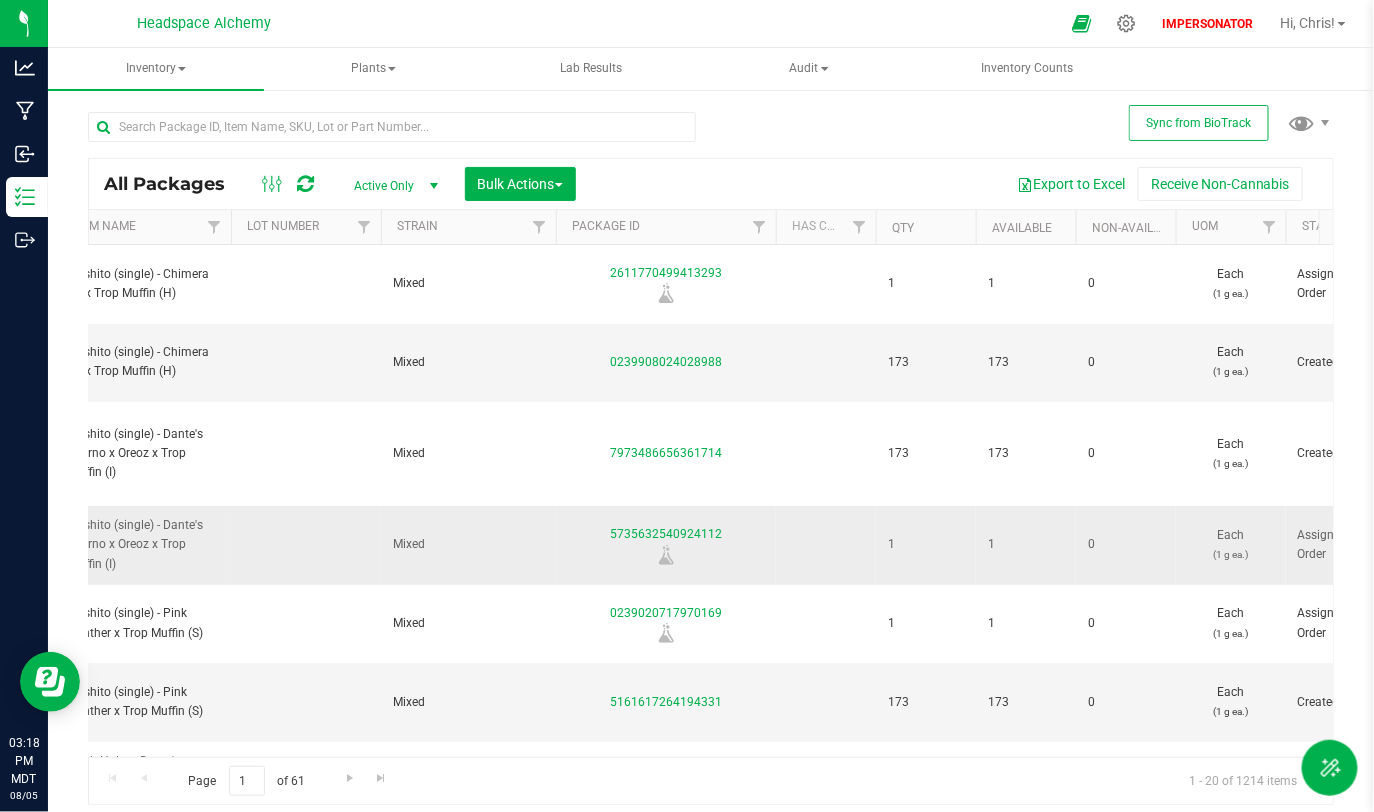 drag, startPoint x: 887, startPoint y: 541, endPoint x: 935, endPoint y: 541, distance: 48 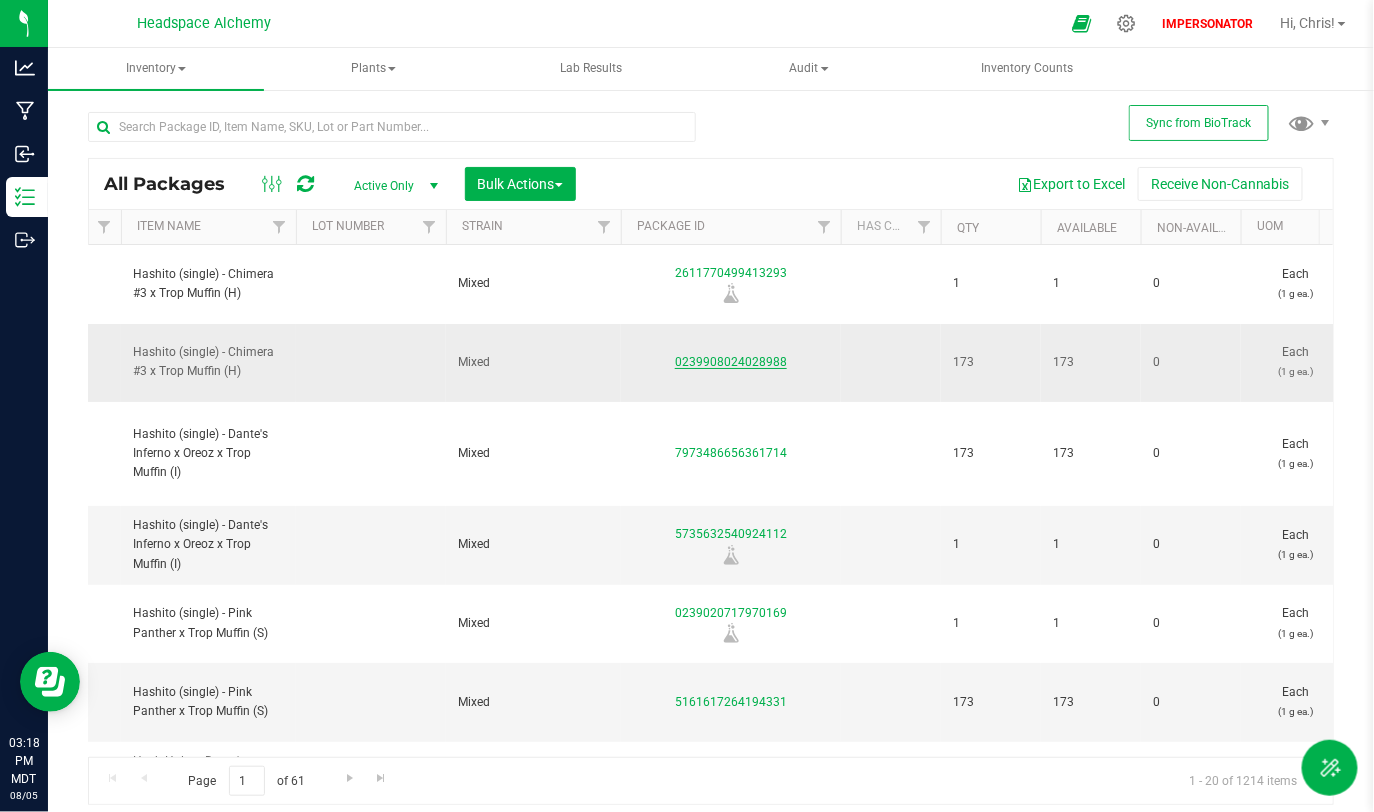 click on "0239908024028988" at bounding box center (731, 362) 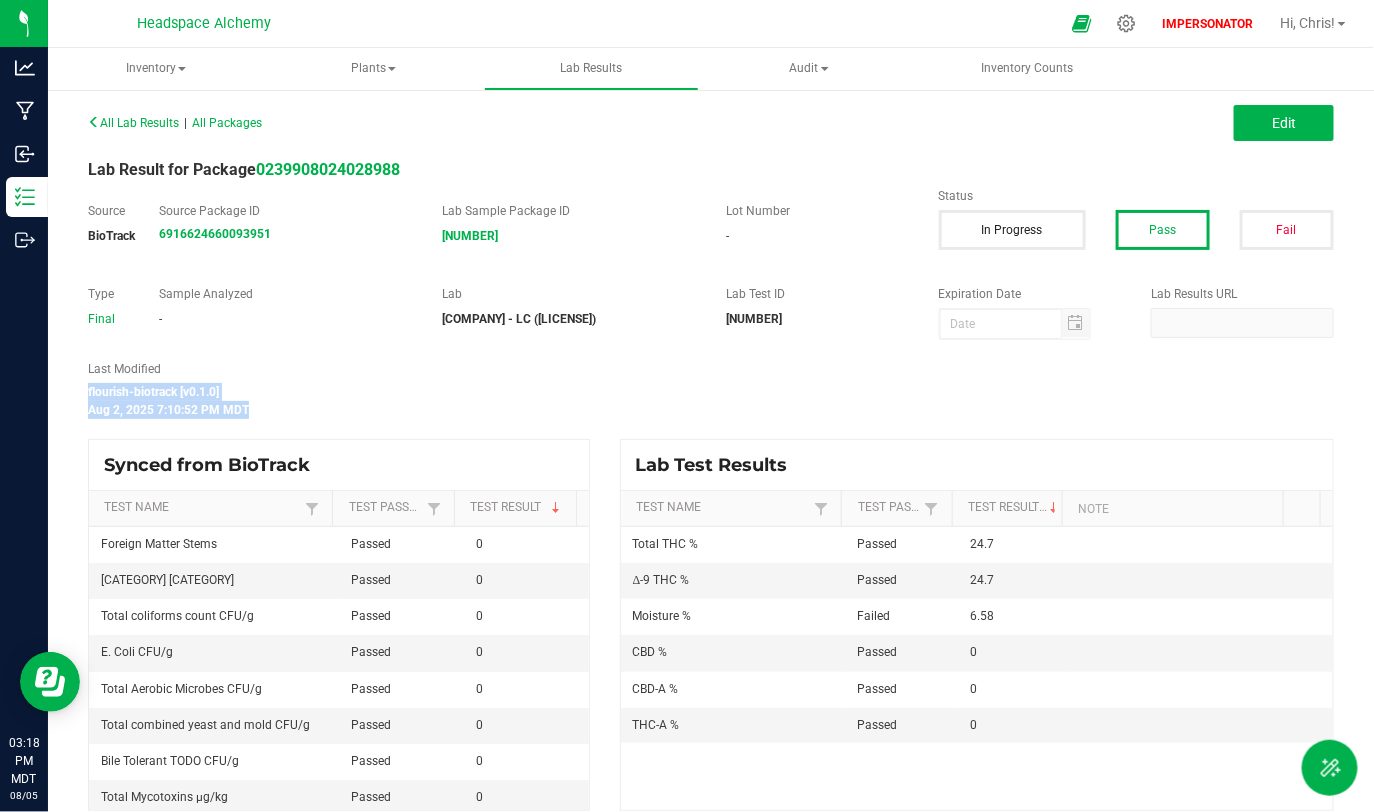 drag, startPoint x: 87, startPoint y: 397, endPoint x: 253, endPoint y: 413, distance: 166.7693 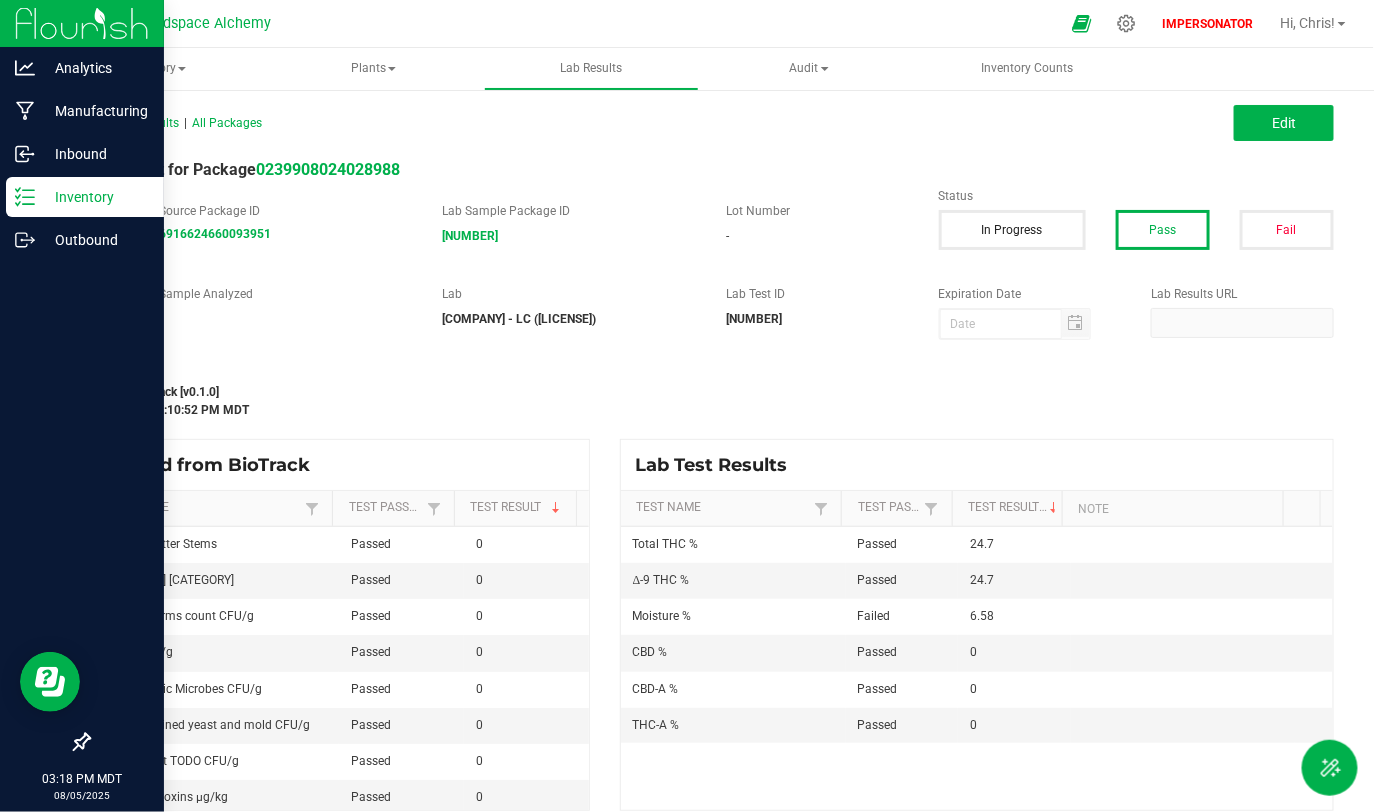 click on "Inventory" at bounding box center [95, 197] 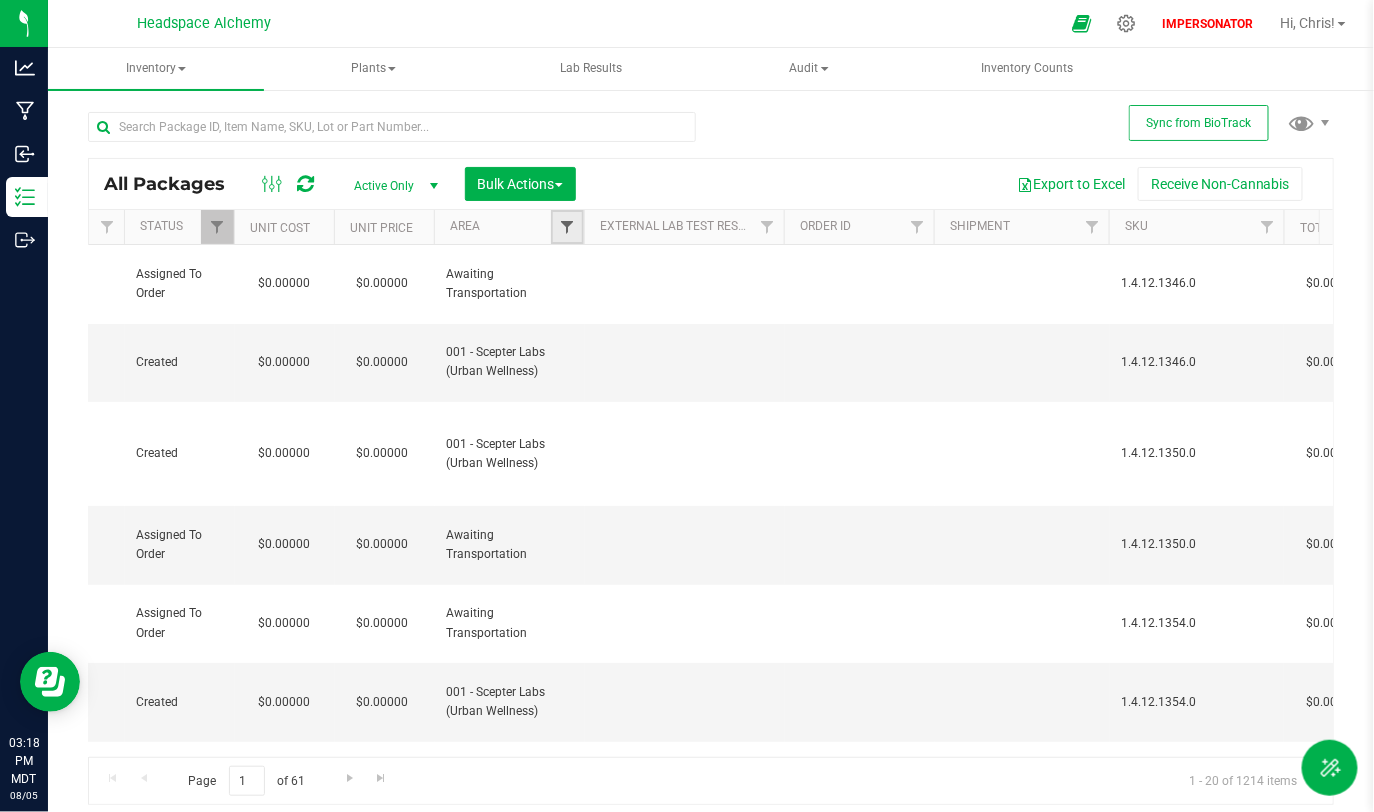 click at bounding box center (567, 227) 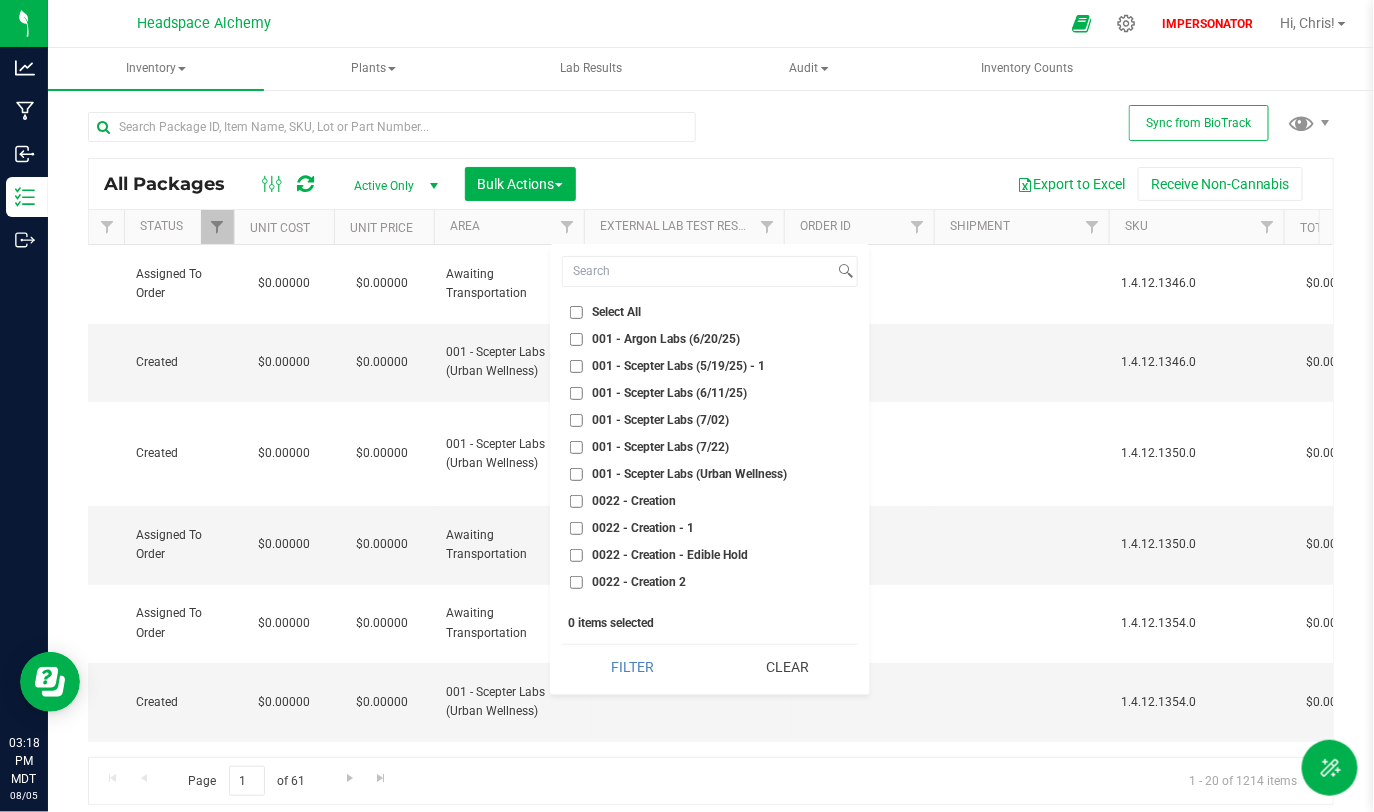 click on "All Packages
Active Only Active Only Lab Samples Locked All External Internal
Bulk Actions
Add to manufacturing run
Add to outbound order
Combine packages" at bounding box center (711, 449) 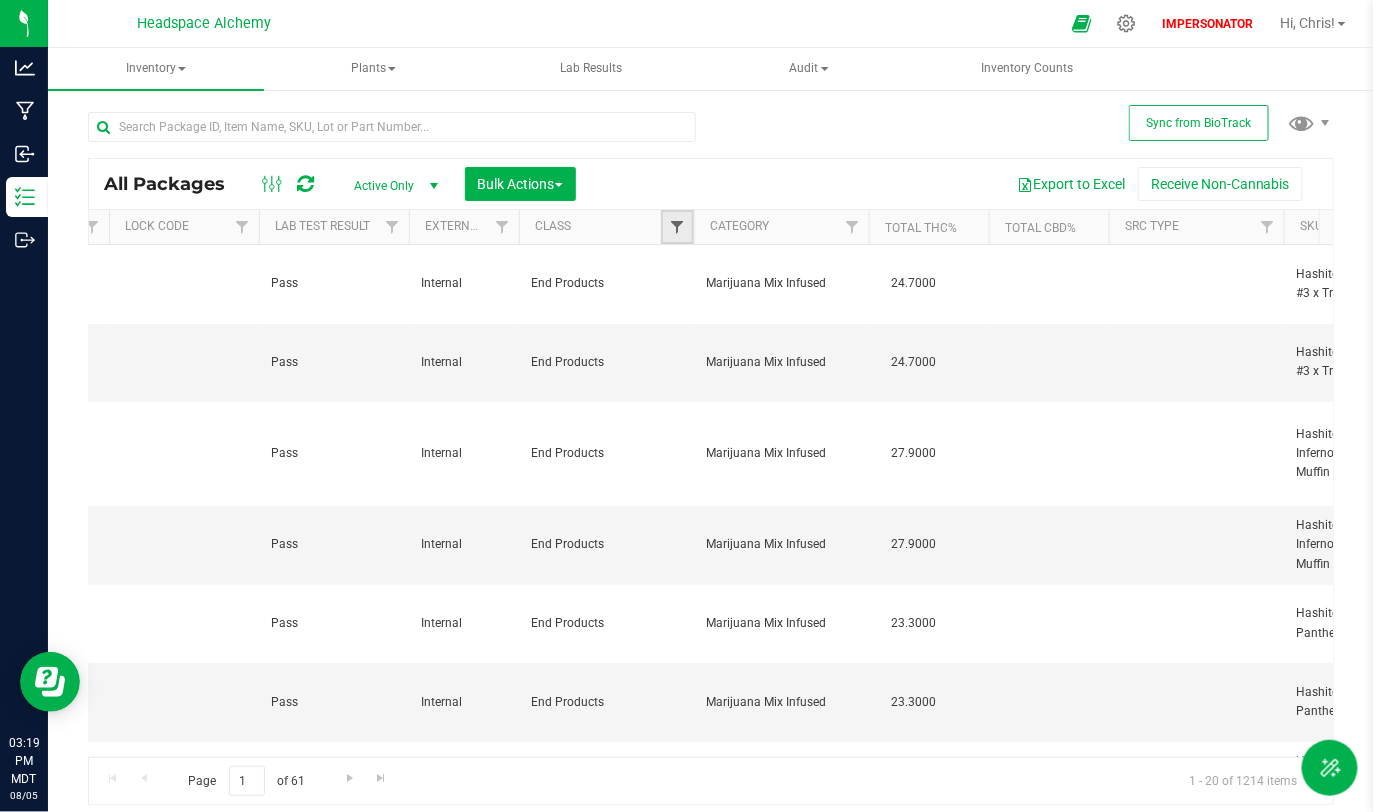 click at bounding box center (677, 227) 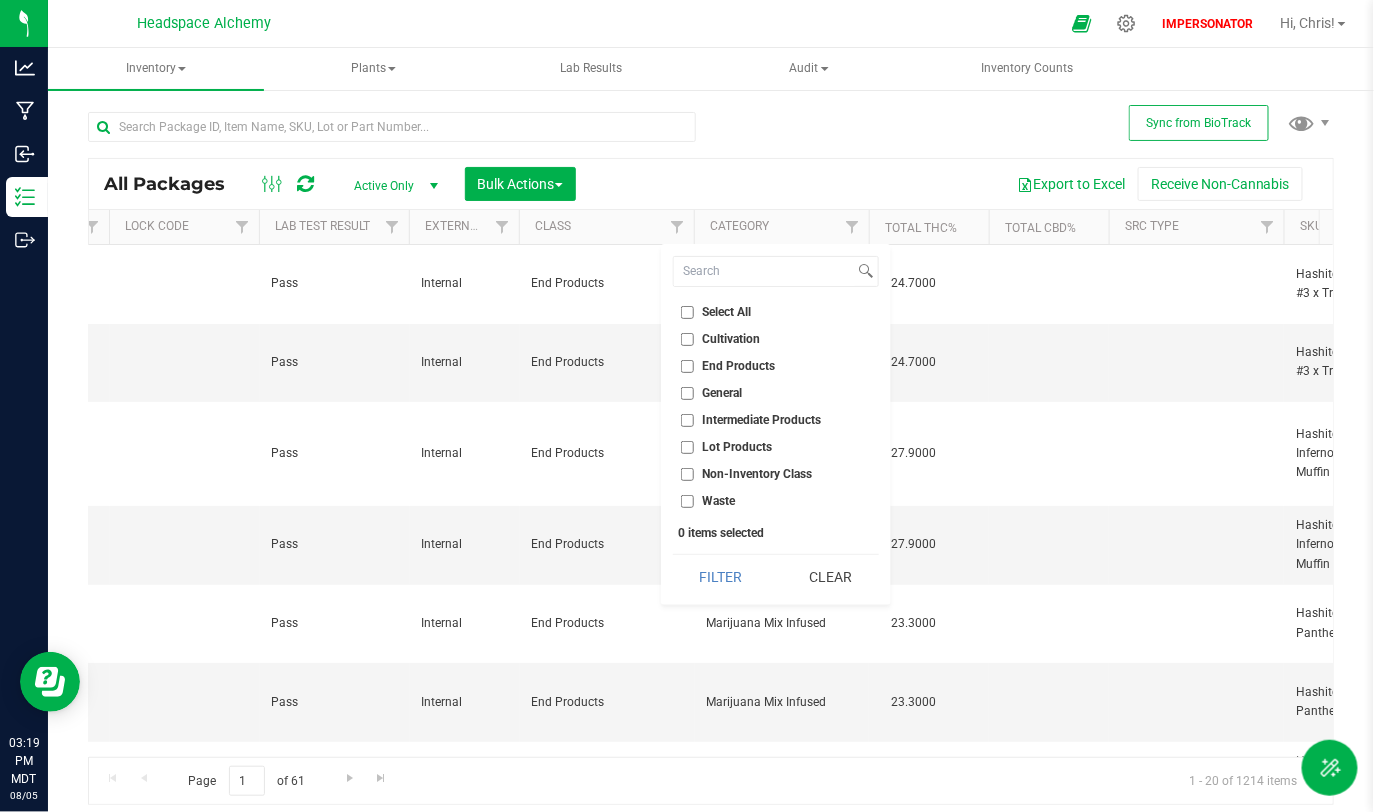 click on "Export to Excel
Receive Non-Cannabis" at bounding box center (954, 184) 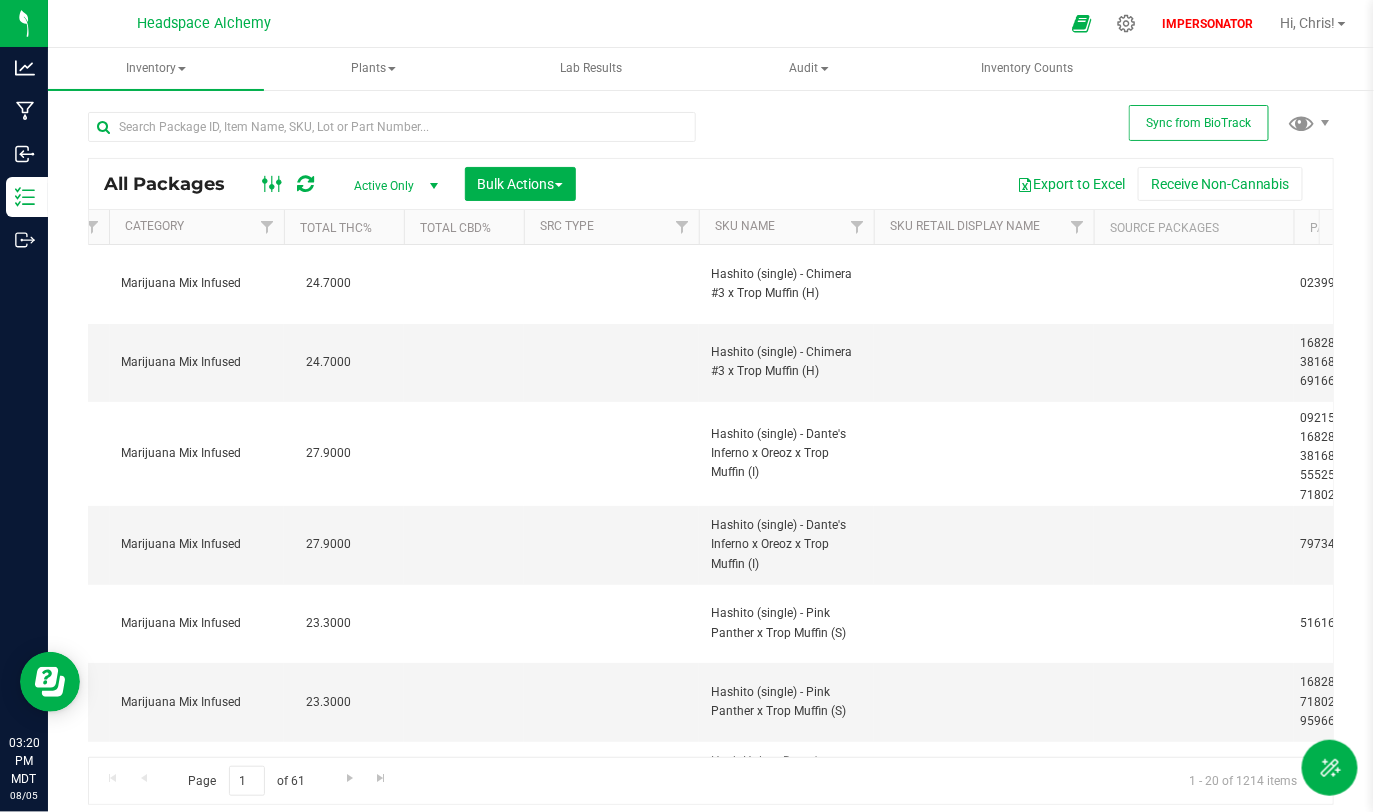 click 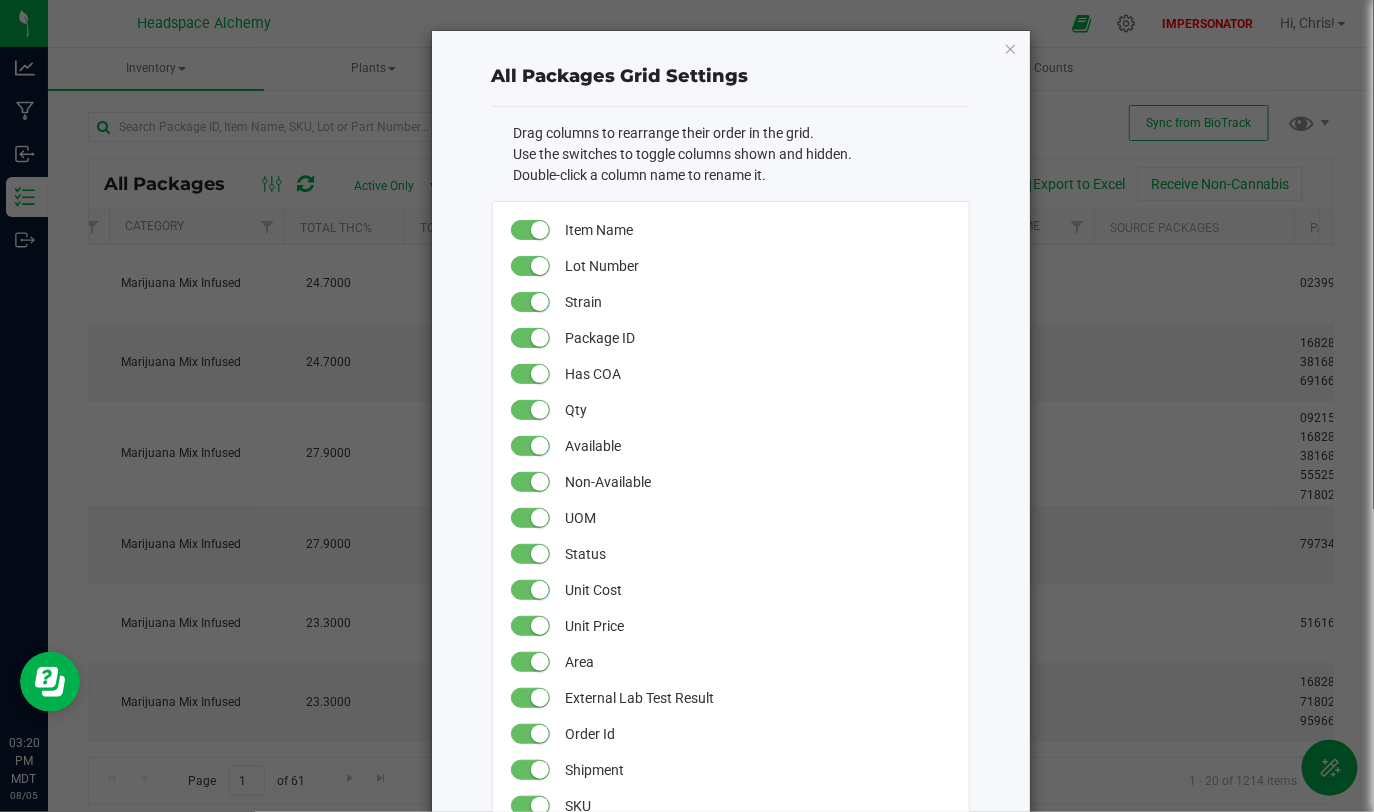 type 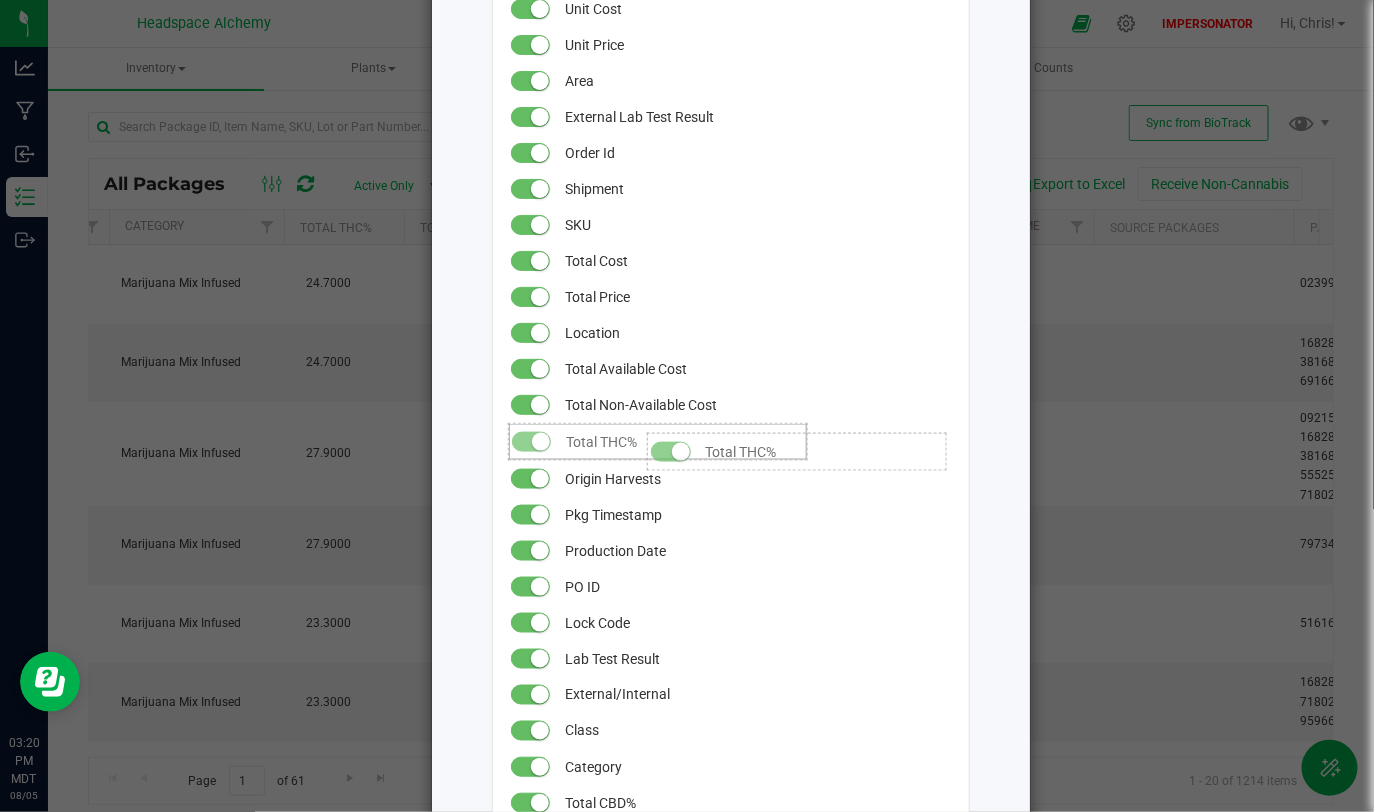 drag, startPoint x: 611, startPoint y: 765, endPoint x: 631, endPoint y: 411, distance: 354.5645 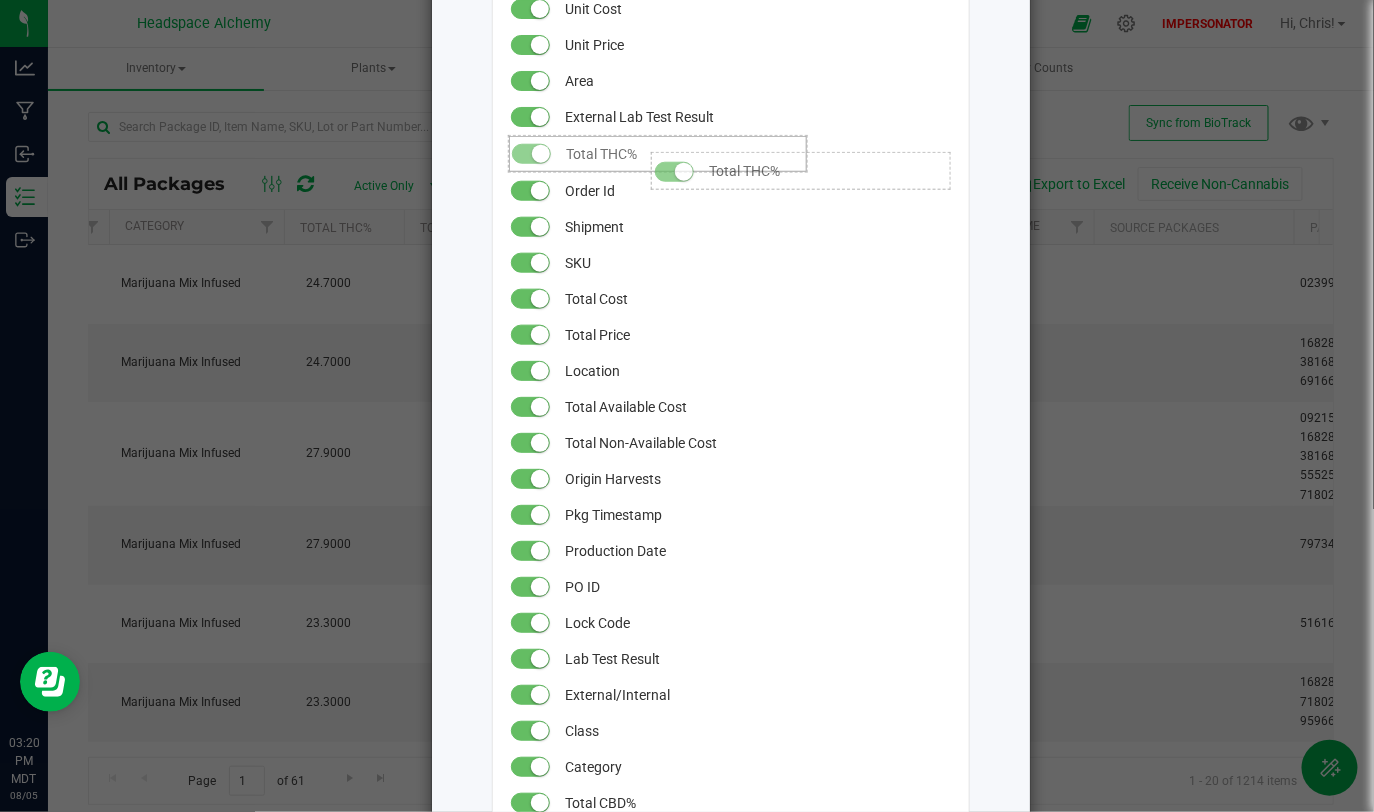drag, startPoint x: 629, startPoint y: 411, endPoint x: 634, endPoint y: 141, distance: 270.0463 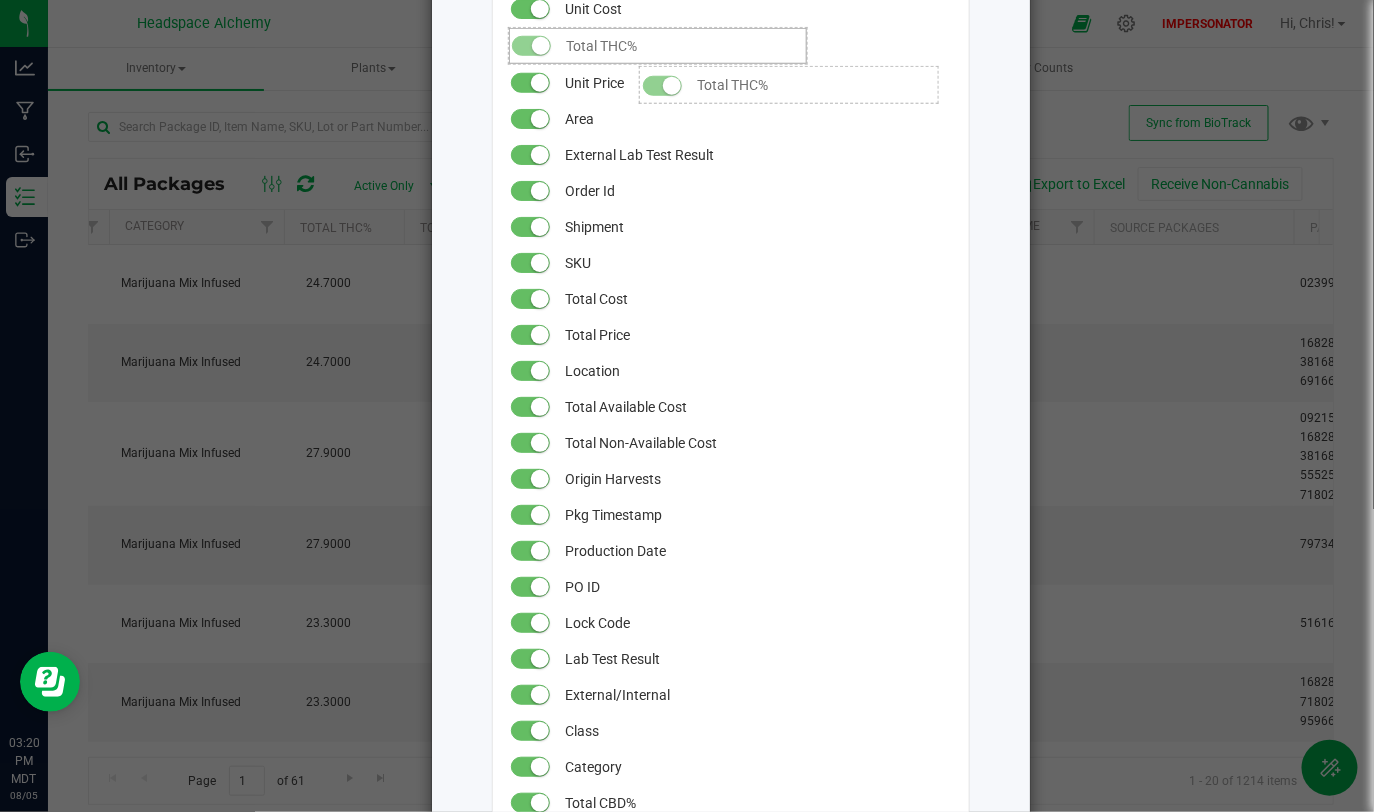 drag, startPoint x: 617, startPoint y: 152, endPoint x: 624, endPoint y: 48, distance: 104.23531 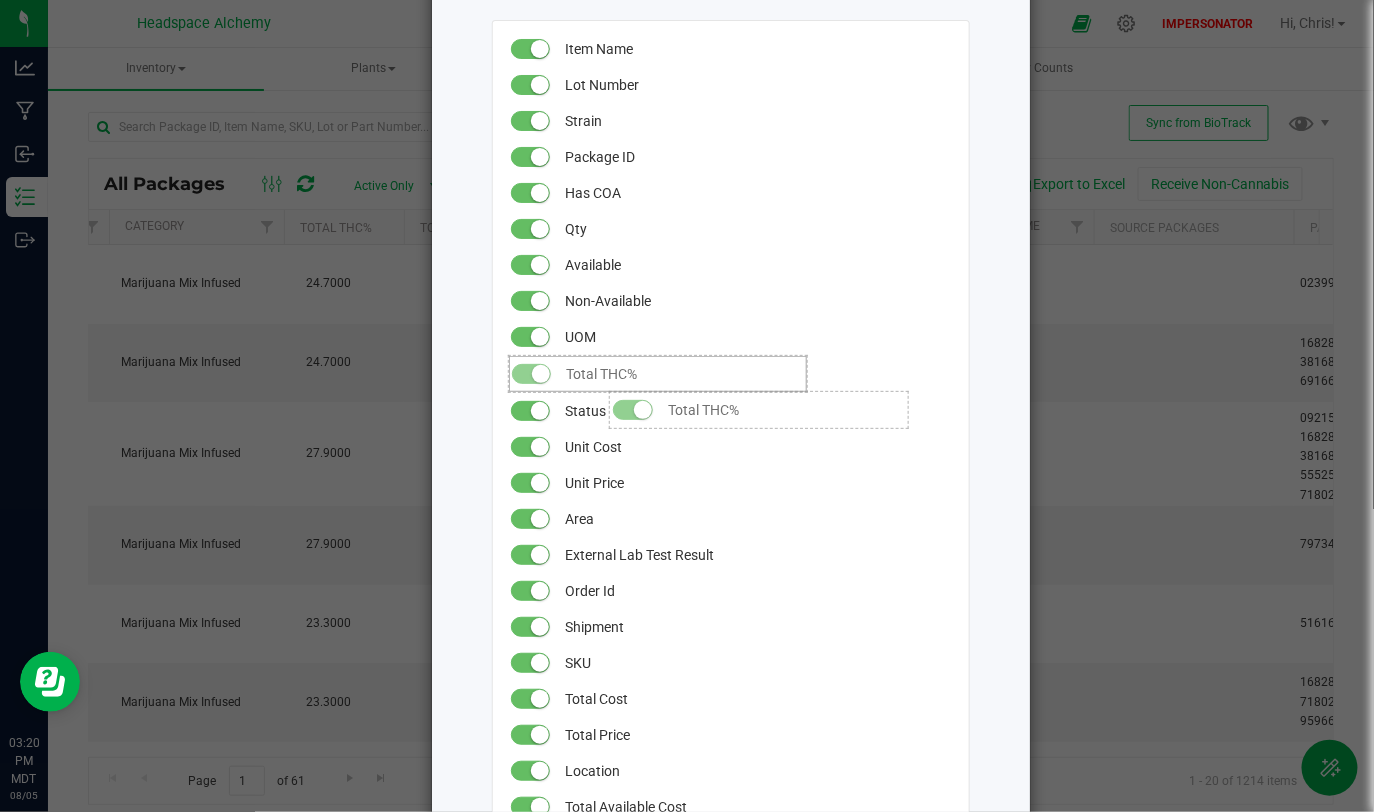 drag, startPoint x: 583, startPoint y: 439, endPoint x: 592, endPoint y: 376, distance: 63.63961 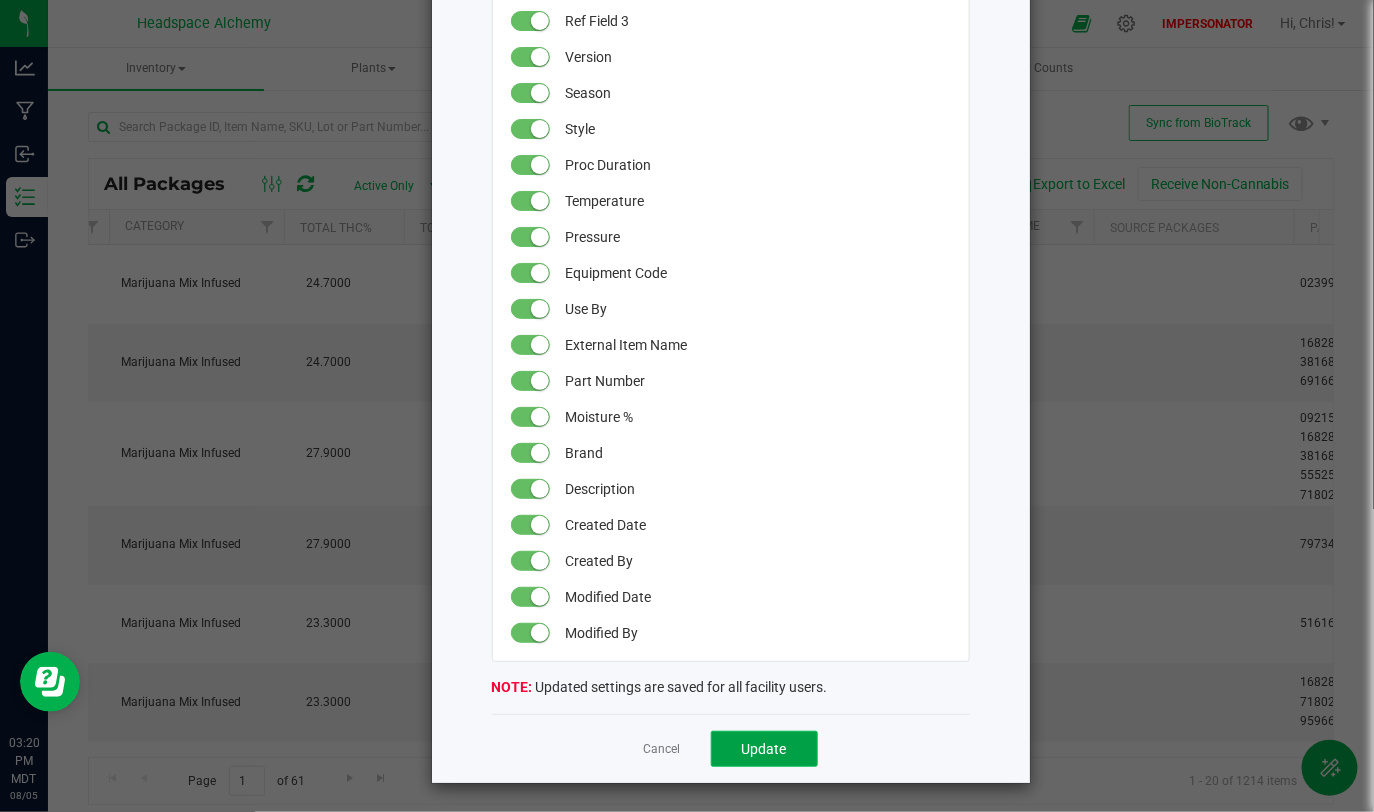 click on "Update" 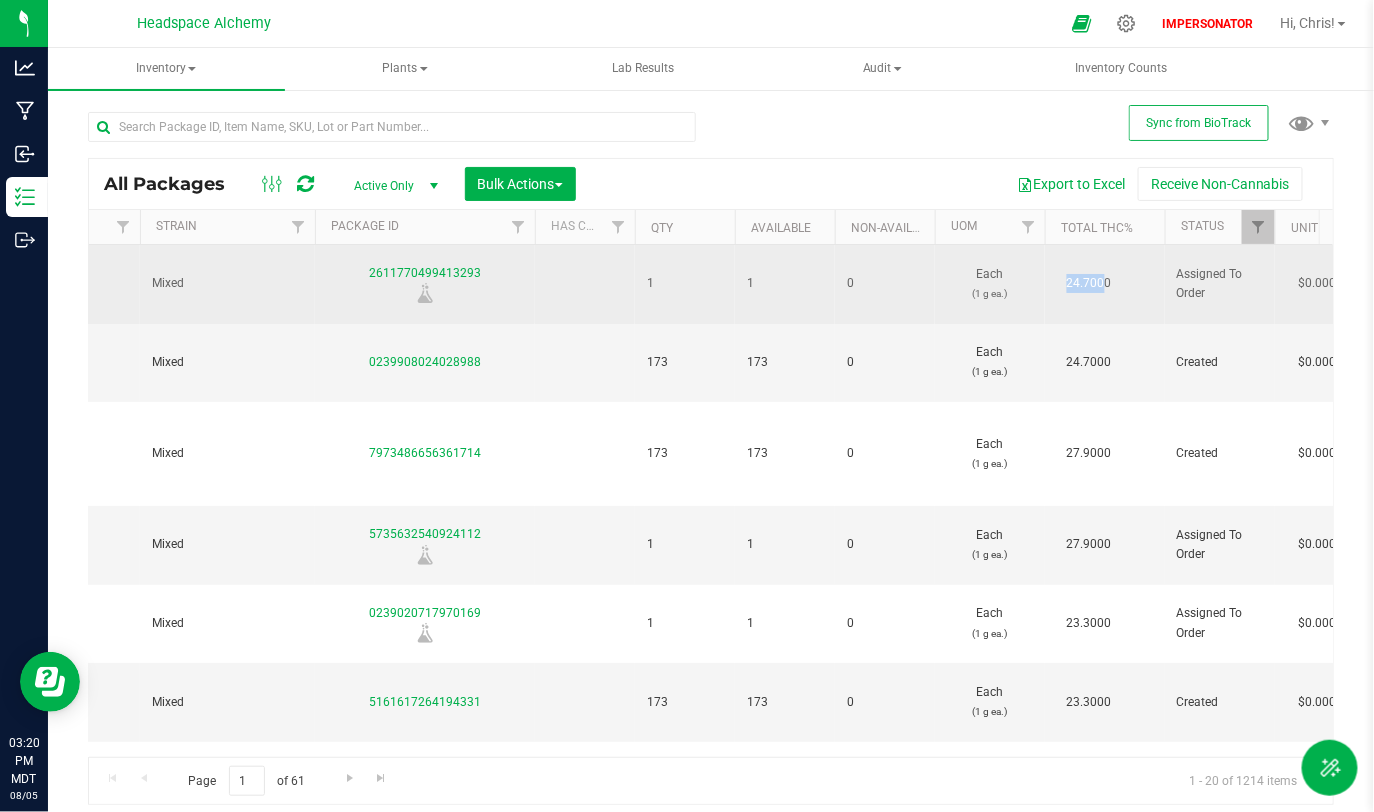 drag, startPoint x: 1062, startPoint y: 287, endPoint x: 1115, endPoint y: 287, distance: 53 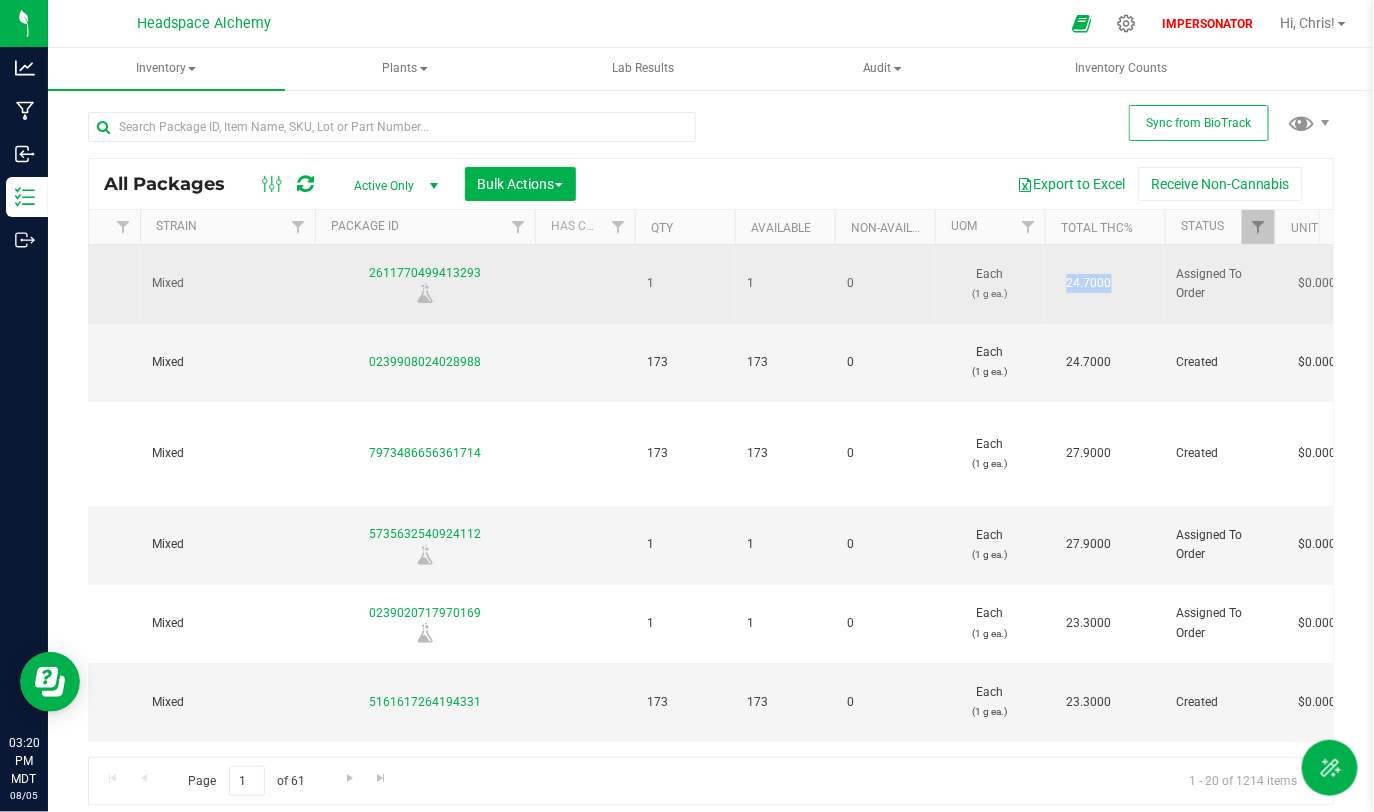 click on "24.7000" at bounding box center [1089, 283] 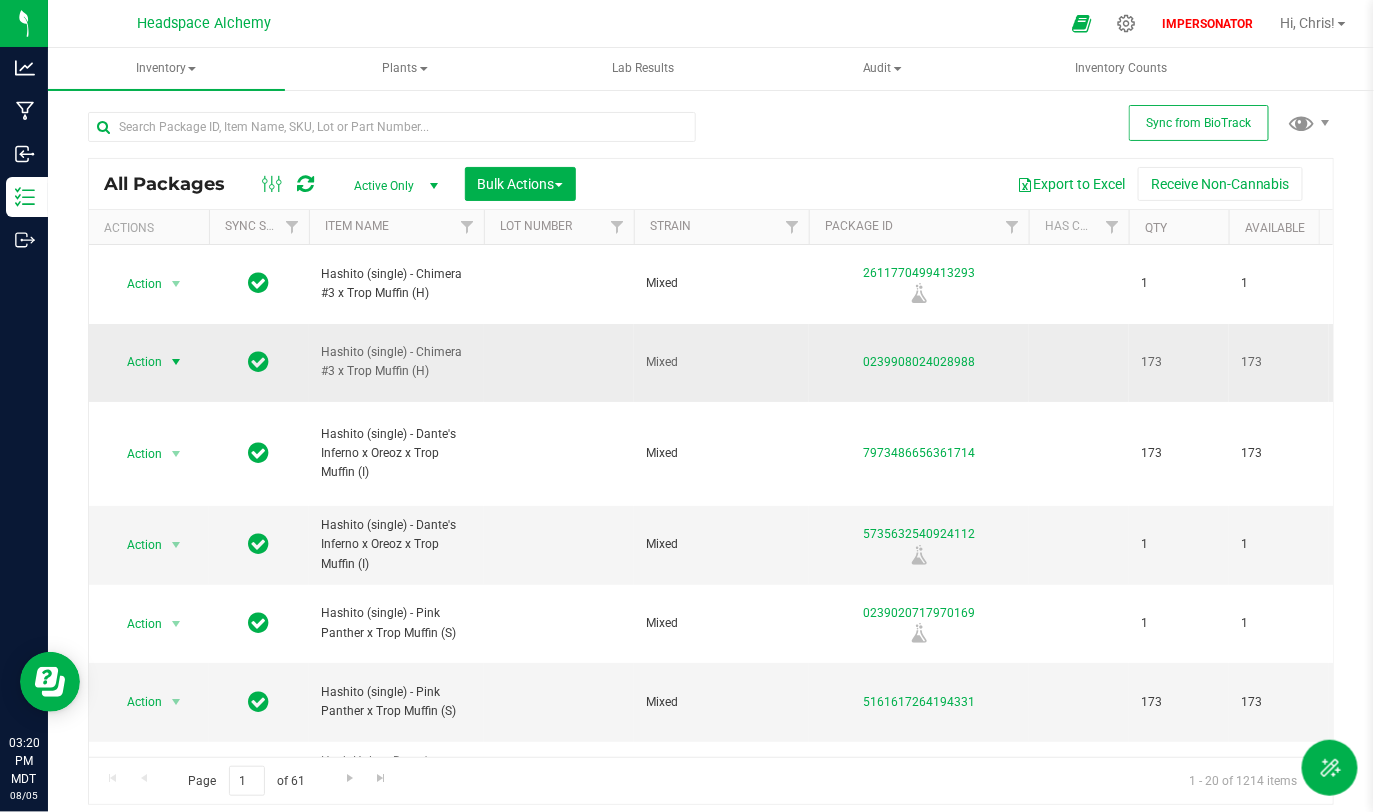 click at bounding box center (176, 362) 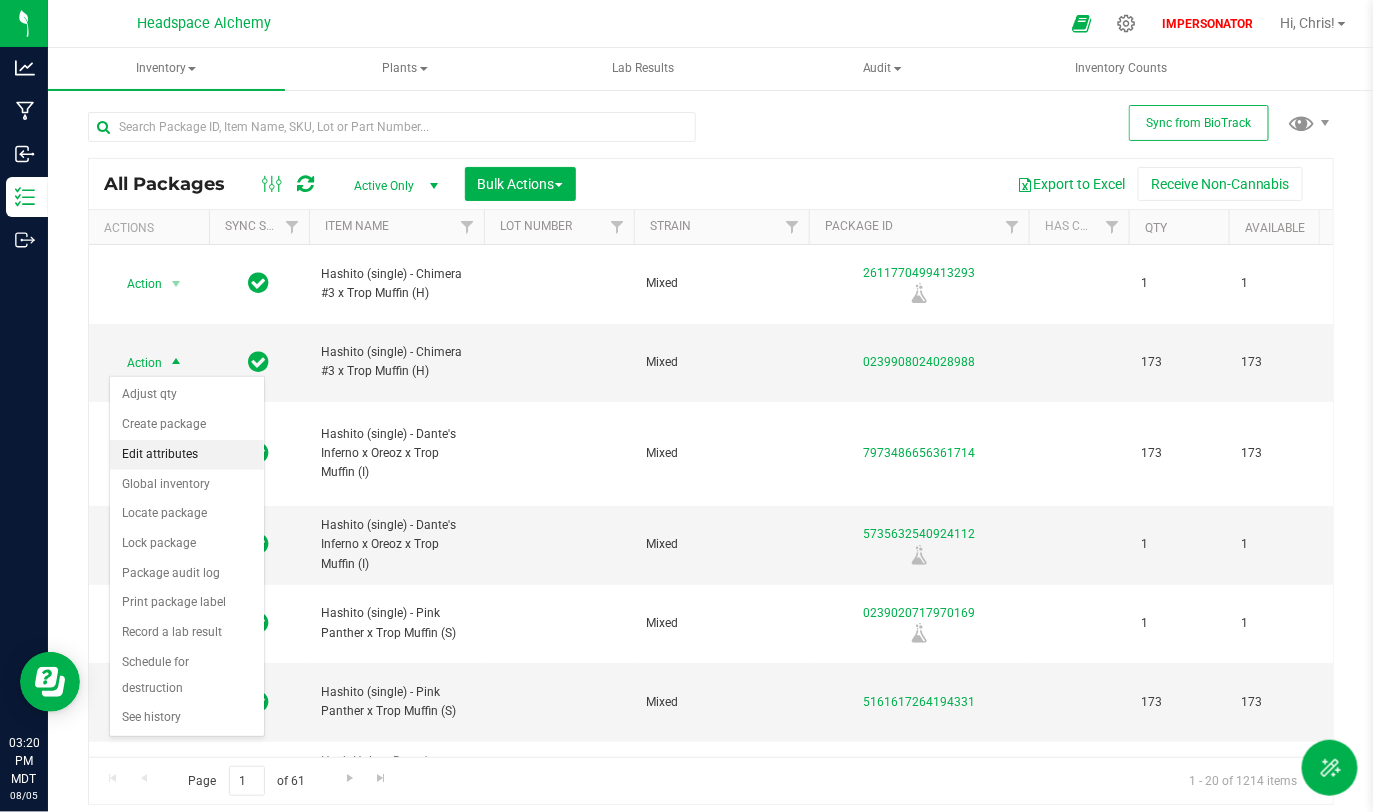 click on "Edit attributes" at bounding box center (187, 455) 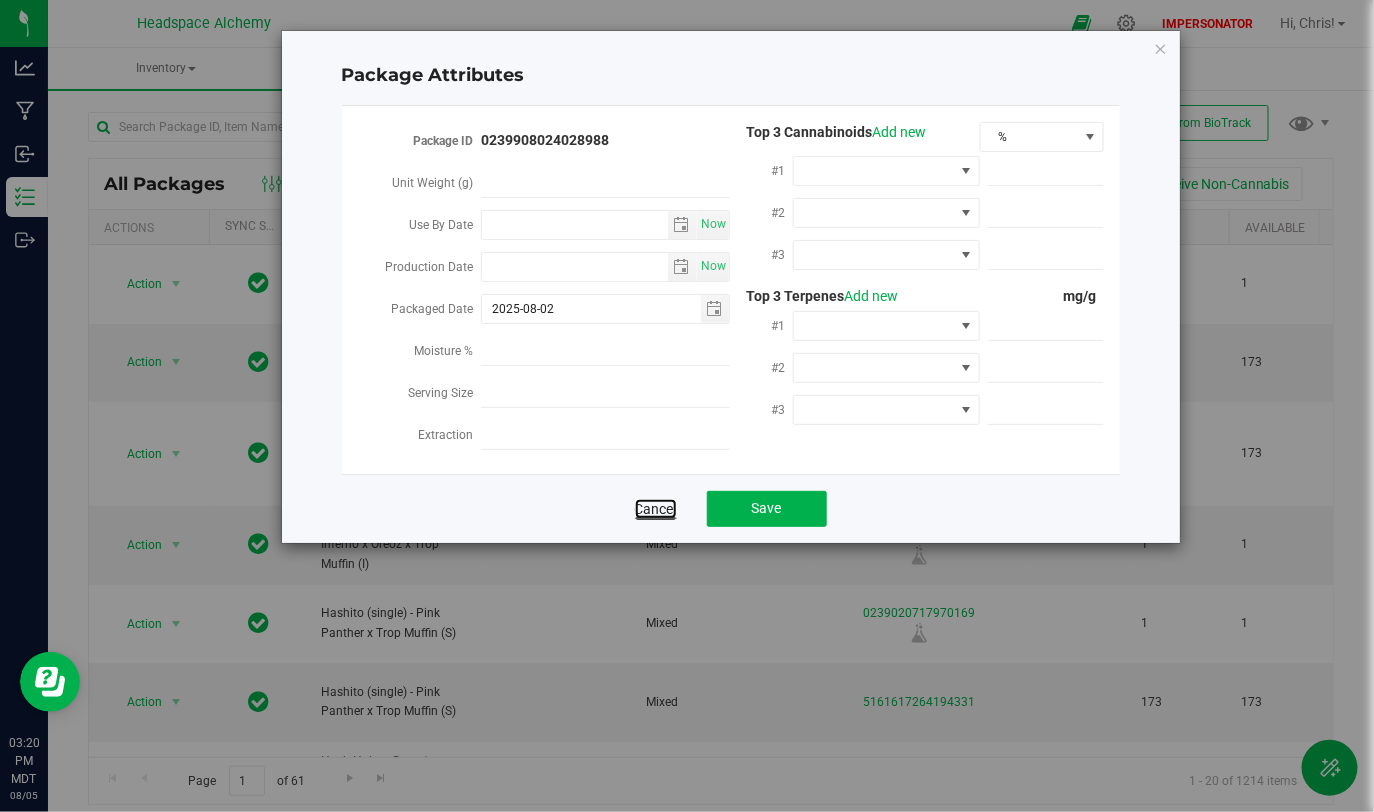 click on "Cancel" at bounding box center (656, 509) 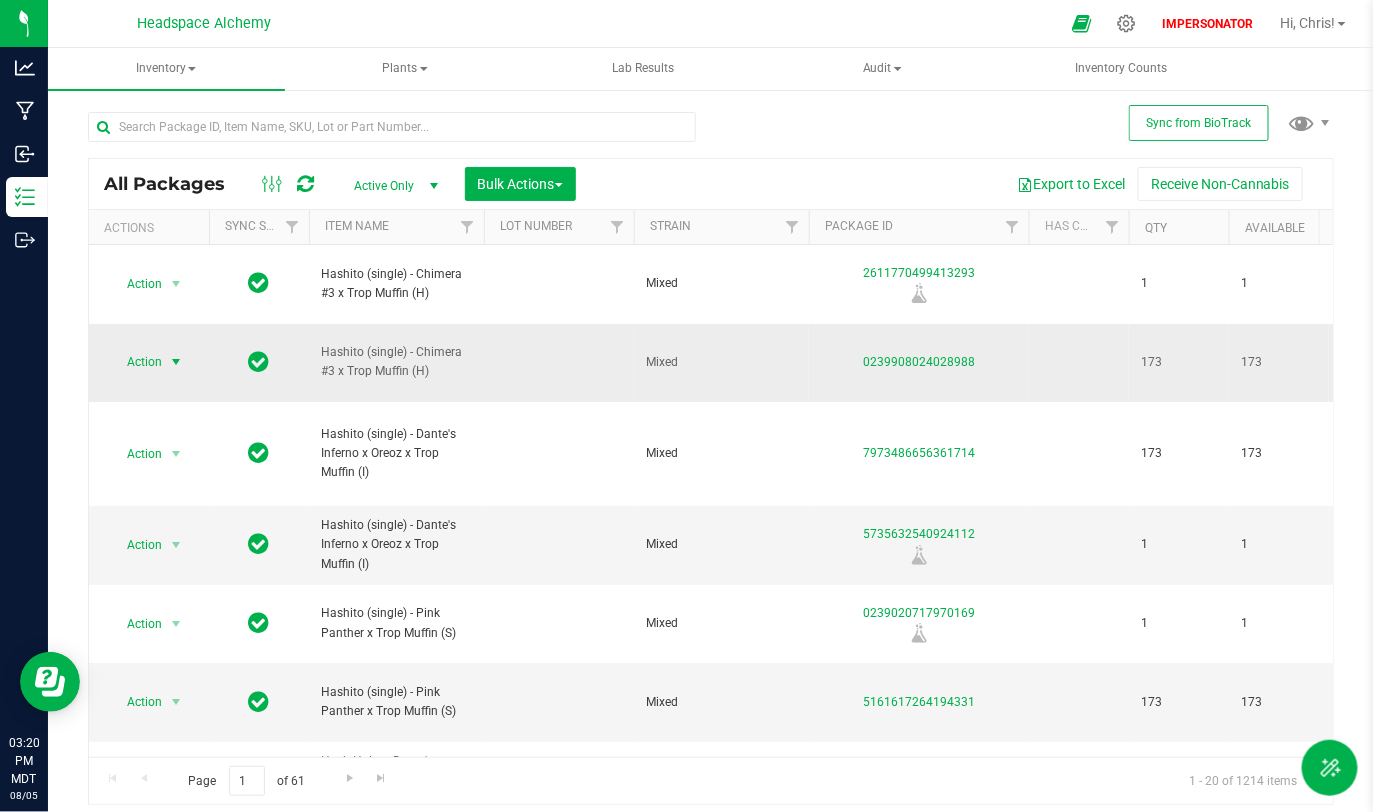 click at bounding box center (176, 362) 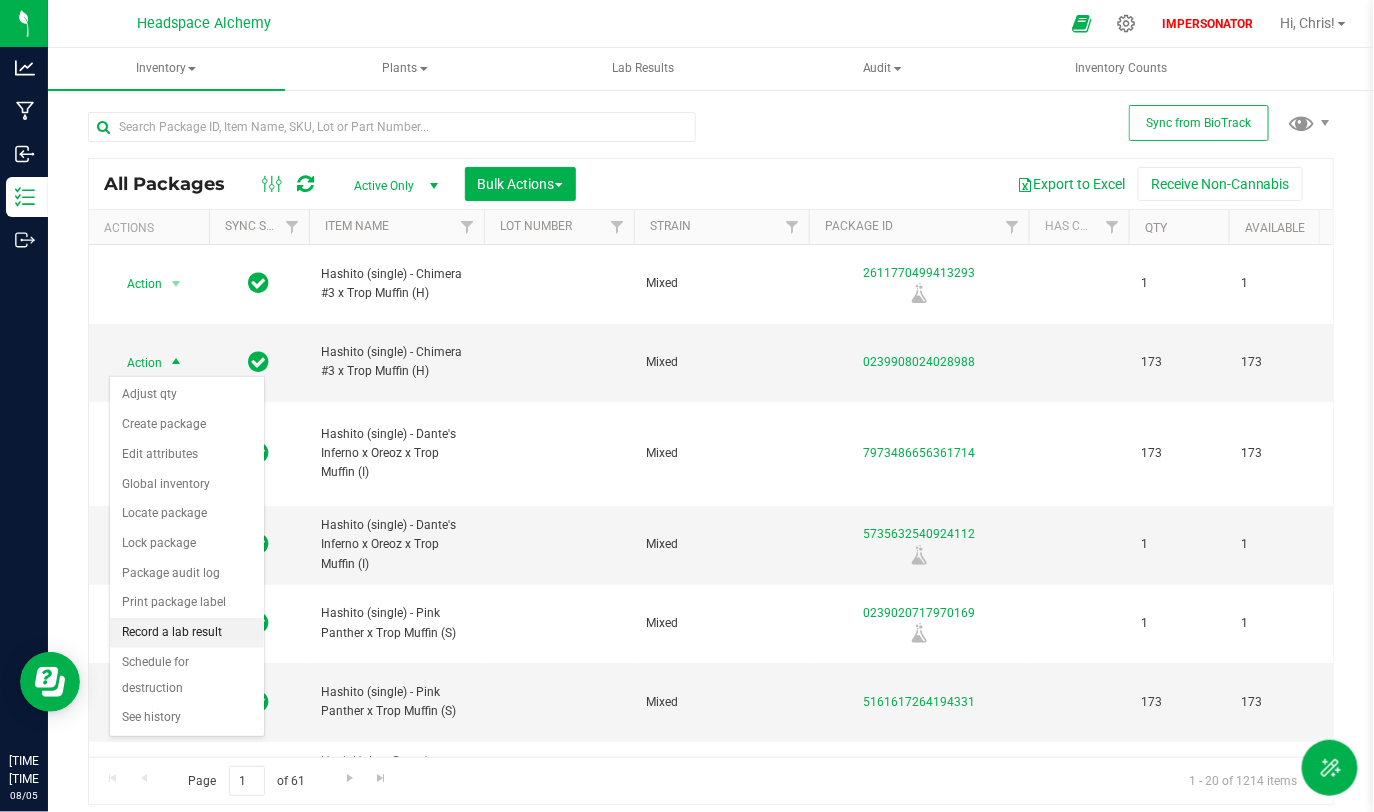 click on "Record a lab result" at bounding box center [187, 633] 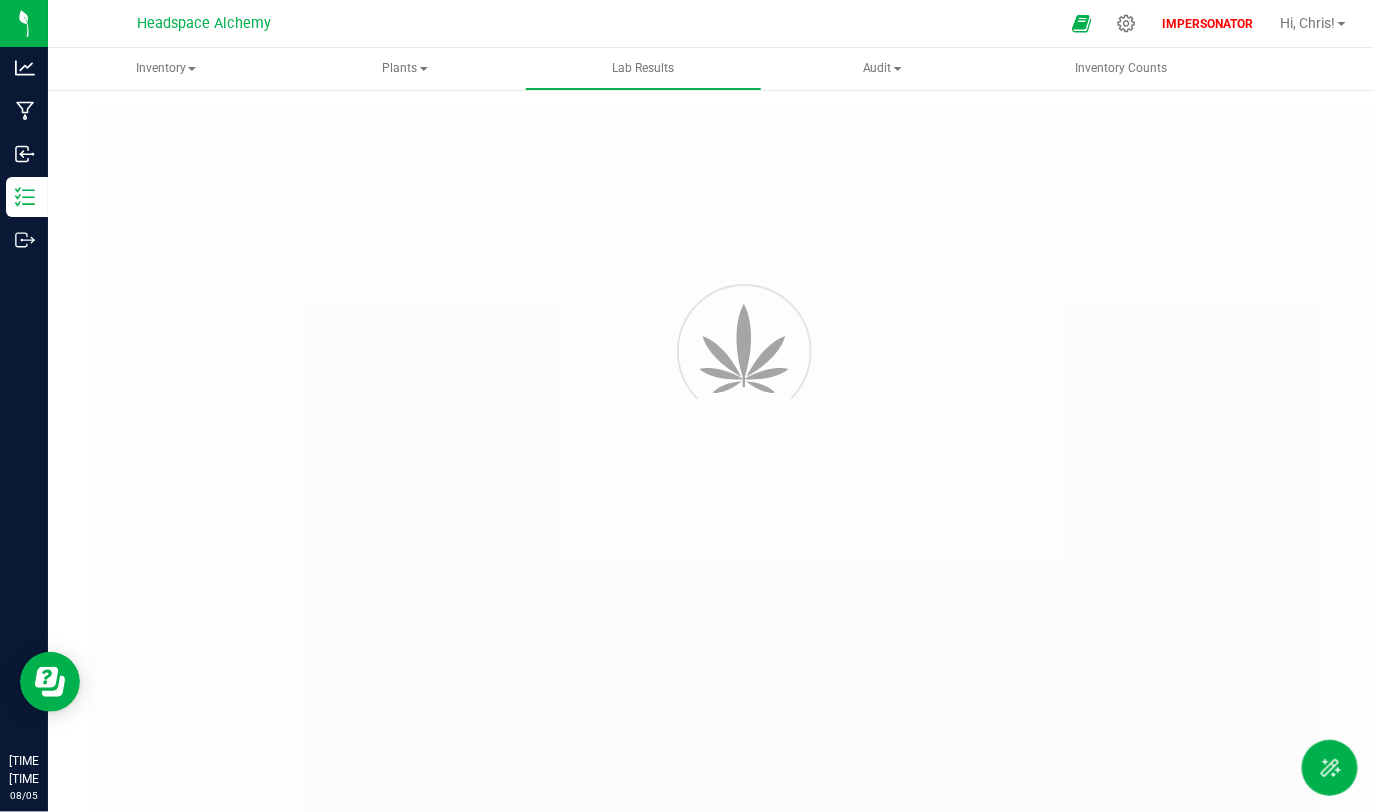 type on "0239908024028988" 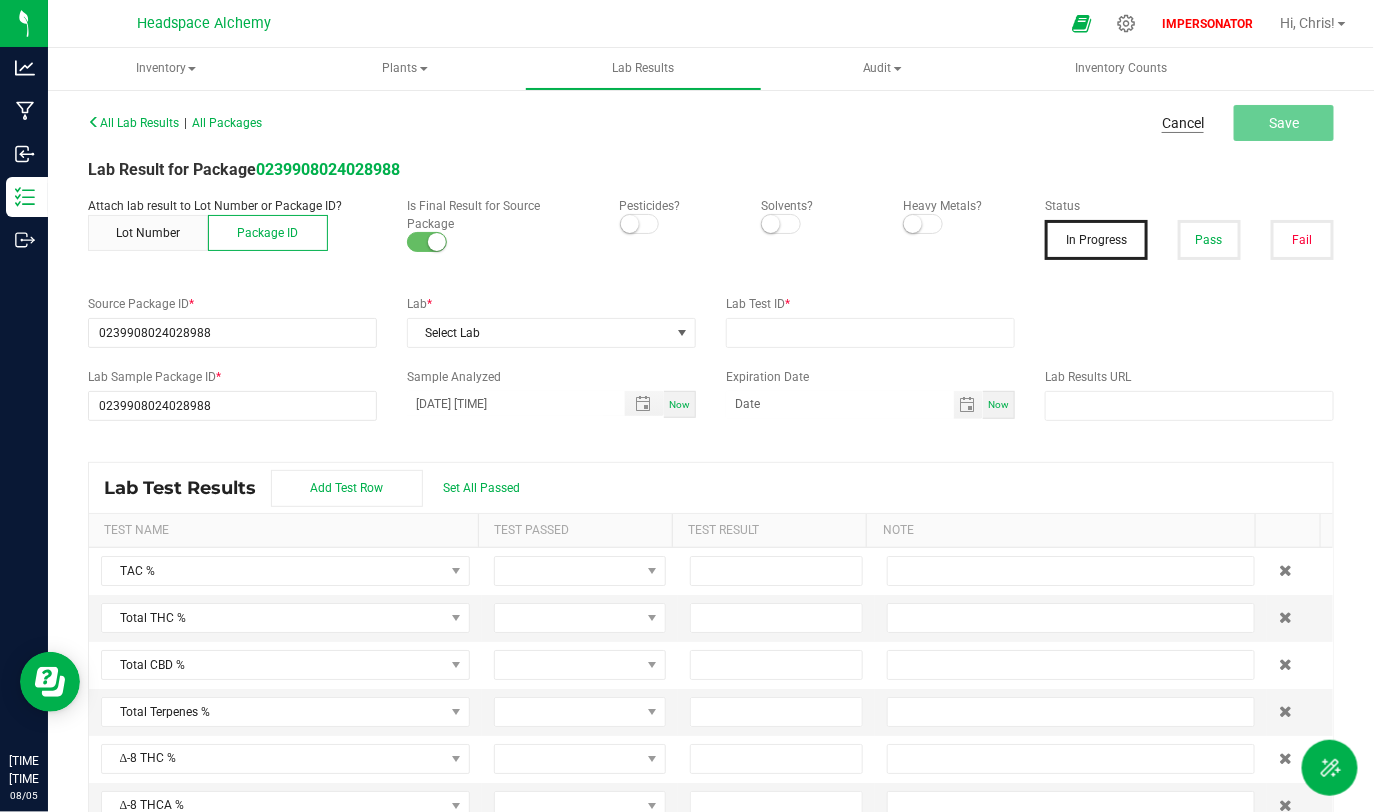 click on "Cancel" at bounding box center (1183, 123) 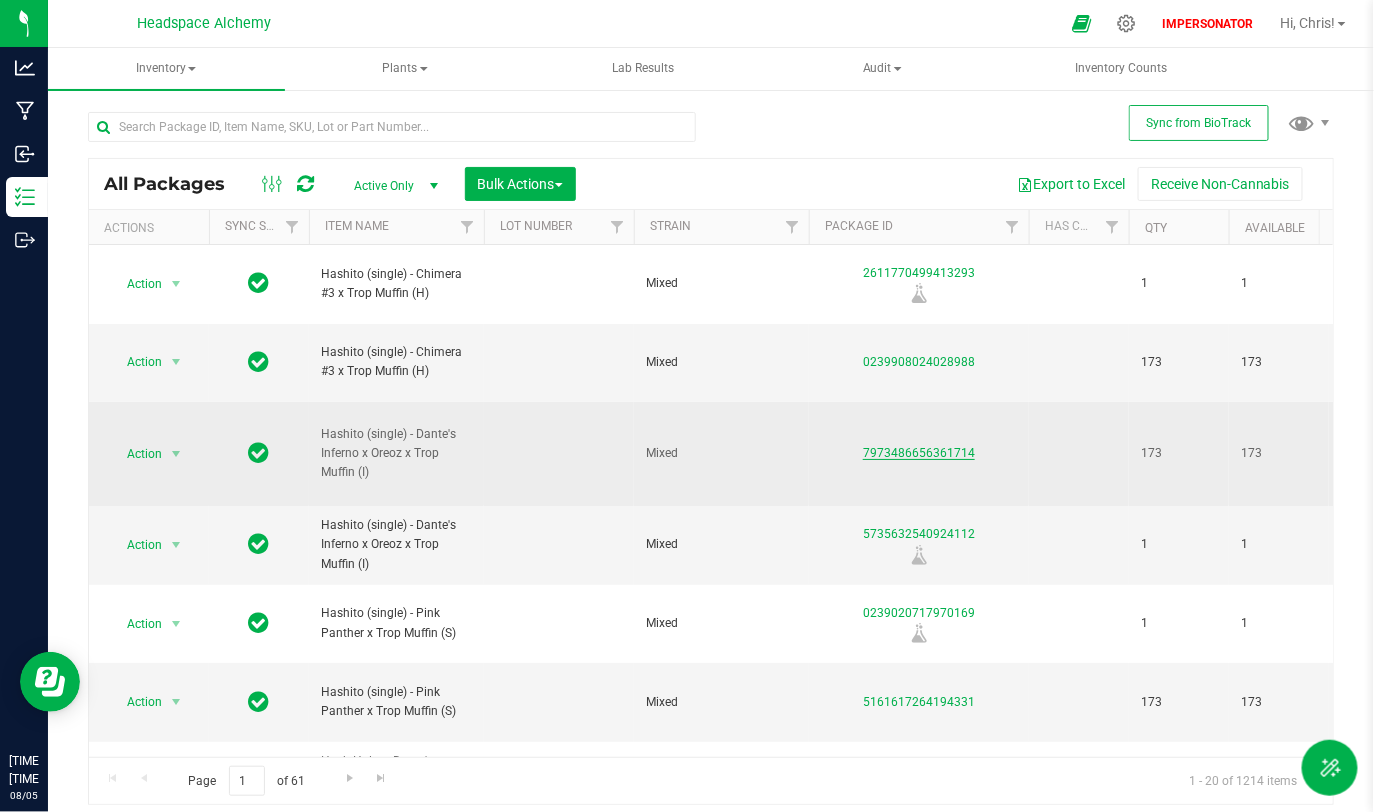 click on "7973486656361714" at bounding box center (919, 453) 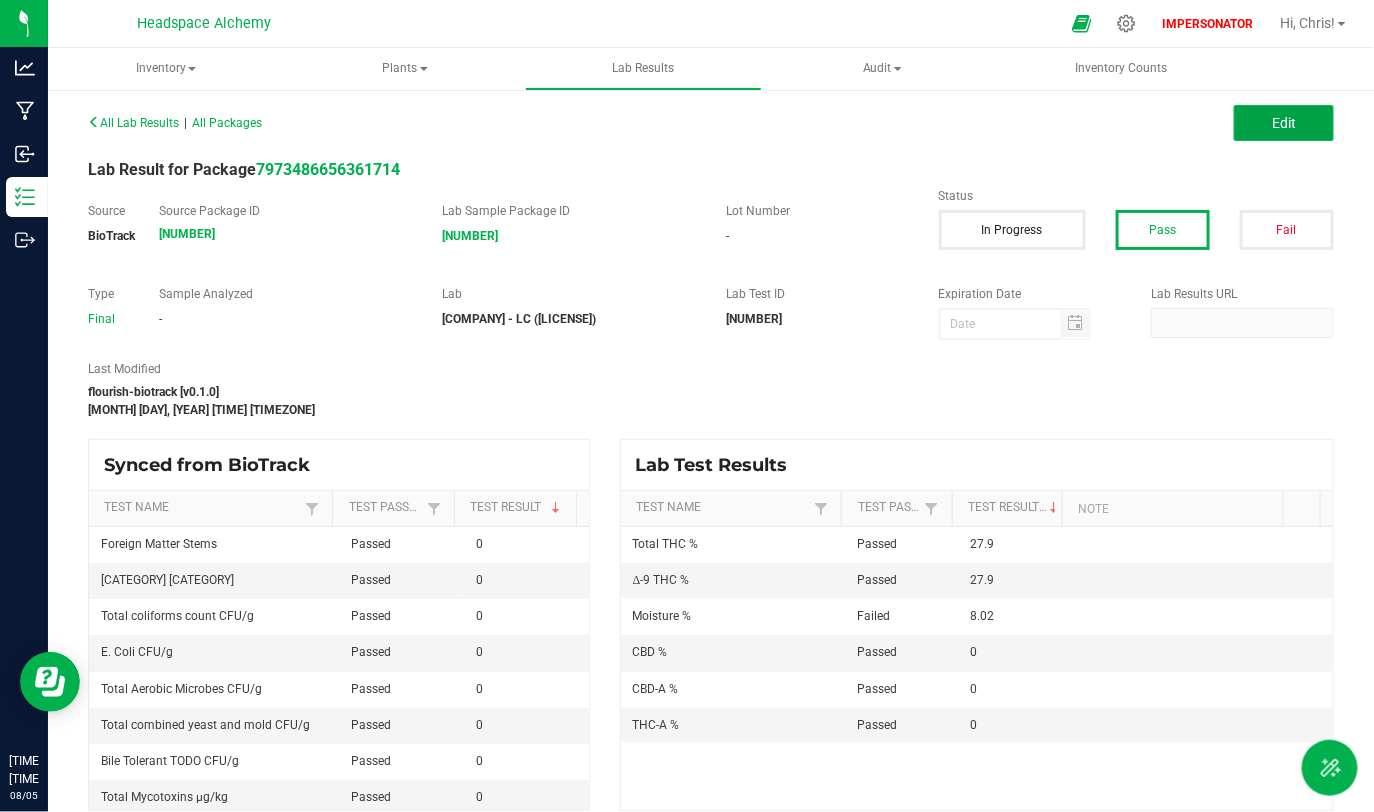 click on "Edit" at bounding box center (1284, 123) 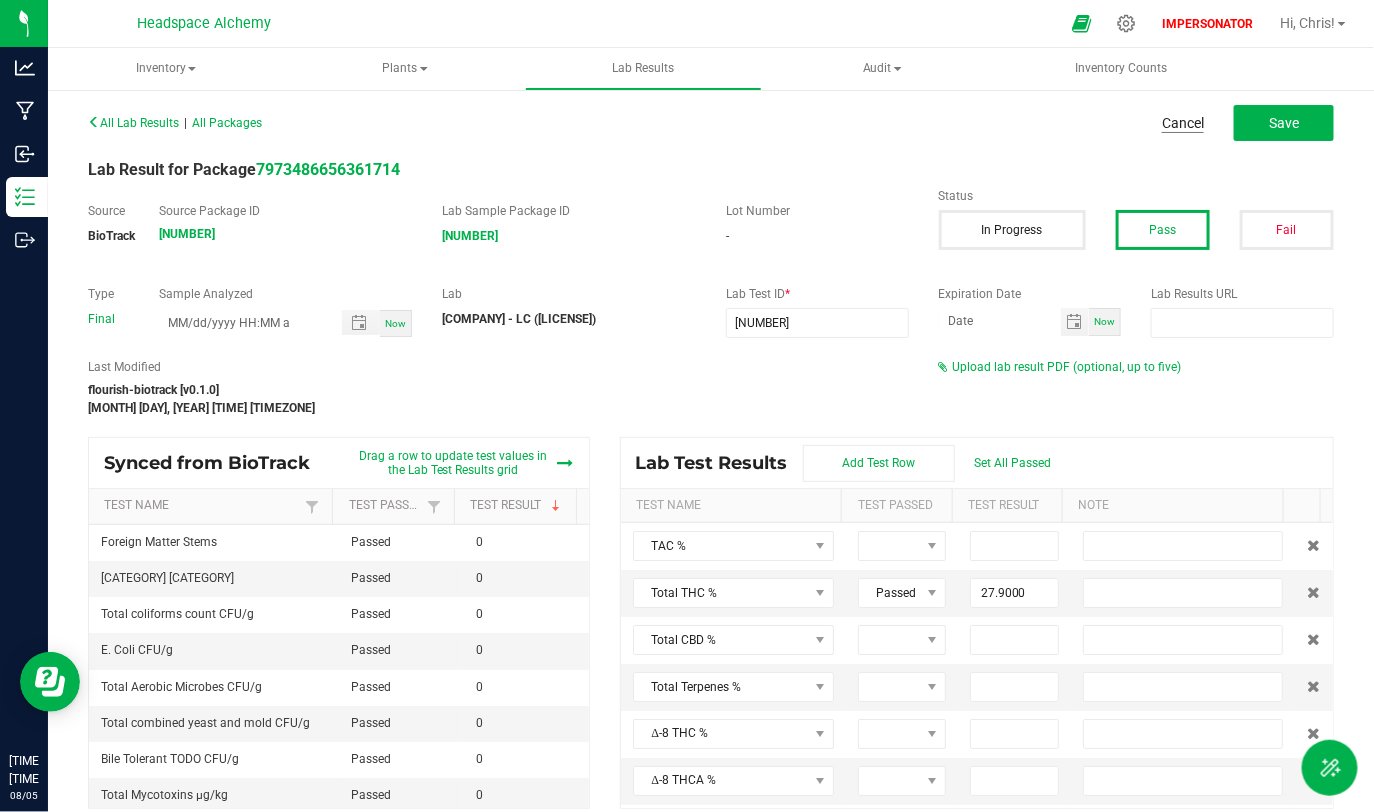 click on "Cancel" at bounding box center [1183, 123] 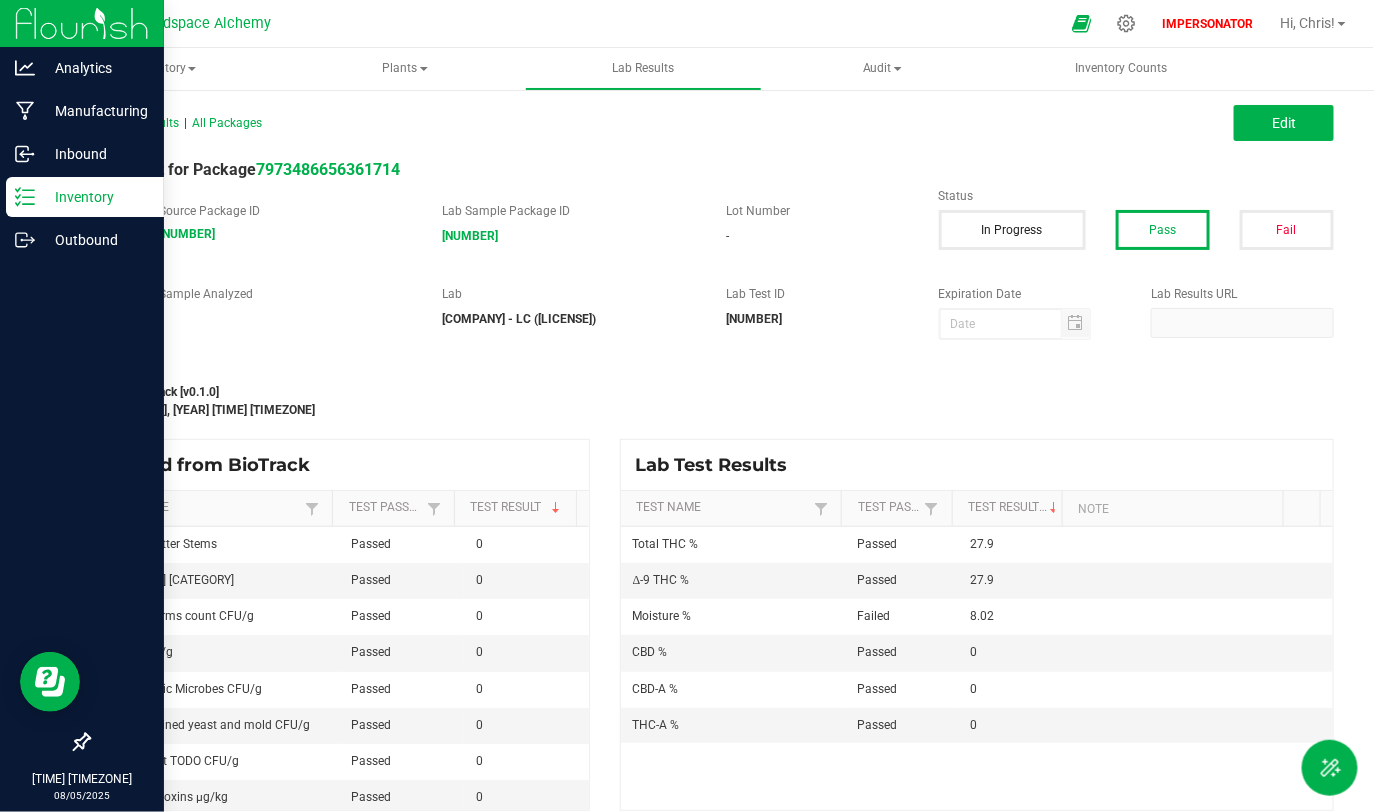 click on "Inventory" at bounding box center [95, 197] 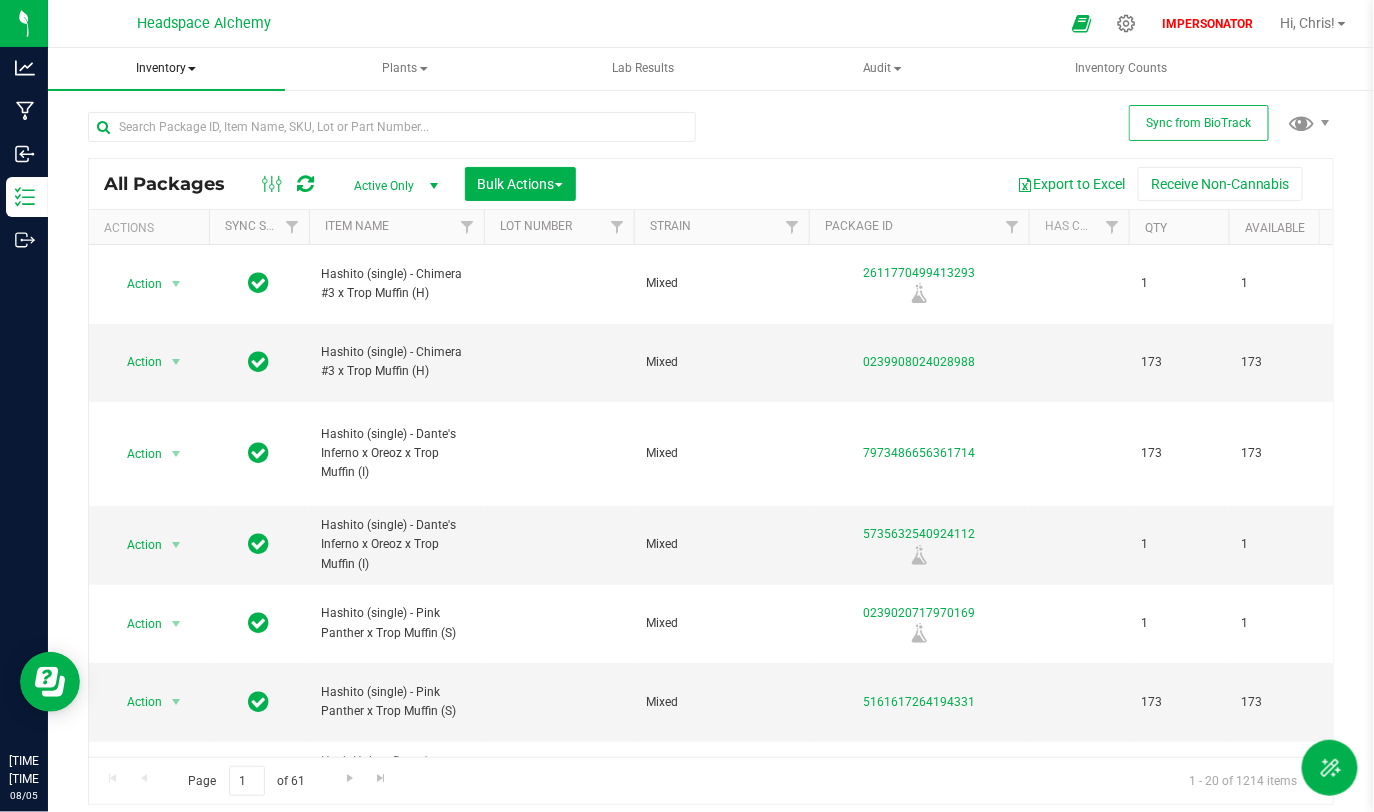click at bounding box center [192, 69] 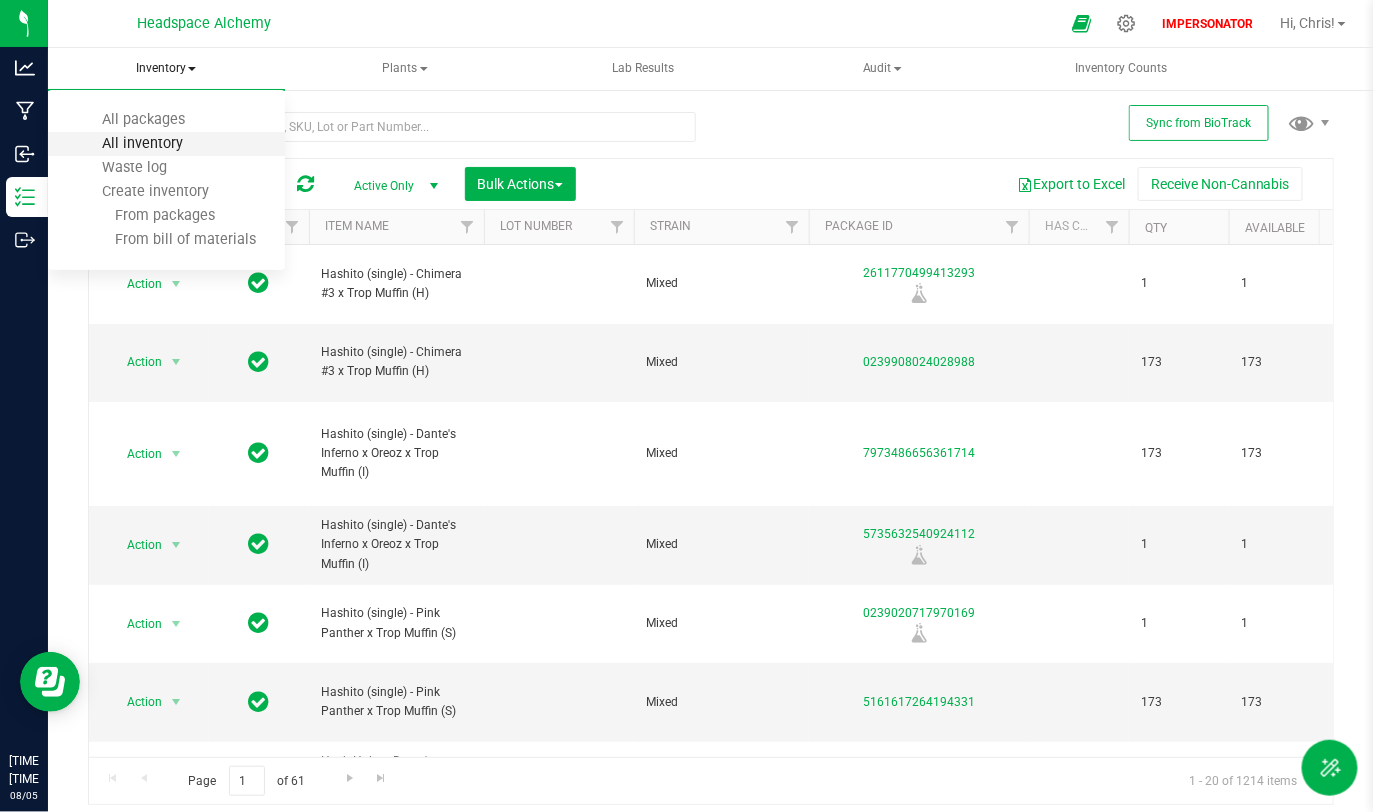click on "All inventory" at bounding box center [142, 143] 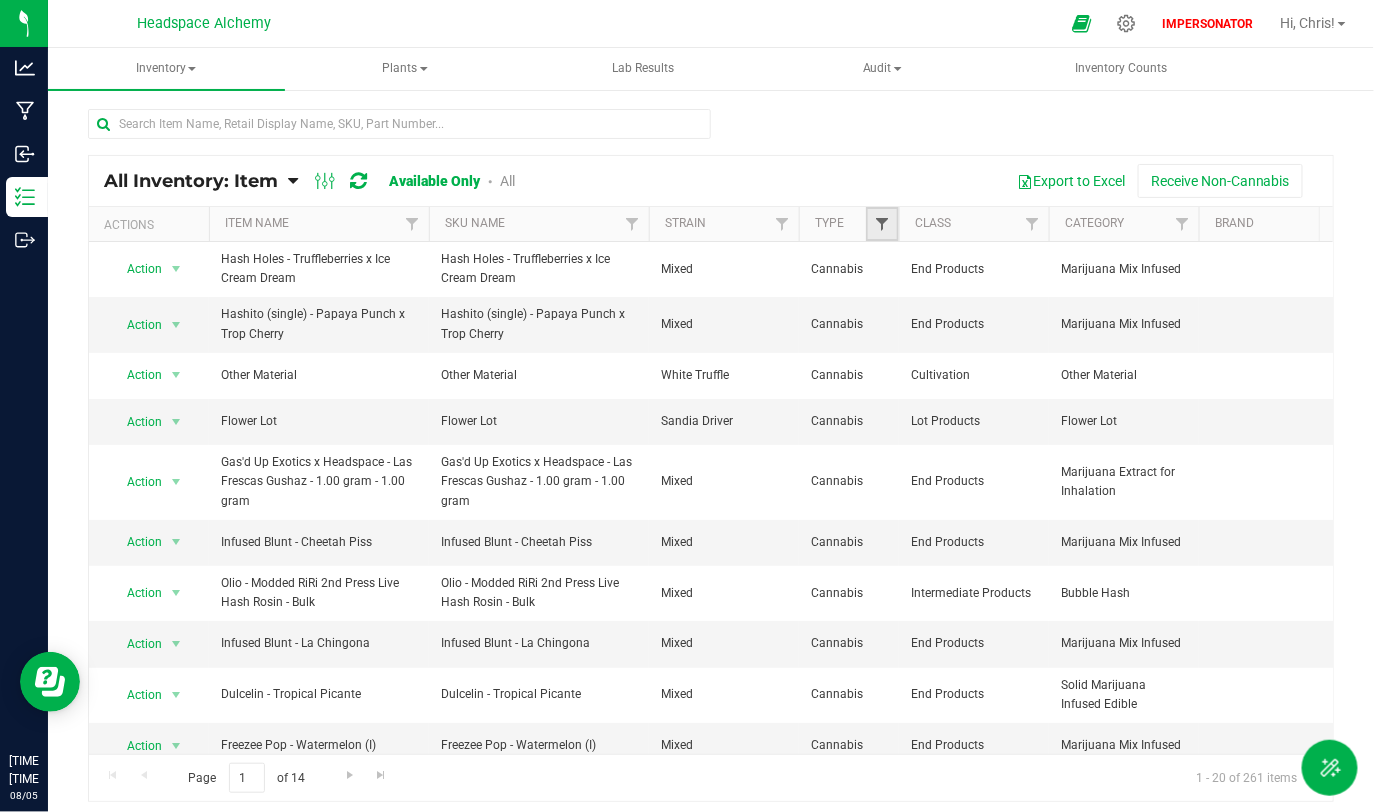 click at bounding box center (882, 224) 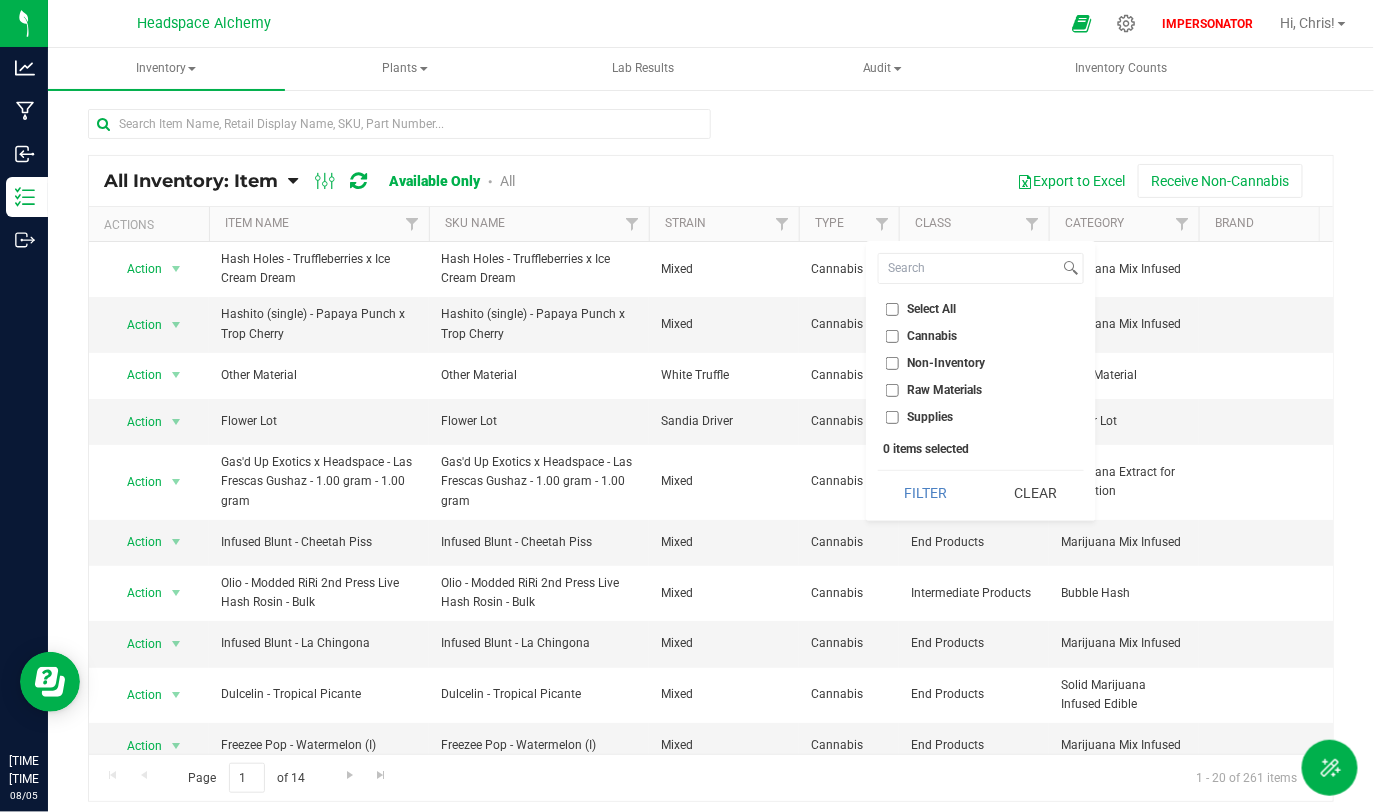 click on "Non-Inventory" at bounding box center (892, 363) 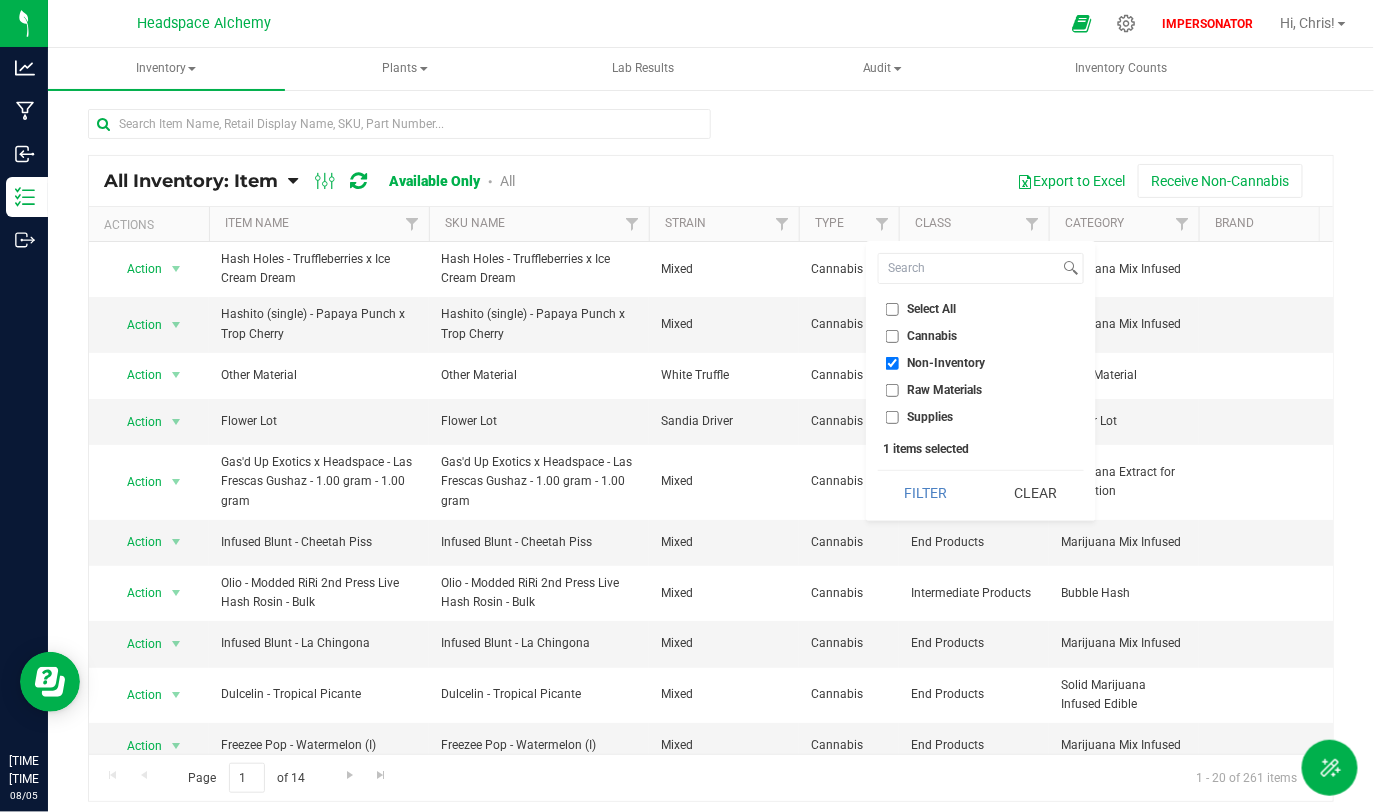 click on "Raw Materials" at bounding box center [892, 390] 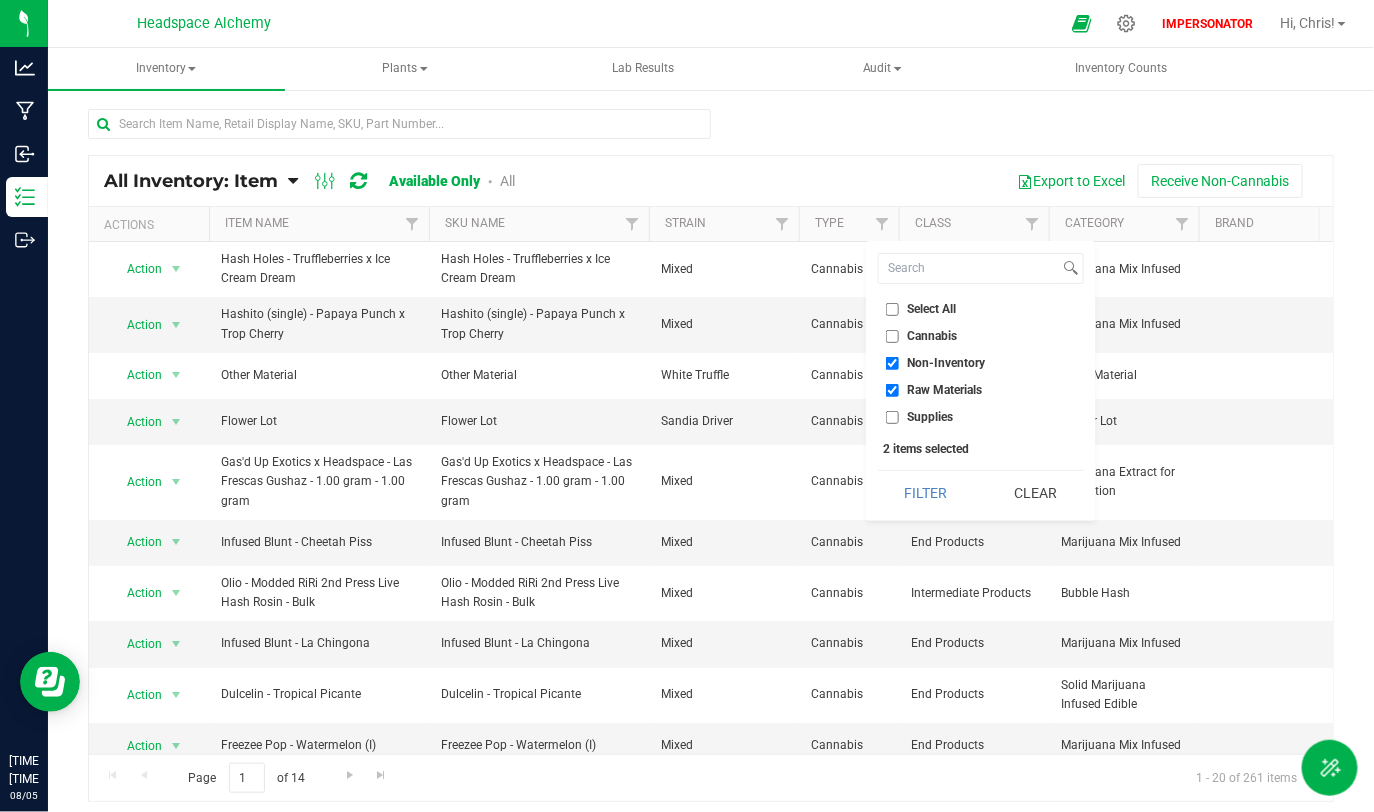 click on "Supplies" at bounding box center (892, 417) 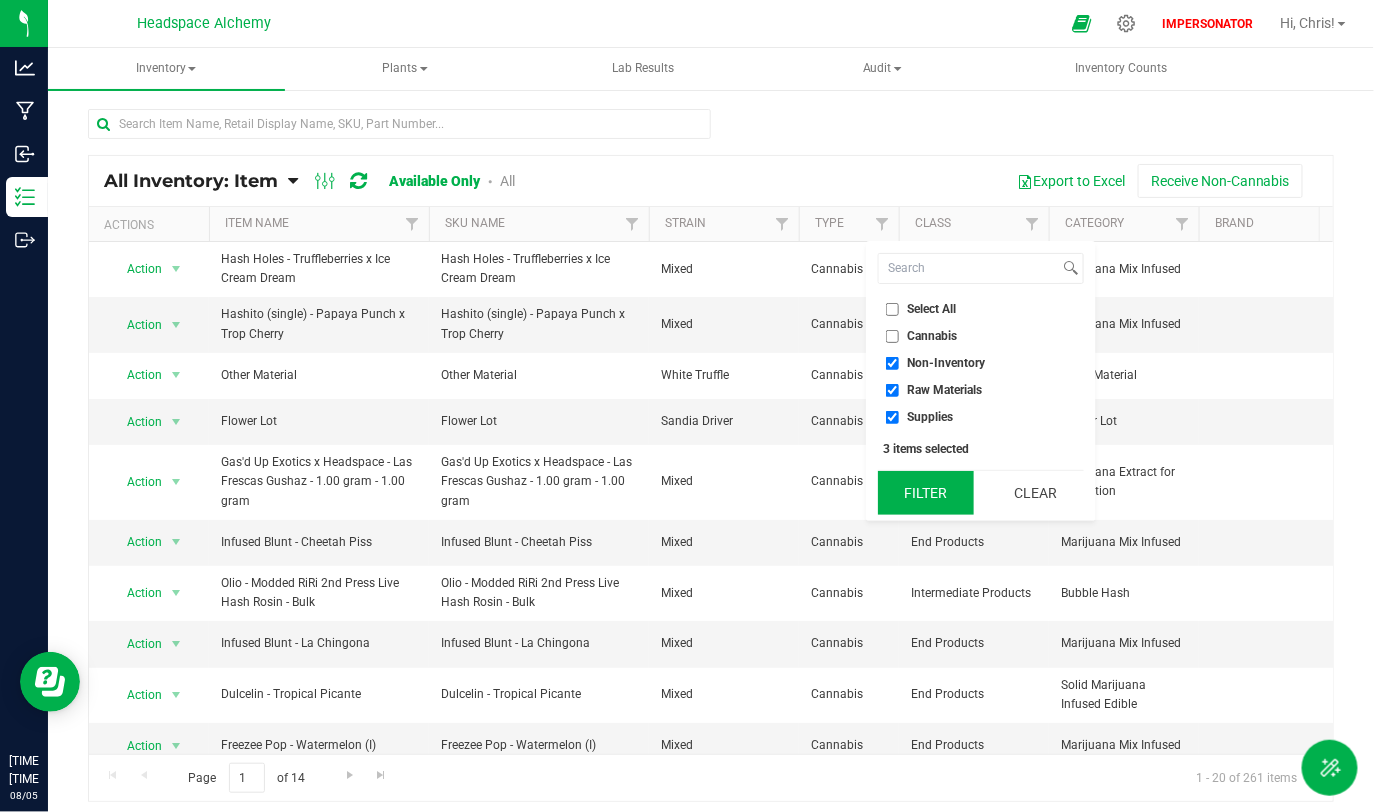 click on "Filter" at bounding box center (926, 493) 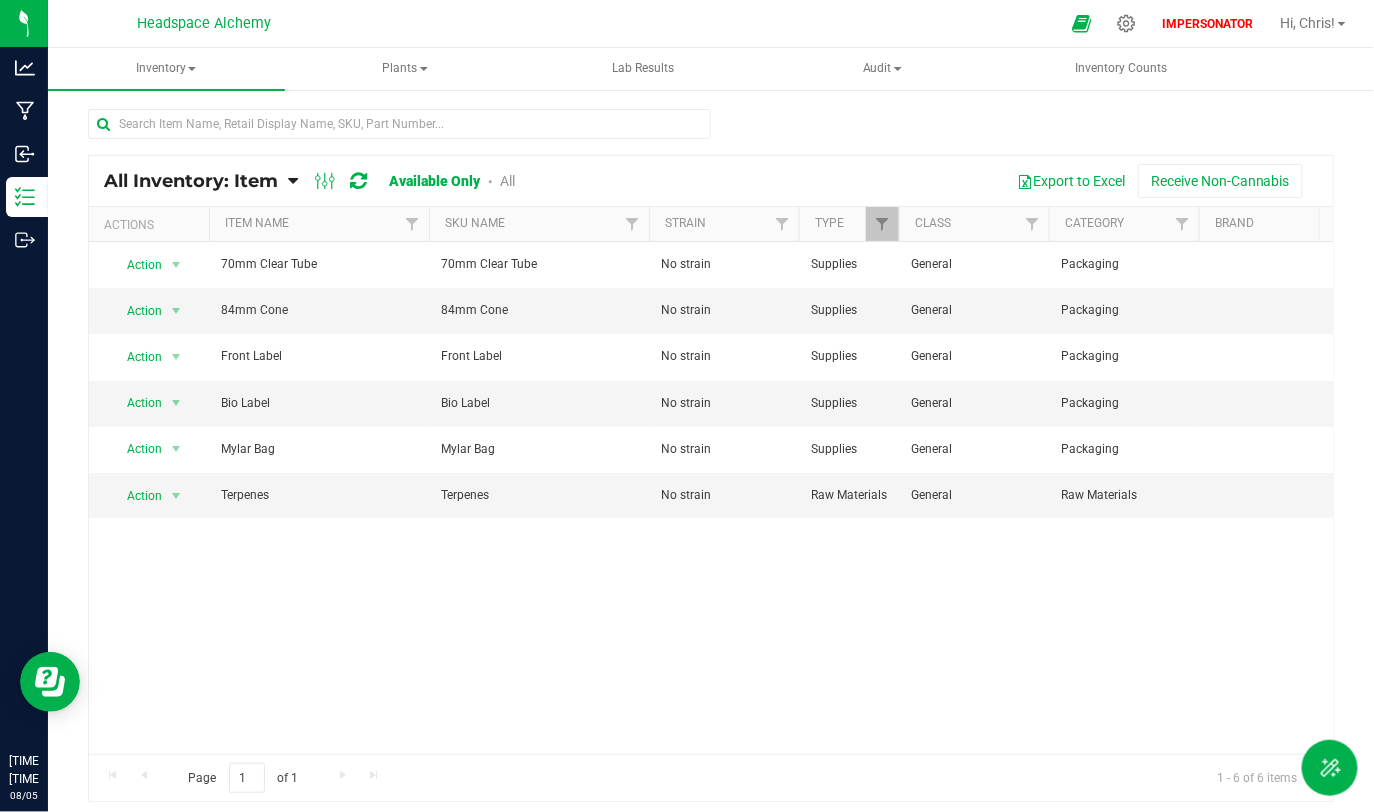 scroll, scrollTop: 0, scrollLeft: 378, axis: horizontal 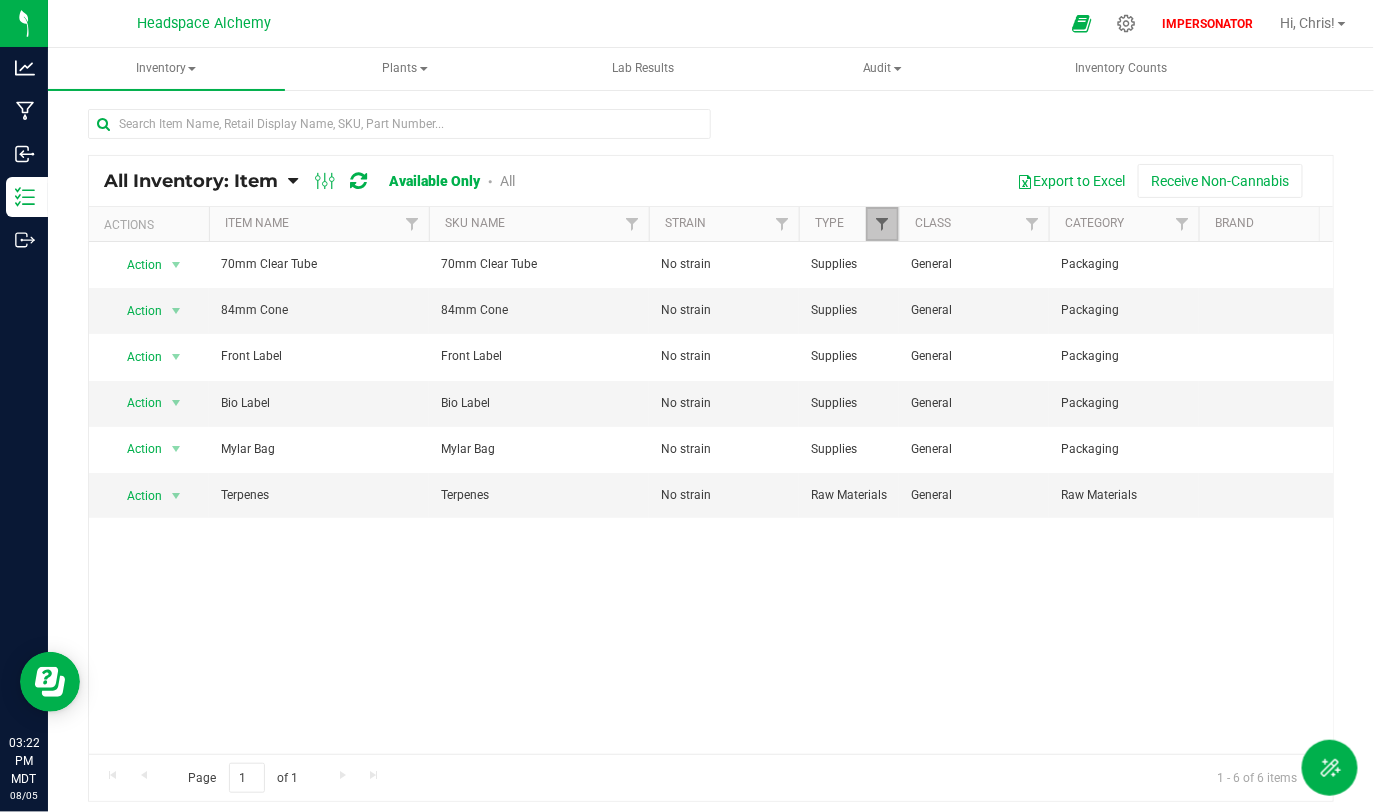 click at bounding box center (882, 224) 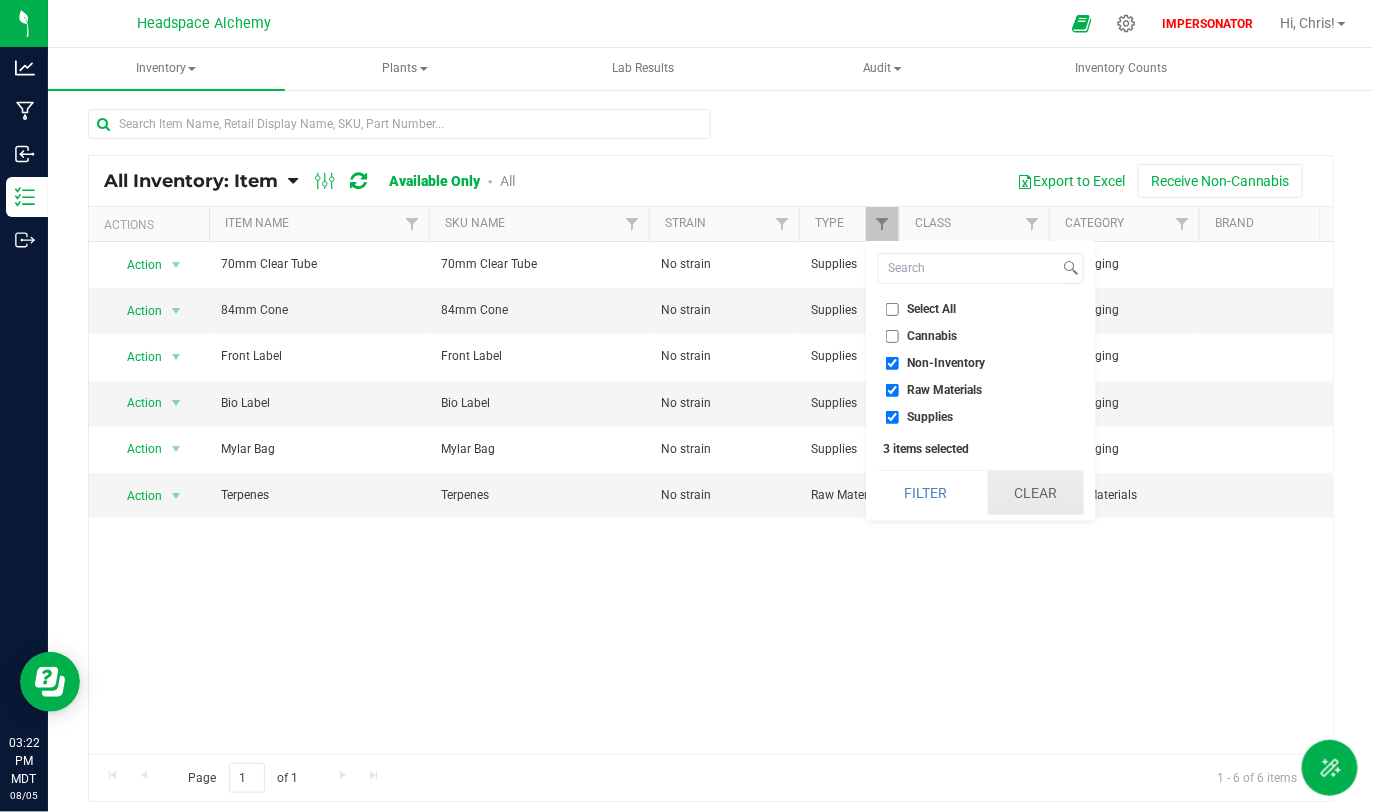 click on "Clear" at bounding box center (1036, 493) 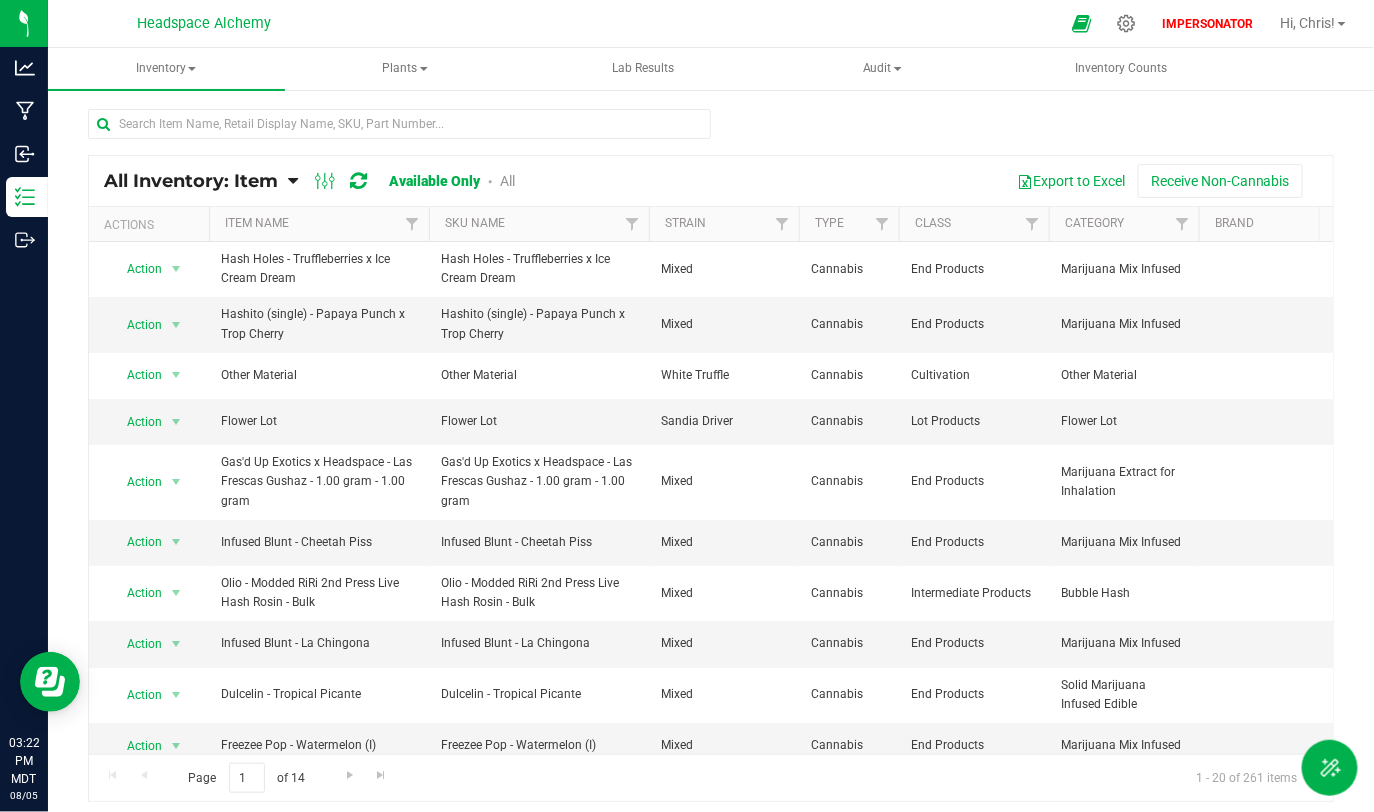 scroll, scrollTop: 0, scrollLeft: 224, axis: horizontal 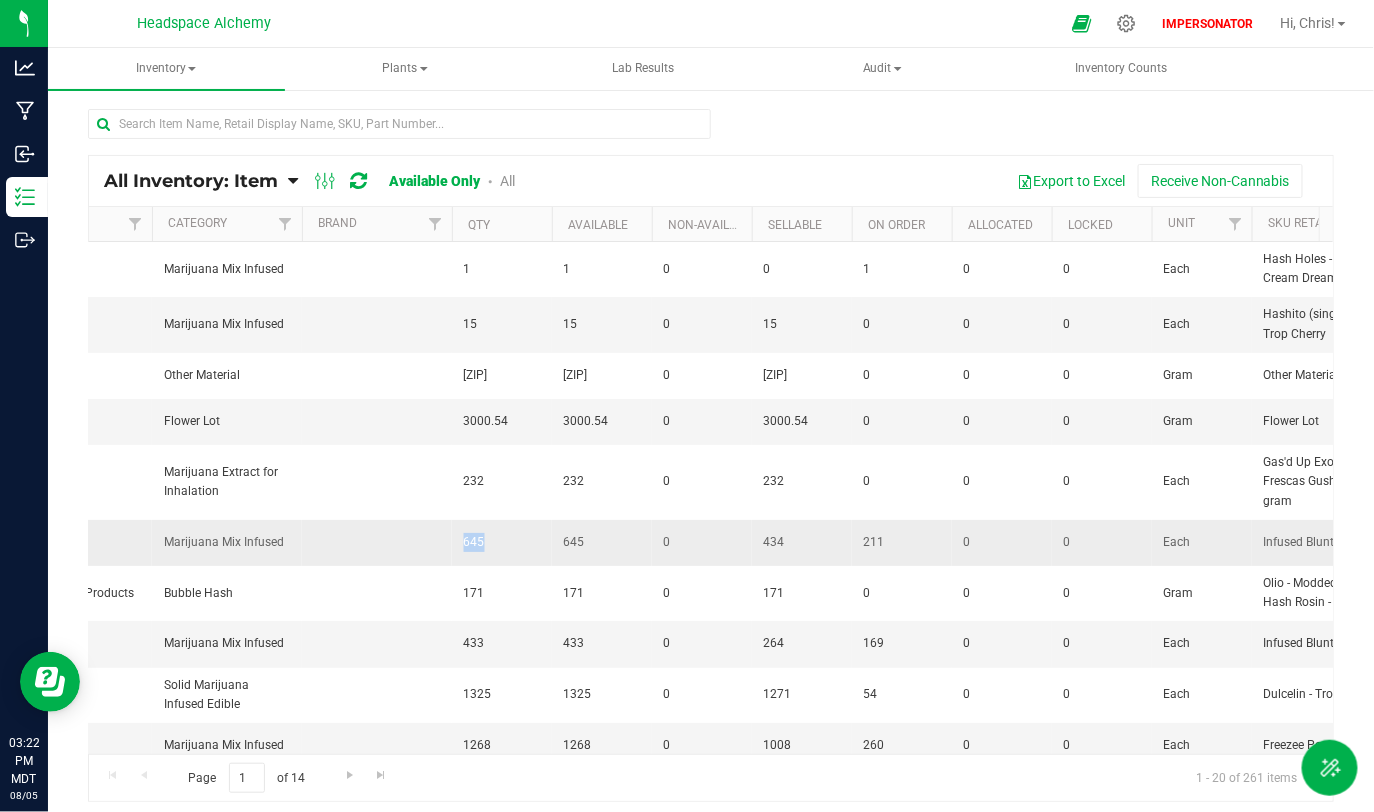 drag, startPoint x: 464, startPoint y: 541, endPoint x: 497, endPoint y: 541, distance: 33 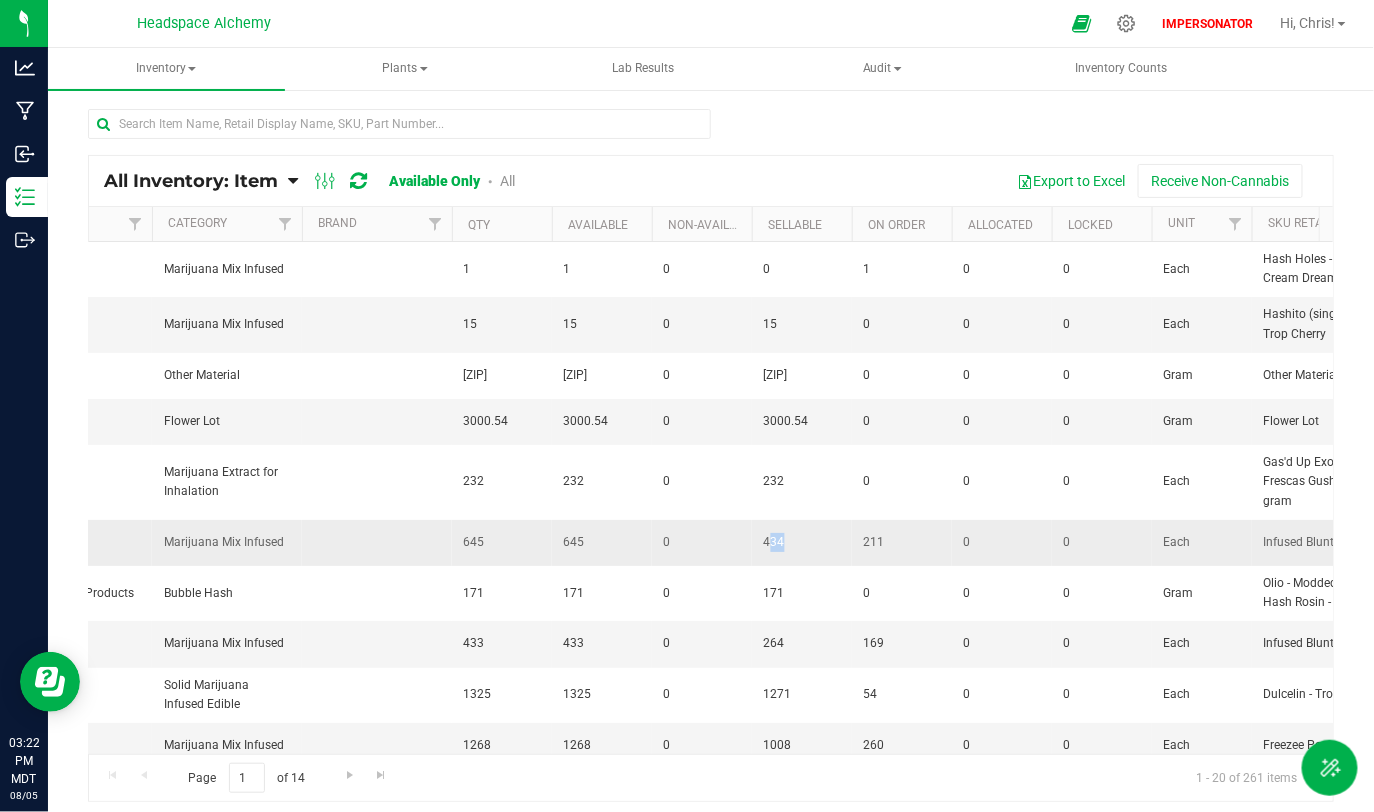 drag, startPoint x: 768, startPoint y: 542, endPoint x: 804, endPoint y: 542, distance: 36 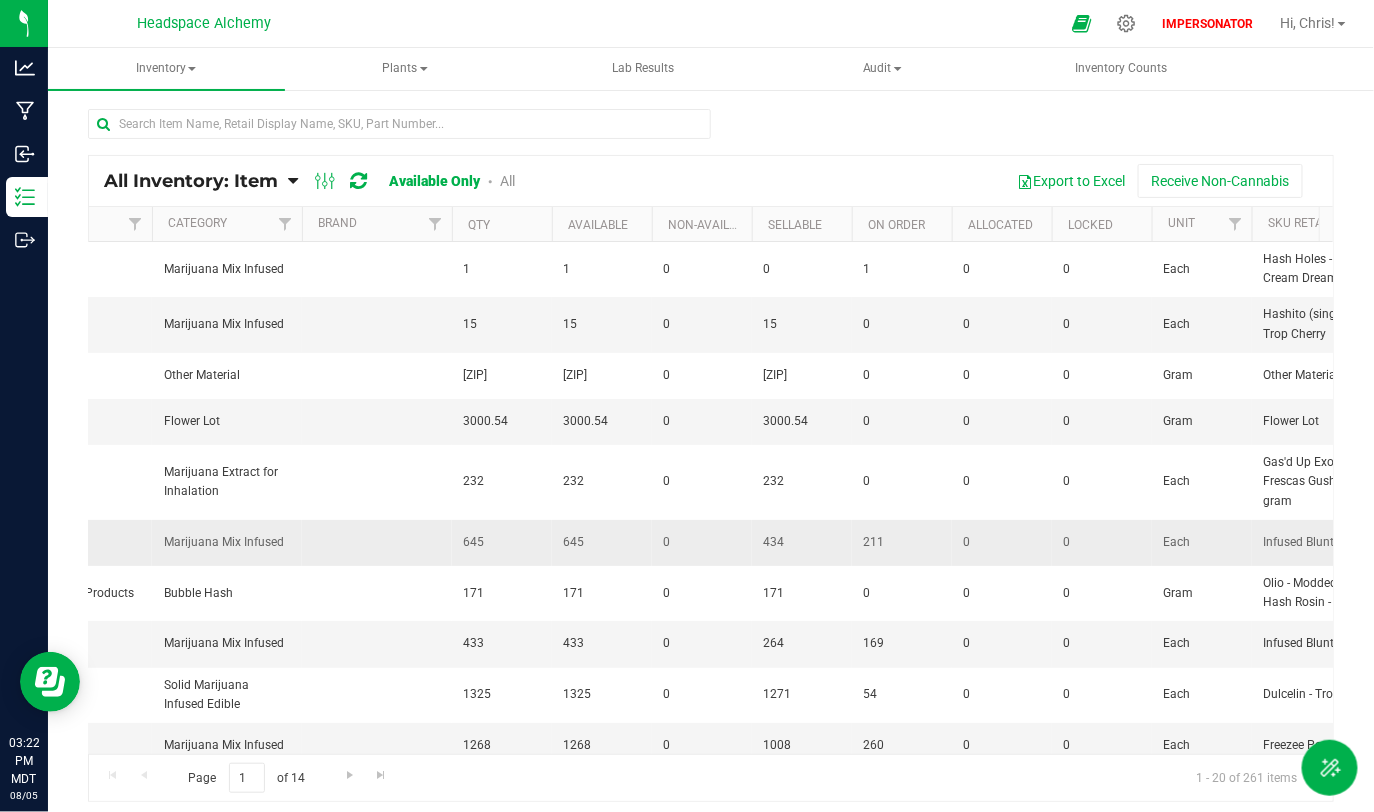 drag, startPoint x: 484, startPoint y: 532, endPoint x: 444, endPoint y: 541, distance: 41 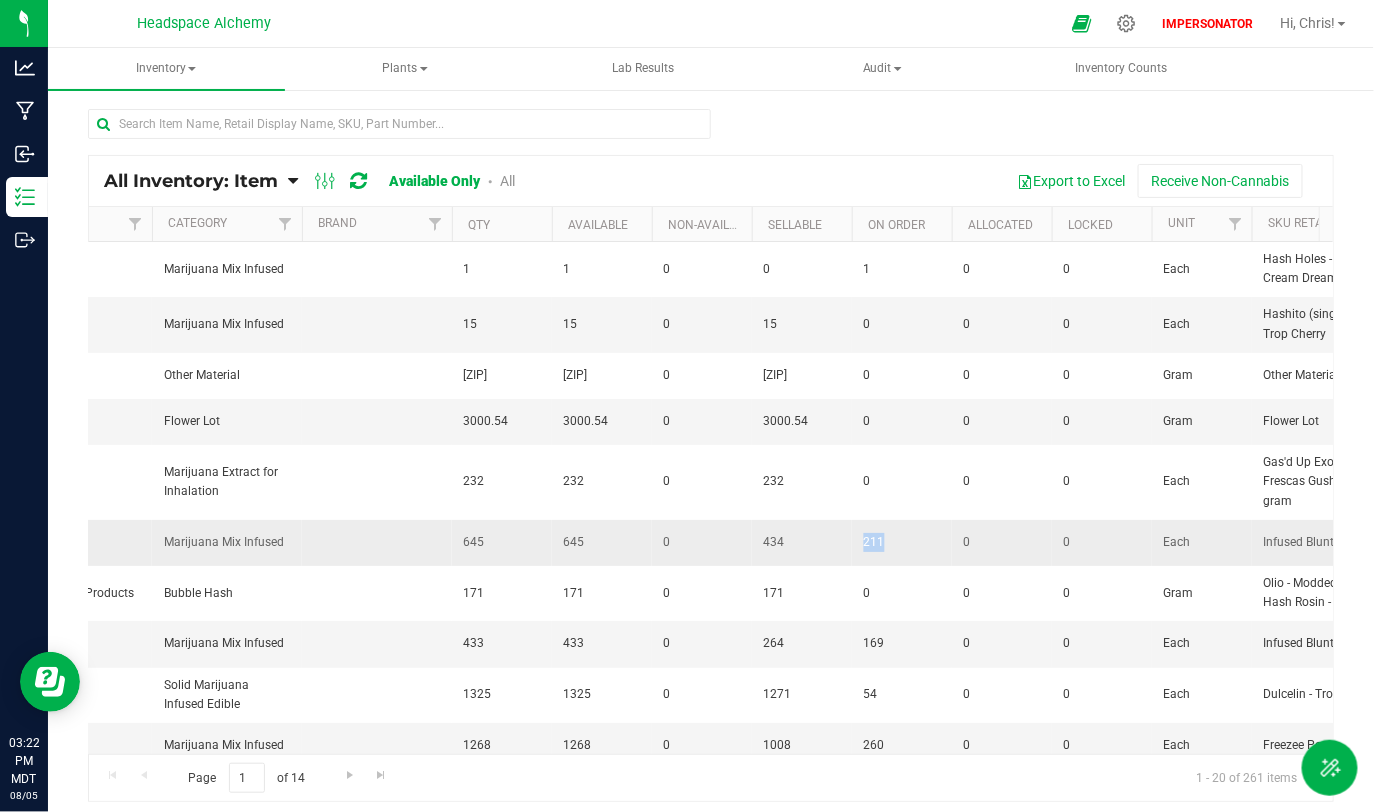 drag, startPoint x: 863, startPoint y: 545, endPoint x: 910, endPoint y: 545, distance: 47 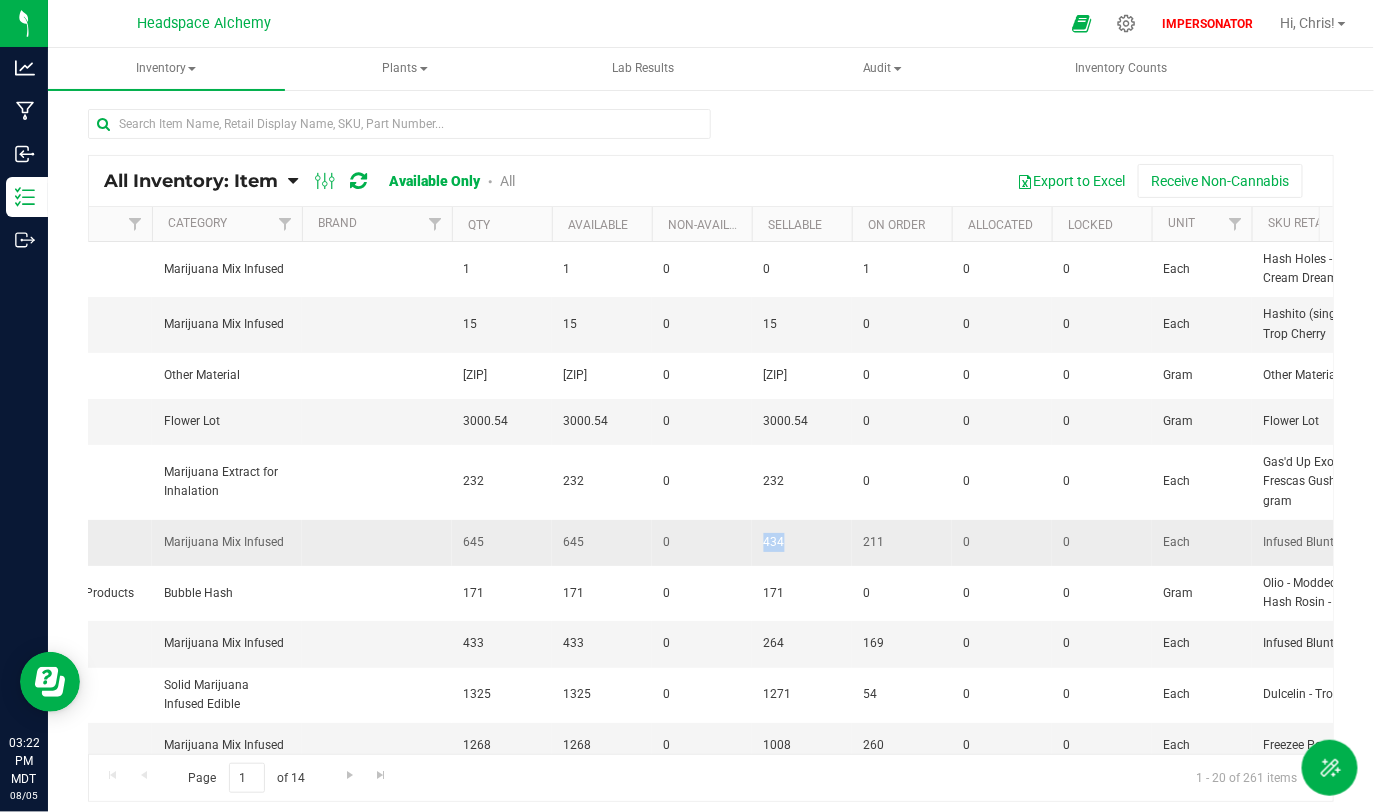 drag, startPoint x: 763, startPoint y: 539, endPoint x: 821, endPoint y: 542, distance: 58.077534 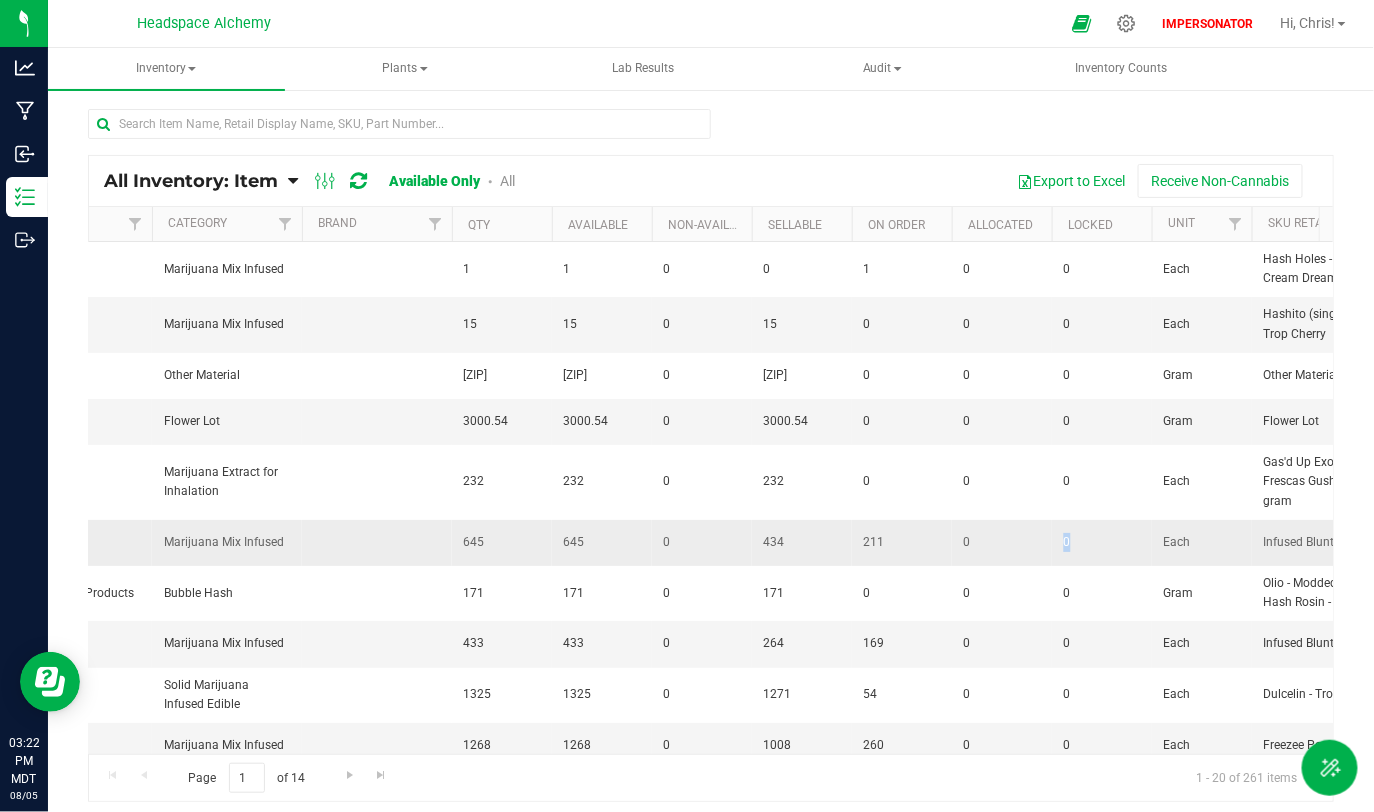 drag, startPoint x: 1059, startPoint y: 546, endPoint x: 1072, endPoint y: 546, distance: 13 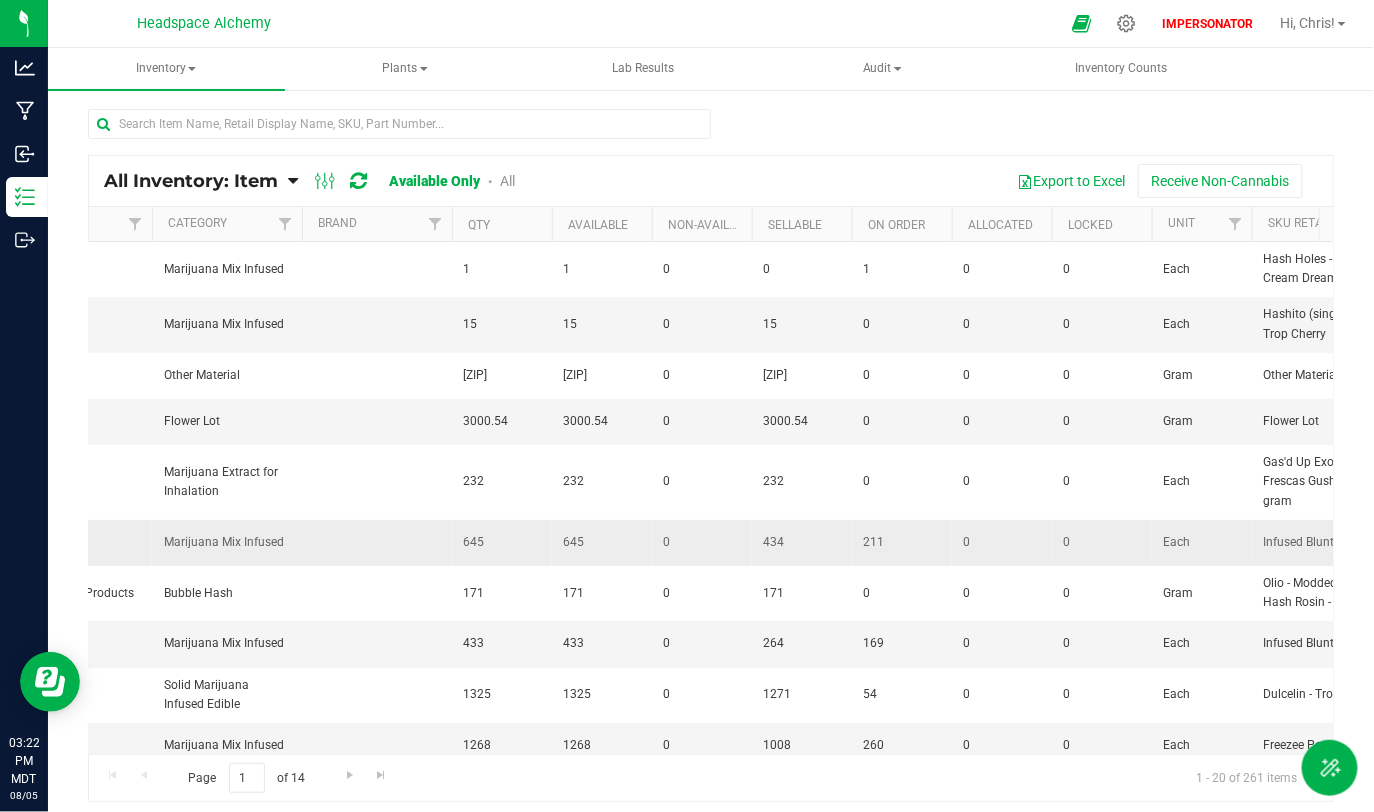 click on "0" at bounding box center [702, 542] 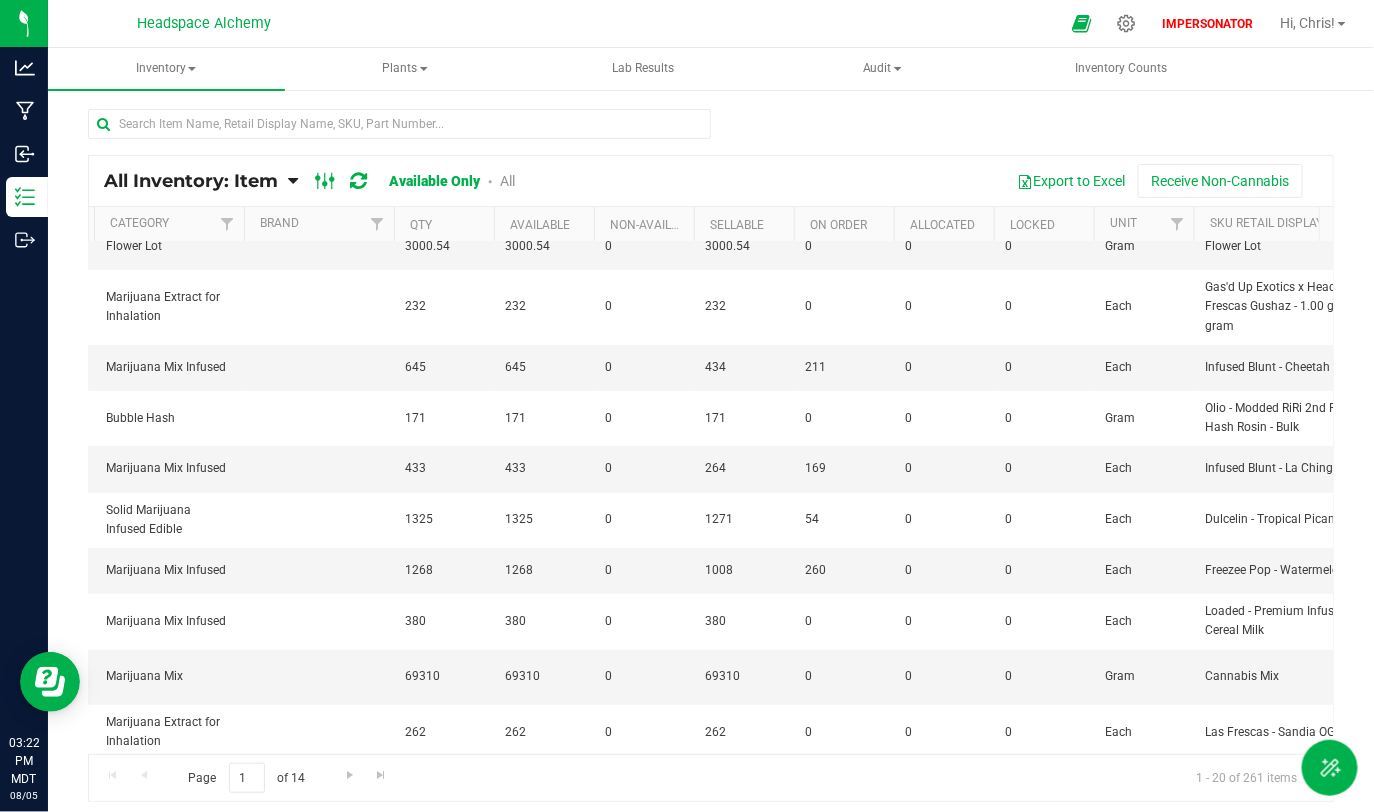 click 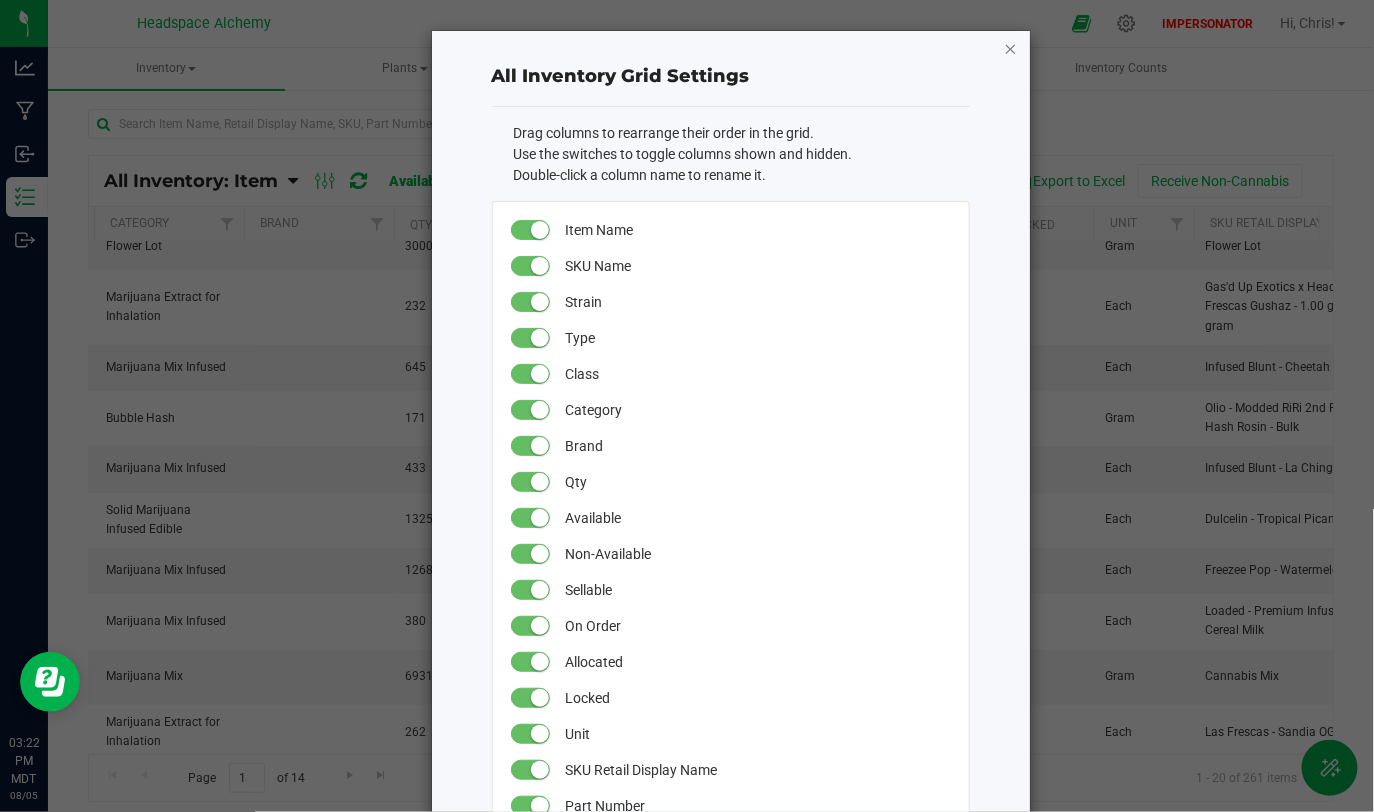 click 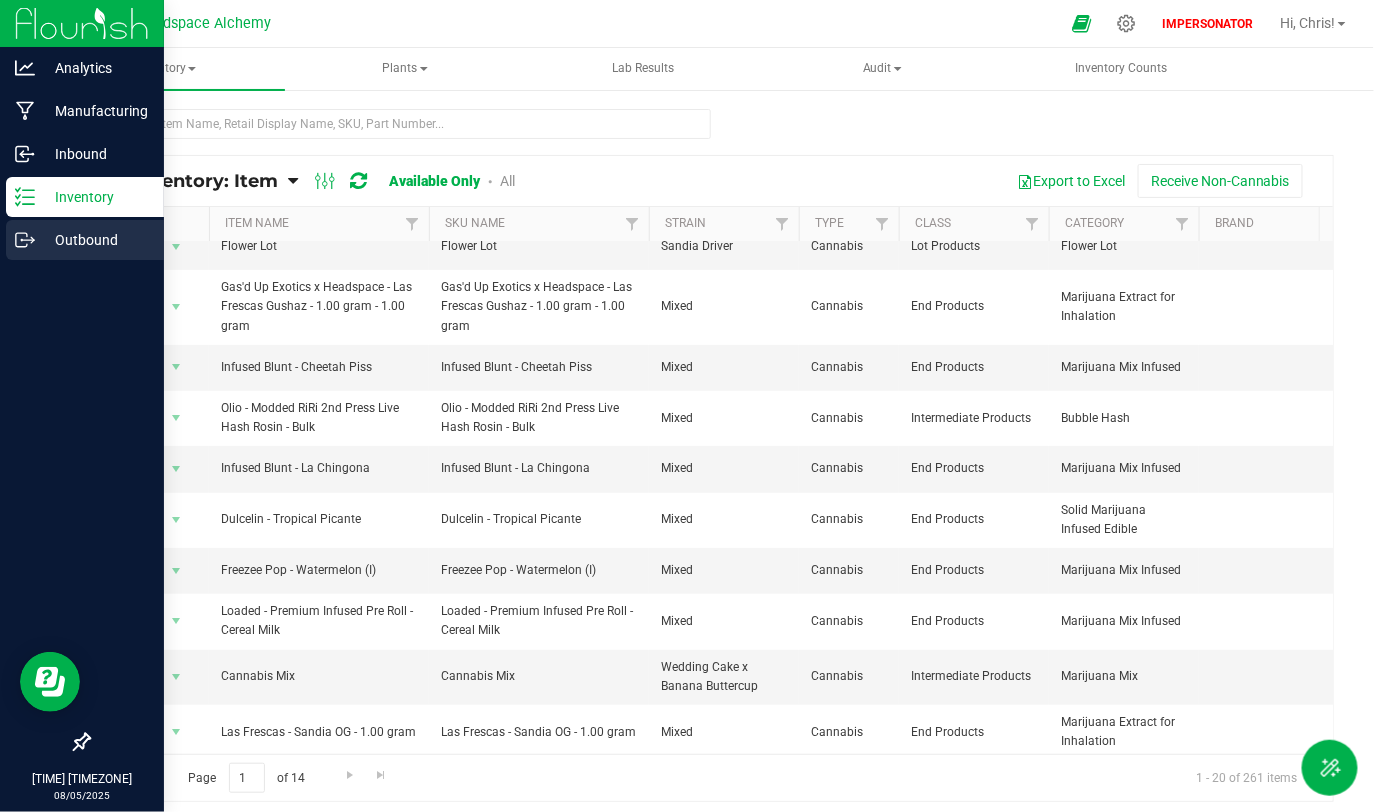 click on "Outbound" at bounding box center (95, 240) 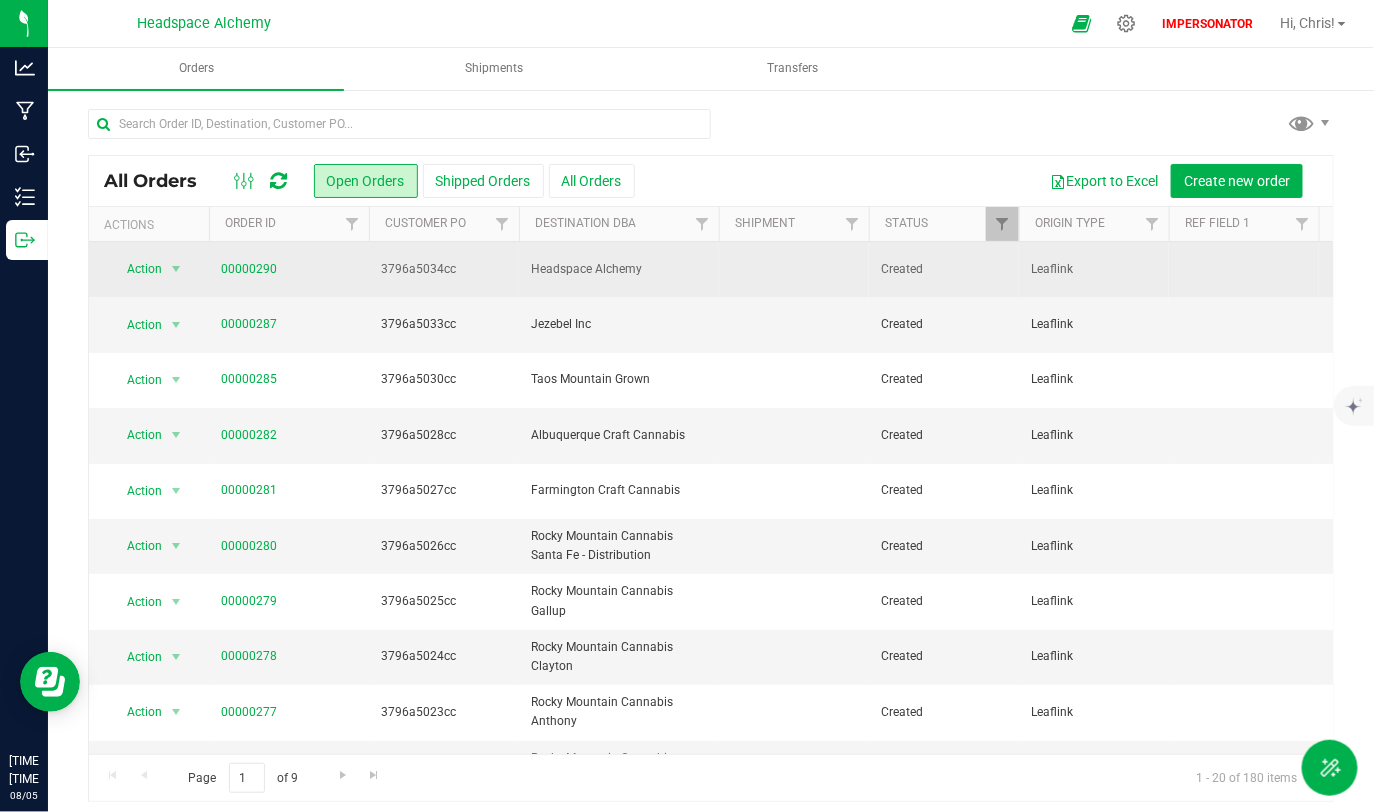 drag, startPoint x: 1051, startPoint y: 268, endPoint x: 1063, endPoint y: 268, distance: 12 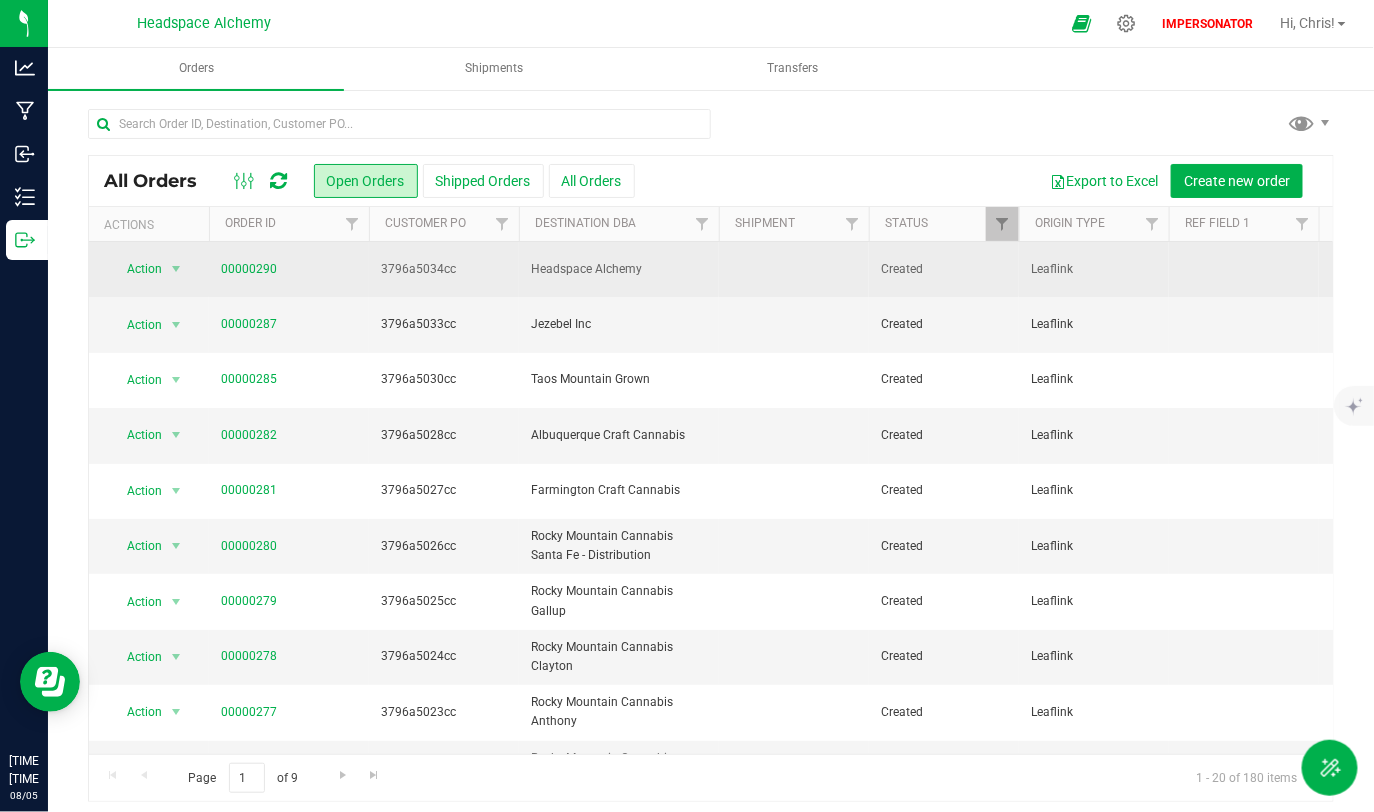 click on "Leaflink" at bounding box center [1094, 269] 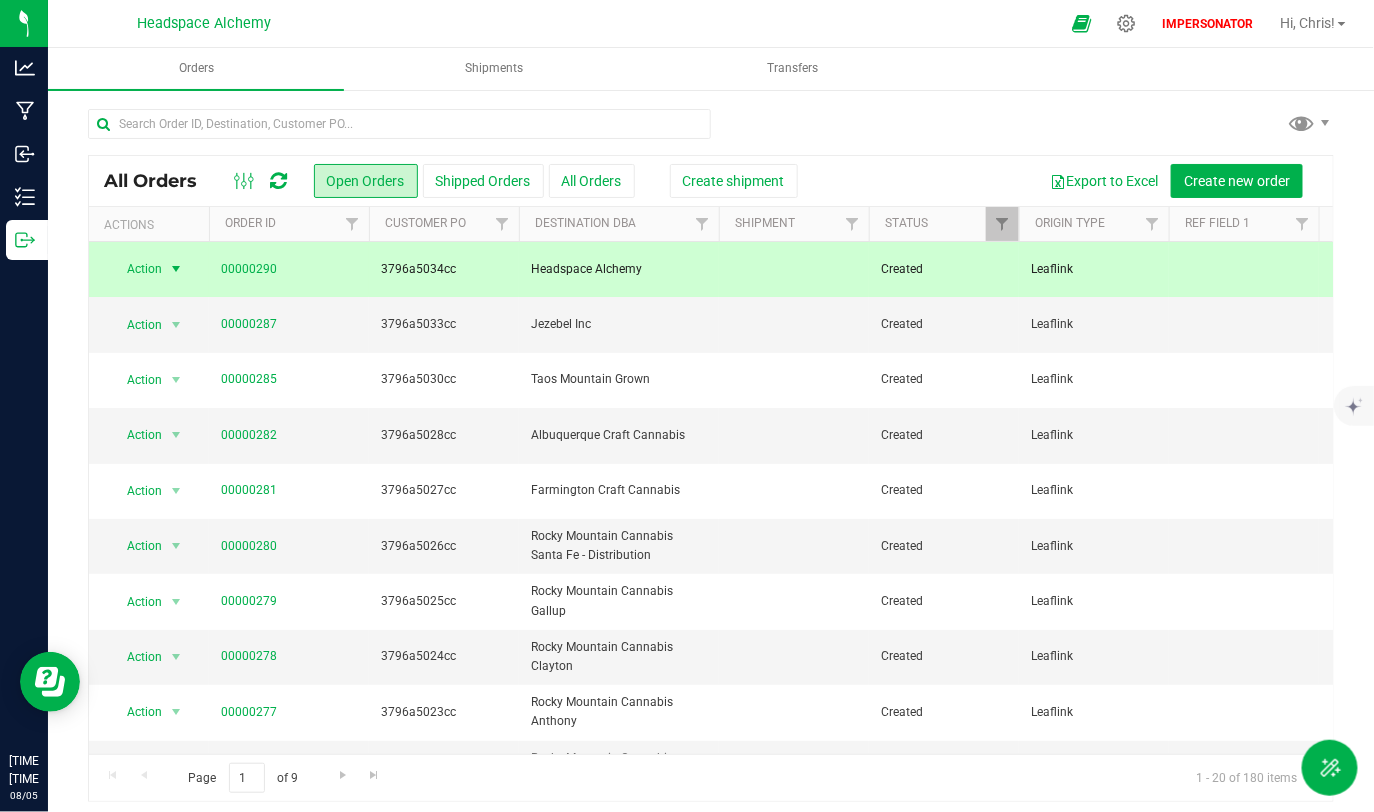 drag, startPoint x: 1063, startPoint y: 268, endPoint x: 1045, endPoint y: 268, distance: 18 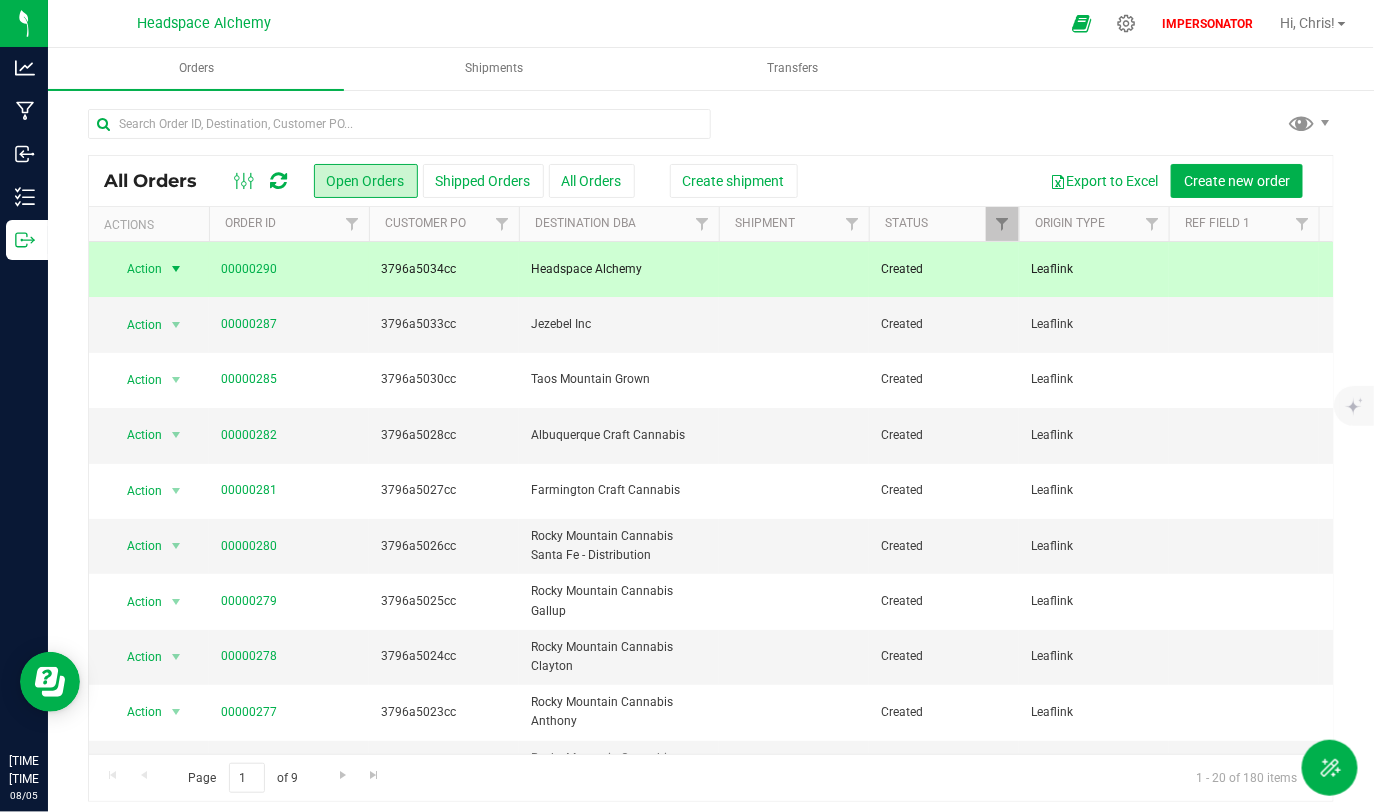 click on "Leaflink" at bounding box center (1094, 269) 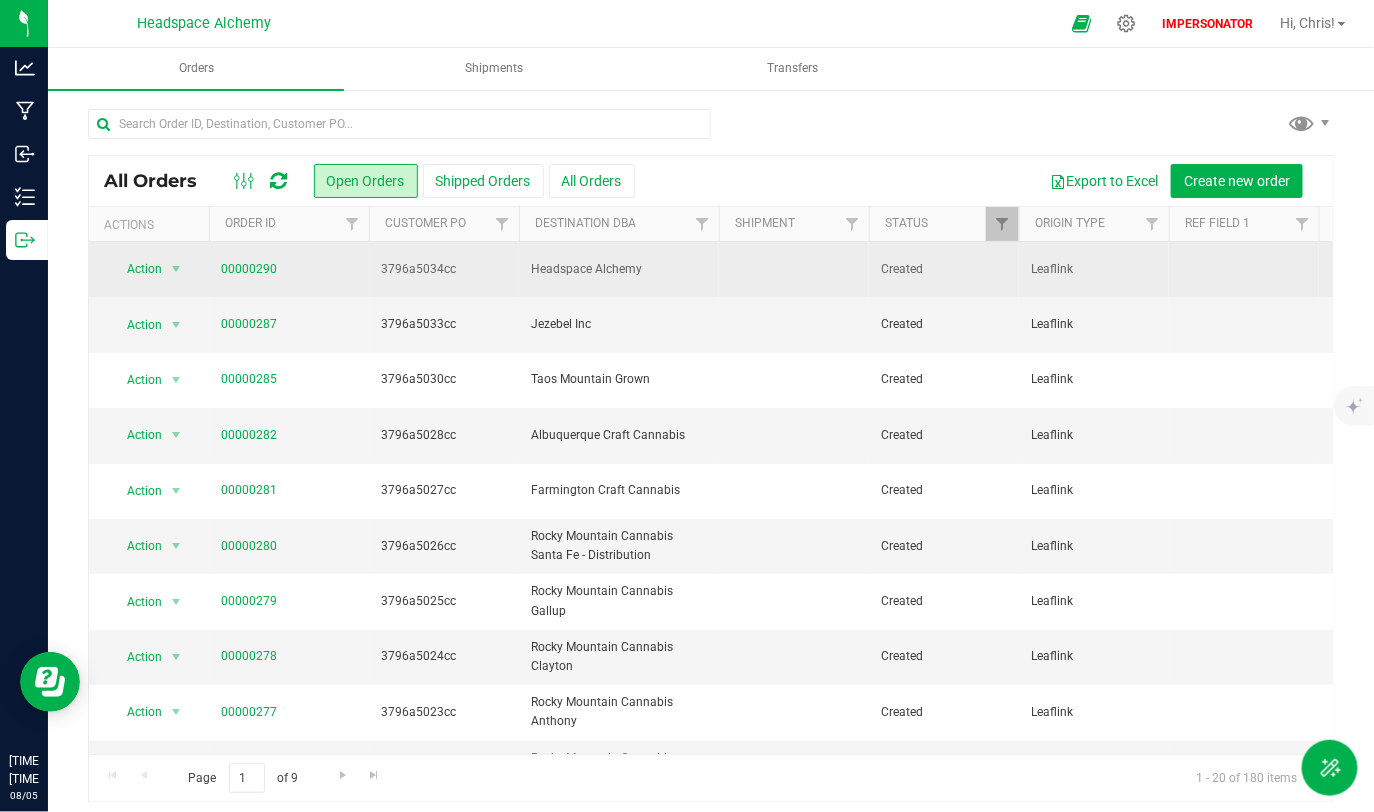 click on "Headspace Alchemy" at bounding box center [619, 269] 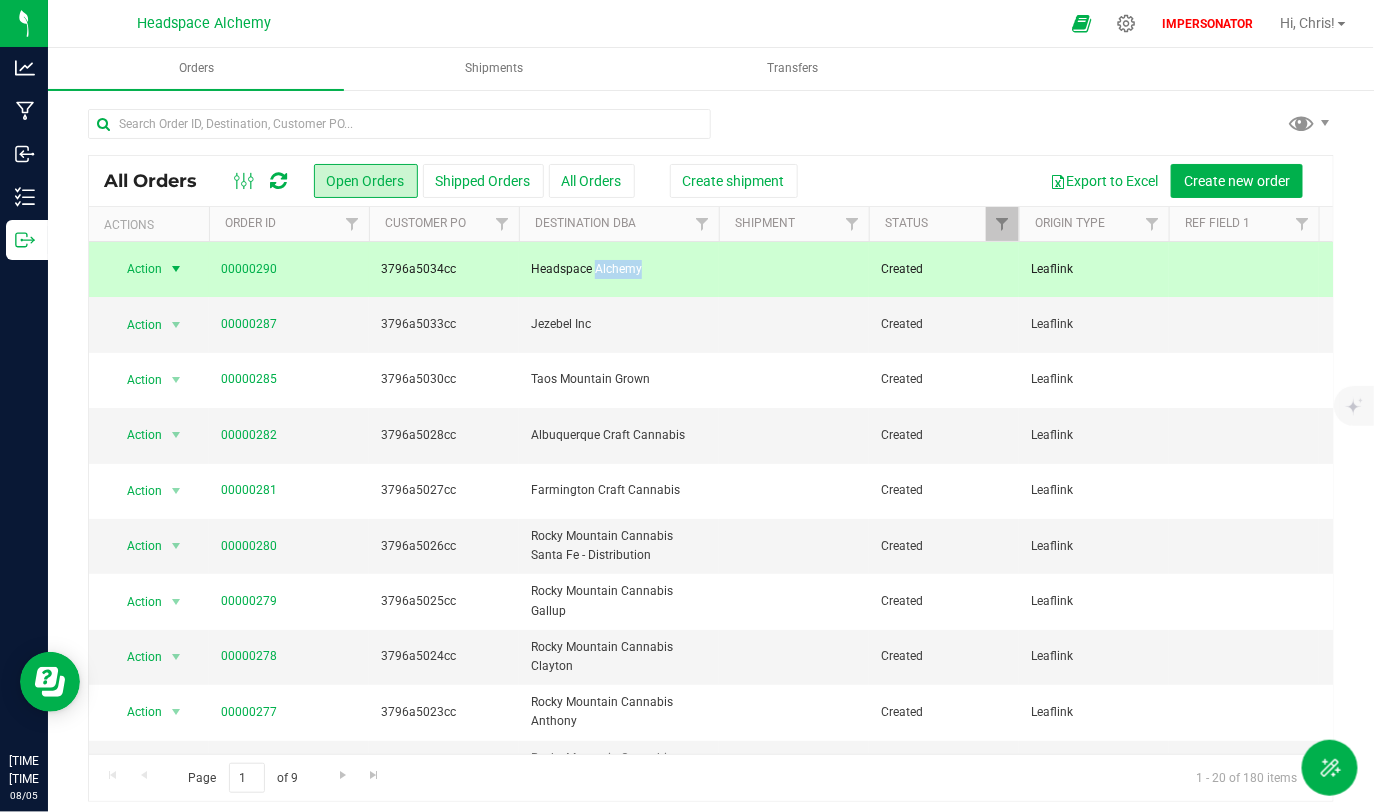 drag, startPoint x: 541, startPoint y: 270, endPoint x: 719, endPoint y: 270, distance: 178 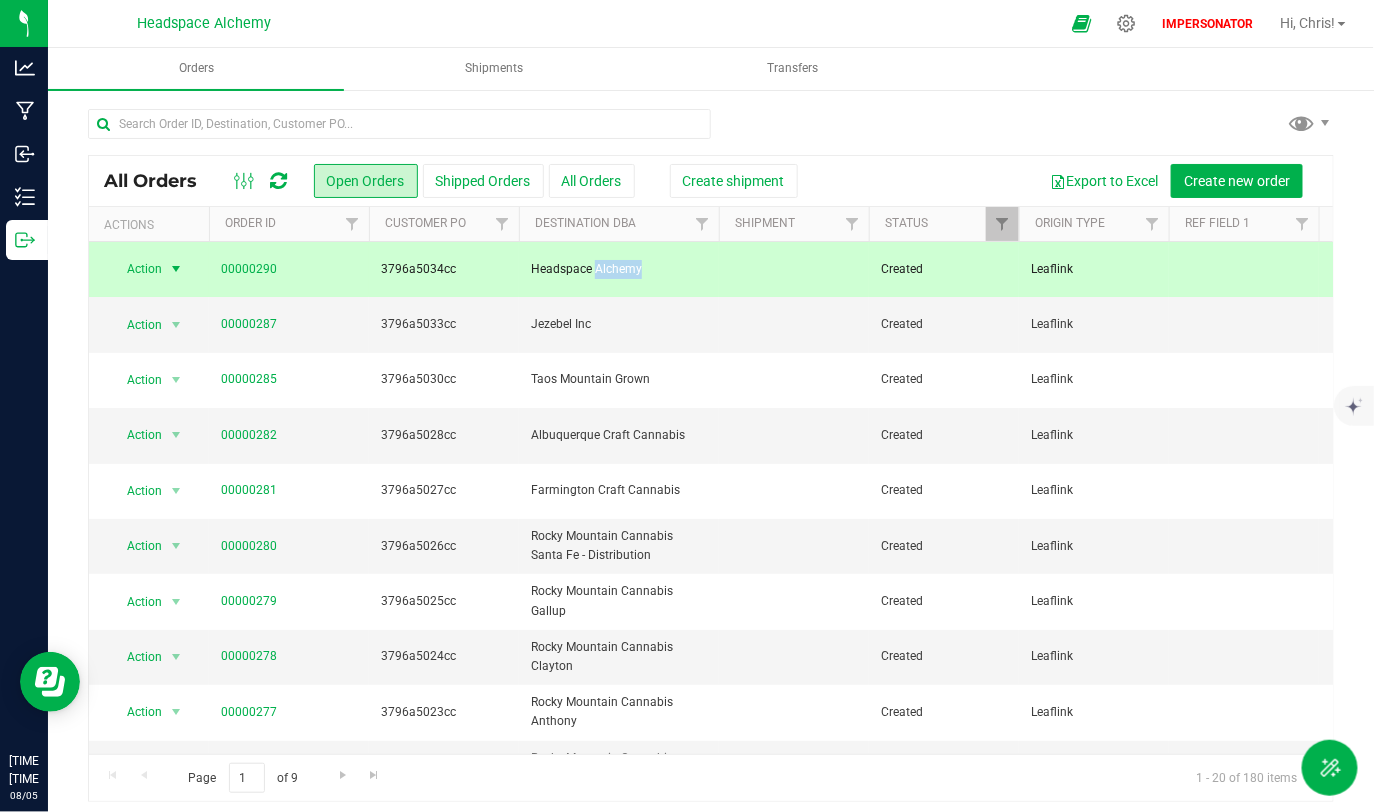 click on "Action Action Cancel order Change facility Clone order Edit order Mark as fully paid Order audit log Print COAs (single PDF) Print COAs (zip) Print invoice Print packing list
00000290
3796a5034cc
Headspace Alchemy
Created
Leaflink
6
Headspace Alchemy
no
Select sales rep
Aug 5, 2025 14:58:20 MDT  6  $61.50 $61.50
Awaiting Payment
0
COD
805 El Molino Blvd,
Las Cruces,
NM
88005
Las Cruces" at bounding box center [2084, 269] 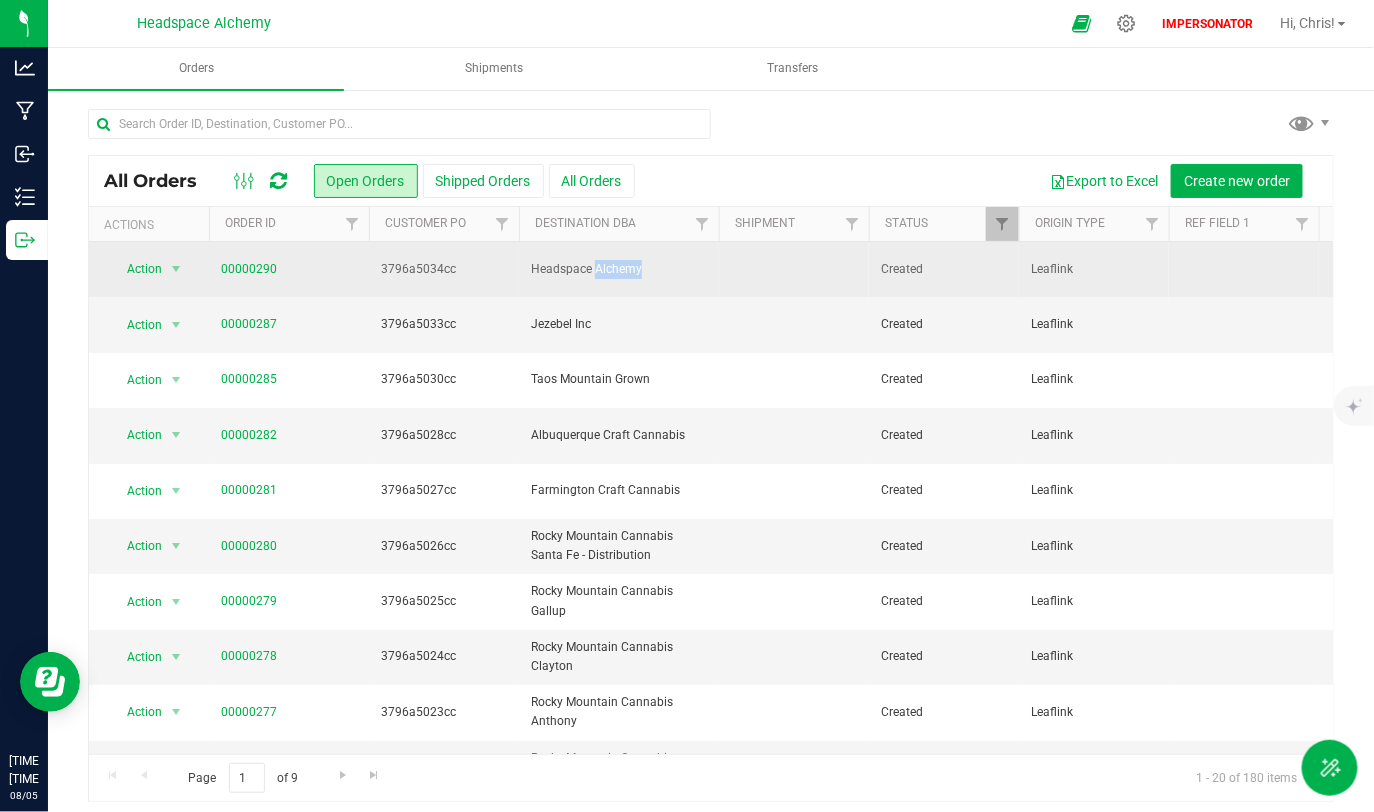 click at bounding box center (794, 269) 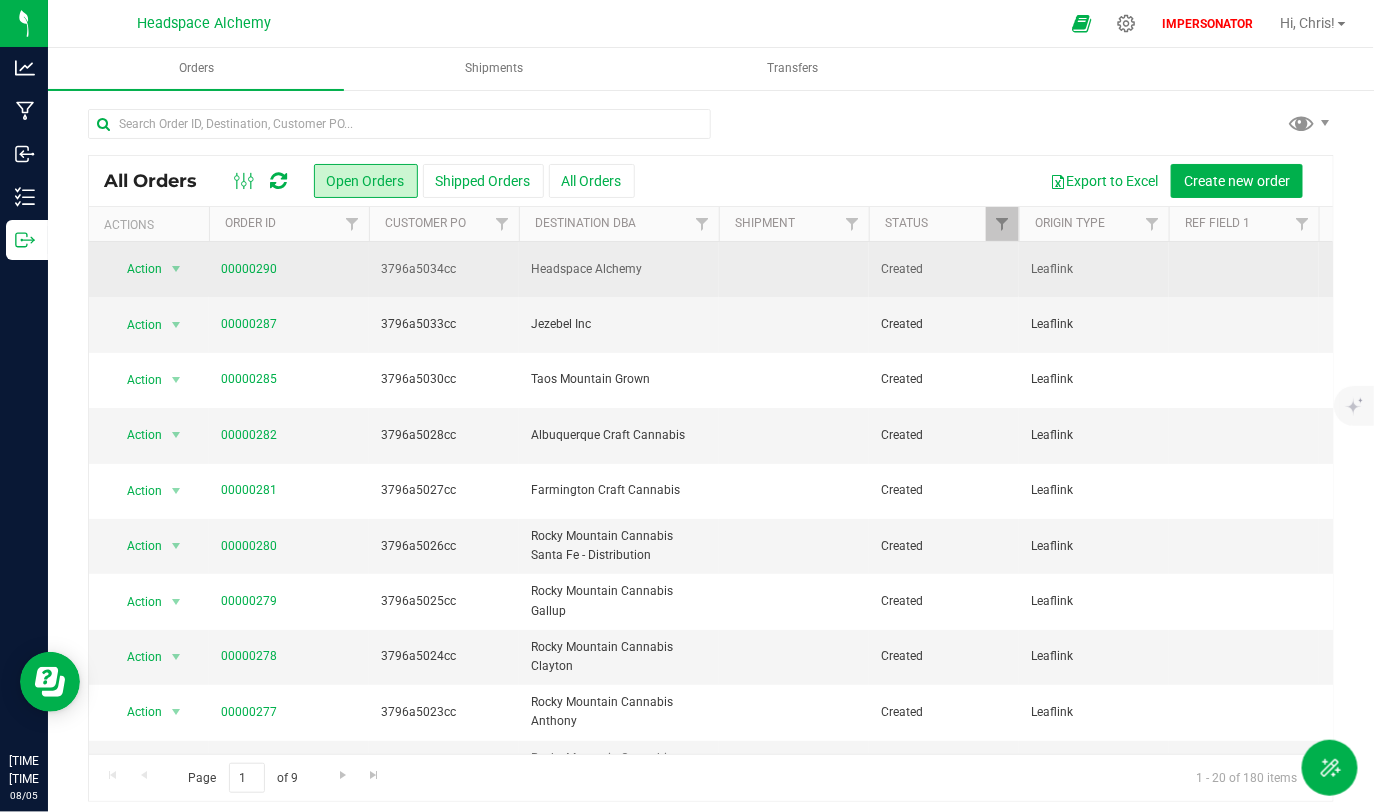click at bounding box center [794, 269] 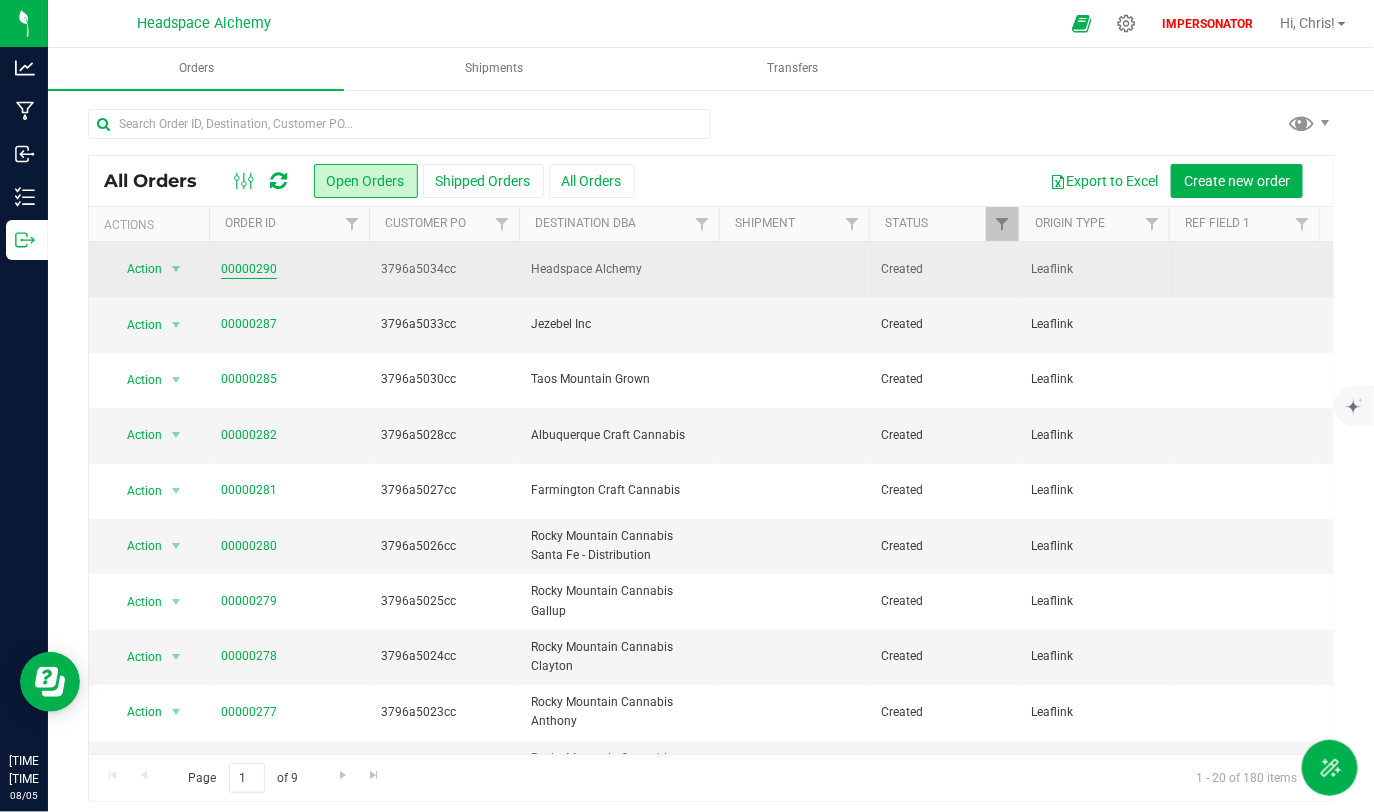 click on "00000290" at bounding box center (249, 269) 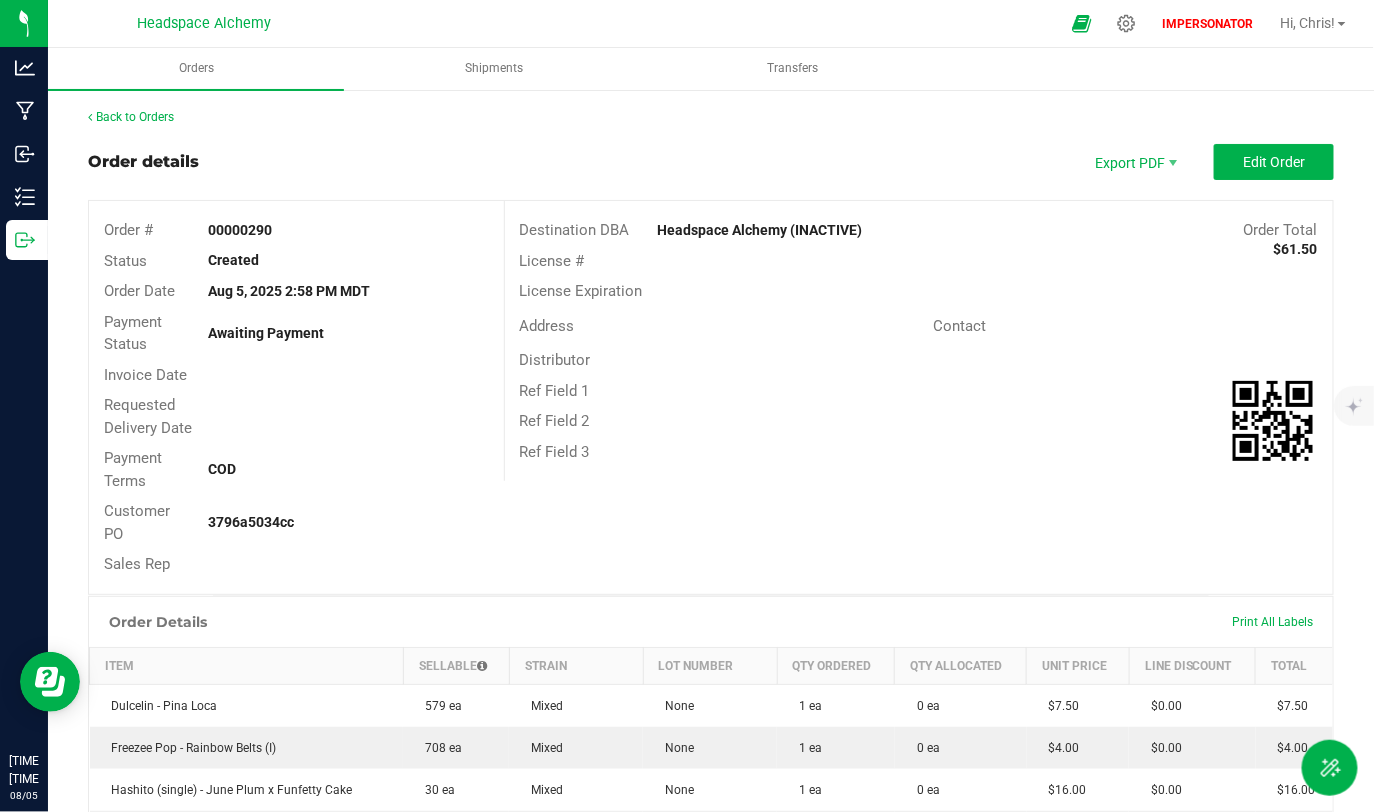 drag, startPoint x: 668, startPoint y: 229, endPoint x: 888, endPoint y: 243, distance: 220.445 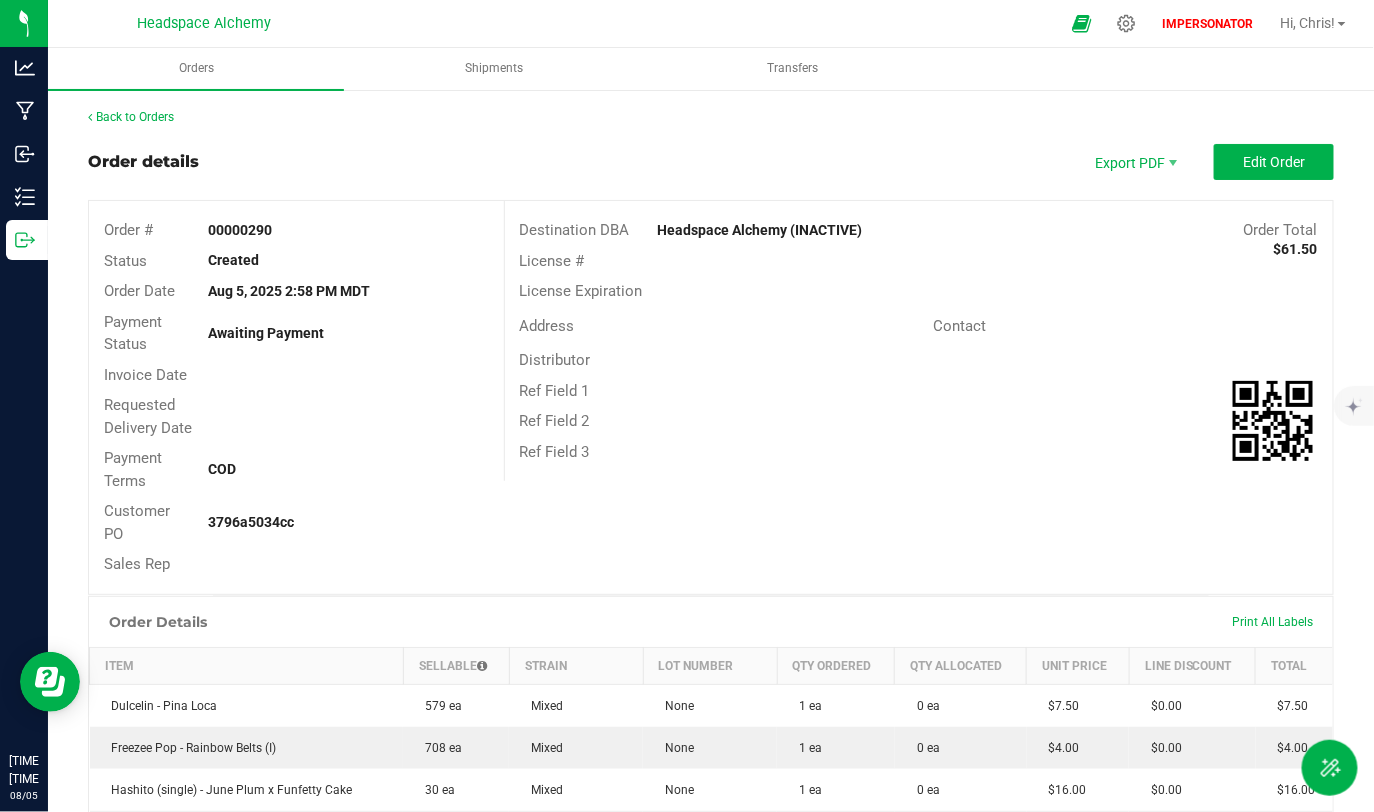 click on "Destination DBA   Headspace Alchemy (INACTIVE)   Order Total   $61.50" at bounding box center (919, 230) 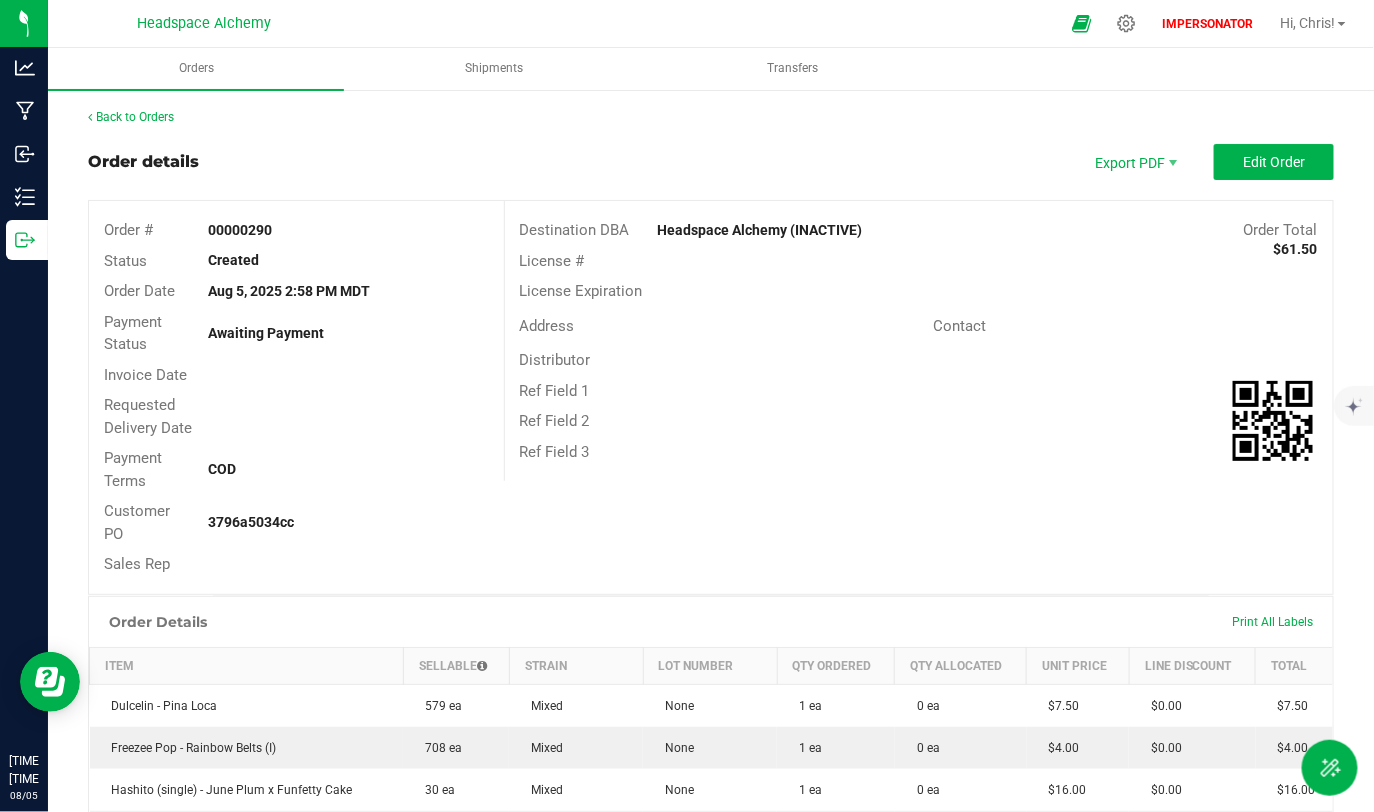 click on "Destination DBA   Headspace Alchemy (INACTIVE)   Order Total   $61.50" at bounding box center (919, 230) 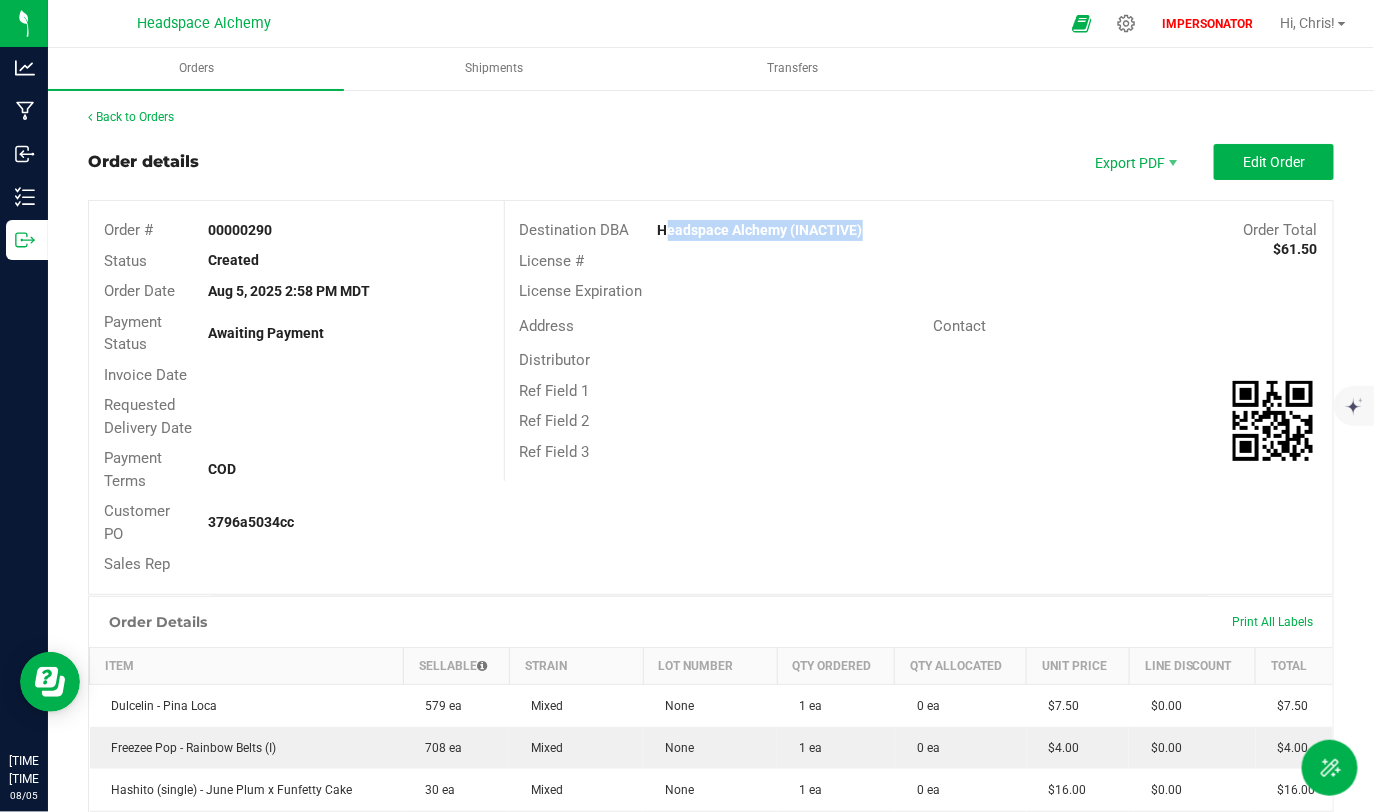 drag, startPoint x: 642, startPoint y: 237, endPoint x: 999, endPoint y: 237, distance: 357 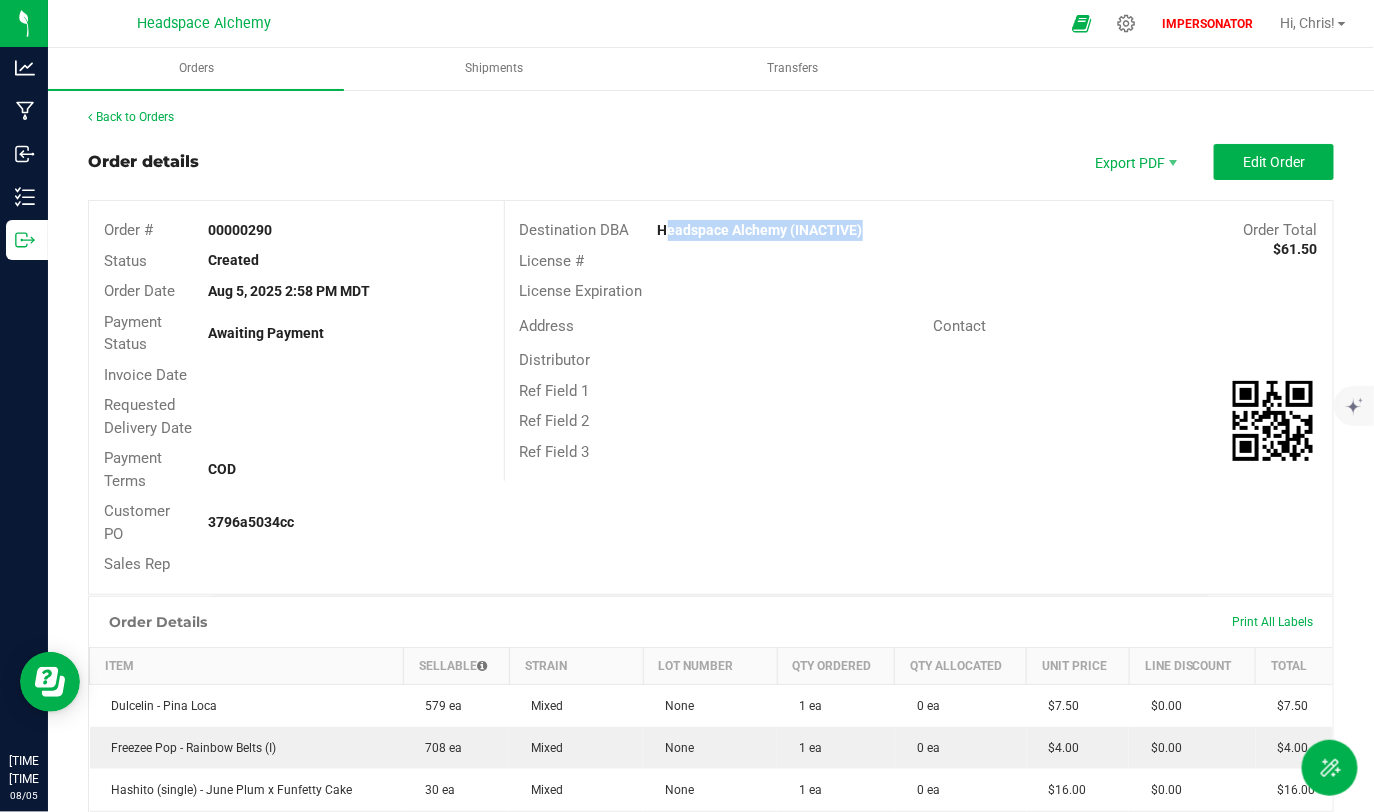 click on "Destination DBA   Headspace Alchemy (INACTIVE)   Order Total   $61.50" at bounding box center [919, 230] 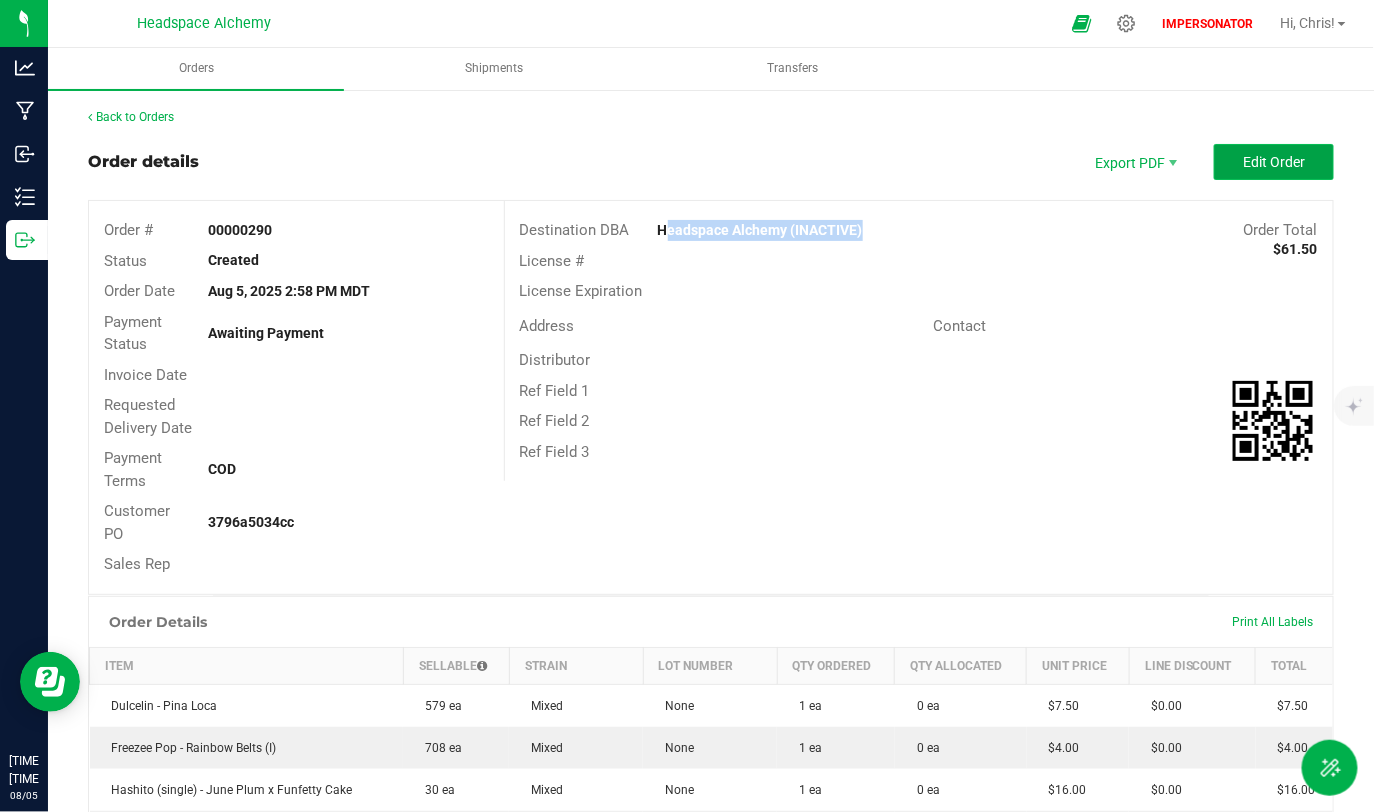 click on "Edit Order" at bounding box center [1274, 162] 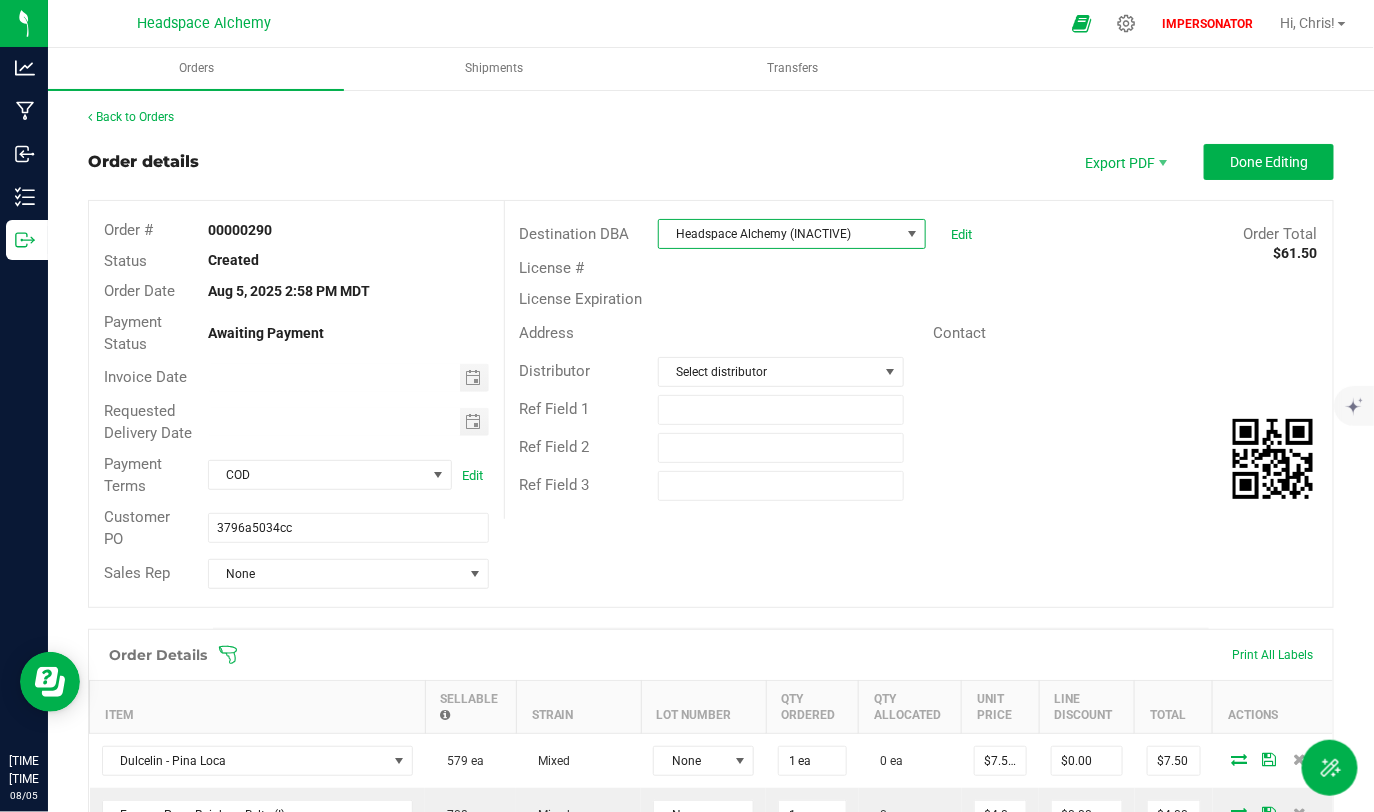 click on "Headspace Alchemy (INACTIVE)" at bounding box center (779, 234) 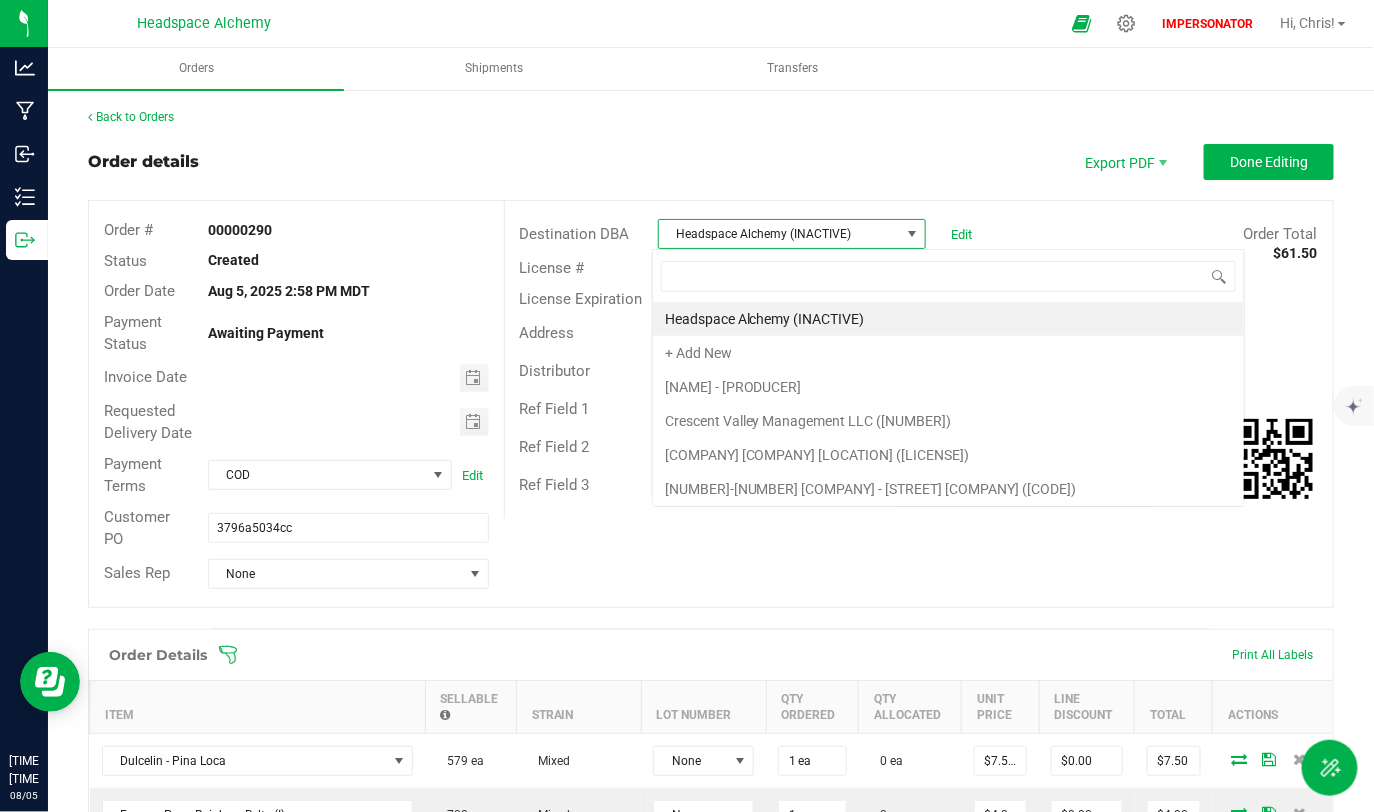 scroll, scrollTop: 99970, scrollLeft: 99735, axis: both 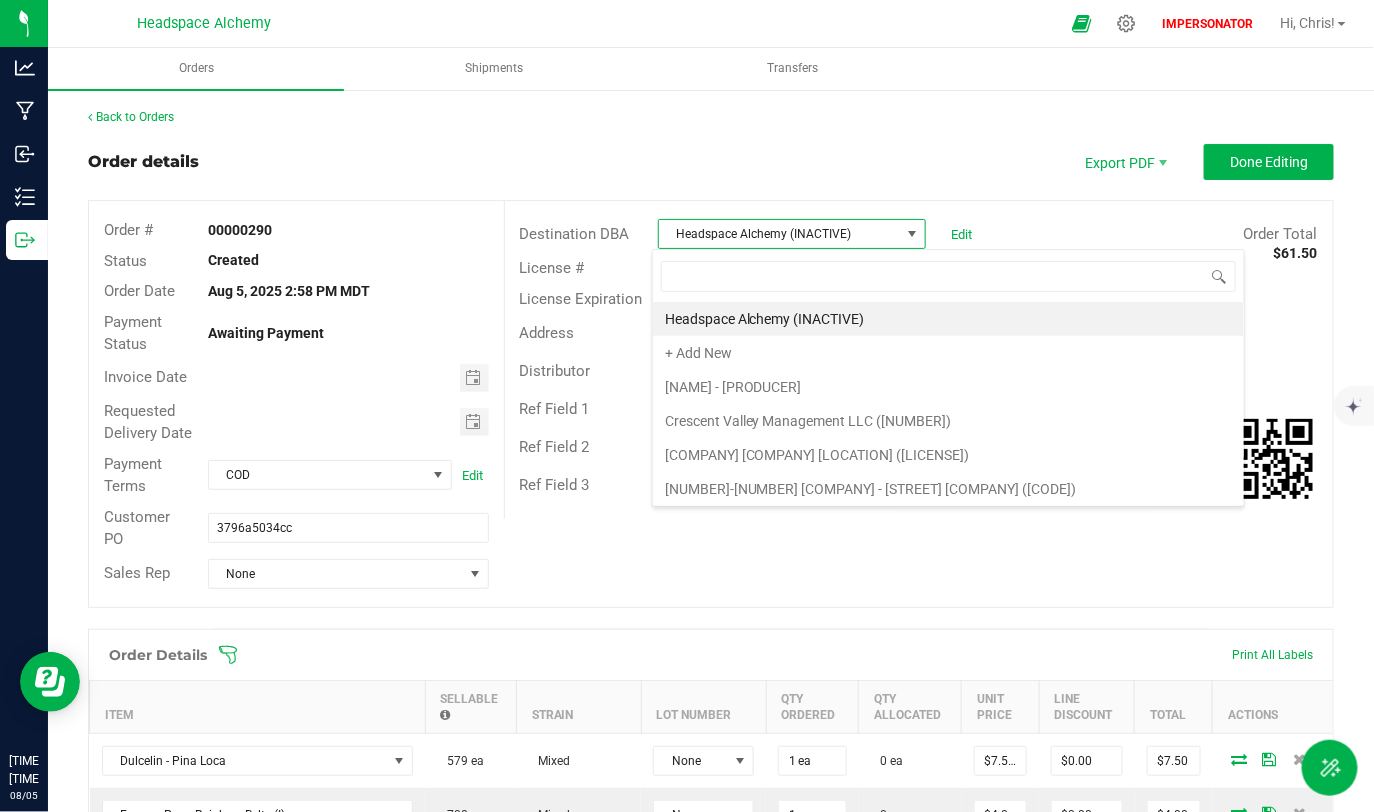 click on "Headspace Alchemy (INACTIVE)" at bounding box center (779, 234) 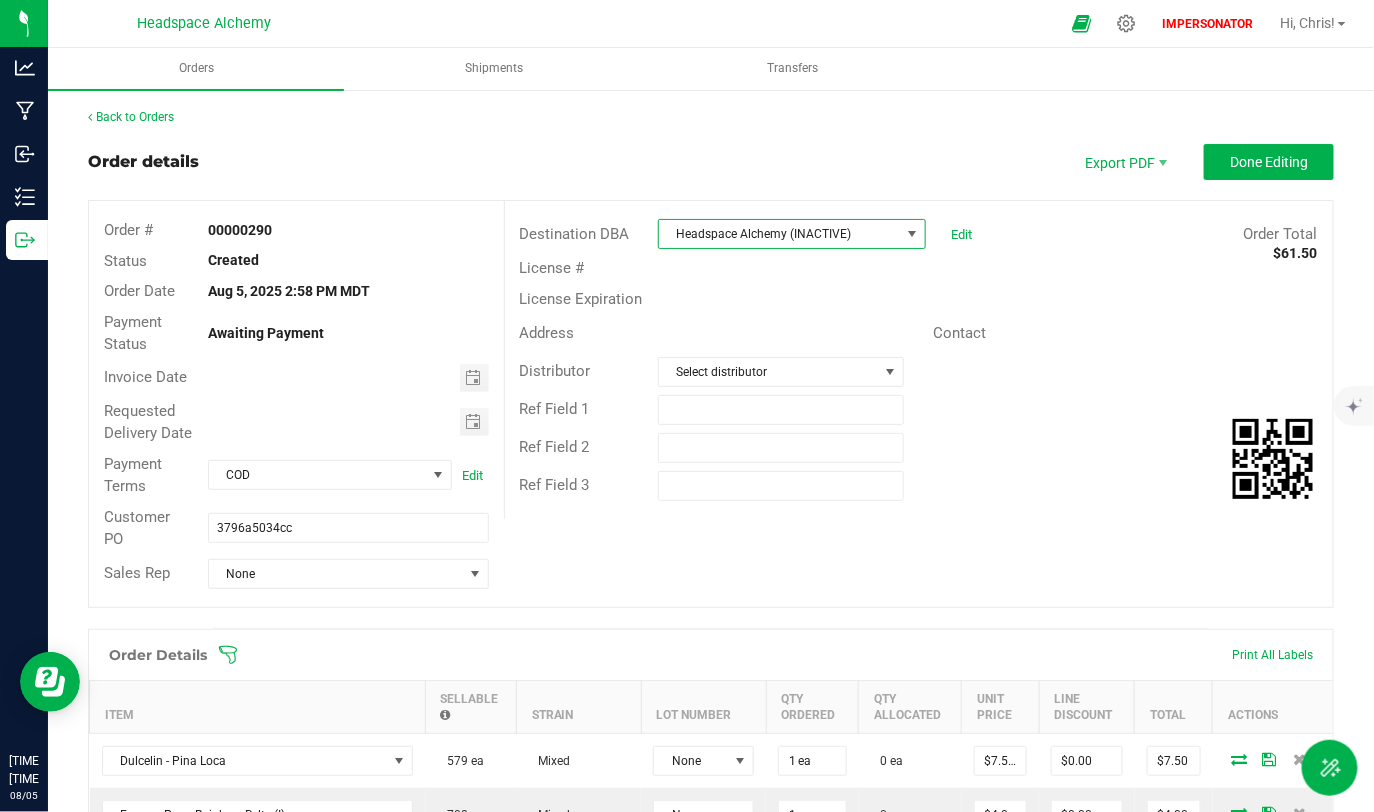 click on "Headspace Alchemy (INACTIVE)" at bounding box center (779, 234) 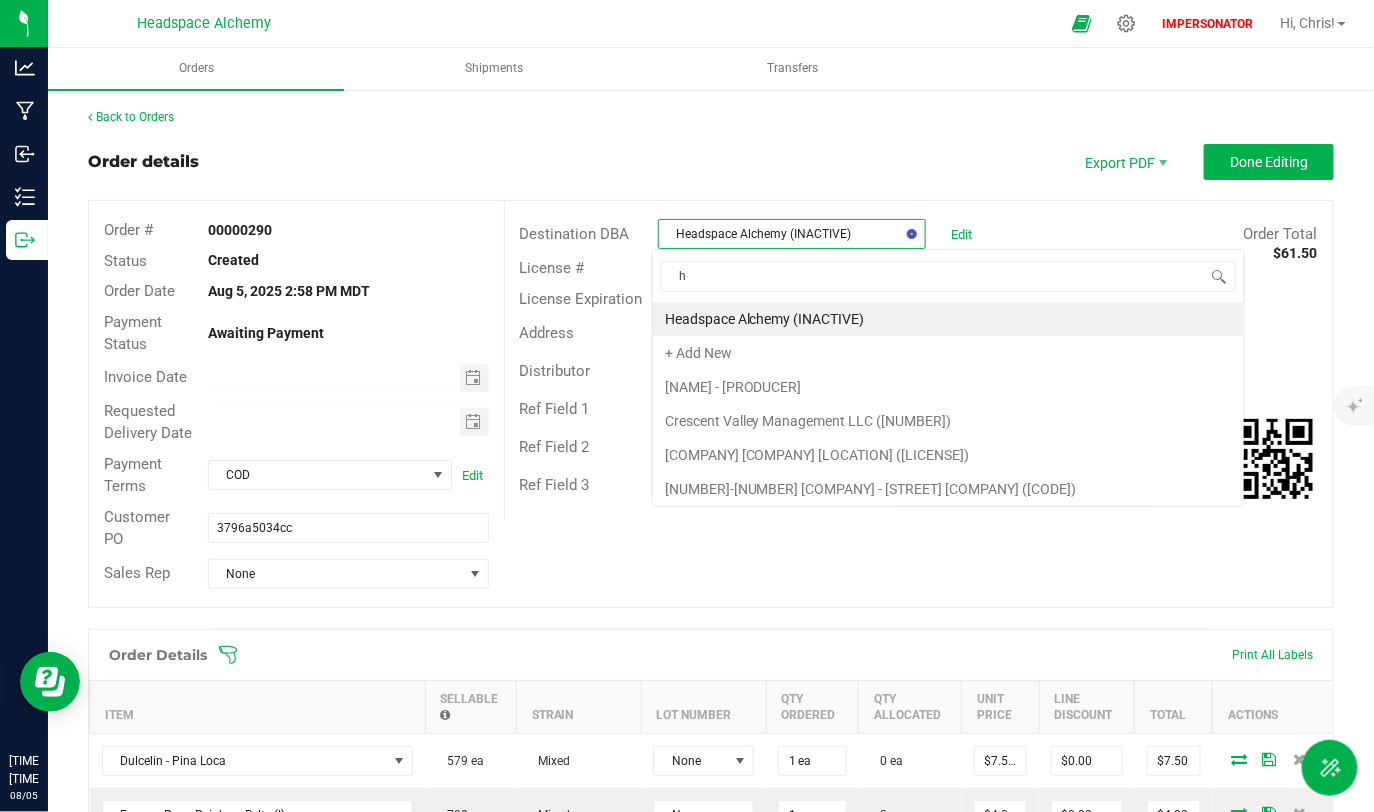 scroll, scrollTop: 99970, scrollLeft: 99735, axis: both 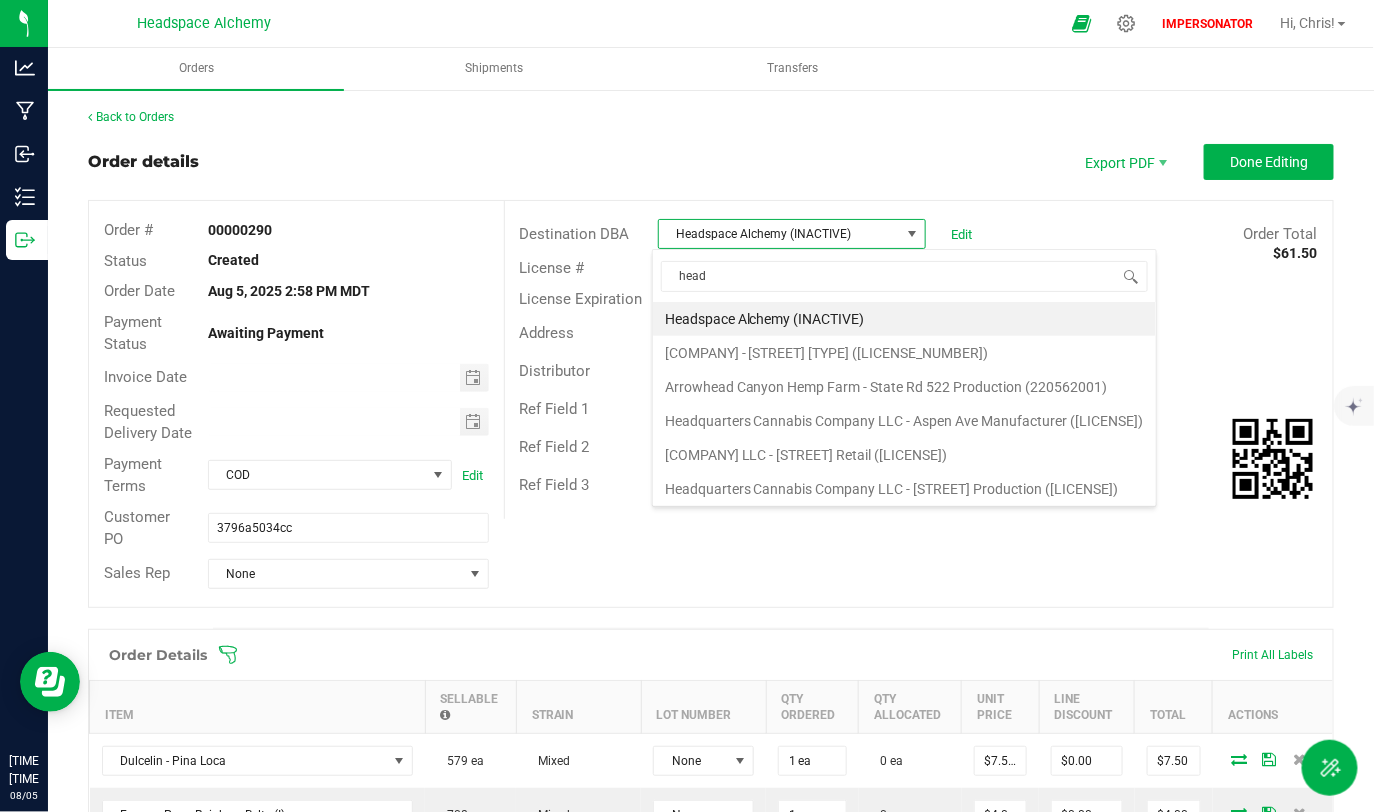 type on "head" 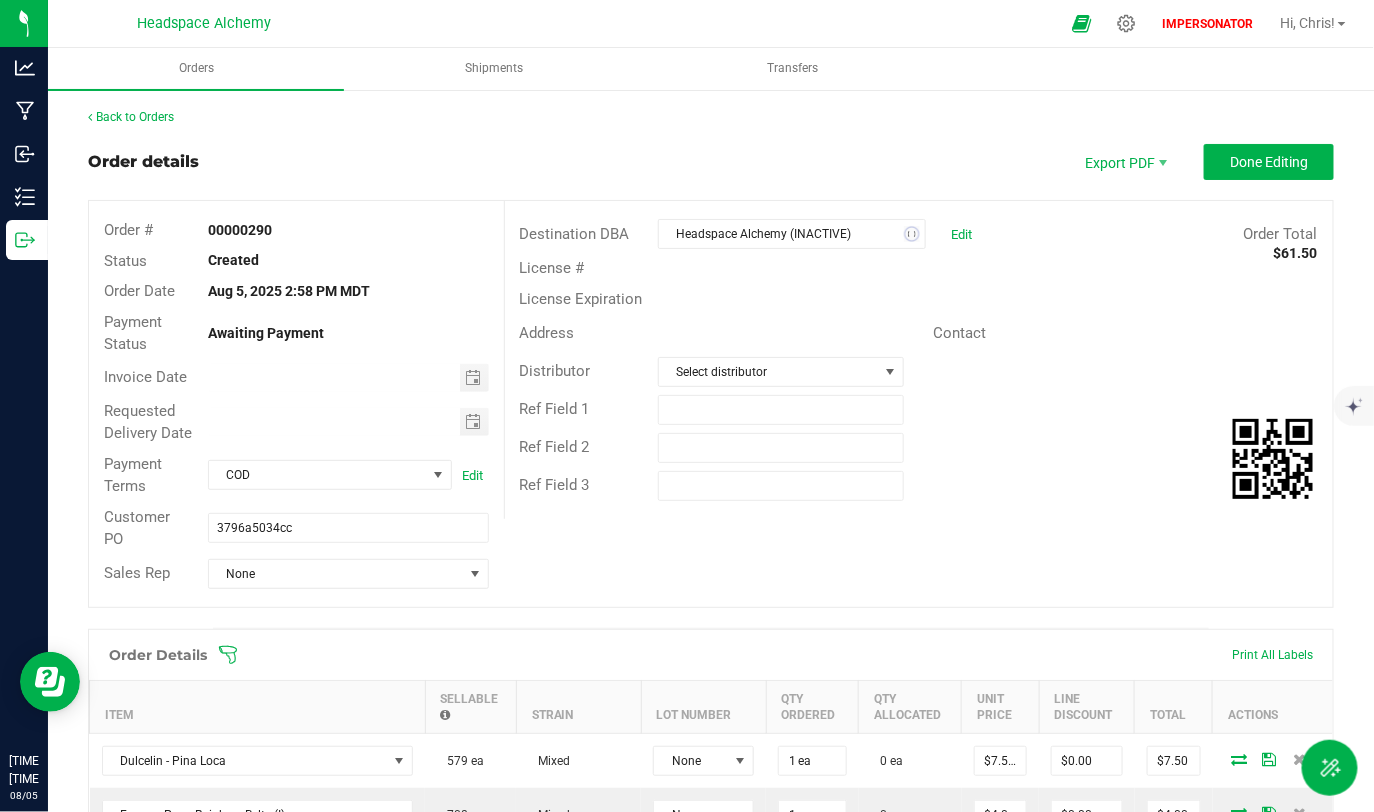 click on "Order details   Export PDF   Done Editing" at bounding box center [711, 162] 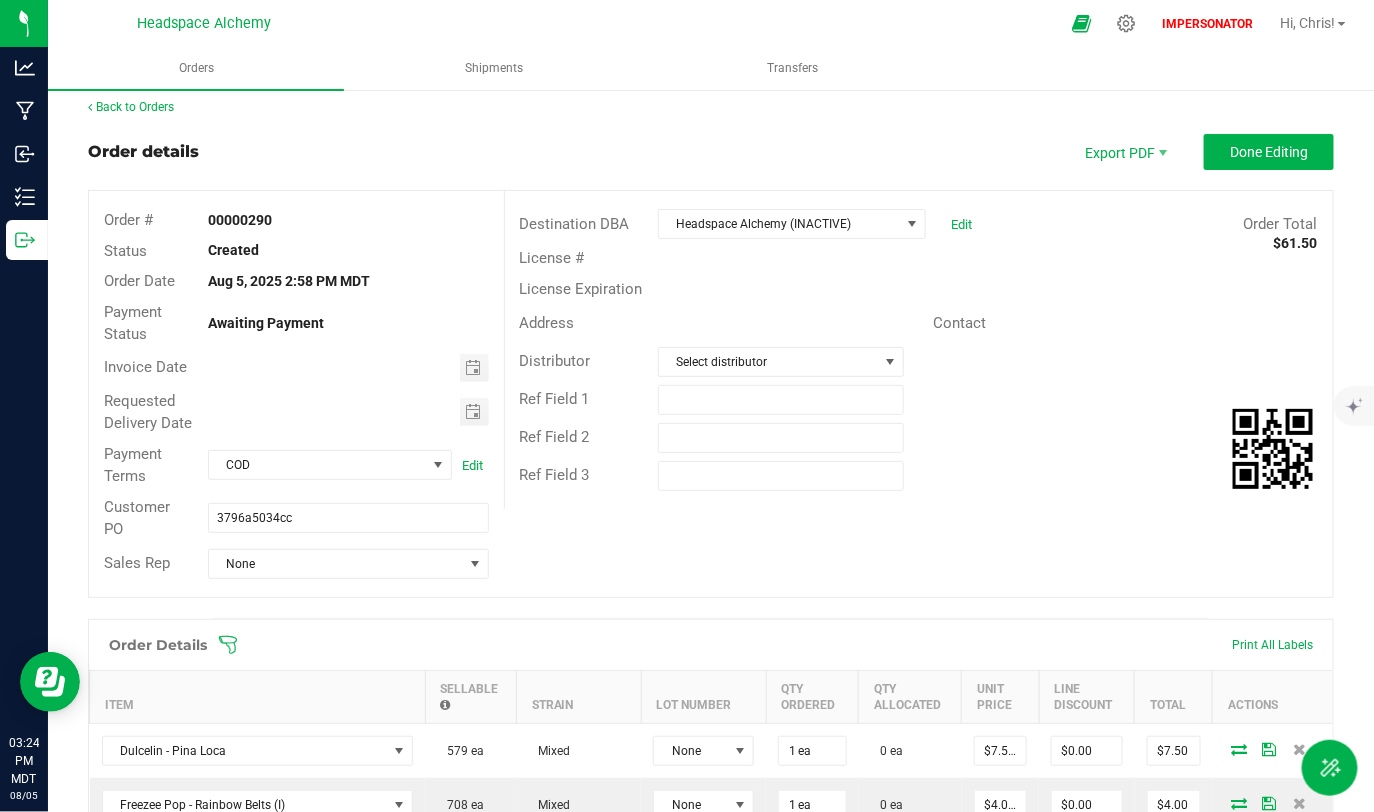 scroll, scrollTop: 0, scrollLeft: 0, axis: both 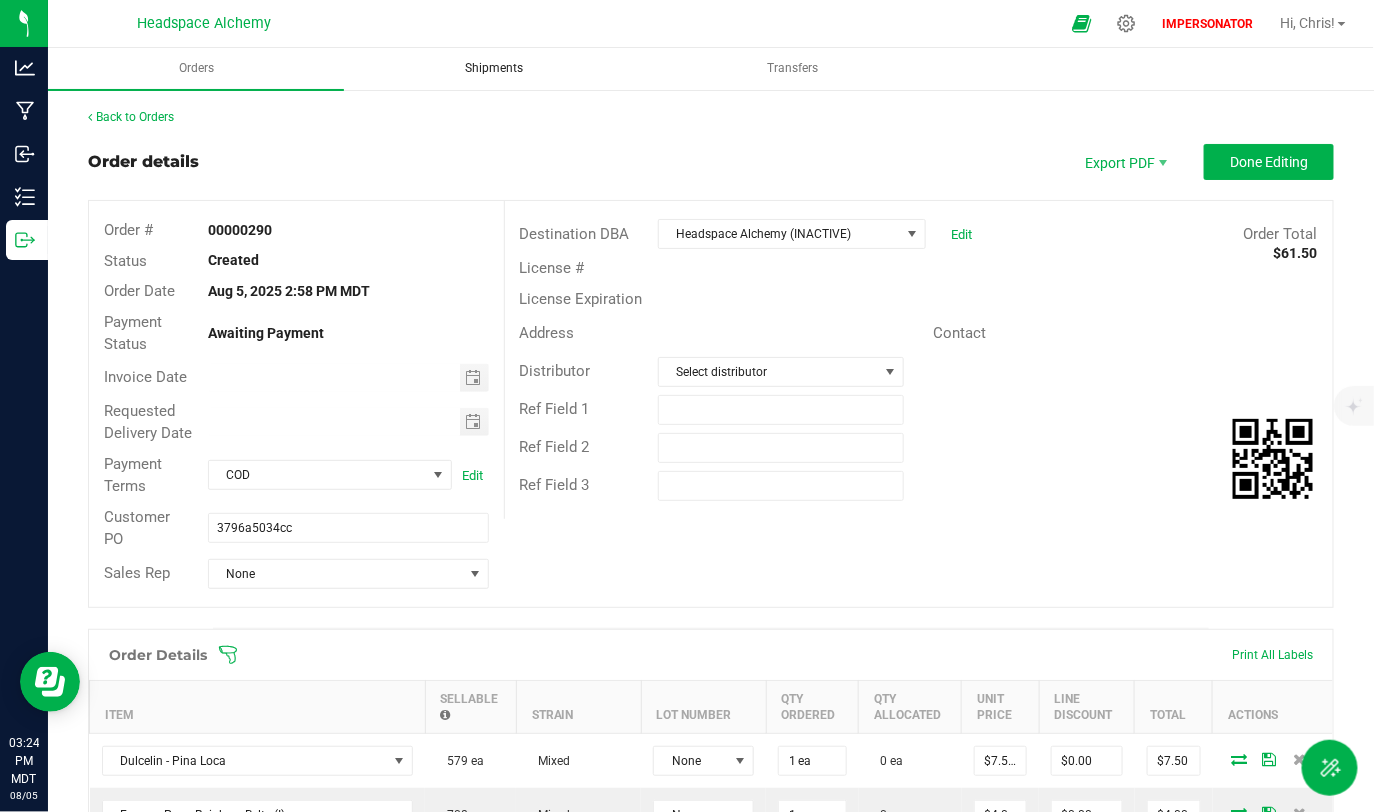 click on "Shipments" at bounding box center (495, 68) 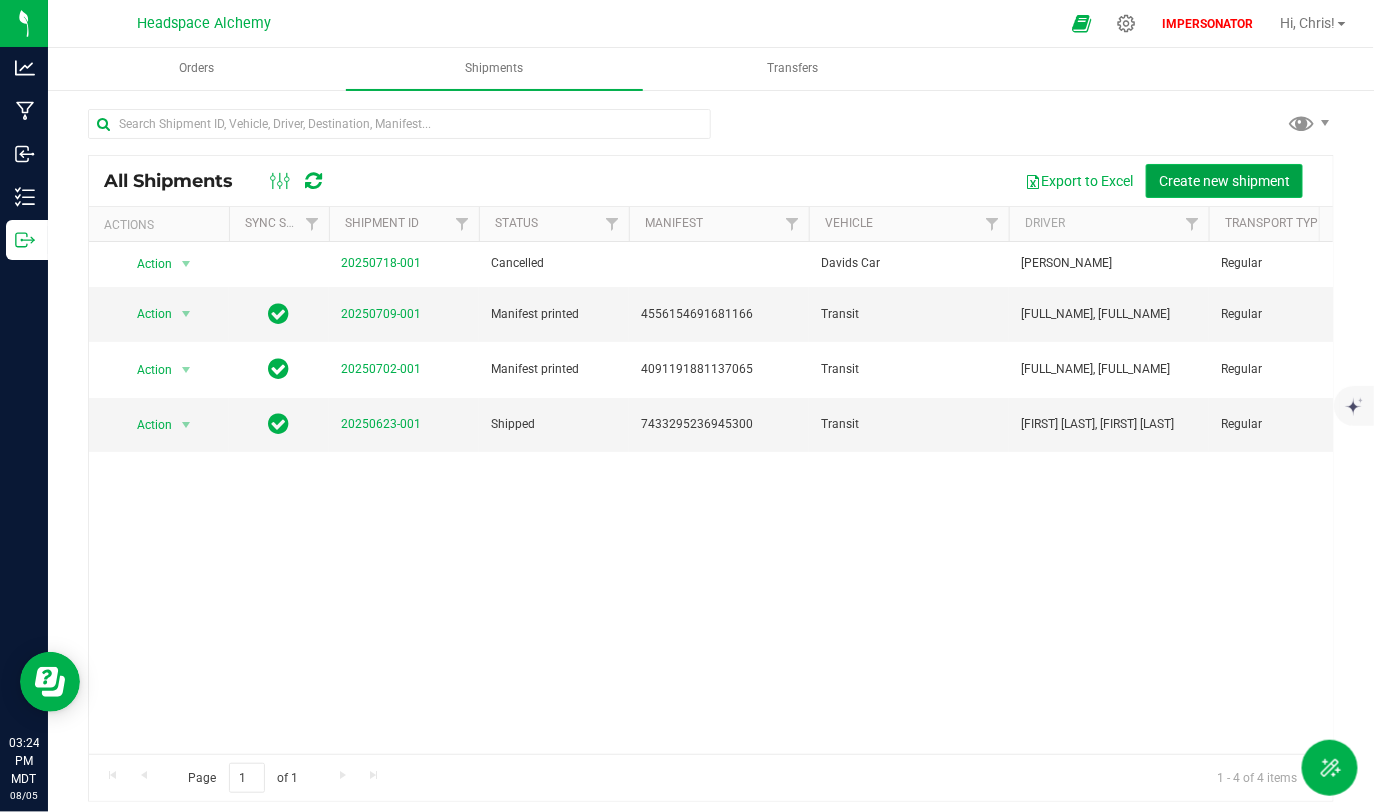 click on "Create new shipment" at bounding box center (1224, 181) 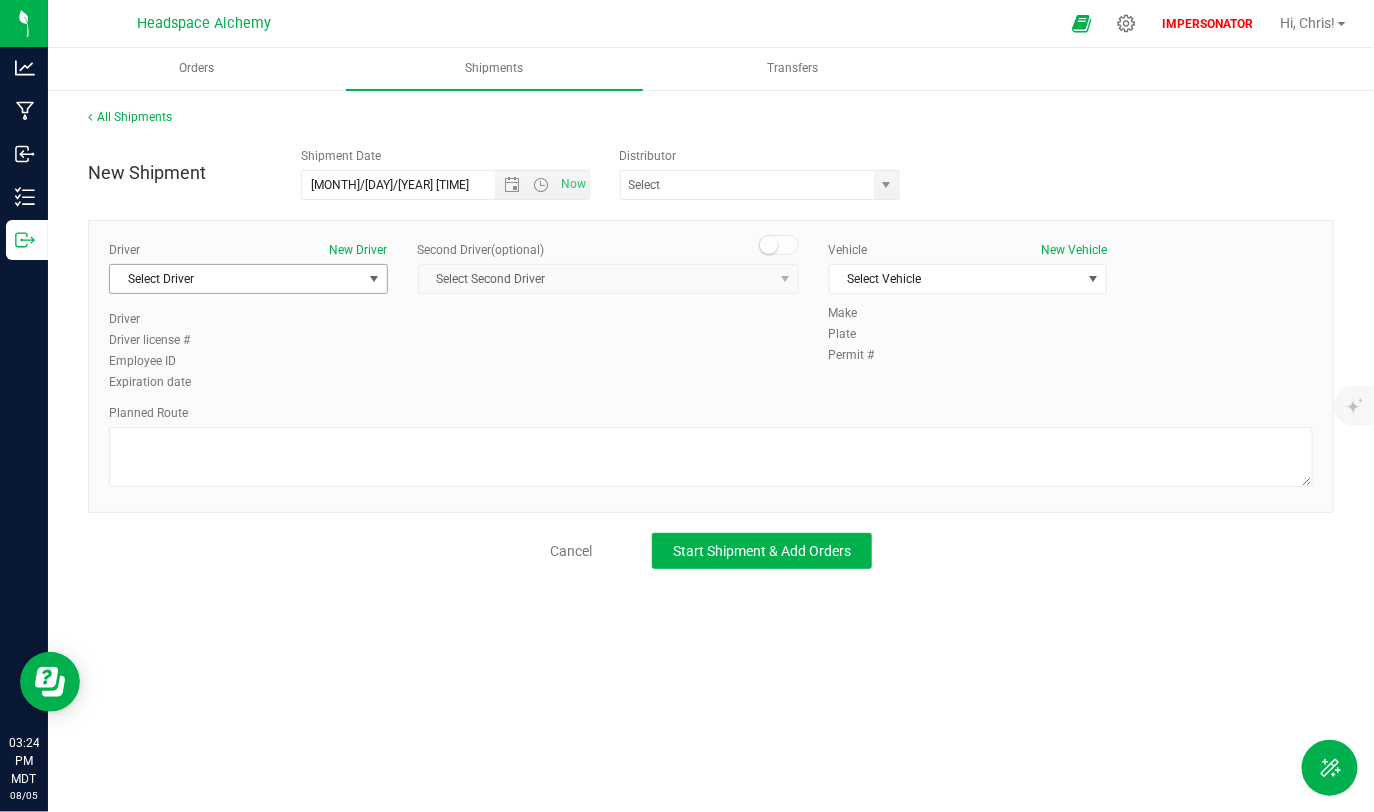 click on "Select Driver" at bounding box center (236, 279) 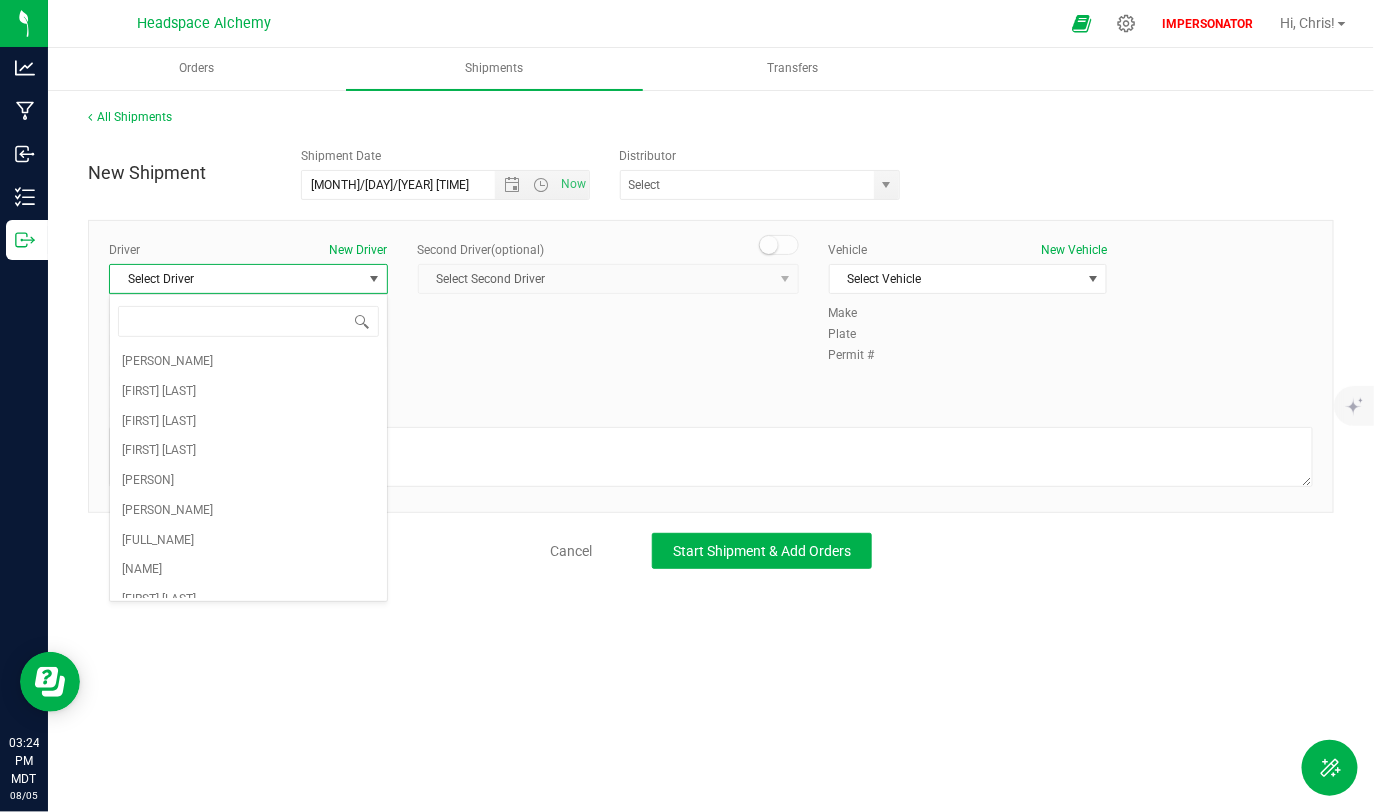 click on "Make
Plate
Permit #" at bounding box center [1071, 335] 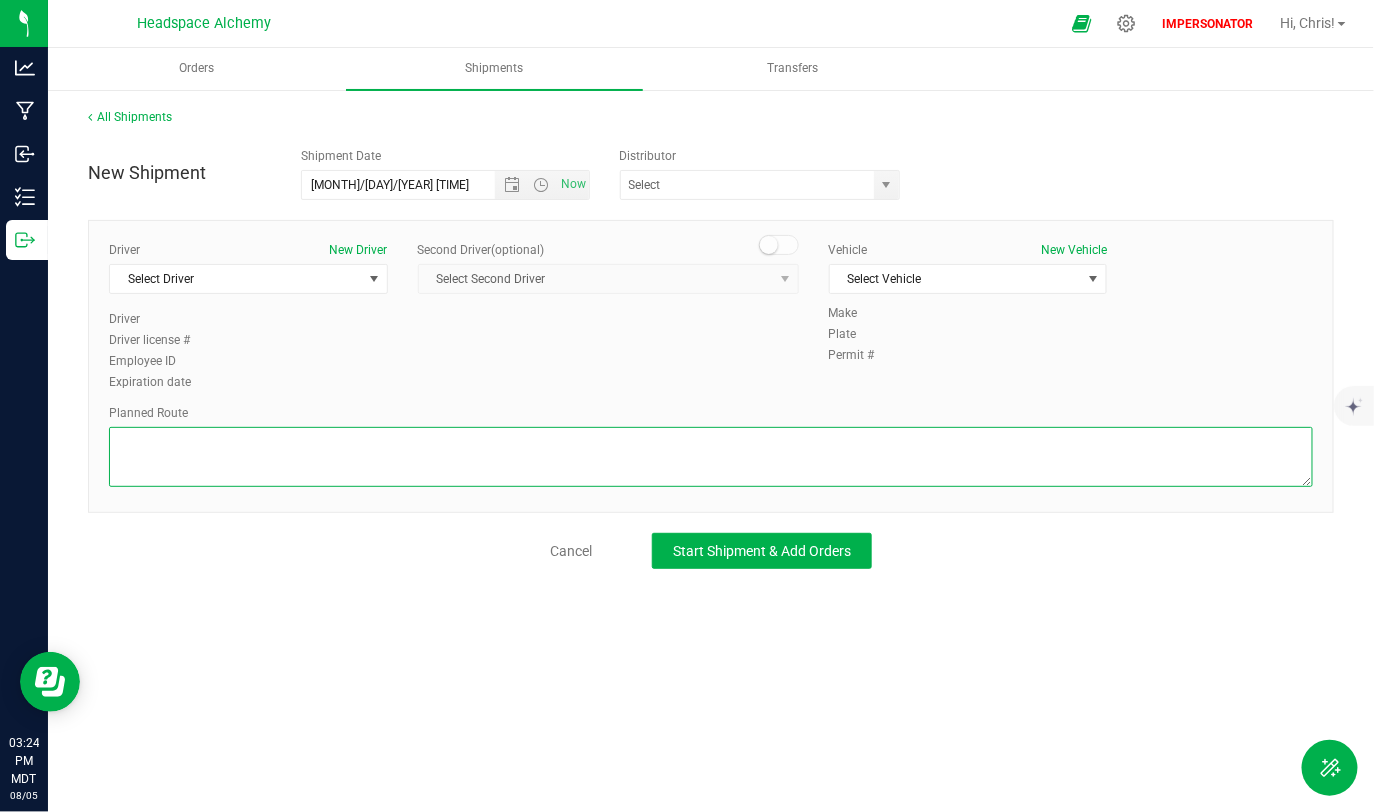 click at bounding box center (711, 457) 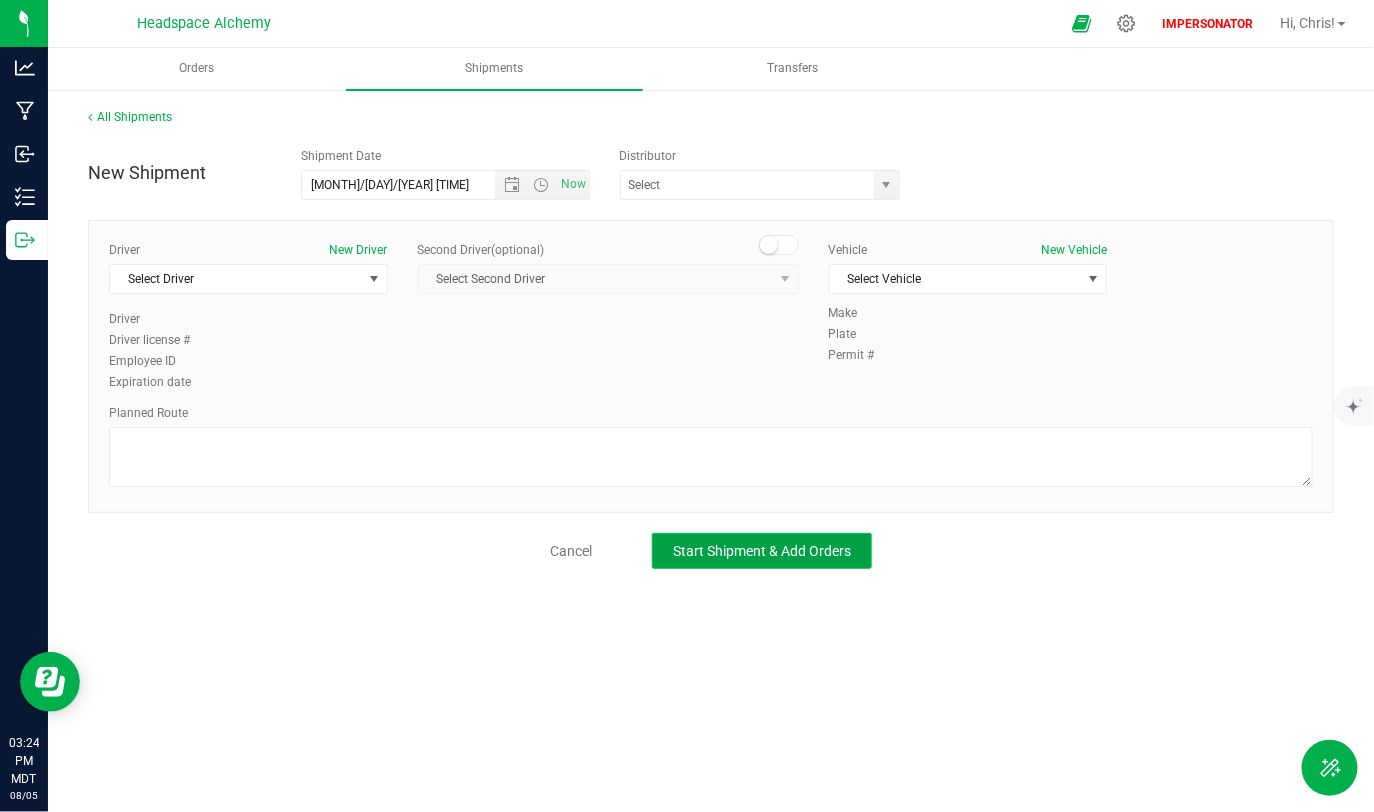 click on "Start Shipment & Add Orders" 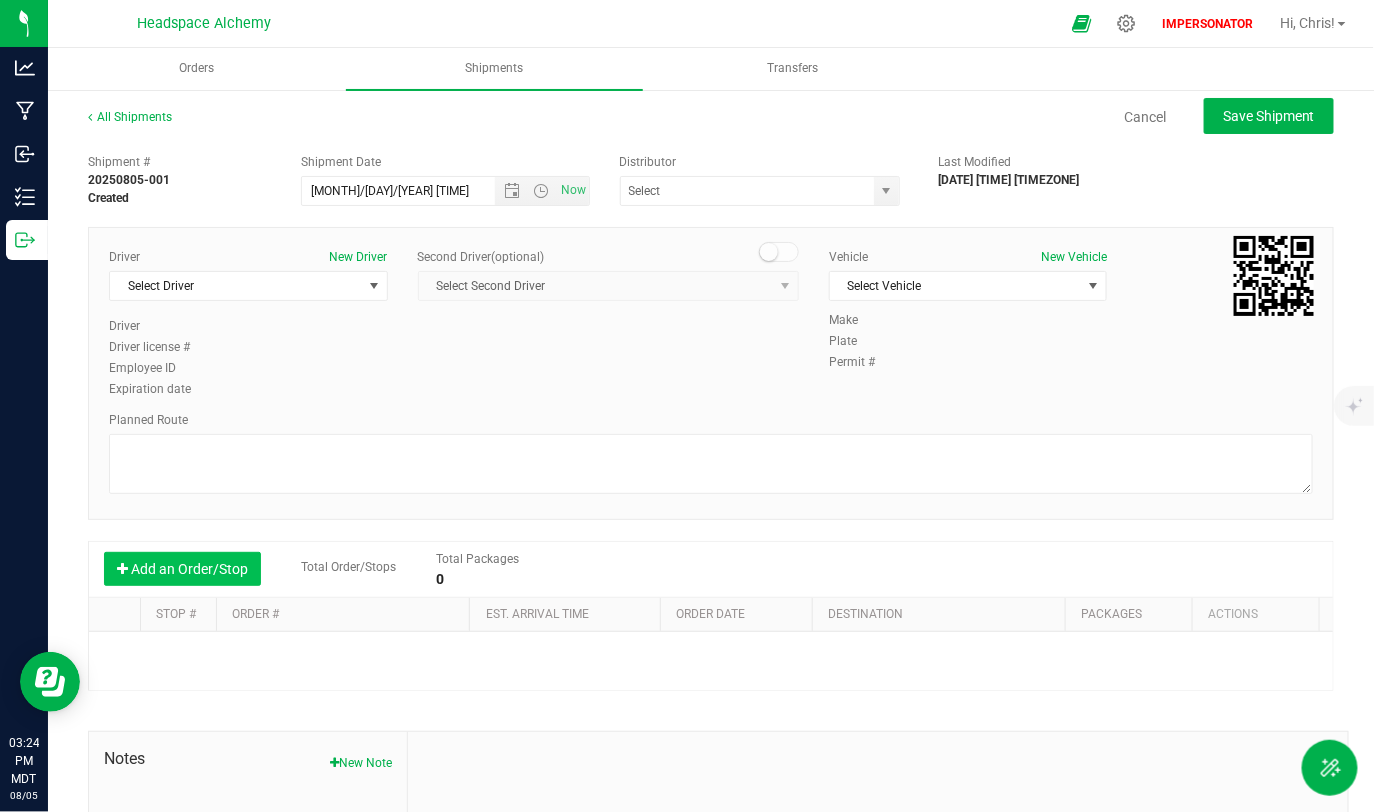 click on "Add an Order/Stop" at bounding box center (182, 569) 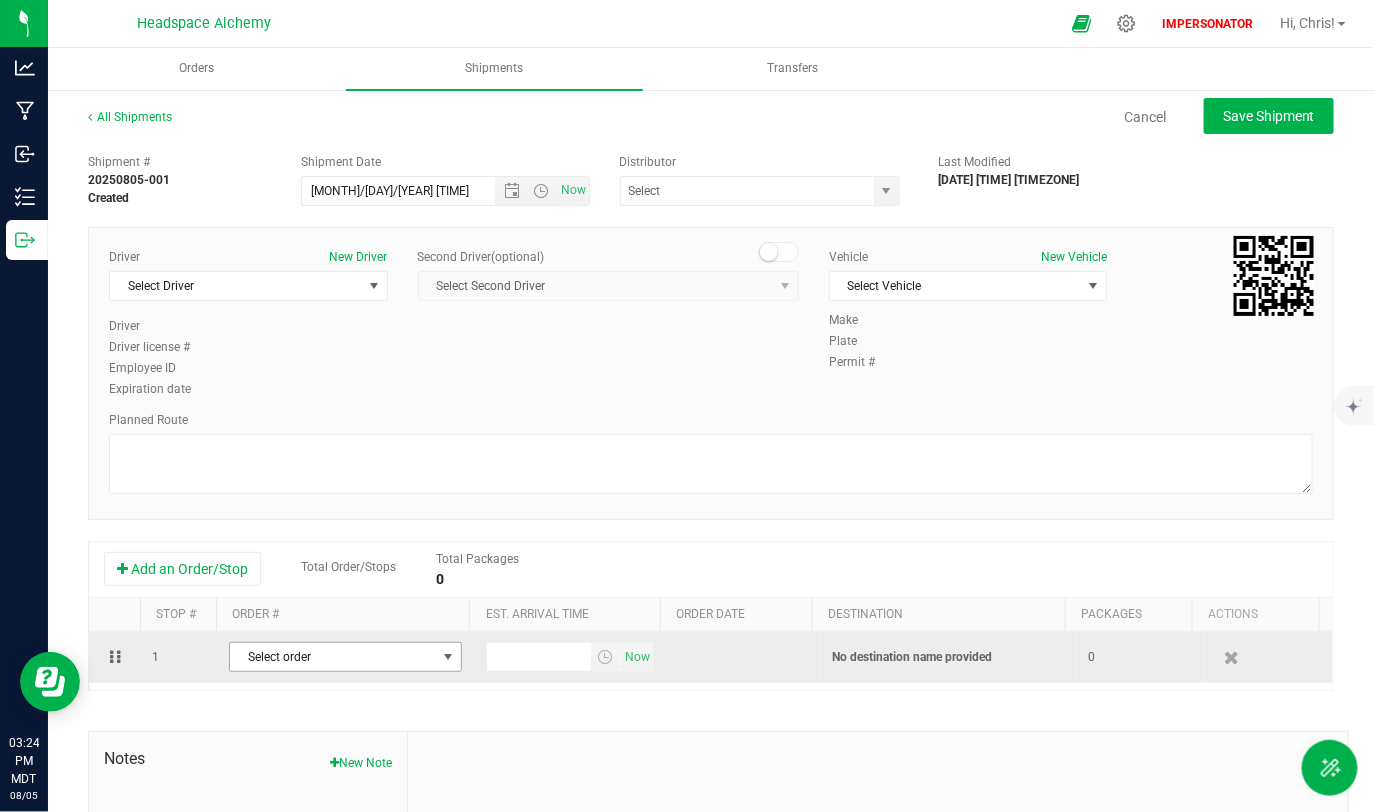 click on "Select order" at bounding box center (333, 657) 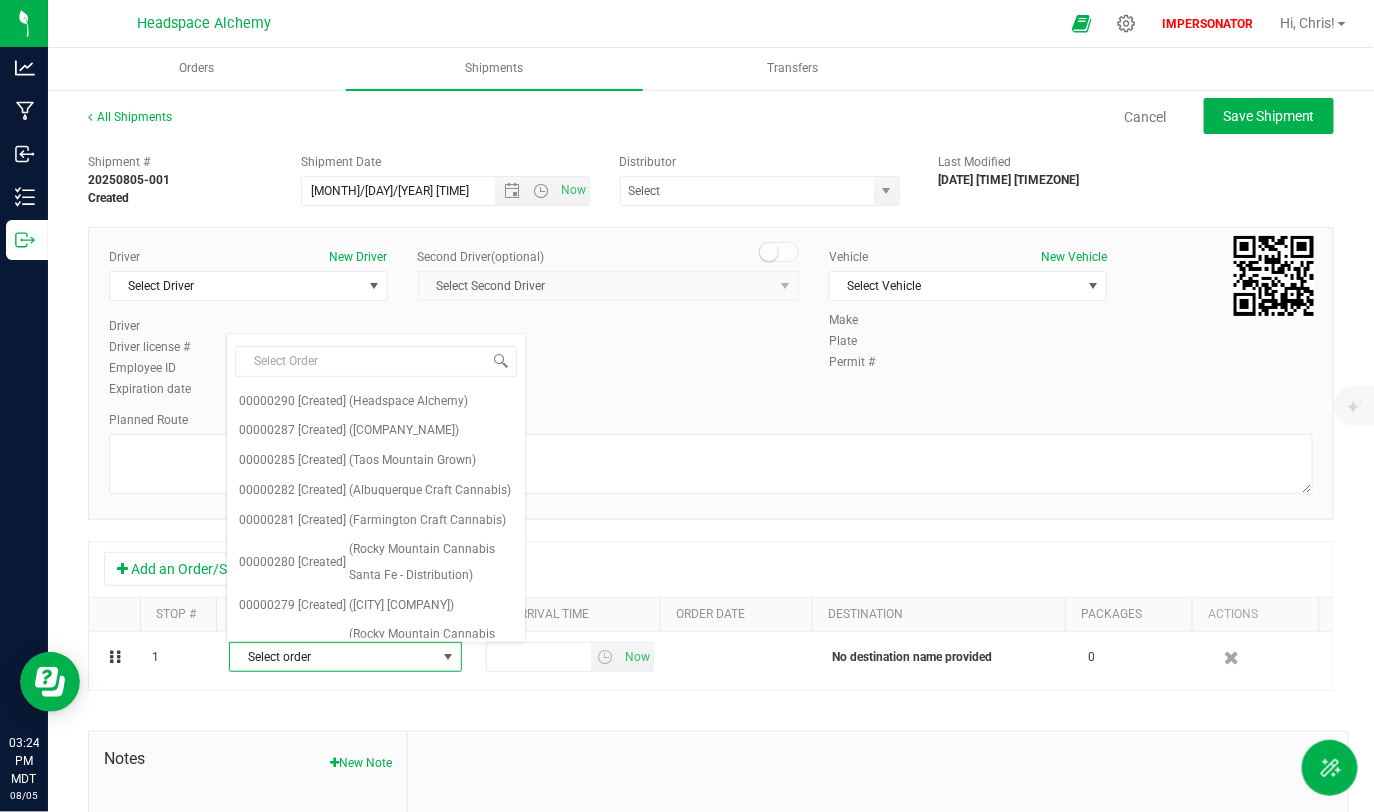 click on "Driver
New Driver
Select Driver Select Driver Angel Aguilar Devon Arzate Glen Astrove Sherry Betts Thomas Burns Patrick D Randy Delao Robert Duran Joshua Legarreta Derek Mudry Evan Ordaz Wyley Pedroncelli Ethan Ramsey Mike Rey Christopher Salcido David Walkins-Brown
Driver
Driver license #
Employee ID
Expiration date" at bounding box center [711, 324] 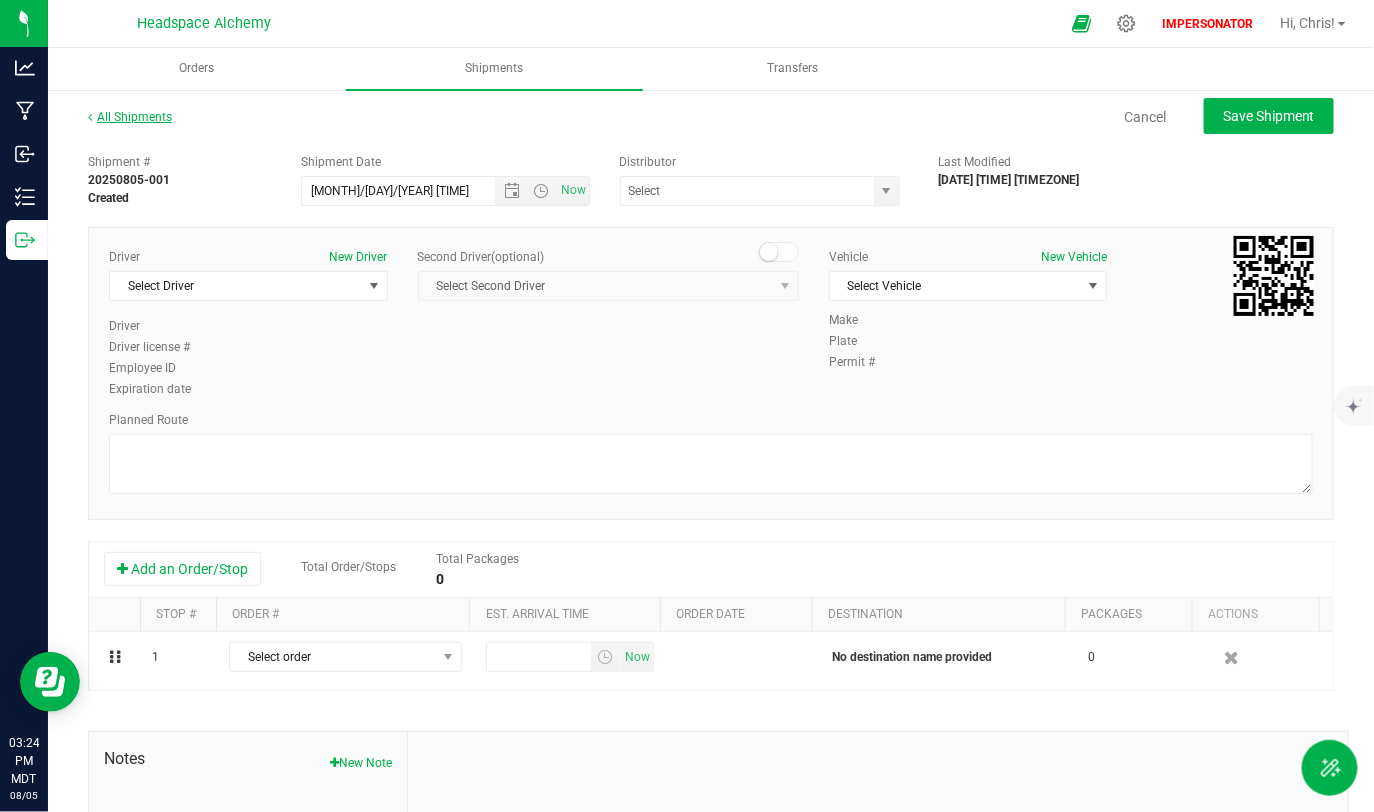 click on "All Shipments" at bounding box center (130, 117) 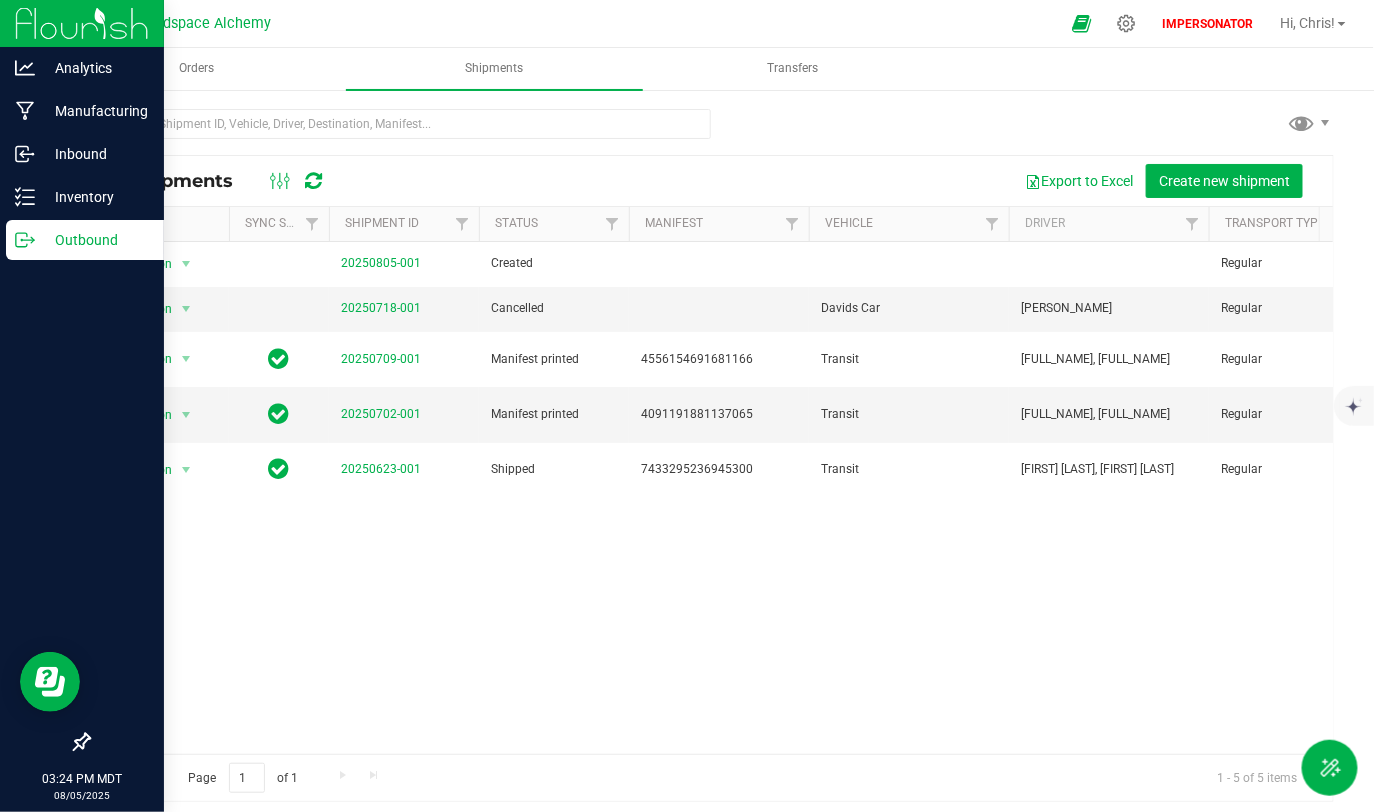 click on "Outbound" at bounding box center (95, 240) 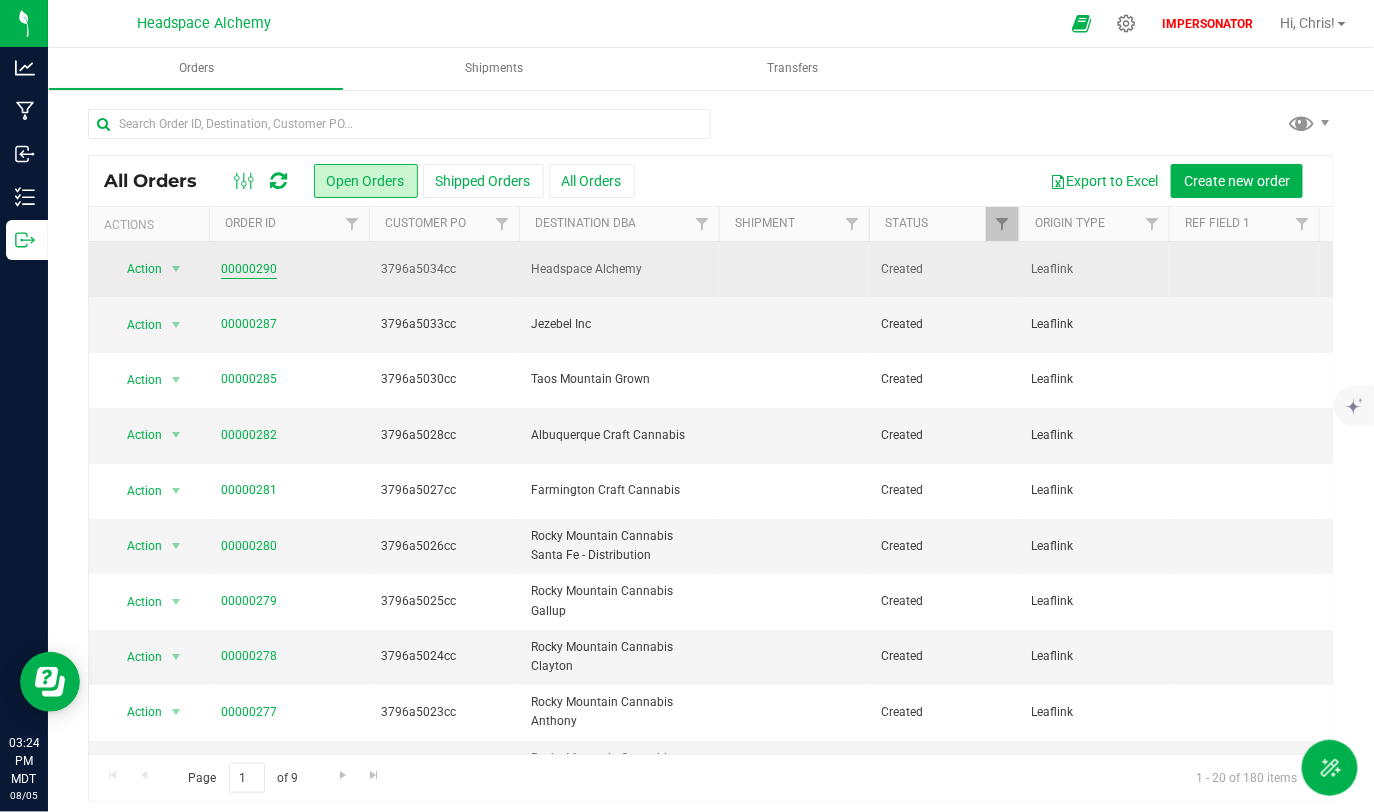 click on "00000290" at bounding box center (249, 269) 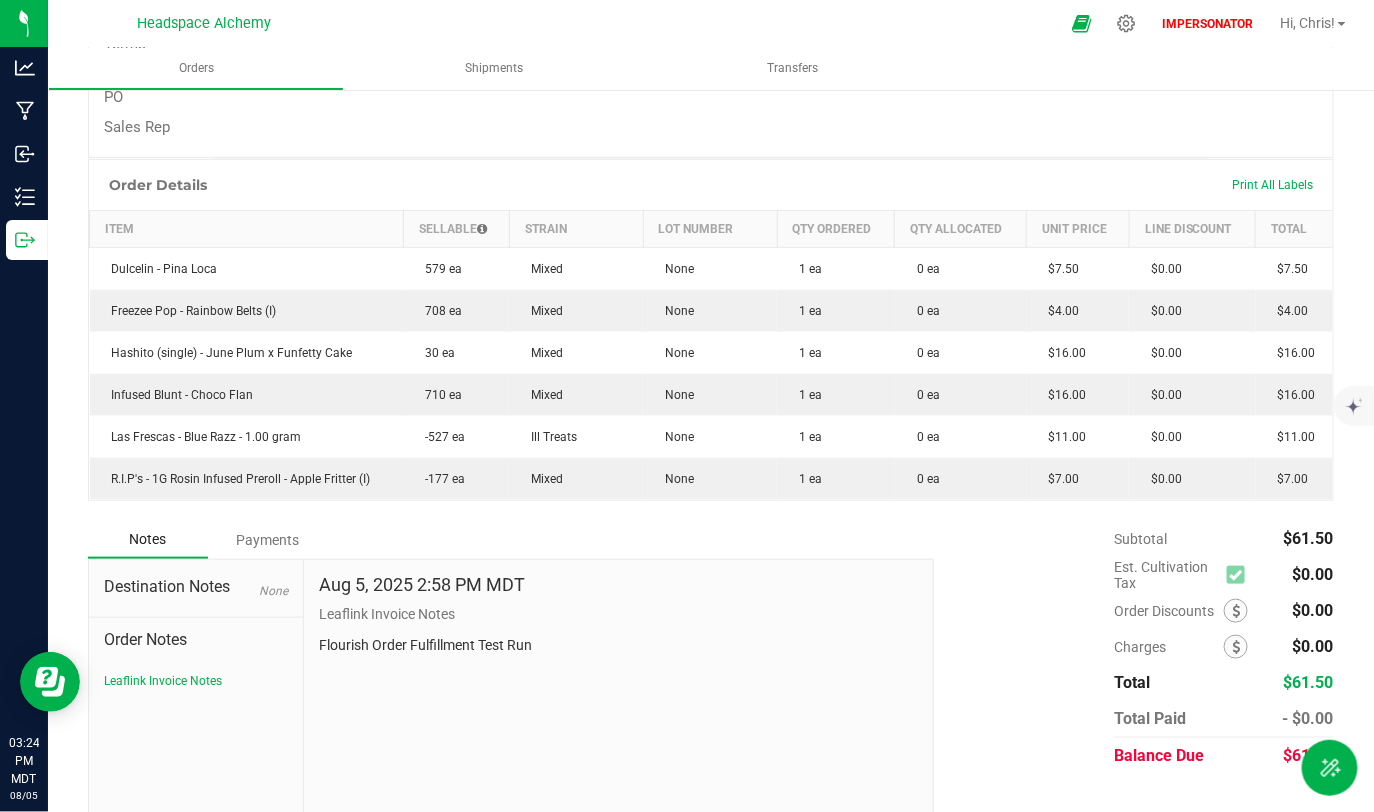 scroll, scrollTop: 438, scrollLeft: 0, axis: vertical 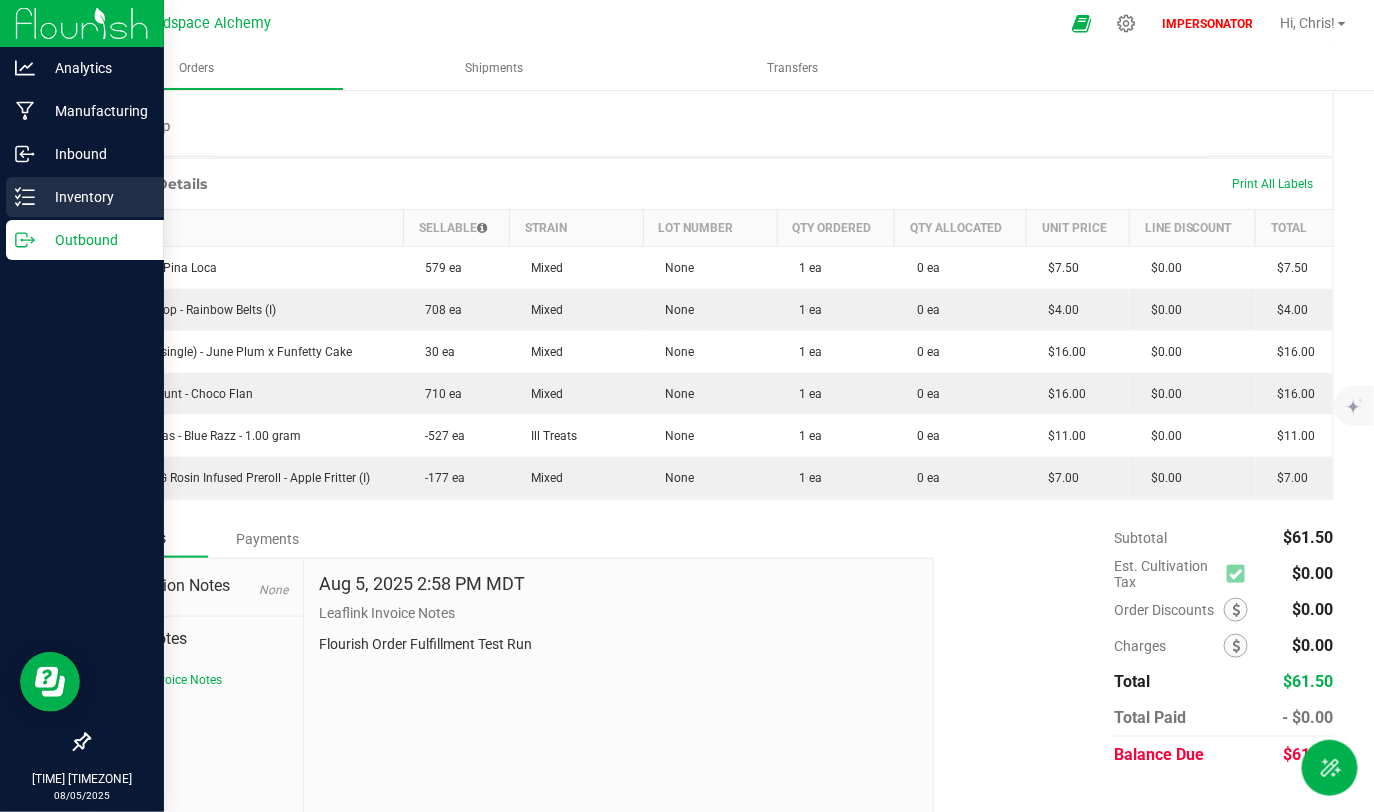 click on "Inventory" at bounding box center [95, 197] 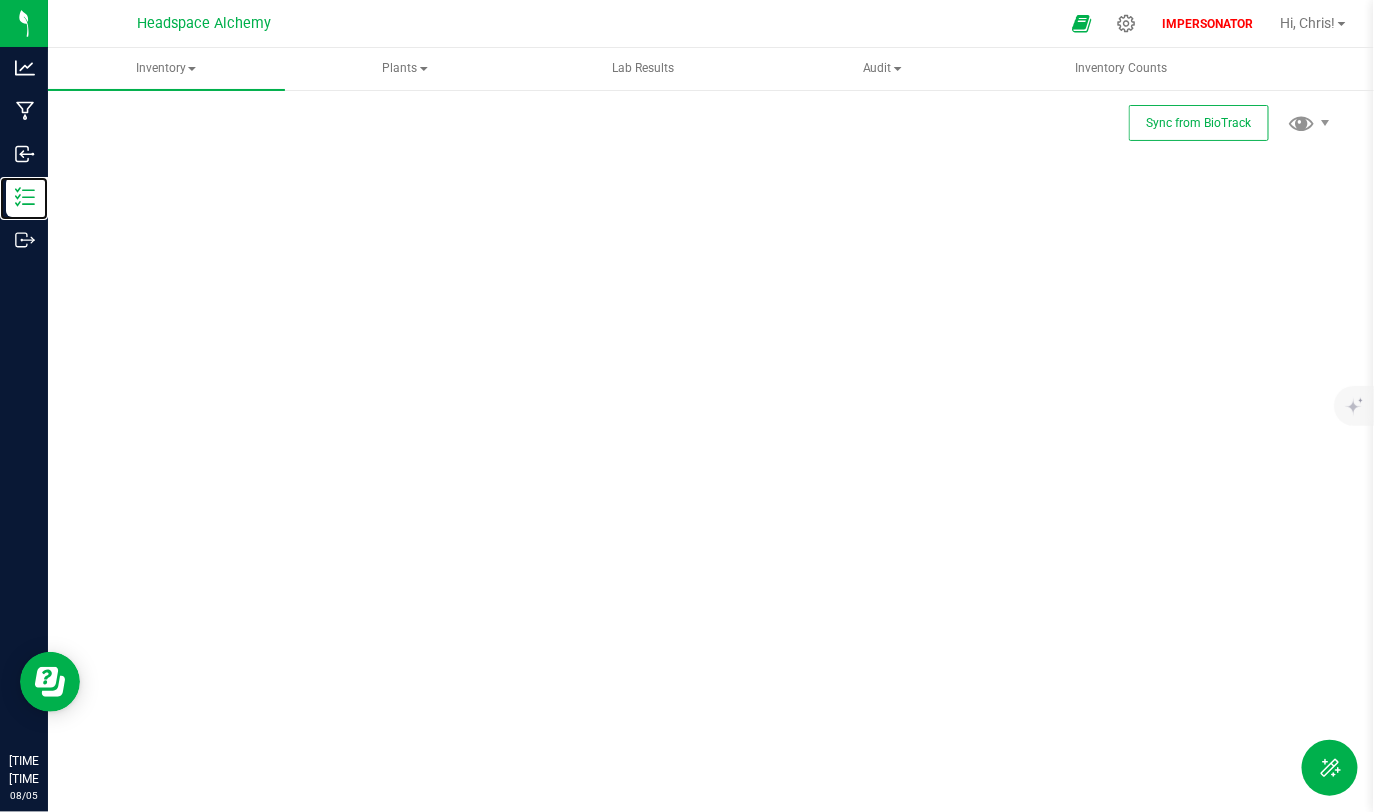 scroll, scrollTop: 0, scrollLeft: 0, axis: both 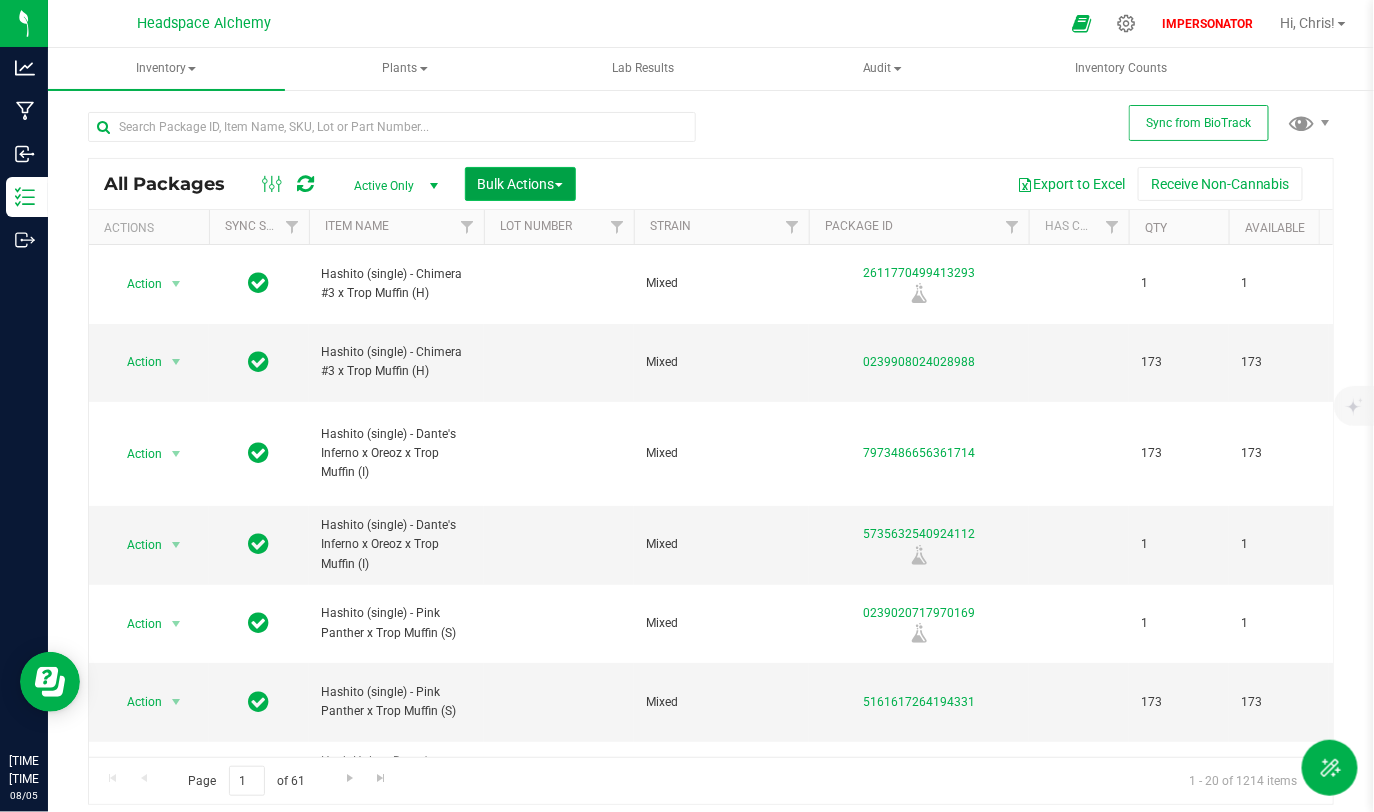 click on "Bulk Actions" at bounding box center [520, 184] 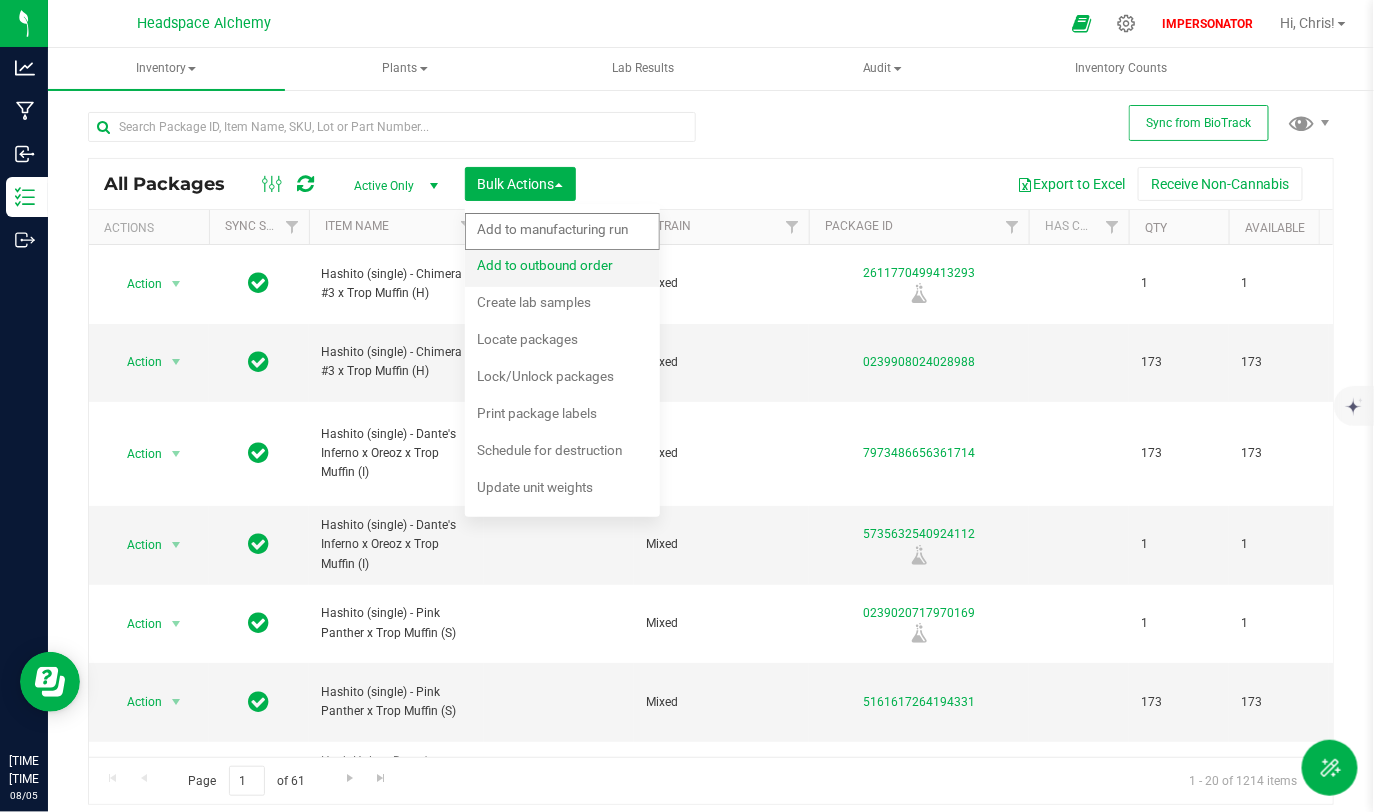 click on "Add to outbound order" at bounding box center (545, 265) 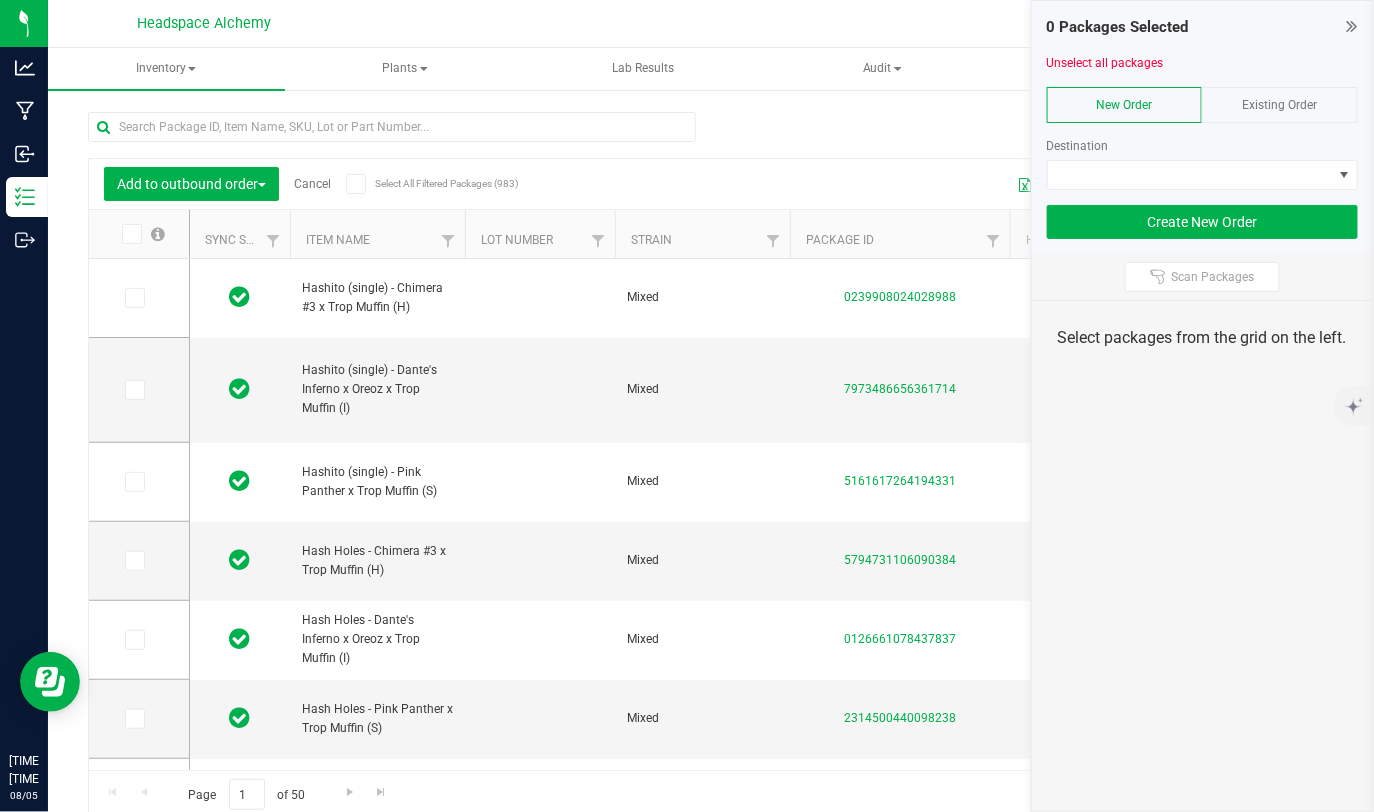 click on "Existing Order" at bounding box center [1280, 105] 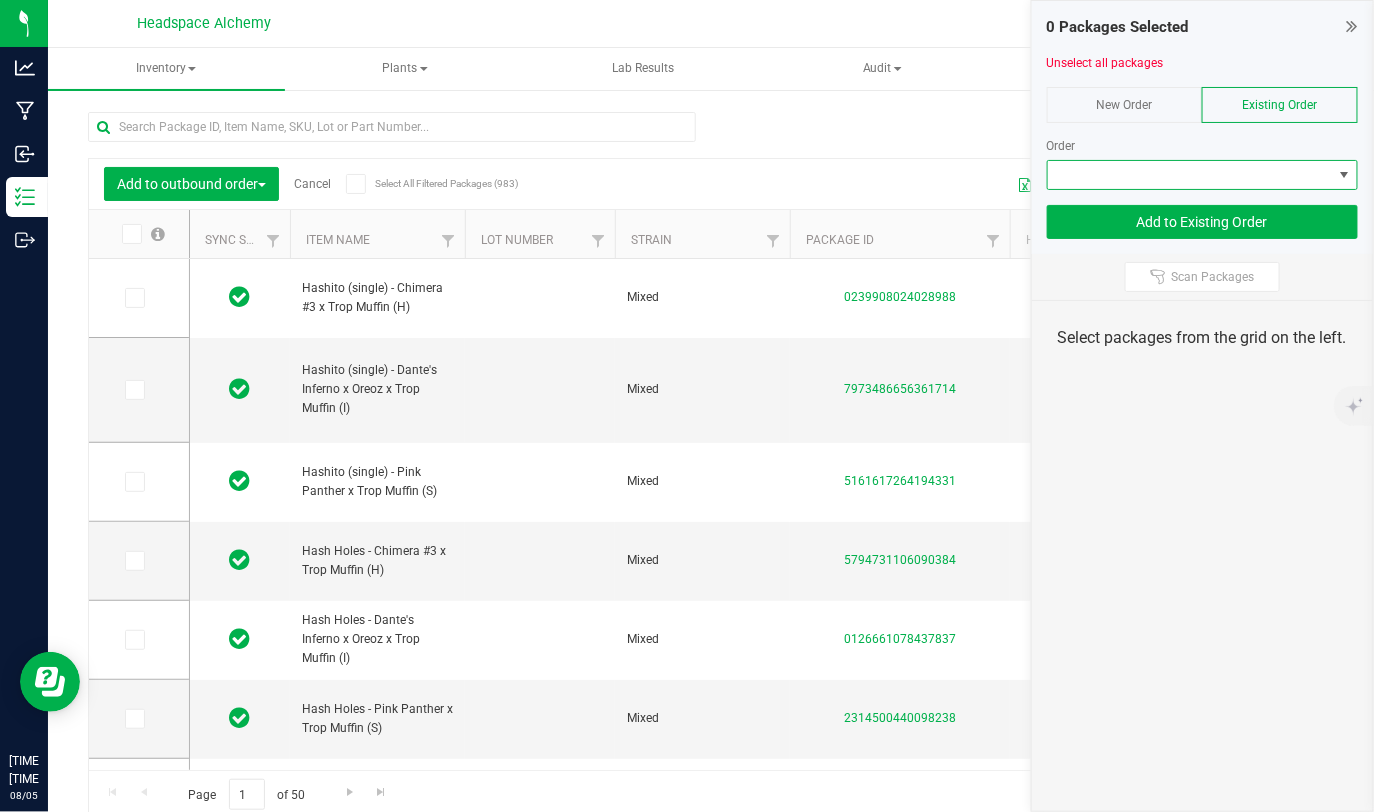 click at bounding box center [1190, 175] 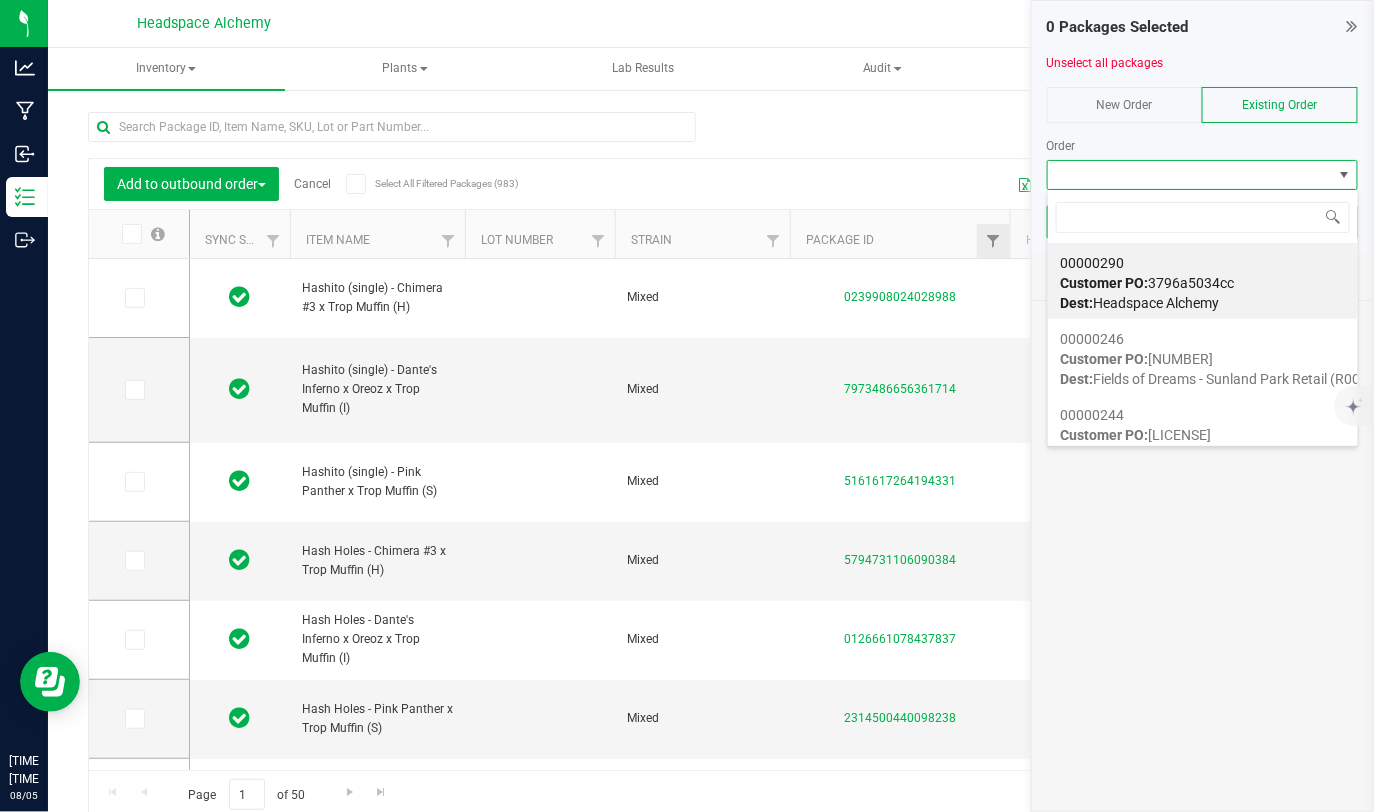 scroll, scrollTop: 99970, scrollLeft: 99688, axis: both 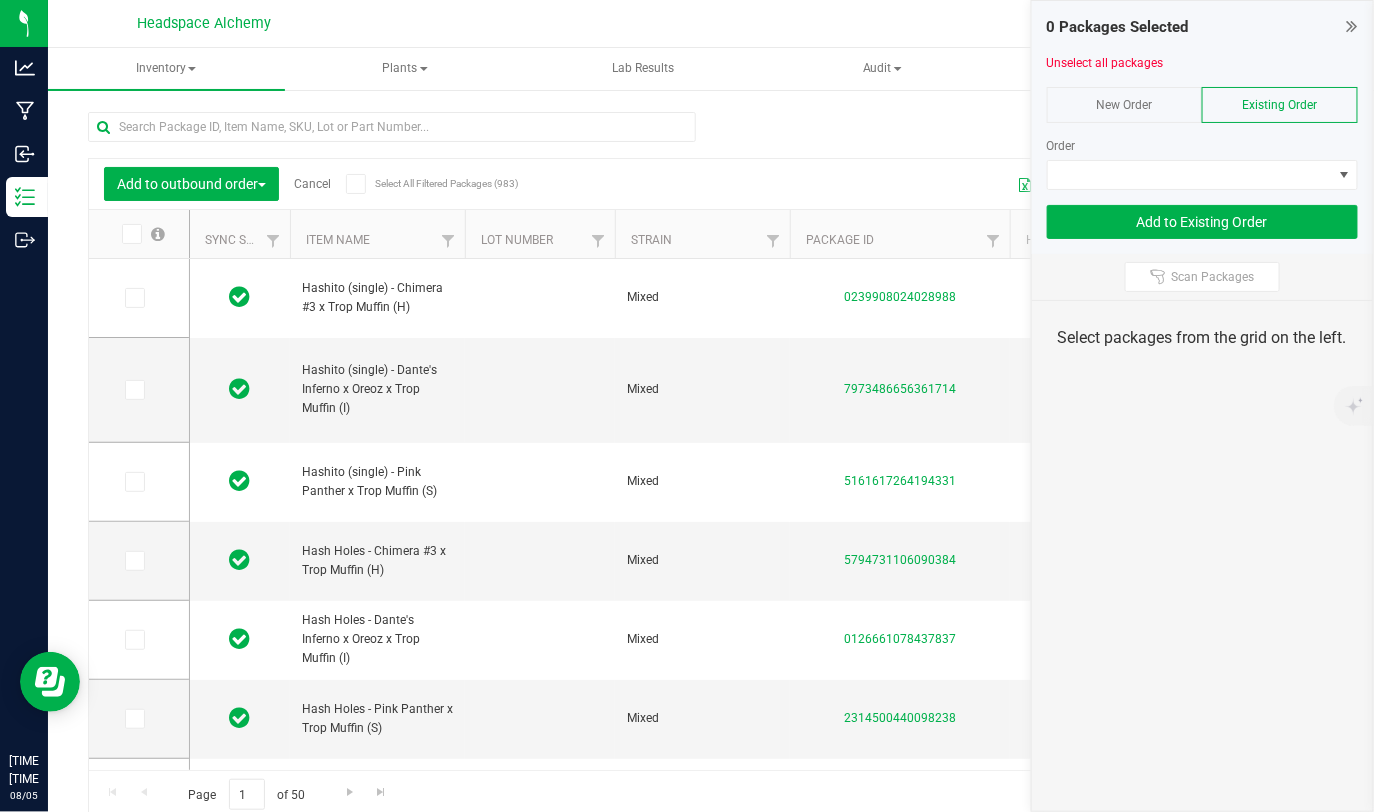 click on "Add to outbound order
Cancel
Select All Filtered Packages (983)
Add to manufacturing run
Add to outbound order" at bounding box center (711, 456) 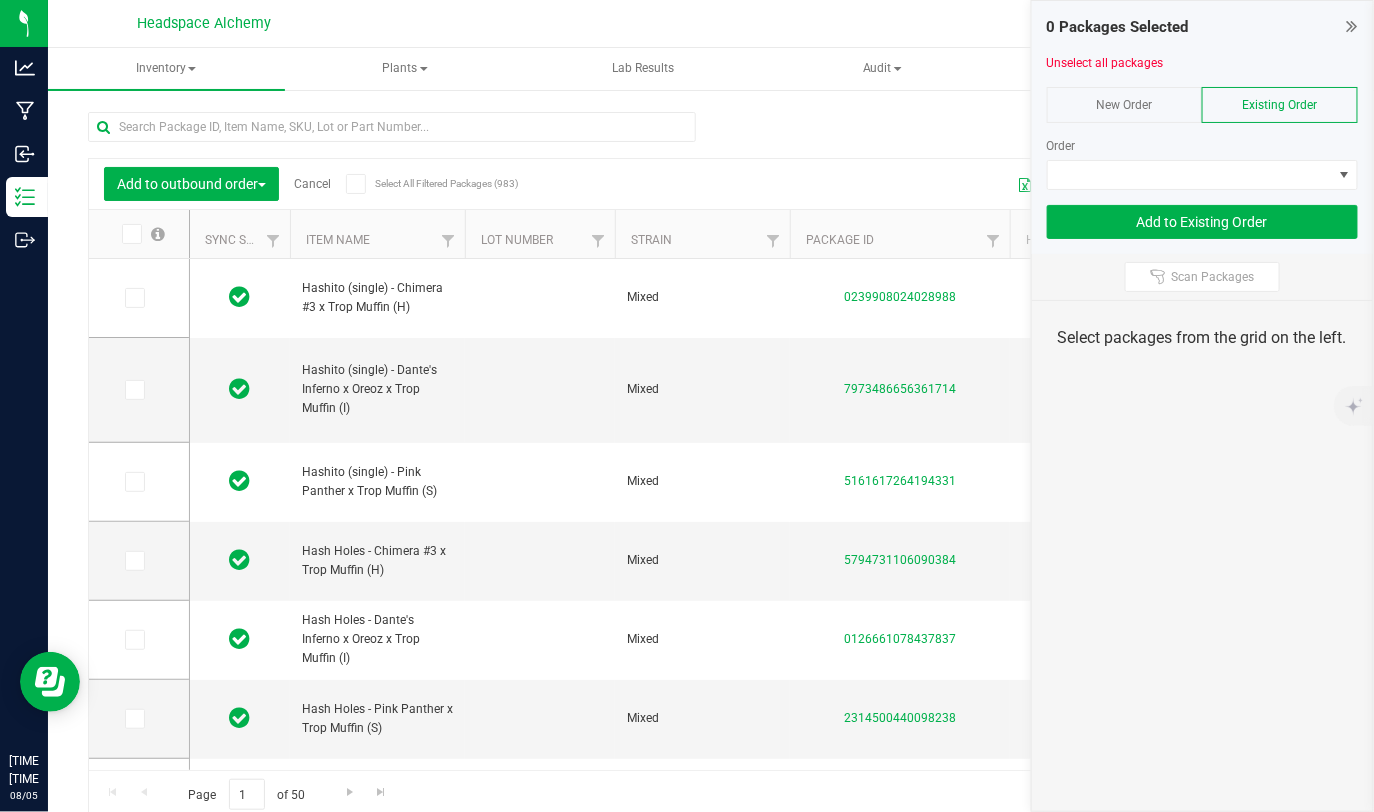 click at bounding box center [1352, 26] 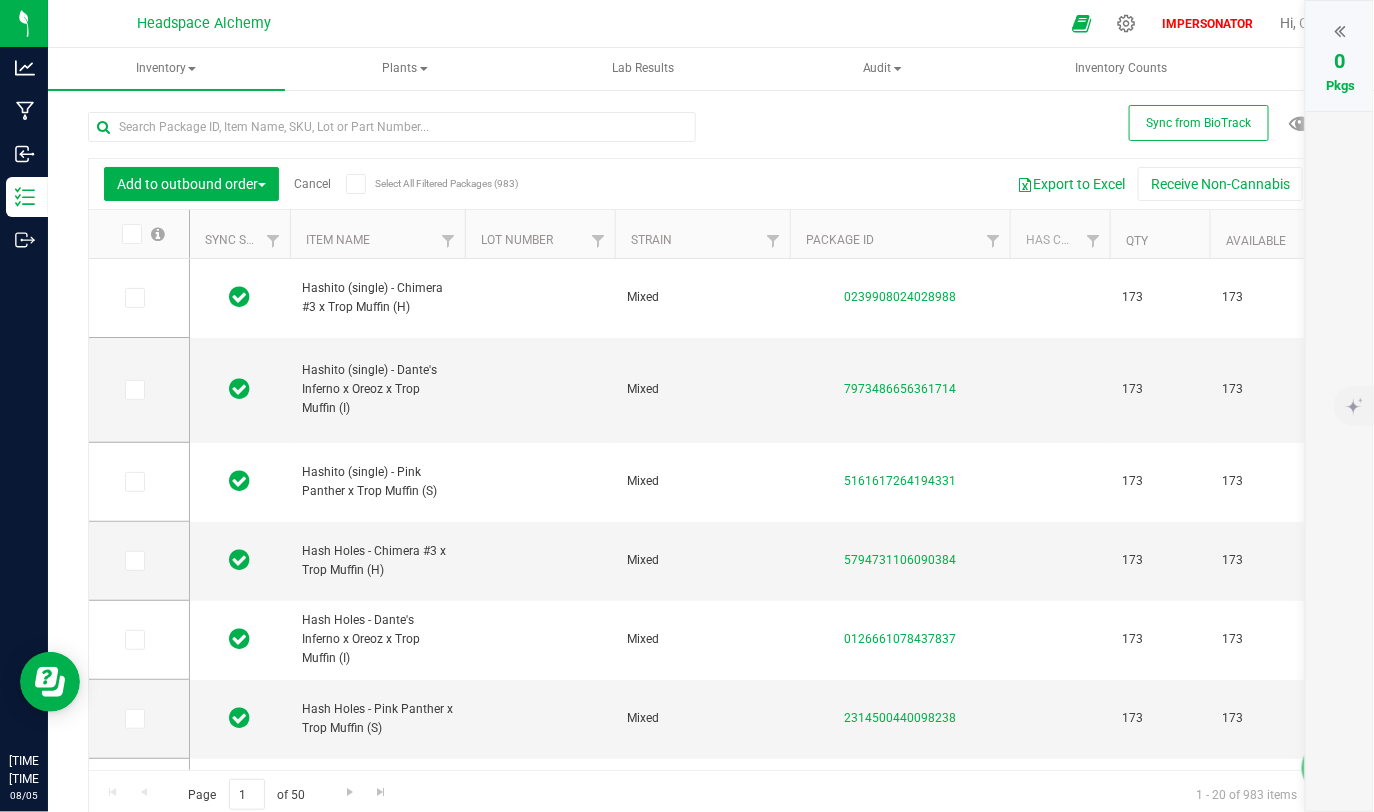 click on "Cancel" at bounding box center [312, 184] 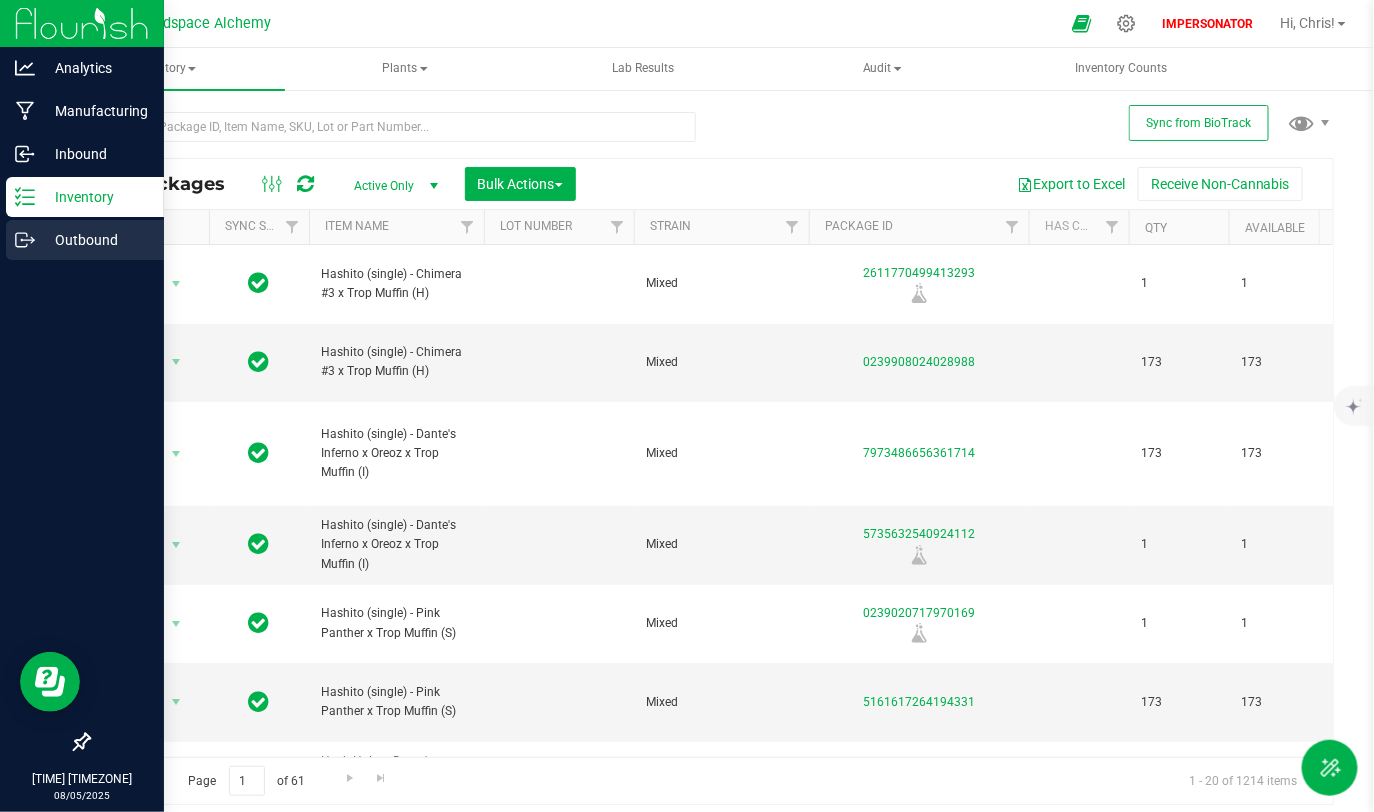 click on "Outbound" at bounding box center (95, 240) 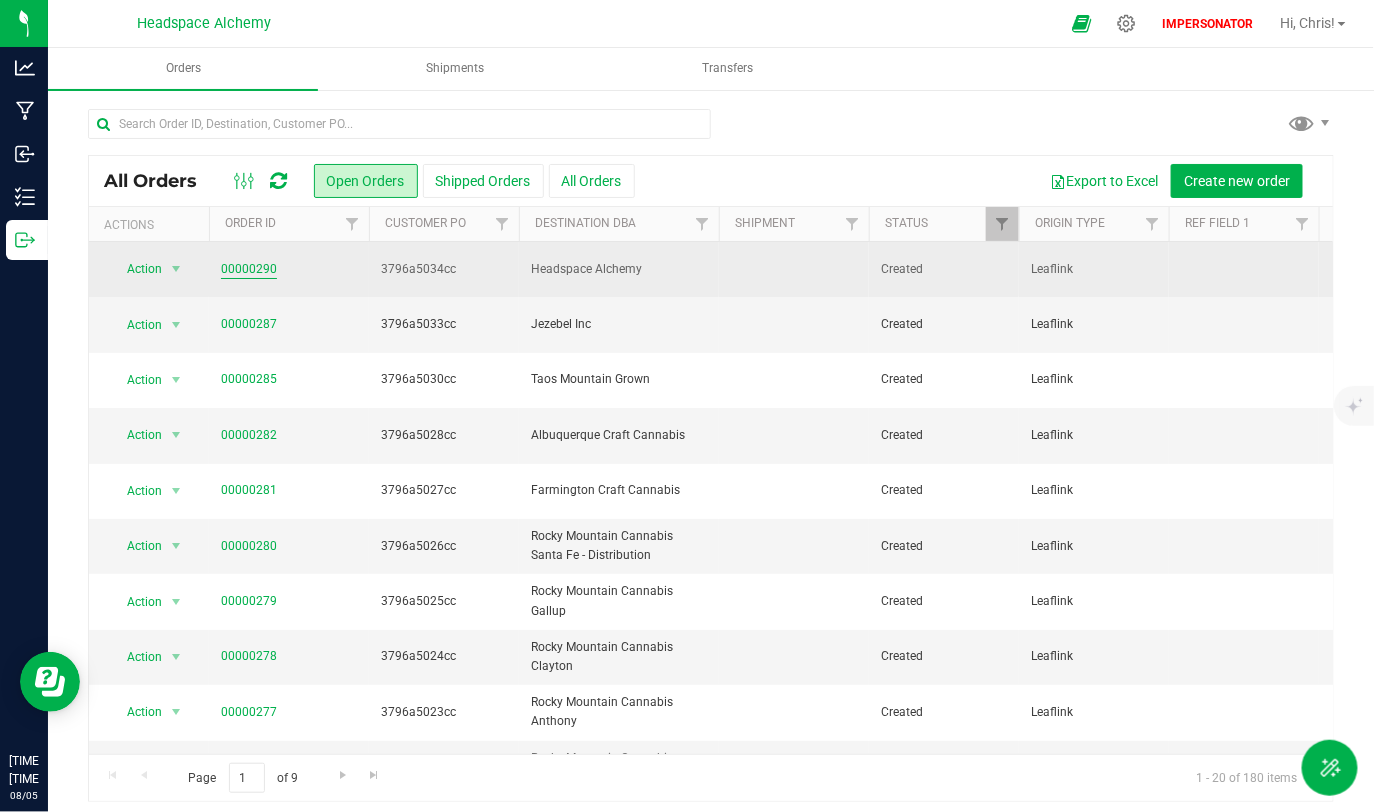 click on "00000290" at bounding box center [249, 269] 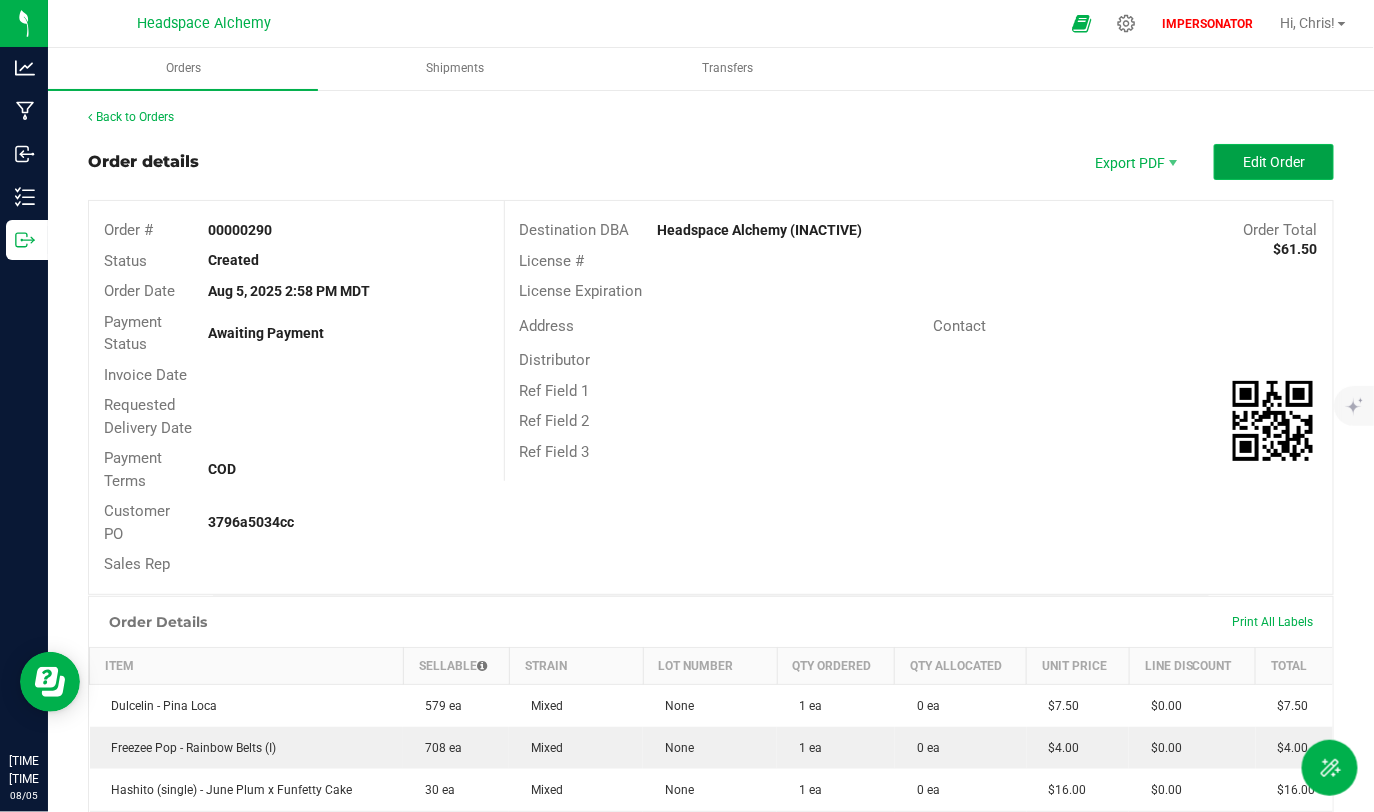 click on "Edit Order" at bounding box center [1274, 162] 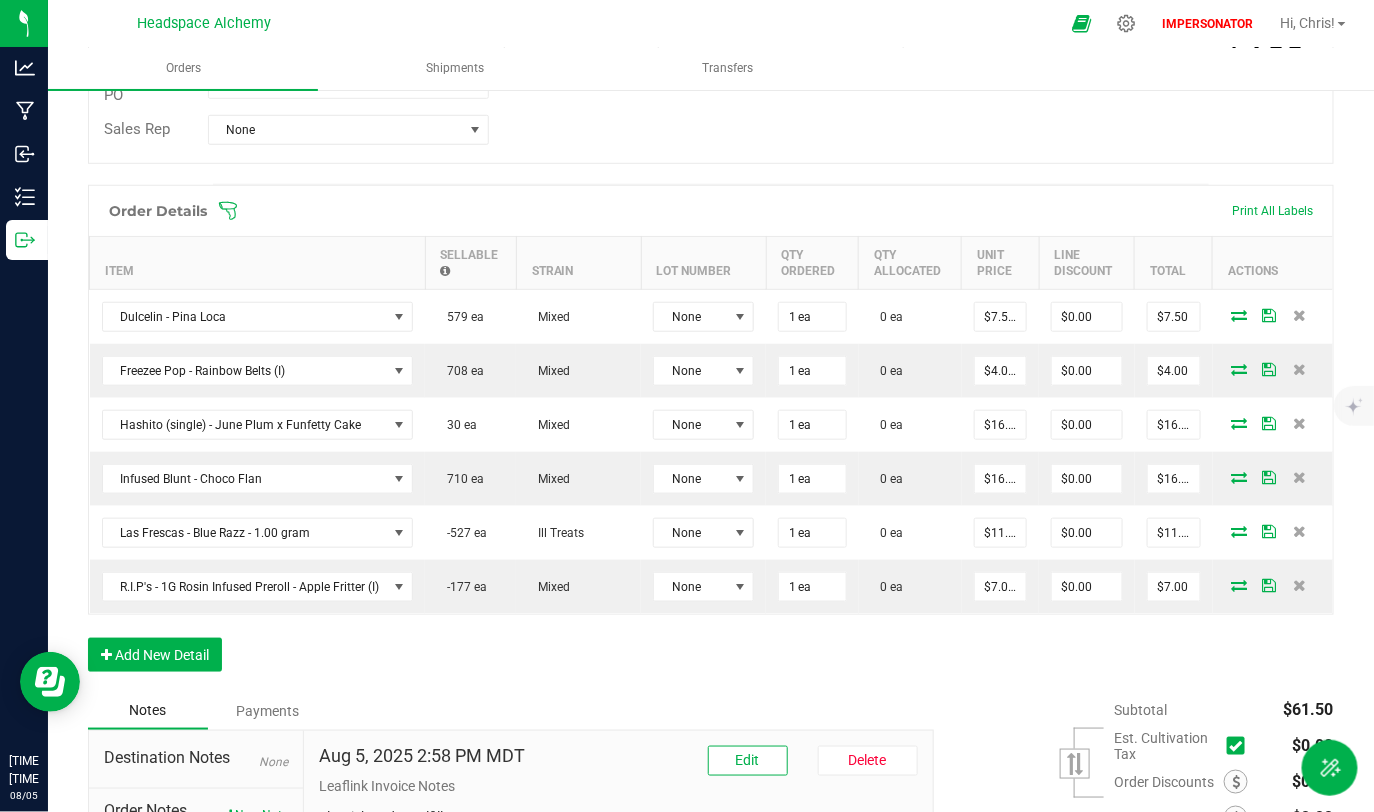 scroll, scrollTop: 447, scrollLeft: 0, axis: vertical 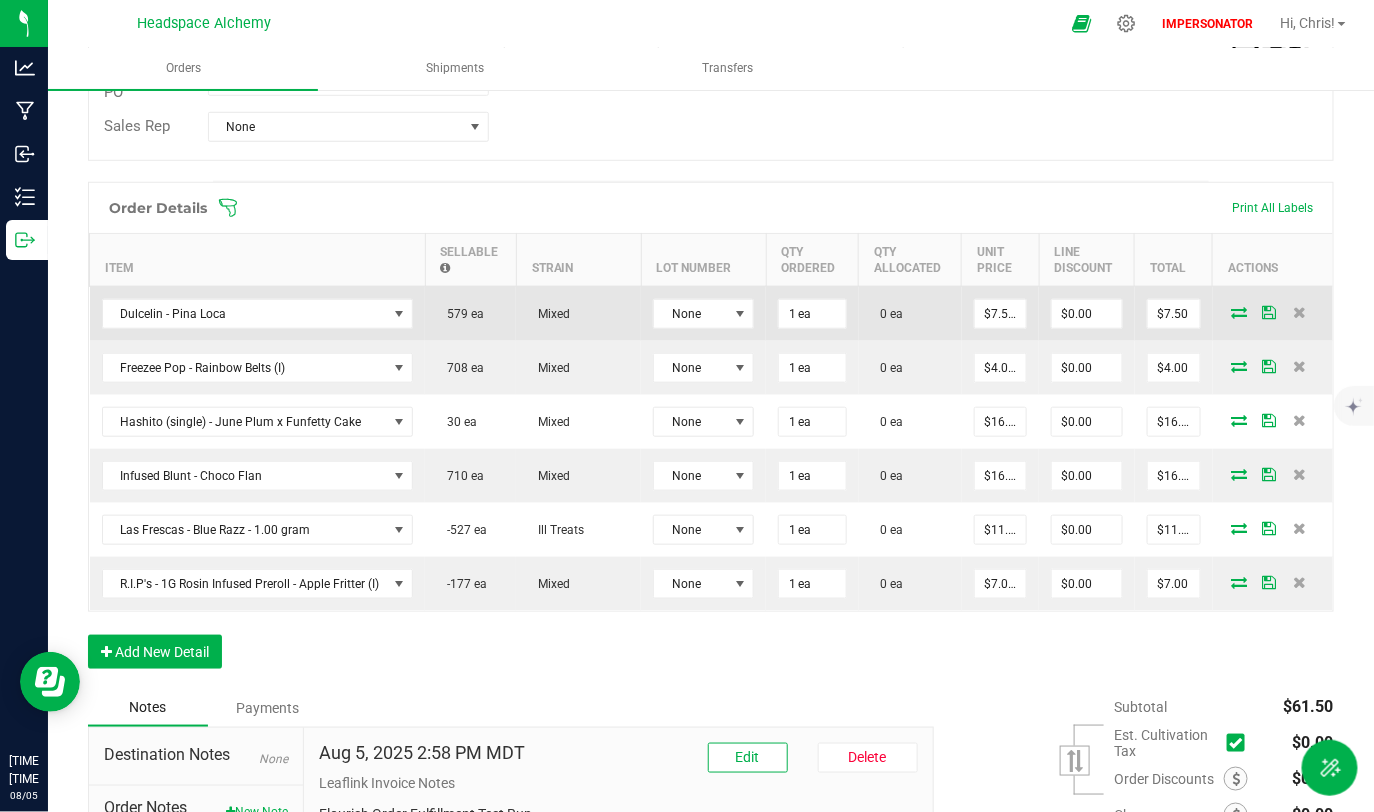 click at bounding box center [1240, 312] 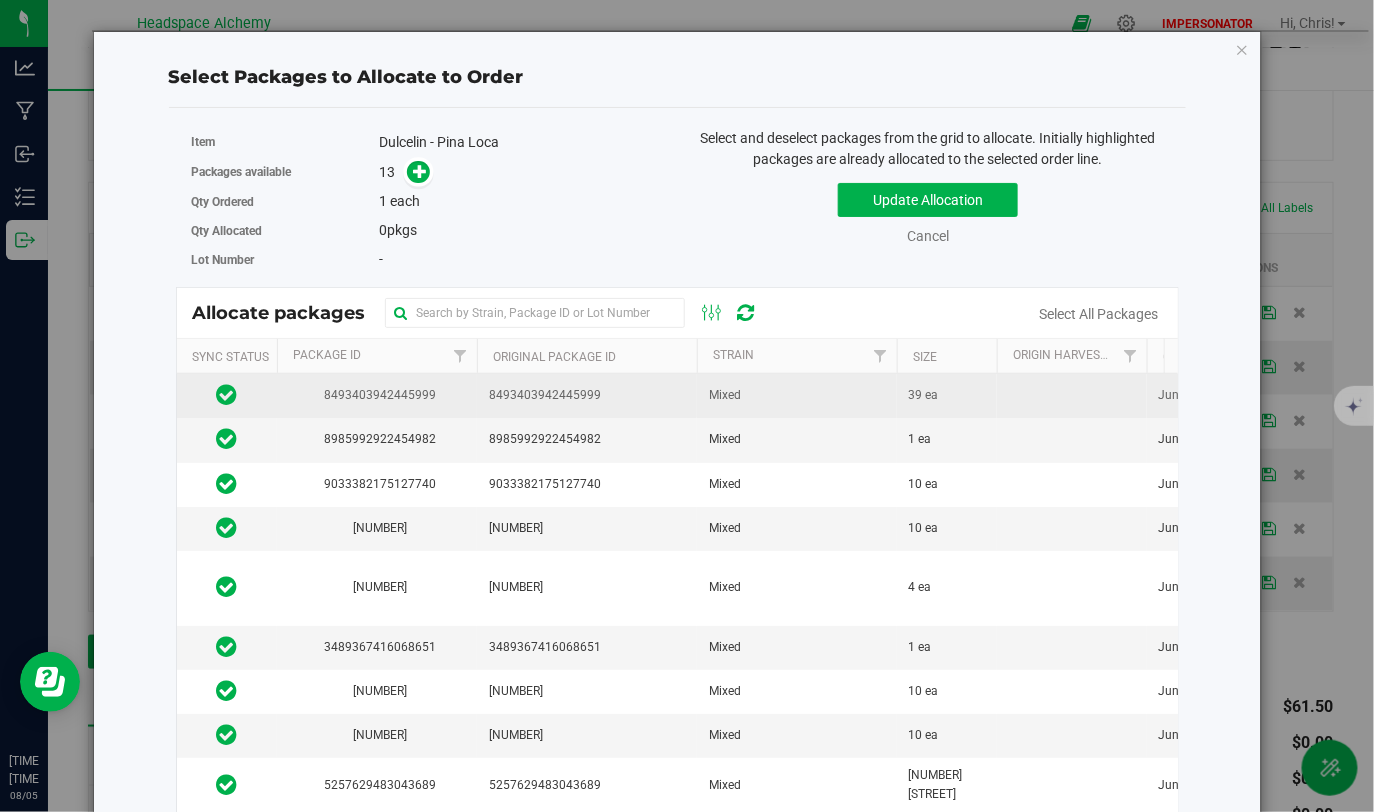 click on "Mixed" at bounding box center [797, 396] 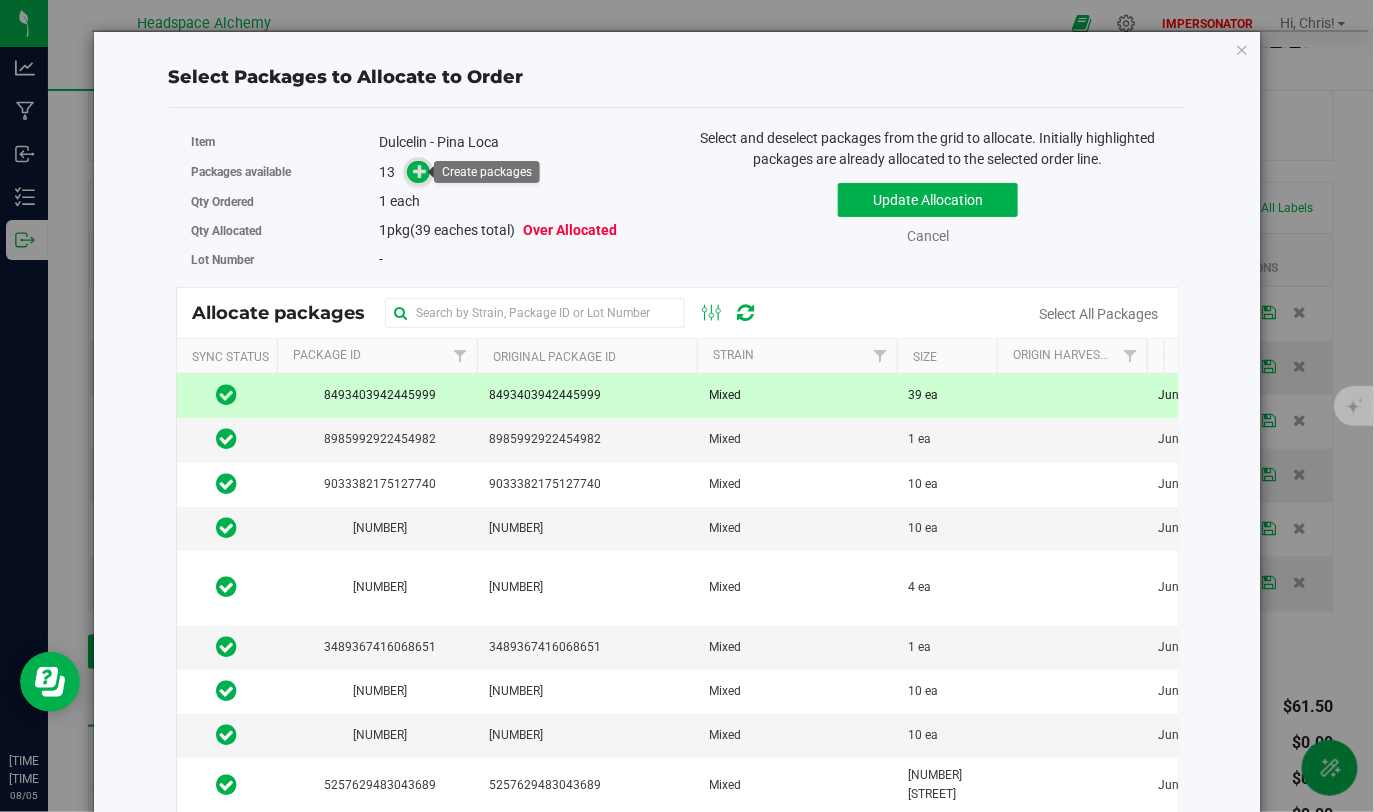 click at bounding box center (420, 171) 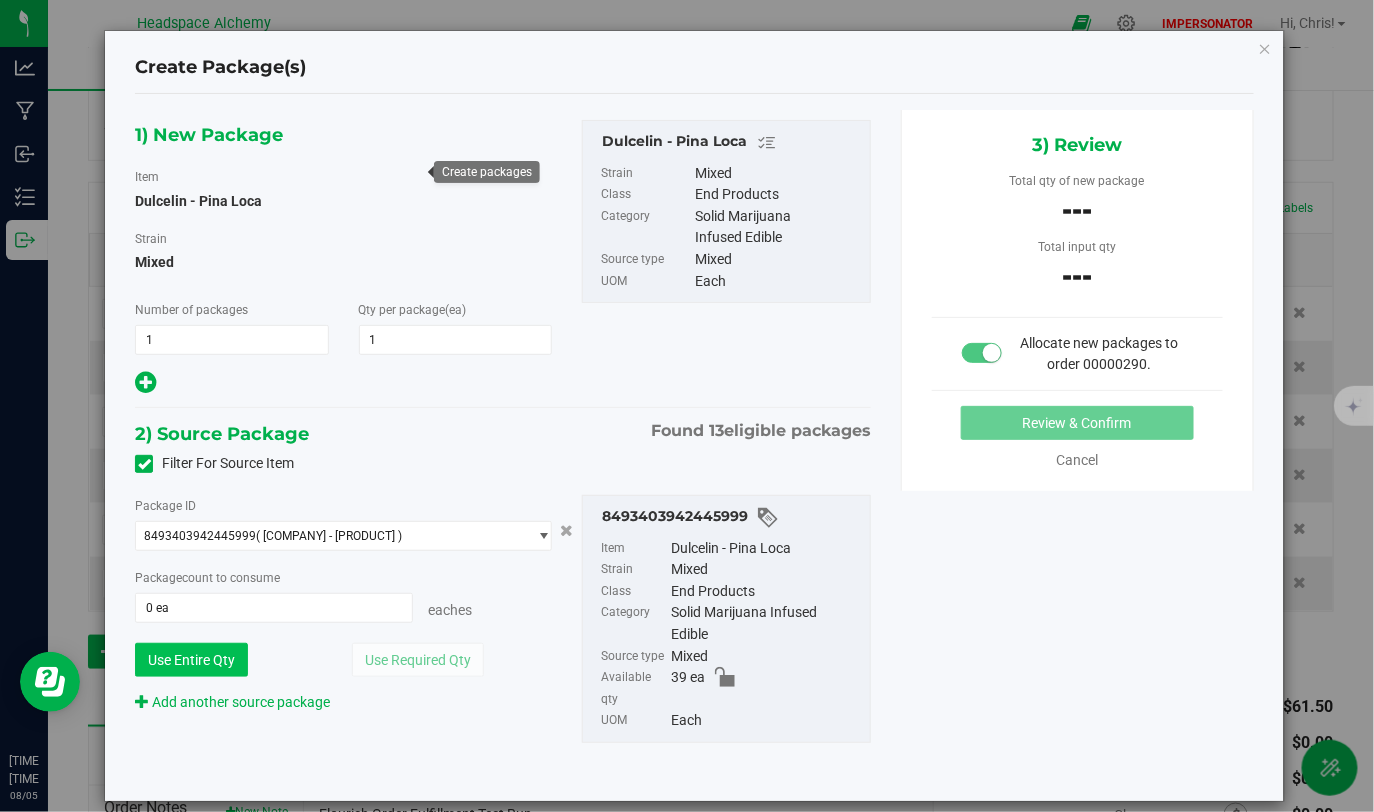 click on "Use Entire Qty" at bounding box center (191, 660) 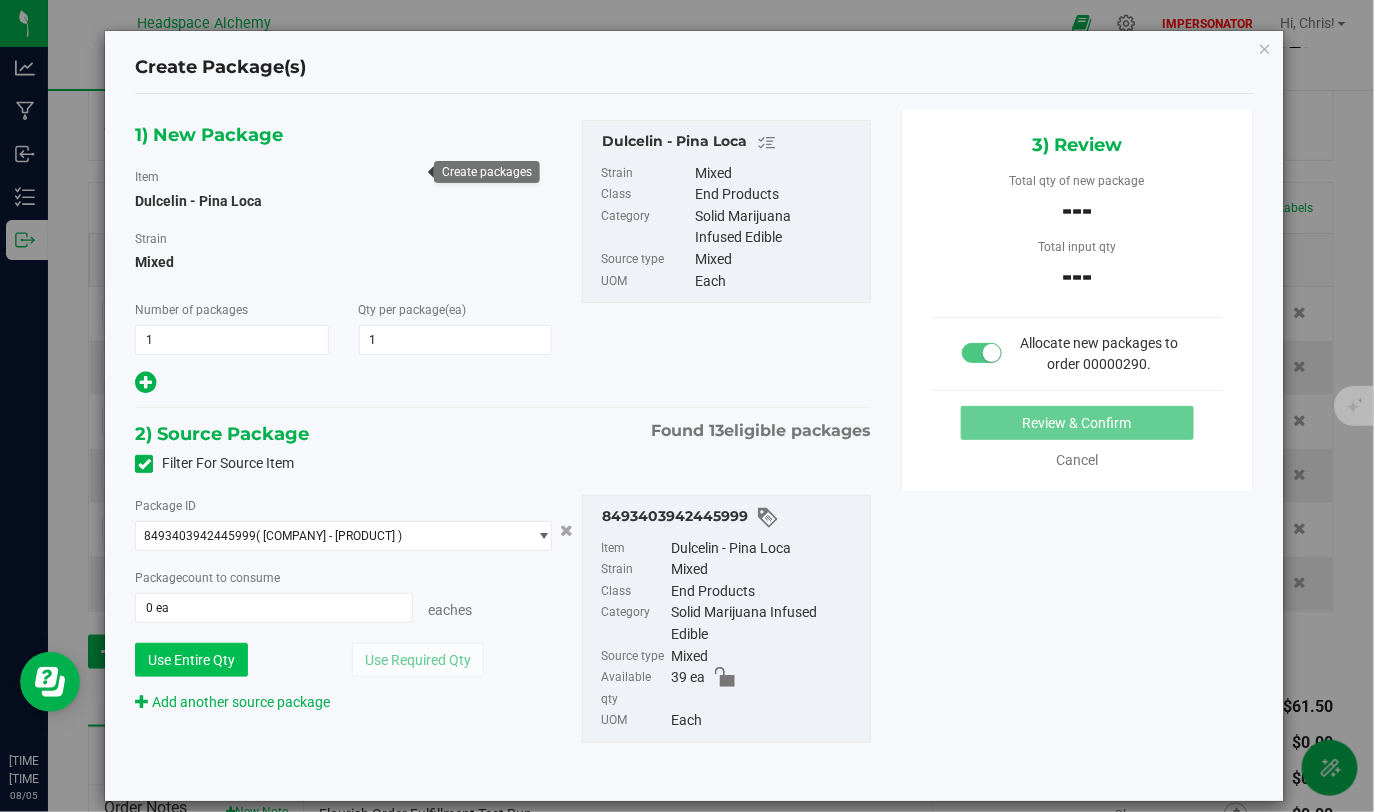 type on "39 ea" 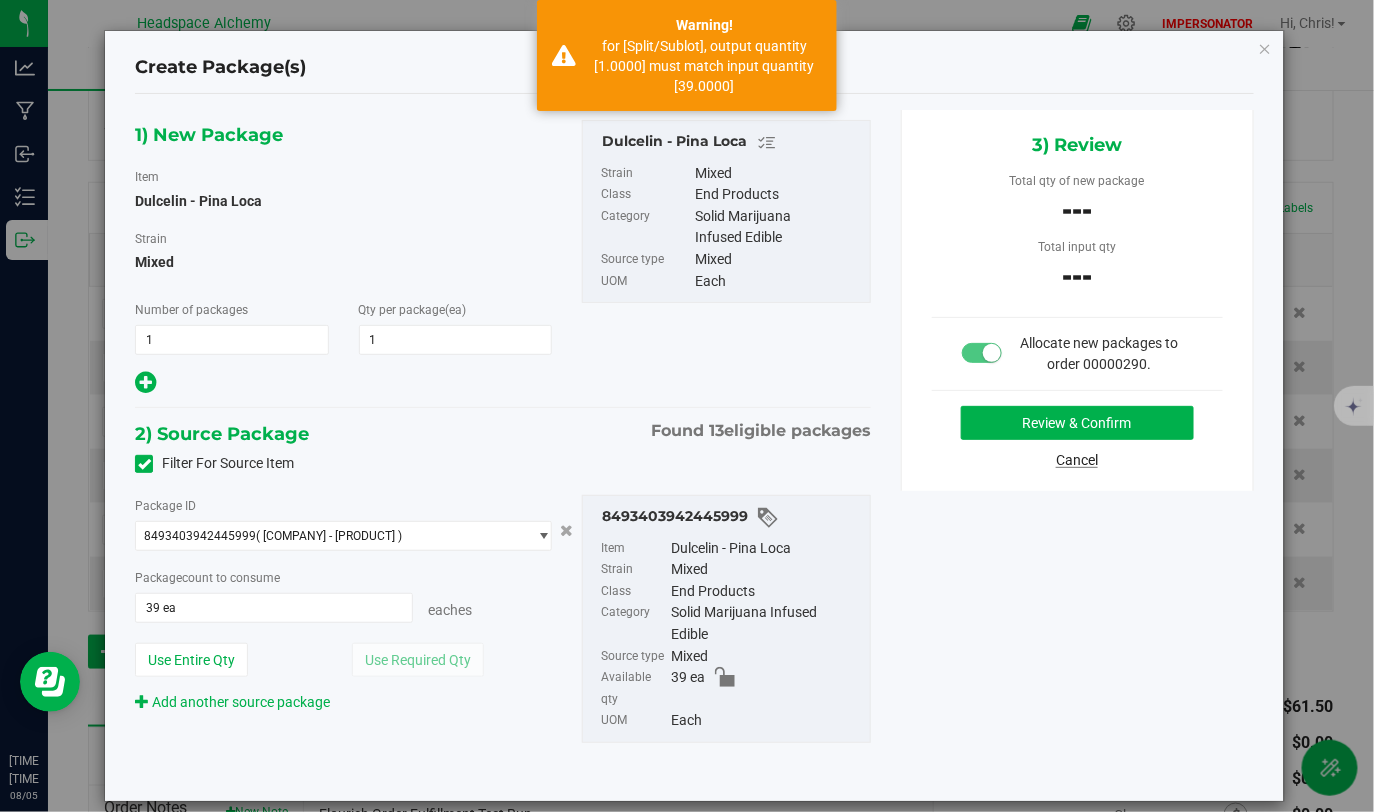click on "Cancel" at bounding box center (1077, 460) 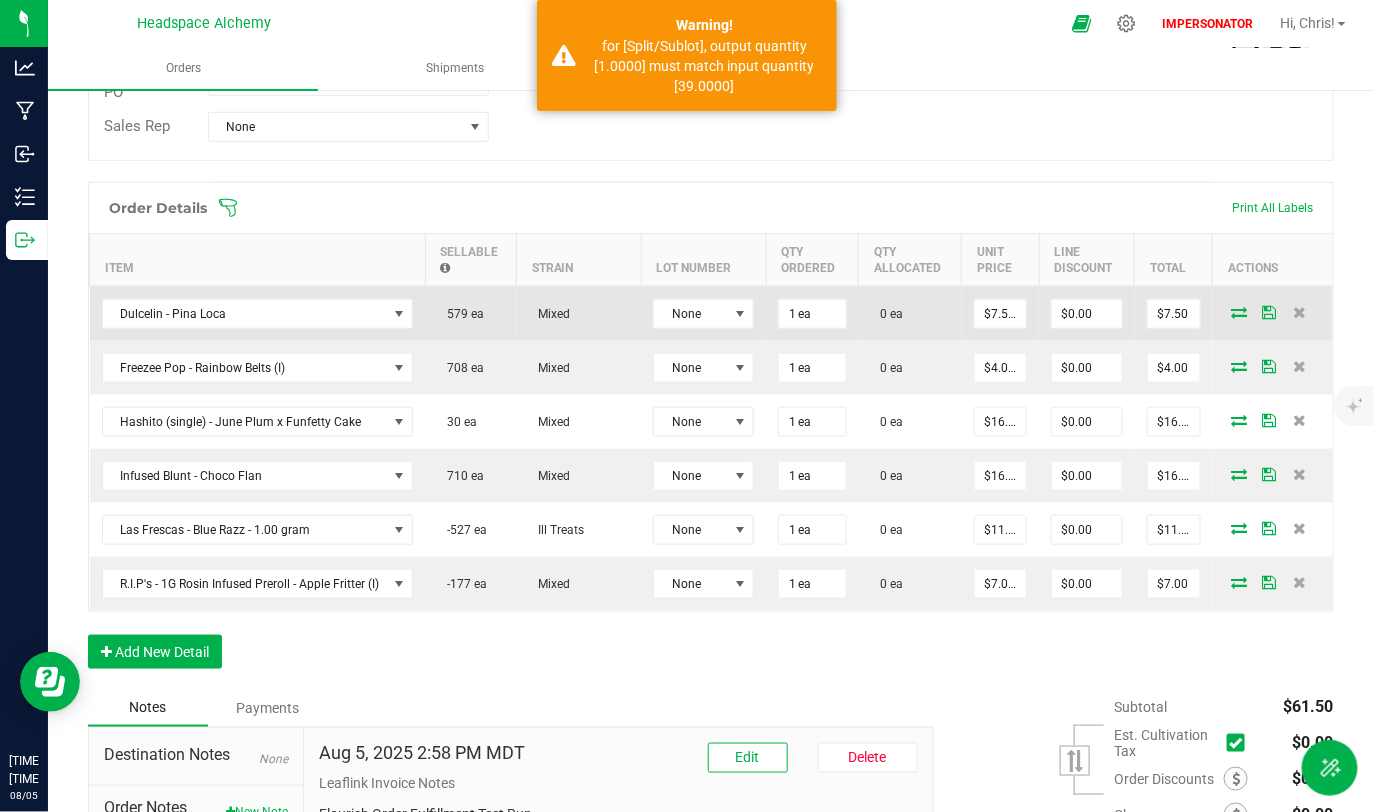 click at bounding box center [1240, 312] 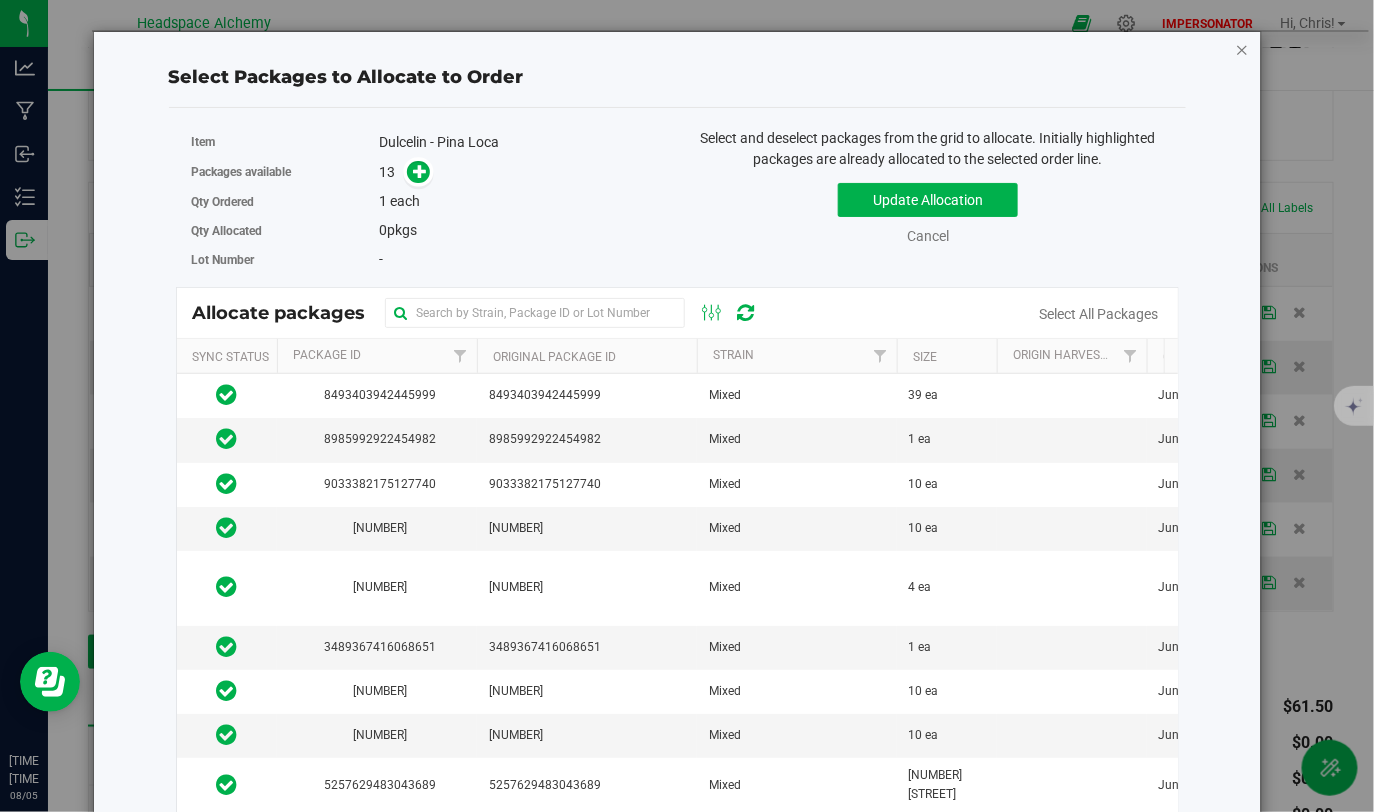 click at bounding box center (1243, 49) 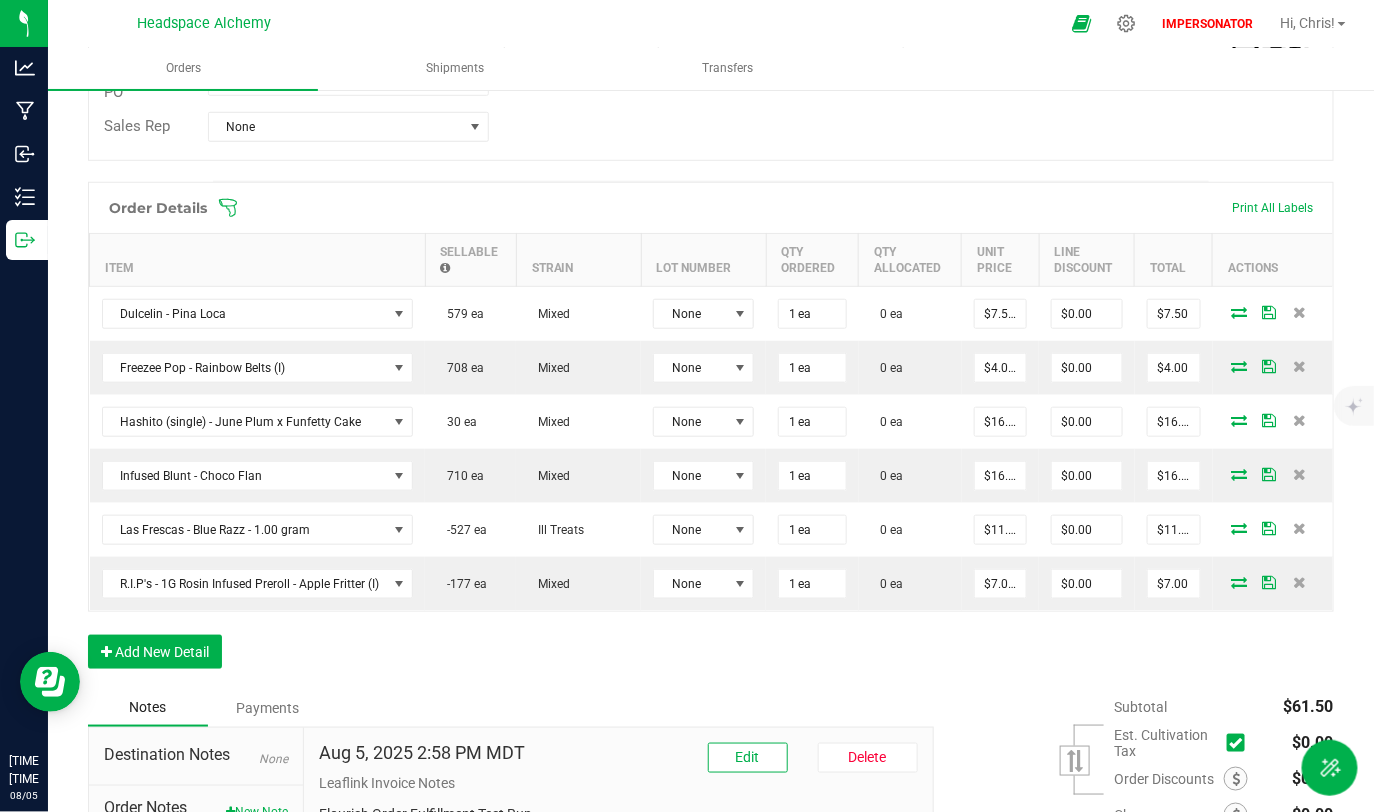click on "Order Details Print All Labels" at bounding box center (711, 208) 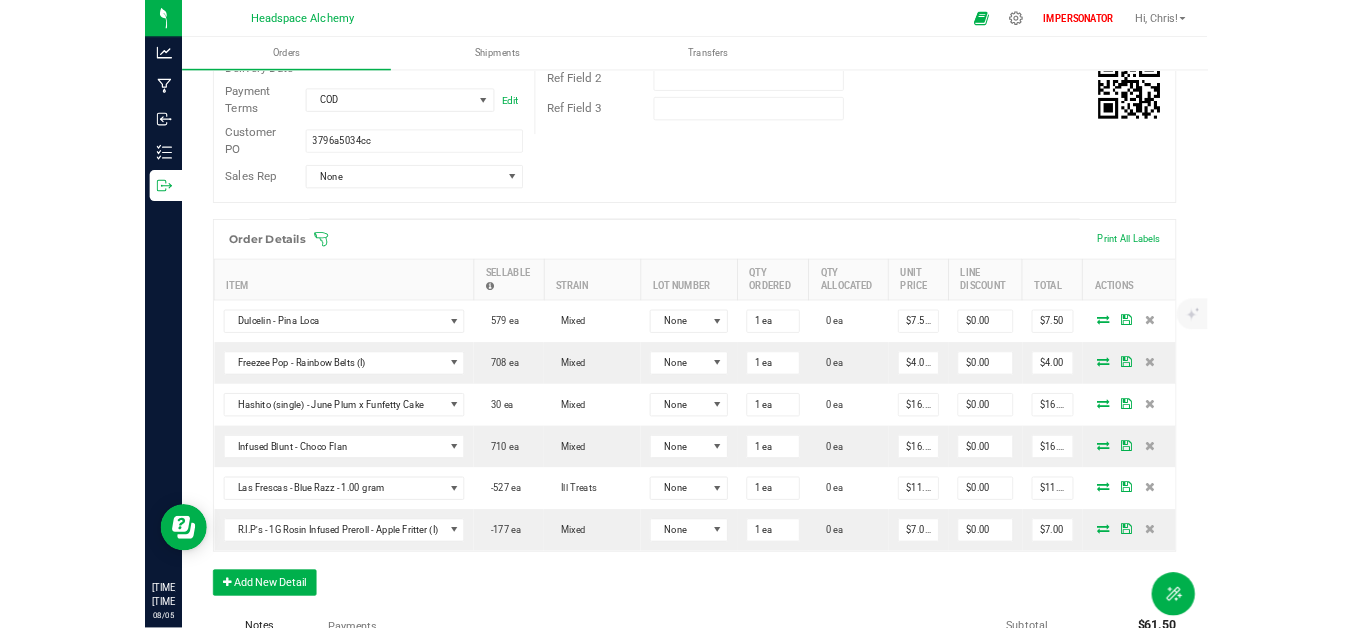 scroll, scrollTop: 326, scrollLeft: 0, axis: vertical 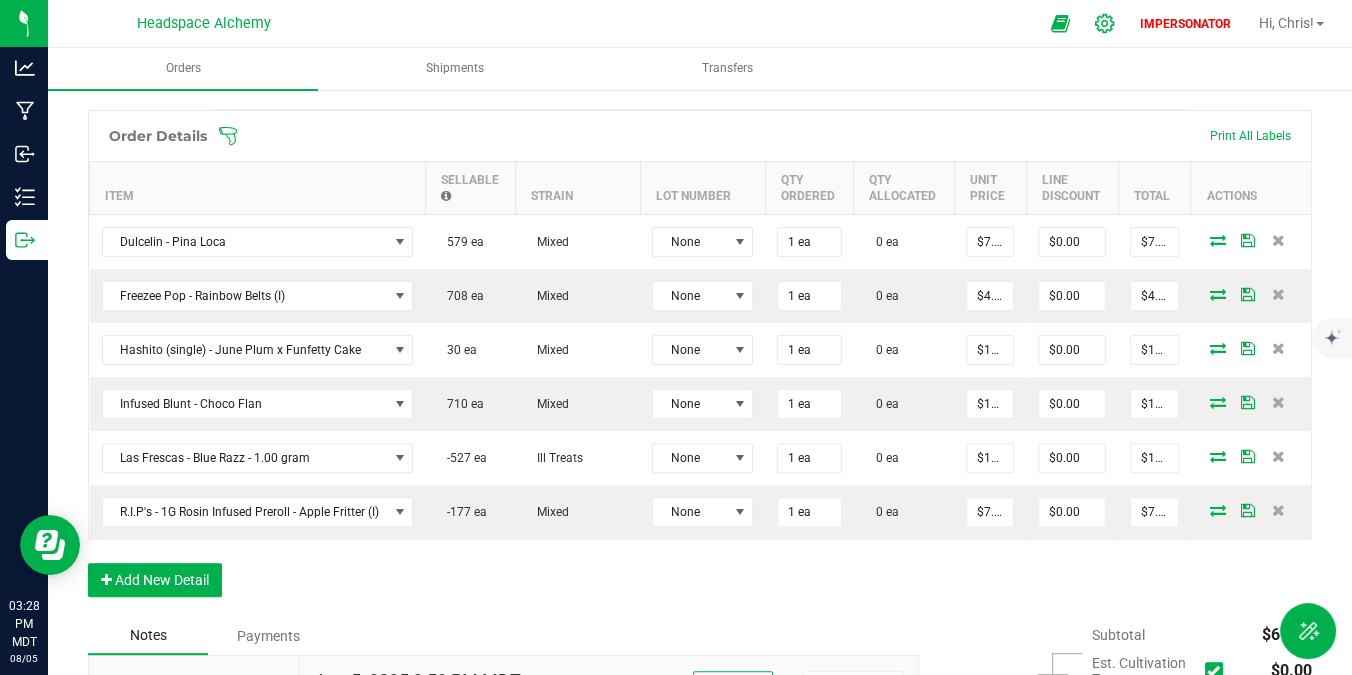 click 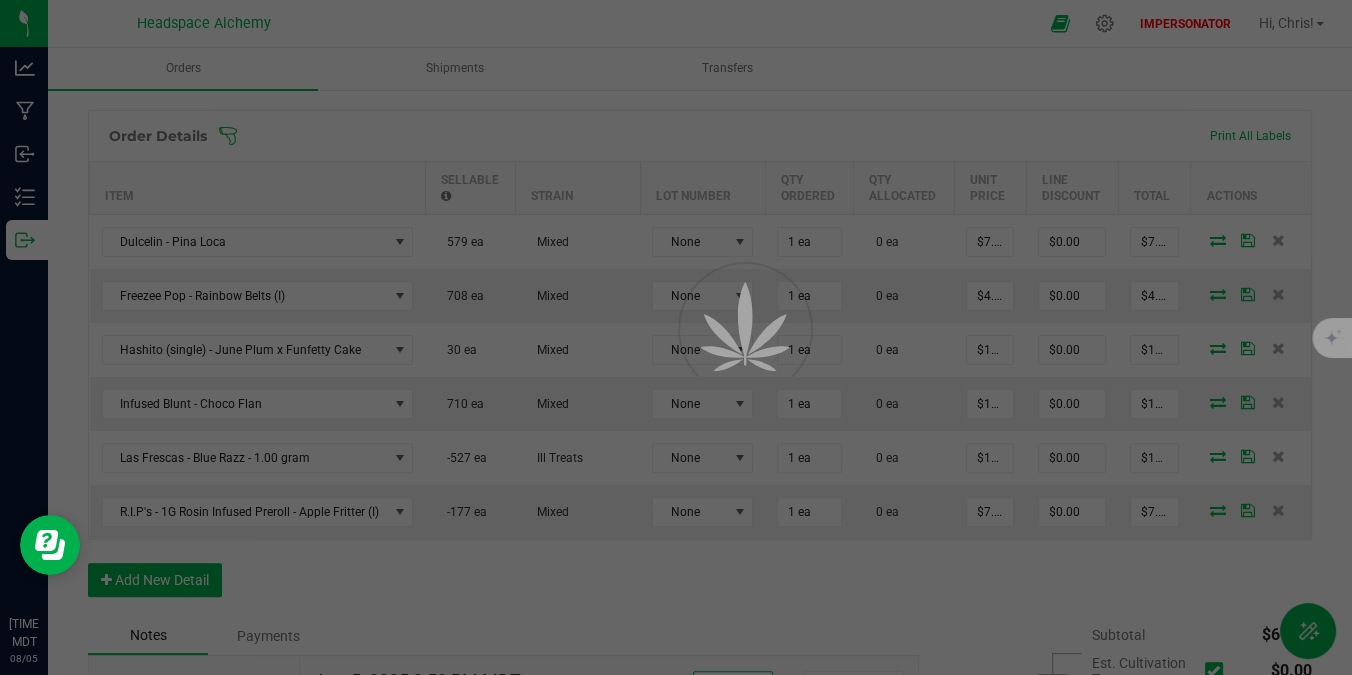scroll, scrollTop: 0, scrollLeft: 0, axis: both 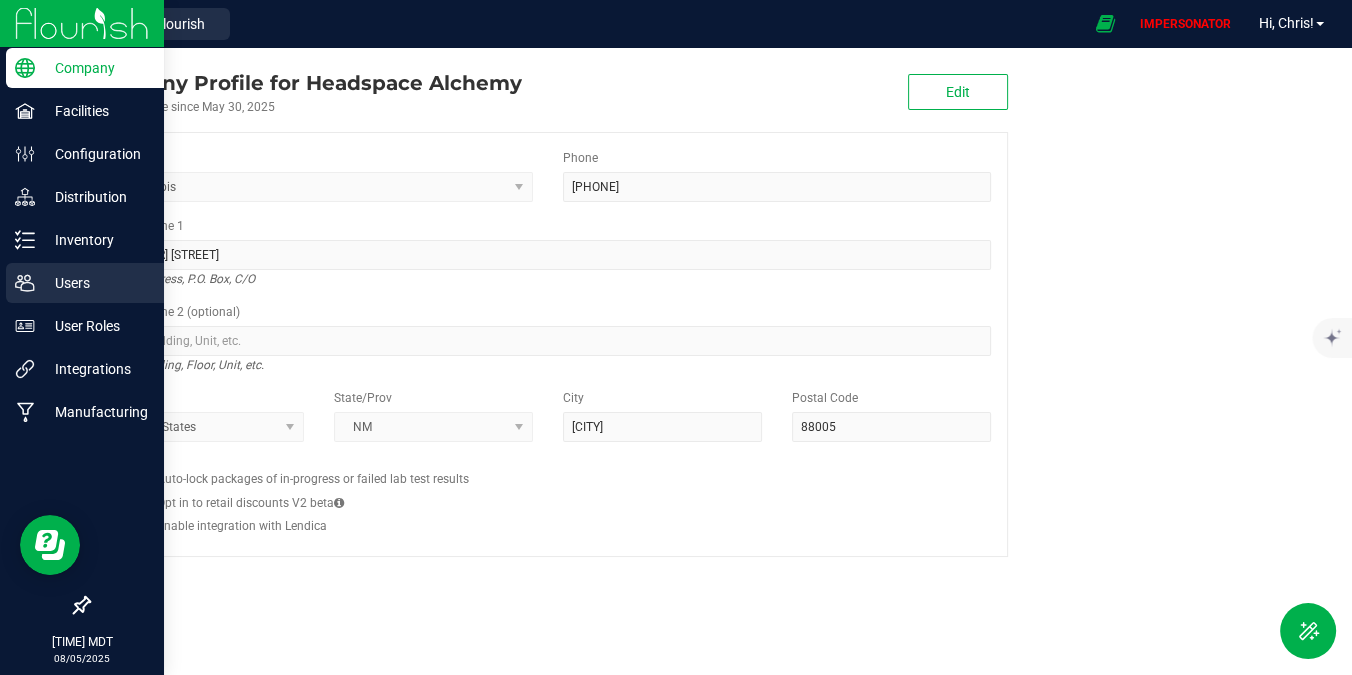 click on "Users" at bounding box center [85, 283] 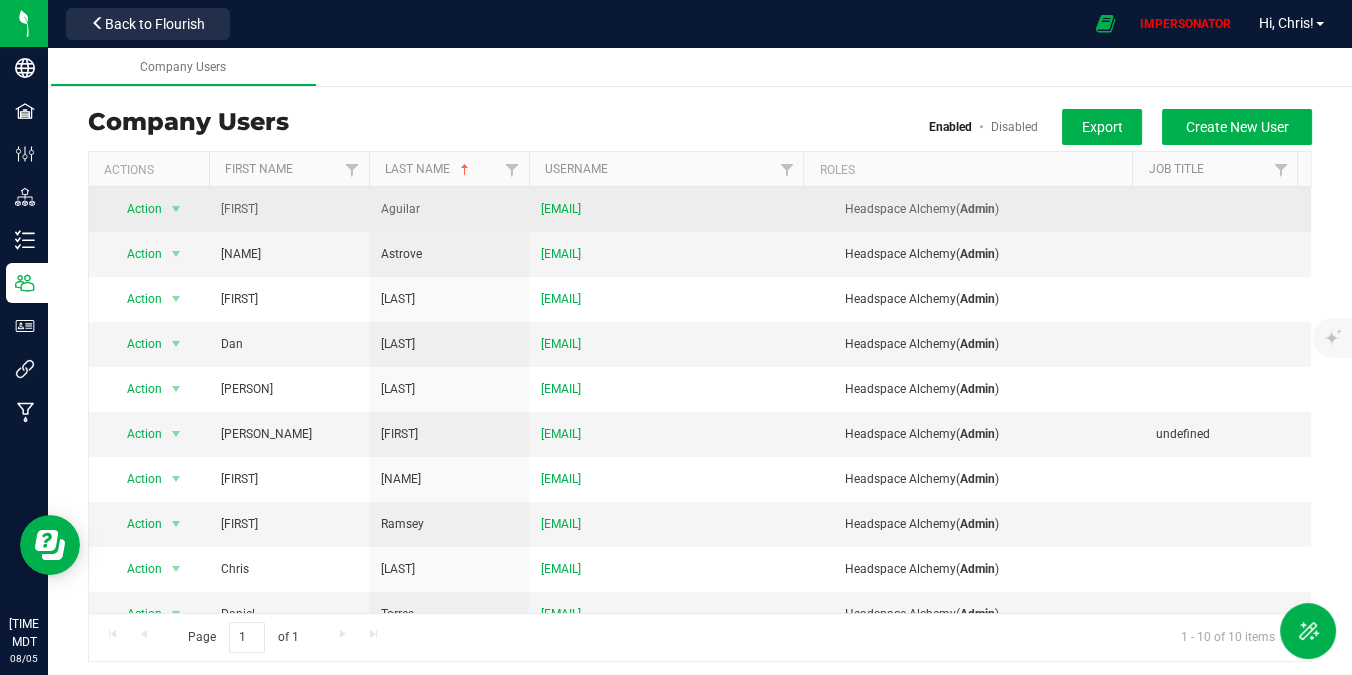 click on "angel@headspacealchemy.com" at bounding box center [668, 209] 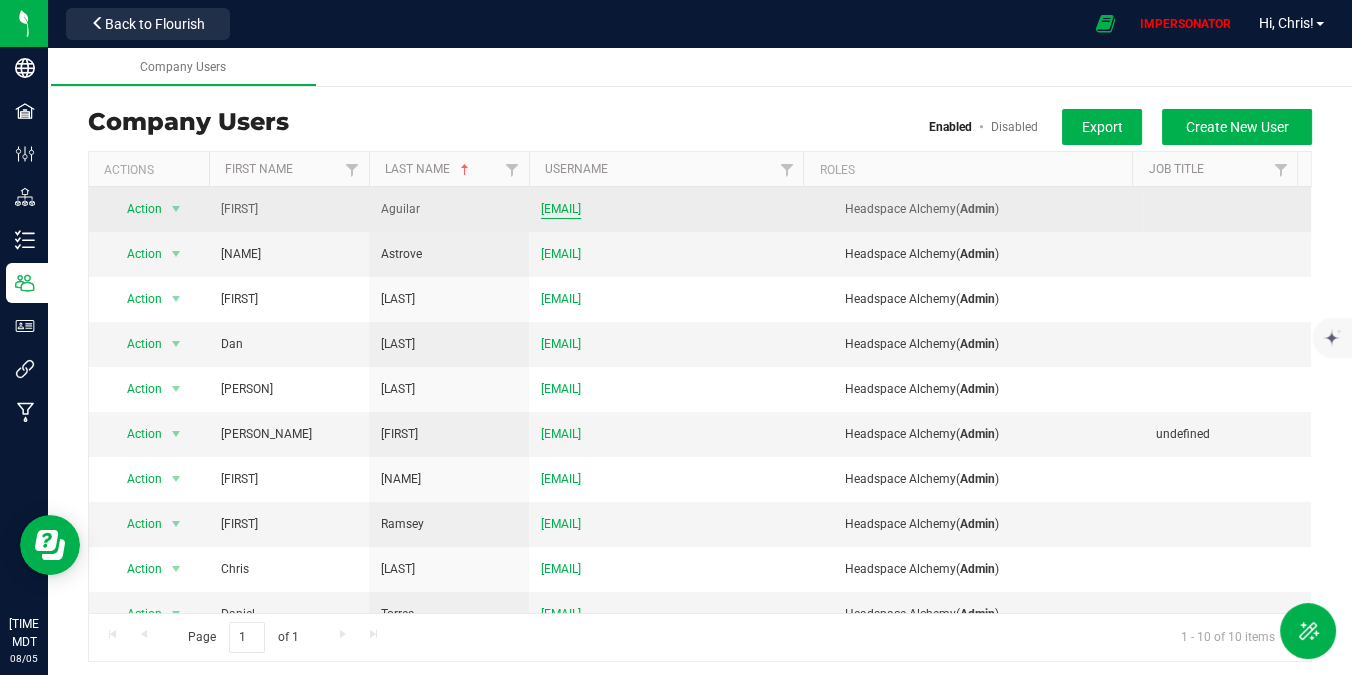 click on "angel@headspacealchemy.com" at bounding box center (561, 209) 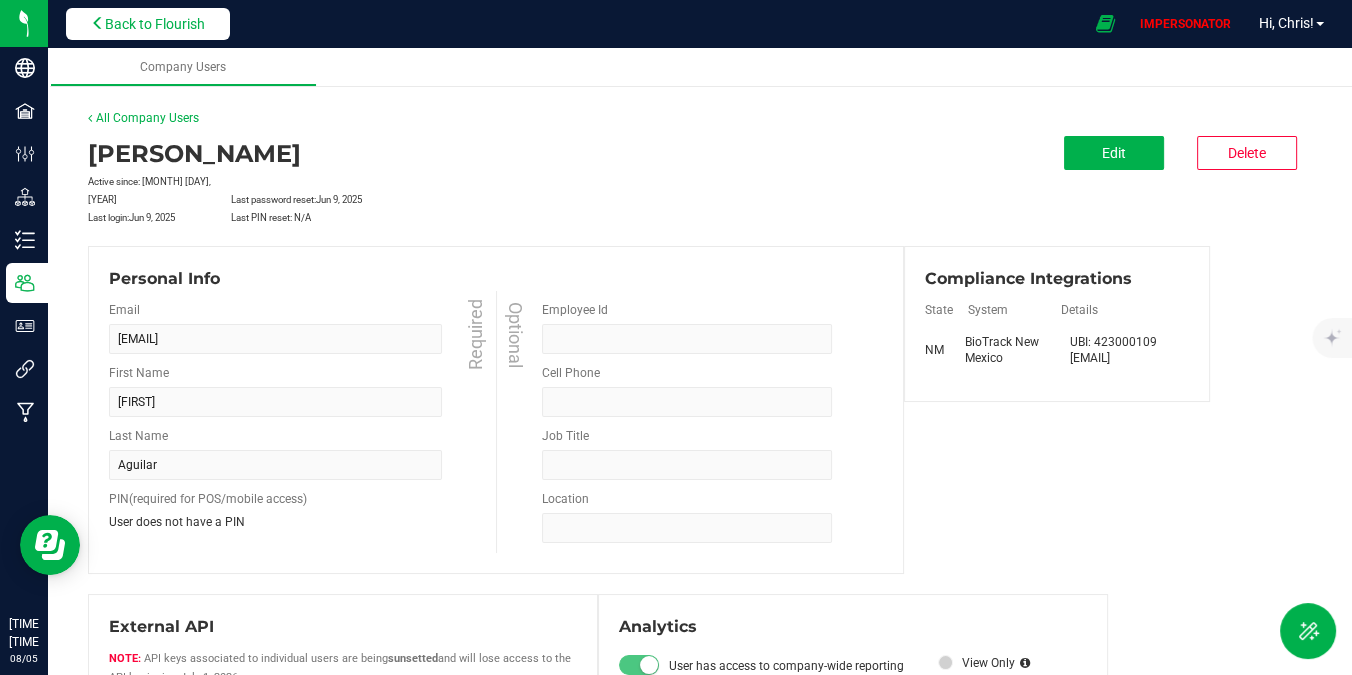 click on "Back to Flourish" at bounding box center (155, 24) 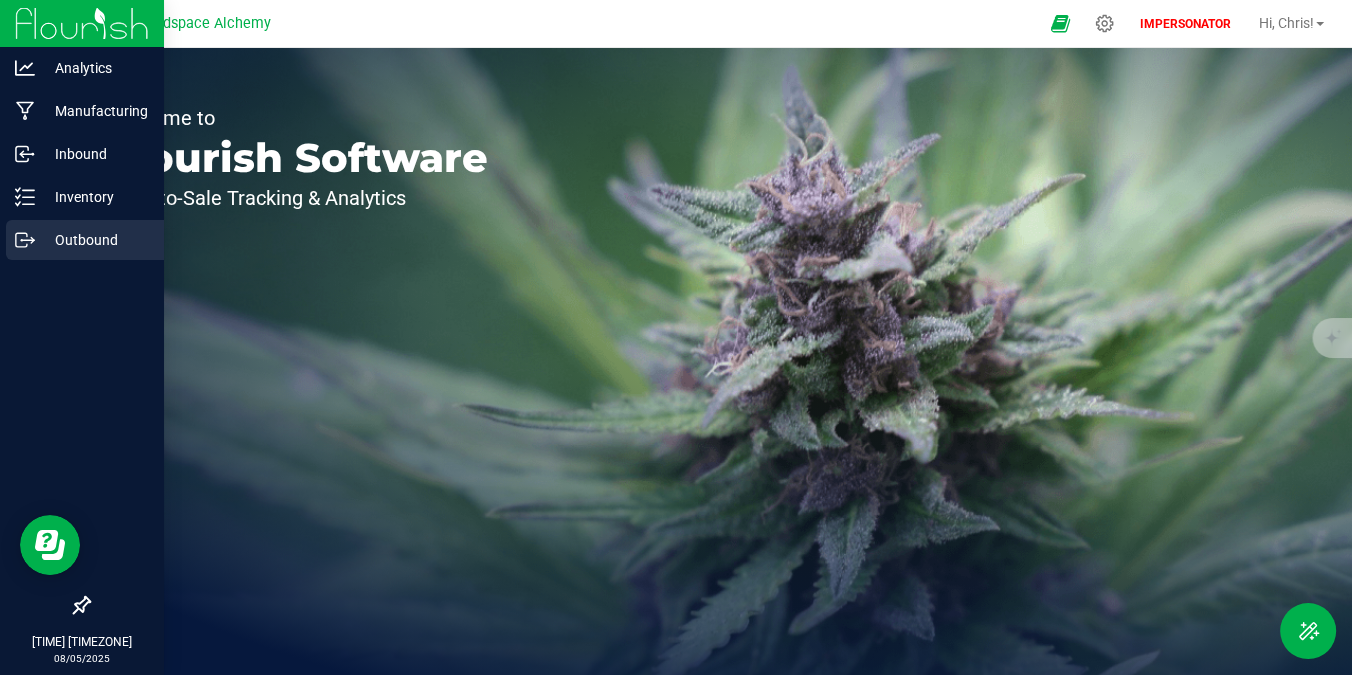 click on "Outbound" at bounding box center [95, 240] 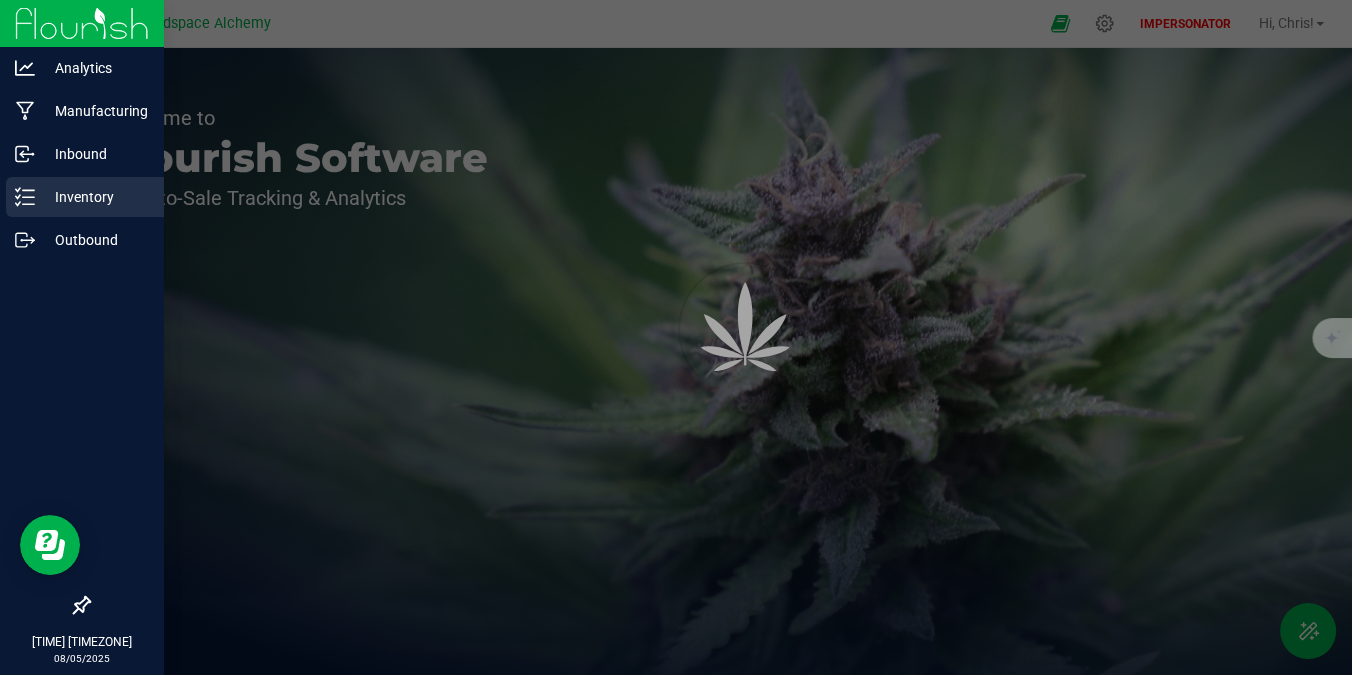 click on "Inventory" at bounding box center (95, 197) 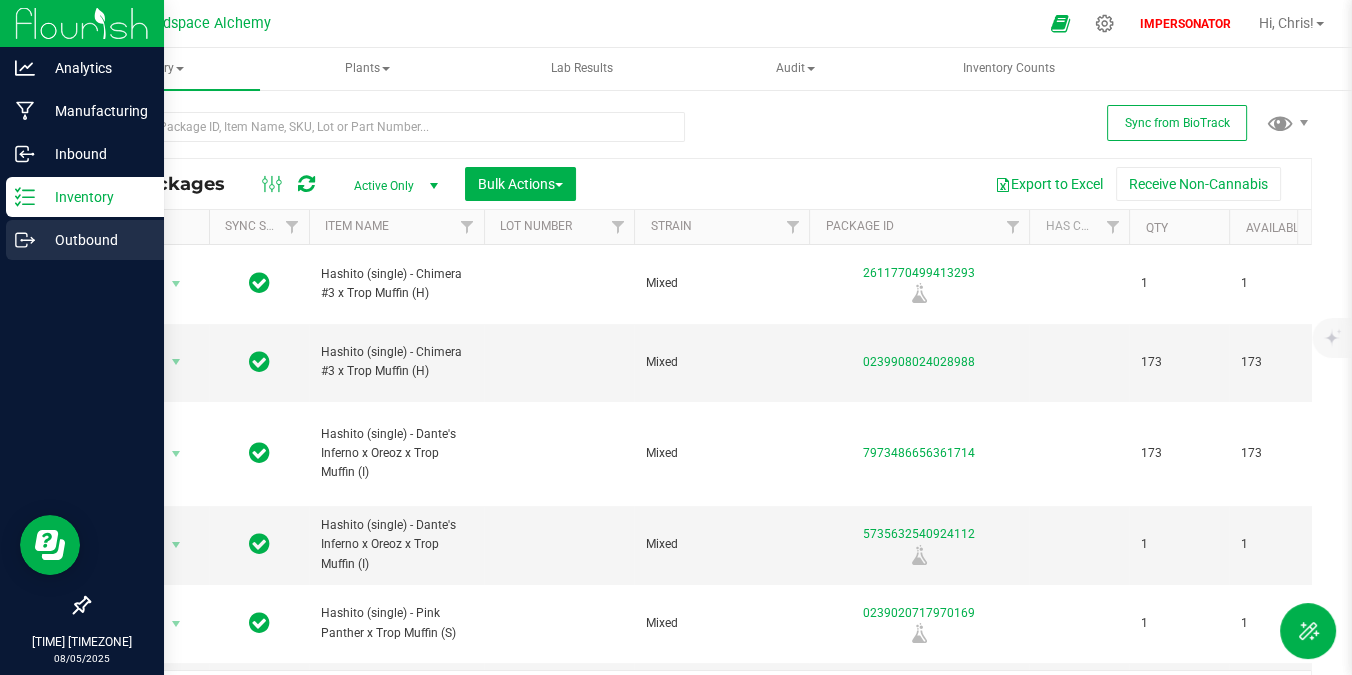 click on "Outbound" at bounding box center (95, 240) 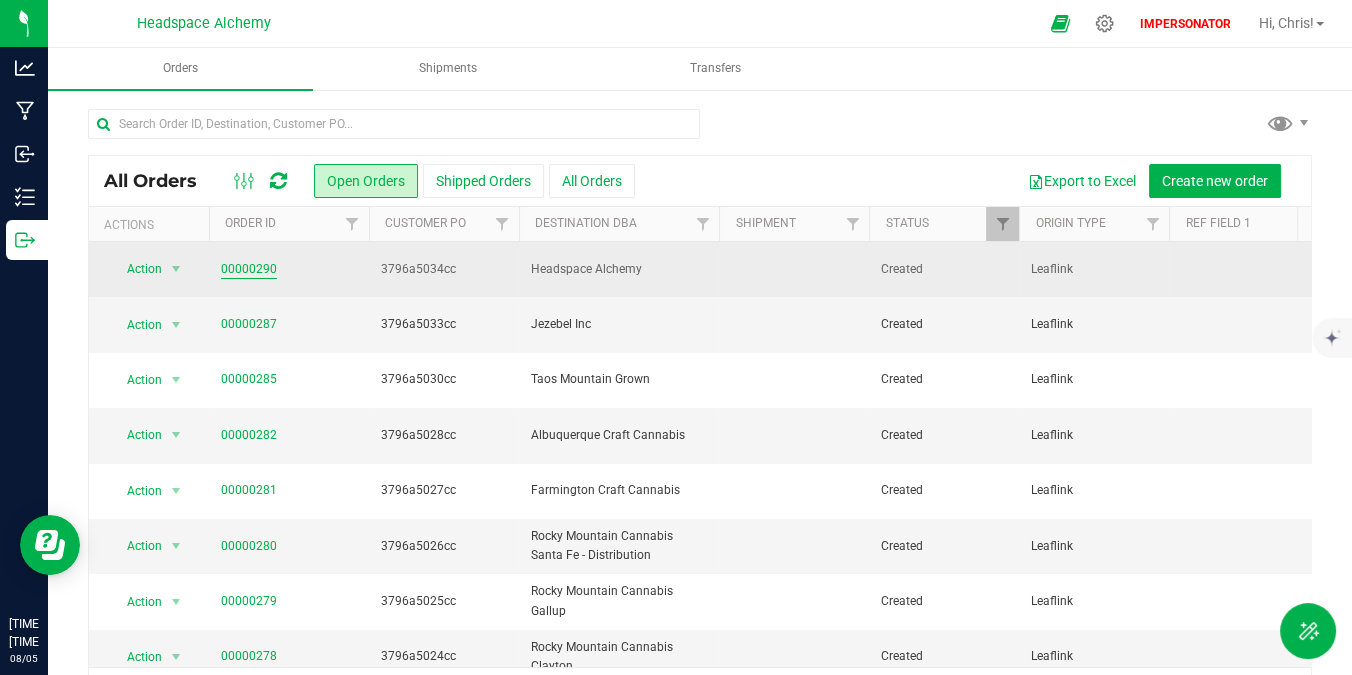 click on "00000290" at bounding box center (249, 269) 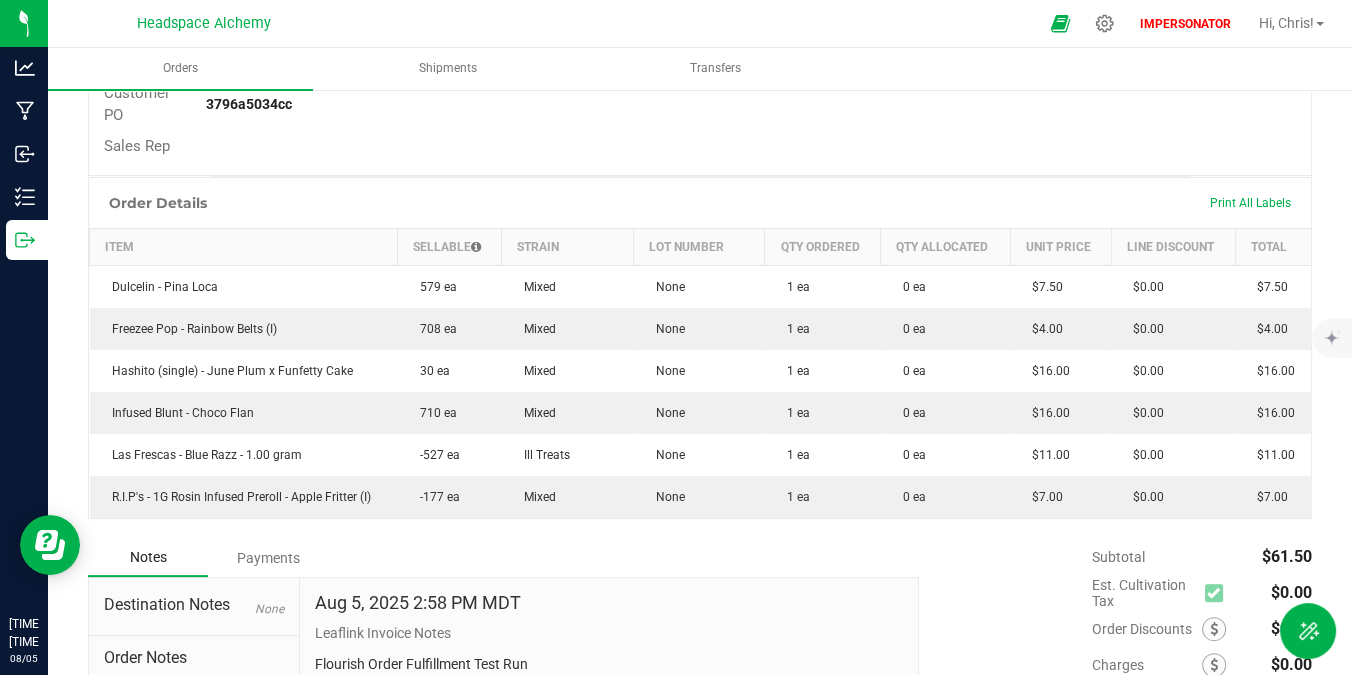 scroll, scrollTop: 440, scrollLeft: 0, axis: vertical 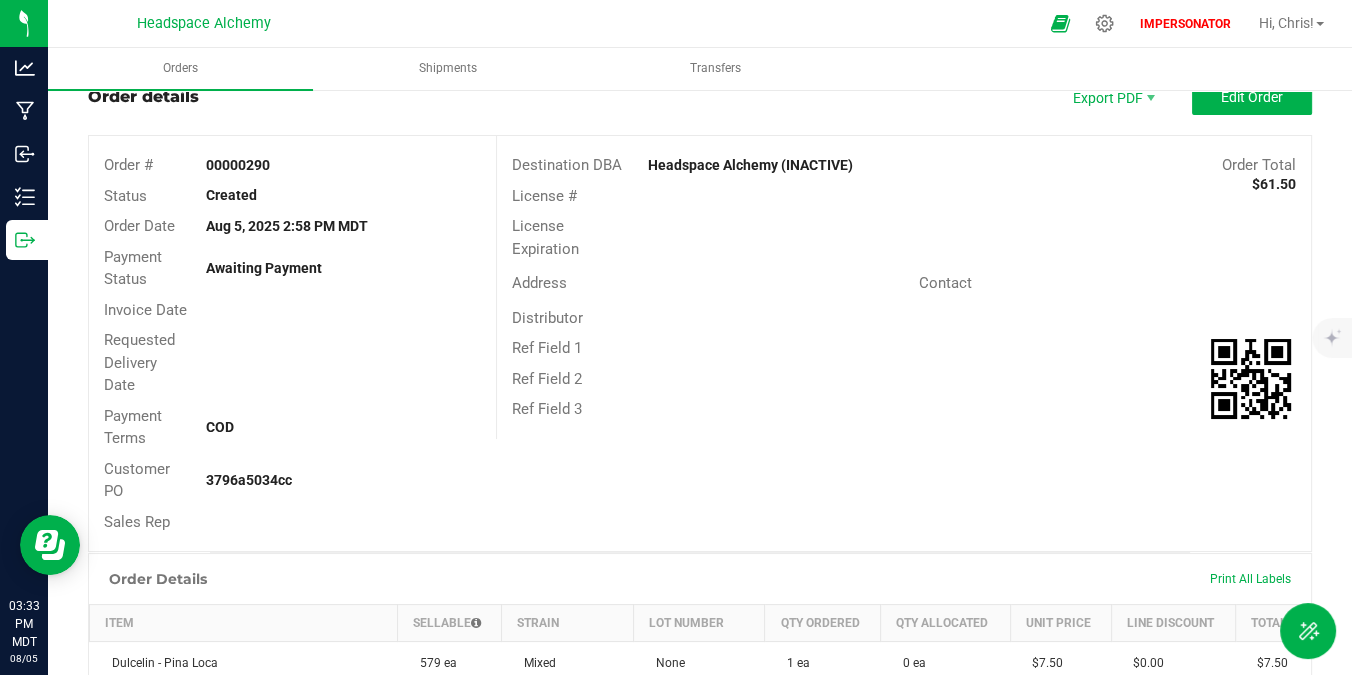 drag, startPoint x: 653, startPoint y: 158, endPoint x: 896, endPoint y: 165, distance: 243.1008 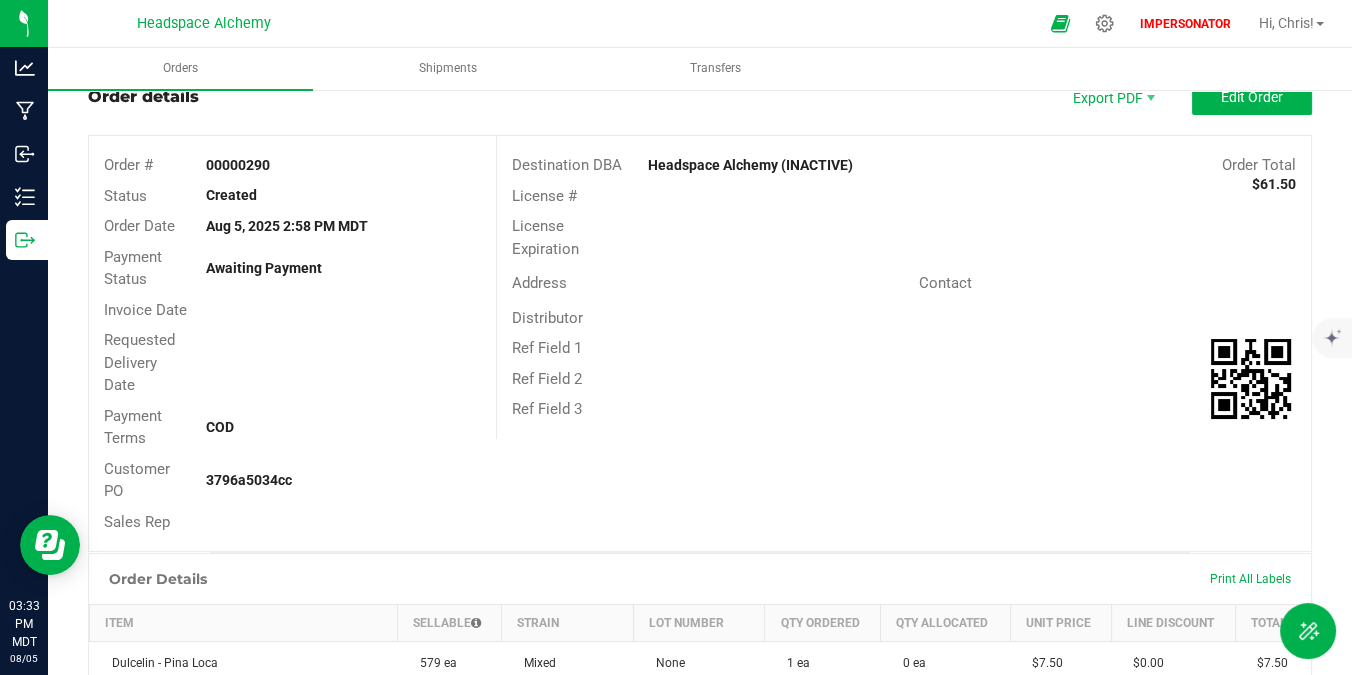 click on "Headspace Alchemy (INACTIVE)" at bounding box center [802, 165] 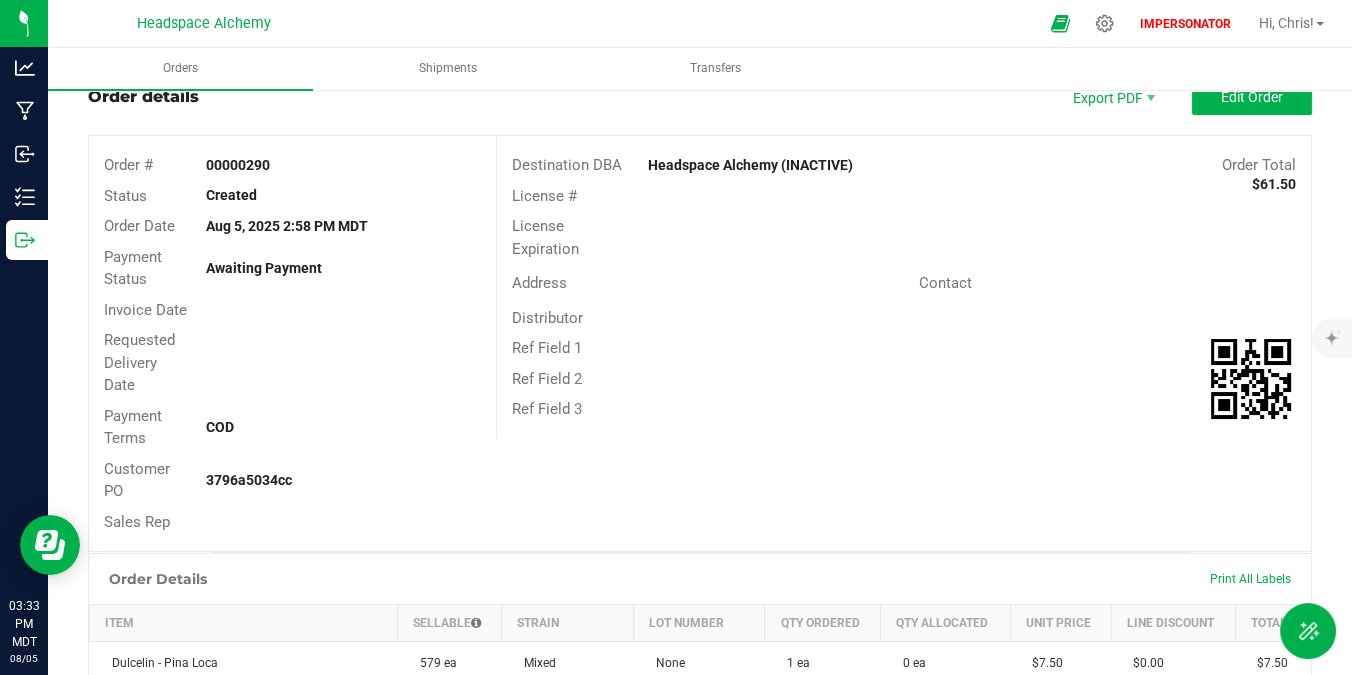 click on "Headspace Alchemy (INACTIVE)" at bounding box center (802, 165) 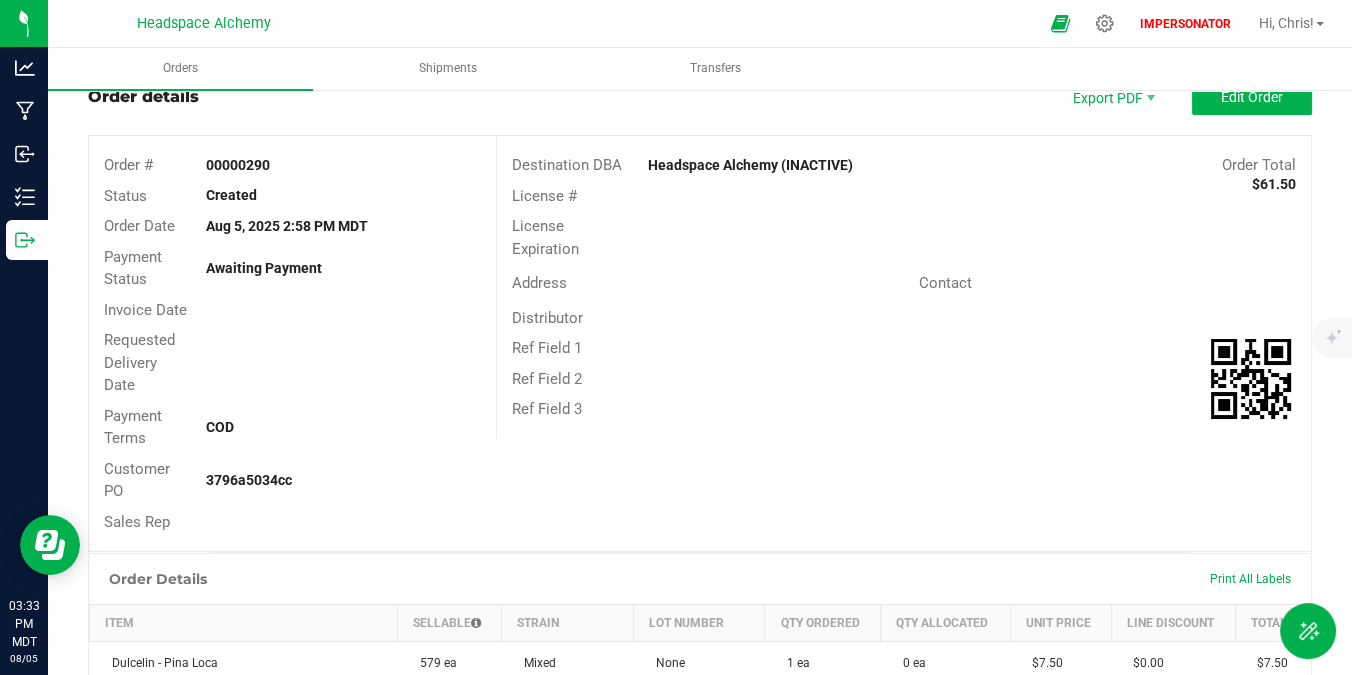 scroll, scrollTop: 0, scrollLeft: 0, axis: both 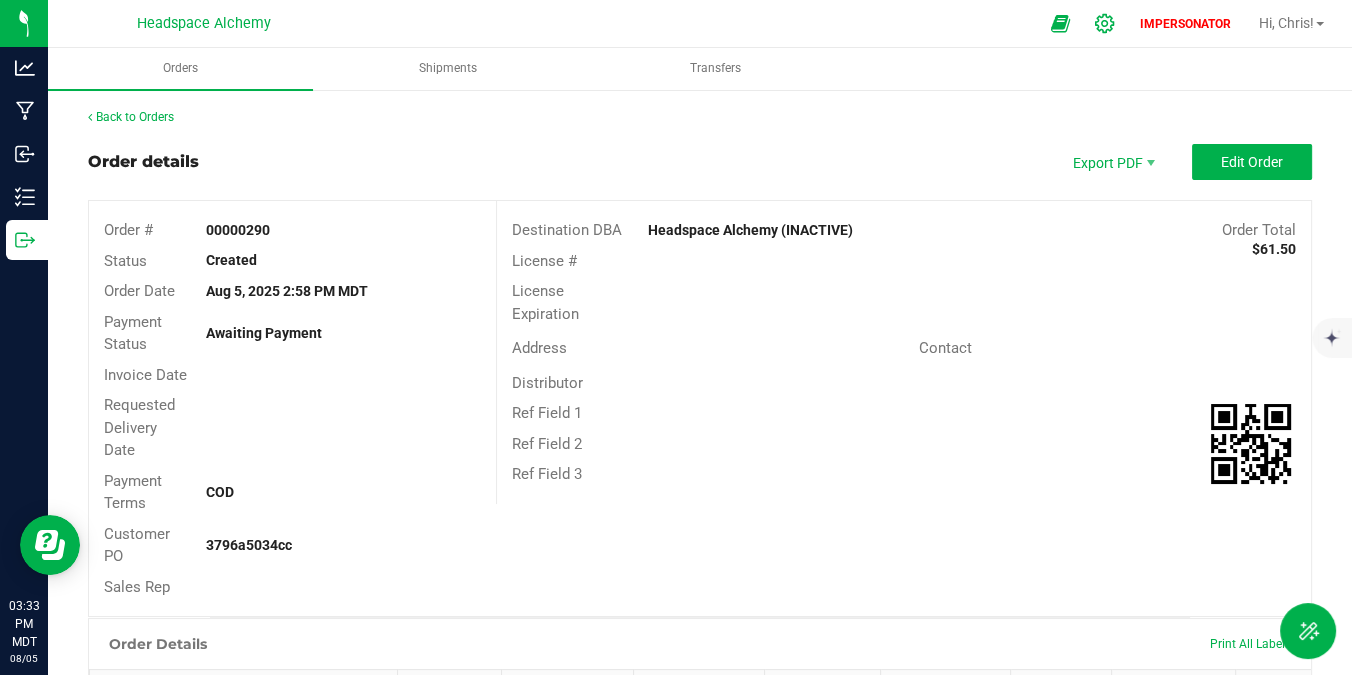 click at bounding box center [1105, 23] 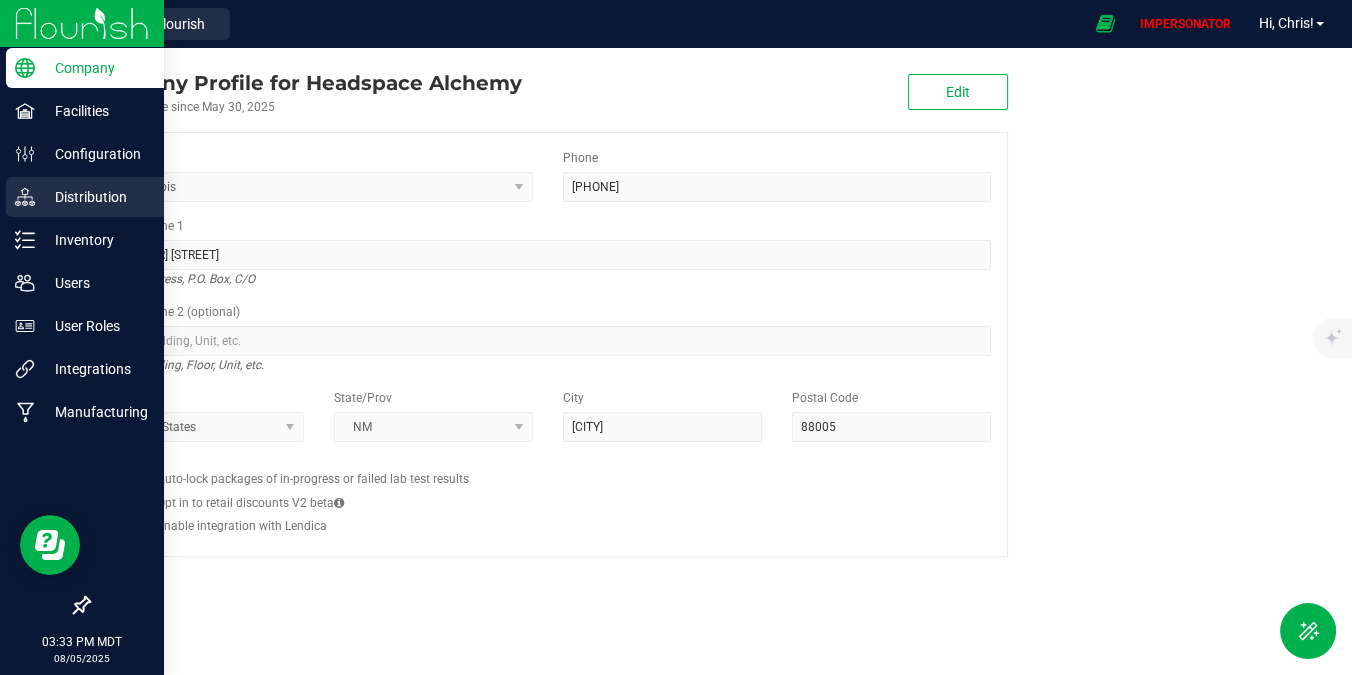 click on "Distribution" at bounding box center [95, 197] 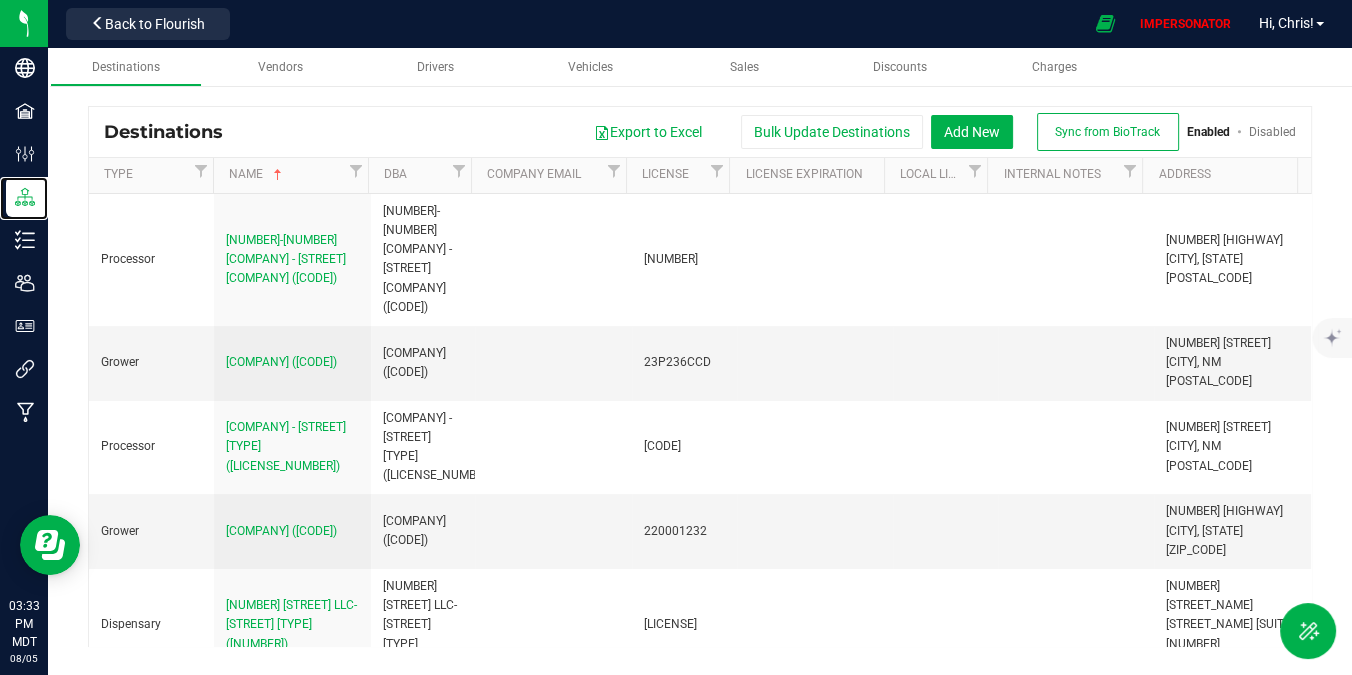 click at bounding box center [470, 176] 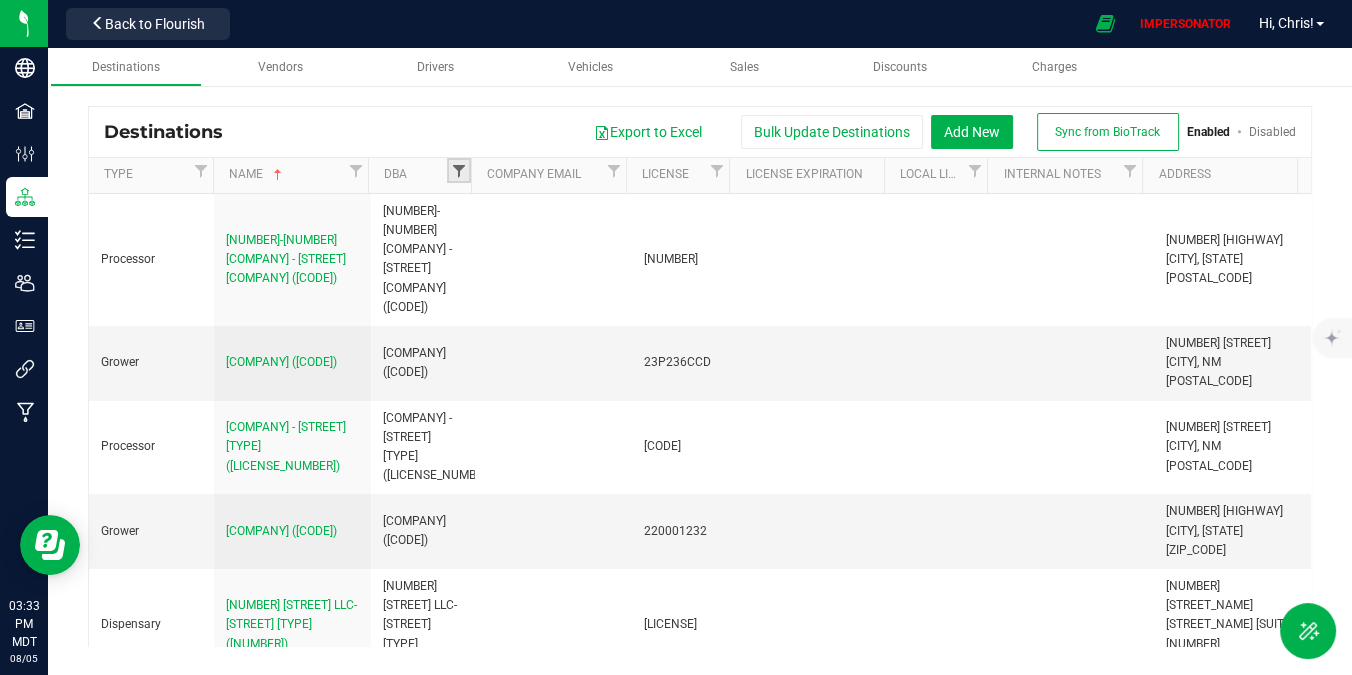 click at bounding box center (459, 171) 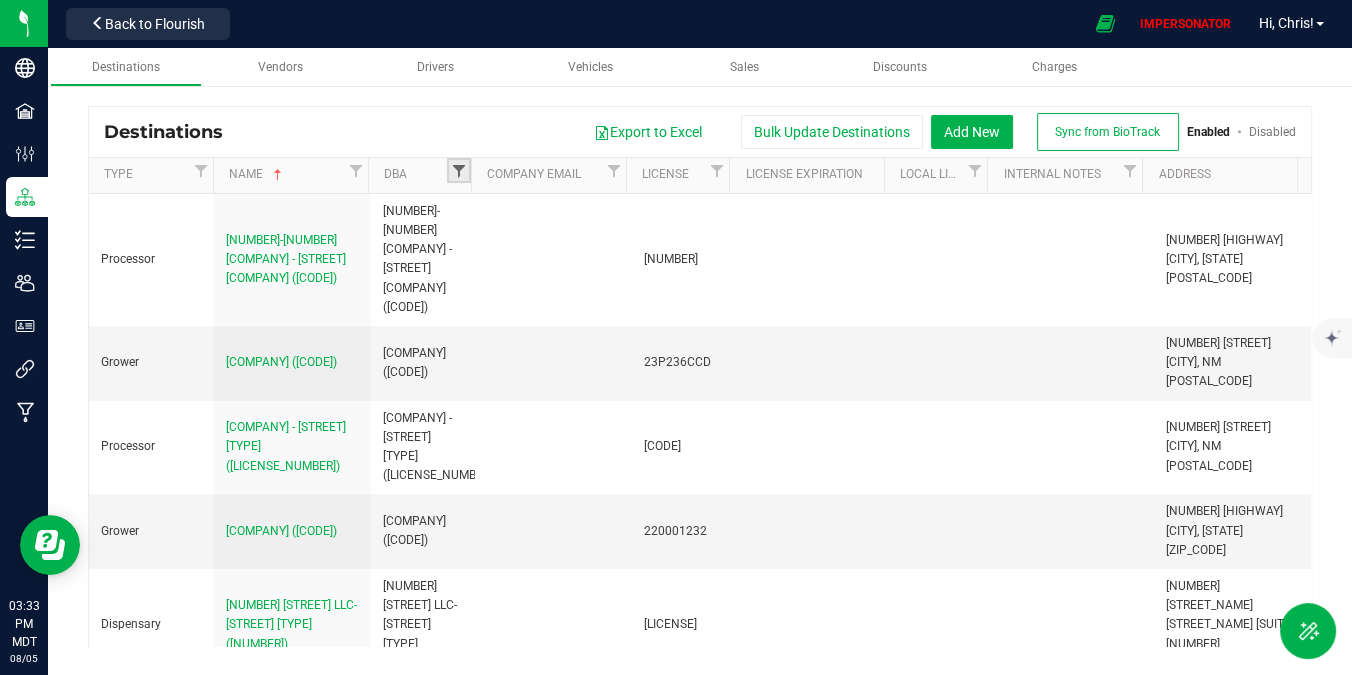 click at bounding box center [459, 171] 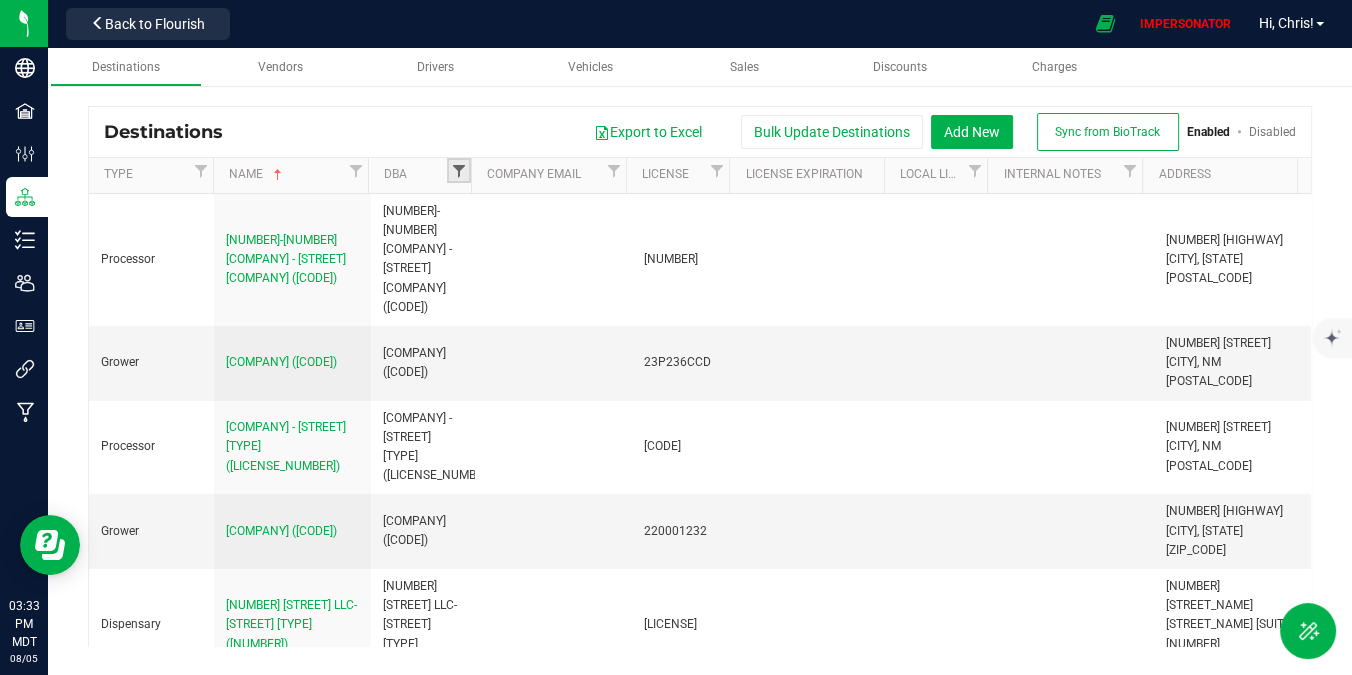 click at bounding box center (459, 171) 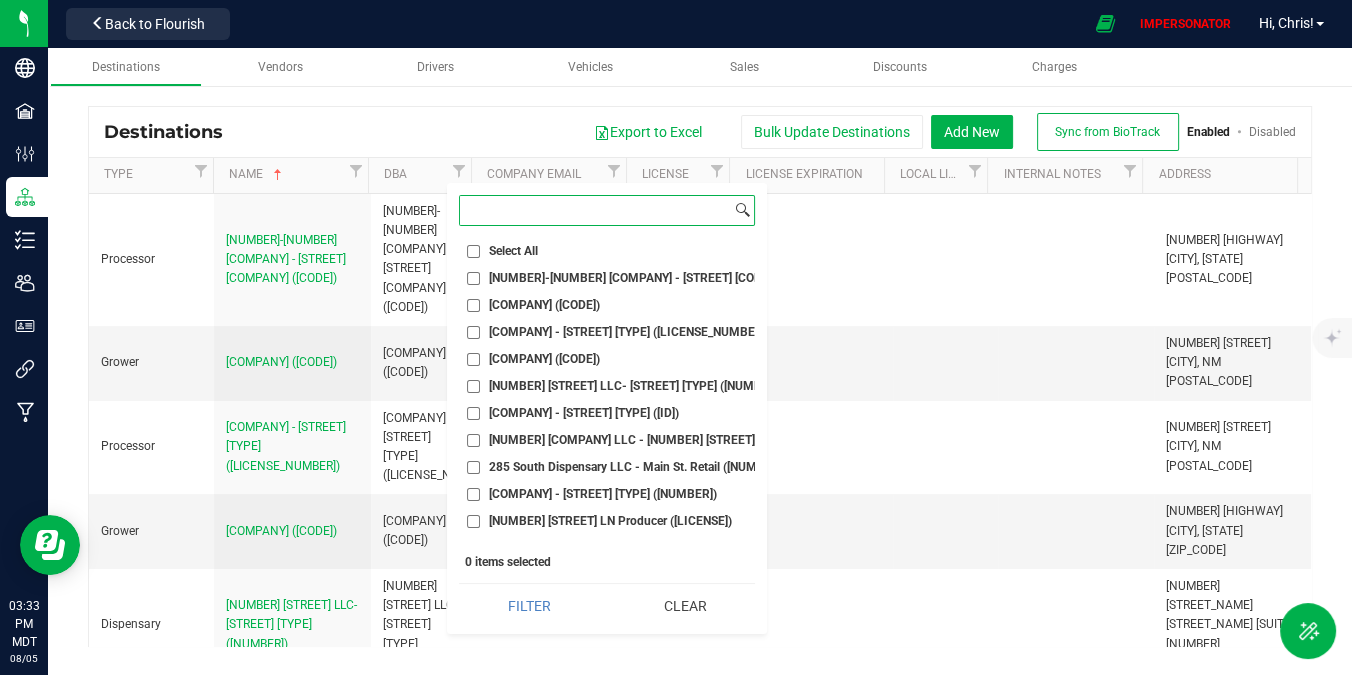click at bounding box center [595, 210] 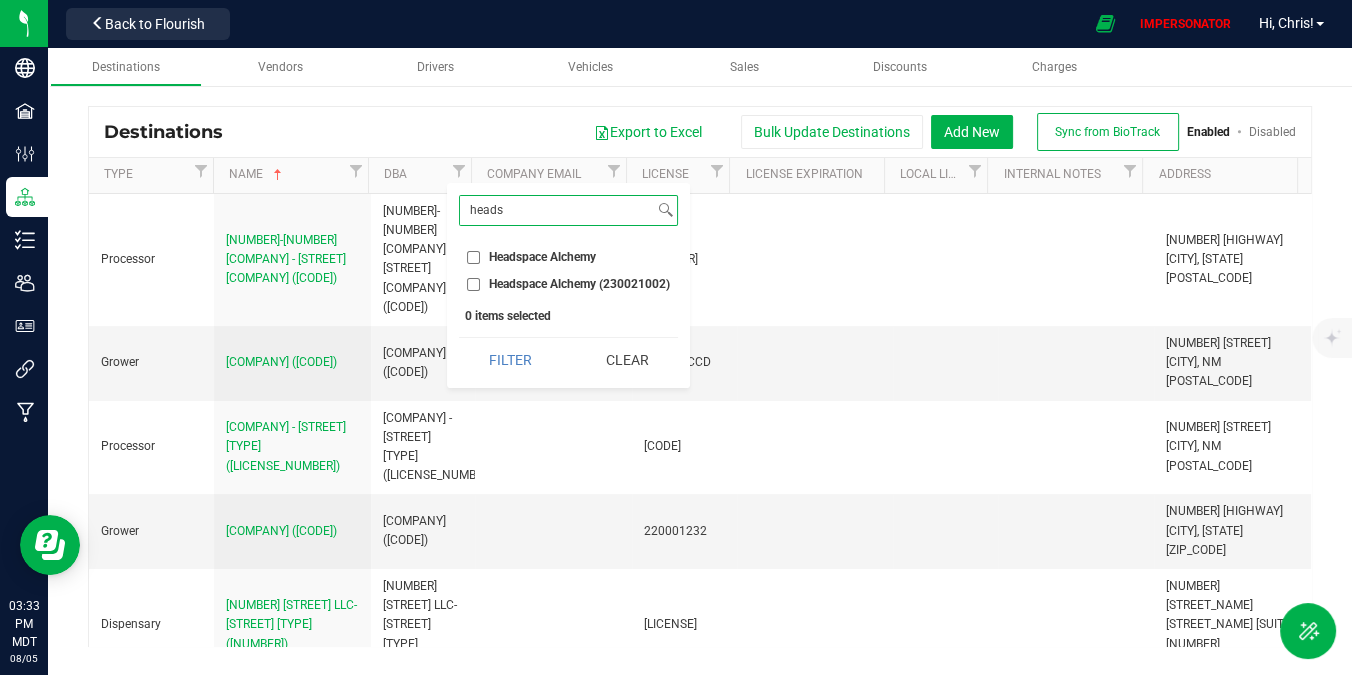 type on "heads" 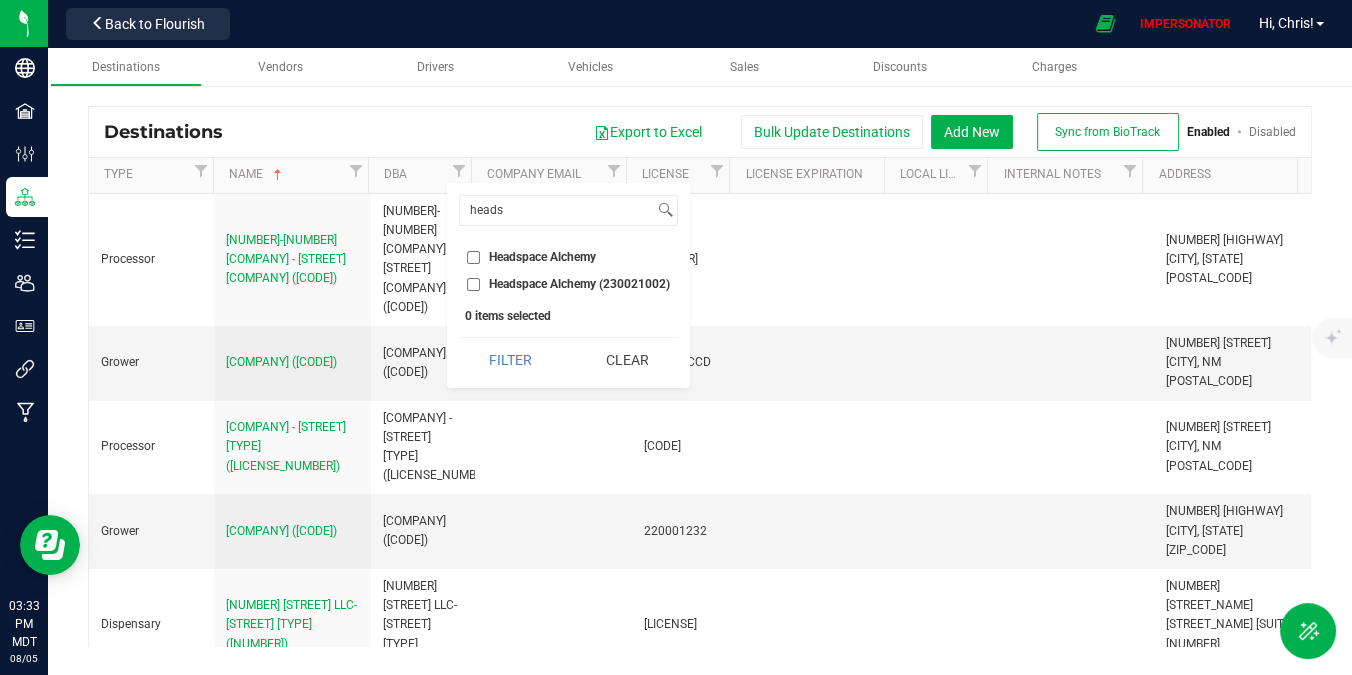 click on "Headspace Alchemy" at bounding box center (473, 257) 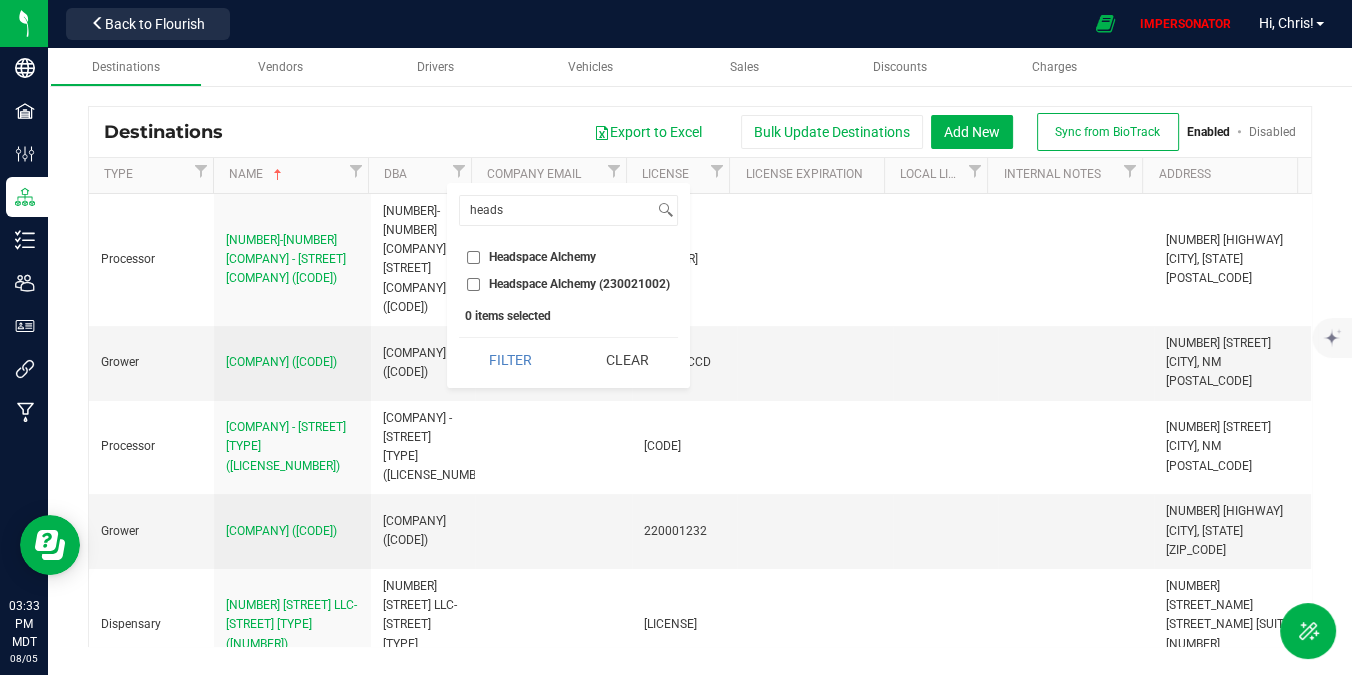 checkbox on "true" 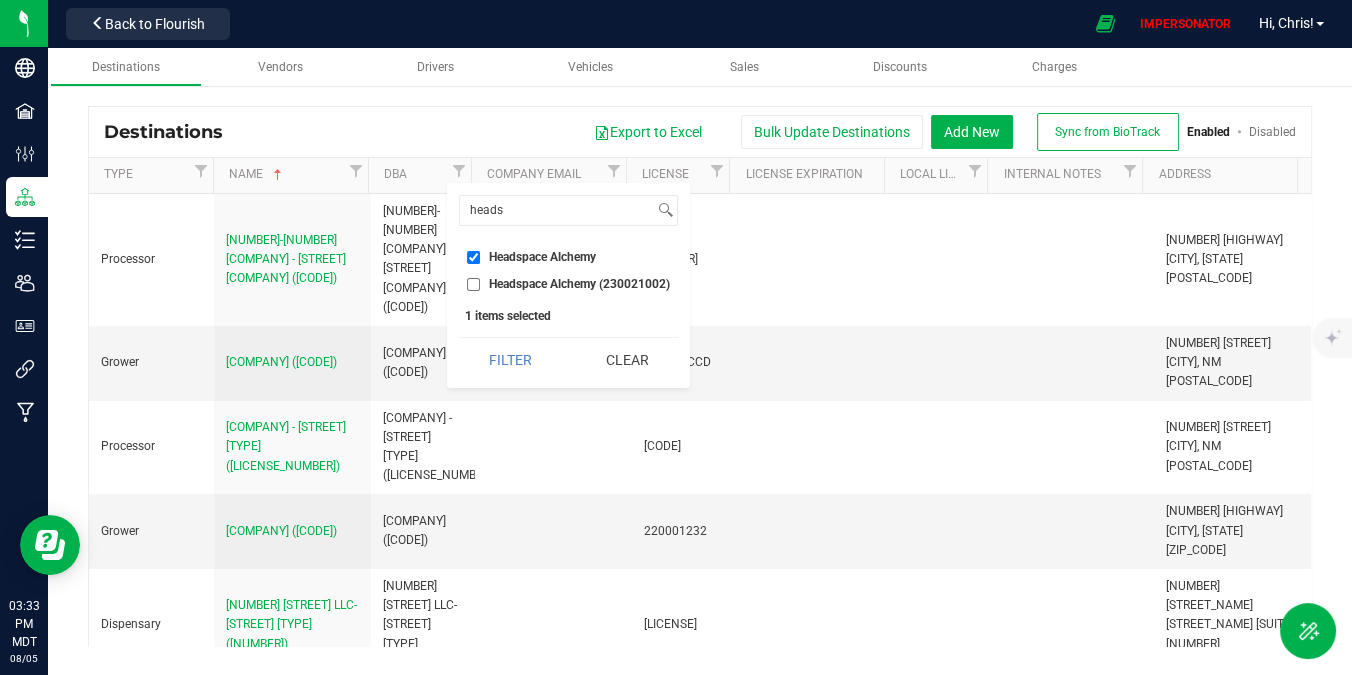 click on "Headspace Alchemy (230021002)" at bounding box center [473, 284] 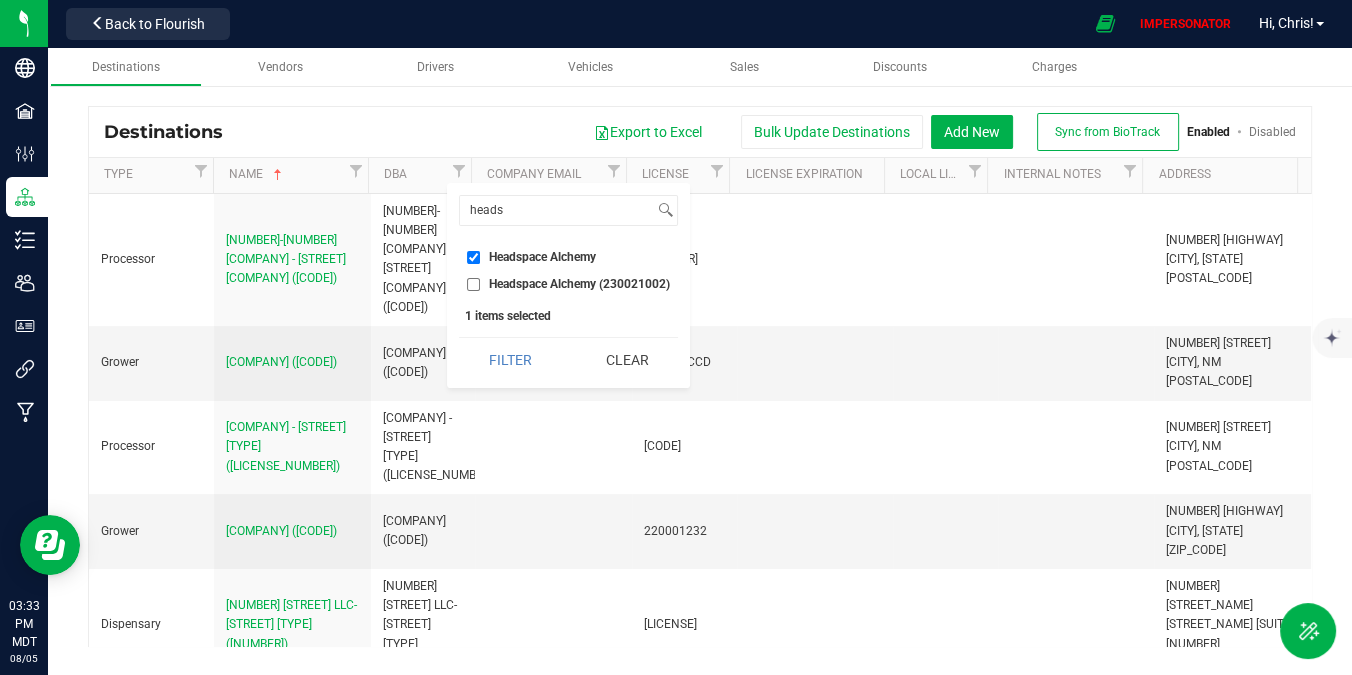 checkbox on "true" 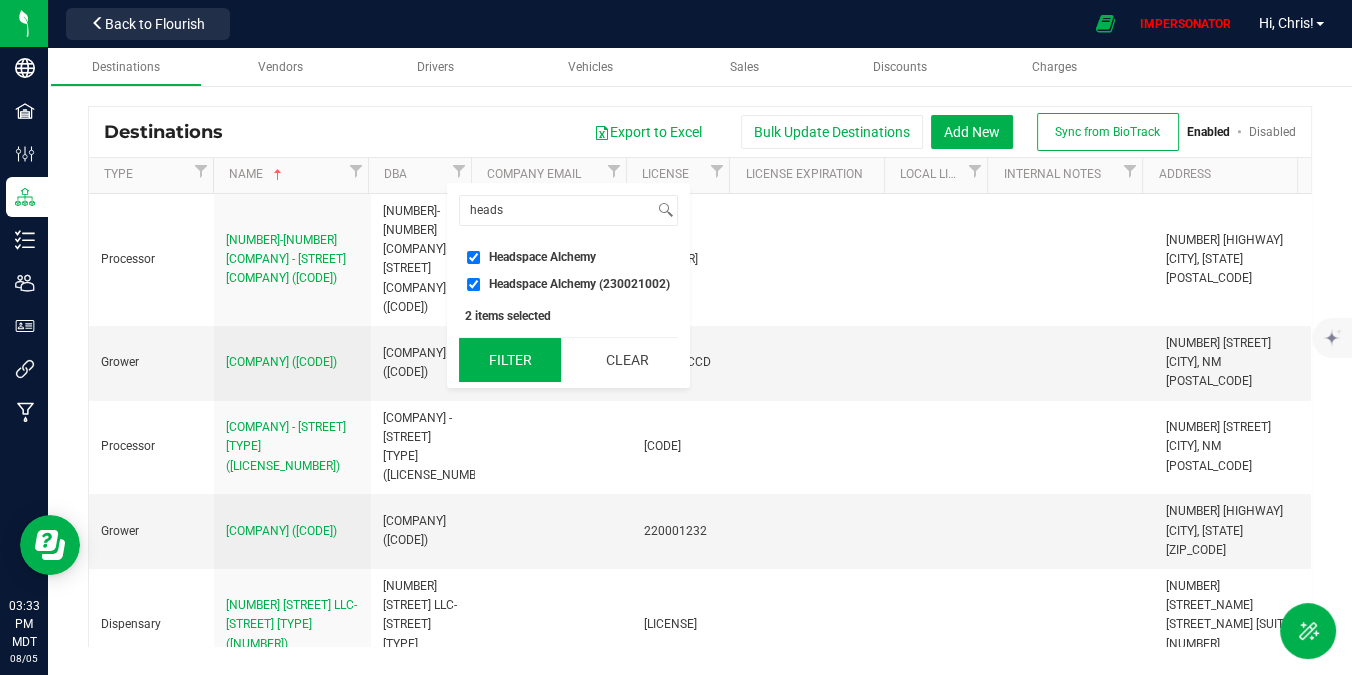 click on "Filter" at bounding box center (510, 360) 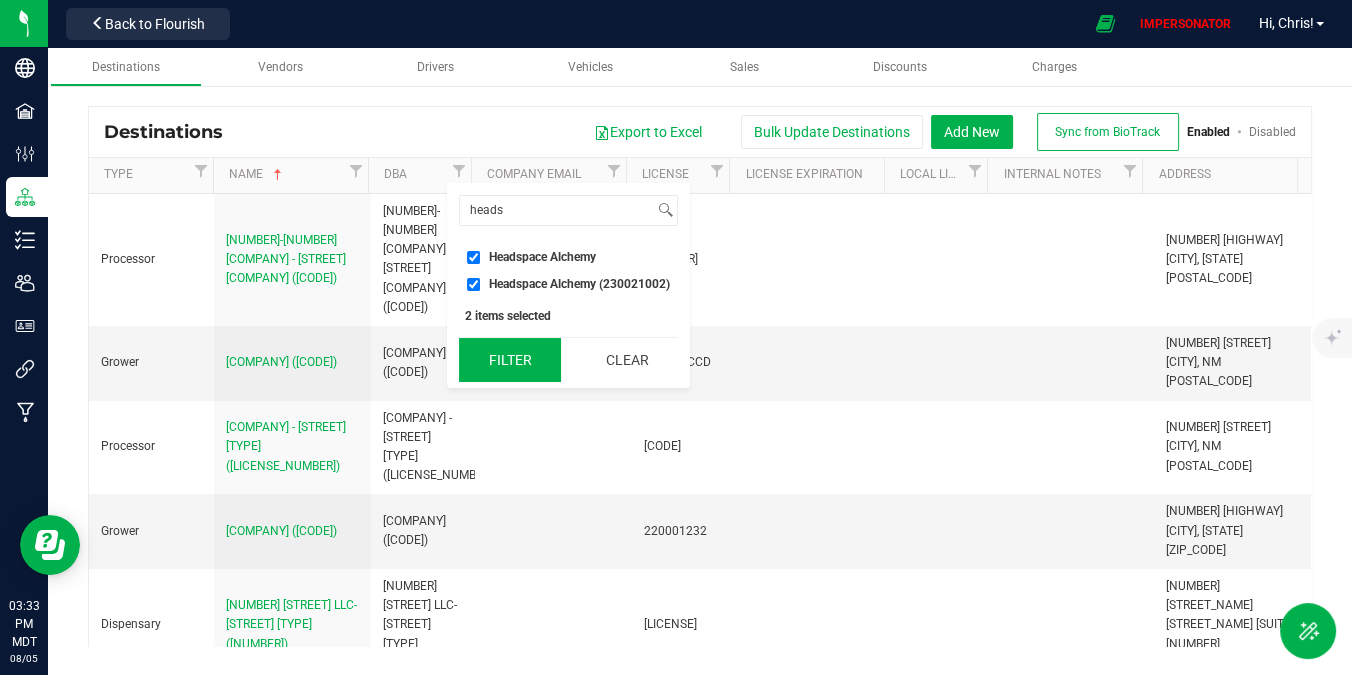 checkbox on "true" 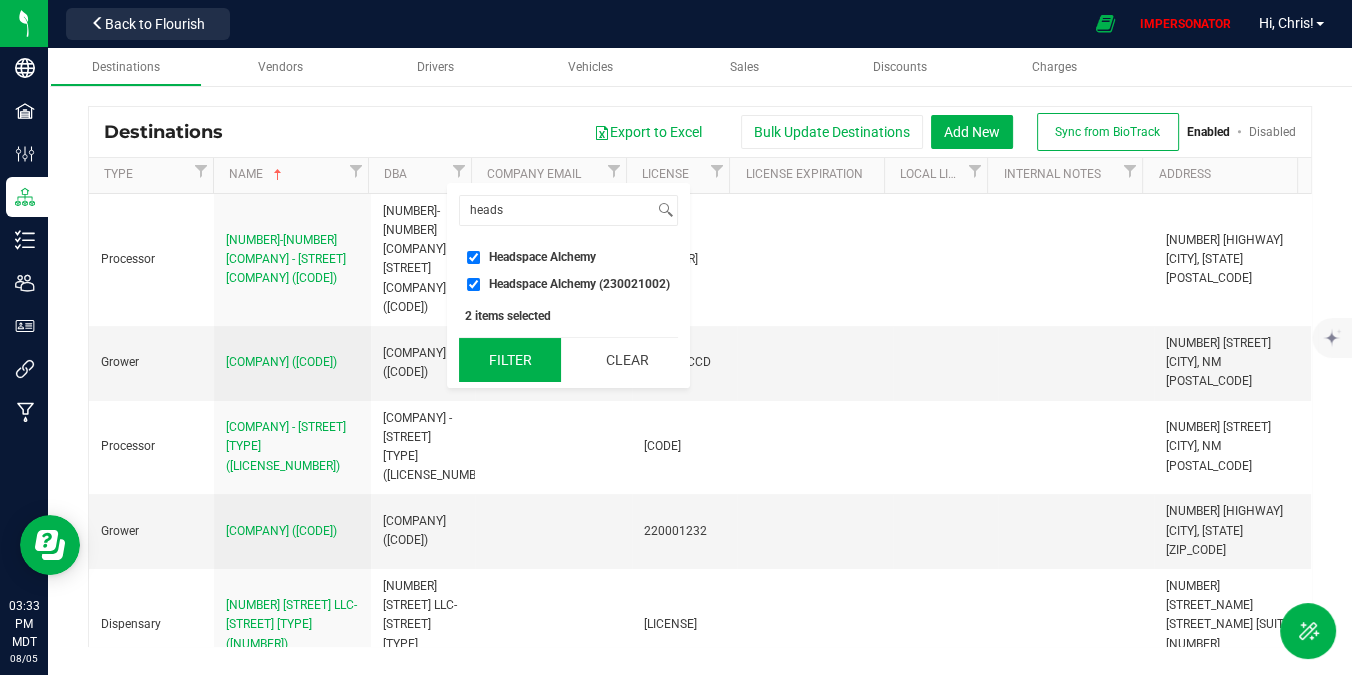 checkbox on "true" 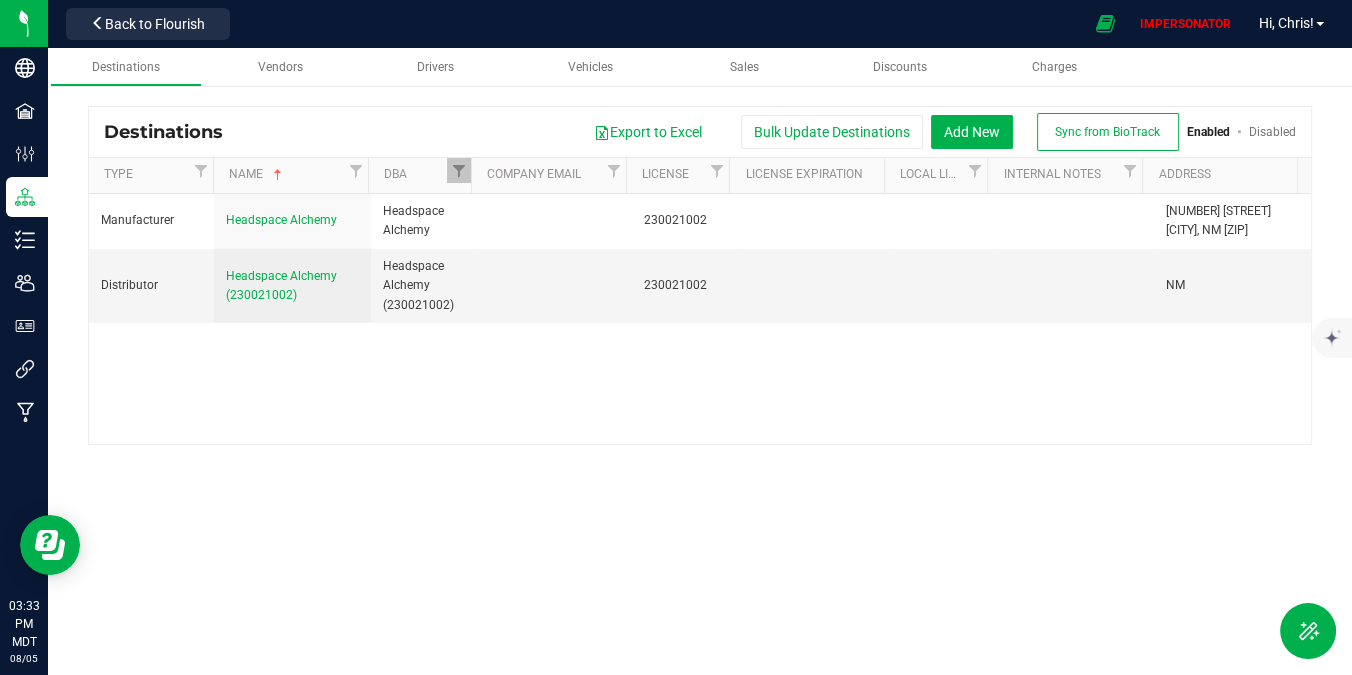 click on "Disabled" at bounding box center (1272, 132) 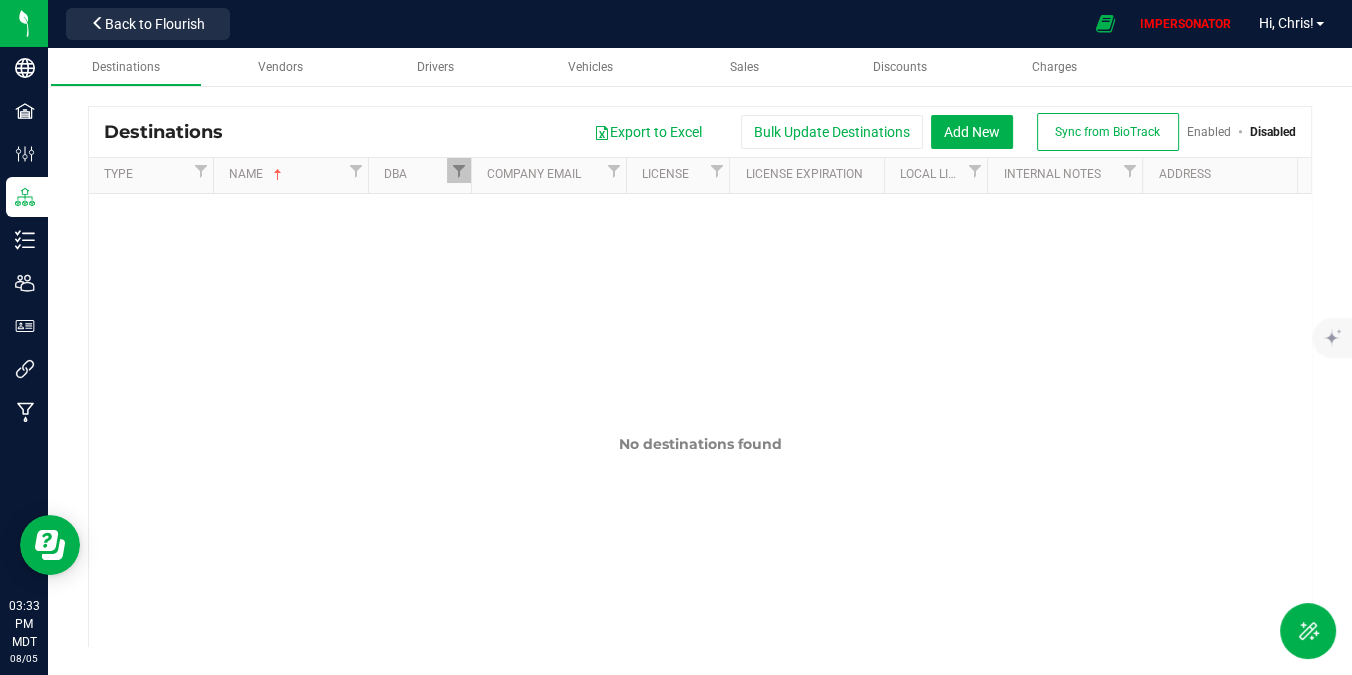 click on "Enabled" at bounding box center (1209, 132) 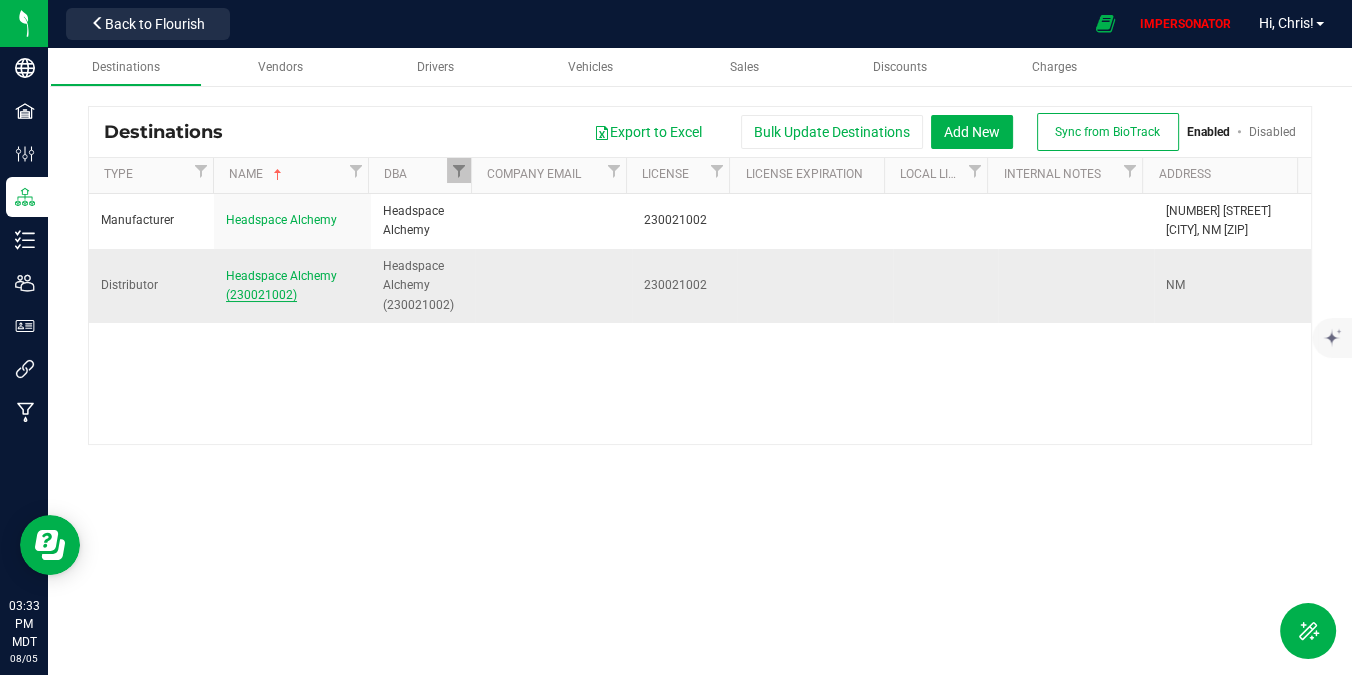 click on "Headspace Alchemy (230021002)" at bounding box center (281, 285) 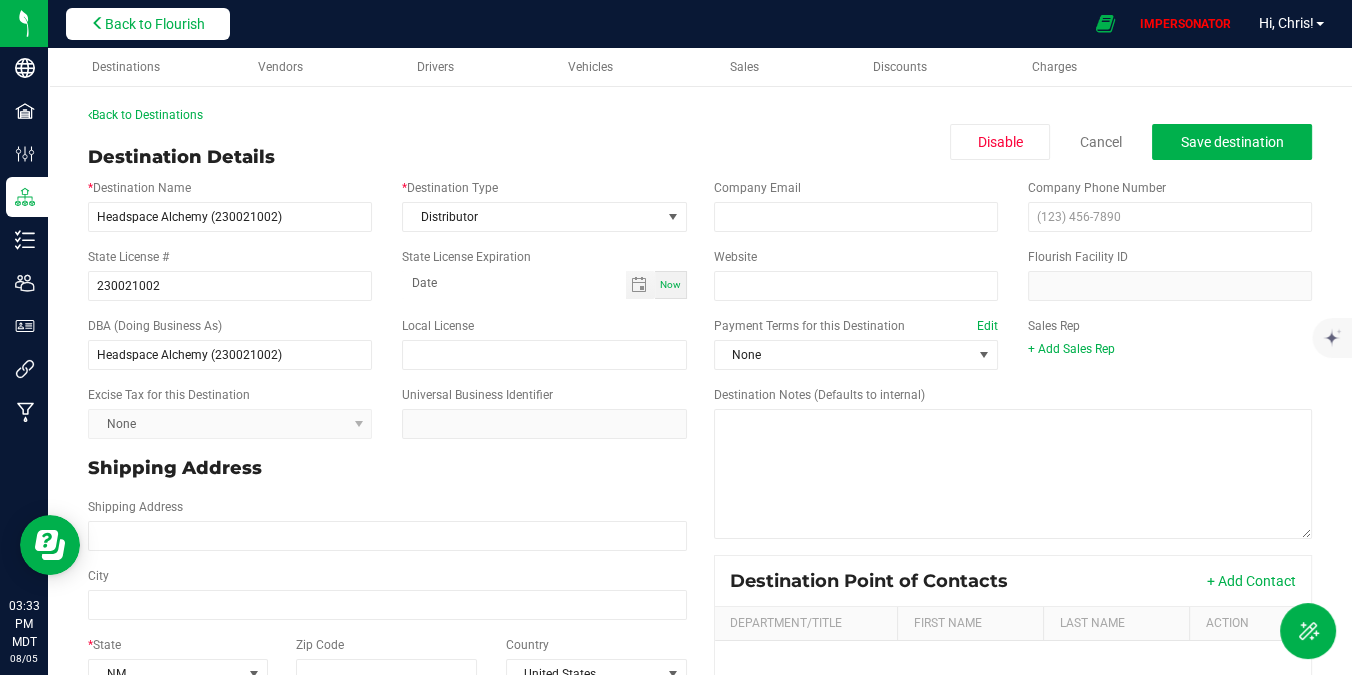 click on "Back to Flourish" at bounding box center [155, 24] 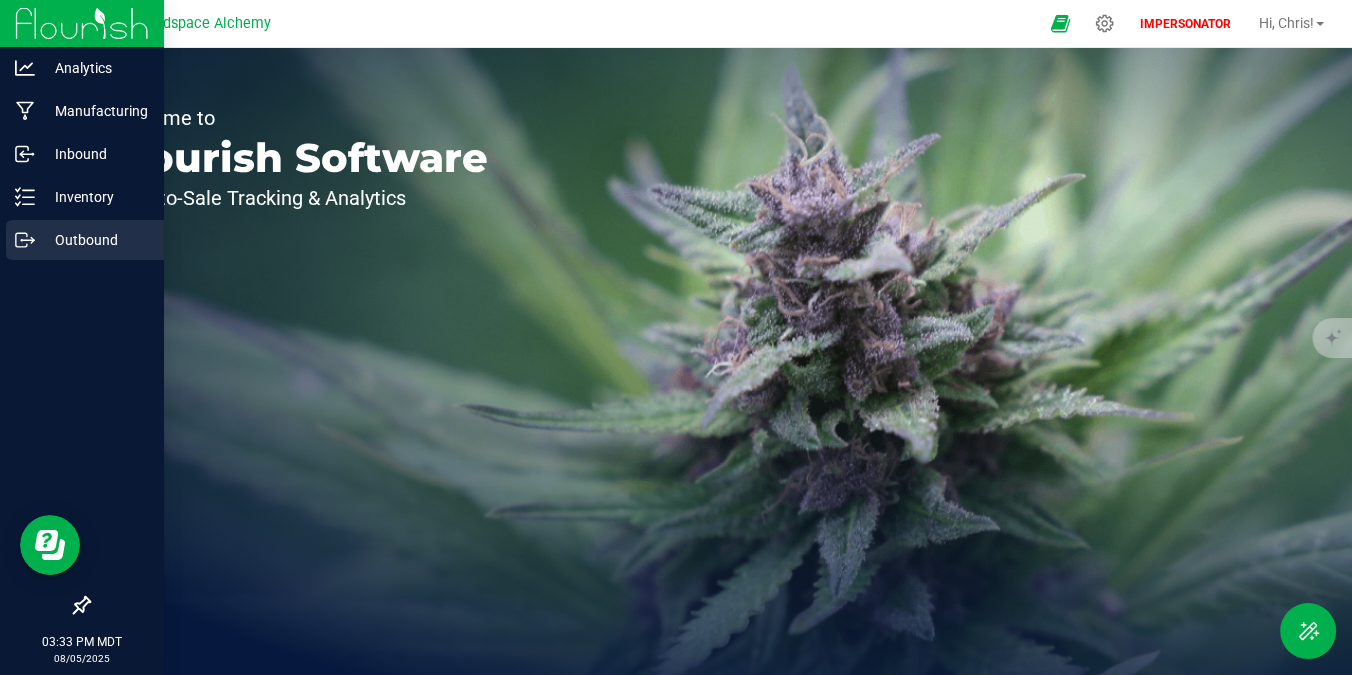click on "Outbound" at bounding box center (95, 240) 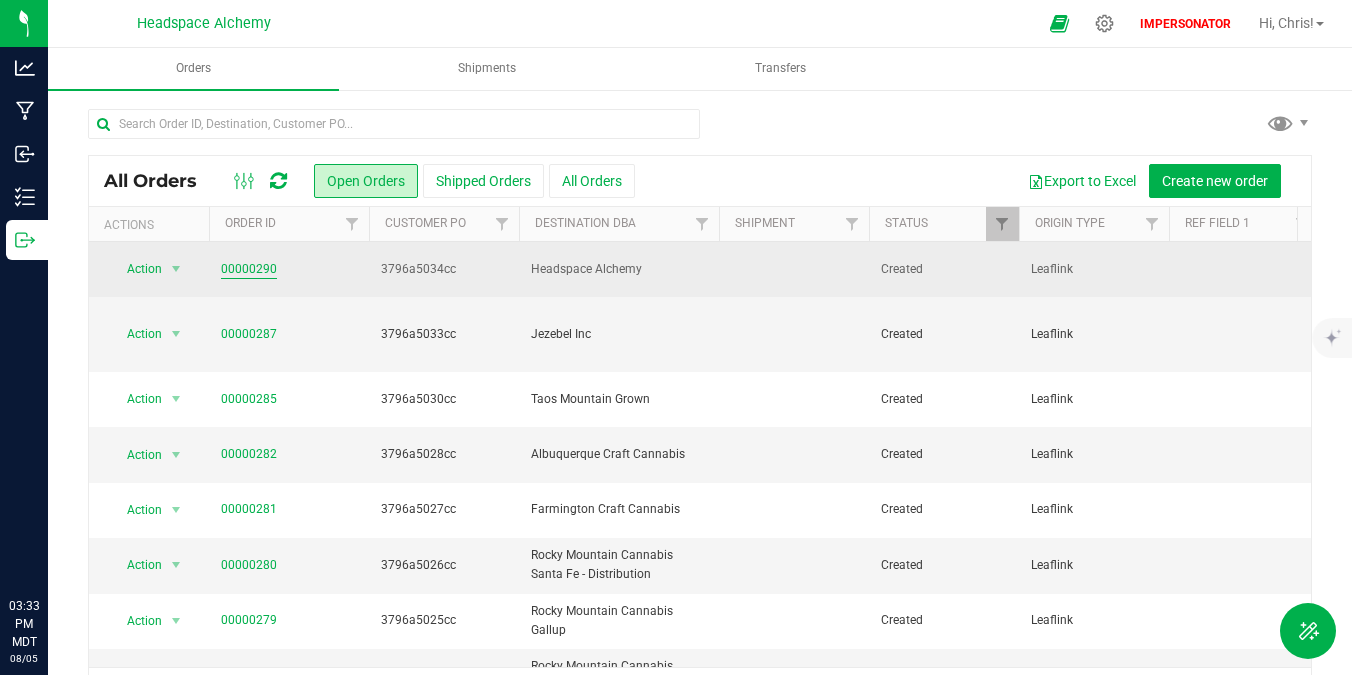 scroll, scrollTop: 0, scrollLeft: 0, axis: both 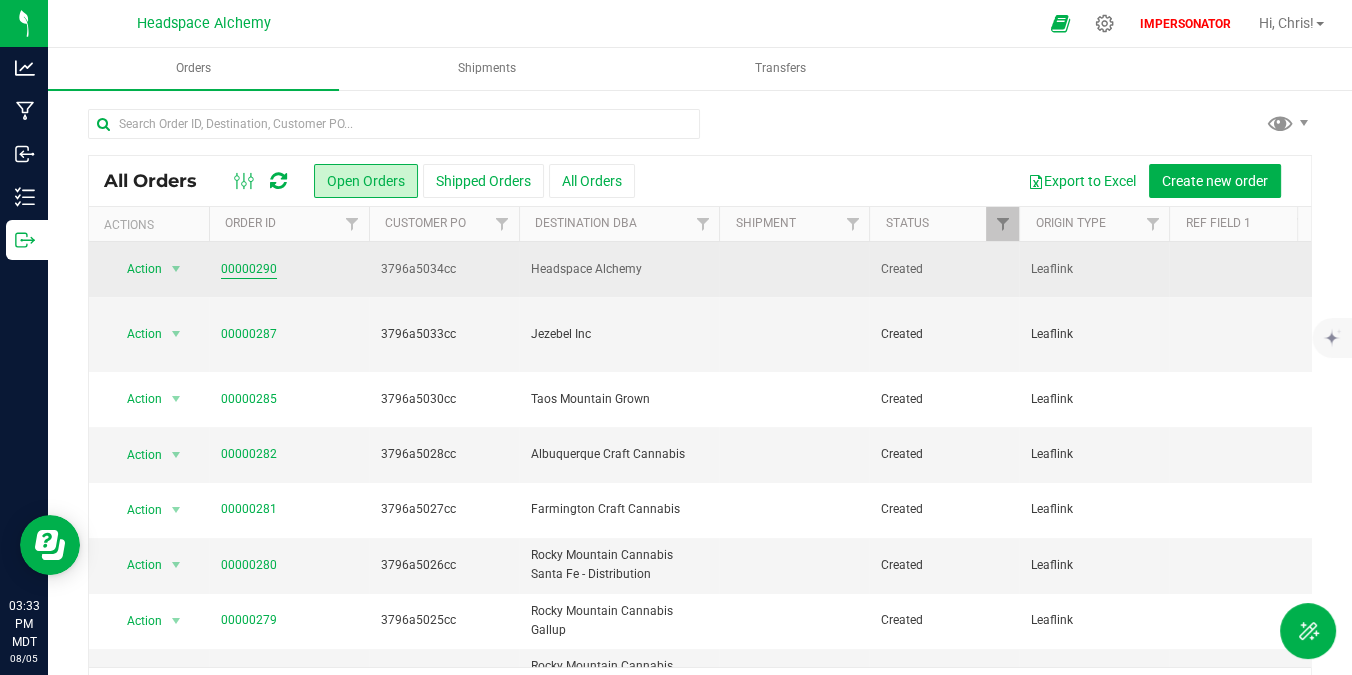 click on "00000290" at bounding box center [249, 269] 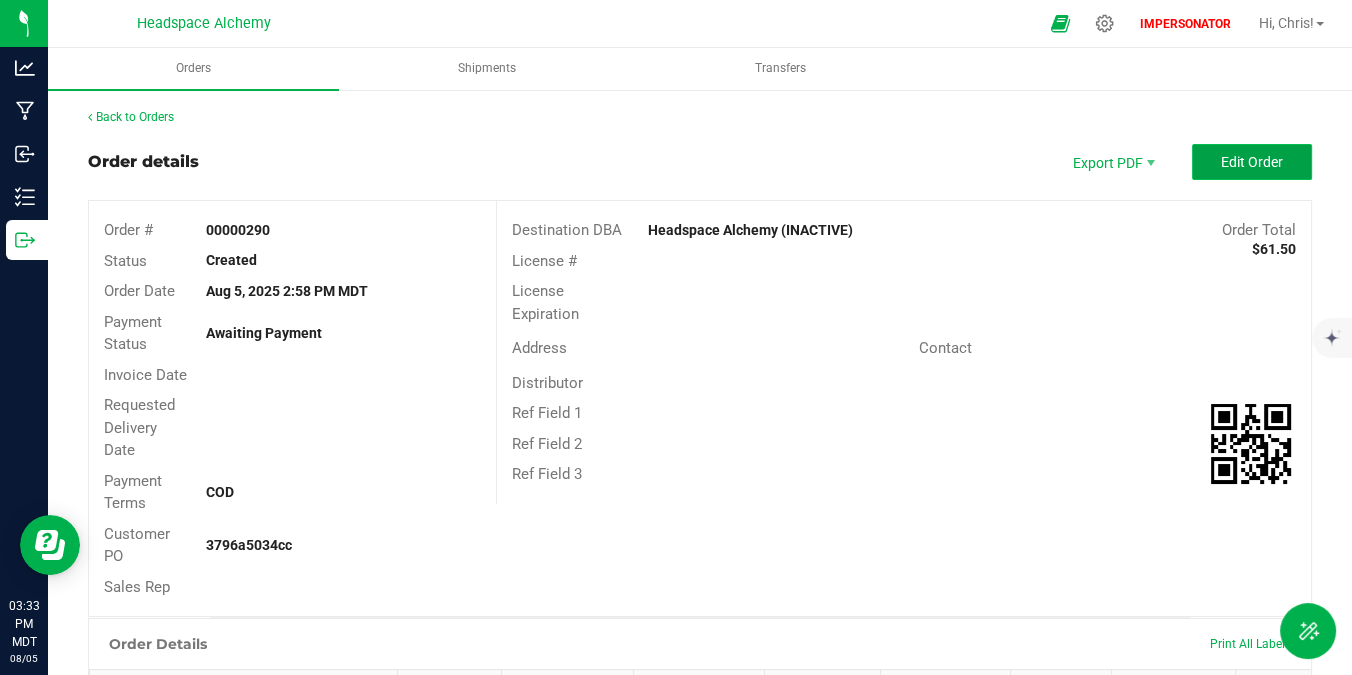 click on "Edit Order" at bounding box center (1252, 162) 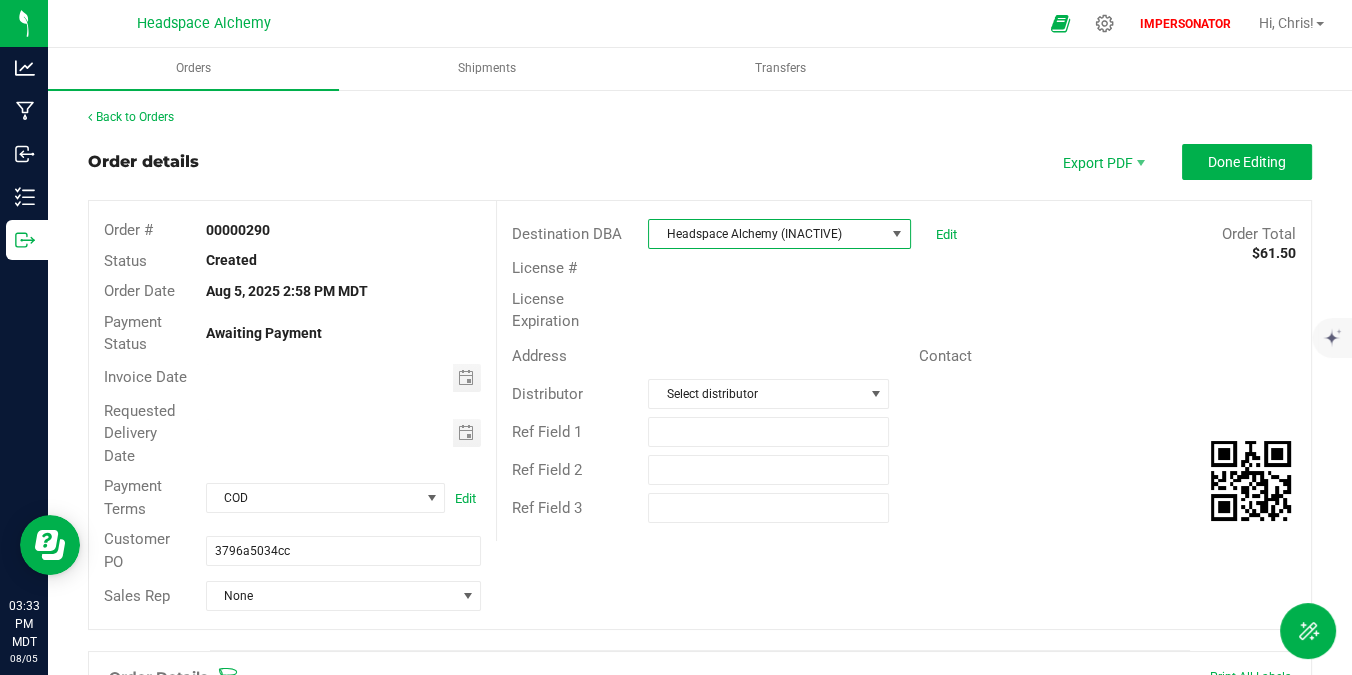click on "Headspace Alchemy (INACTIVE)" at bounding box center (767, 234) 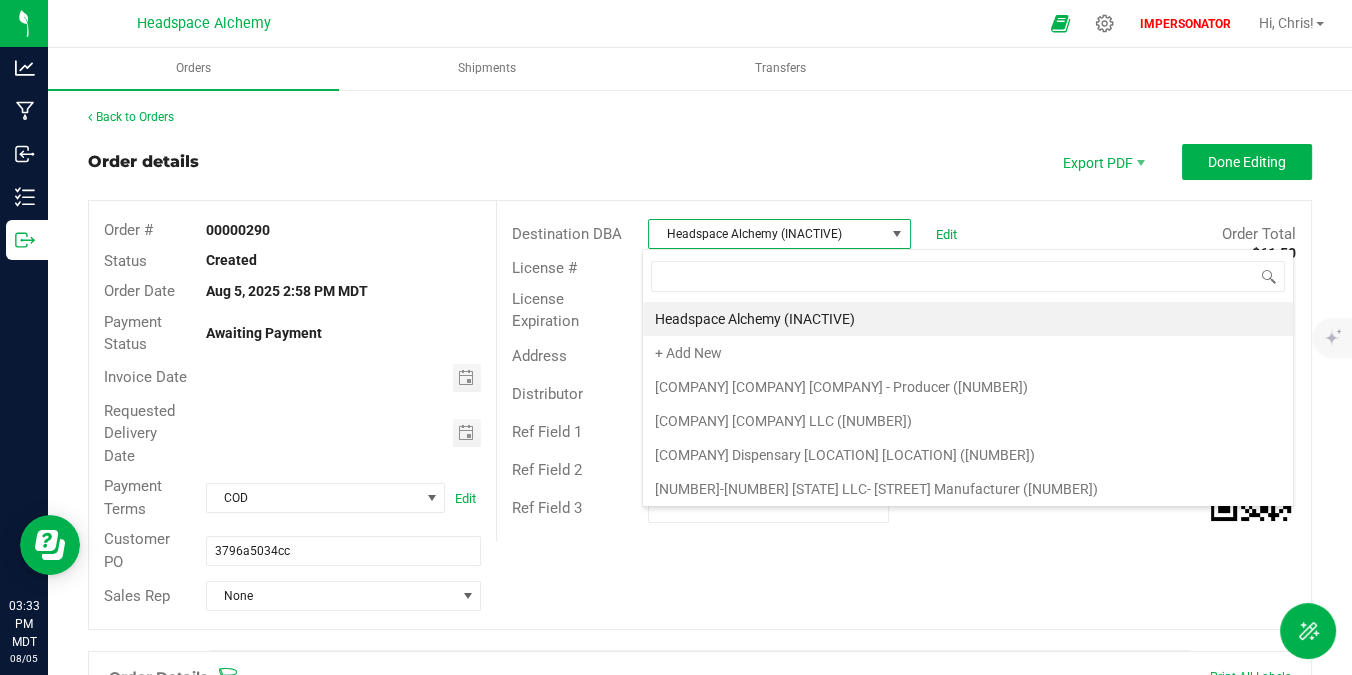 scroll, scrollTop: 99970, scrollLeft: 99740, axis: both 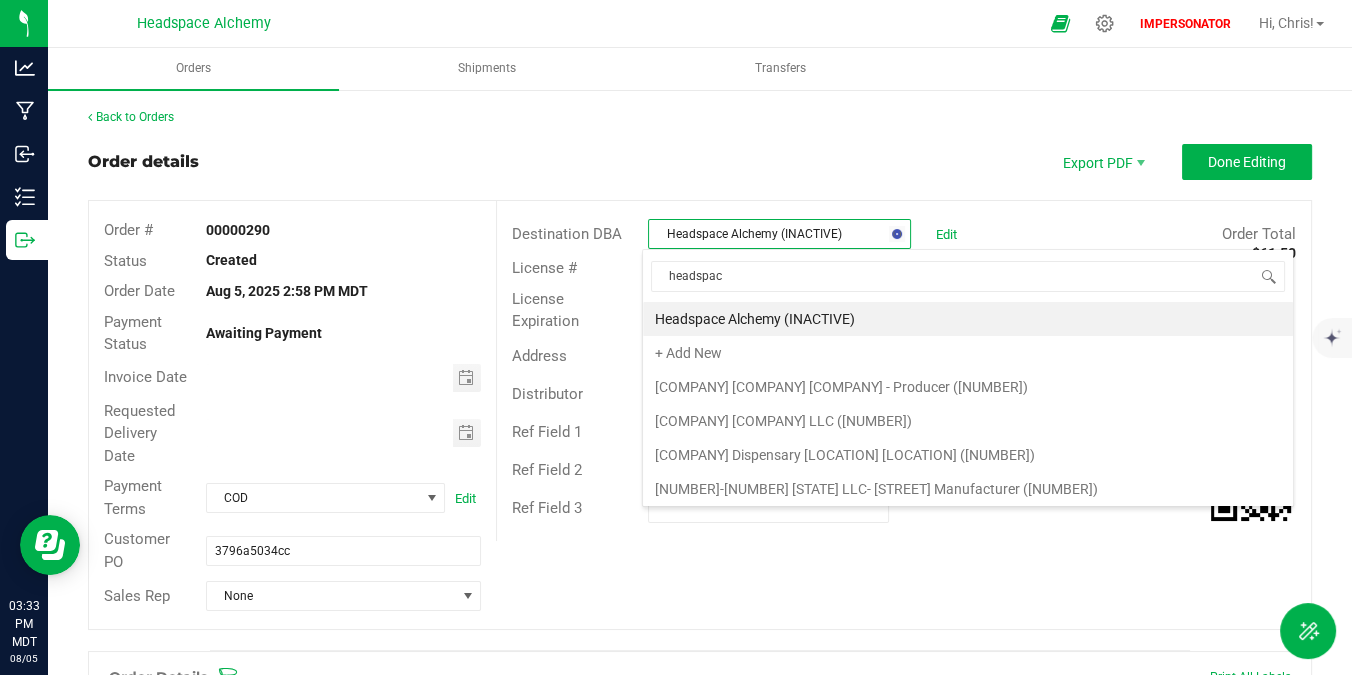type on "headspace" 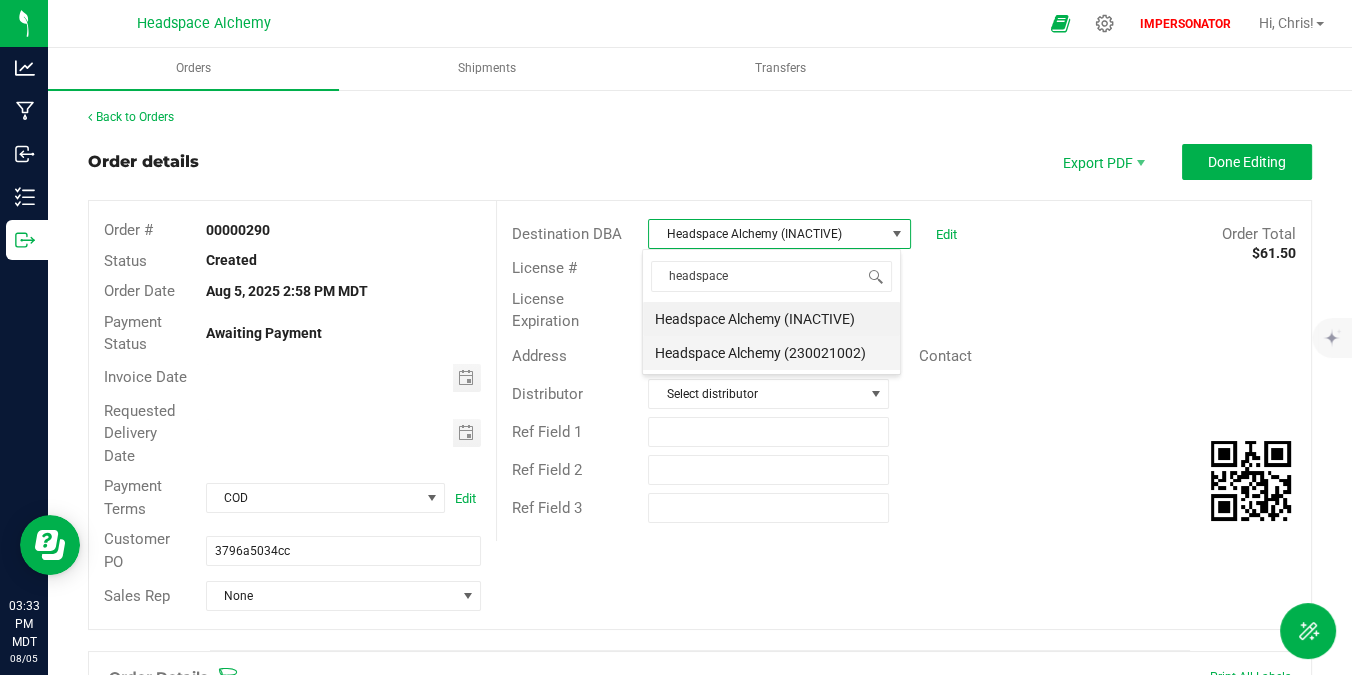 click on "Headspace Alchemy (230021002)" at bounding box center (771, 353) 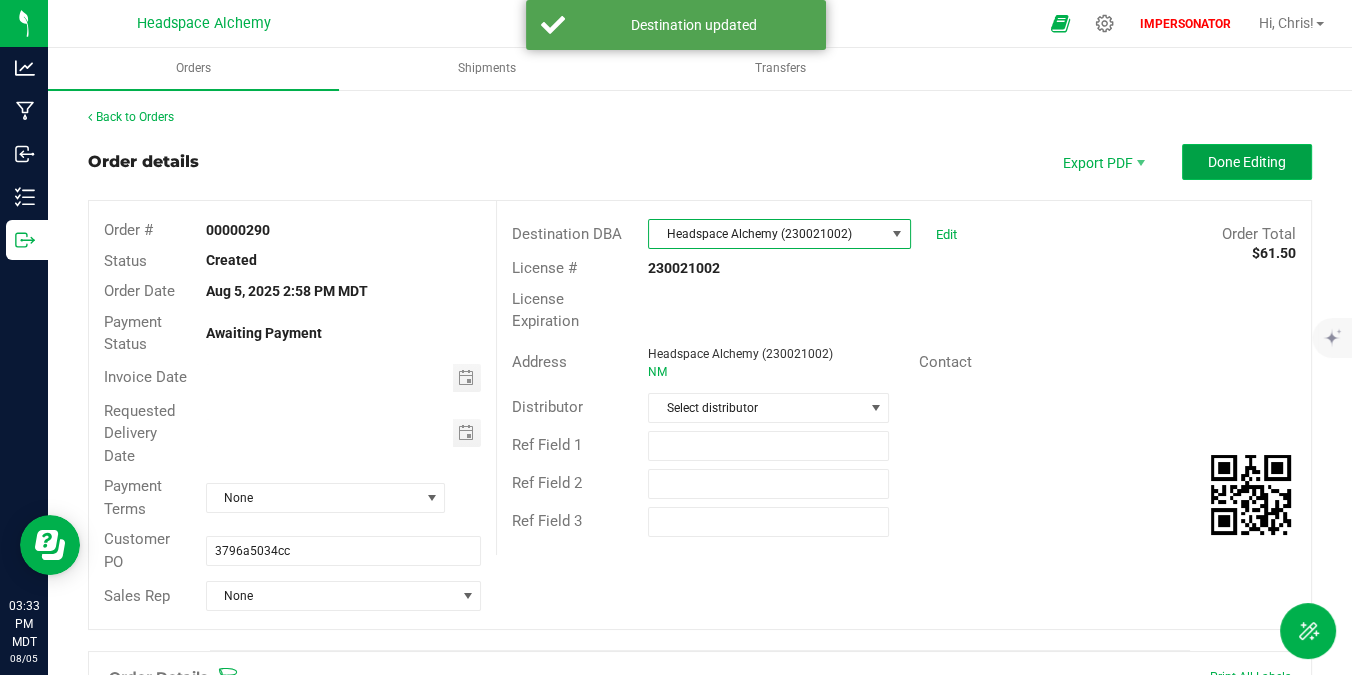 click on "Done Editing" at bounding box center [1247, 162] 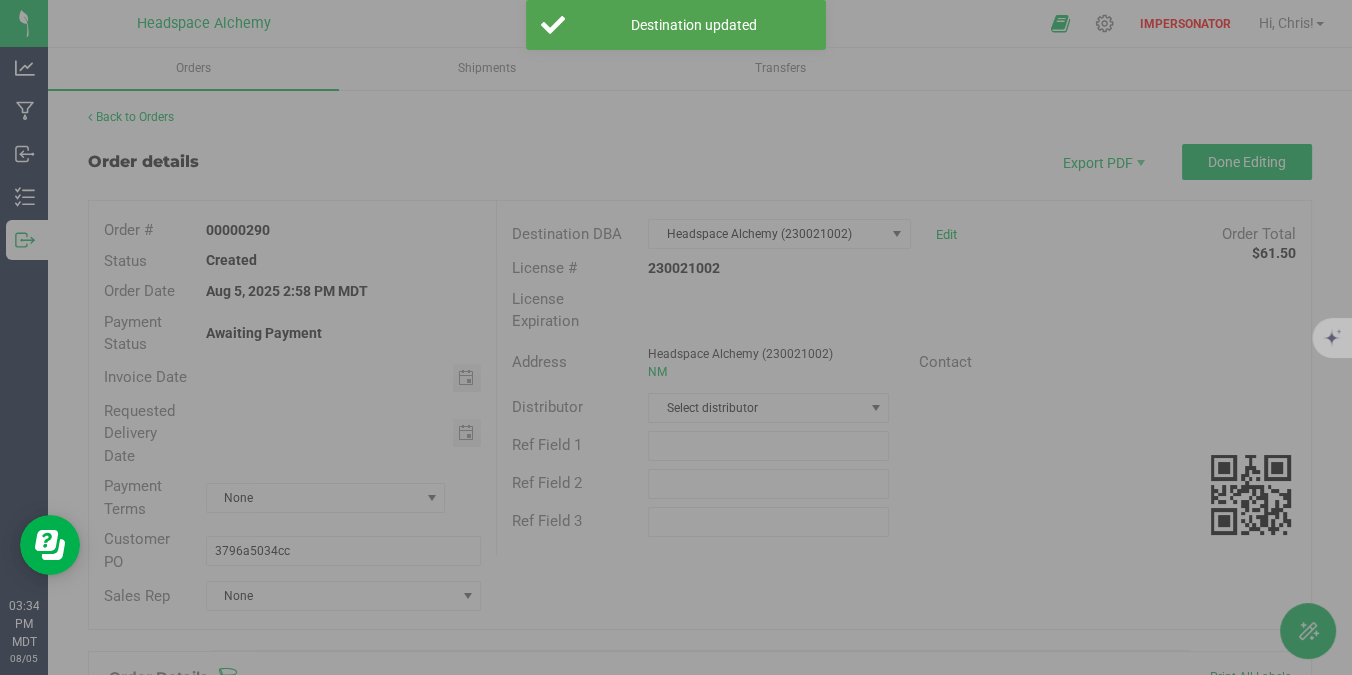drag, startPoint x: 1342, startPoint y: 161, endPoint x: 1342, endPoint y: 263, distance: 102 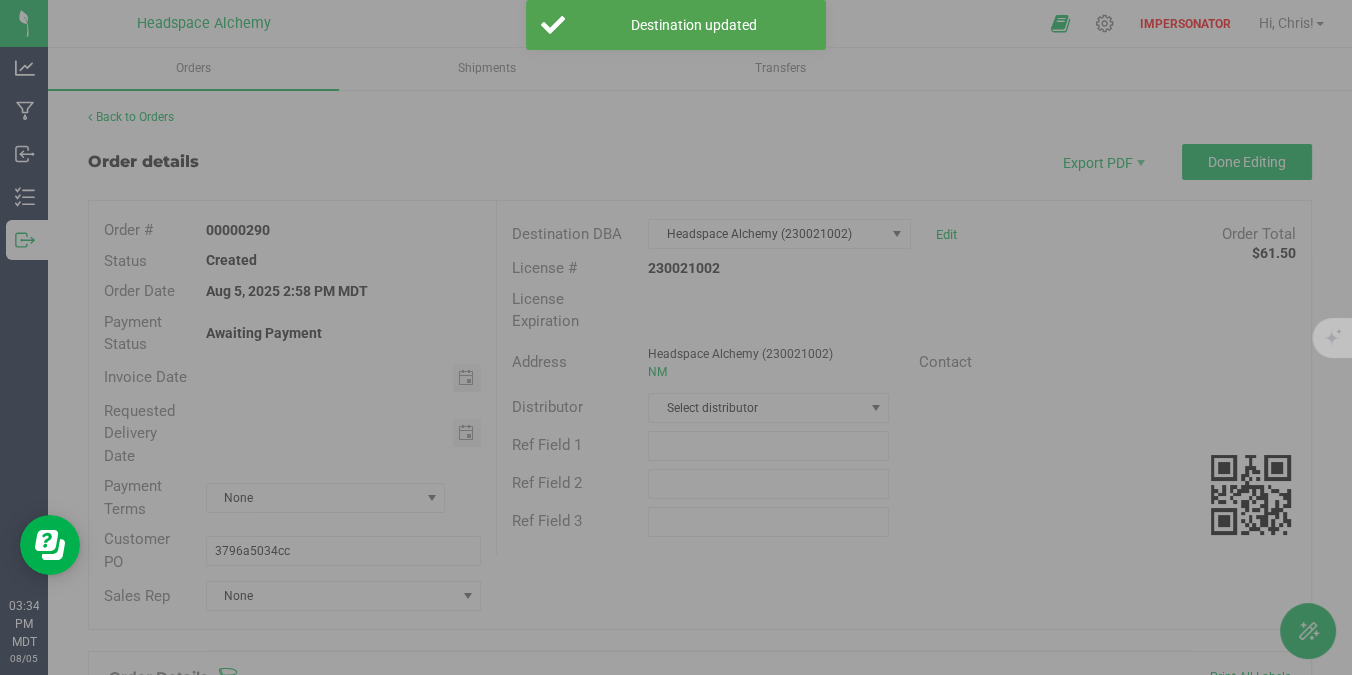click at bounding box center (676, 337) 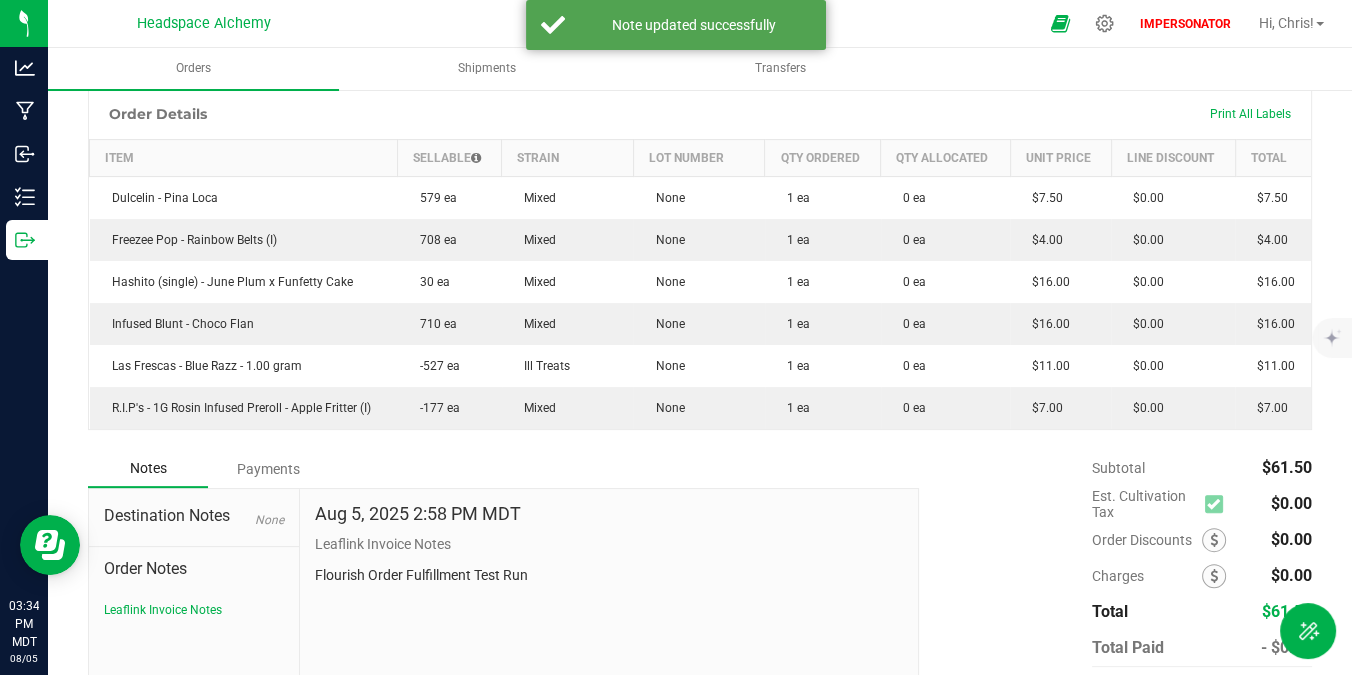 scroll, scrollTop: 0, scrollLeft: 0, axis: both 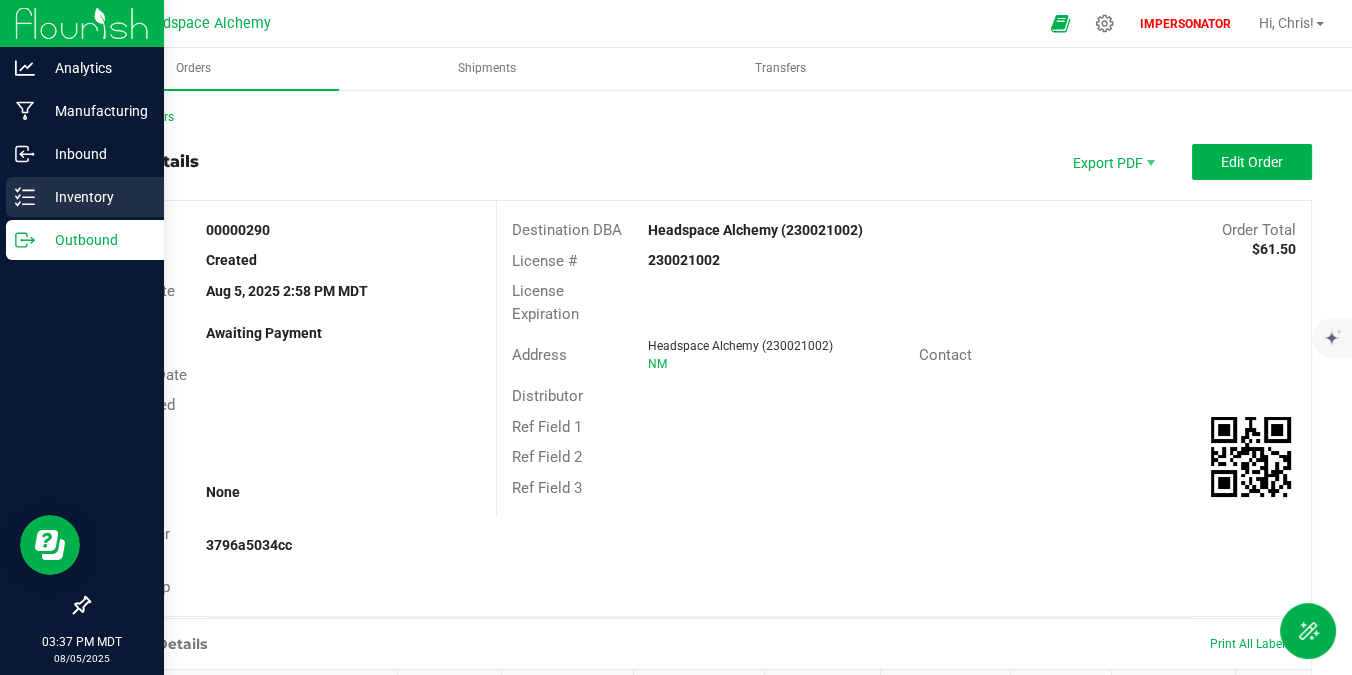 click on "Inventory" at bounding box center (95, 197) 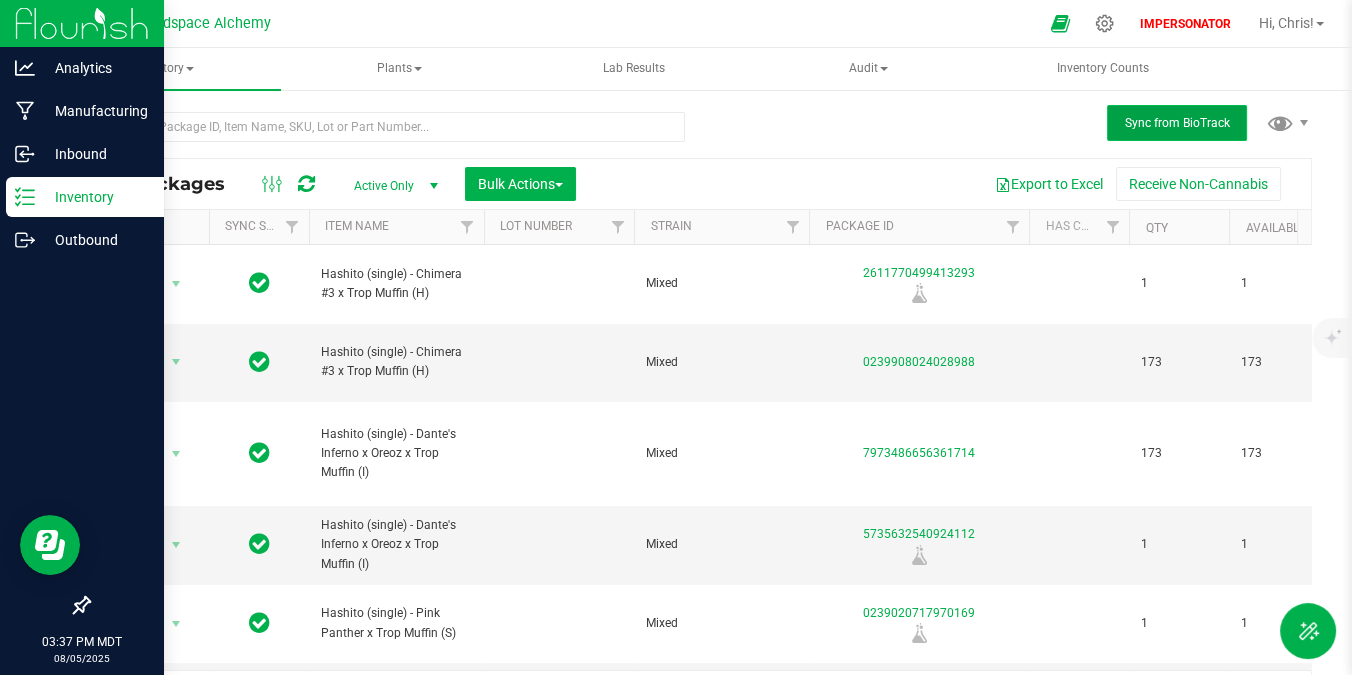 click on "Sync from BioTrack" at bounding box center (1177, 123) 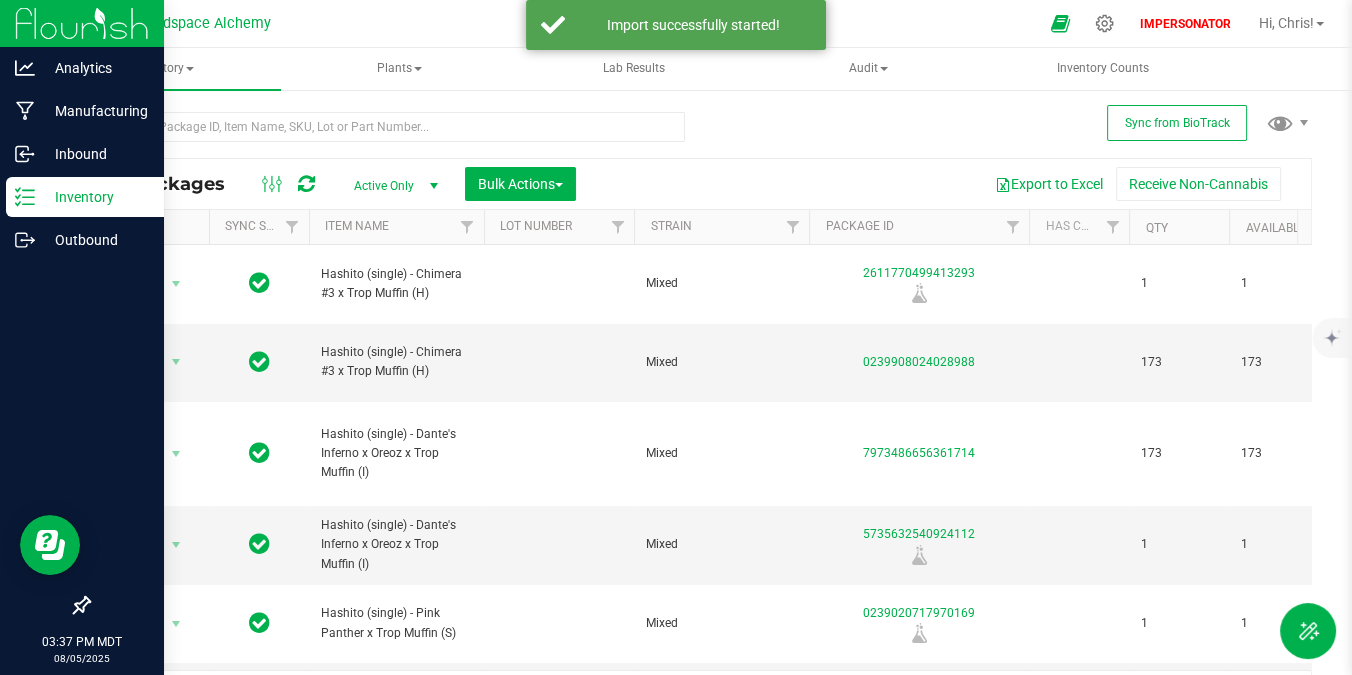 scroll, scrollTop: 43, scrollLeft: 0, axis: vertical 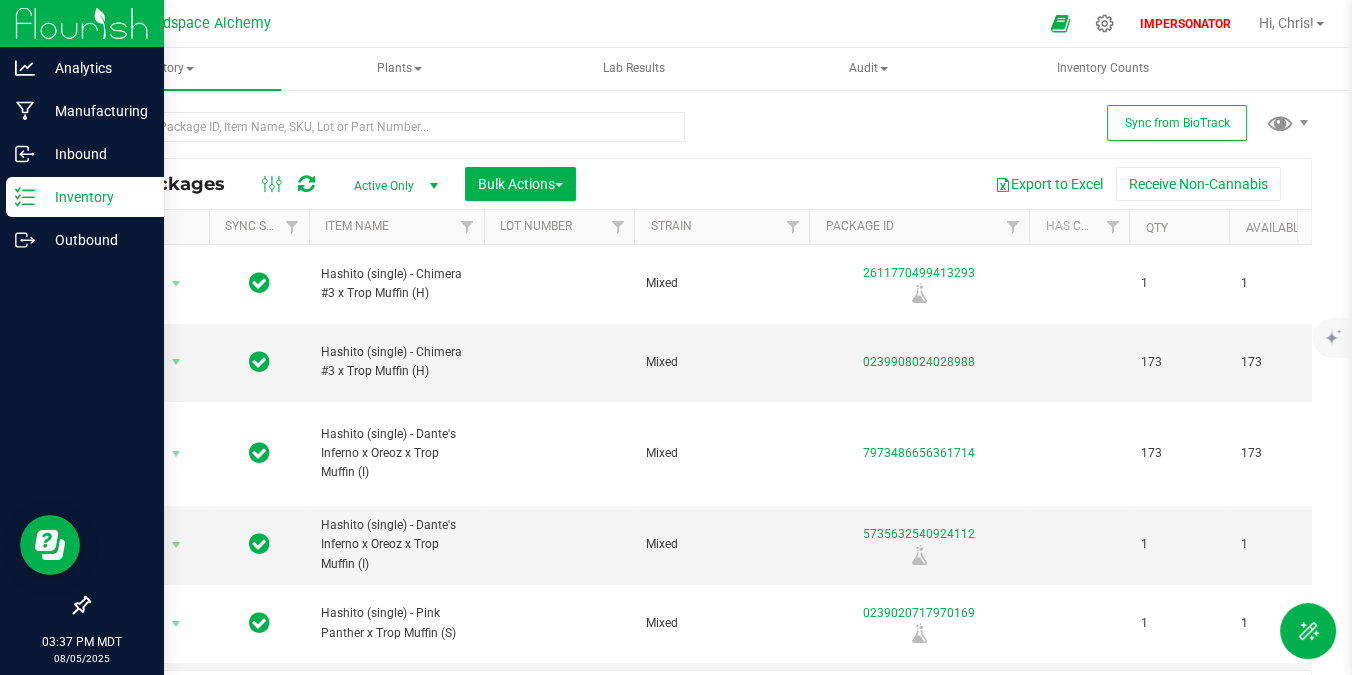 click at bounding box center (306, 184) 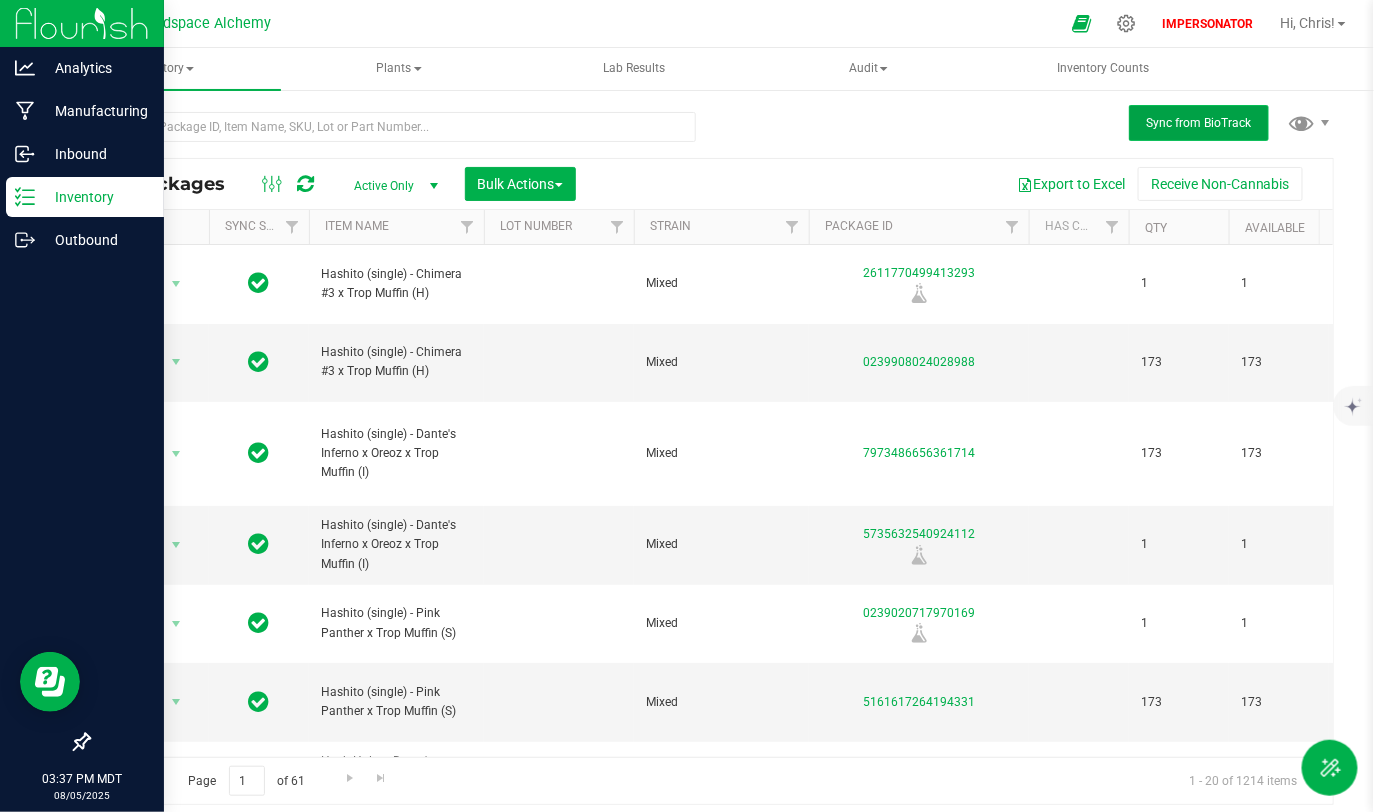 click on "Sync from BioTrack" at bounding box center (1199, 123) 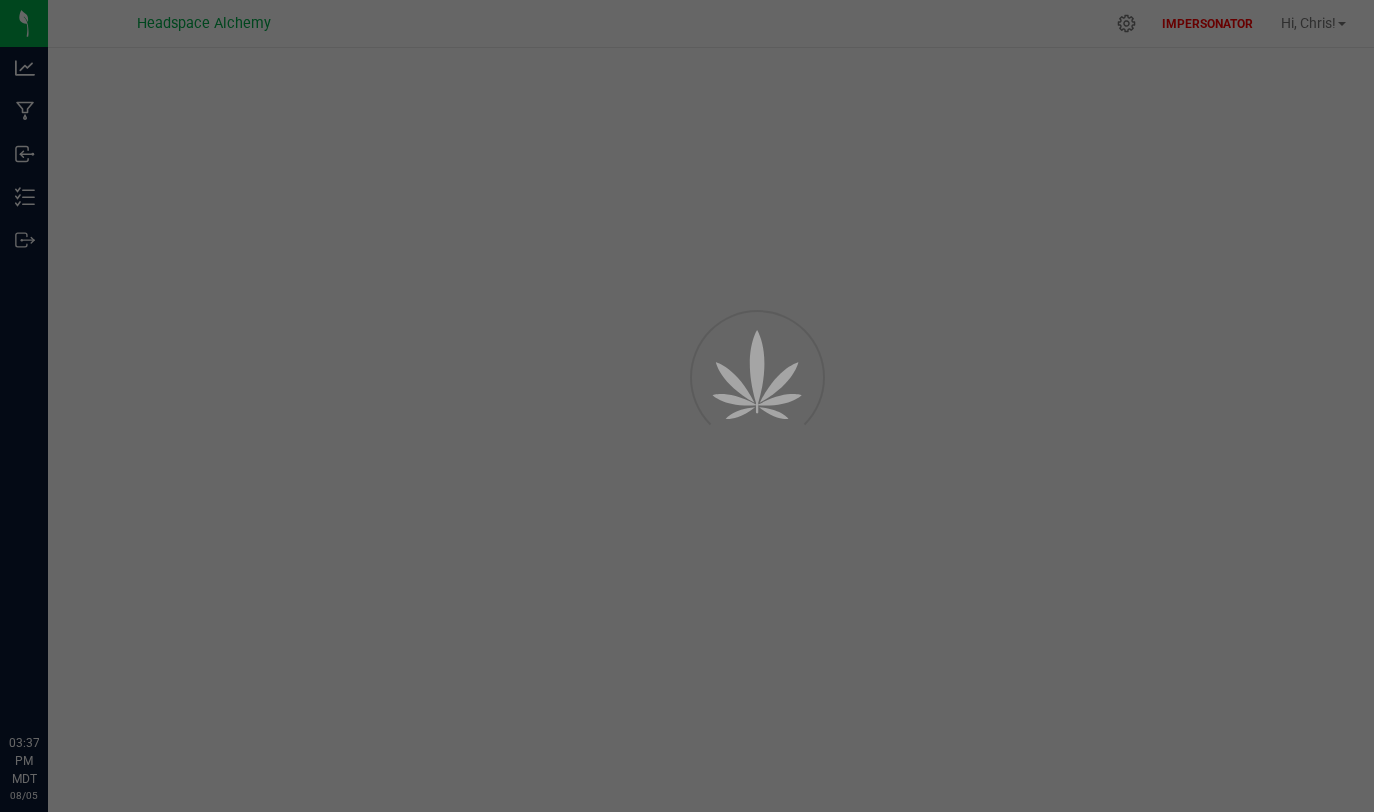 scroll, scrollTop: 0, scrollLeft: 0, axis: both 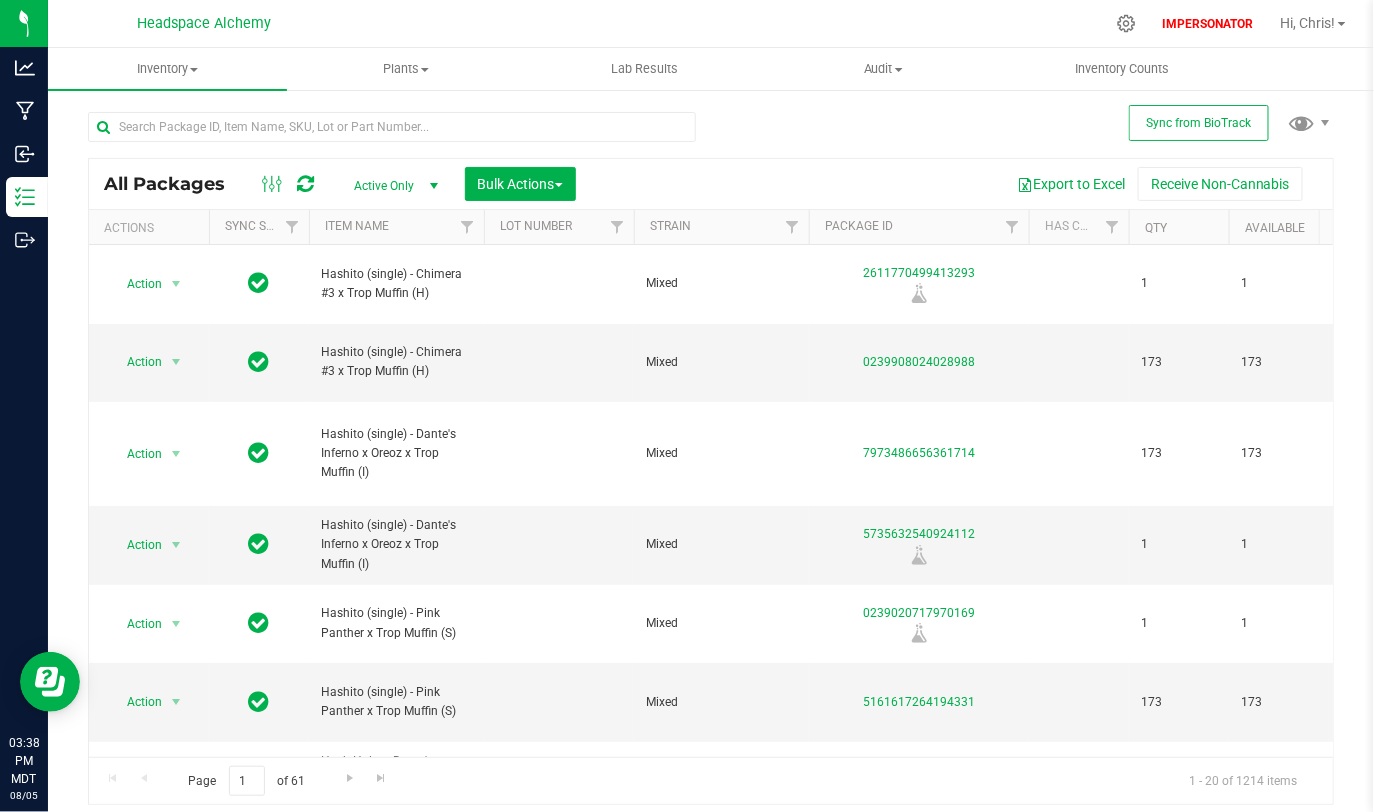 drag, startPoint x: 1367, startPoint y: 288, endPoint x: 1367, endPoint y: 222, distance: 66 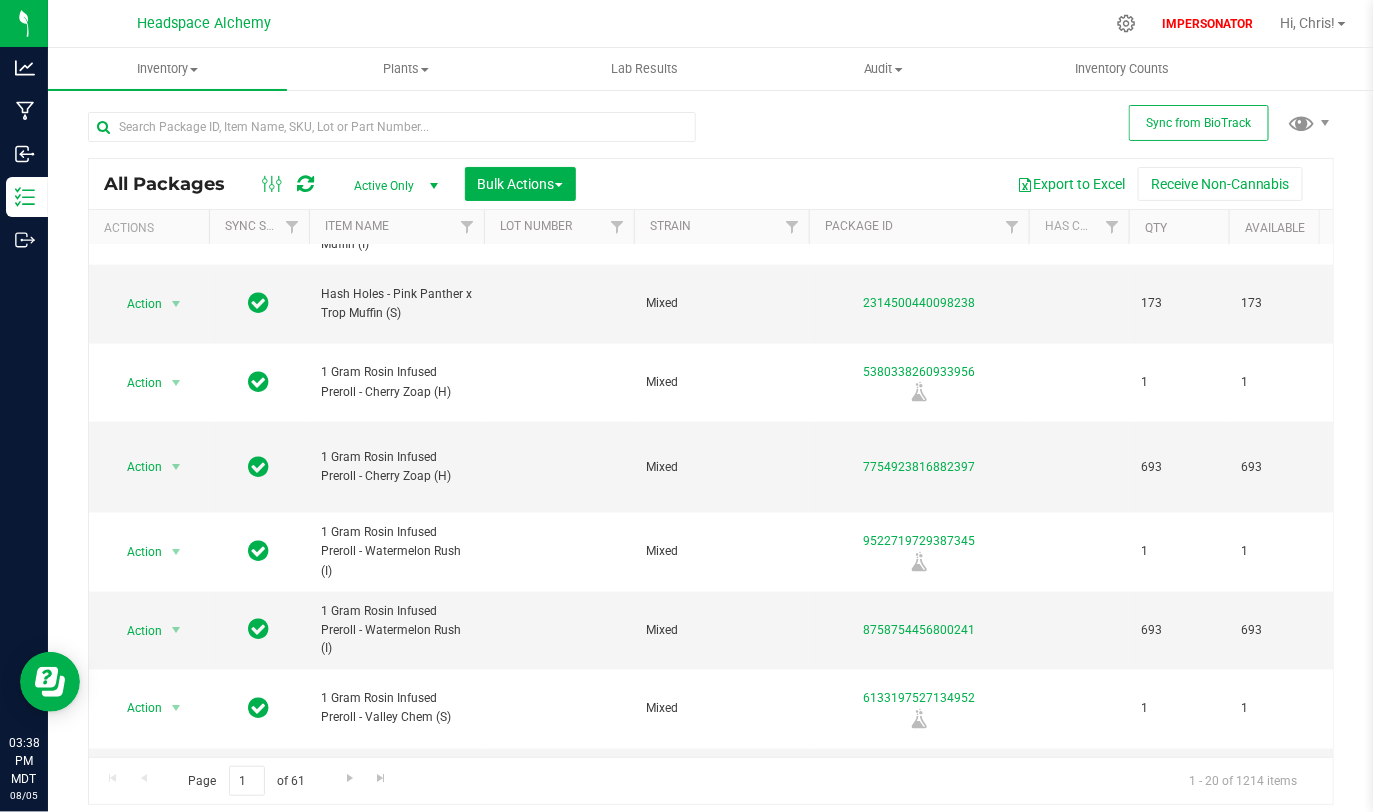 scroll, scrollTop: 929, scrollLeft: 0, axis: vertical 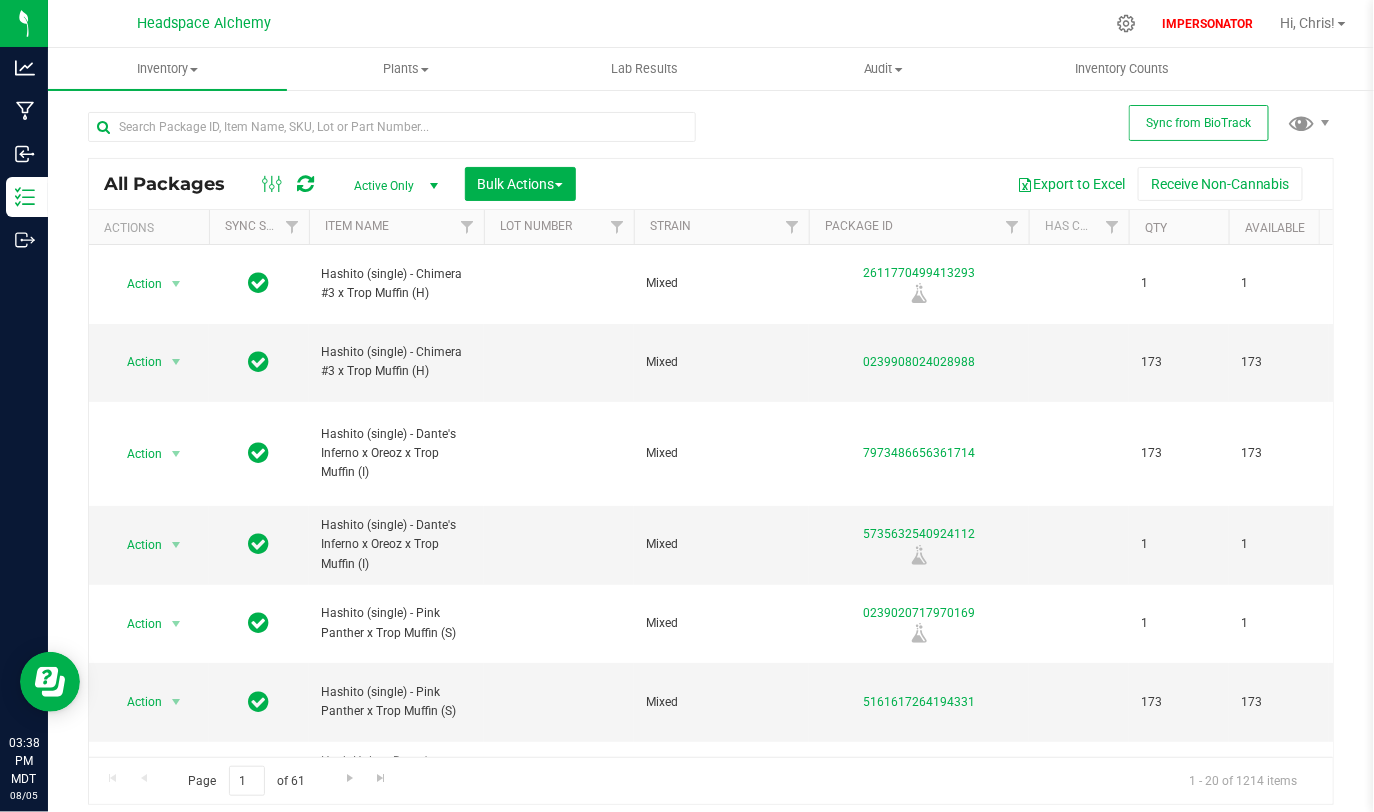 click at bounding box center [306, 184] 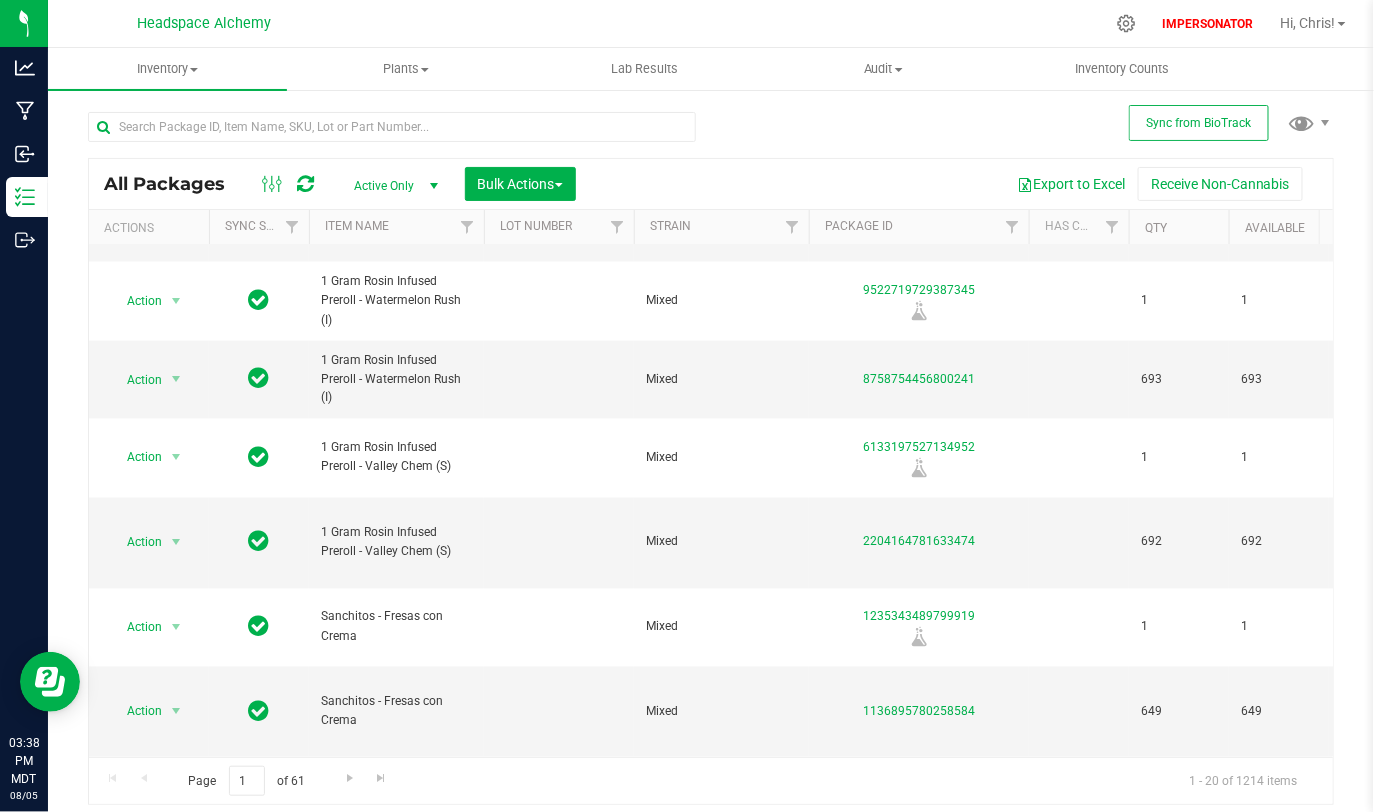 scroll, scrollTop: 270, scrollLeft: 0, axis: vertical 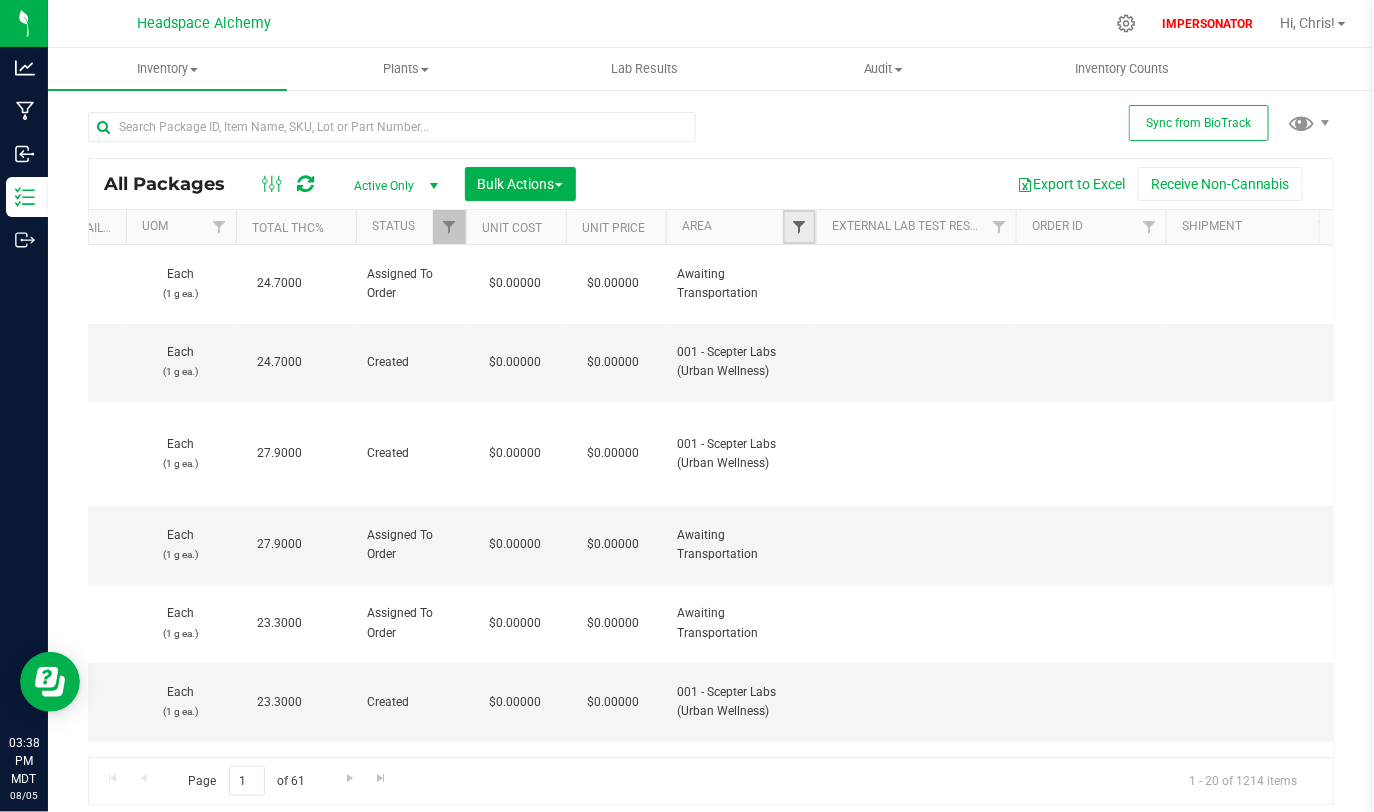 click at bounding box center (799, 227) 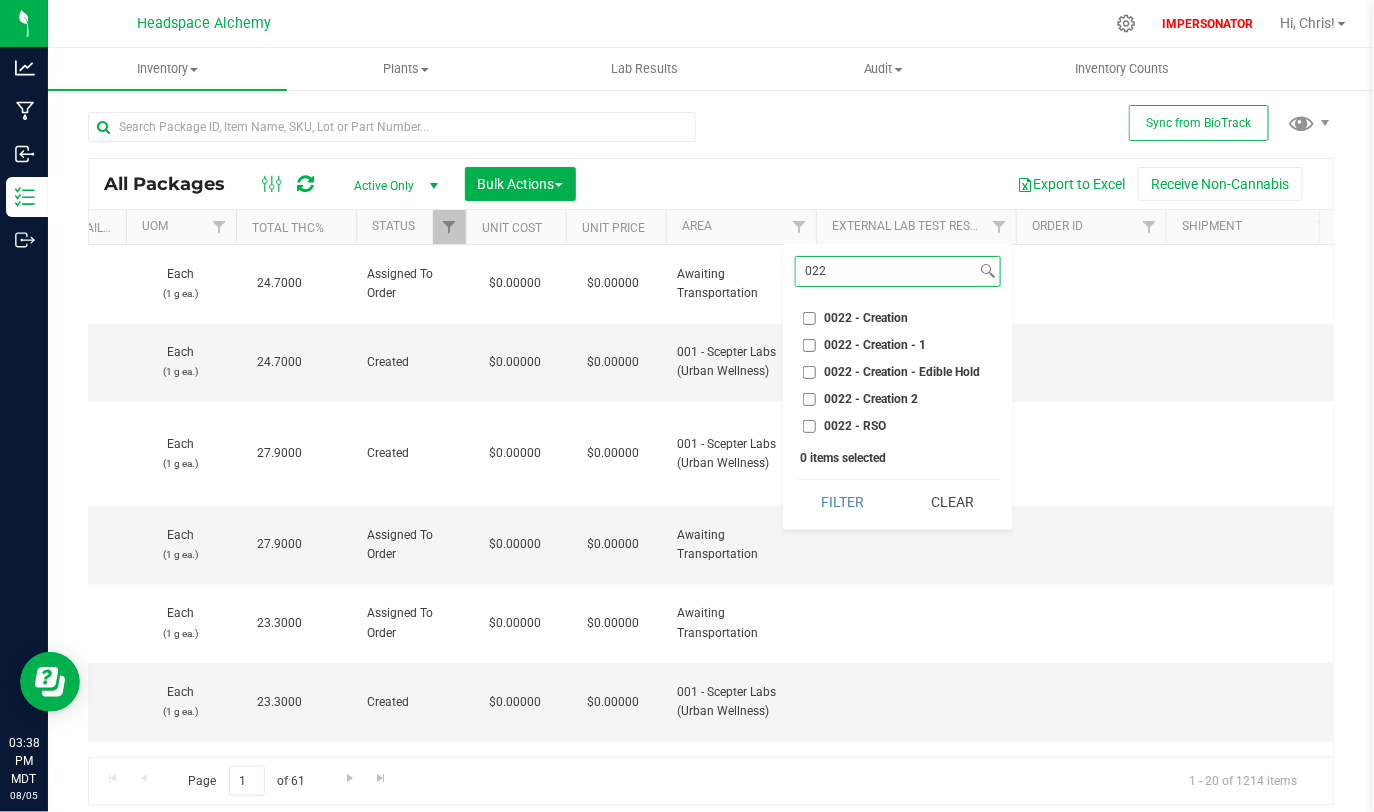 type on "022" 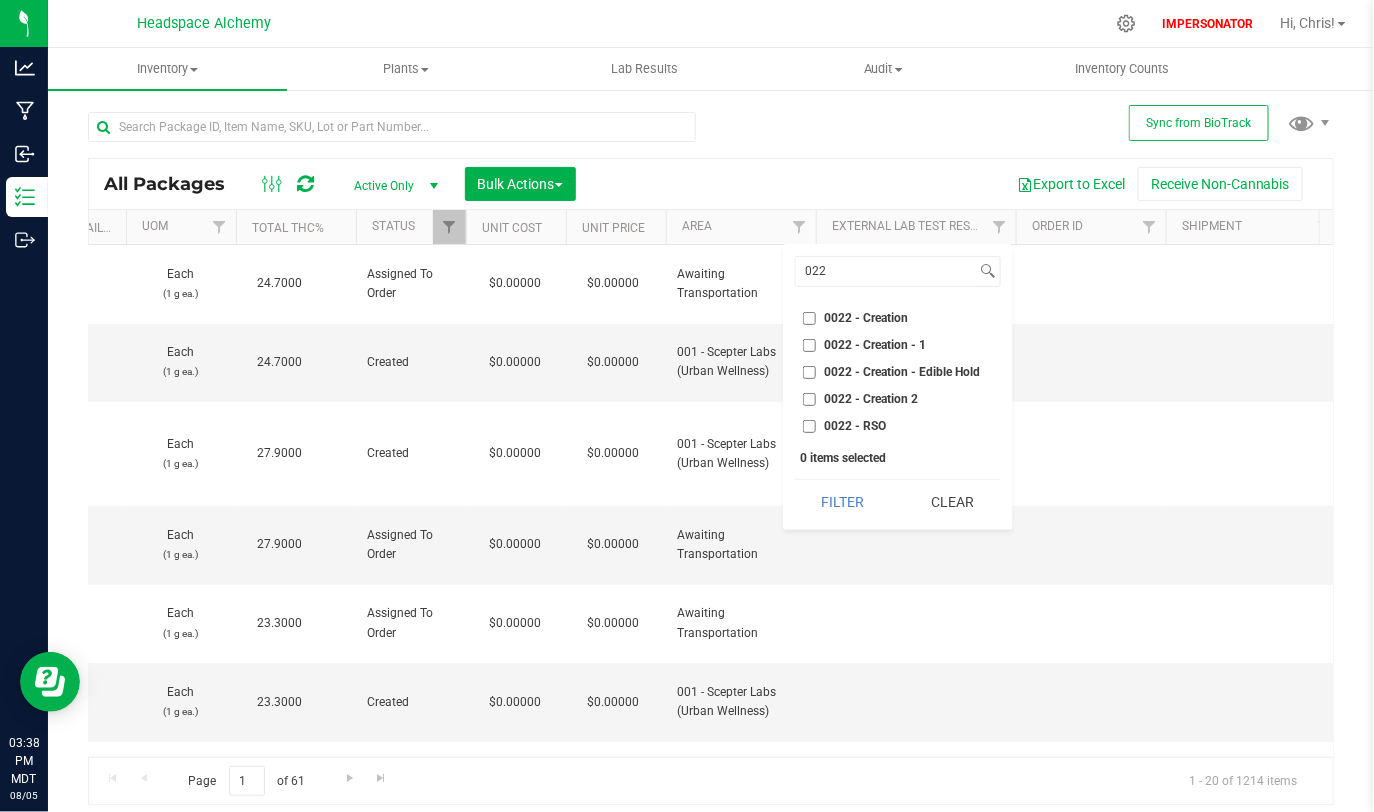 click on "0022 - Creation" at bounding box center [809, 318] 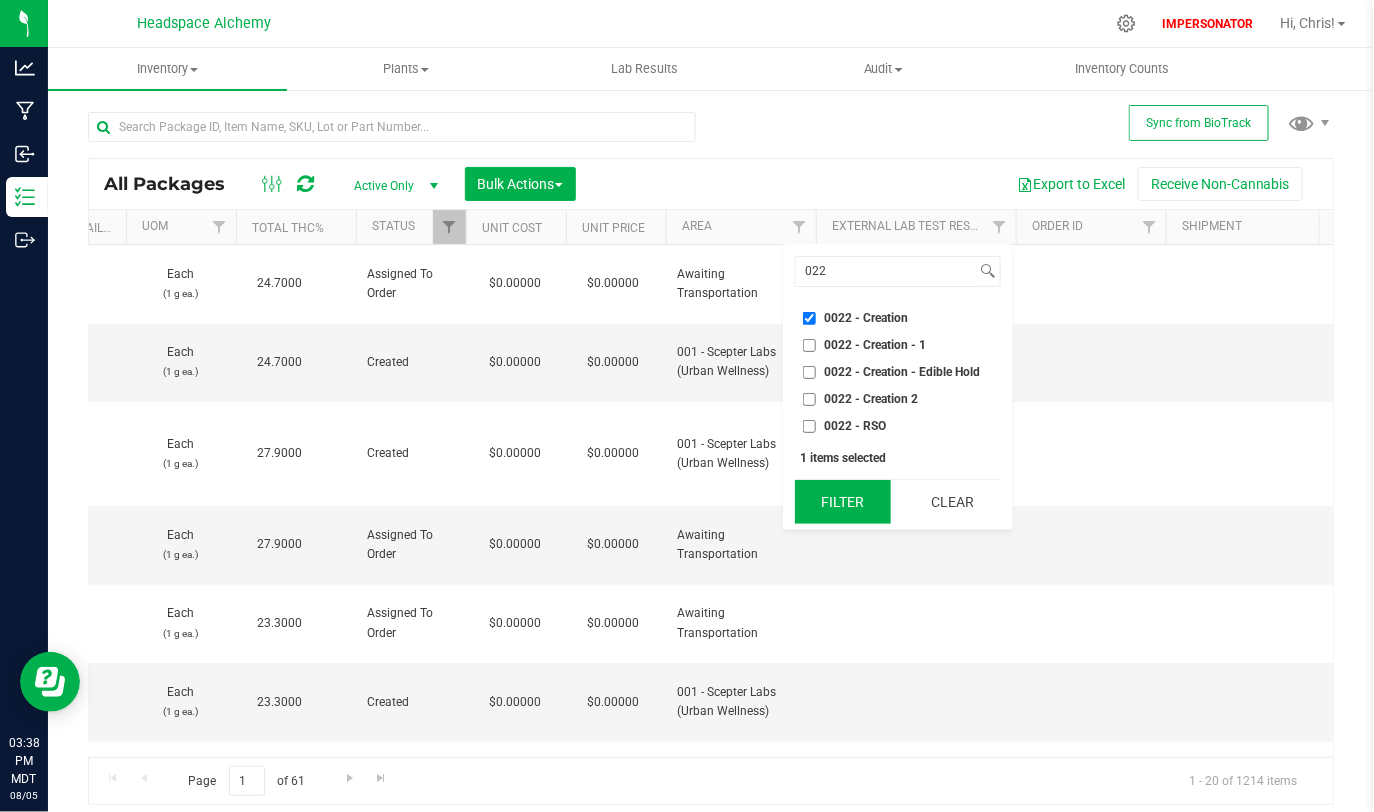 click on "Filter" at bounding box center (843, 502) 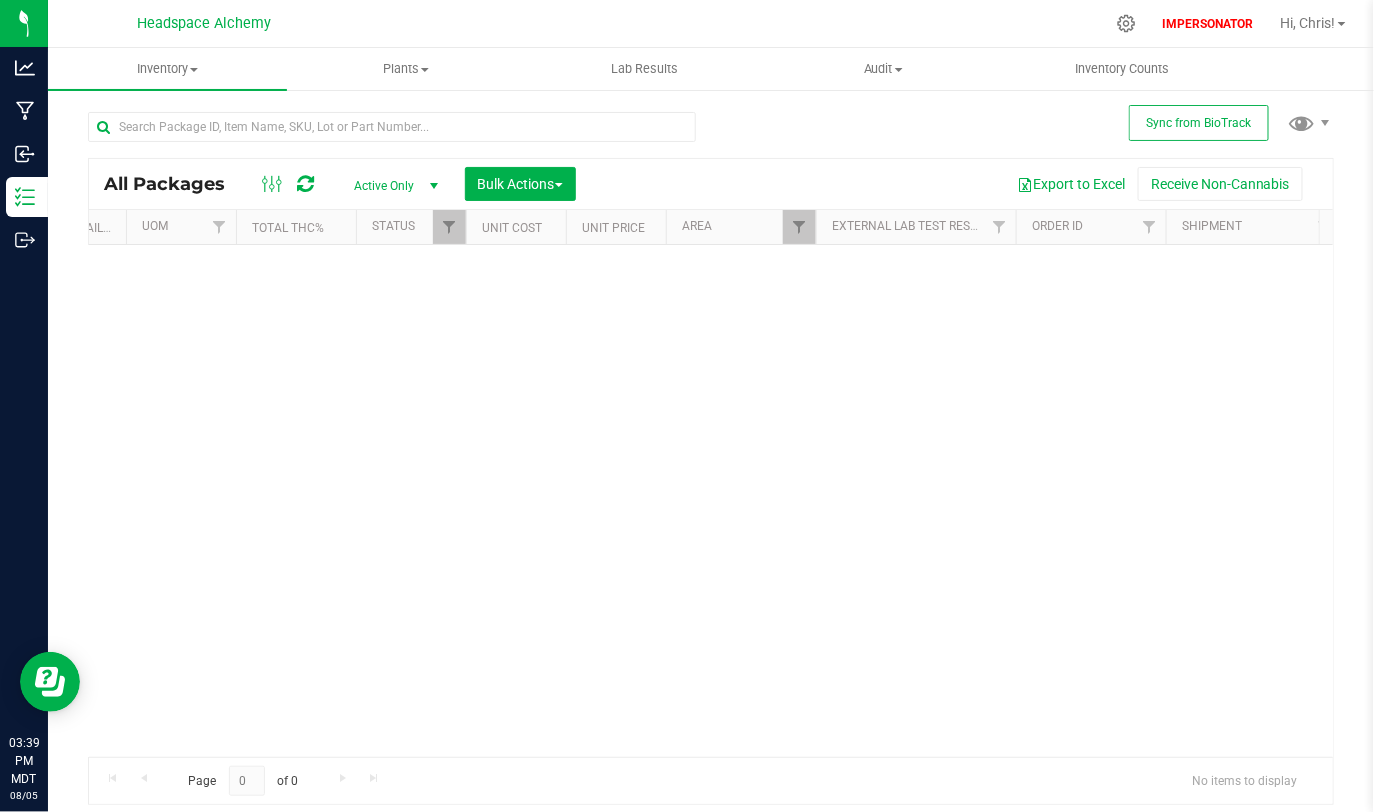 scroll, scrollTop: 0, scrollLeft: 0, axis: both 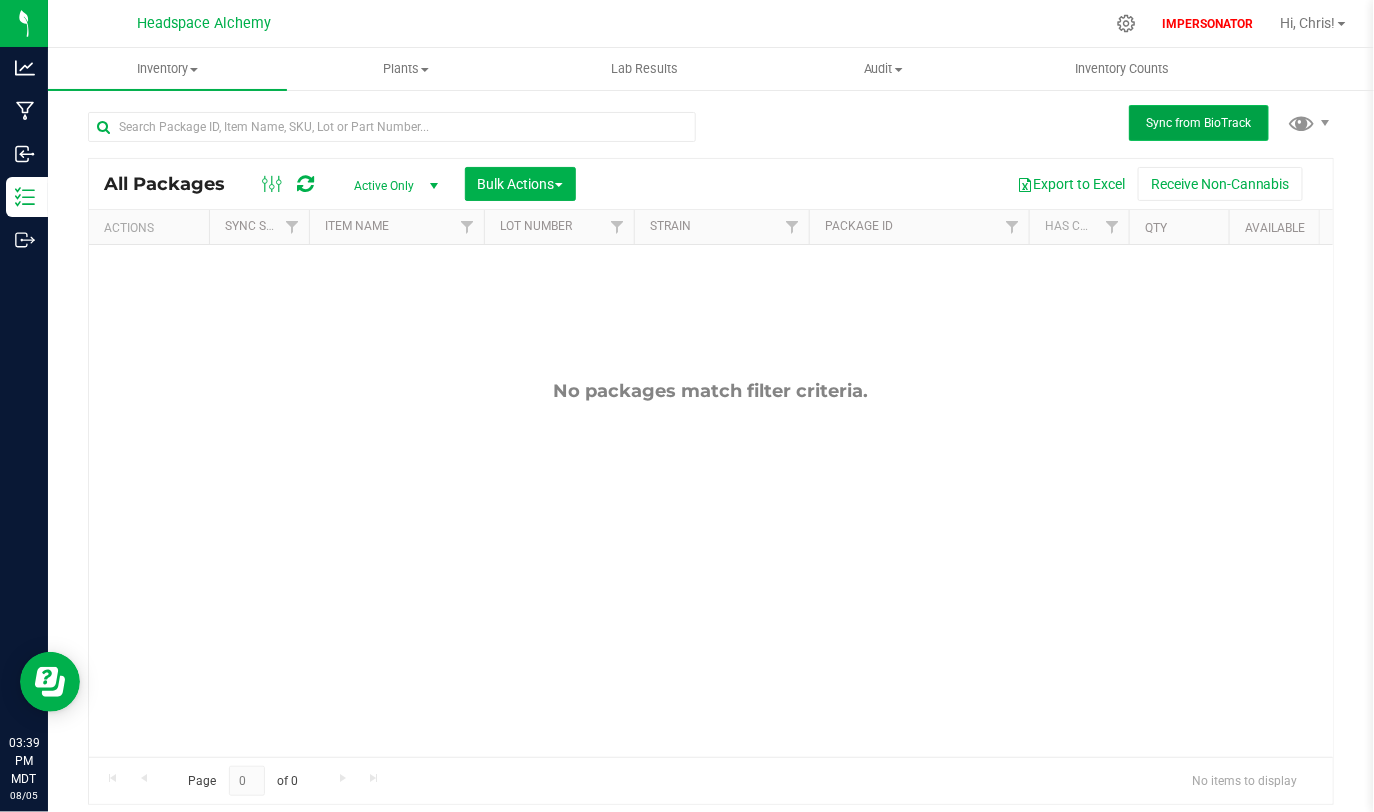 click on "Sync from BioTrack" at bounding box center [1199, 123] 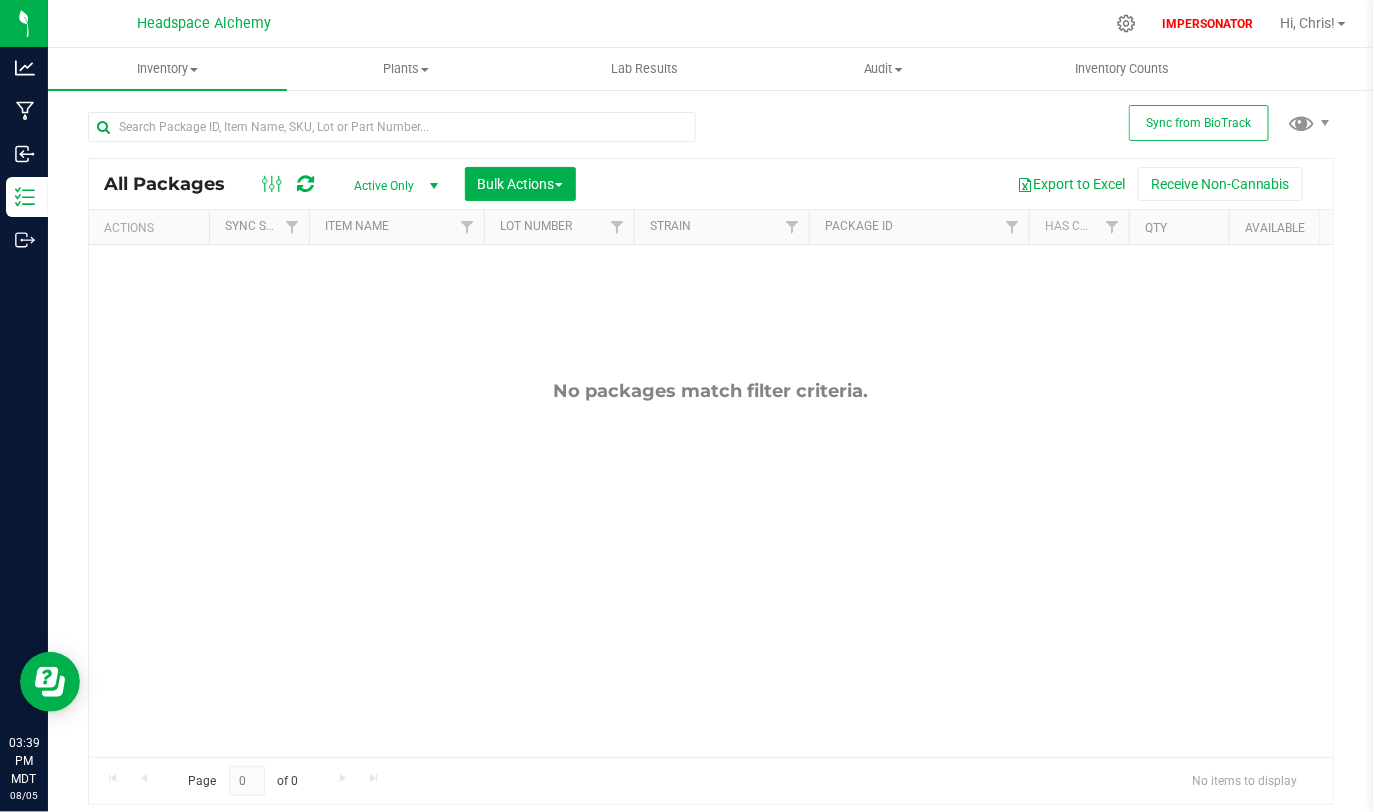scroll, scrollTop: 0, scrollLeft: 205, axis: horizontal 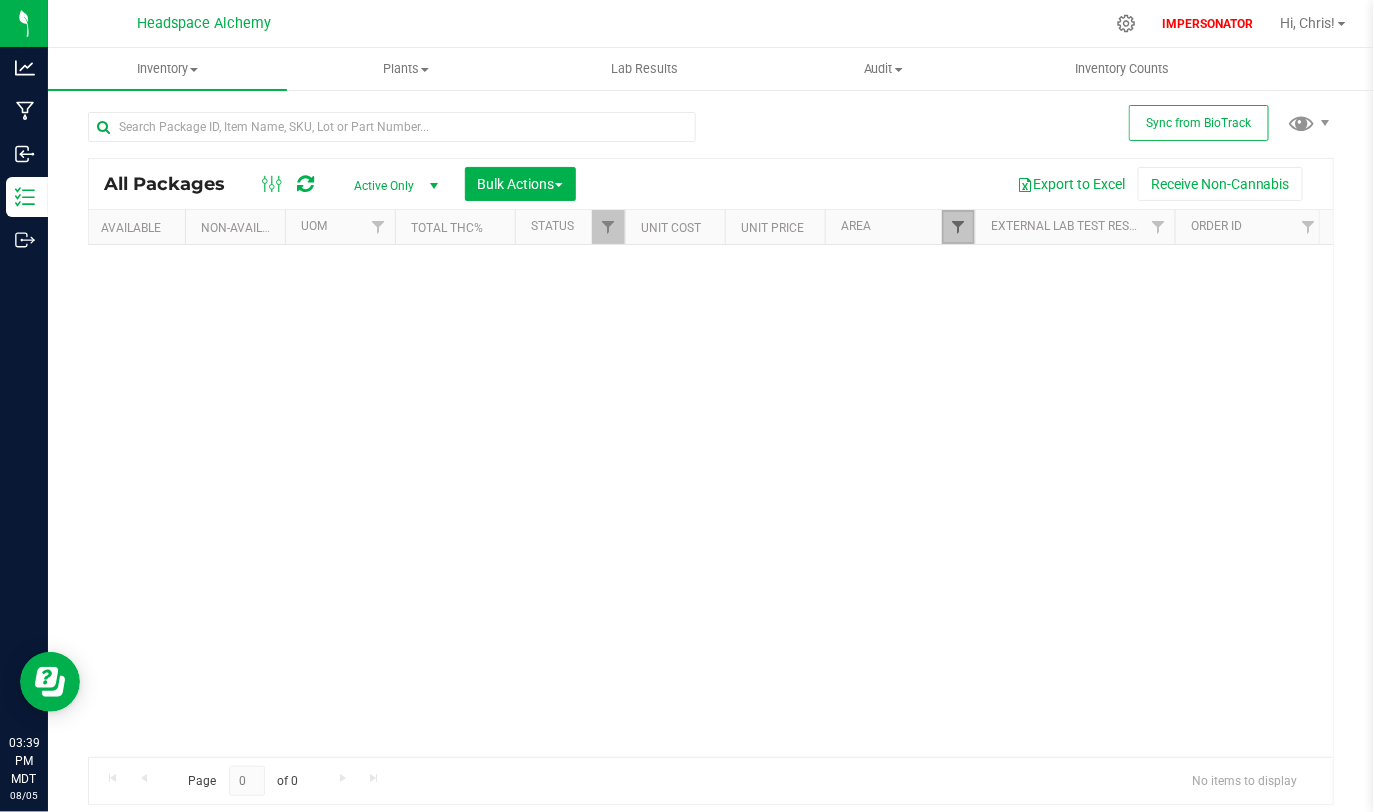 click at bounding box center [958, 227] 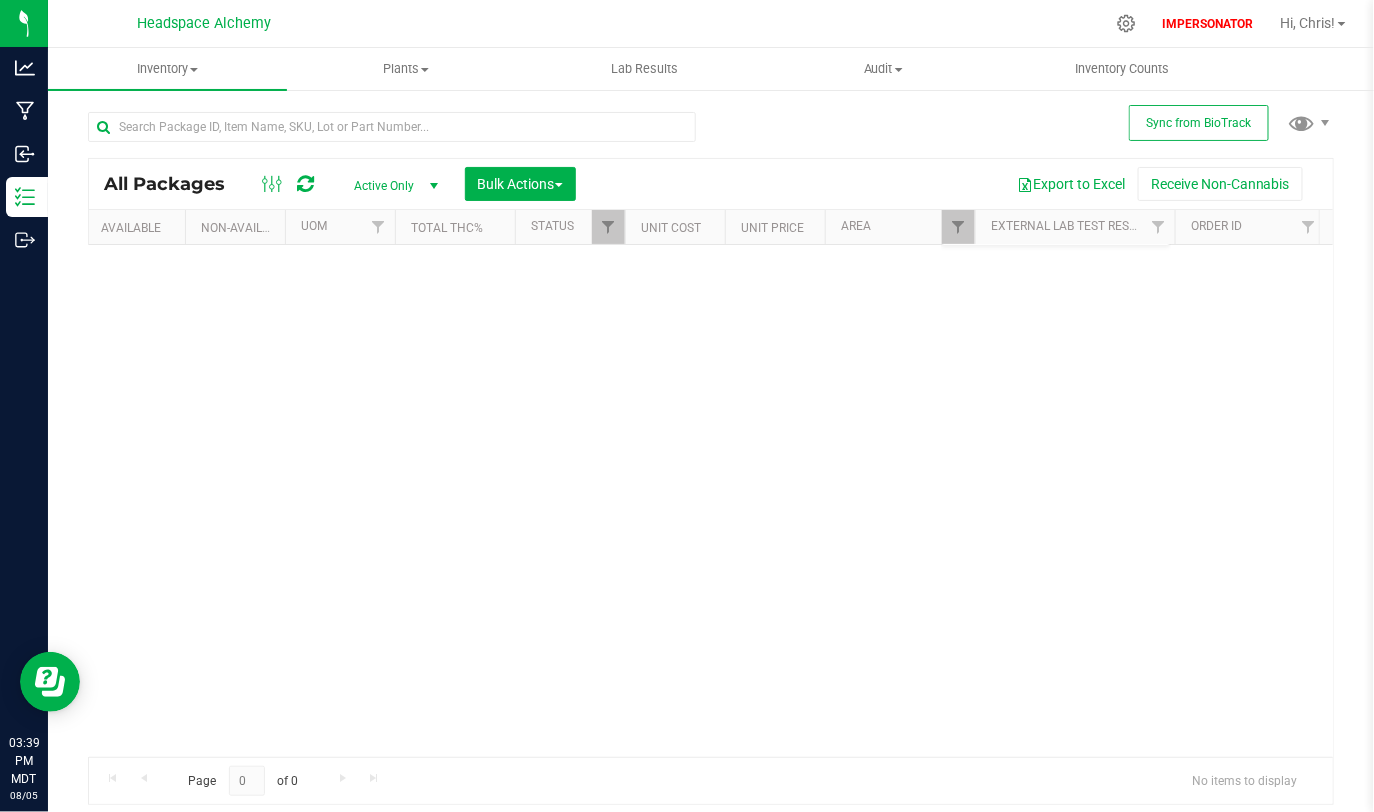 click on "No packages match filter criteria." at bounding box center (711, 501) 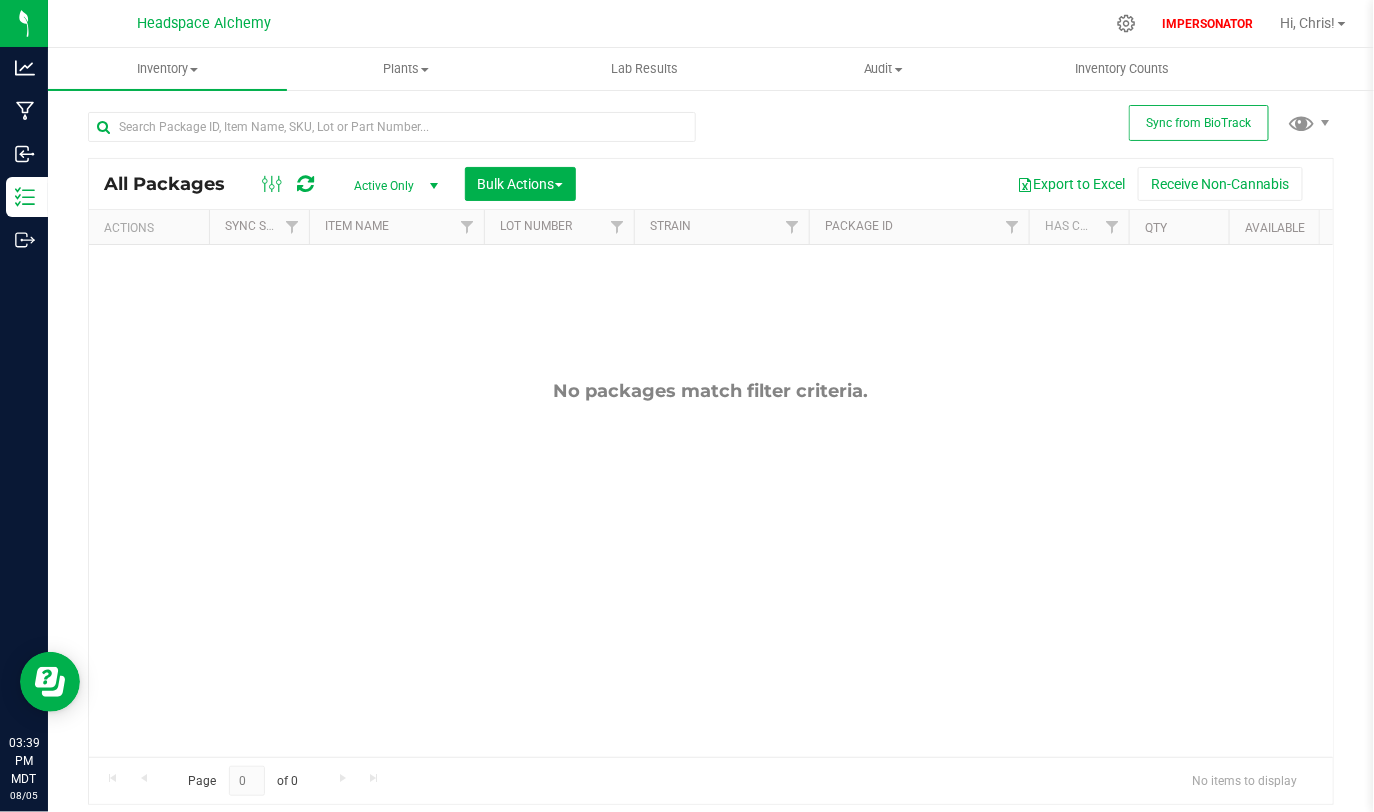 click at bounding box center [288, 184] 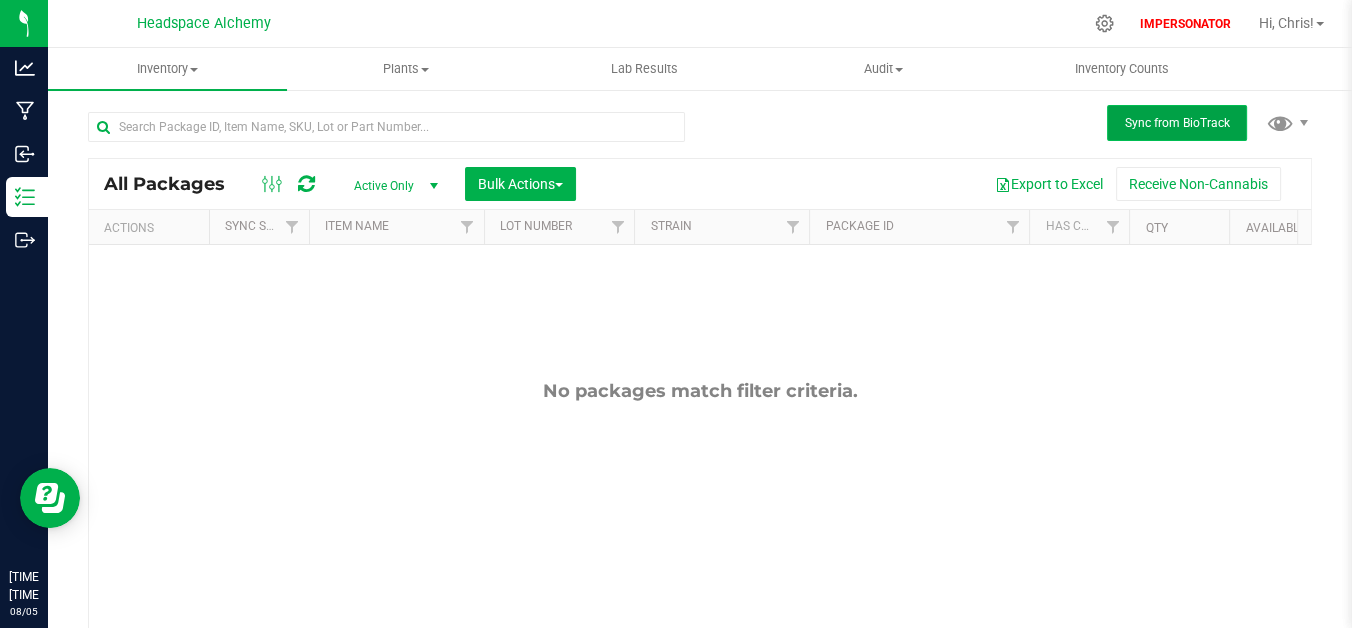 click on "Sync from BioTrack" at bounding box center [1177, 123] 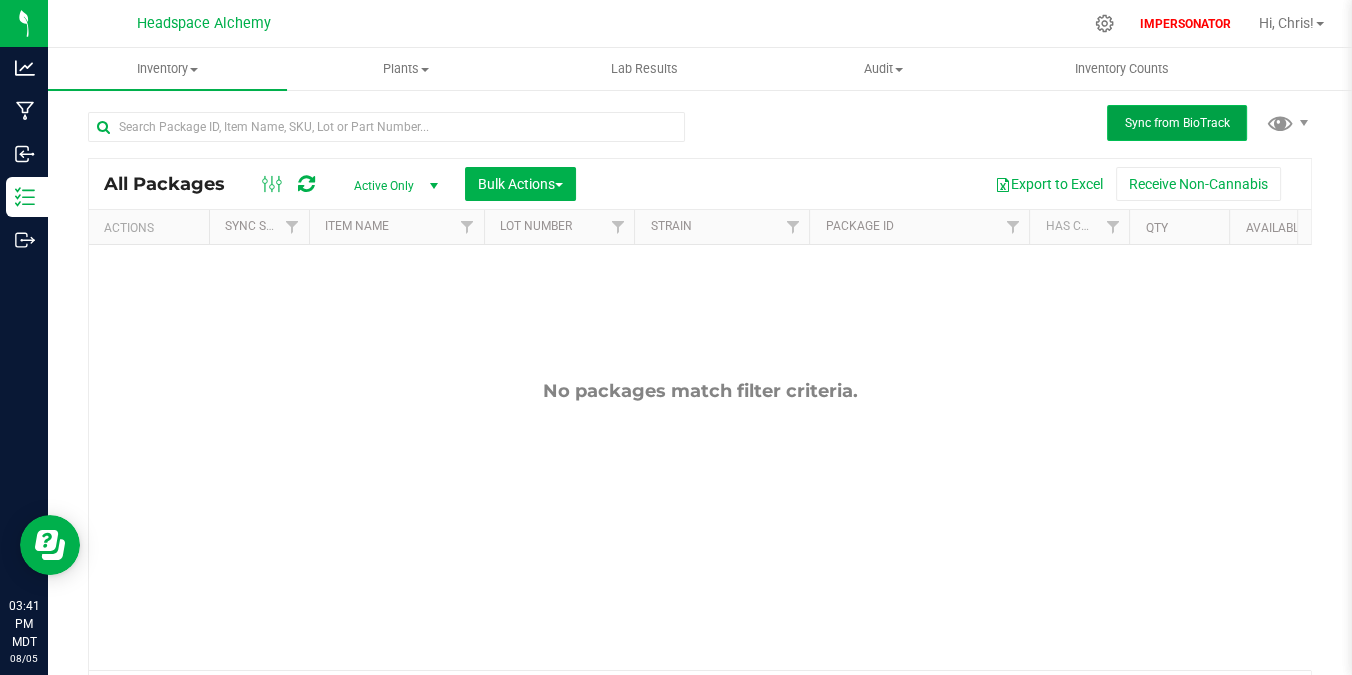 click on "Sync from BioTrack" at bounding box center (1177, 123) 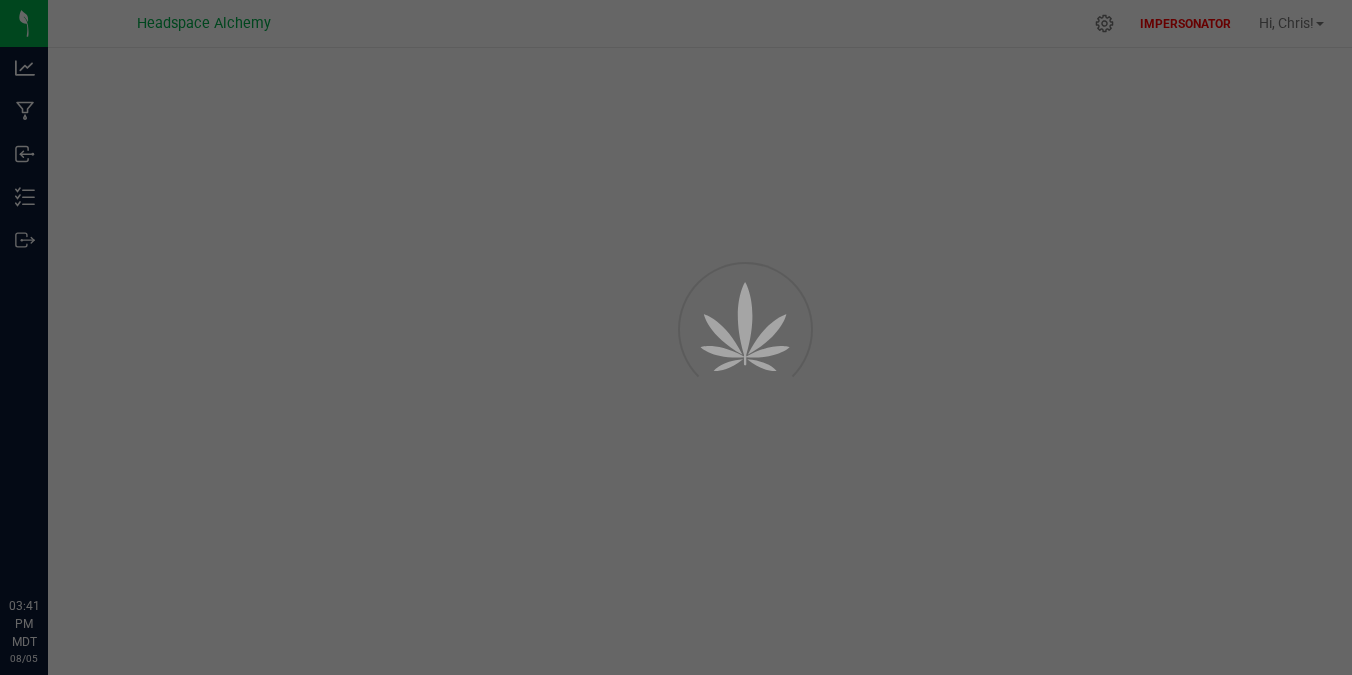 scroll, scrollTop: 0, scrollLeft: 0, axis: both 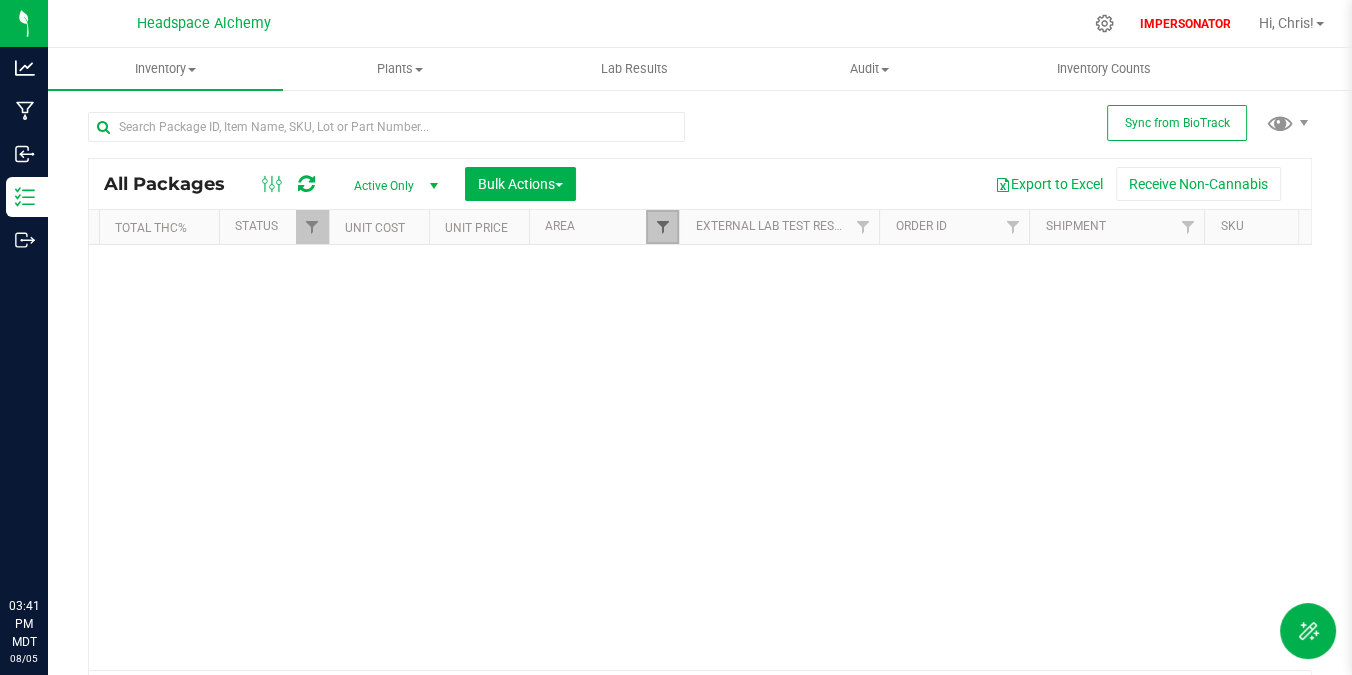 click at bounding box center (662, 227) 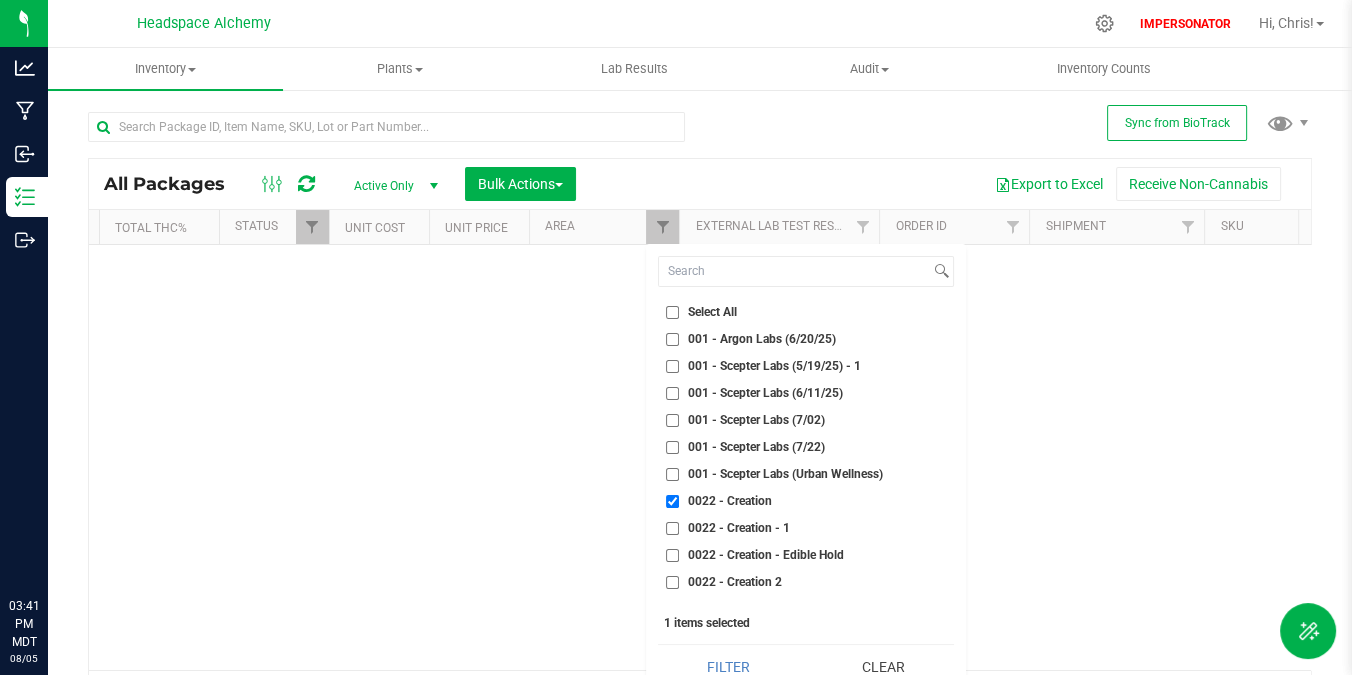 click on "All Packages
Active Only Active Only Lab Samples Locked All External Internal
Bulk Actions
Add to manufacturing run
Add to outbound order
Combine packages" at bounding box center [700, 406] 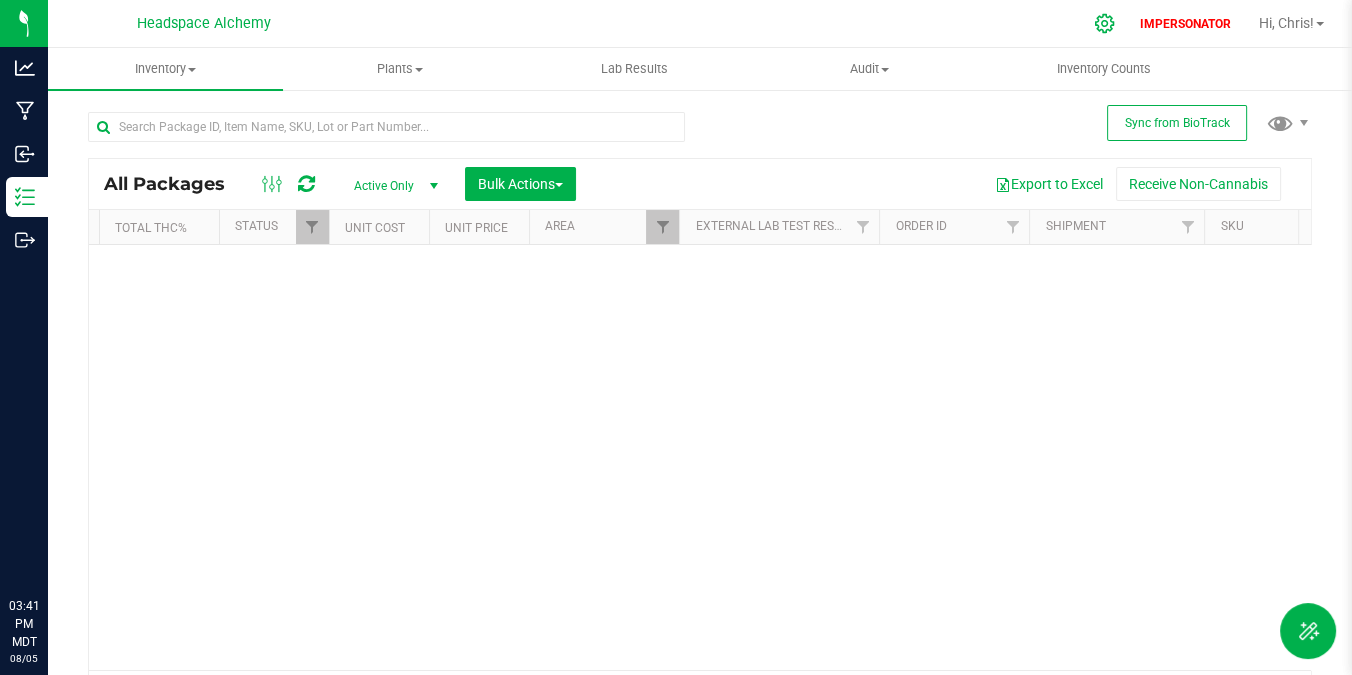 click 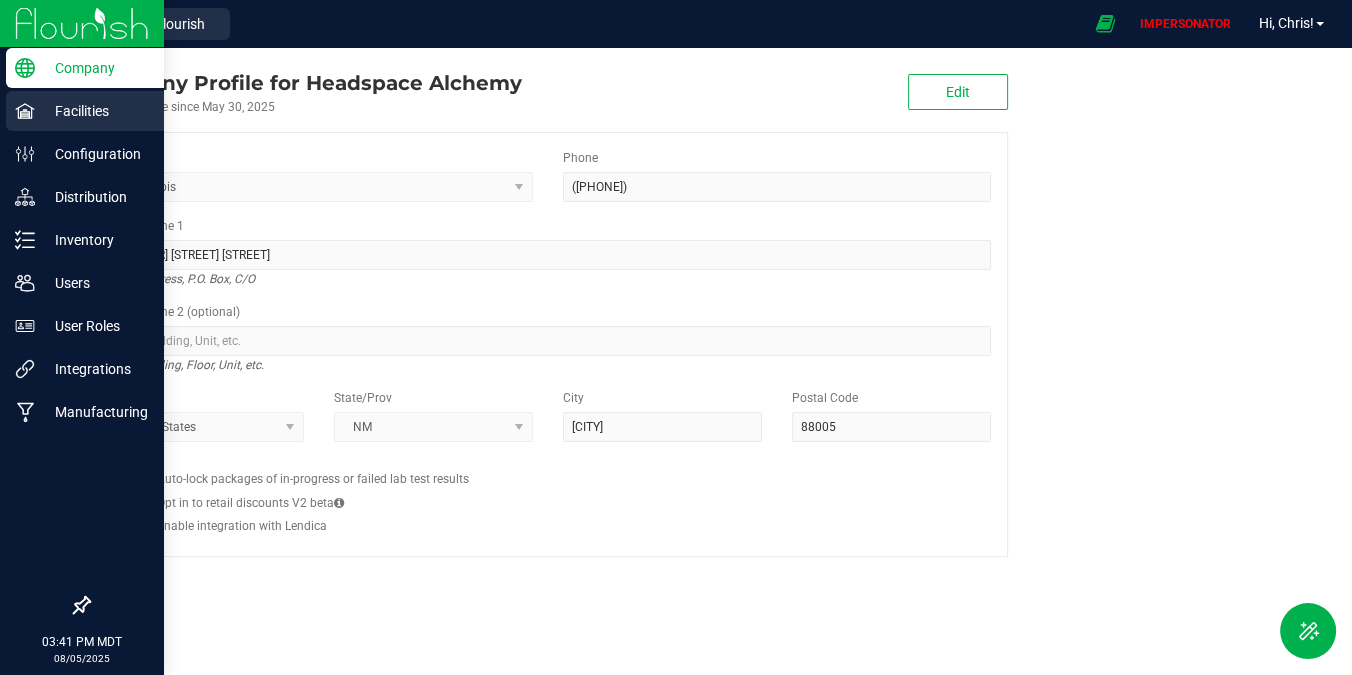 click on "Facilities" at bounding box center (95, 111) 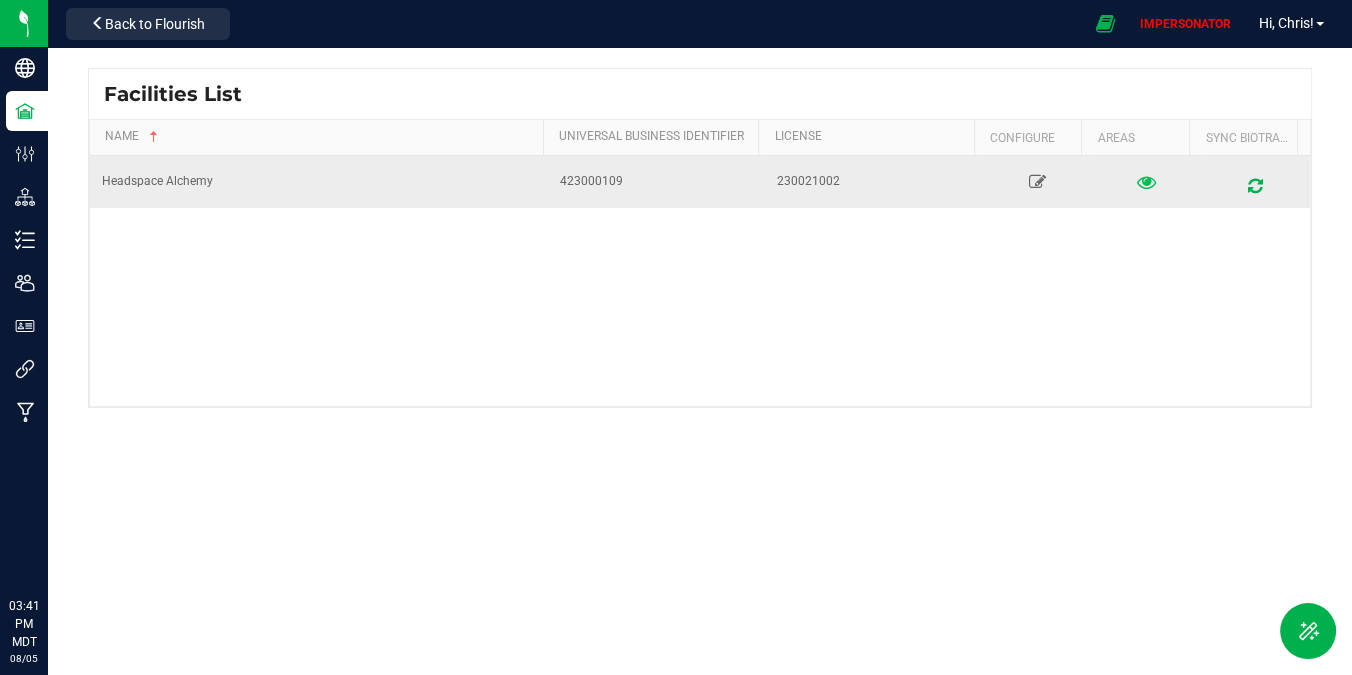 click at bounding box center [1146, 182] 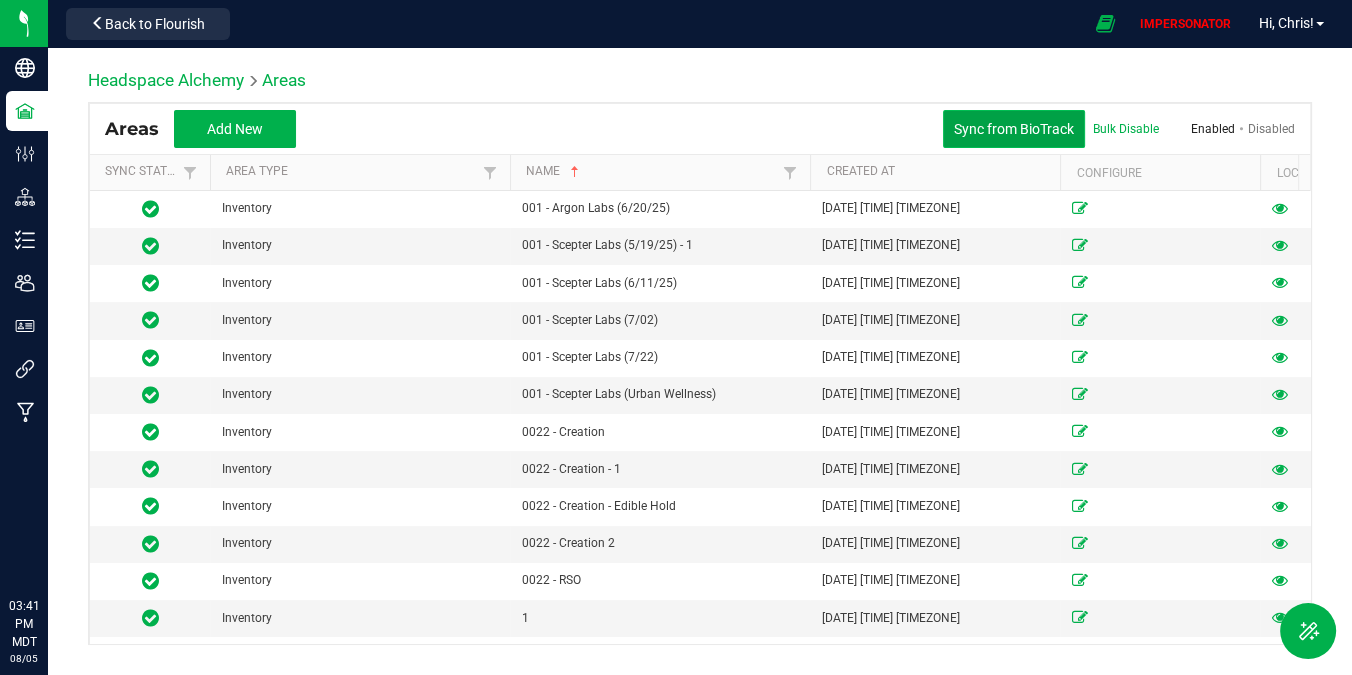 click on "Sync from BioTrack" at bounding box center (1014, 129) 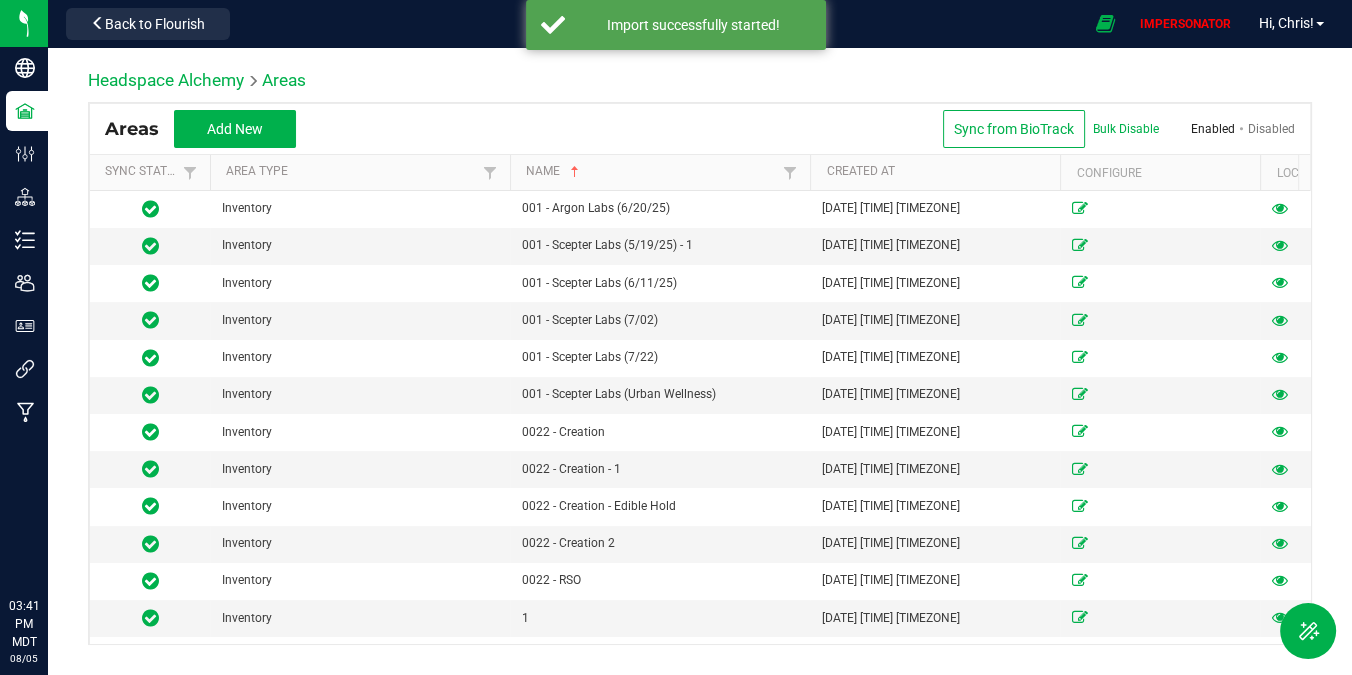 click on "Back to Flourish" at bounding box center [148, 23] 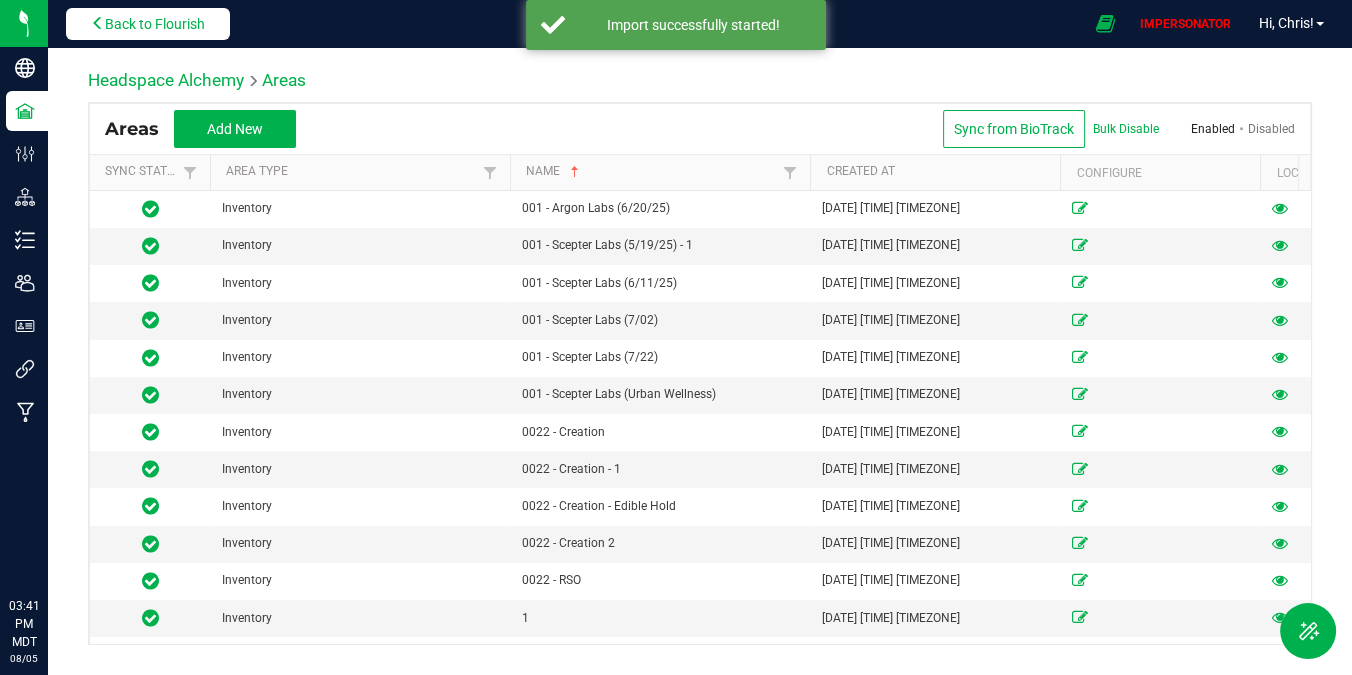 click on "Back to Flourish" at bounding box center (155, 24) 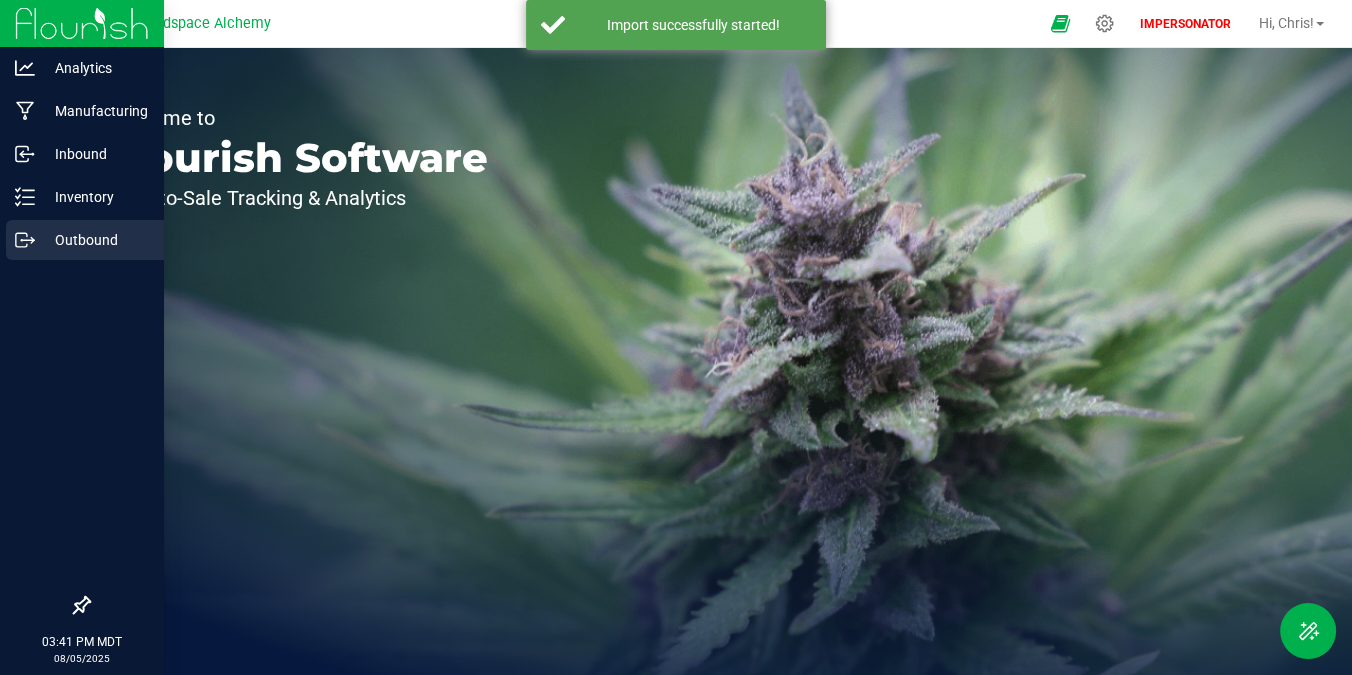 click on "Outbound" at bounding box center [95, 240] 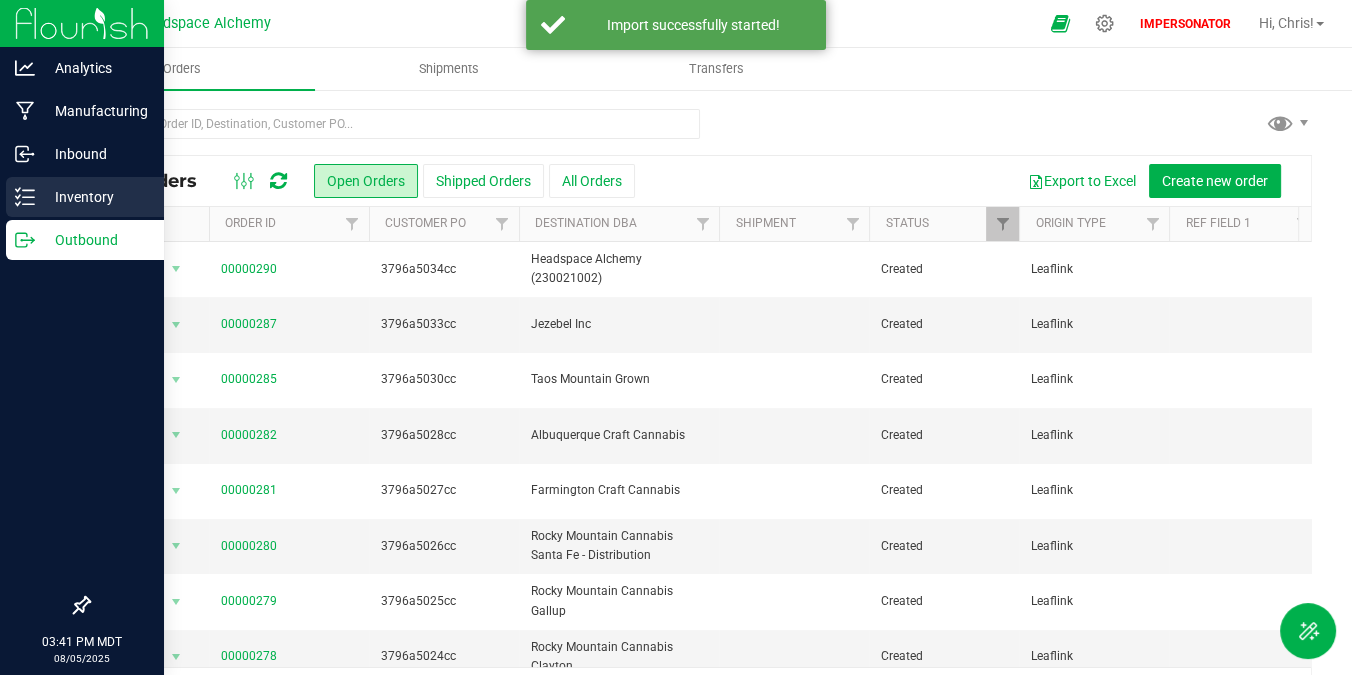 click on "Inventory" at bounding box center [95, 197] 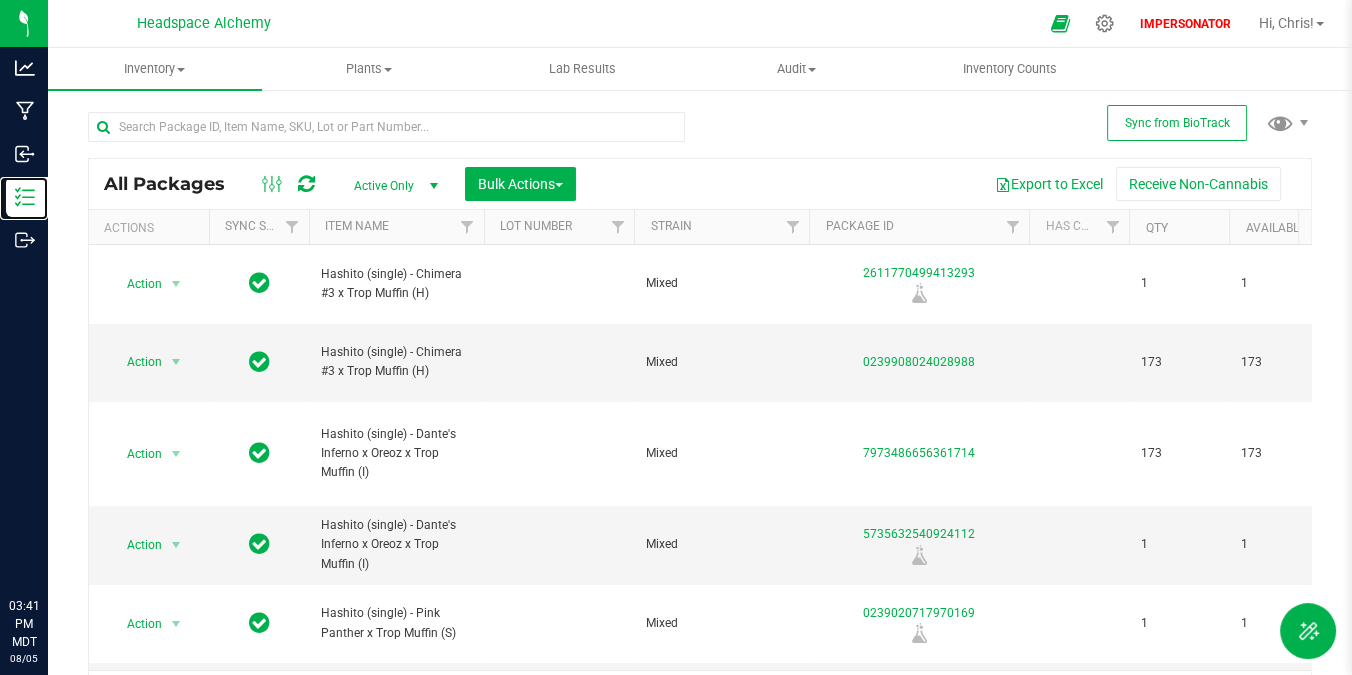 scroll, scrollTop: 0, scrollLeft: 230, axis: horizontal 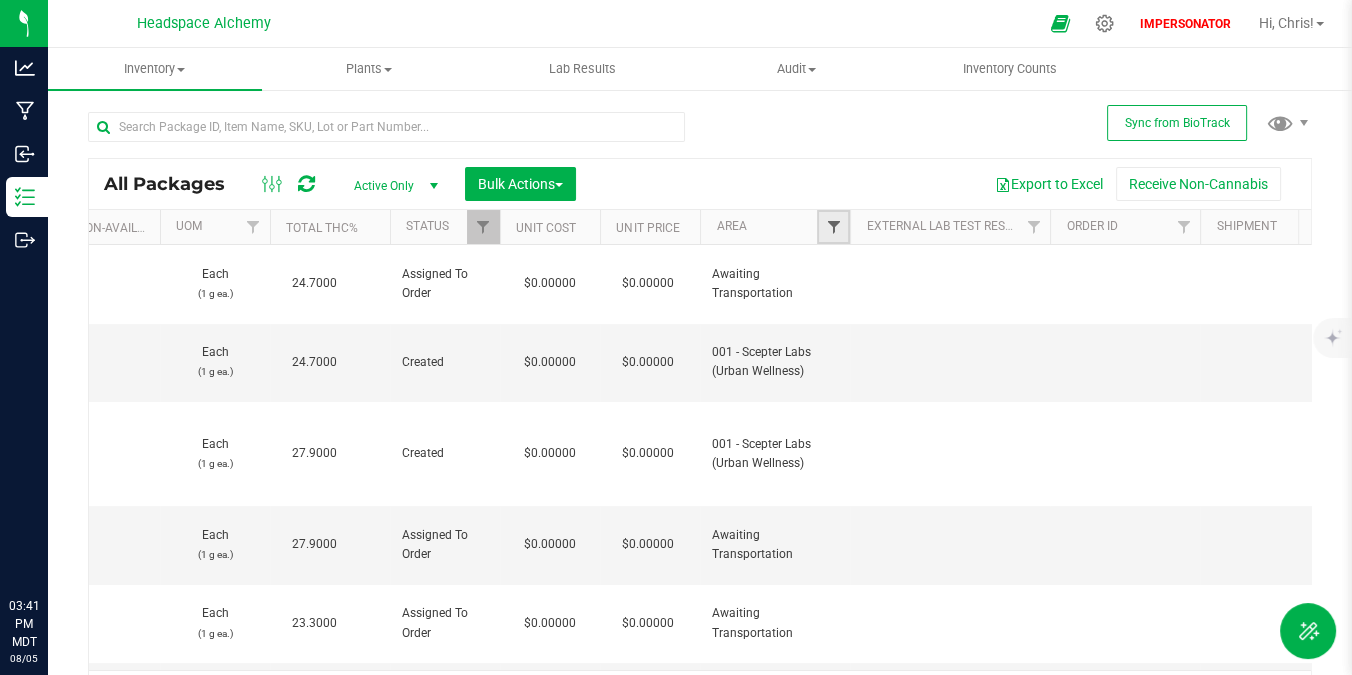 click at bounding box center (833, 227) 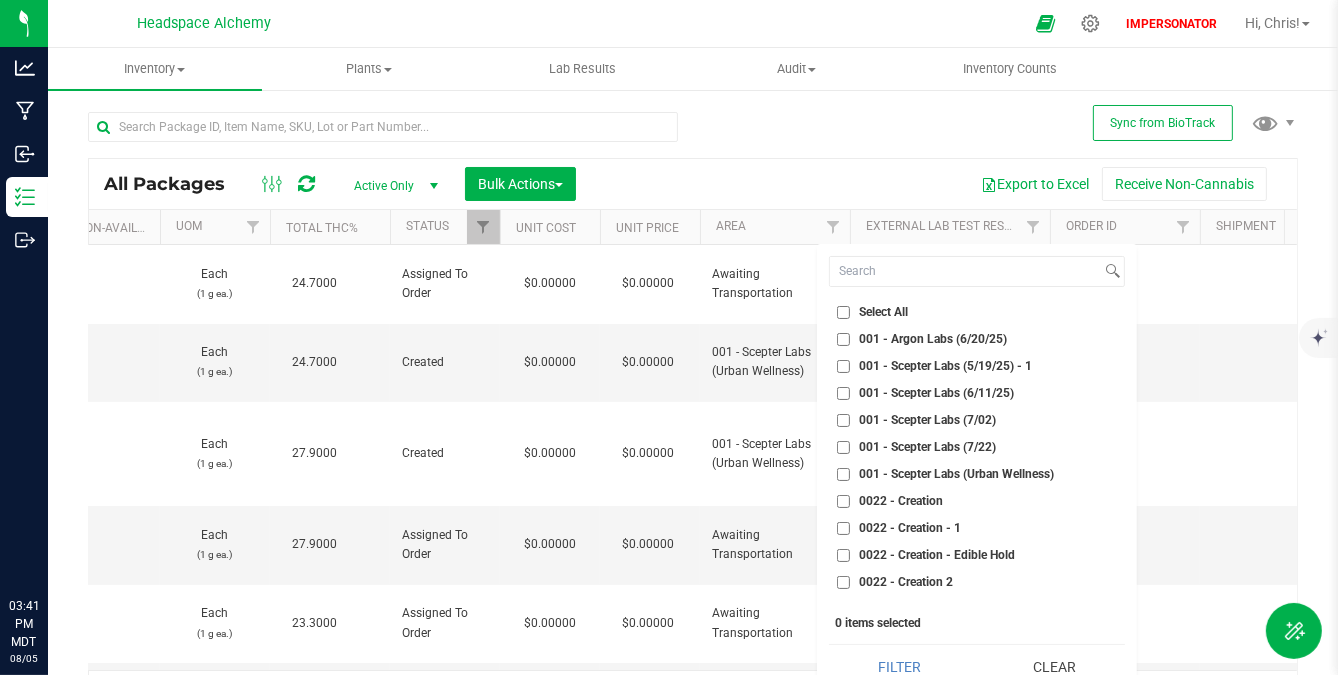 click on "0022 - Creation" at bounding box center [843, 501] 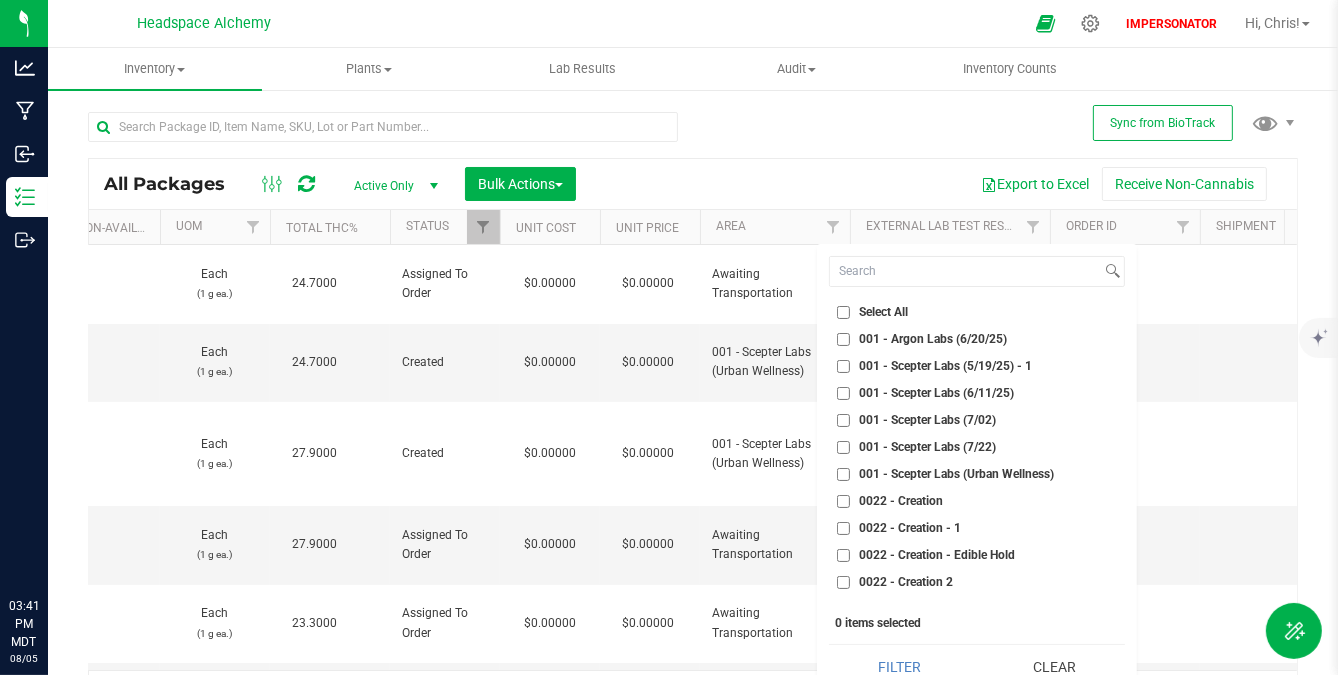 checkbox on "true" 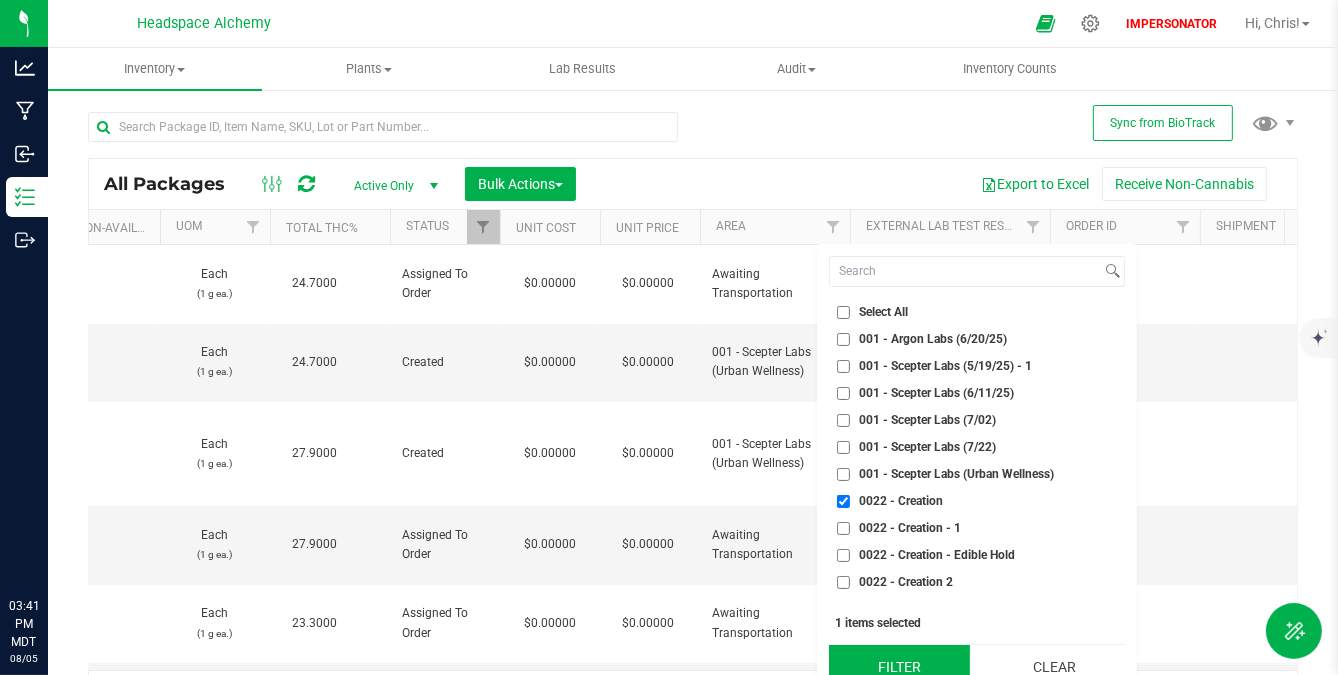 click on "Filter" at bounding box center (899, 667) 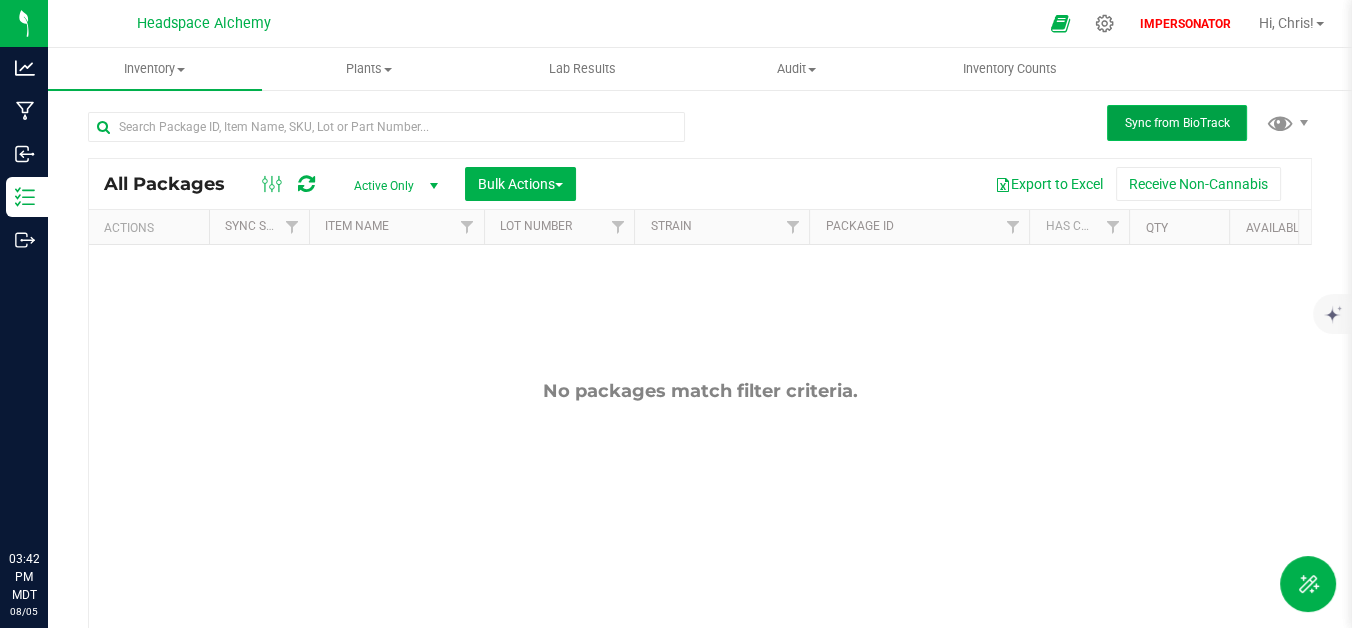 click on "Sync from BioTrack" at bounding box center (1177, 123) 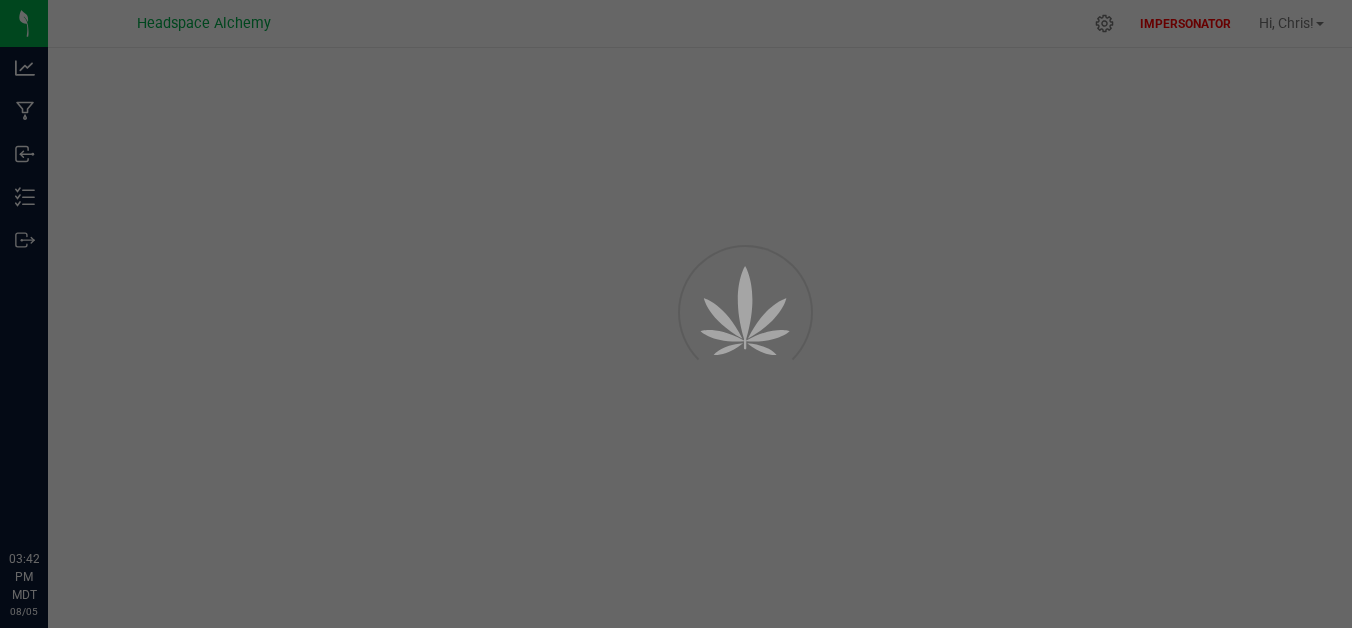 scroll, scrollTop: 0, scrollLeft: 0, axis: both 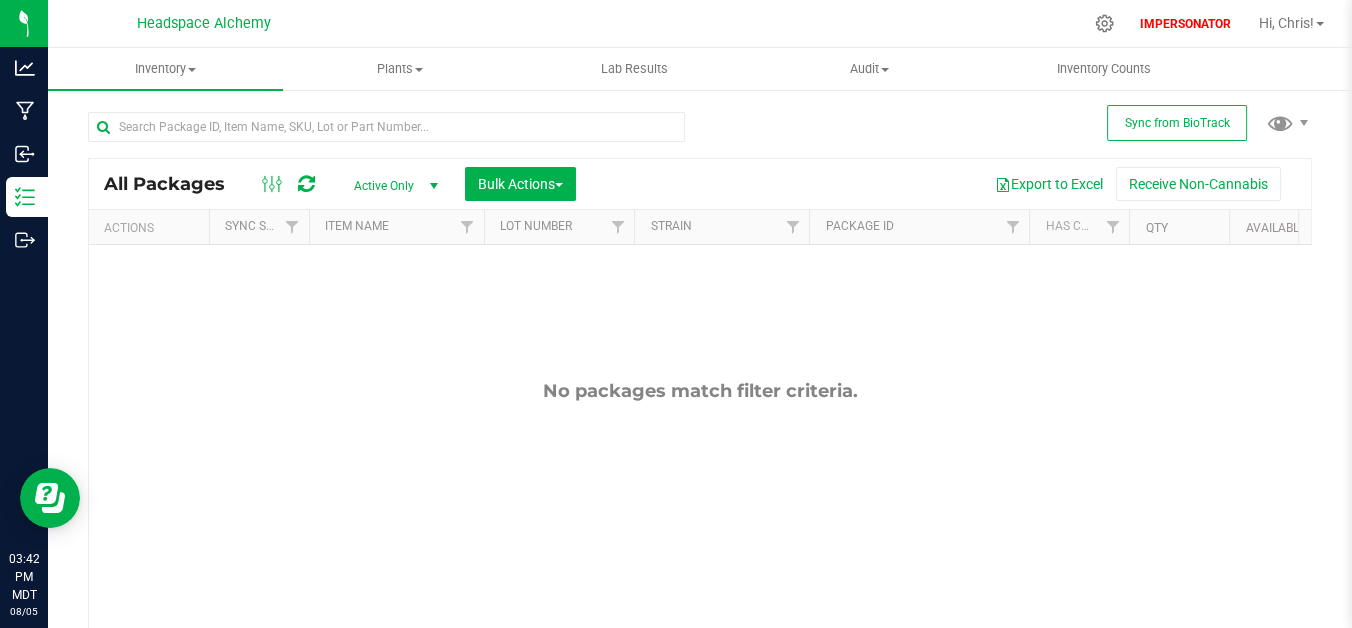 click at bounding box center [306, 184] 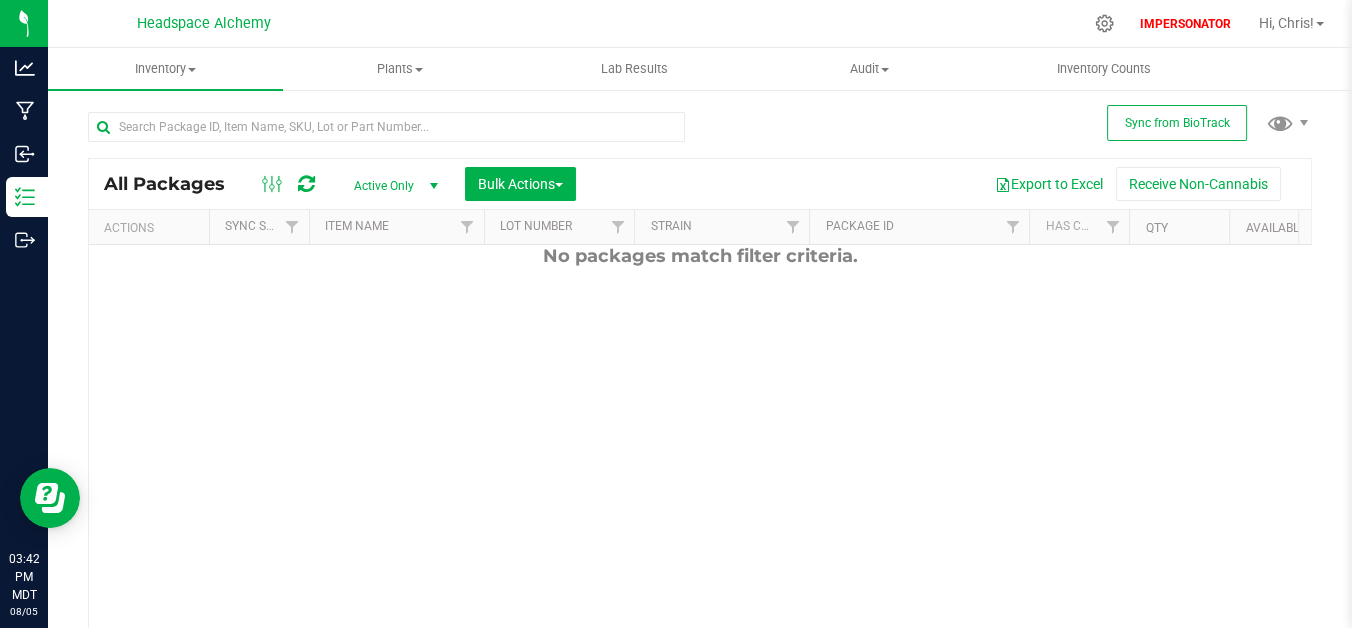scroll, scrollTop: 70, scrollLeft: 0, axis: vertical 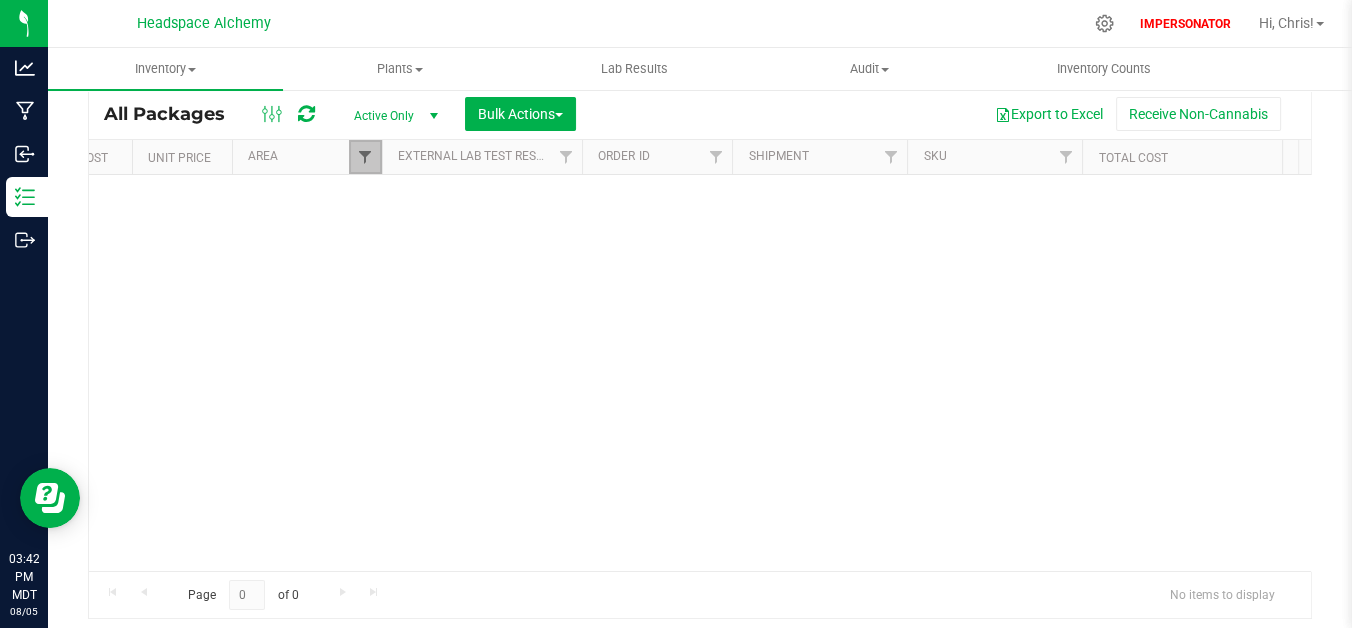 click at bounding box center (365, 157) 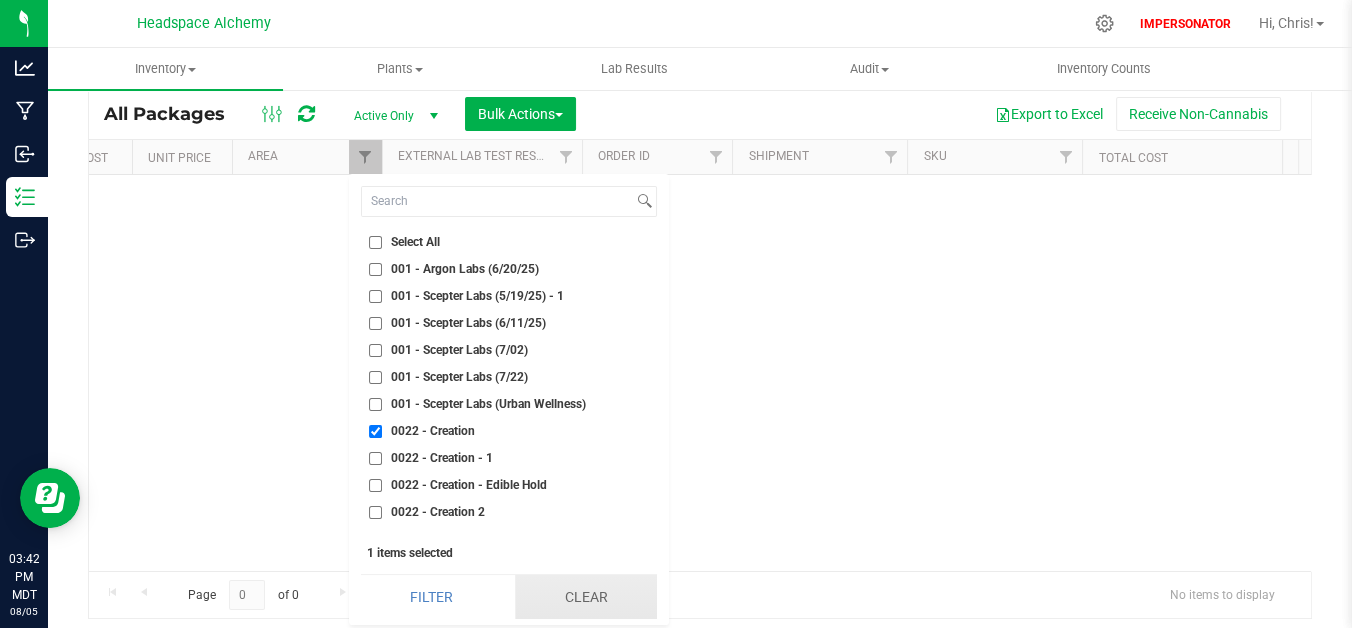 click on "Clear" at bounding box center (585, 597) 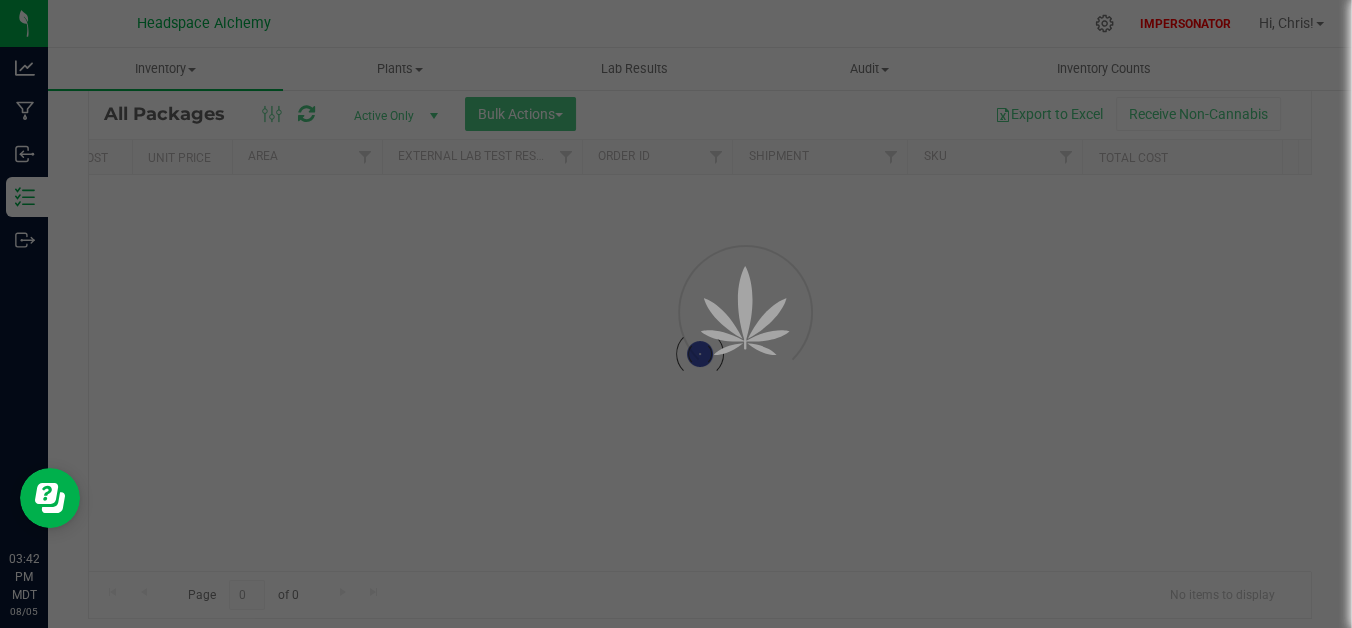 scroll, scrollTop: 0, scrollLeft: 0, axis: both 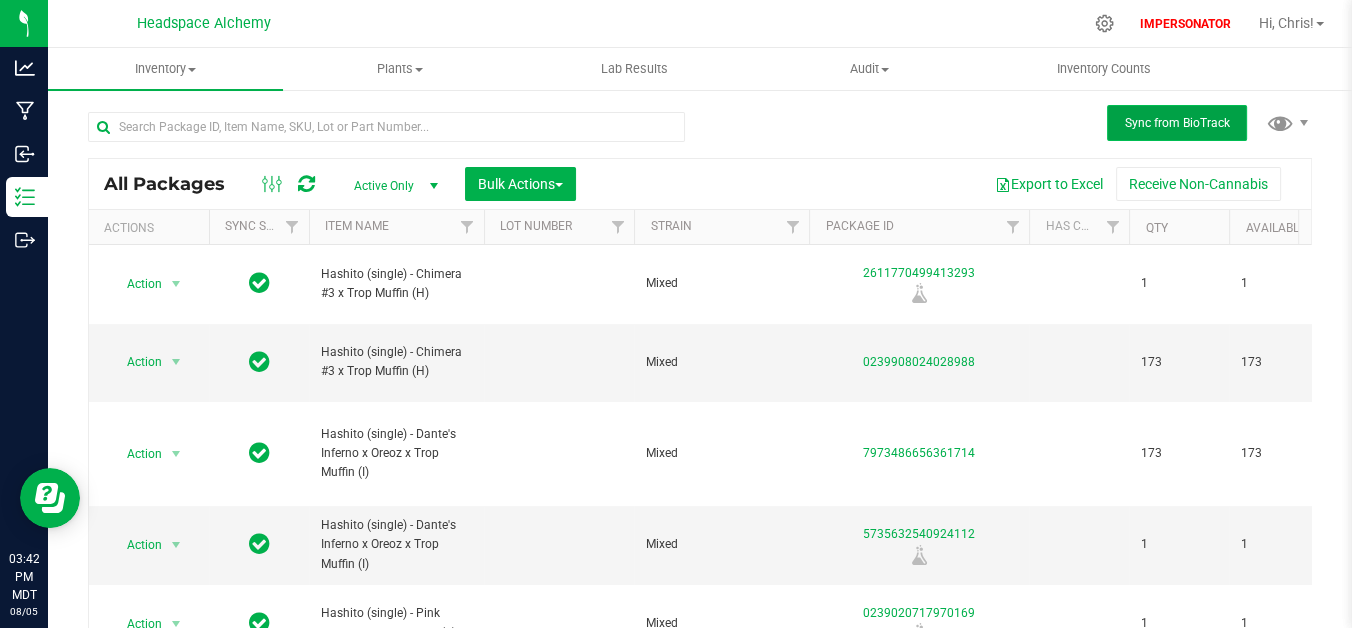 click on "Sync from BioTrack" at bounding box center (1177, 123) 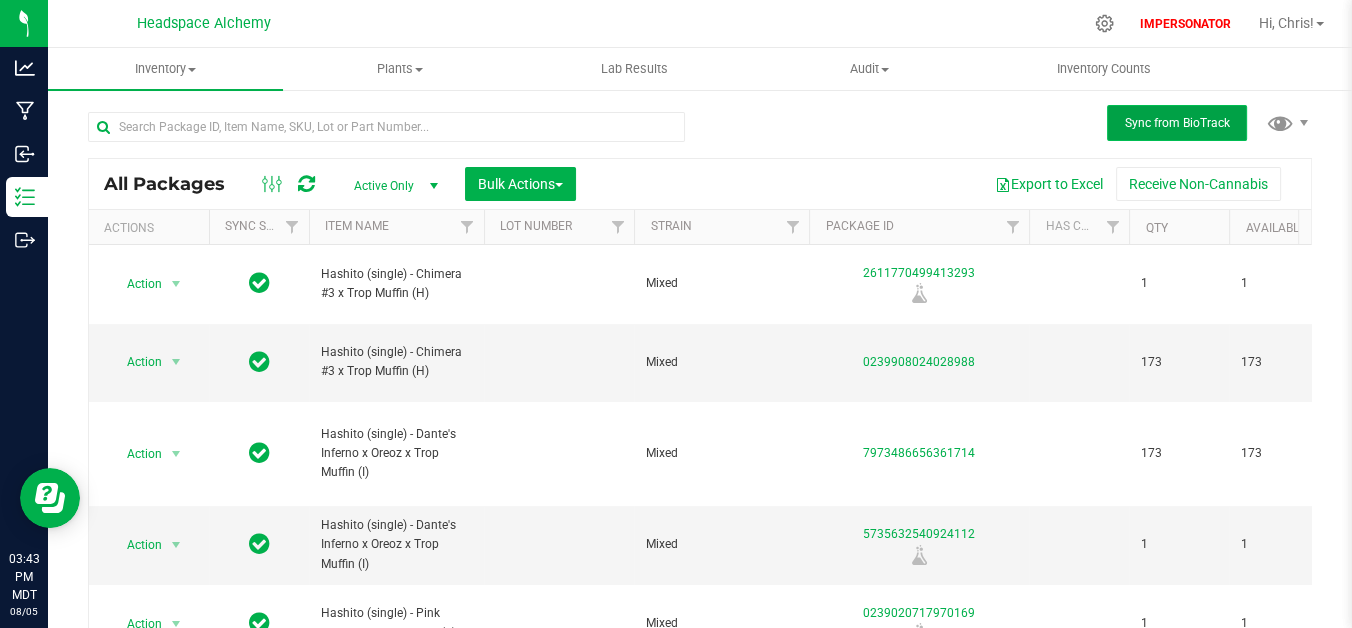 click on "Sync from BioTrack" at bounding box center [1177, 123] 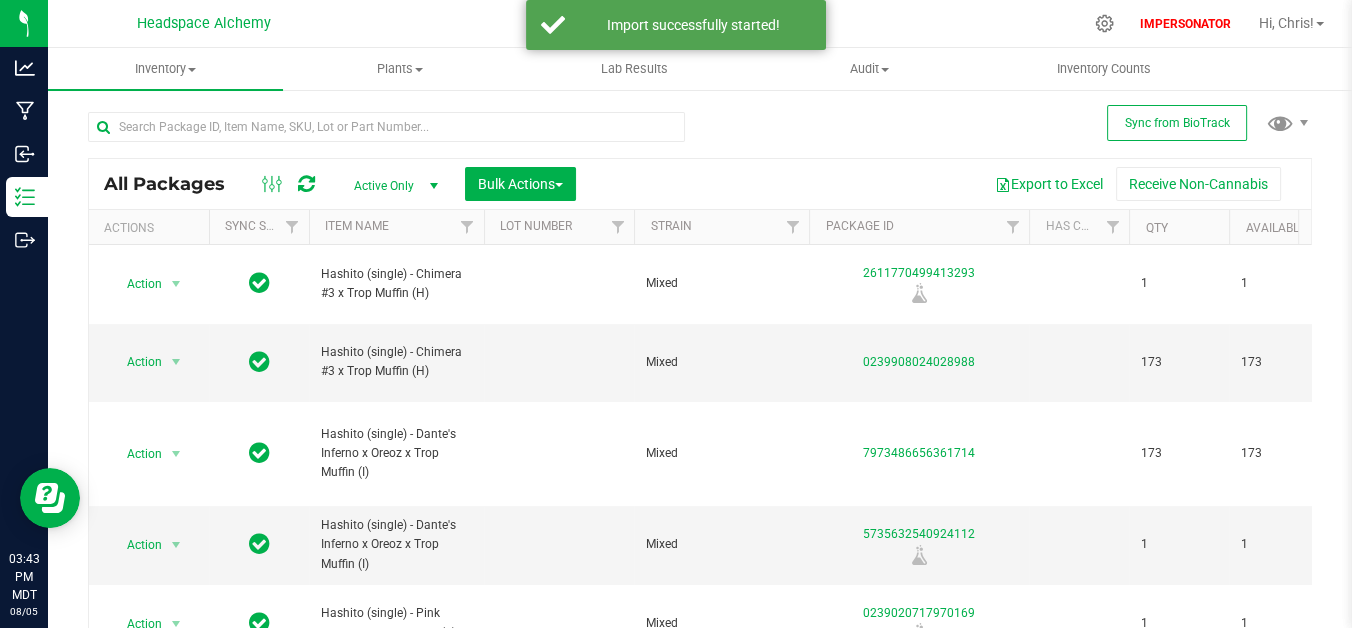 scroll, scrollTop: 70, scrollLeft: 0, axis: vertical 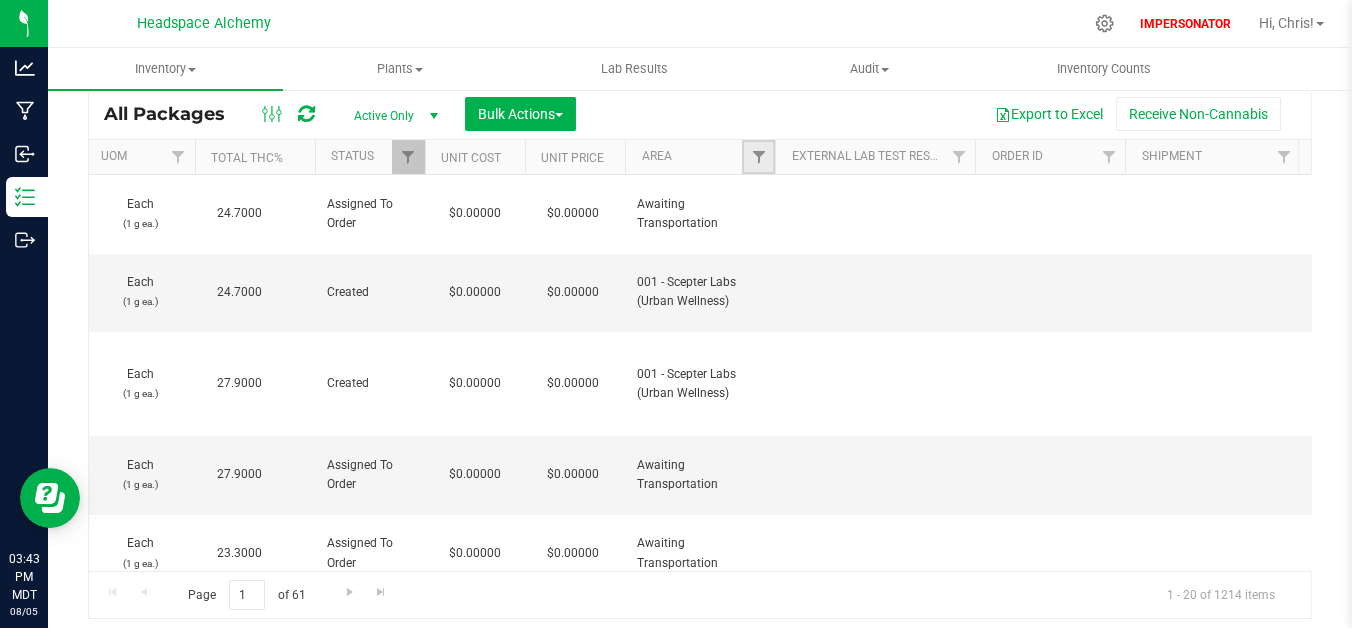 click at bounding box center (758, 157) 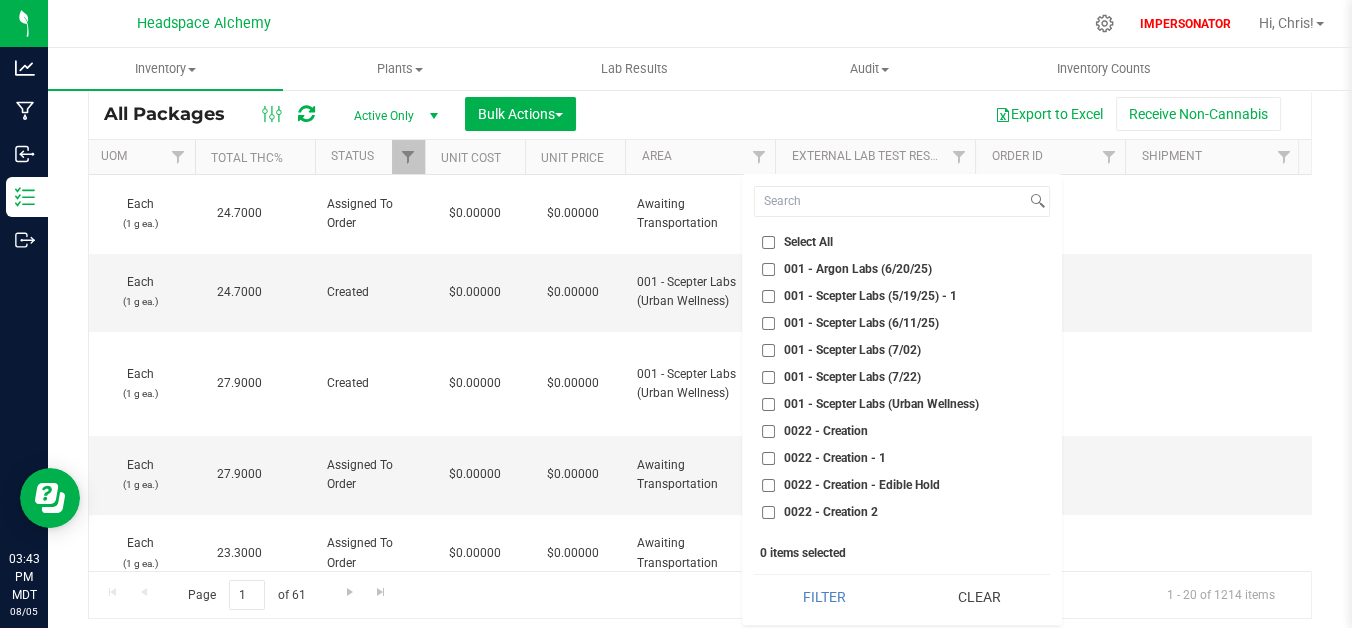 click on "0022 - Creation" at bounding box center [768, 431] 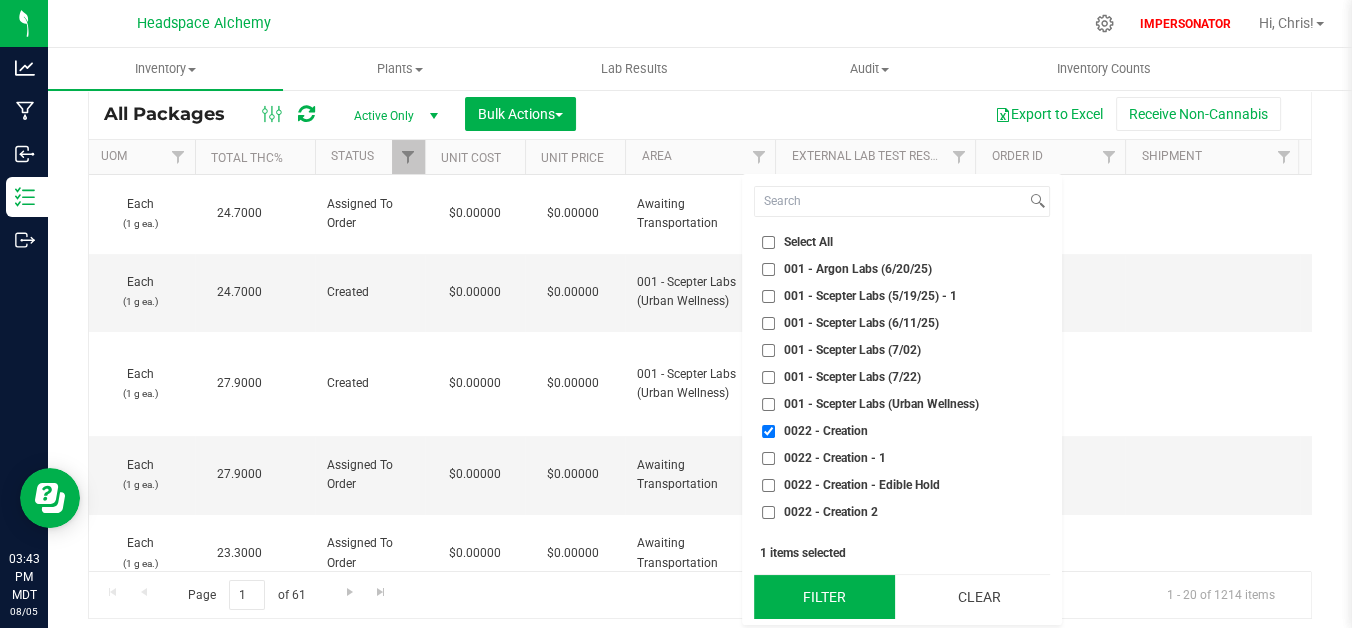 click on "Filter" at bounding box center (824, 597) 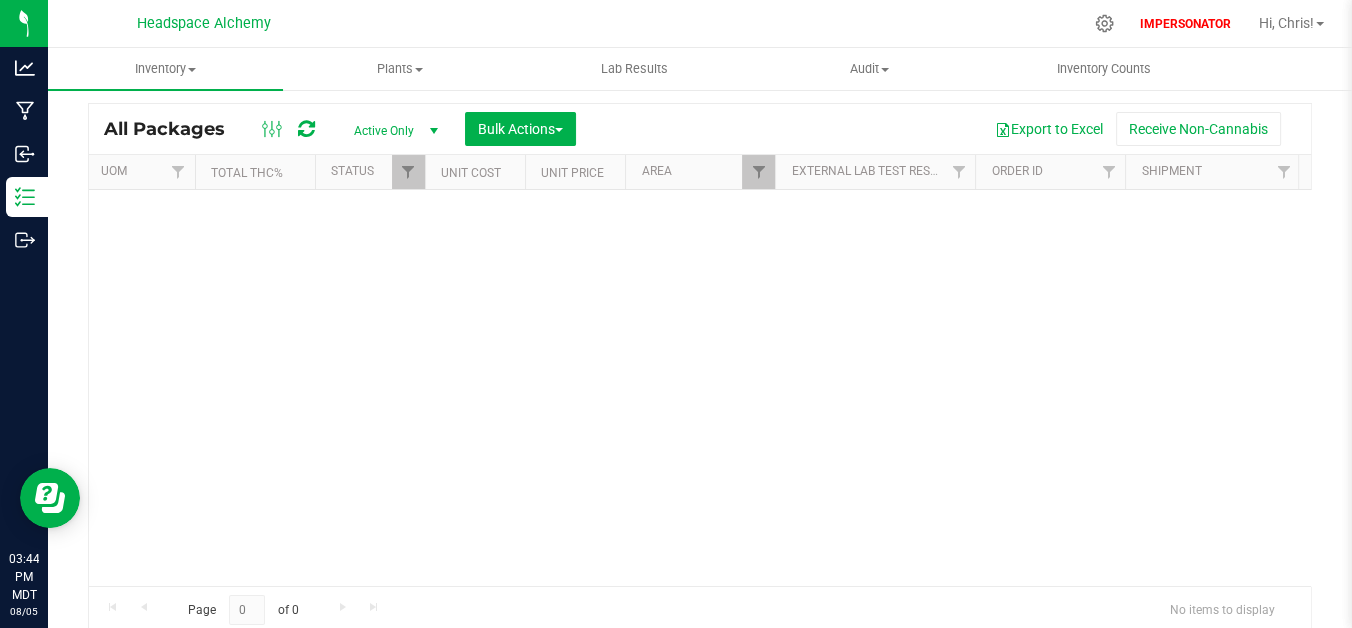 scroll, scrollTop: 70, scrollLeft: 0, axis: vertical 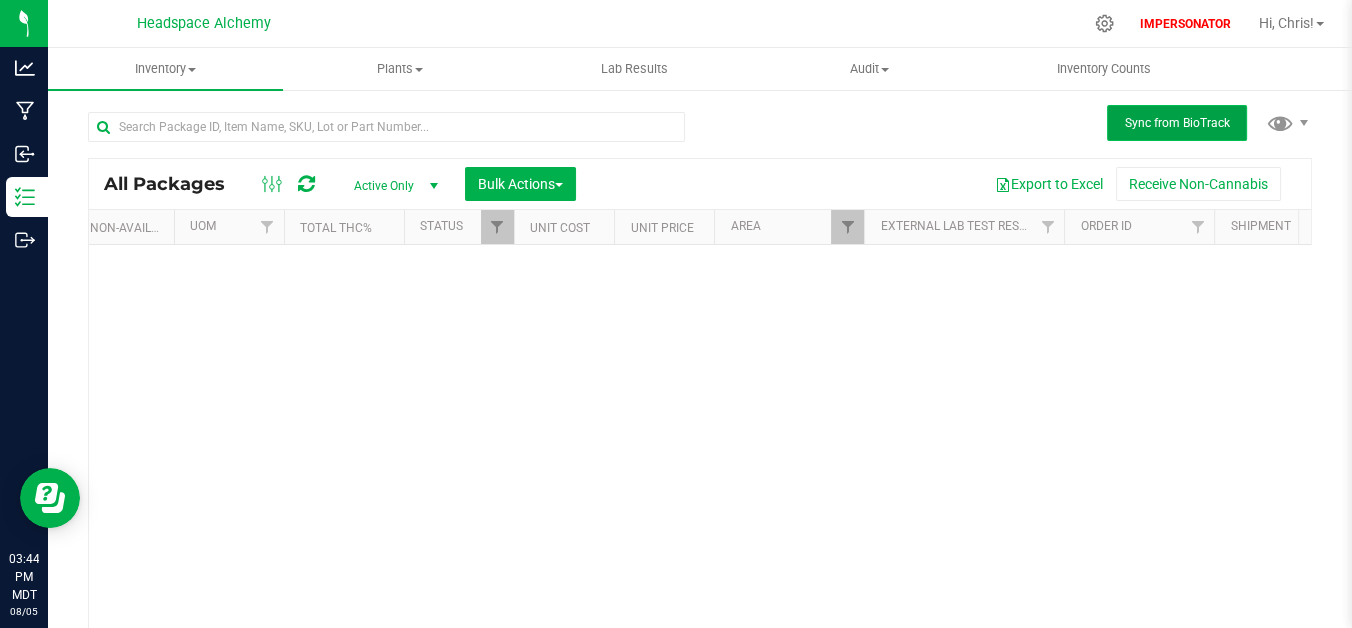 click on "Sync from BioTrack" at bounding box center [1177, 123] 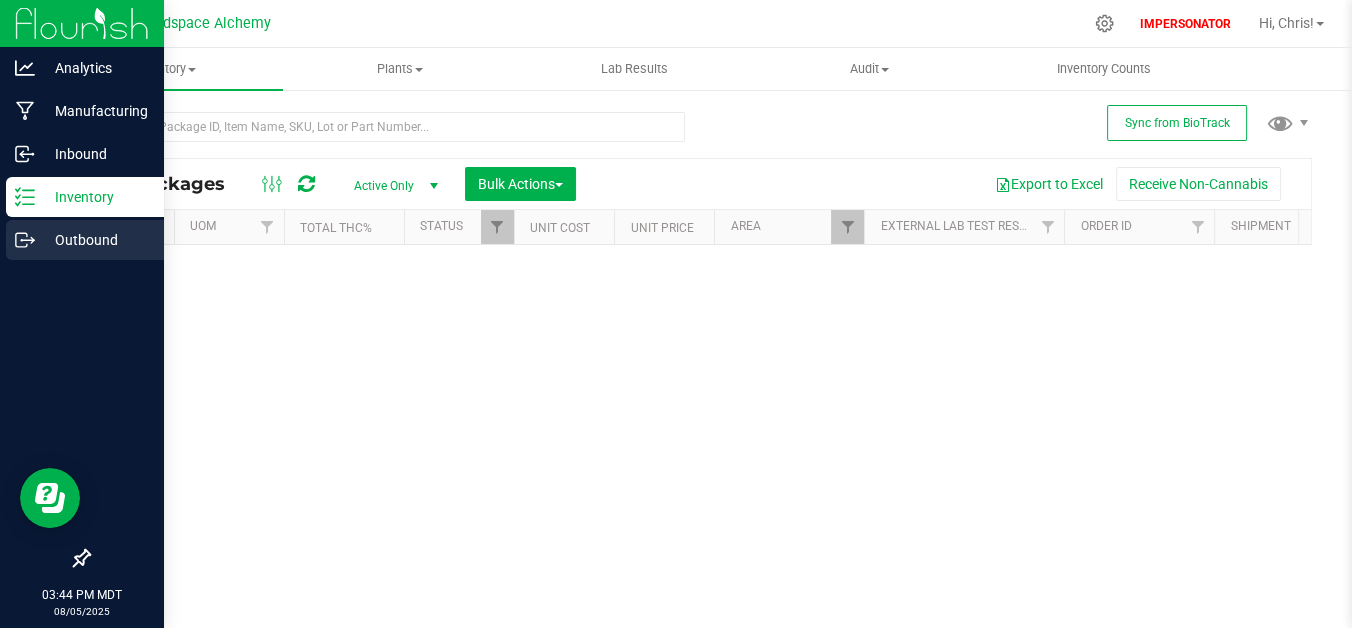 click on "Outbound" at bounding box center (95, 240) 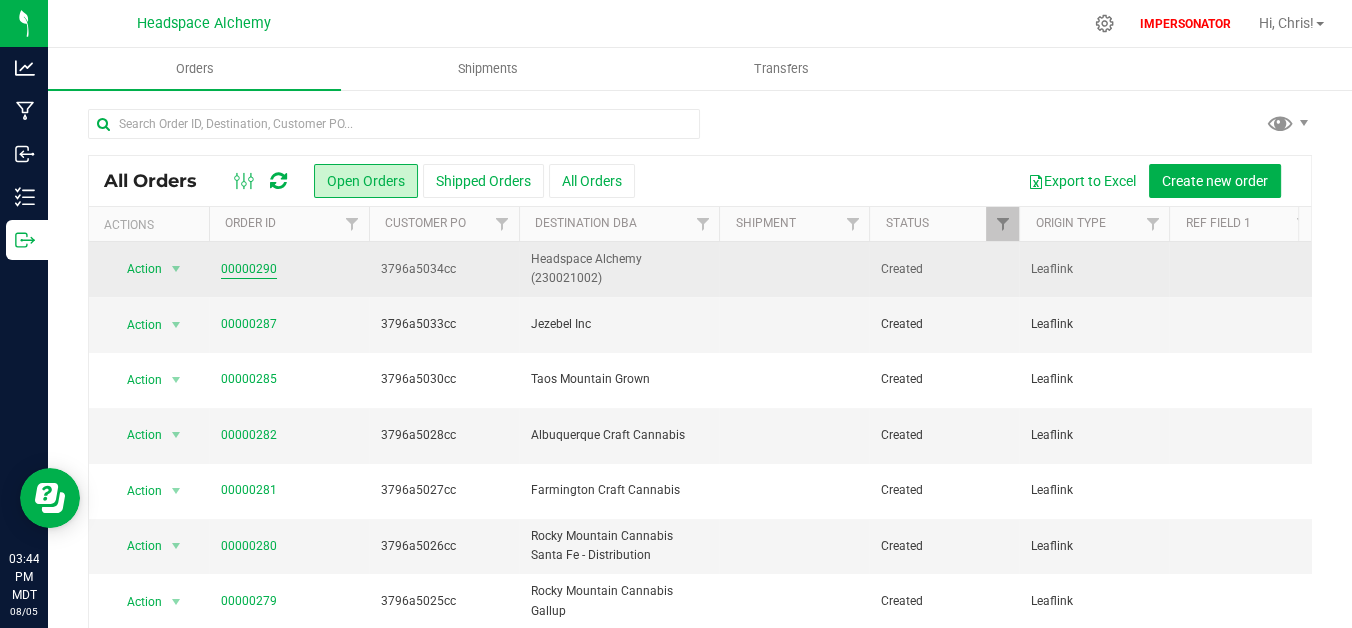 click on "00000290" at bounding box center [249, 269] 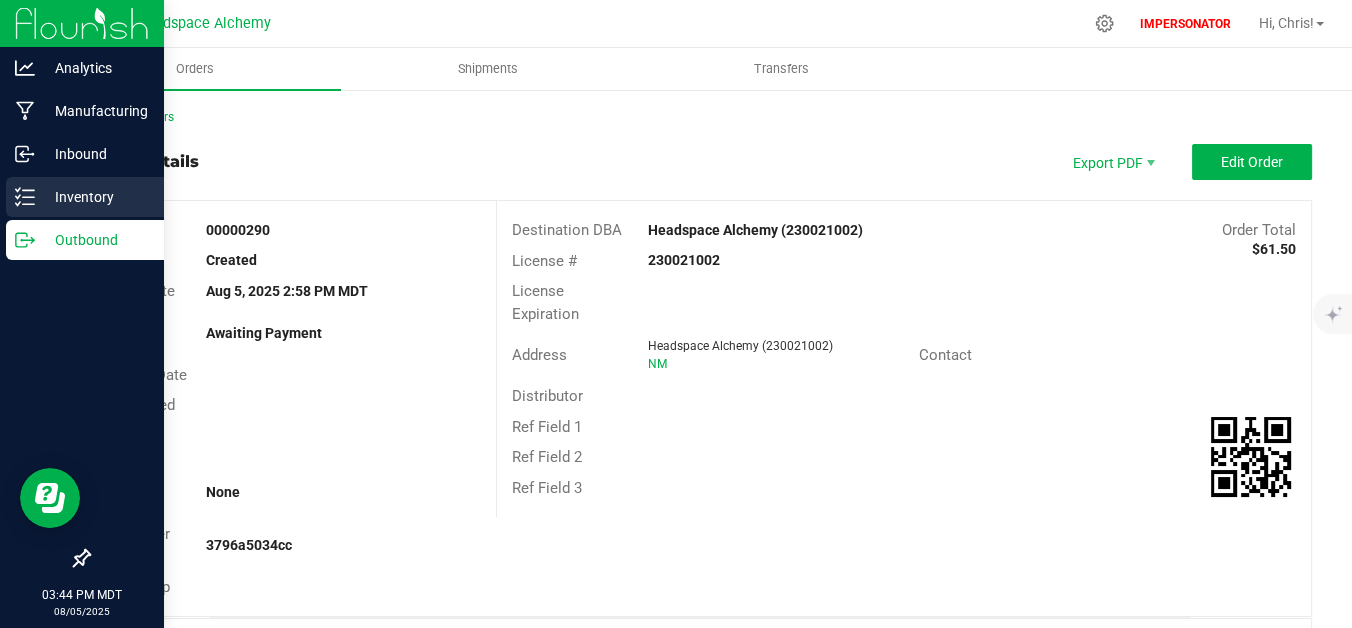 click on "Inventory" at bounding box center [95, 197] 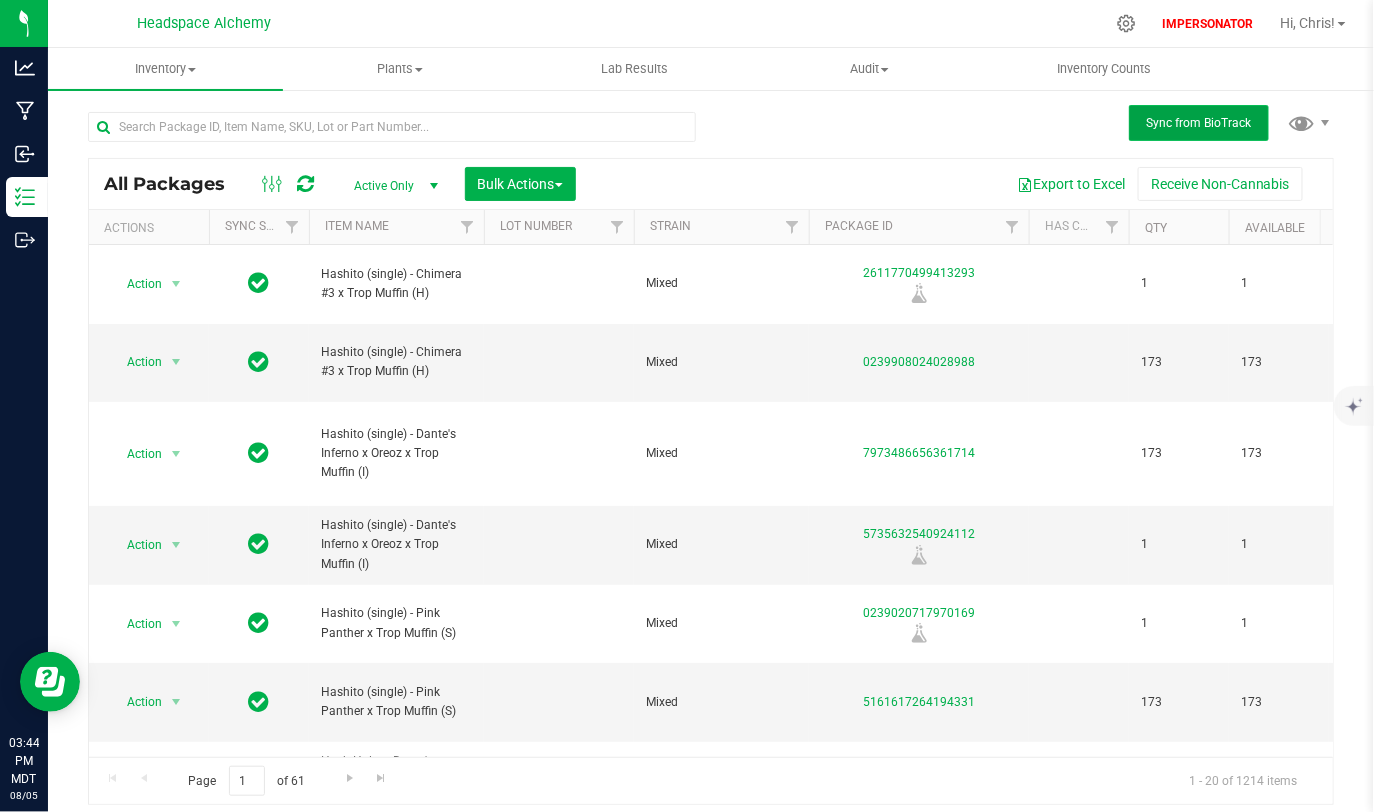 click on "Sync from BioTrack" at bounding box center (1199, 123) 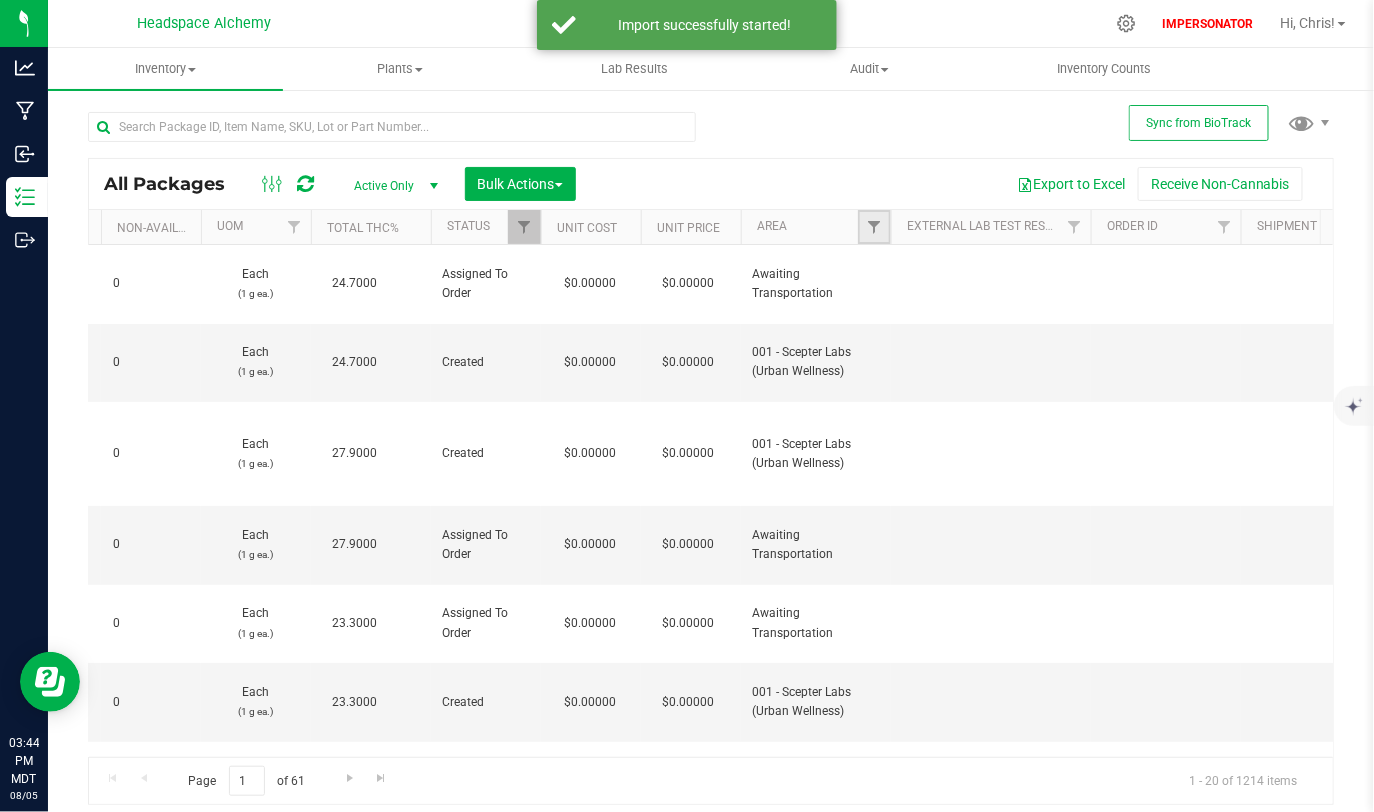 click at bounding box center (874, 227) 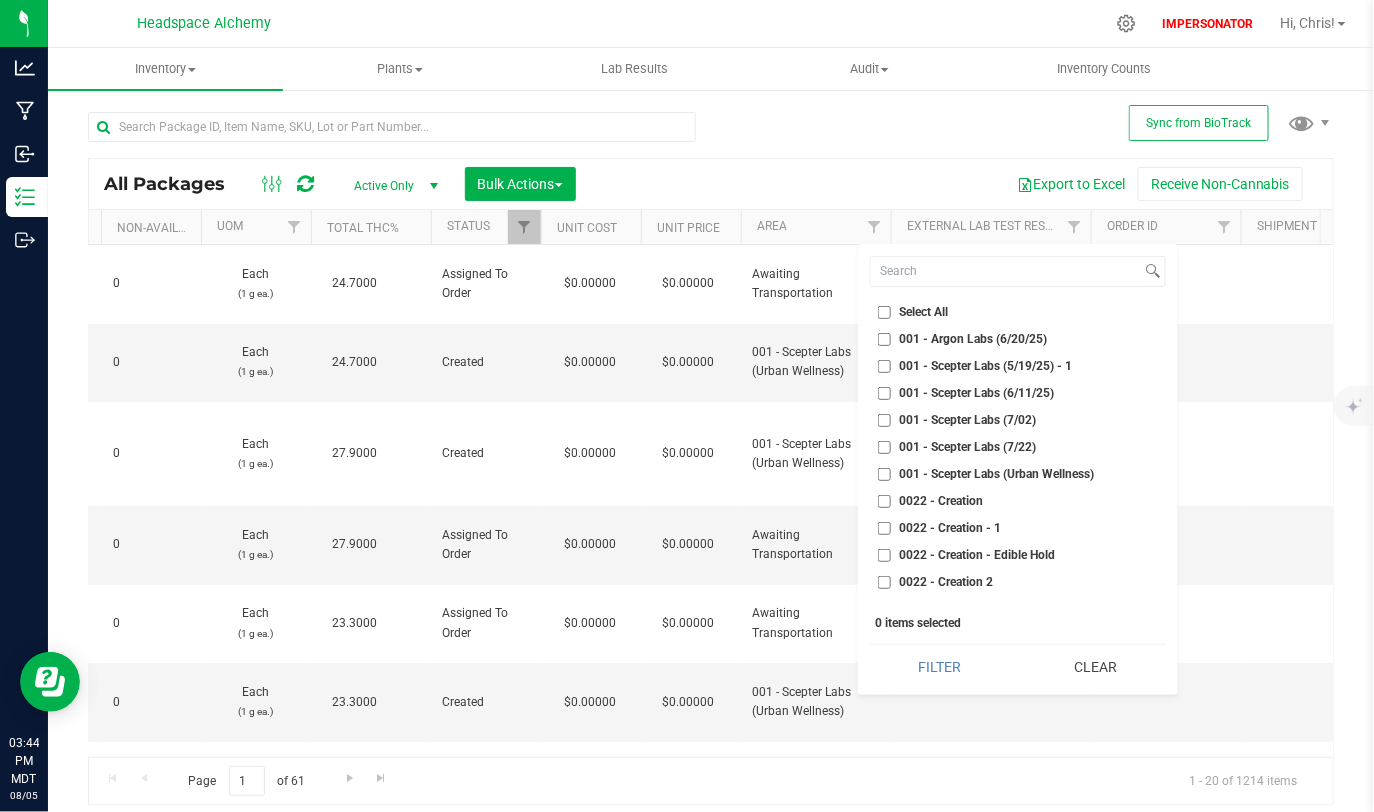 click on "0022 - Creation" at bounding box center [884, 501] 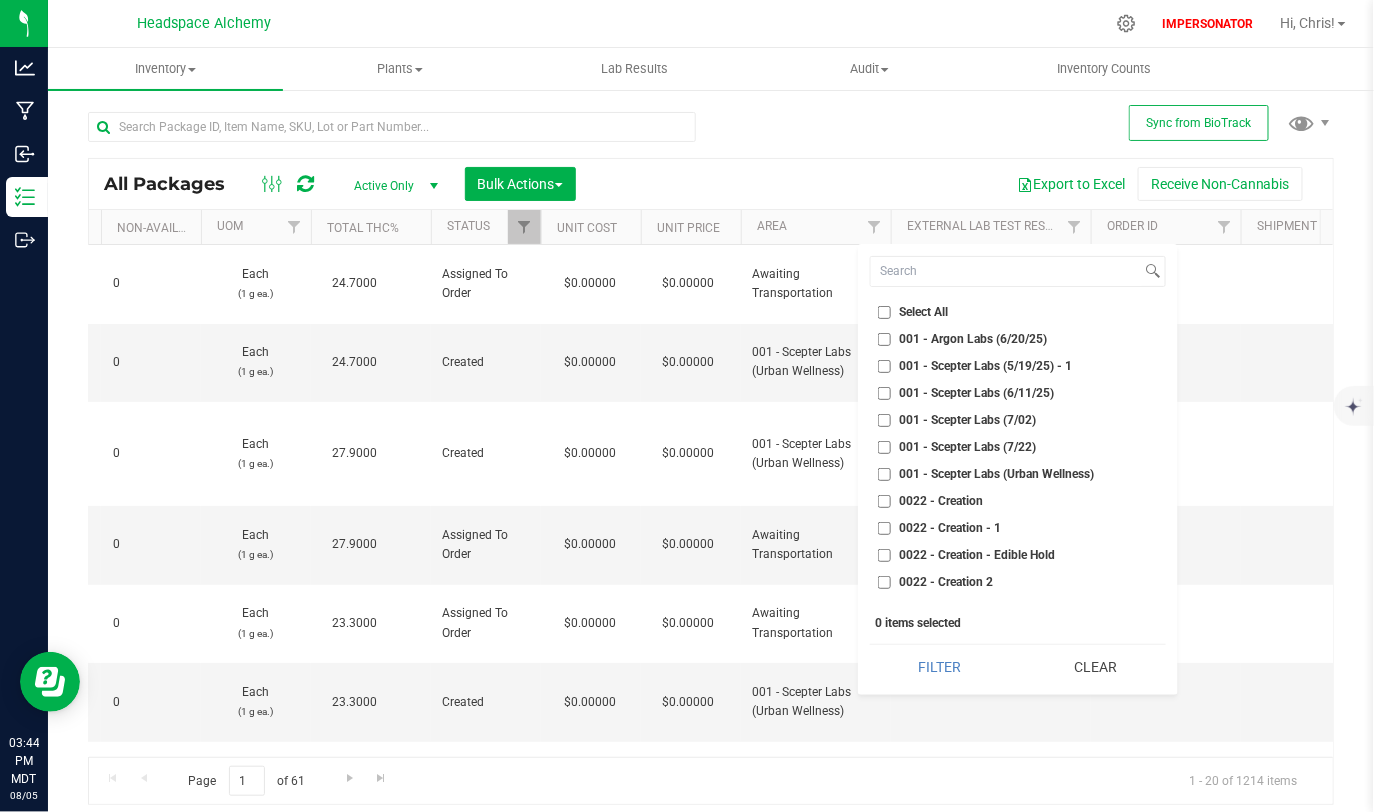 checkbox on "true" 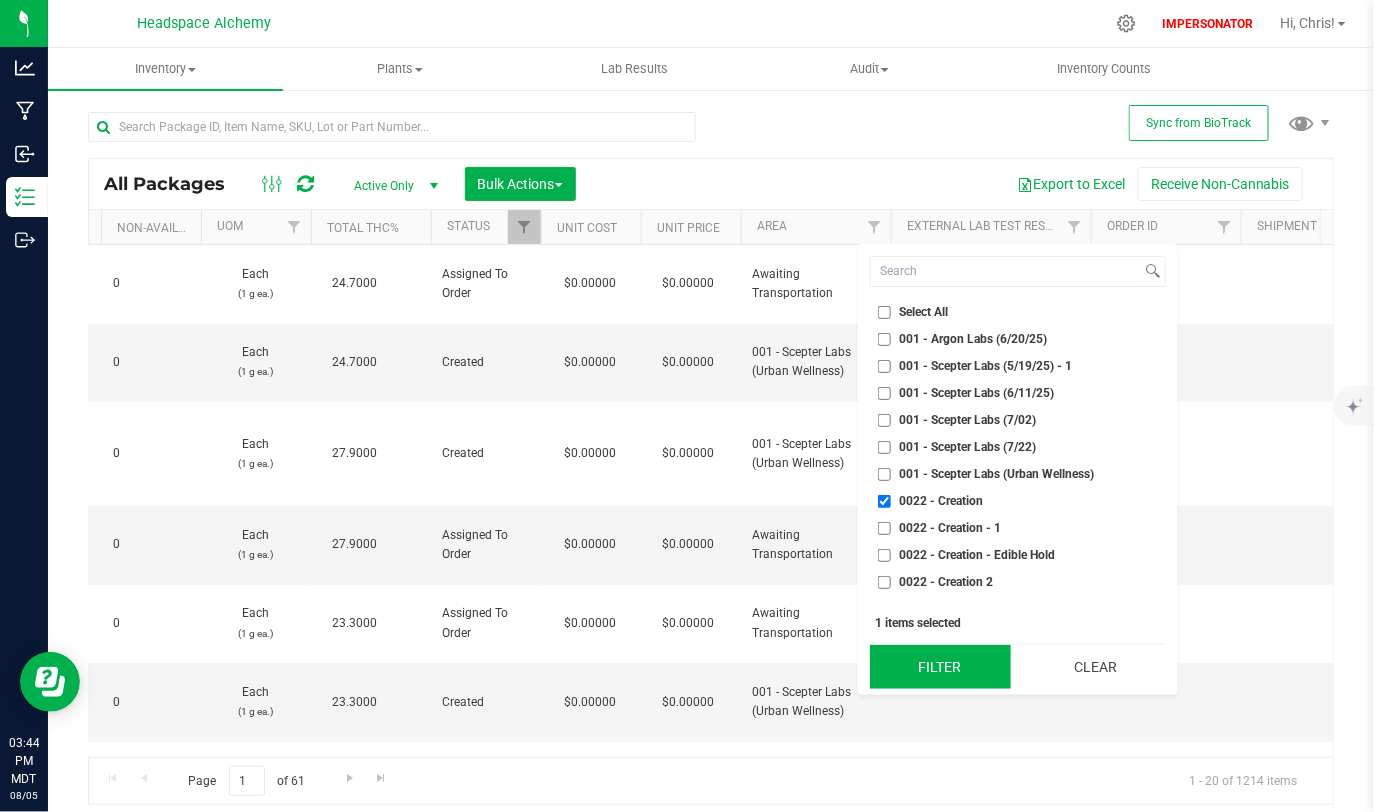 click on "Filter" at bounding box center [940, 667] 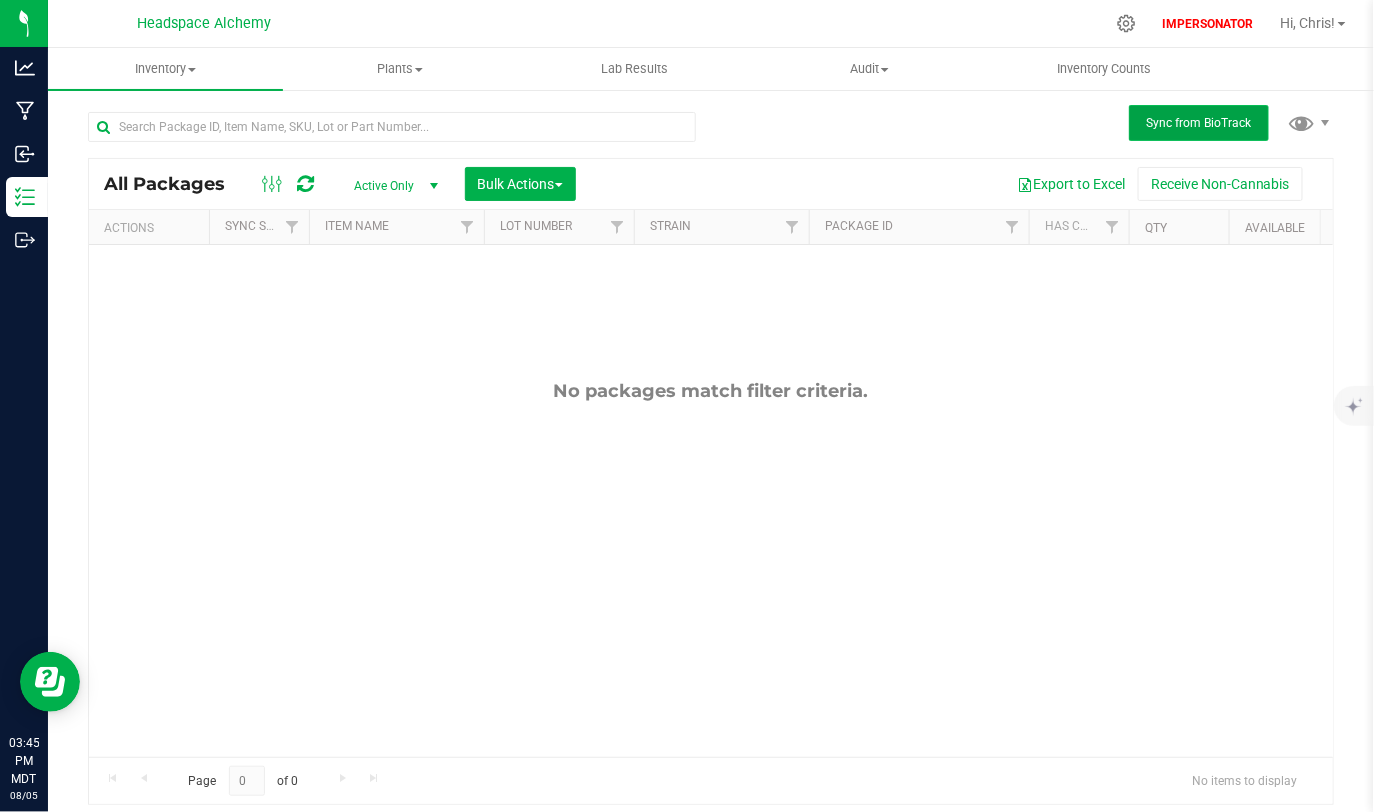 click on "Sync from BioTrack" at bounding box center [1199, 123] 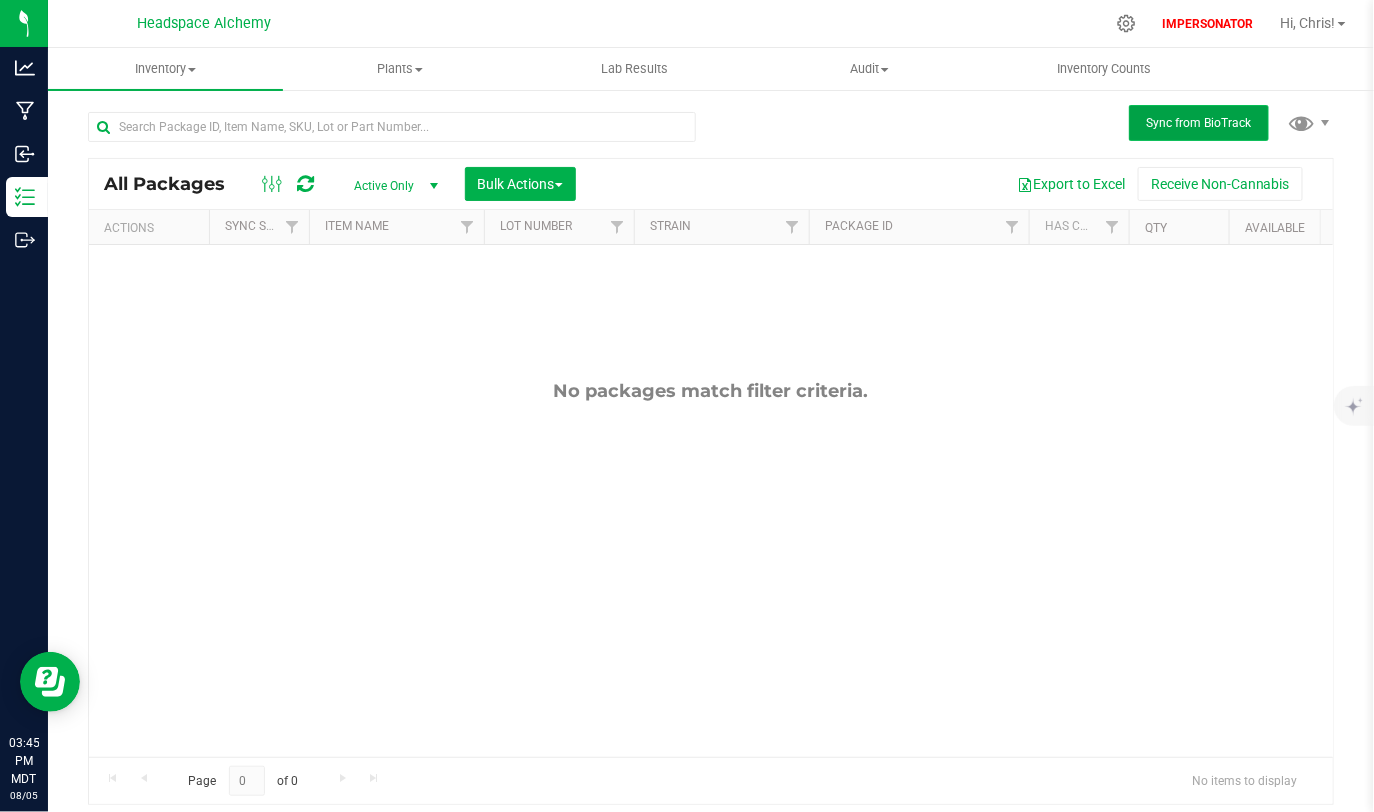 click on "Sync from BioTrack" at bounding box center (1199, 123) 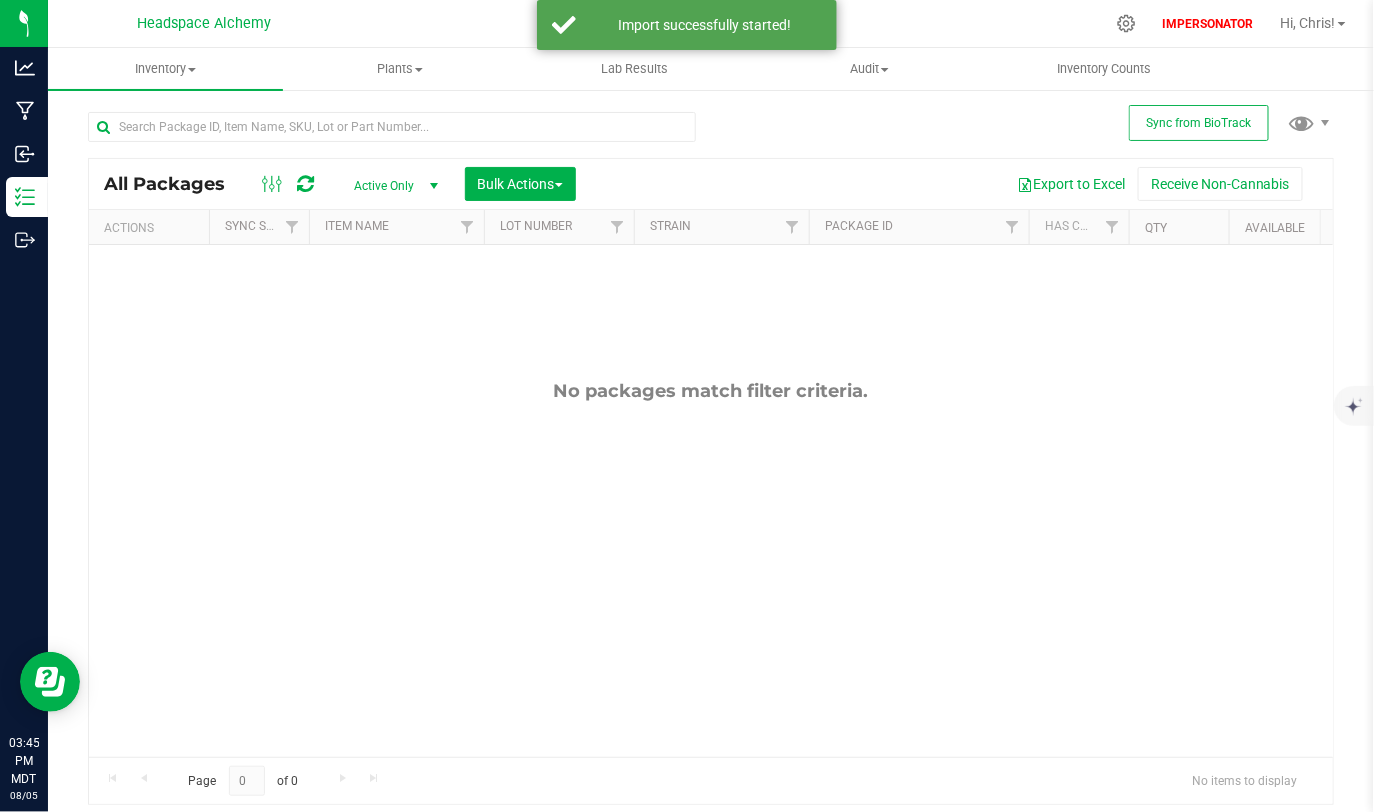 click on "All Packages
Active Only Active Only Lab Samples Locked All External Internal
Bulk Actions
Add to manufacturing run
Add to outbound order
Combine packages
Combine packages (lot)" at bounding box center (711, 184) 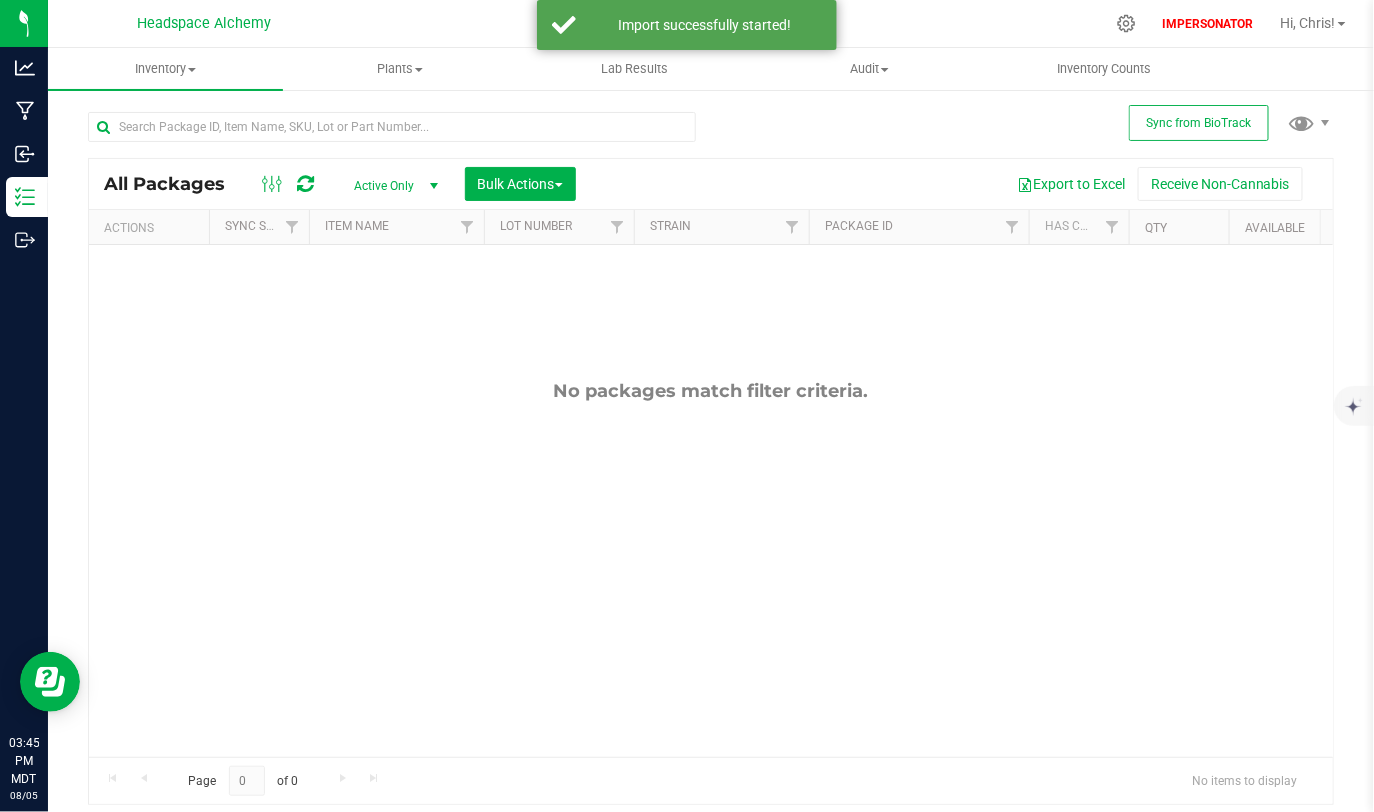 click at bounding box center [306, 184] 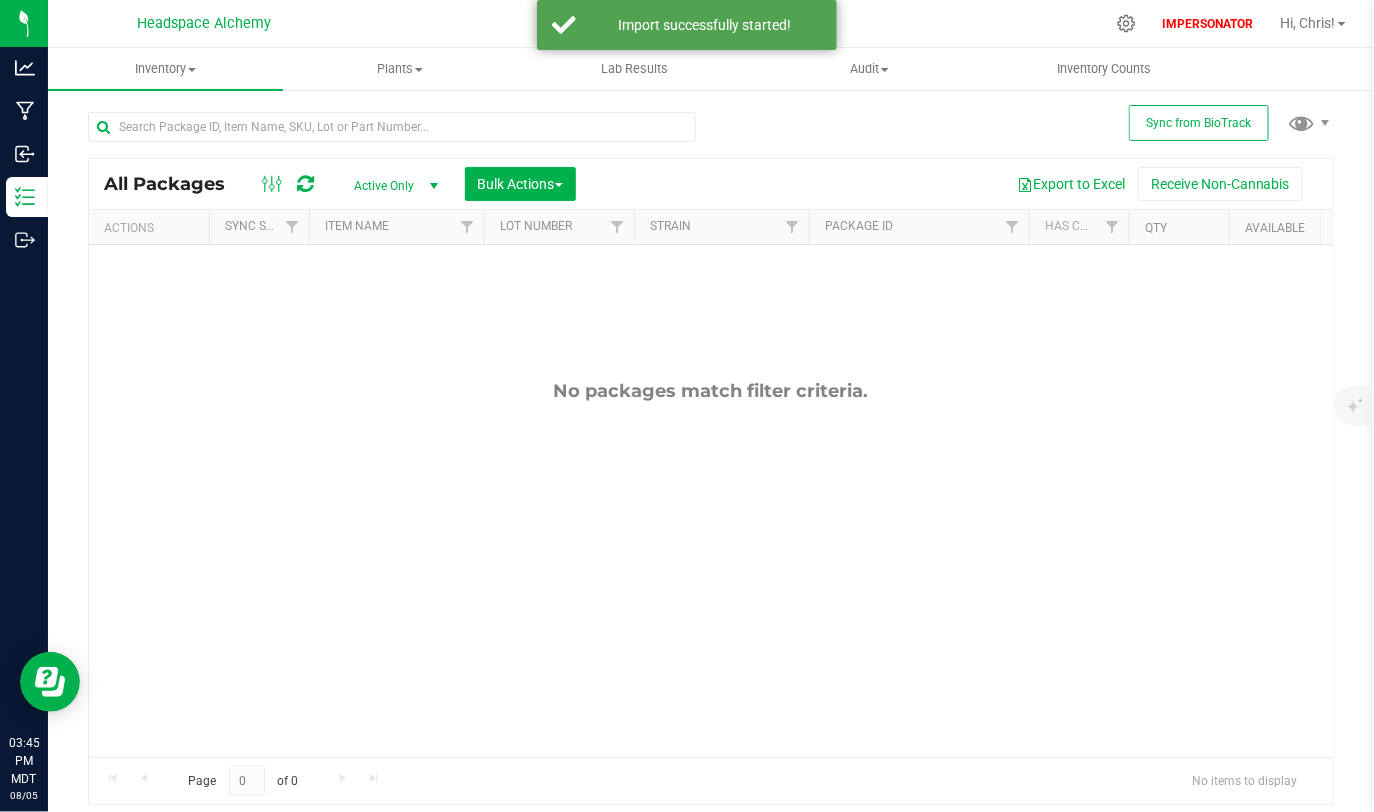 scroll, scrollTop: 0, scrollLeft: 397, axis: horizontal 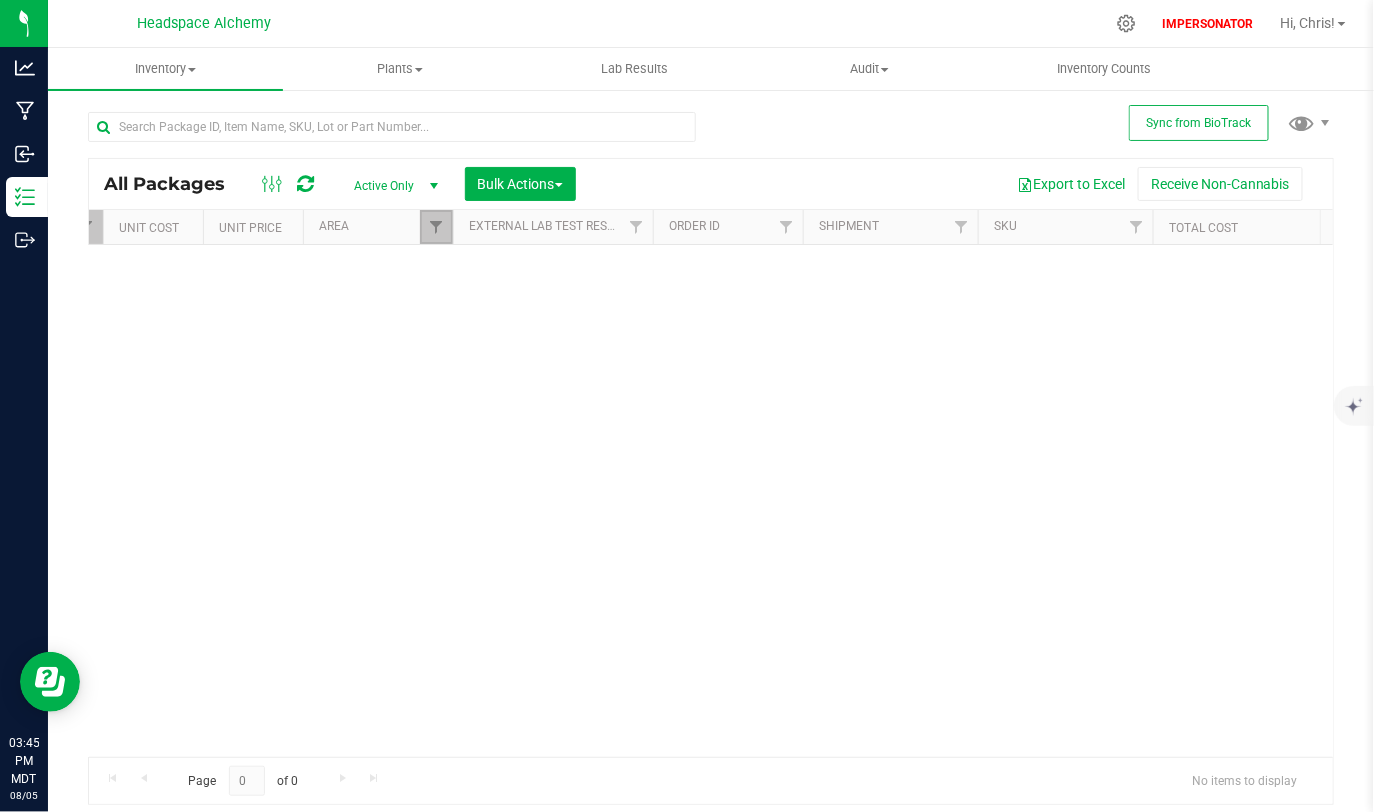 click at bounding box center (436, 227) 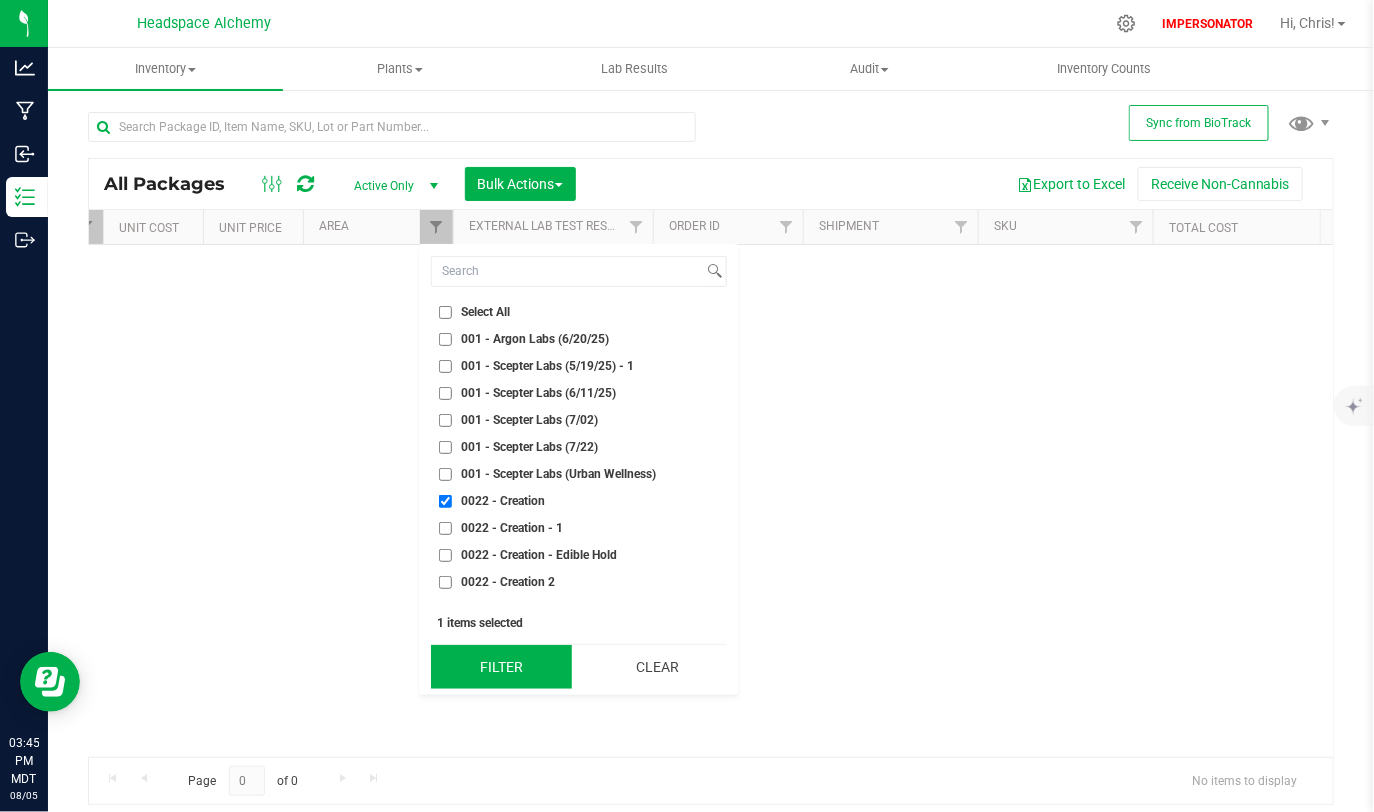 click on "Filter" at bounding box center (501, 667) 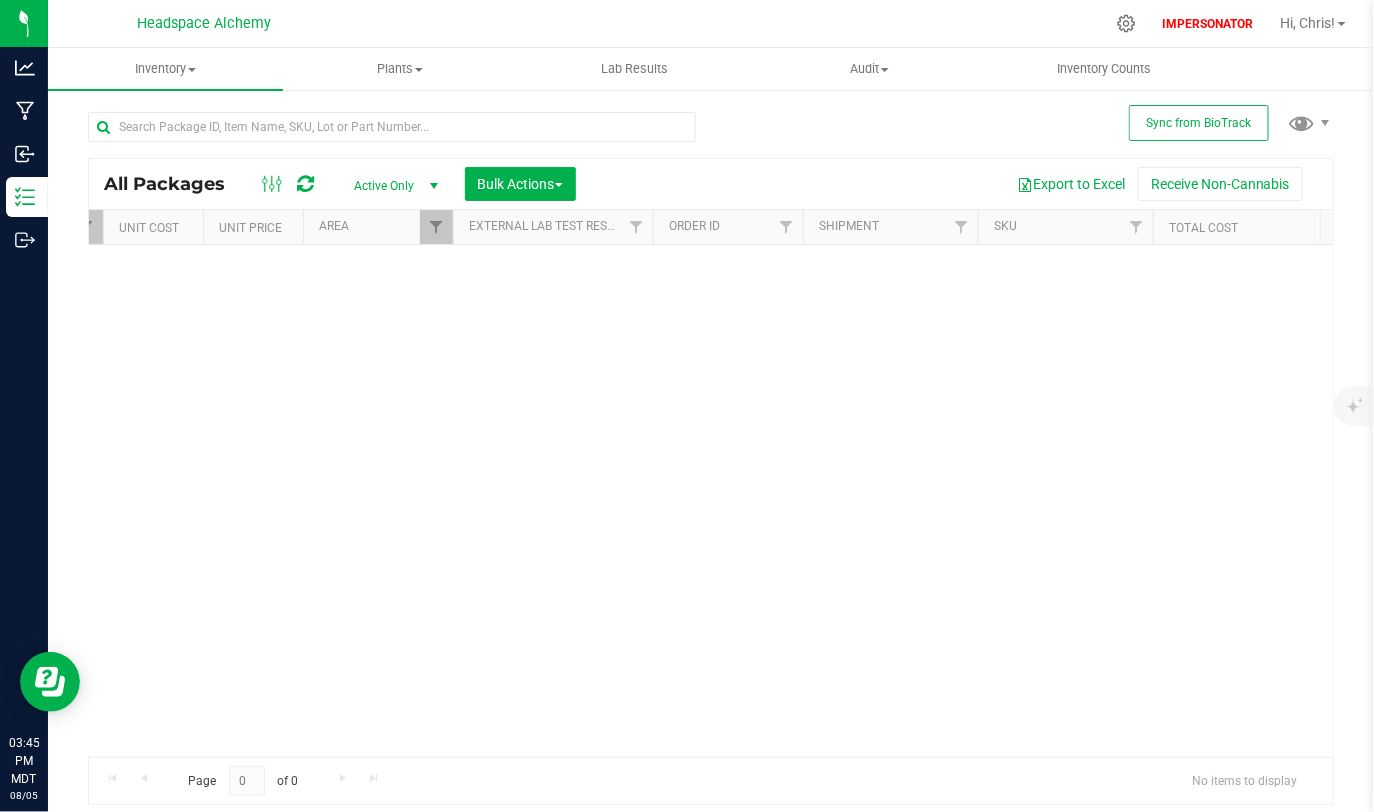 click on "Sync from BioTrack
All Packages
Active Only Active Only Lab Samples Locked All External Internal
Bulk Actions
Add to manufacturing run
Add to outbound order" at bounding box center [711, 393] 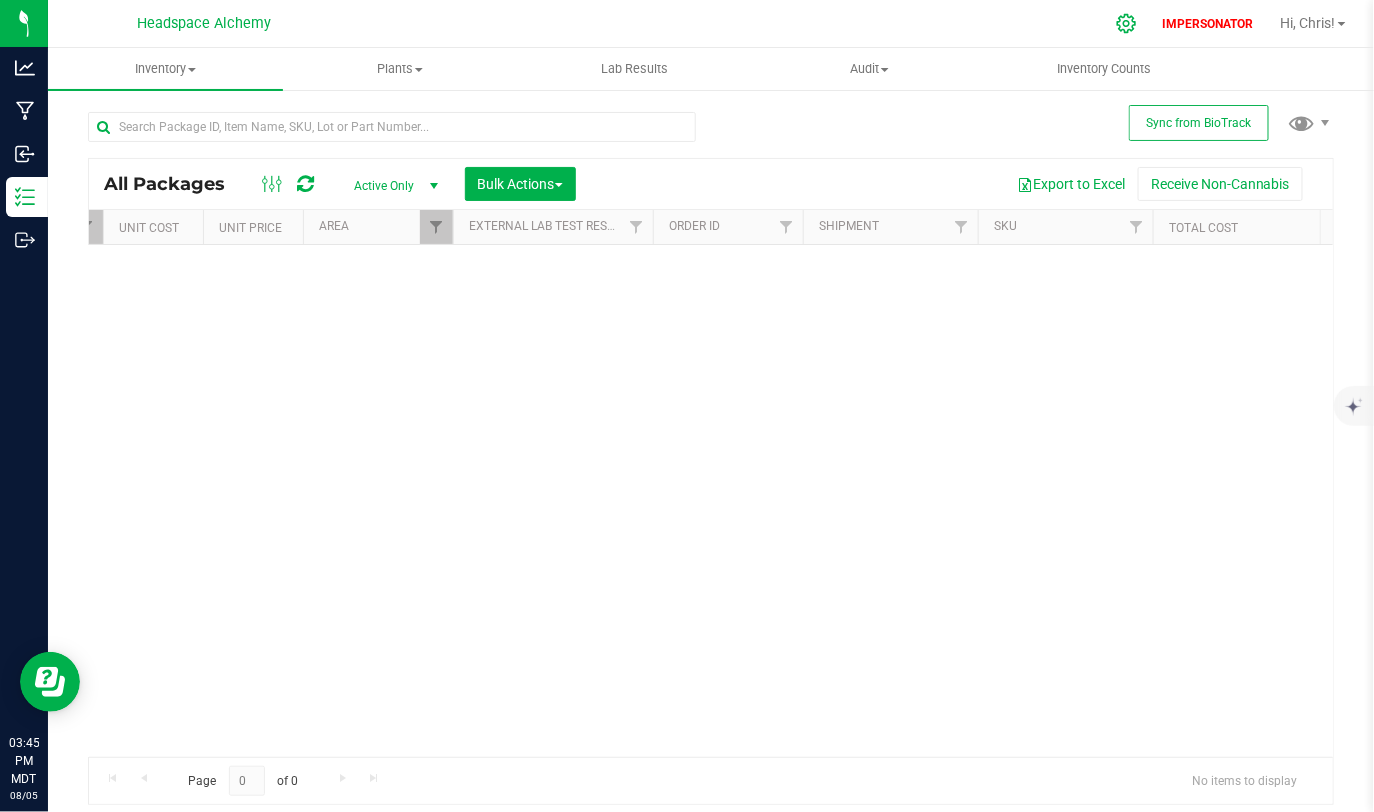 click 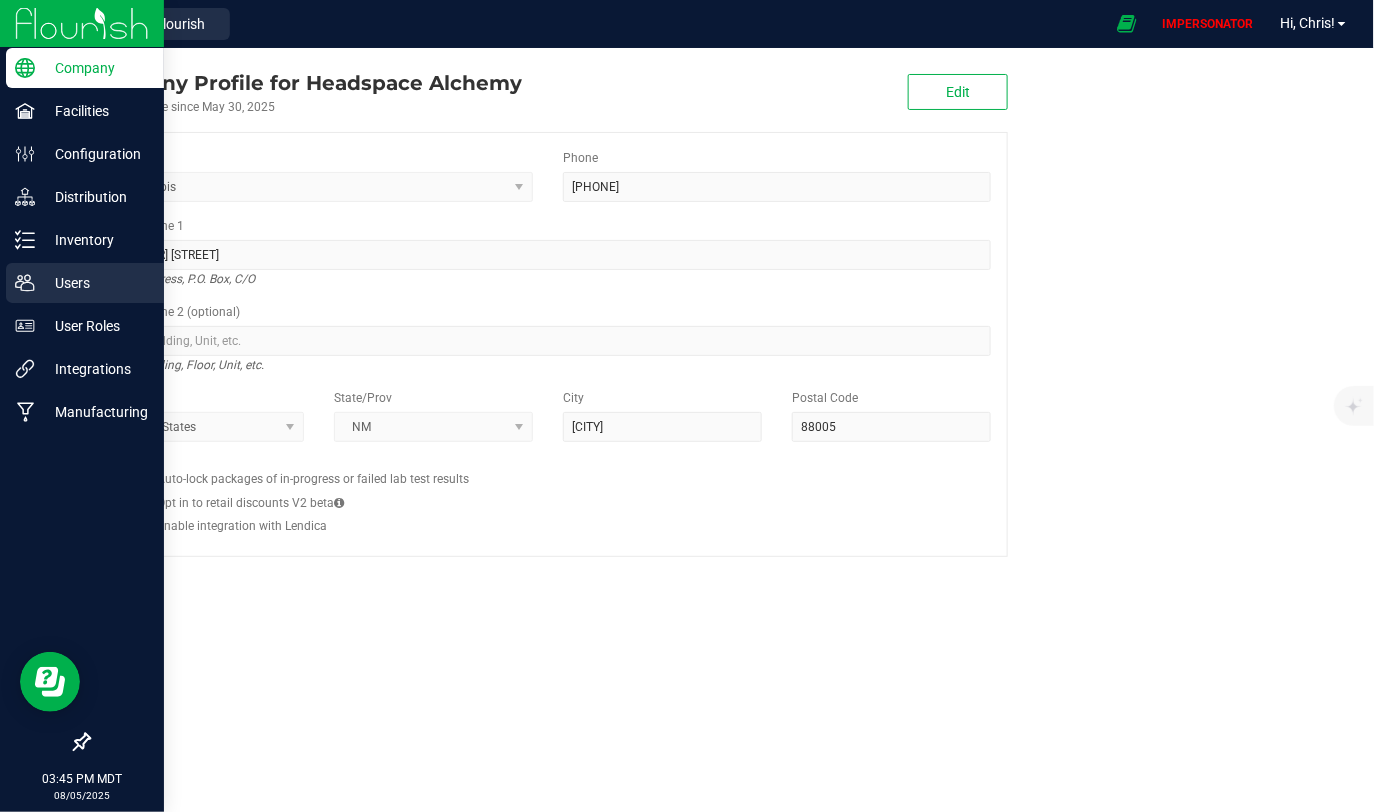 click on "Users" at bounding box center [95, 283] 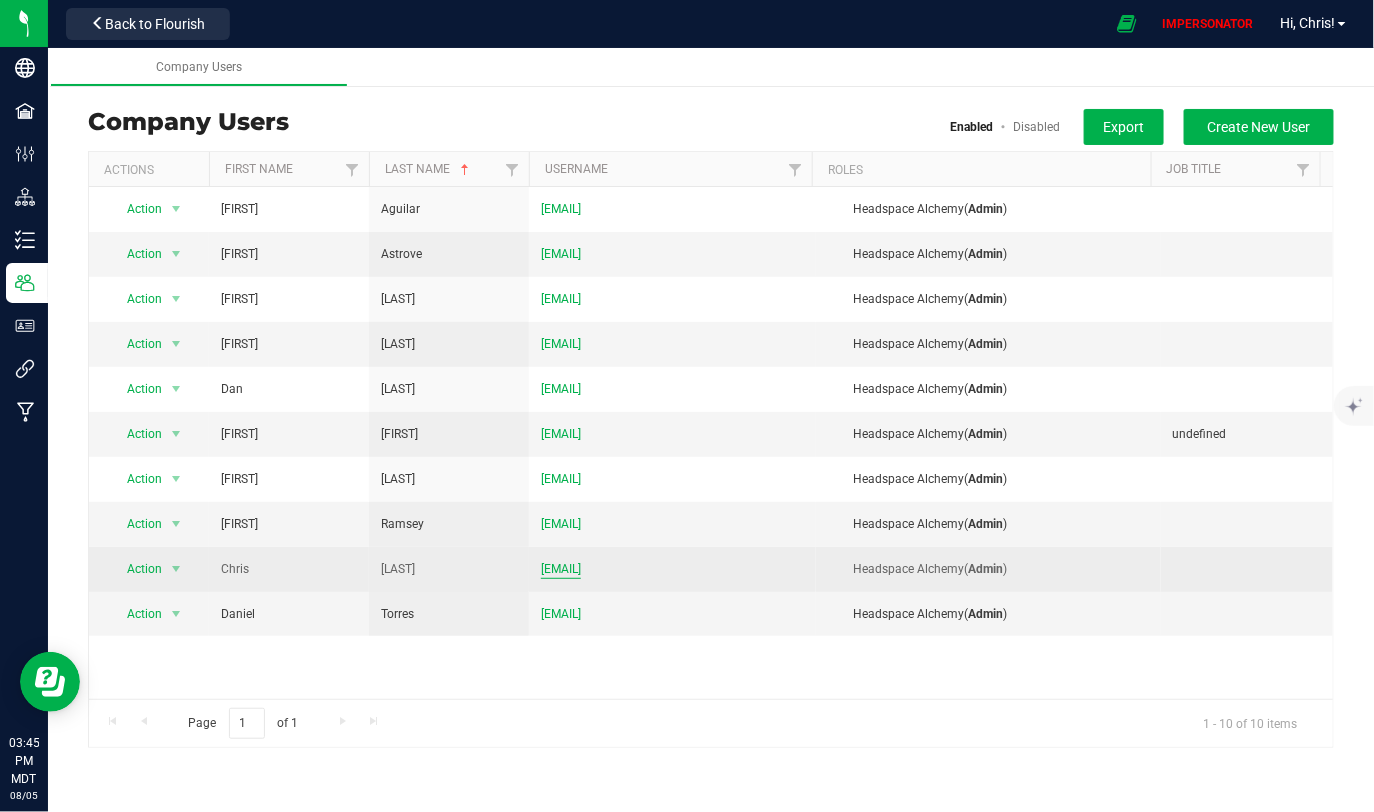 click on "[EMAIL]" at bounding box center (561, 569) 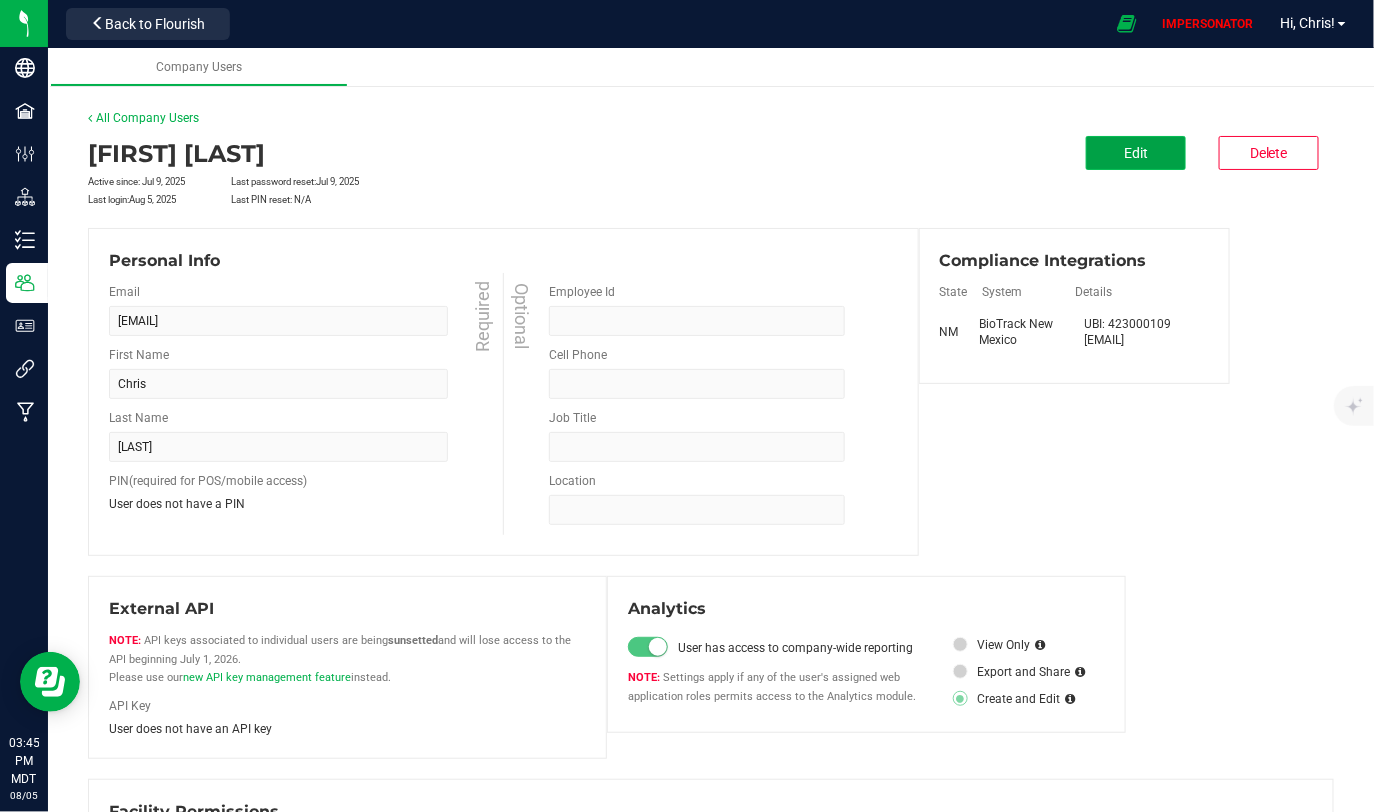 click on "Edit" at bounding box center (1136, 153) 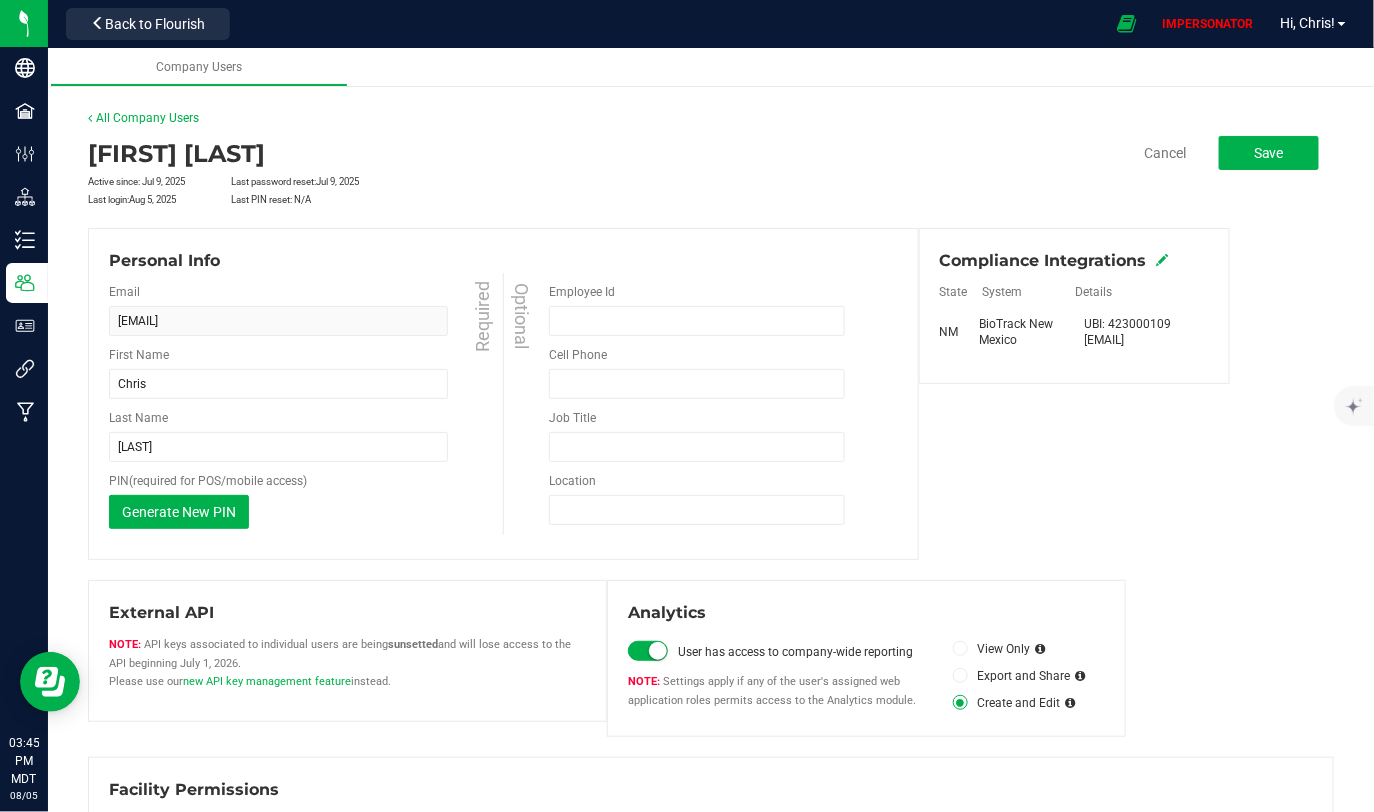 click at bounding box center (1163, 260) 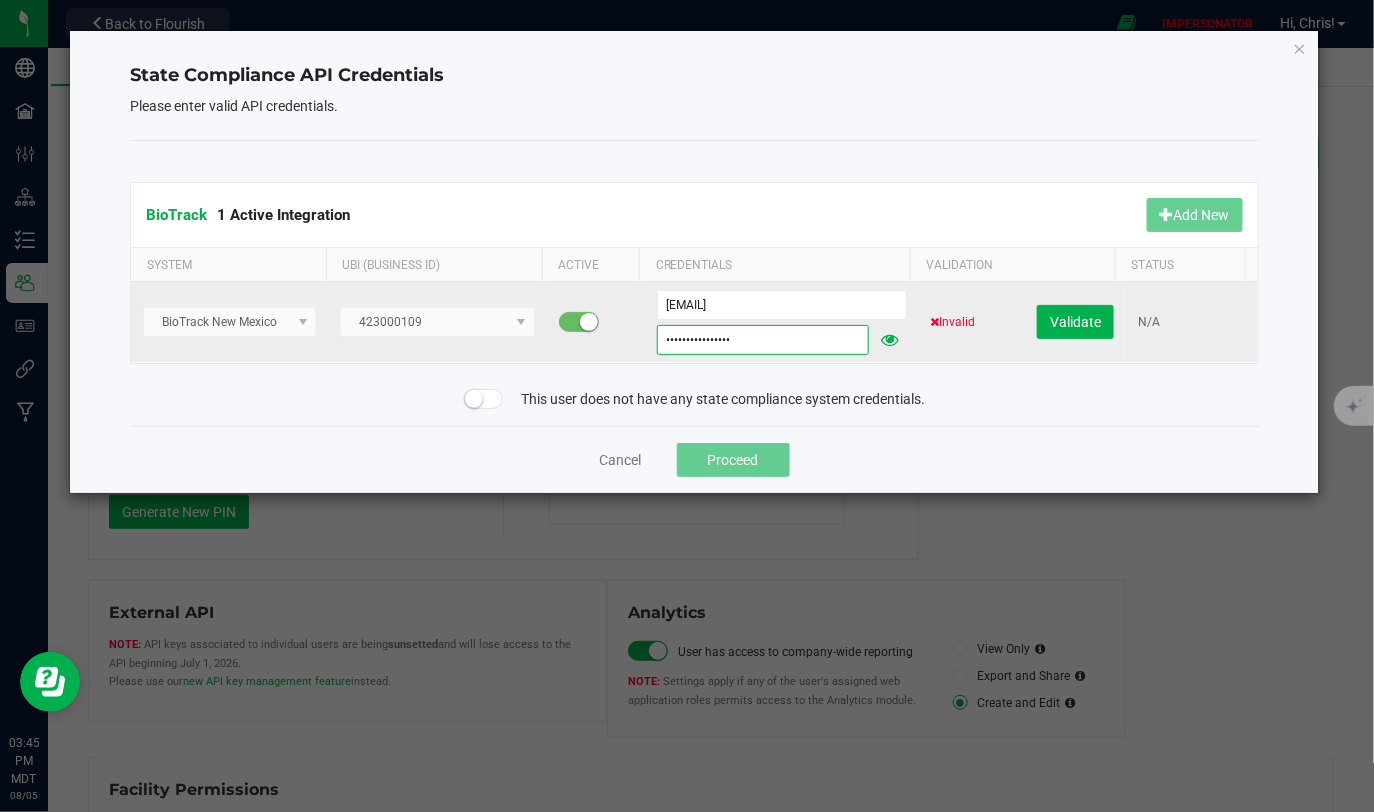 click on "Primoisking2026!" at bounding box center (762, 340) 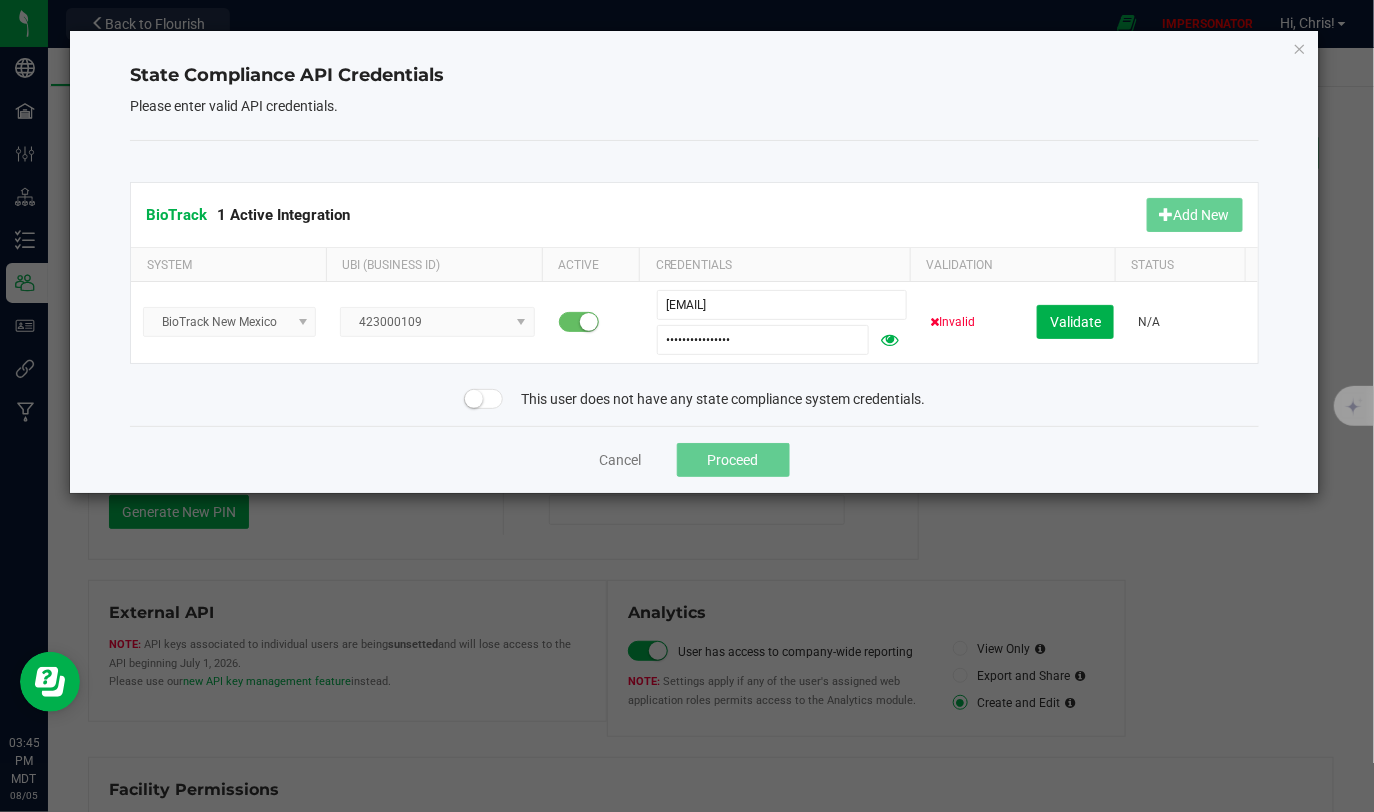click on "This user does not have any state compliance system credentials." 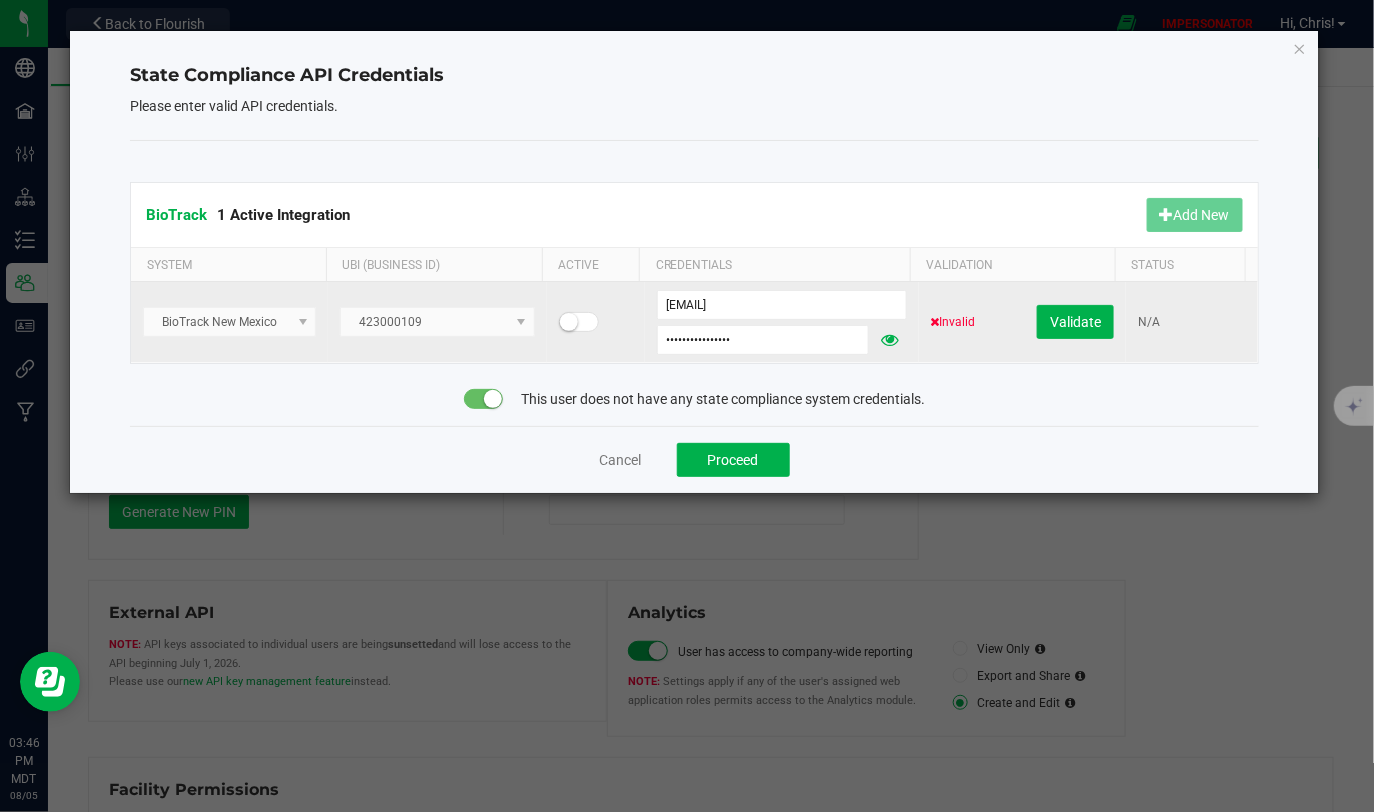 click at bounding box center (579, 322) 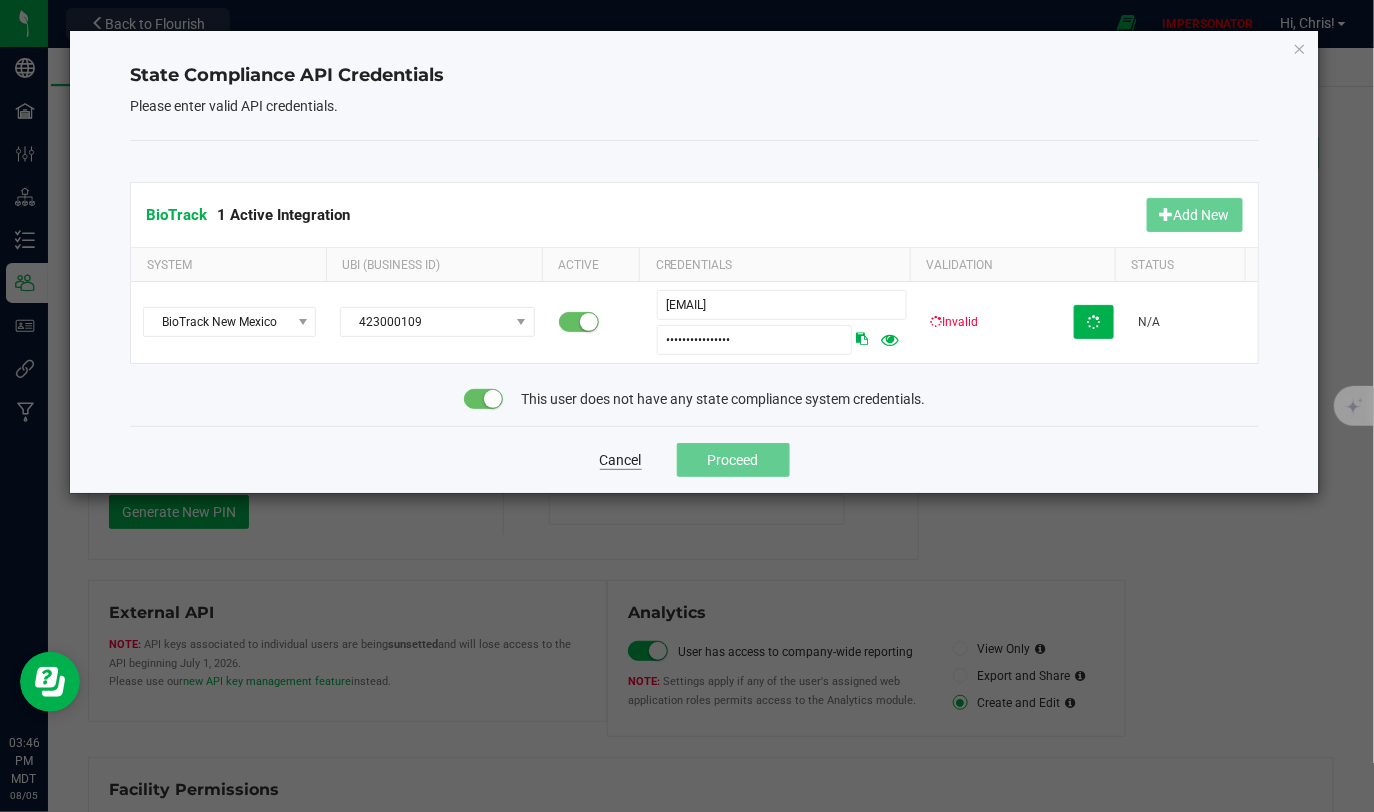 click on "Cancel" 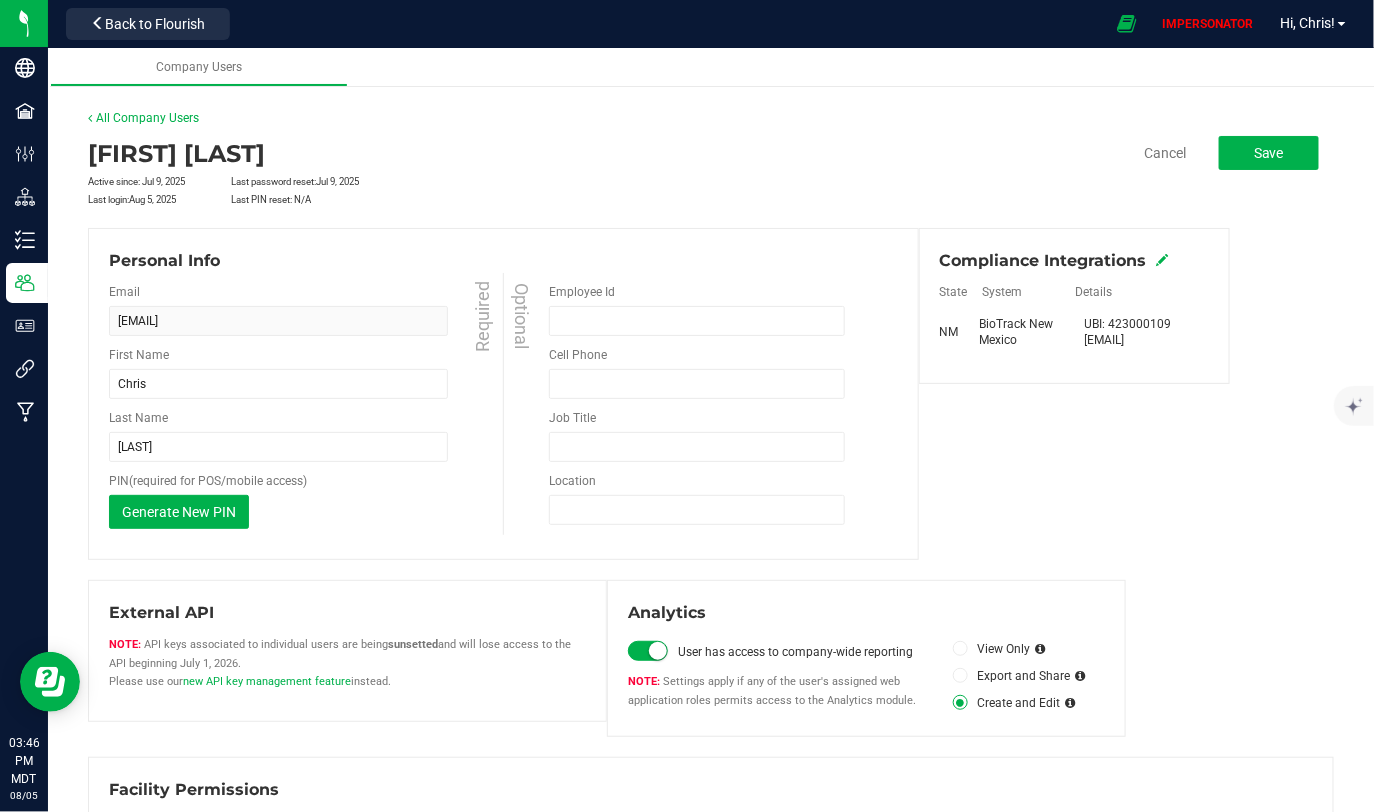 click at bounding box center (1163, 260) 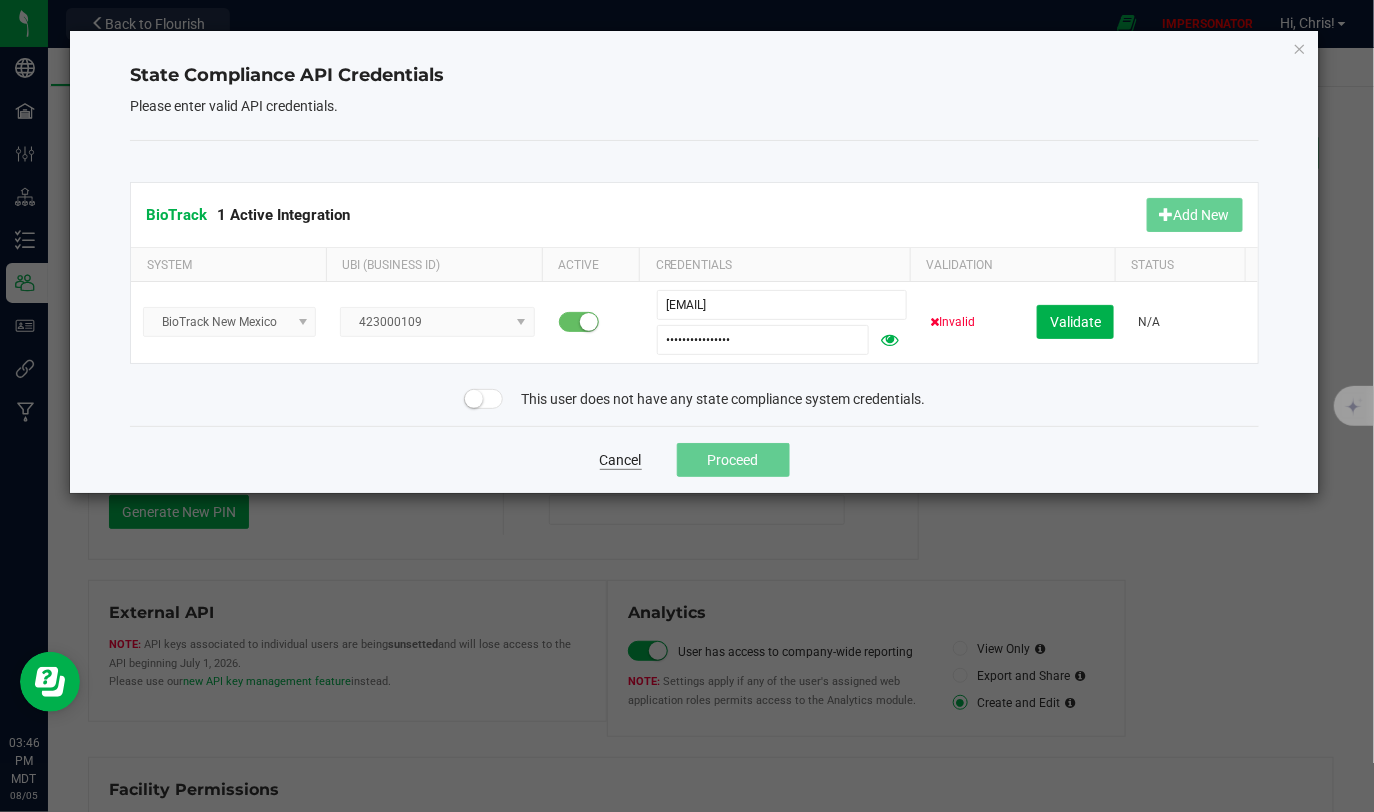 click on "Cancel" 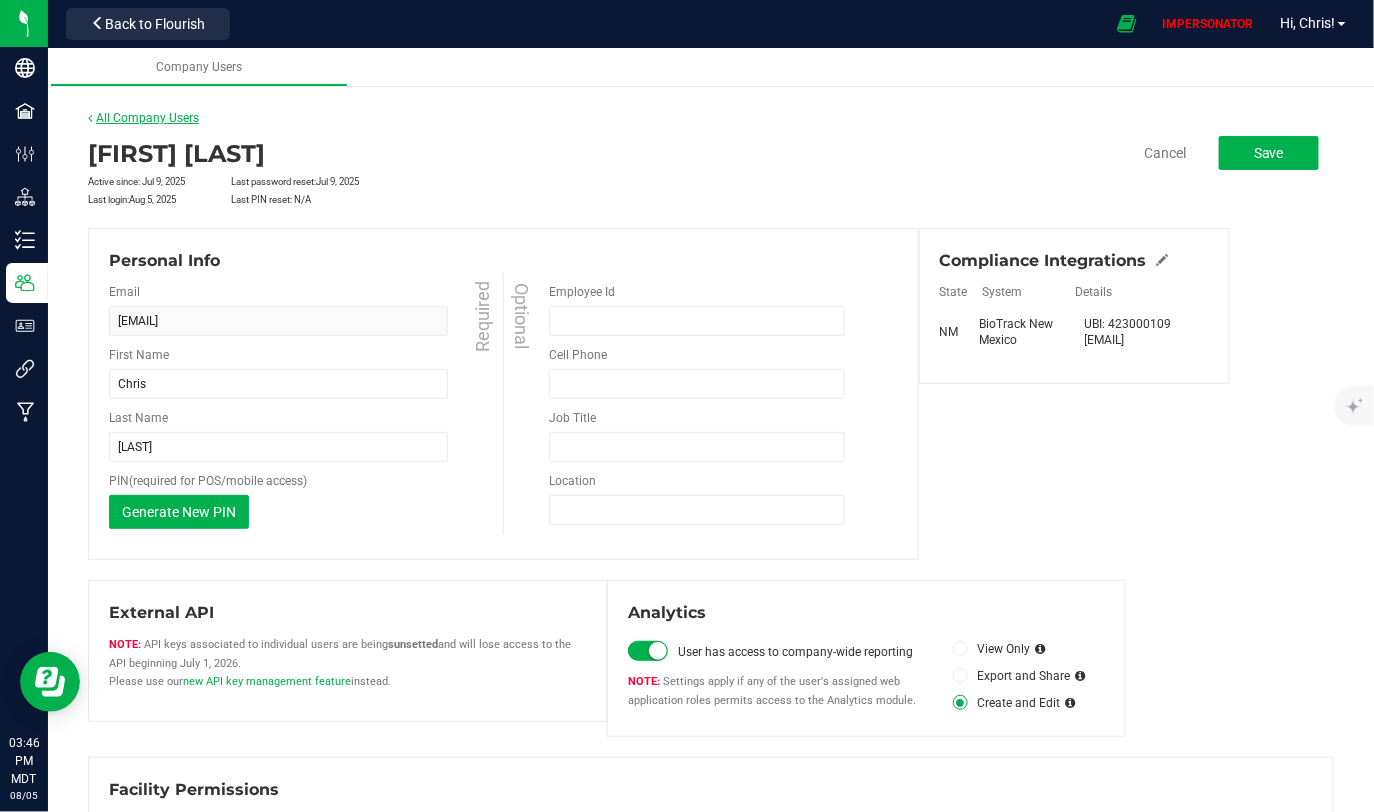 click on "All Company Users" at bounding box center [143, 118] 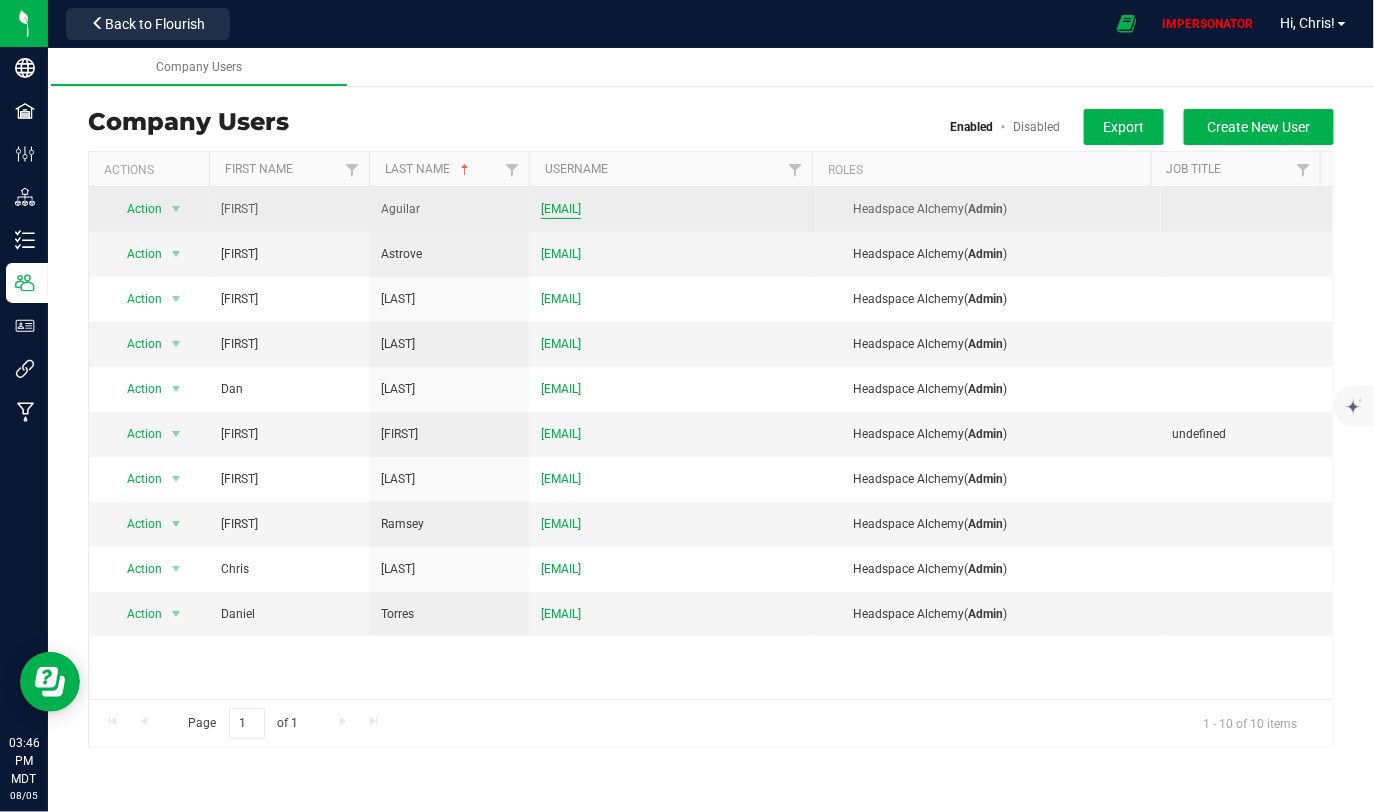 click on "angel@headspacealchemy.com" at bounding box center (561, 209) 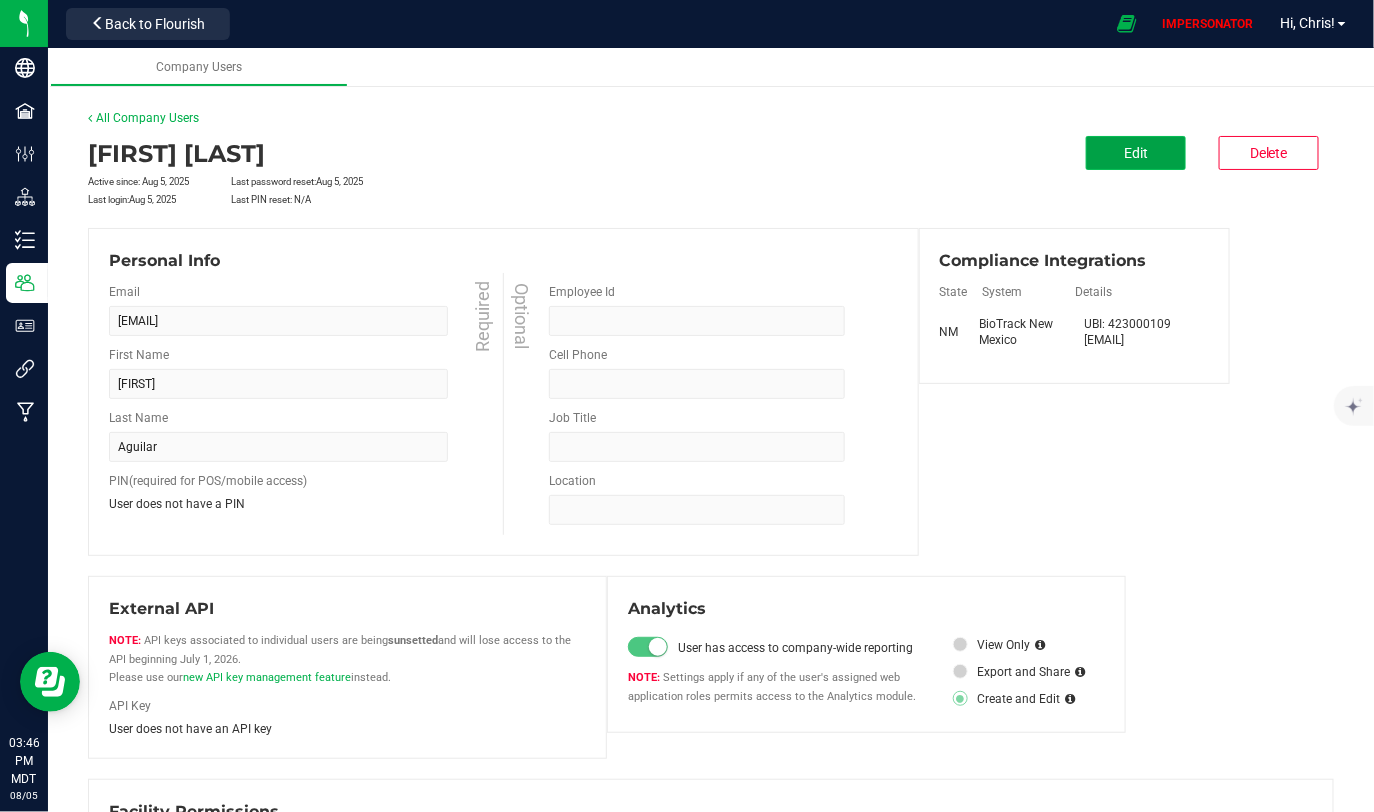 click on "Edit" at bounding box center (1136, 153) 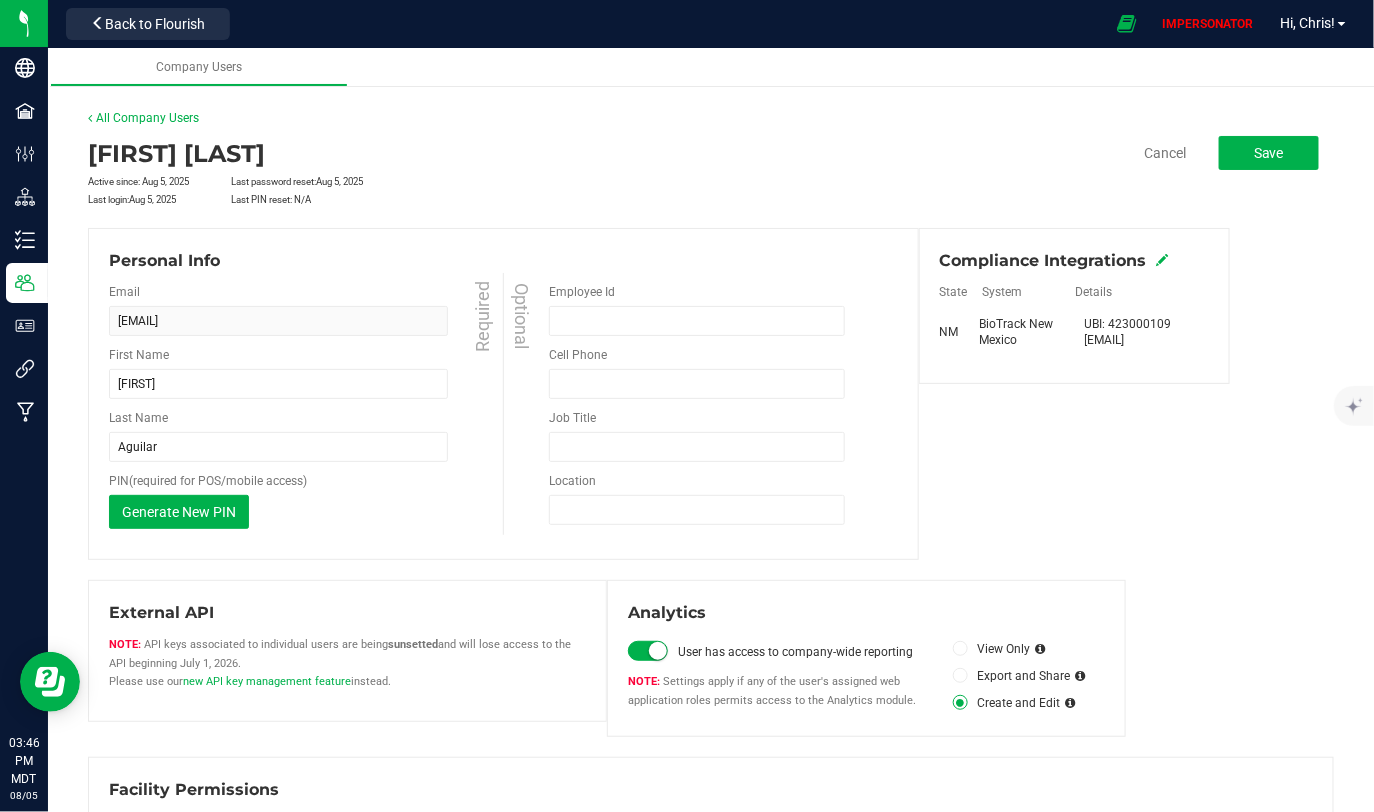 click at bounding box center [1163, 260] 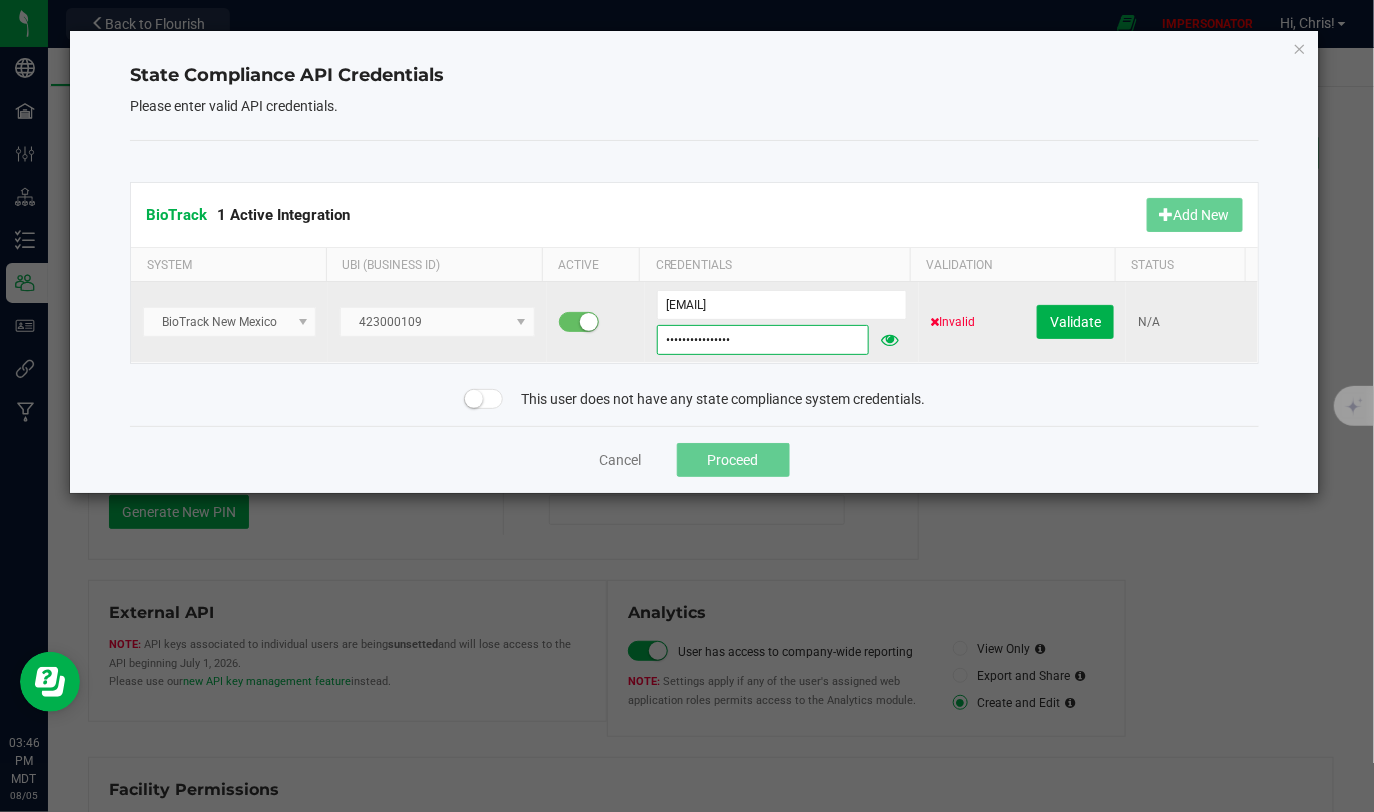 drag, startPoint x: 740, startPoint y: 344, endPoint x: 632, endPoint y: 343, distance: 108.00463 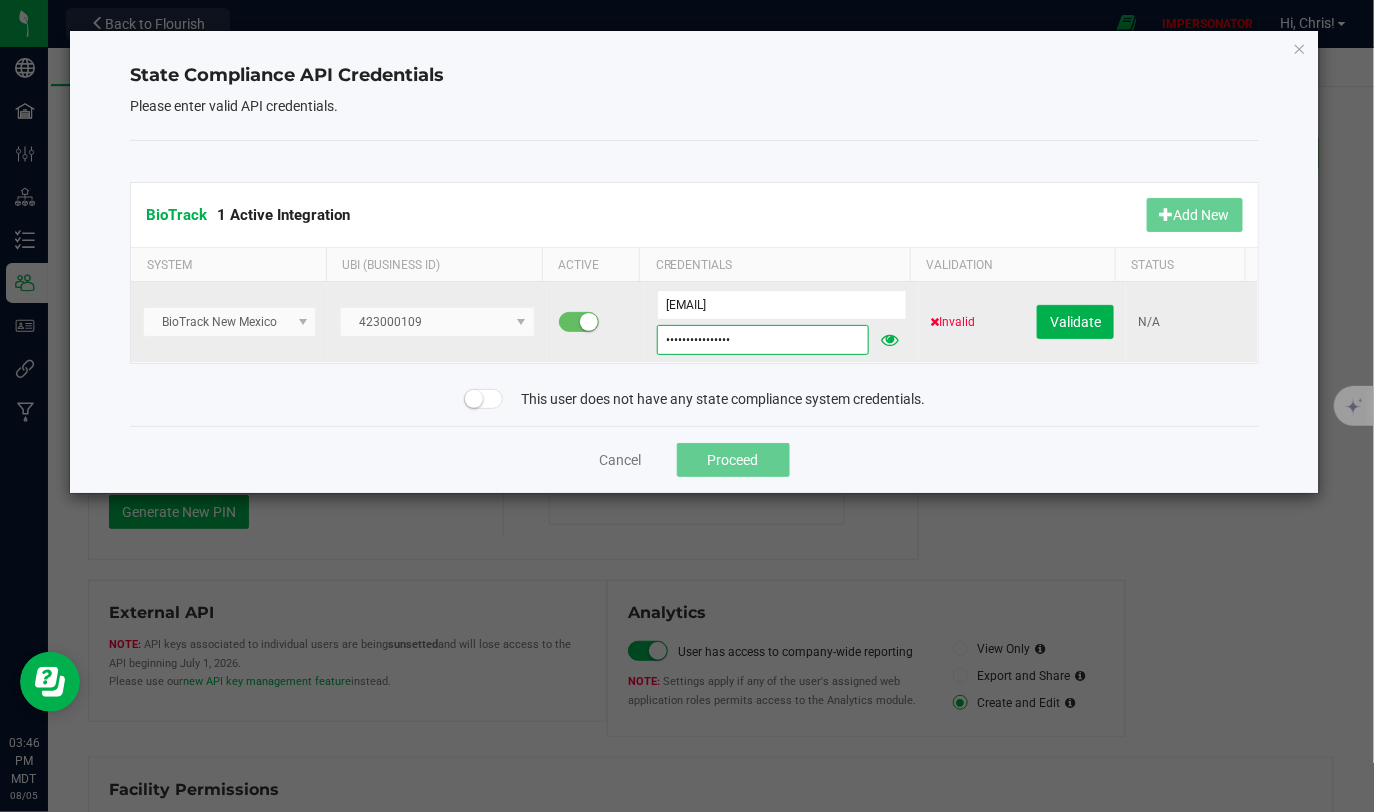 click on "BioTrack New Mexico 423000109 duran4444@yahoo.com Primoisking2026!  Invalid   Validate  N/A" 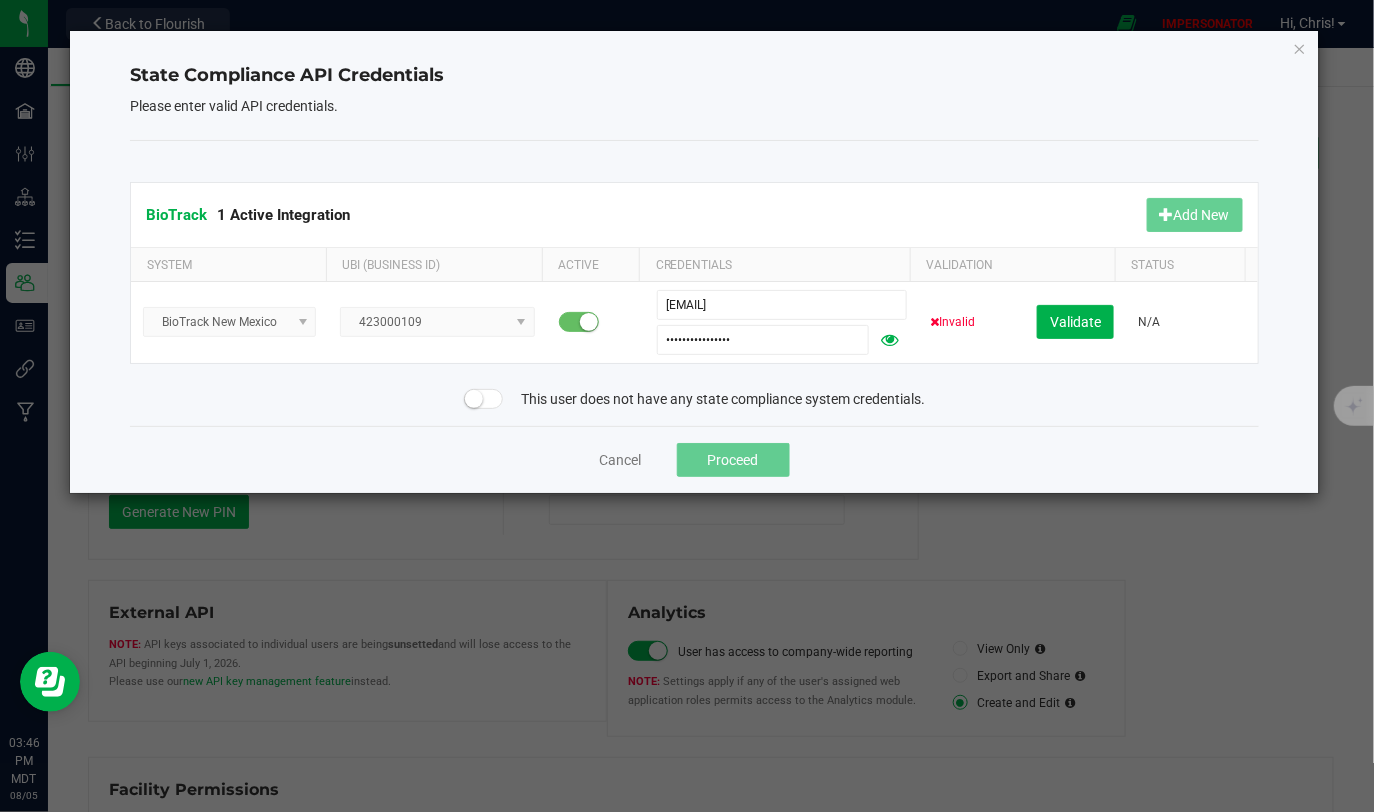 click on "BioTrack  1 Active Integration   Add New  System UBI (Business ID) Active Credentials Validation Status BioTrack New Mexico 423000109 duran4444@yahoo.com Primoisking2026!  Invalid   Validate  N/A  This user does not have any state compliance system credentials." 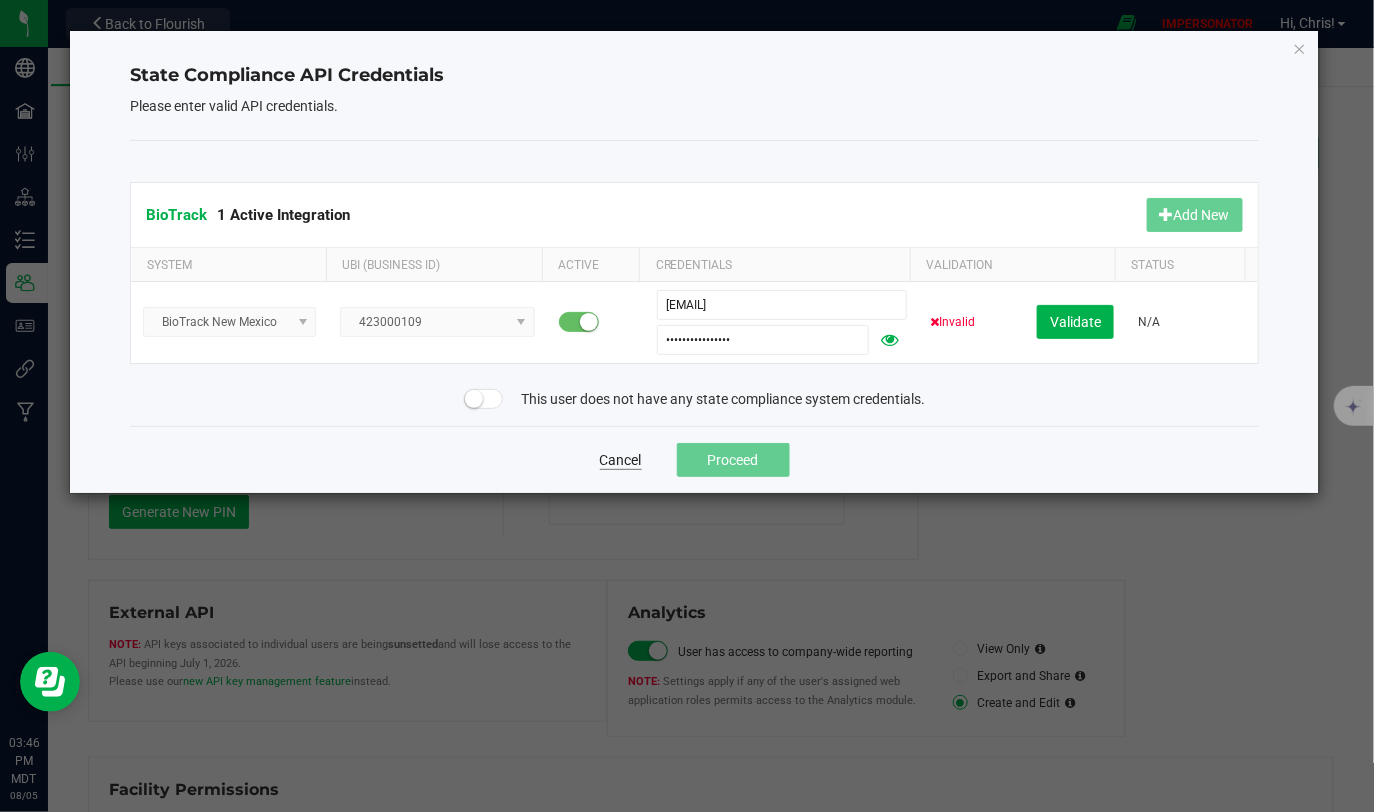 click on "Cancel" 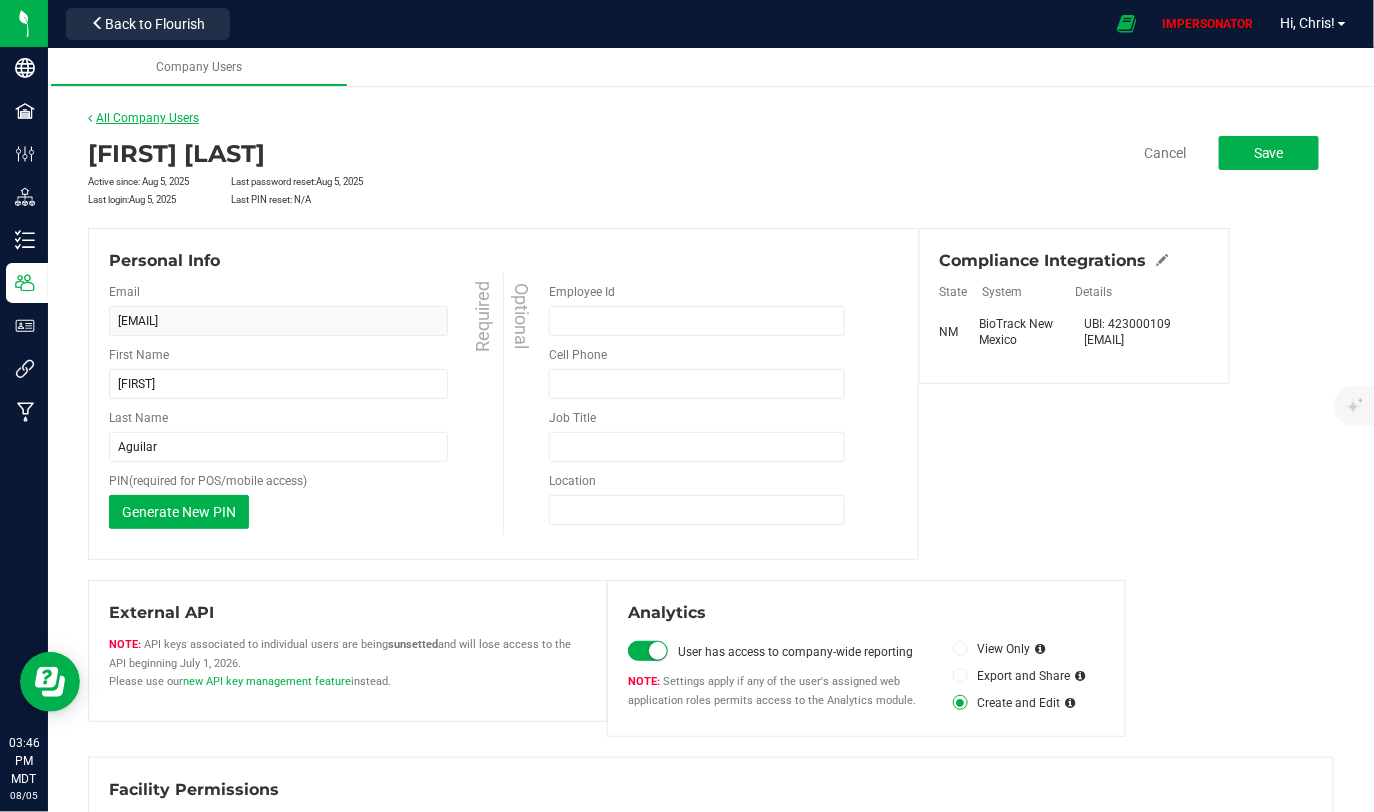 click on "All Company Users" at bounding box center (143, 118) 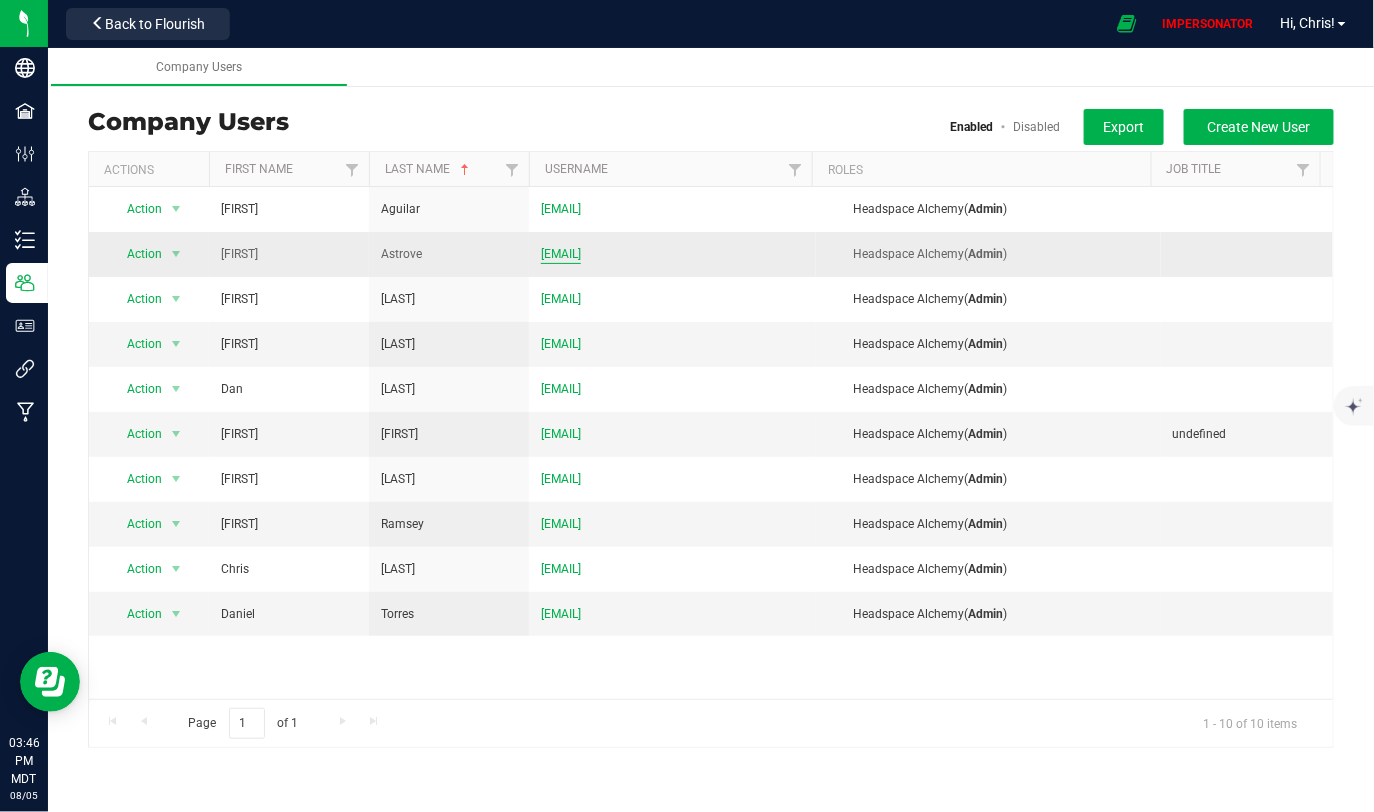 click on "glen@headspacealchemy.com" at bounding box center (561, 254) 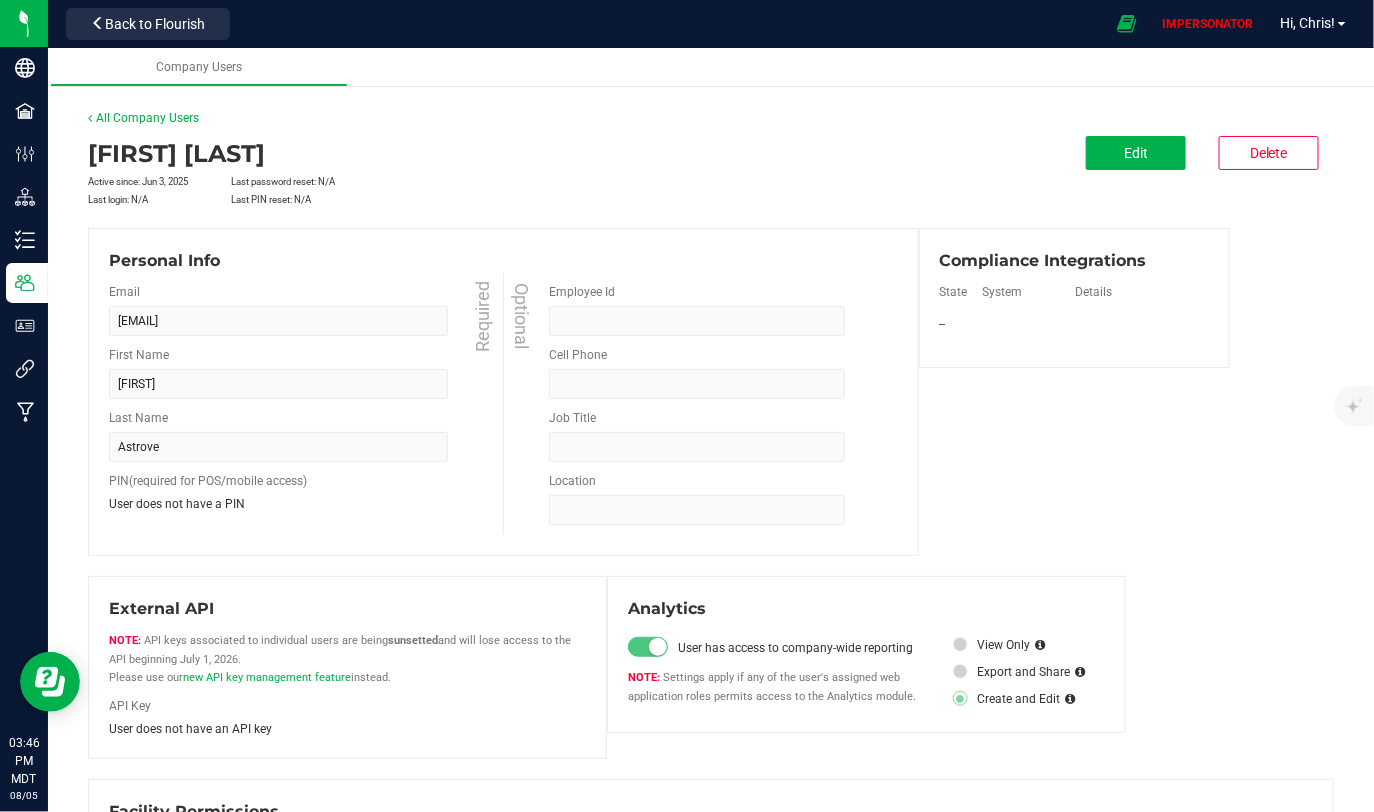 click on "Headspace Alchemy
Users
glen@headspacealchemy.com
All Company Users
Glen Astrove
Active since: Jun 3, 2025
Last password reset:
N/A
Last login:
N/A
Last PIN reset:
N/A" at bounding box center (711, 499) 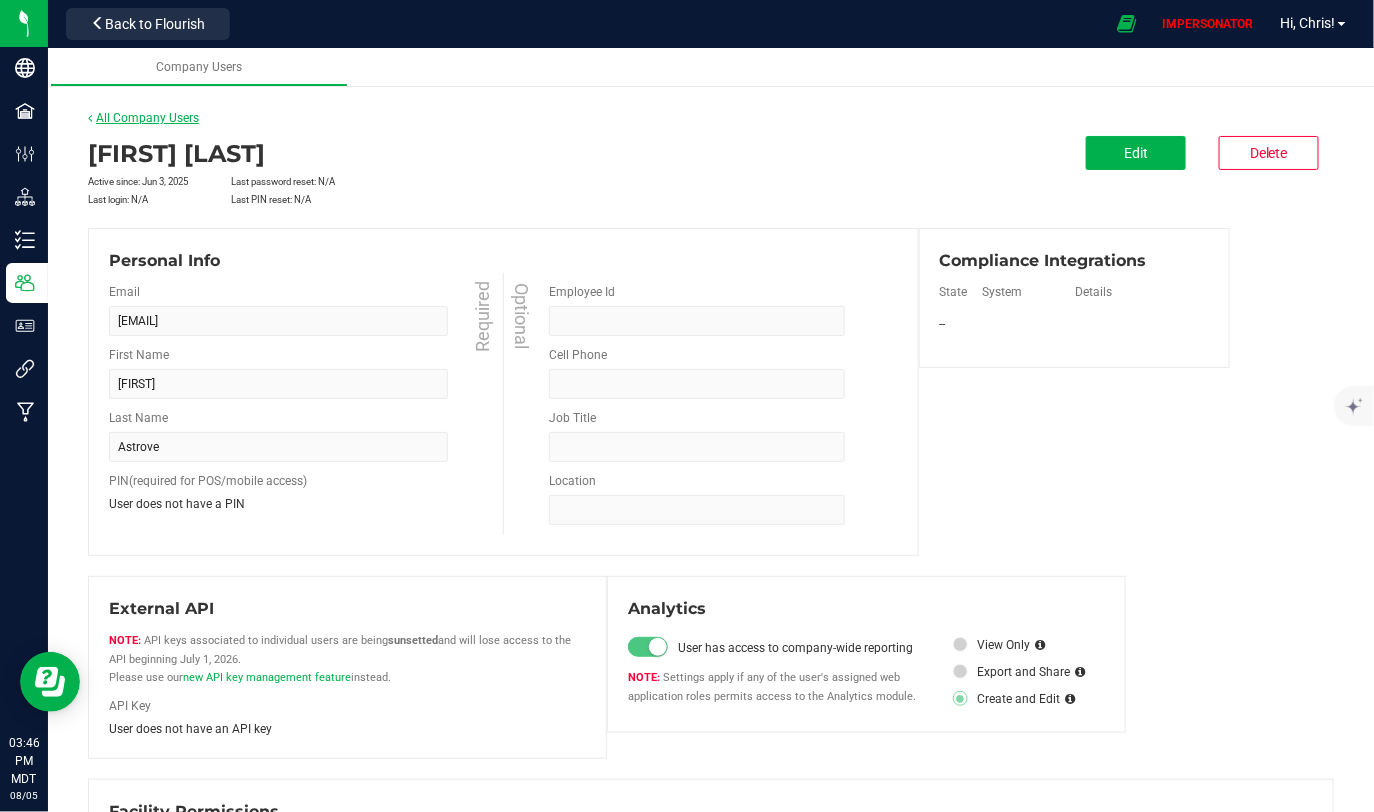 click on "All Company Users" at bounding box center [143, 118] 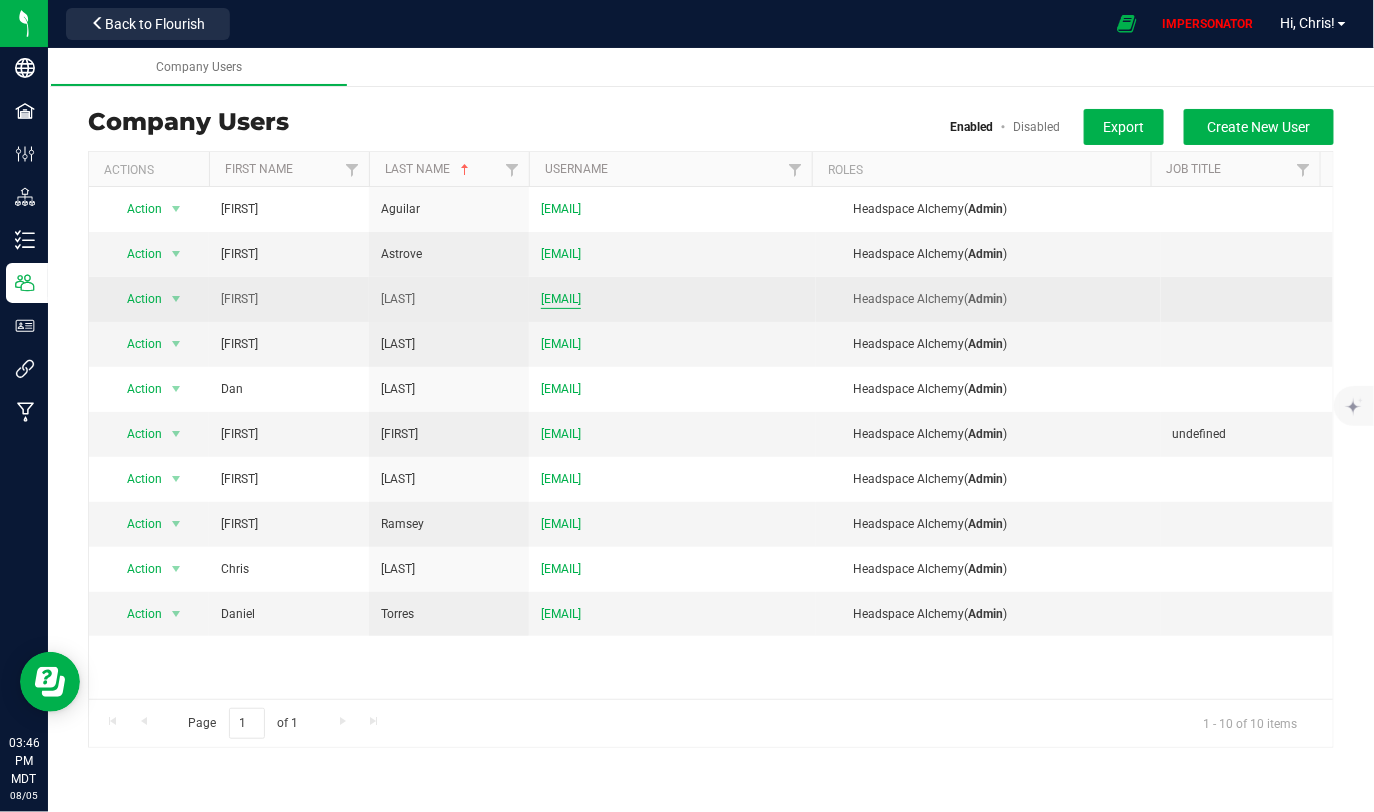 click on "antonio@headspacealchemy.com" at bounding box center (561, 299) 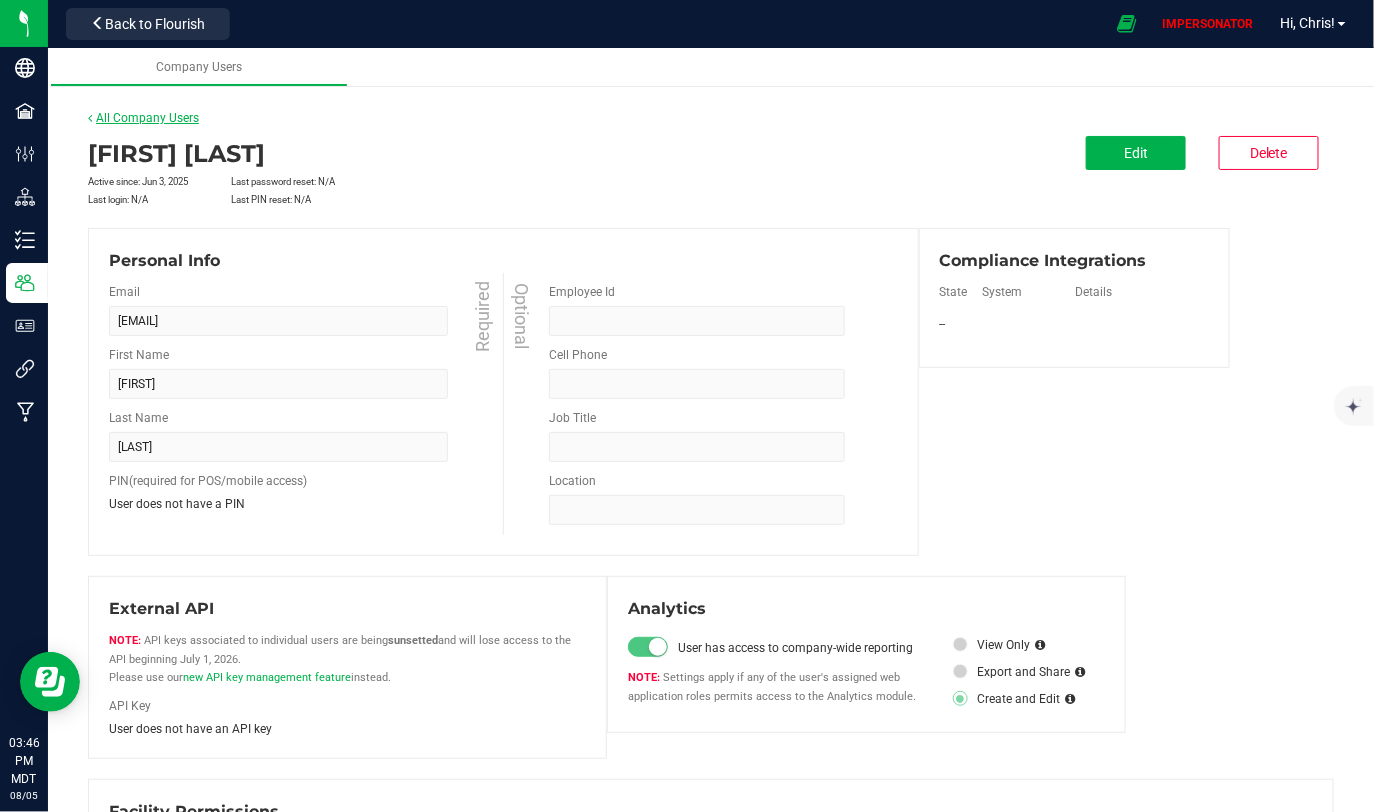 click on "All Company Users" at bounding box center (143, 118) 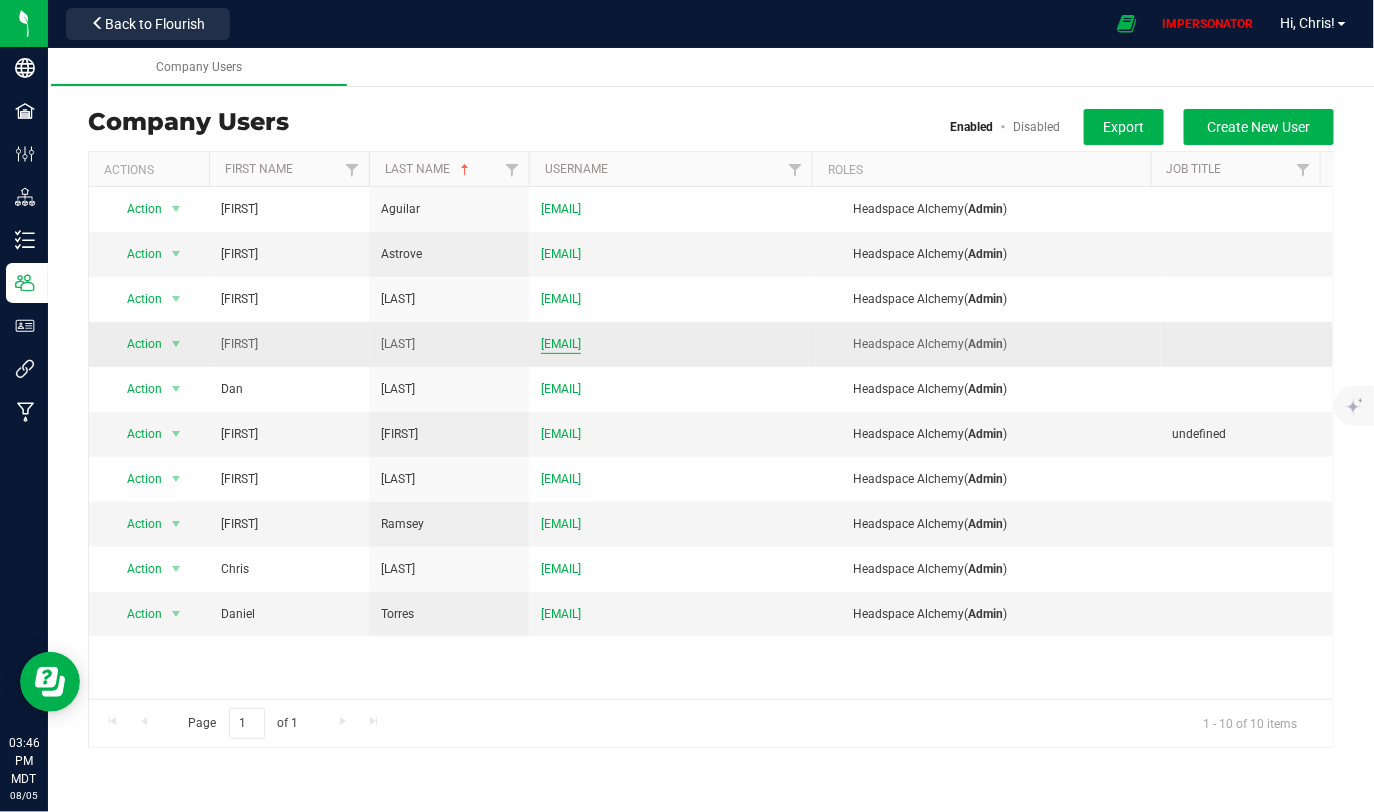 click on "rob@headspacealchemy.com" at bounding box center [561, 344] 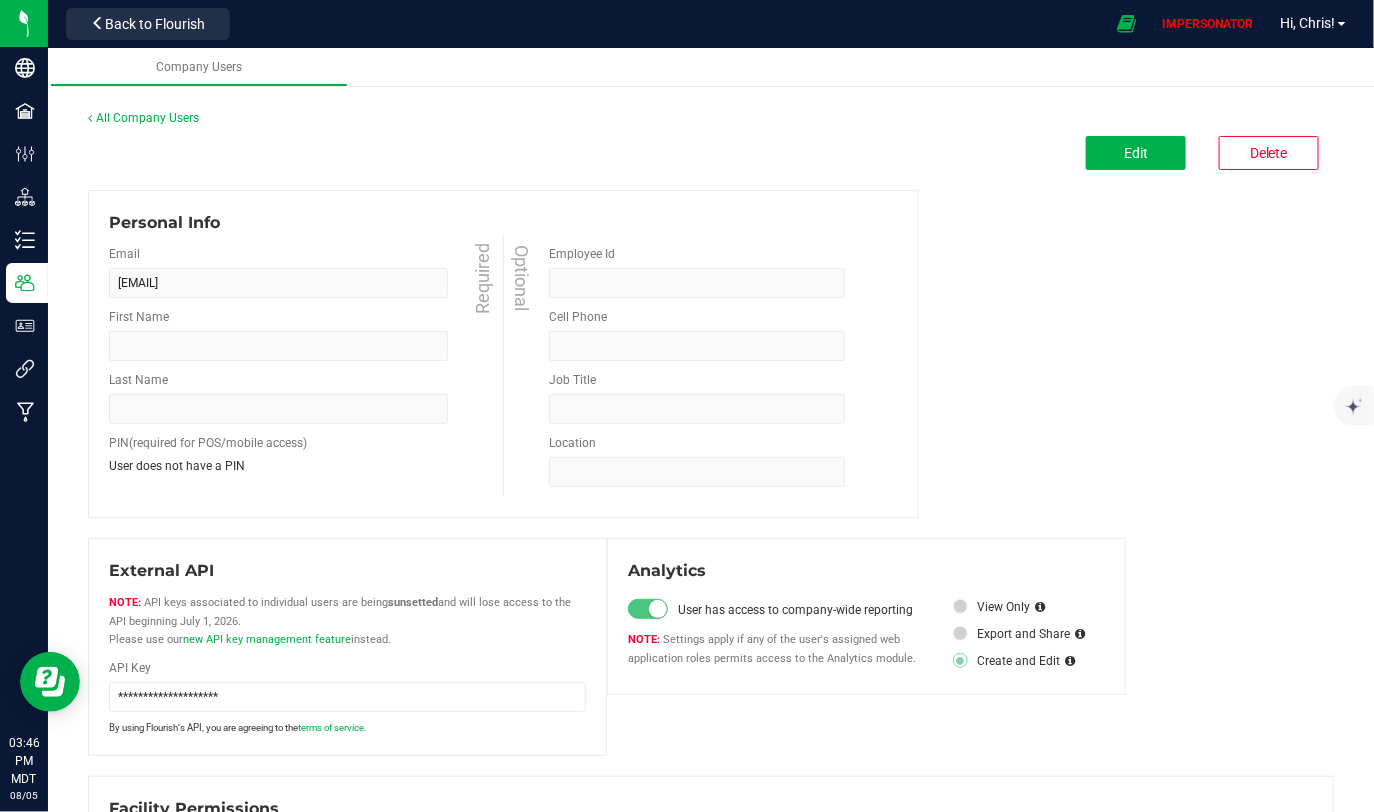 type on "Rob" 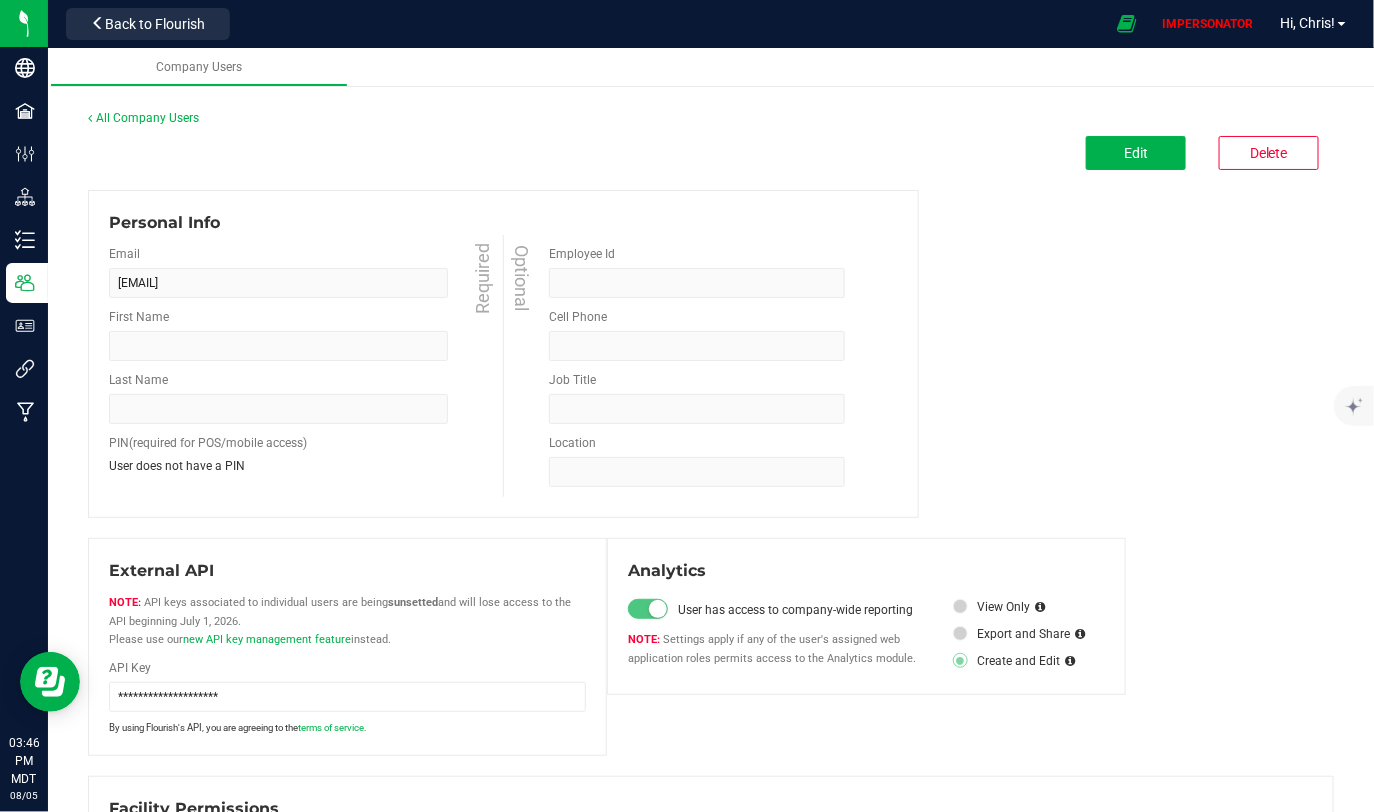 type on "Duran" 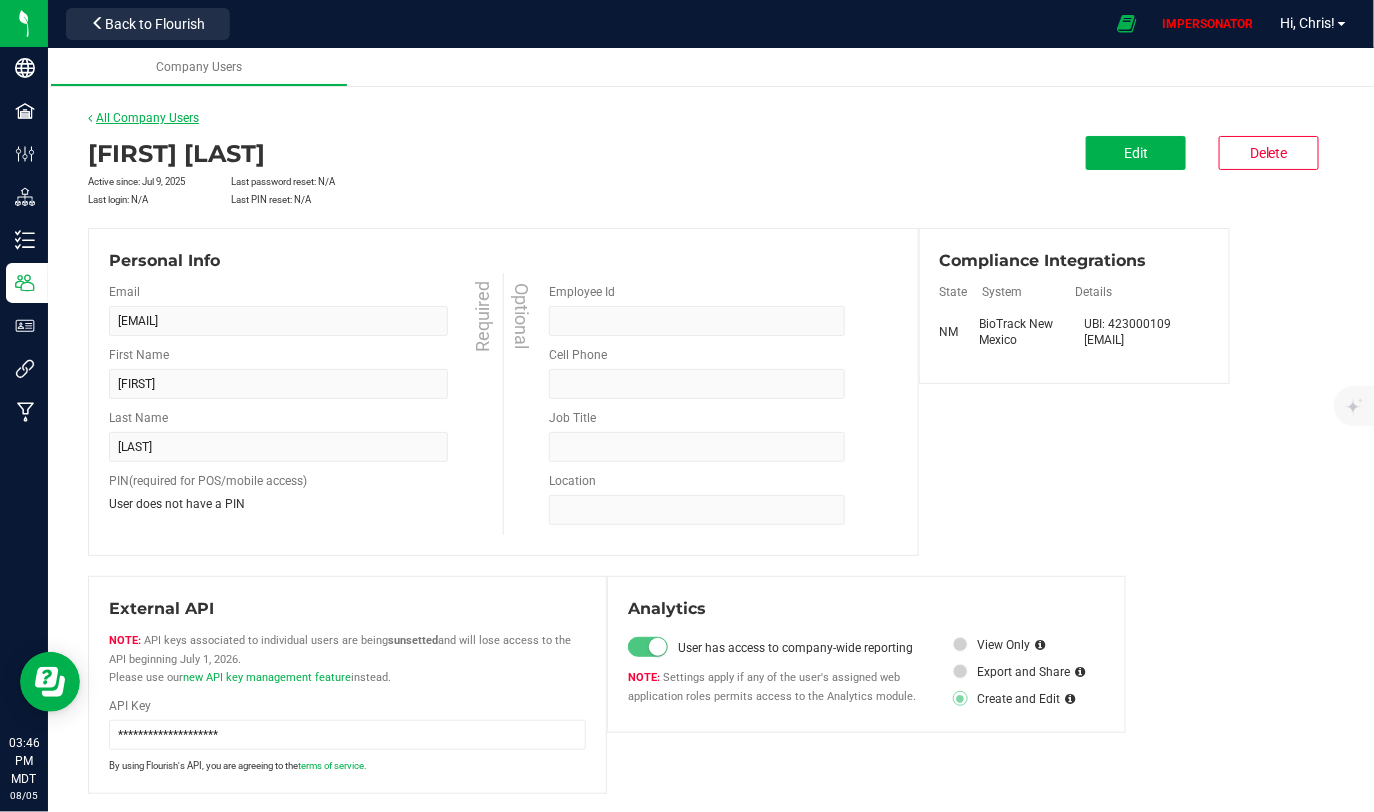 click on "All Company Users" at bounding box center (143, 118) 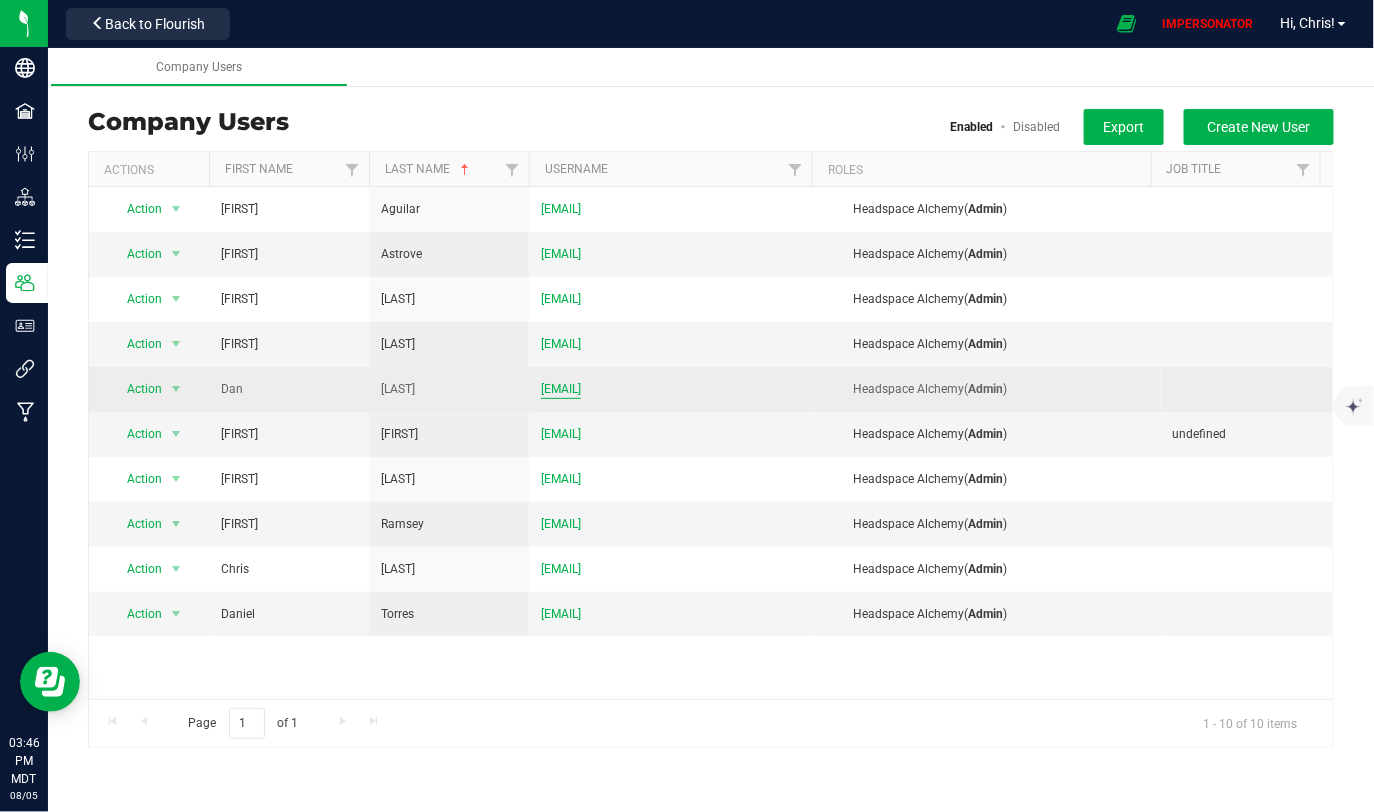 click on "dan@headspacealchemy.com" at bounding box center (561, 389) 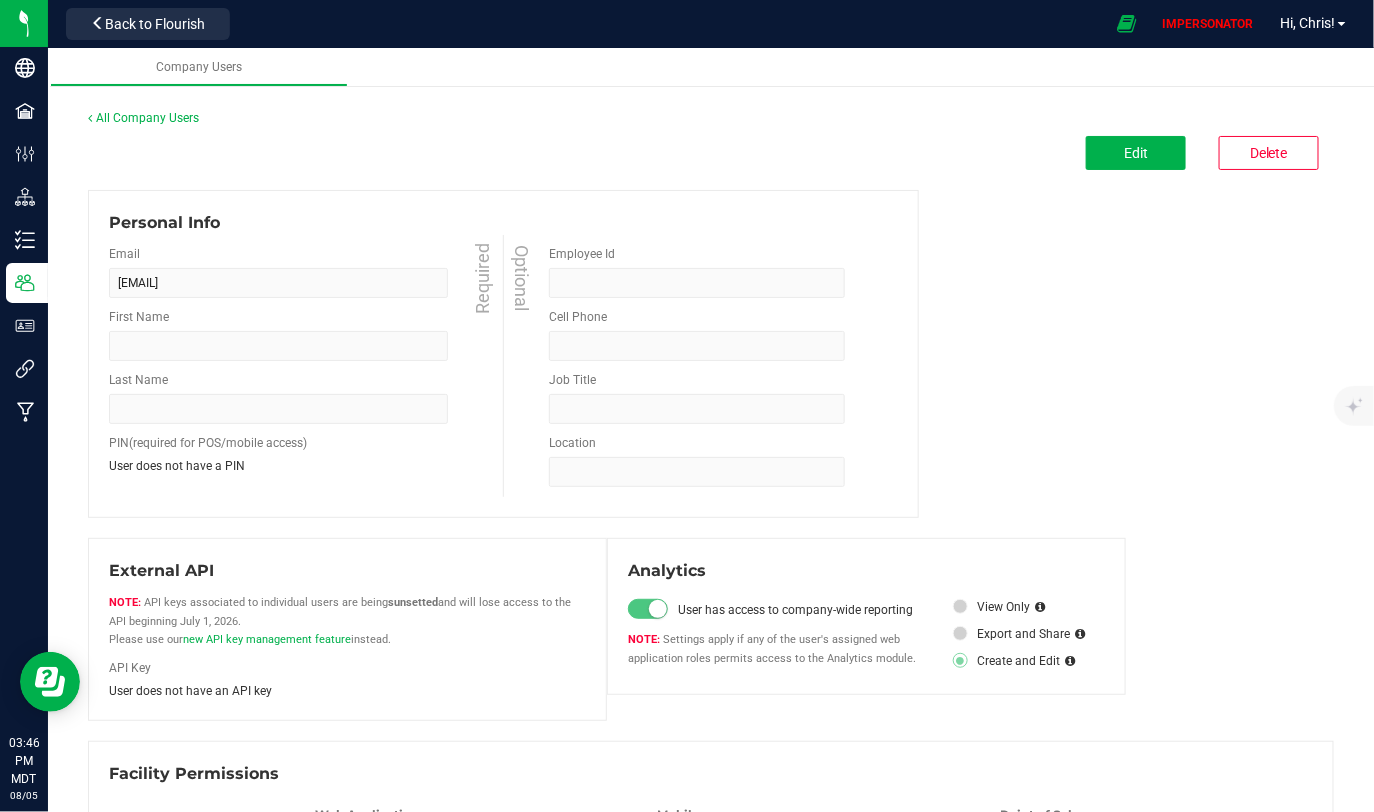 type on "Dan" 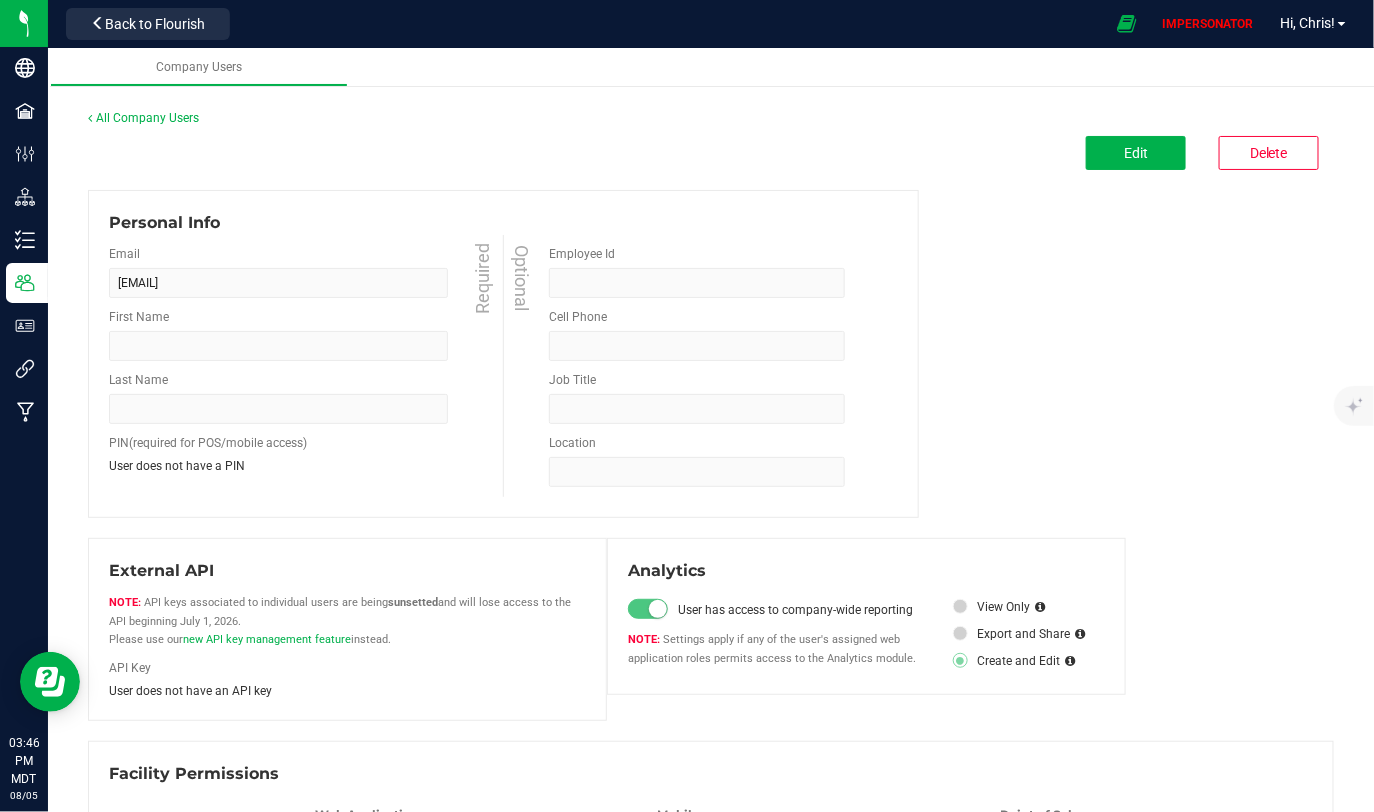 type on "Duran" 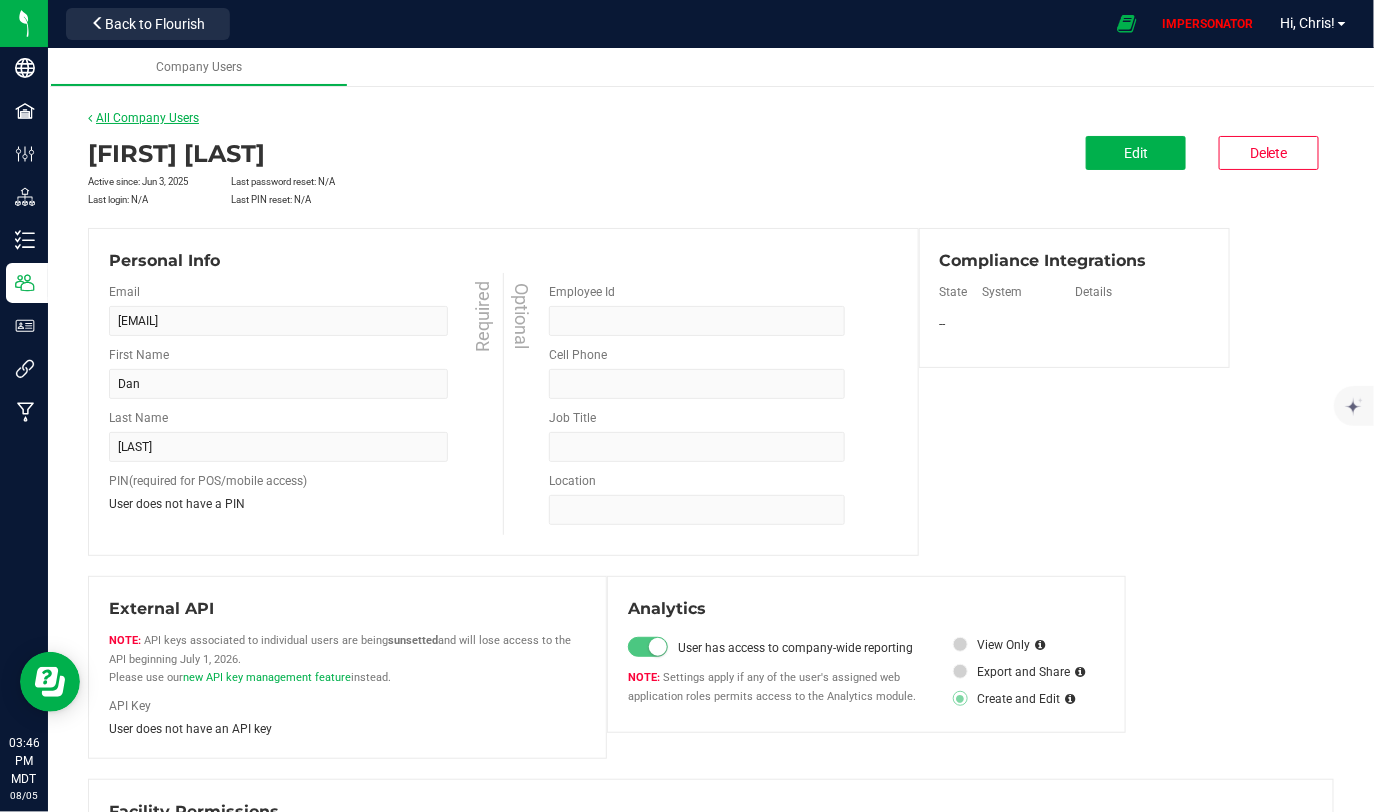 click on "All Company Users" at bounding box center (143, 118) 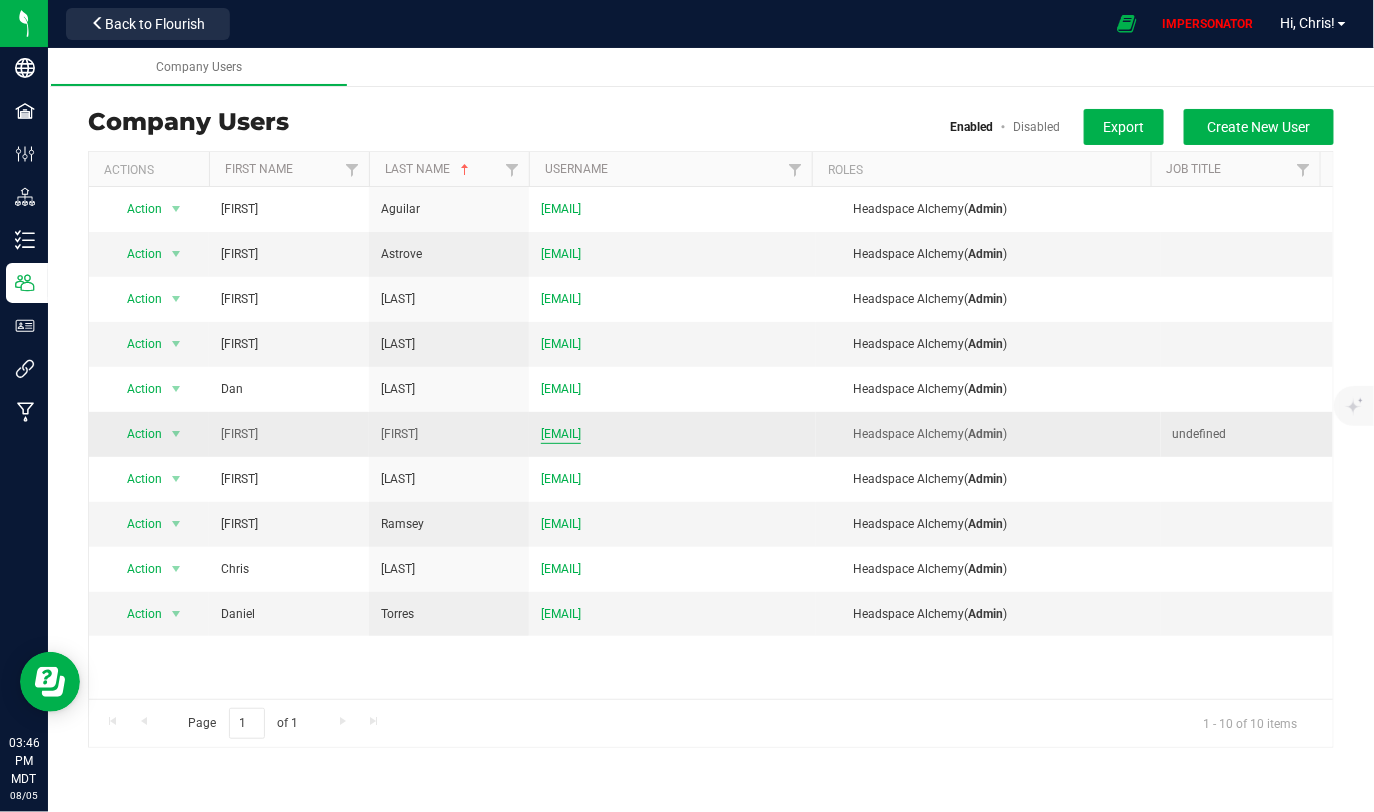 click on "kai@headspacealchemy.com" at bounding box center (561, 434) 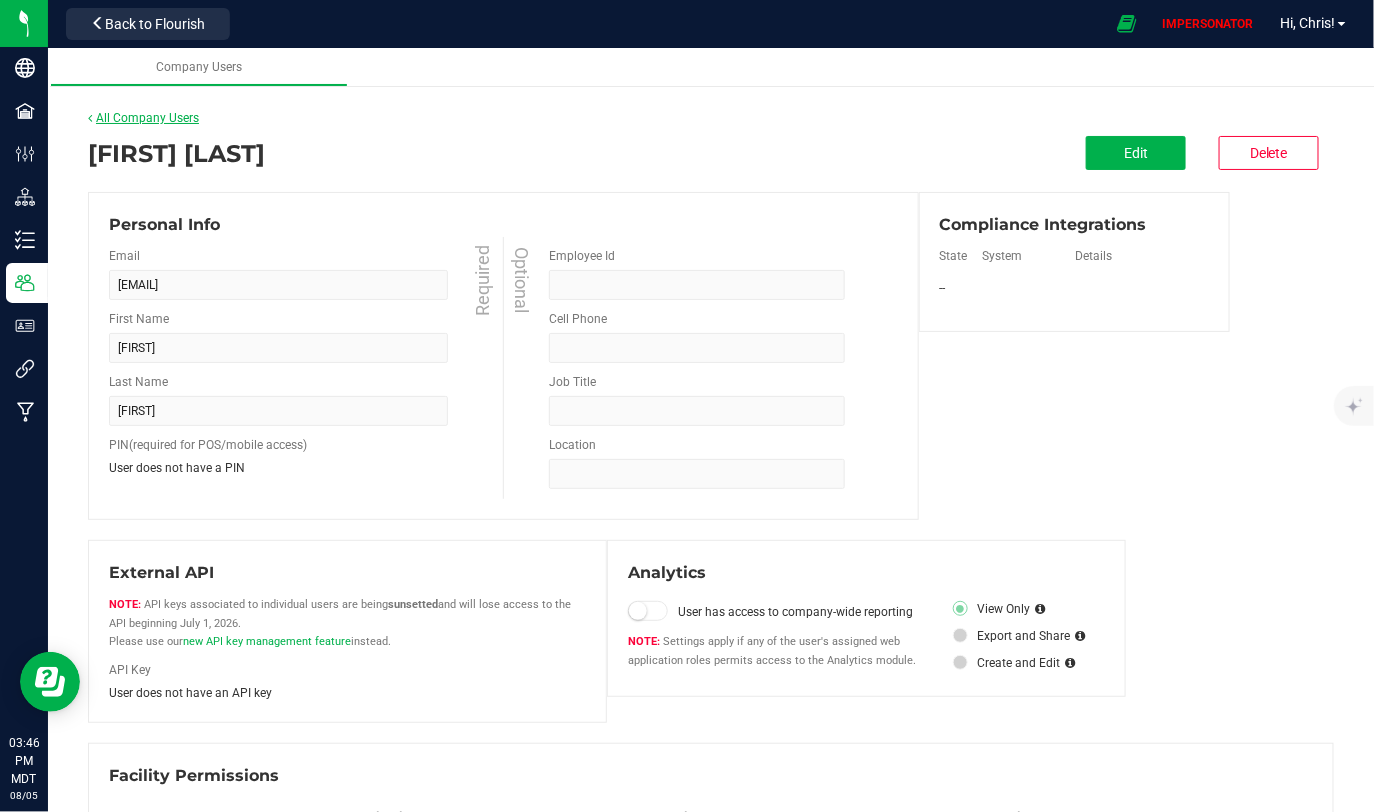 click on "All Company Users" at bounding box center (143, 118) 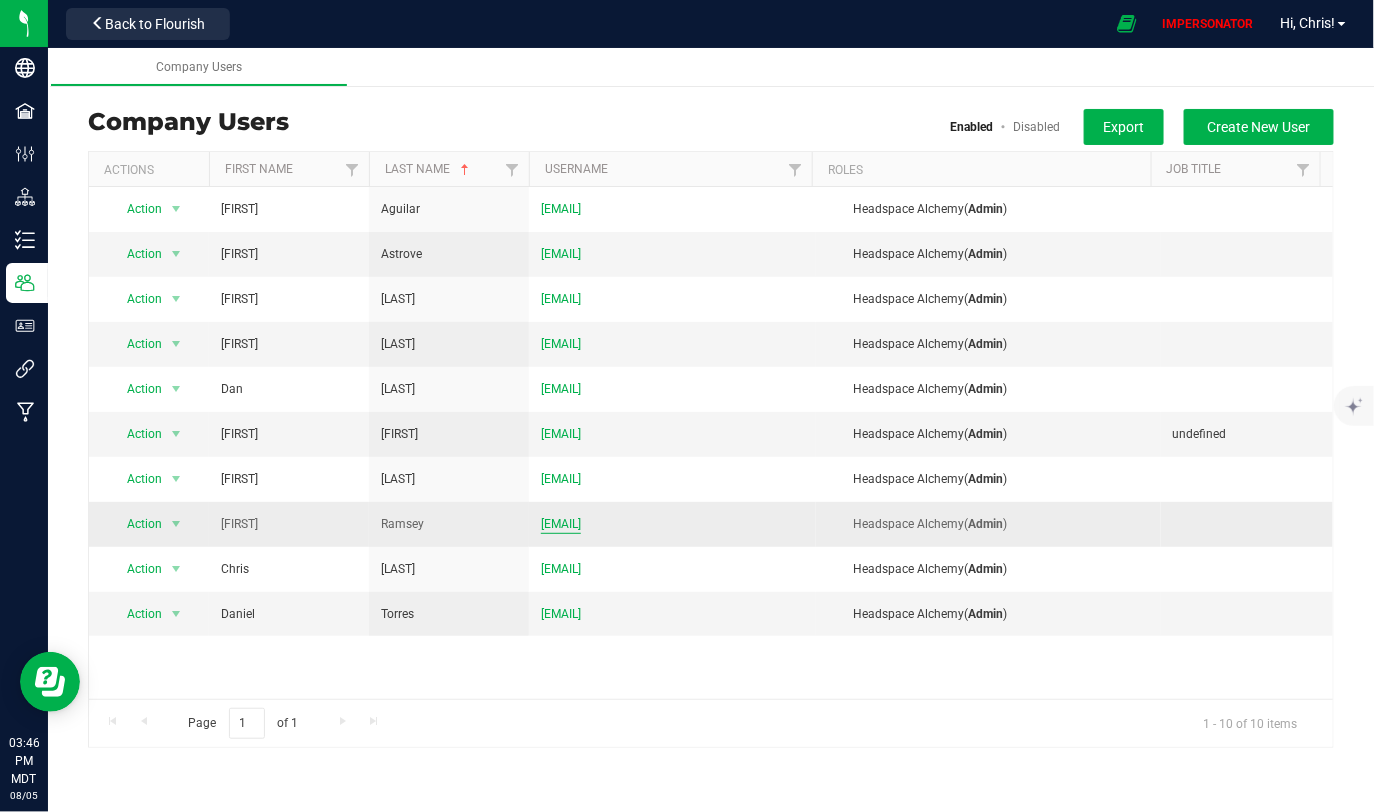 click on "inventory@headspacealchemy.com" at bounding box center (561, 524) 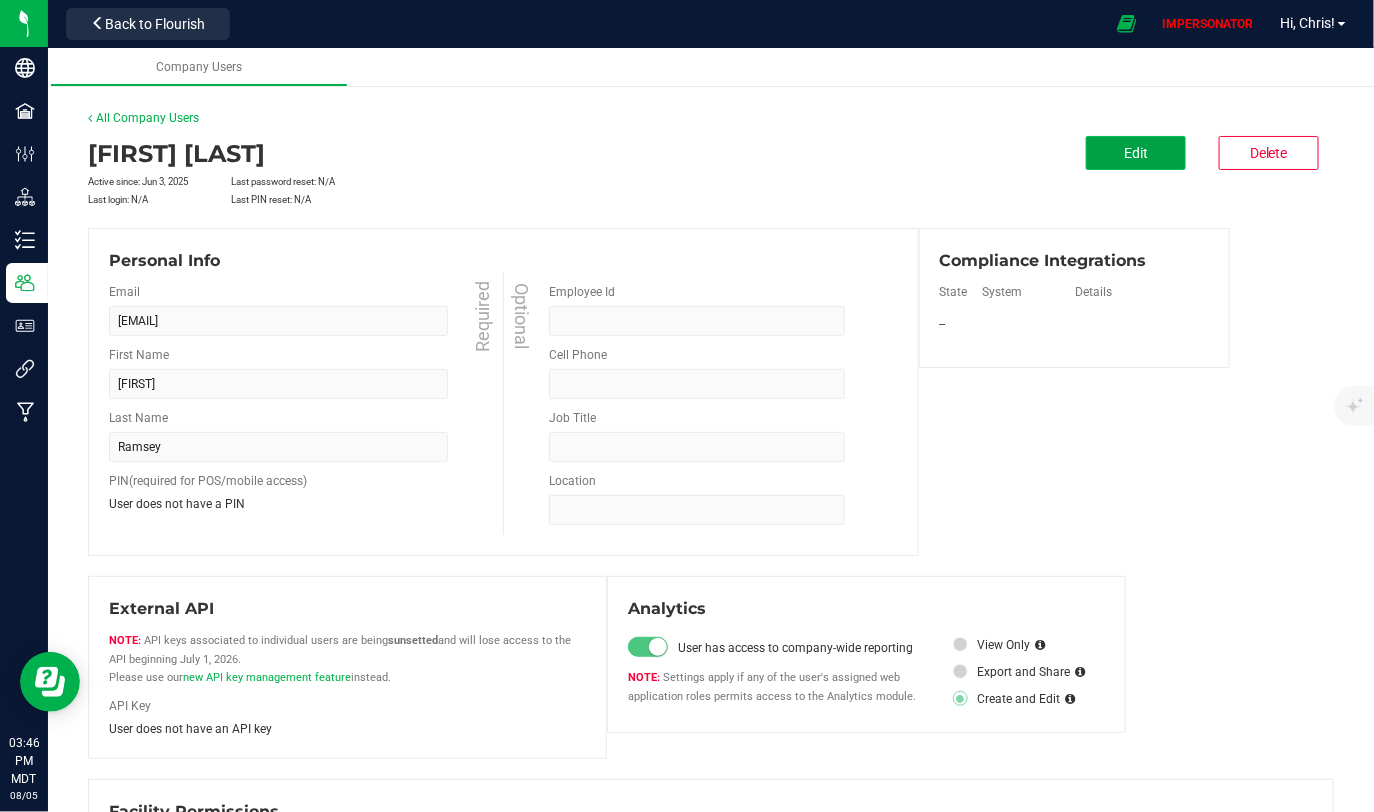 click on "Edit" at bounding box center (1136, 153) 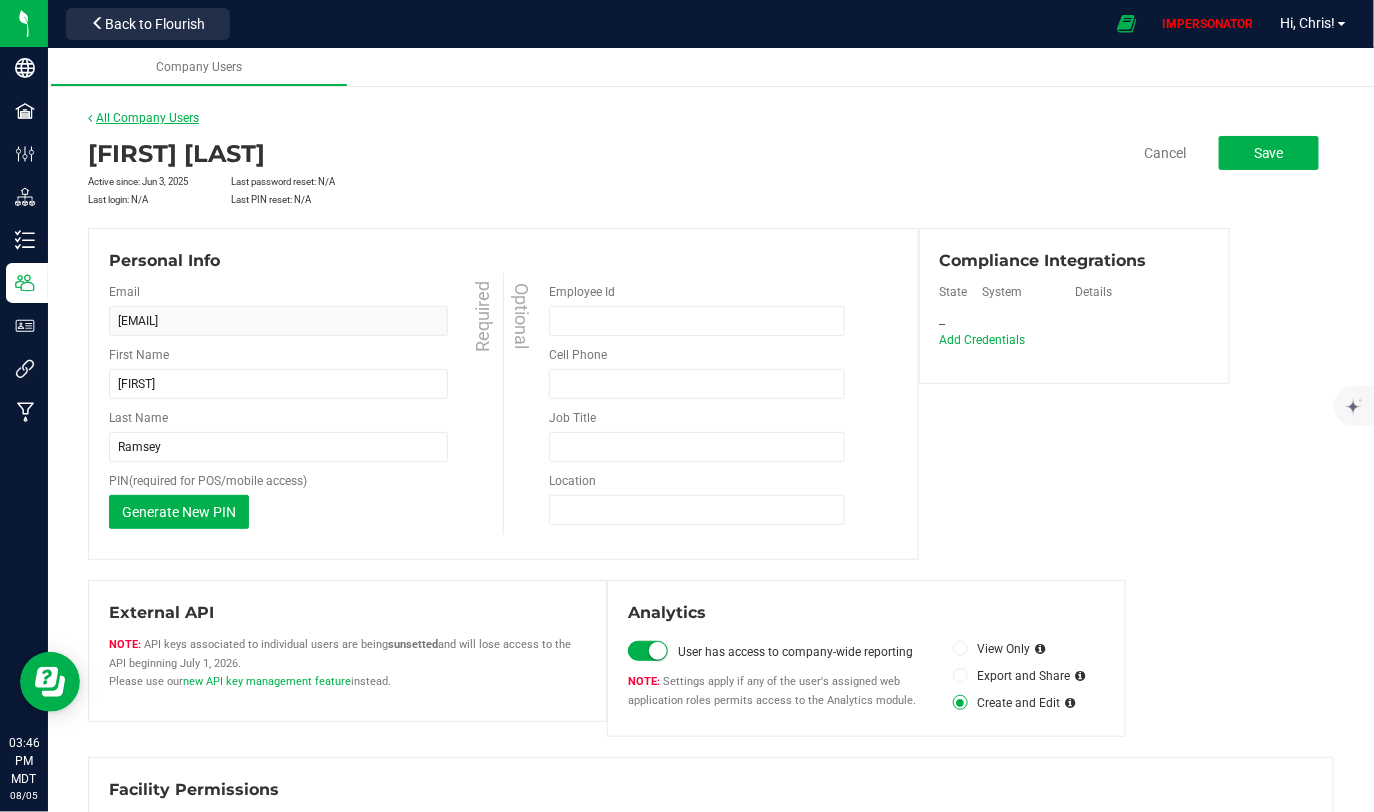 click on "All Company Users" at bounding box center (143, 118) 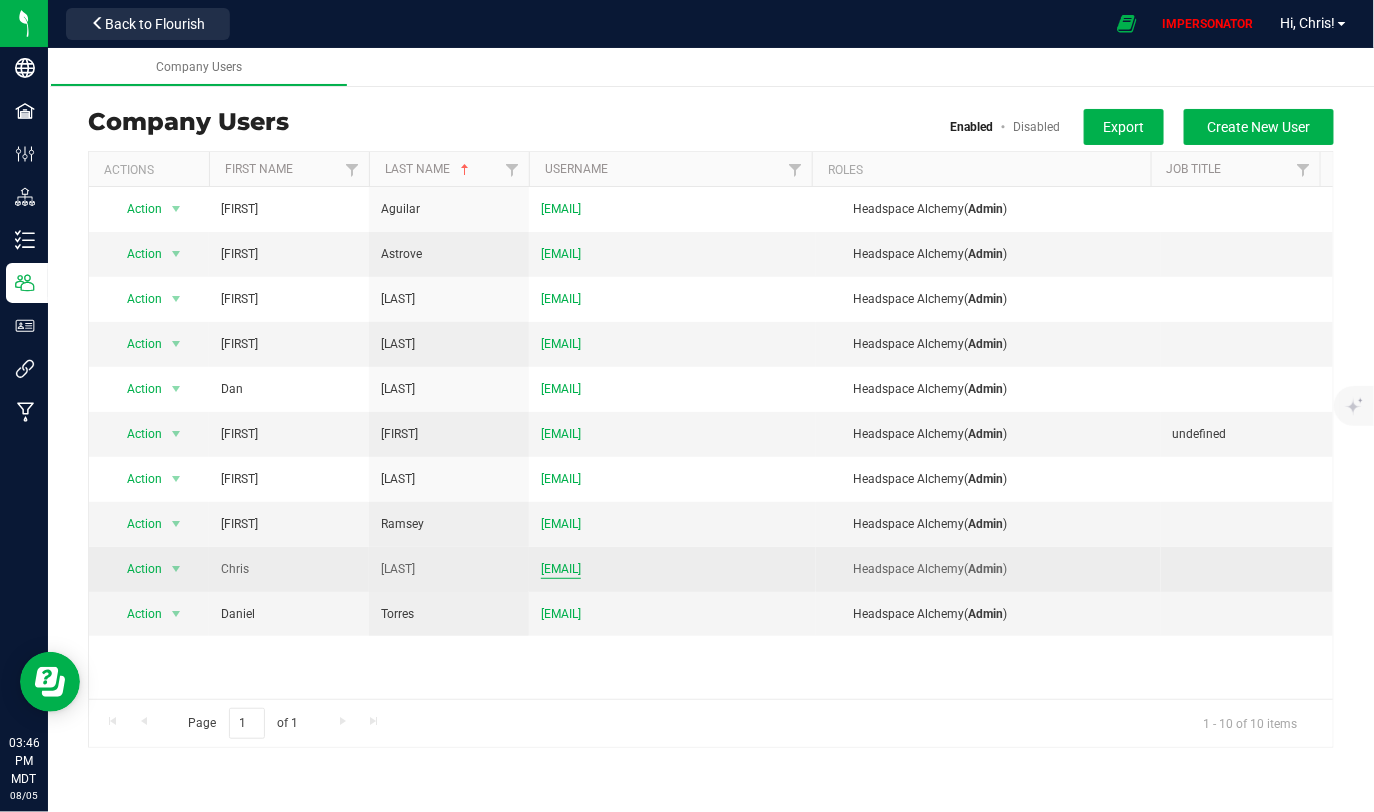 click on "[EMAIL]" at bounding box center (561, 569) 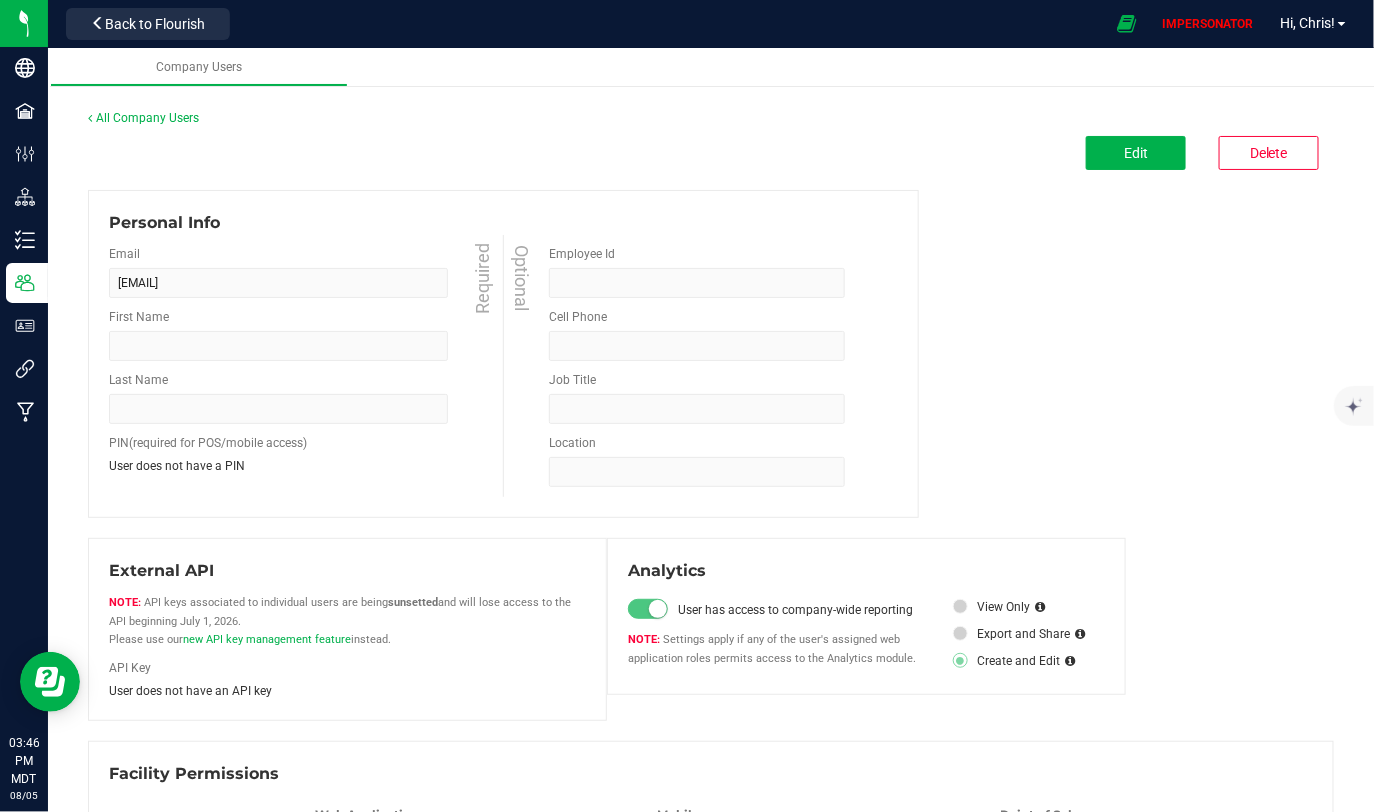 type on "Chris" 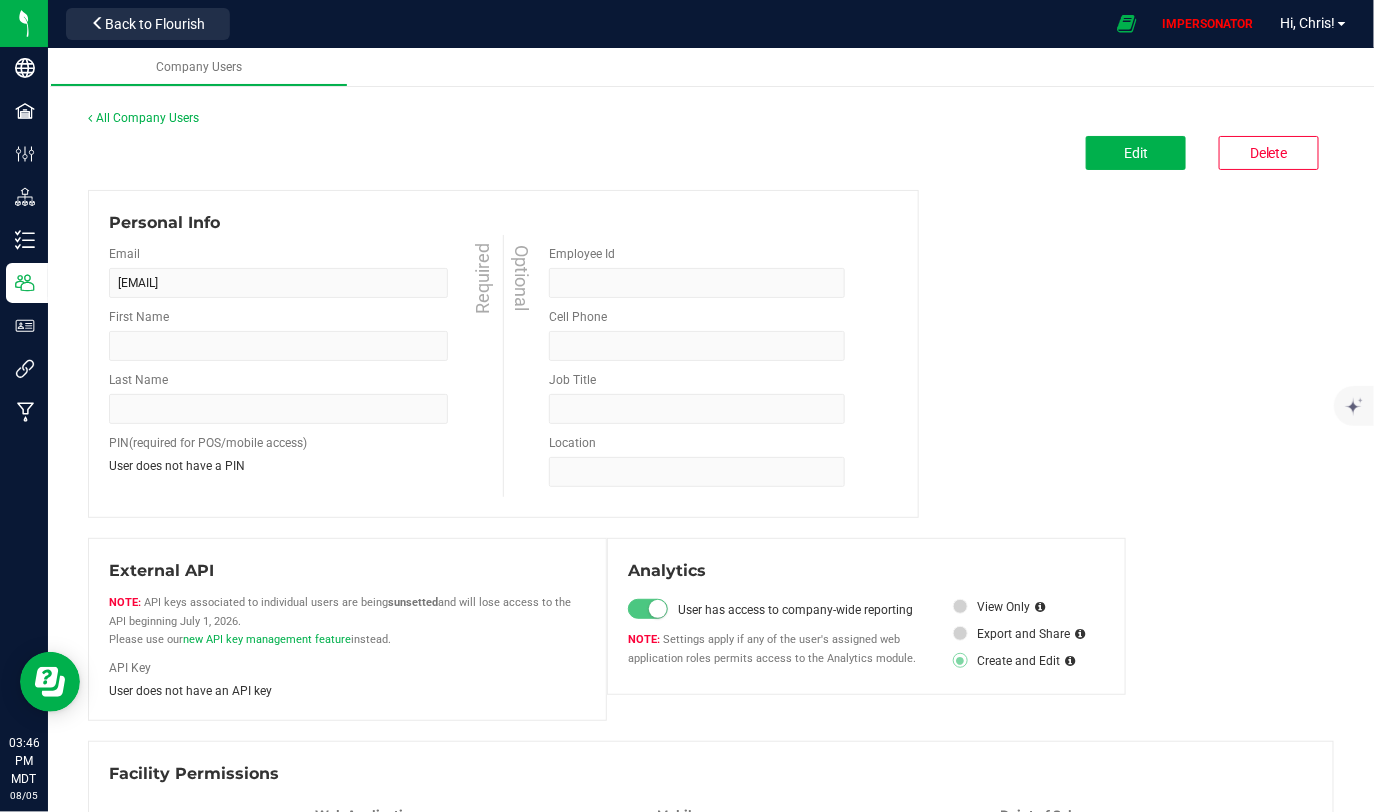 type on "Salcido" 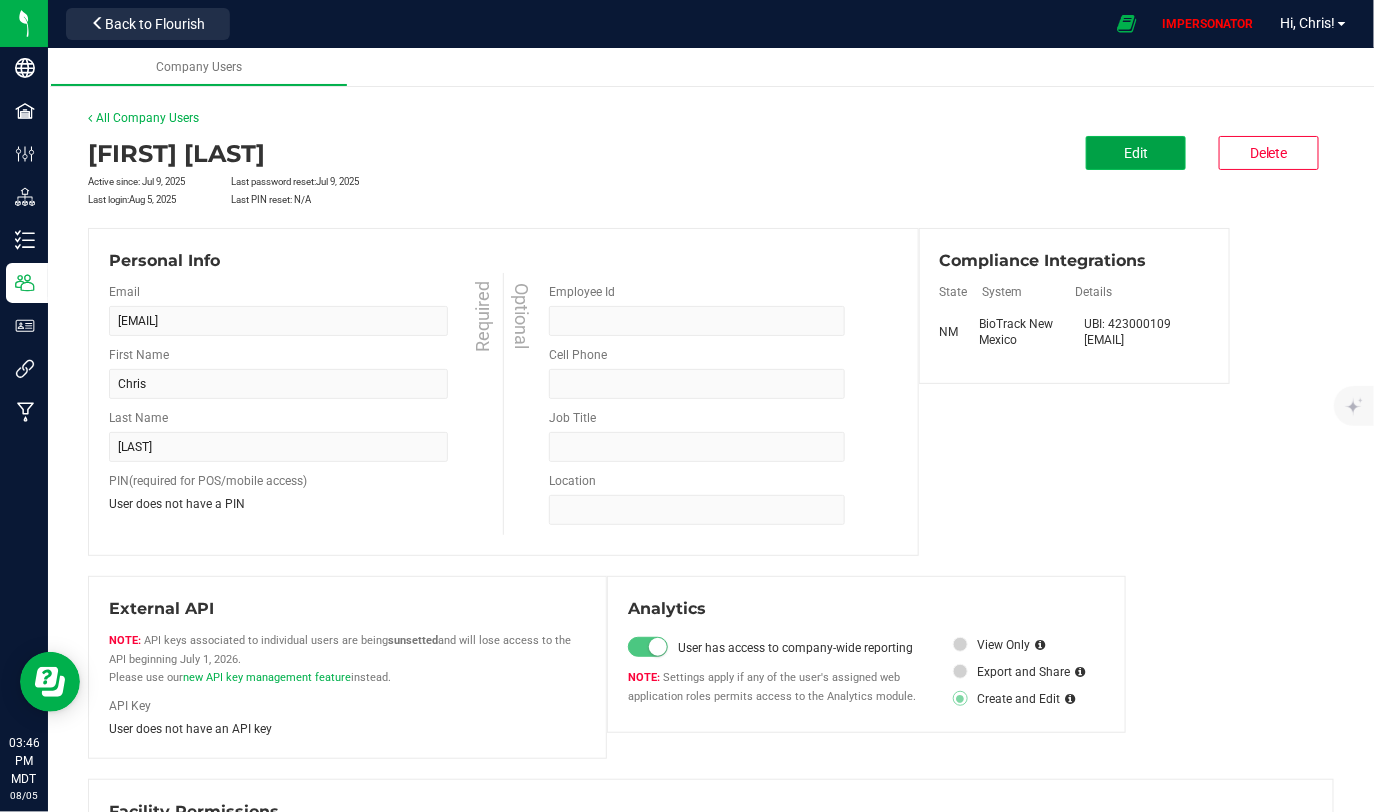 click on "Edit" at bounding box center [1136, 153] 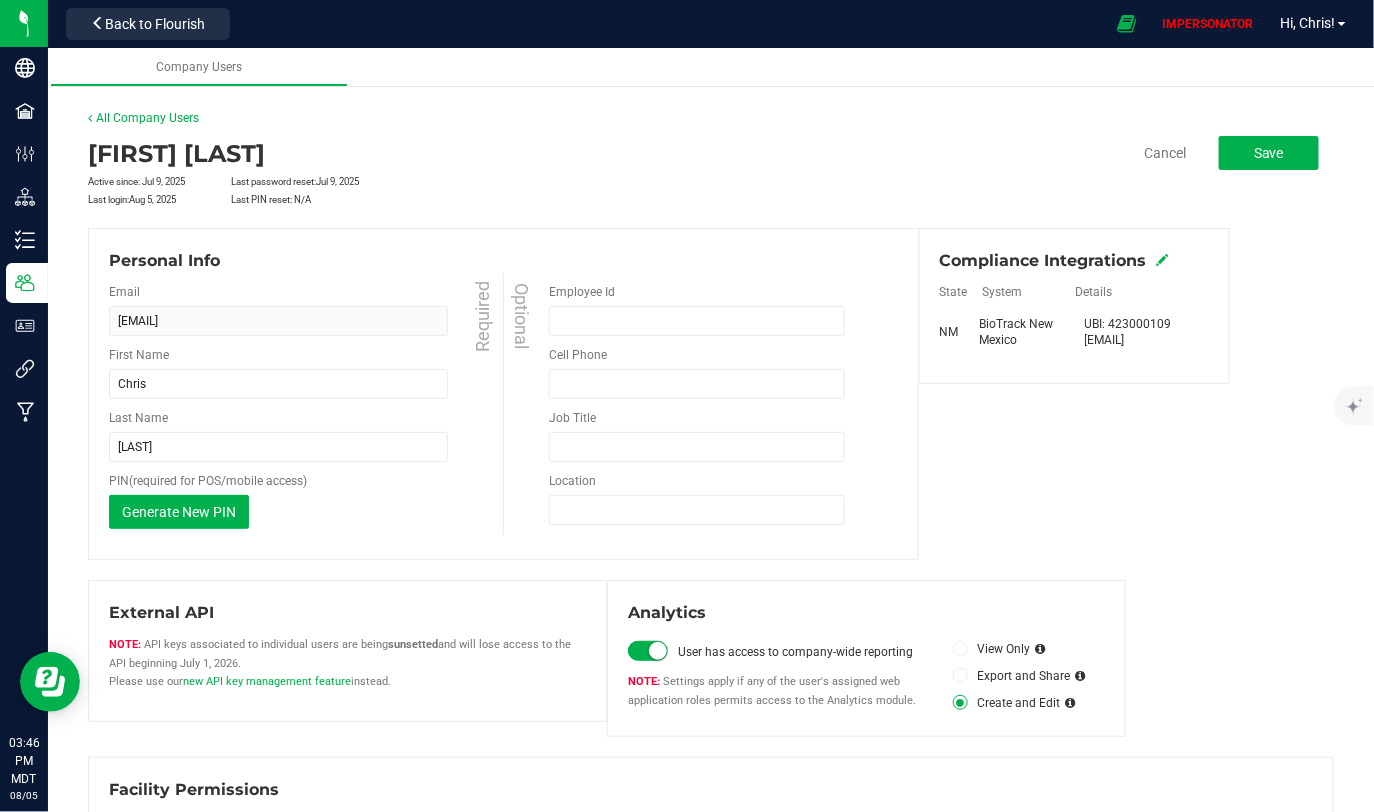 click at bounding box center (1163, 260) 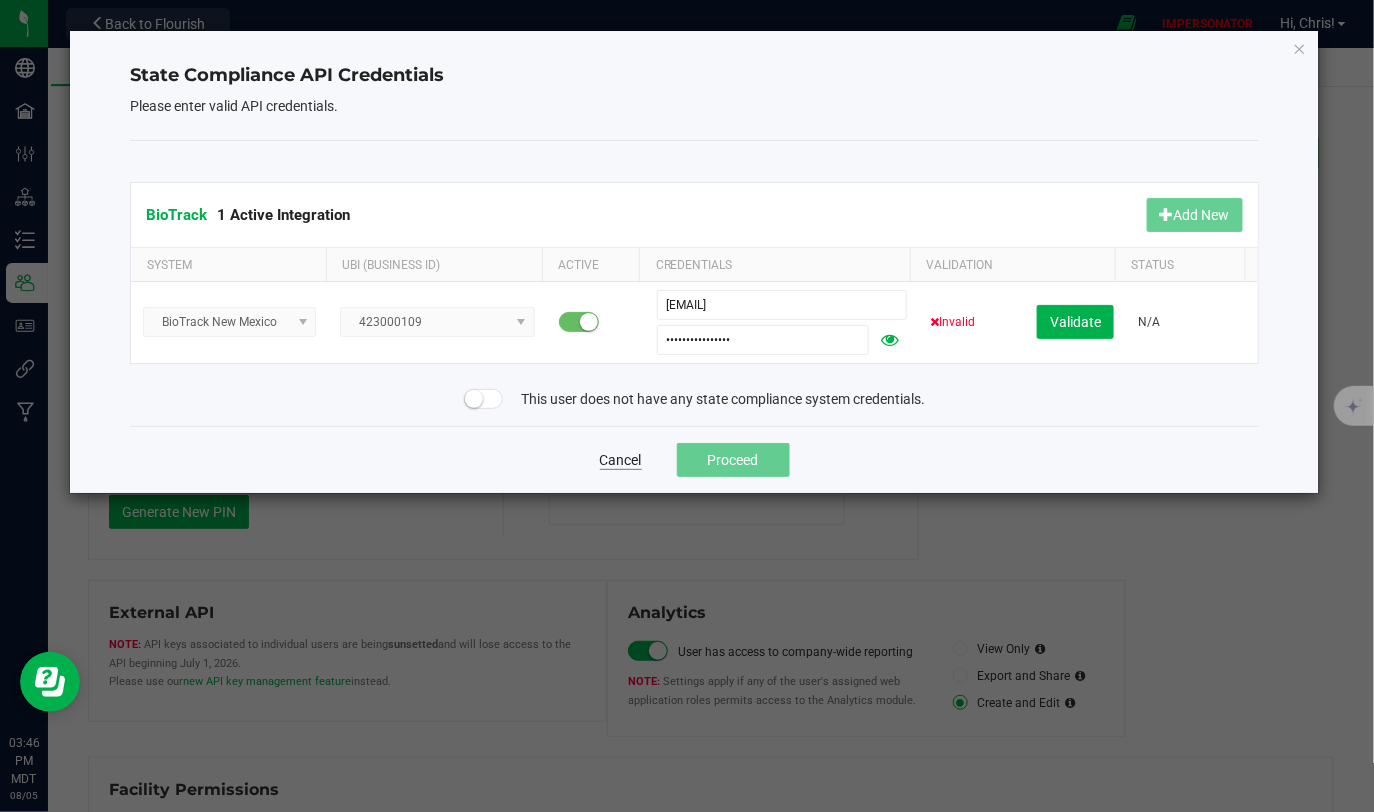 click on "Cancel" 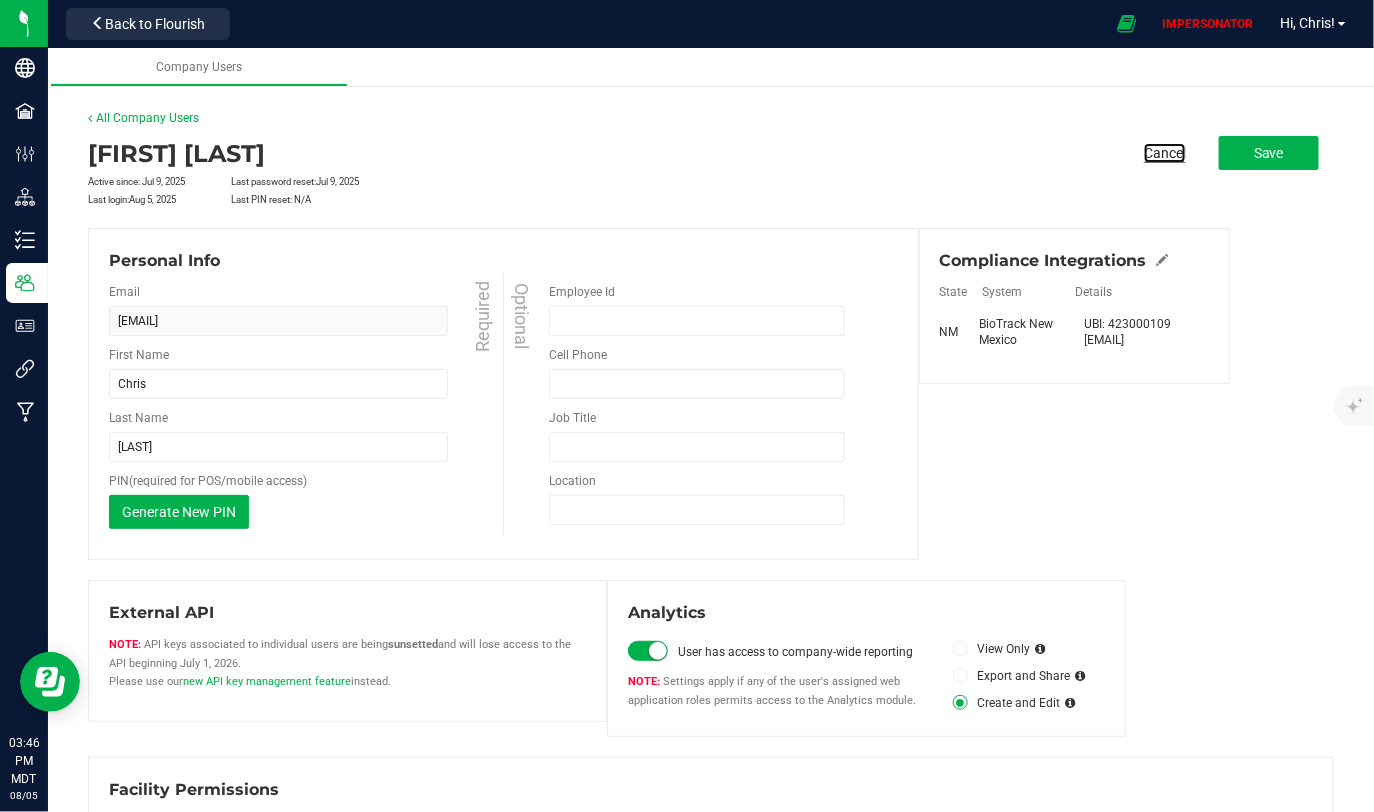 click on "Cancel" at bounding box center (1165, 153) 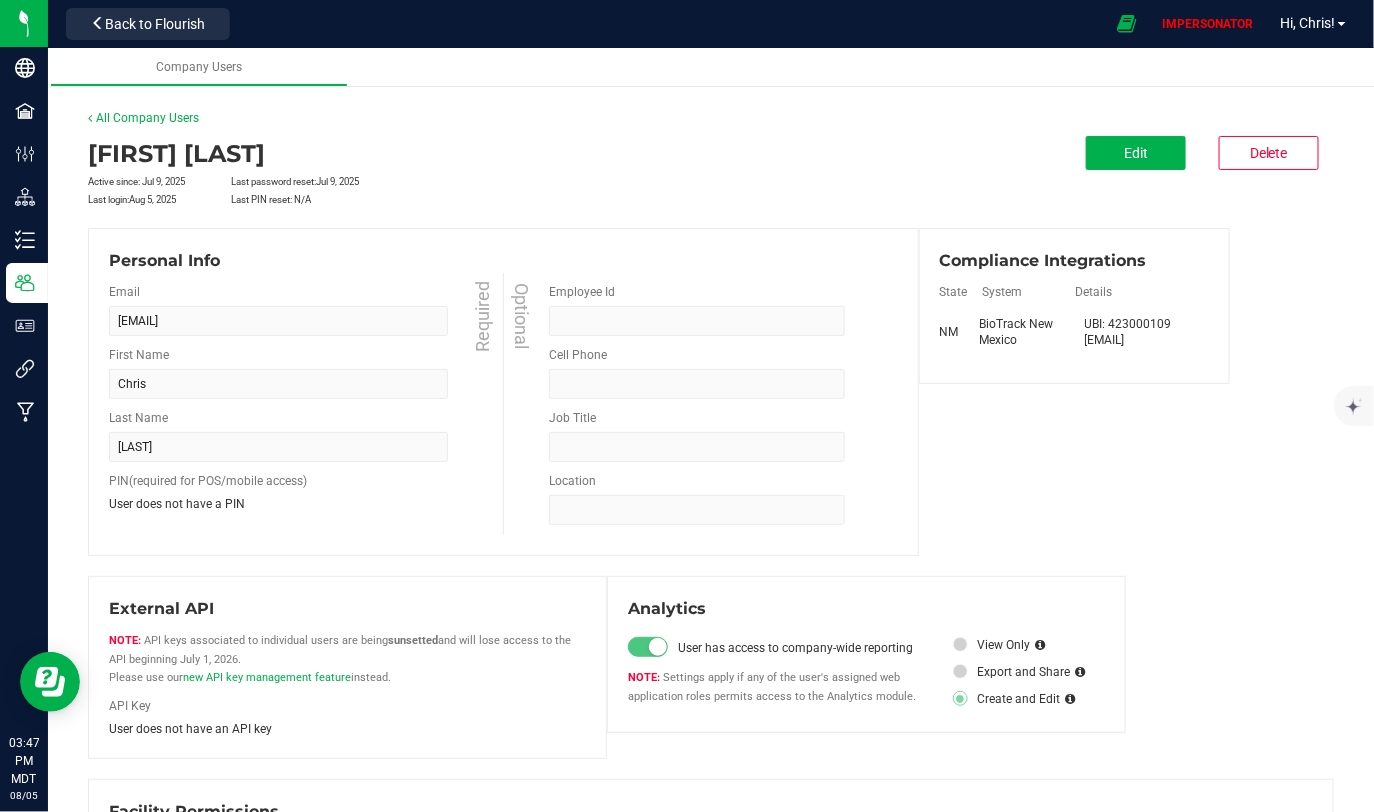 drag, startPoint x: 1085, startPoint y: 331, endPoint x: 1177, endPoint y: 341, distance: 92.541885 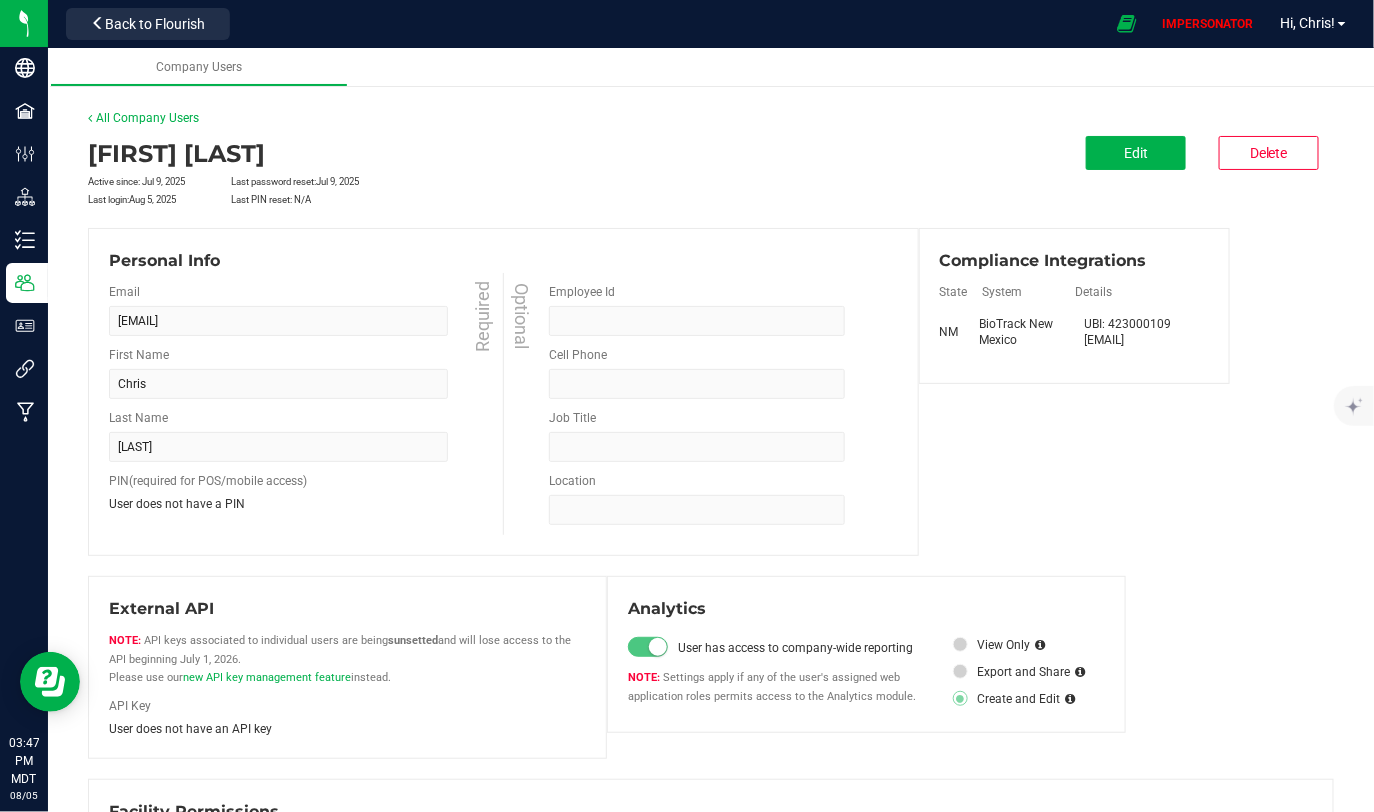 click on "duran4444@yahoo.com" at bounding box center [1128, 340] 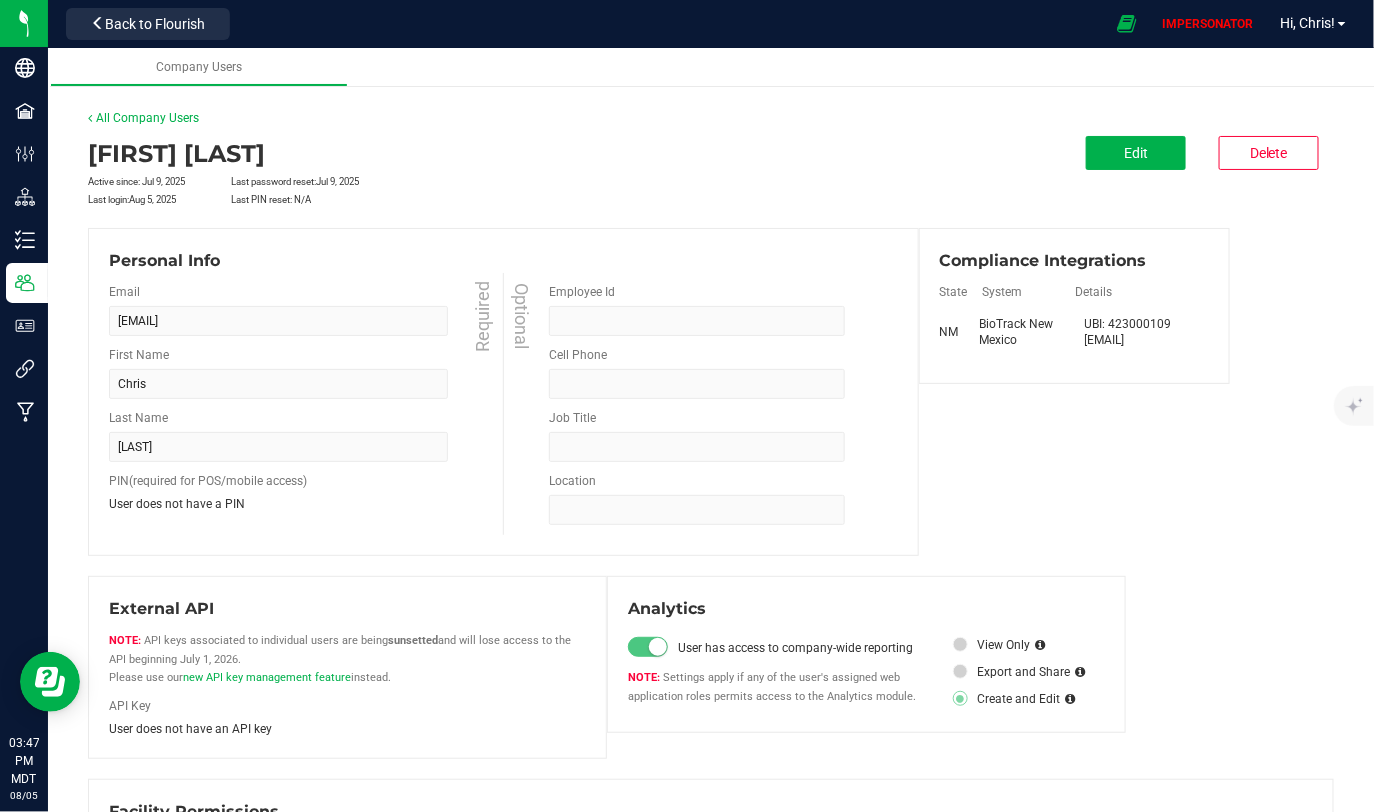 click on "duran4444@yahoo.com" at bounding box center [1128, 340] 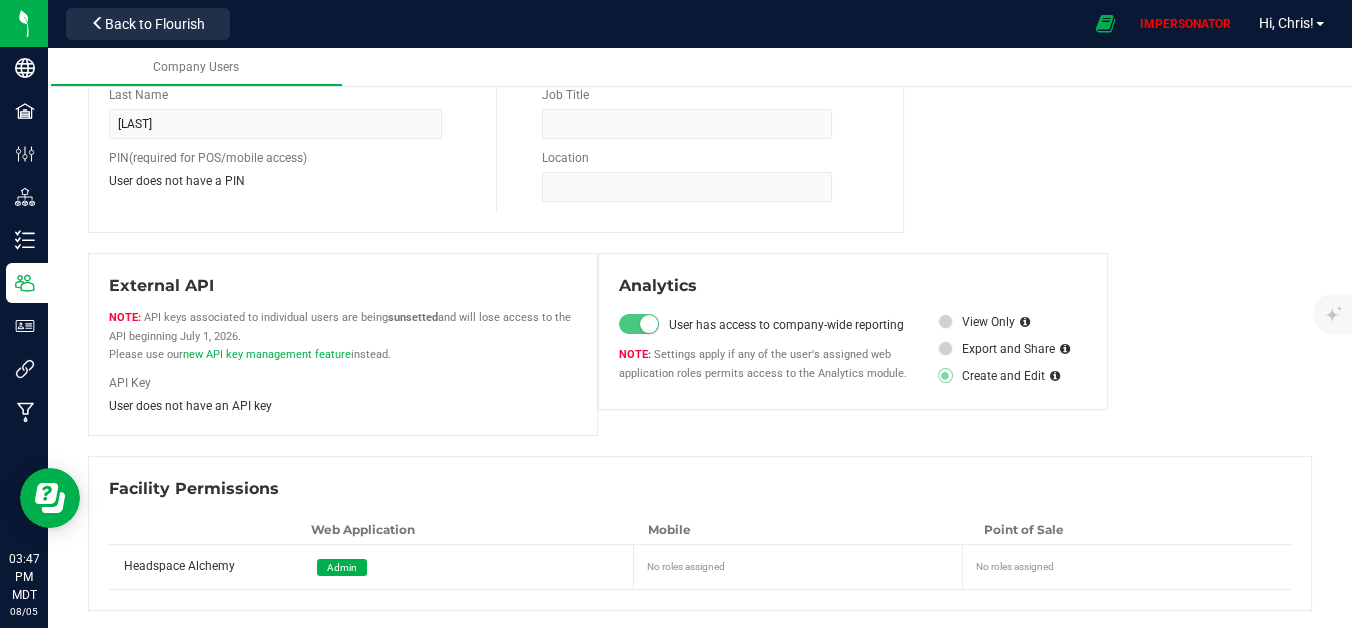 scroll, scrollTop: 0, scrollLeft: 0, axis: both 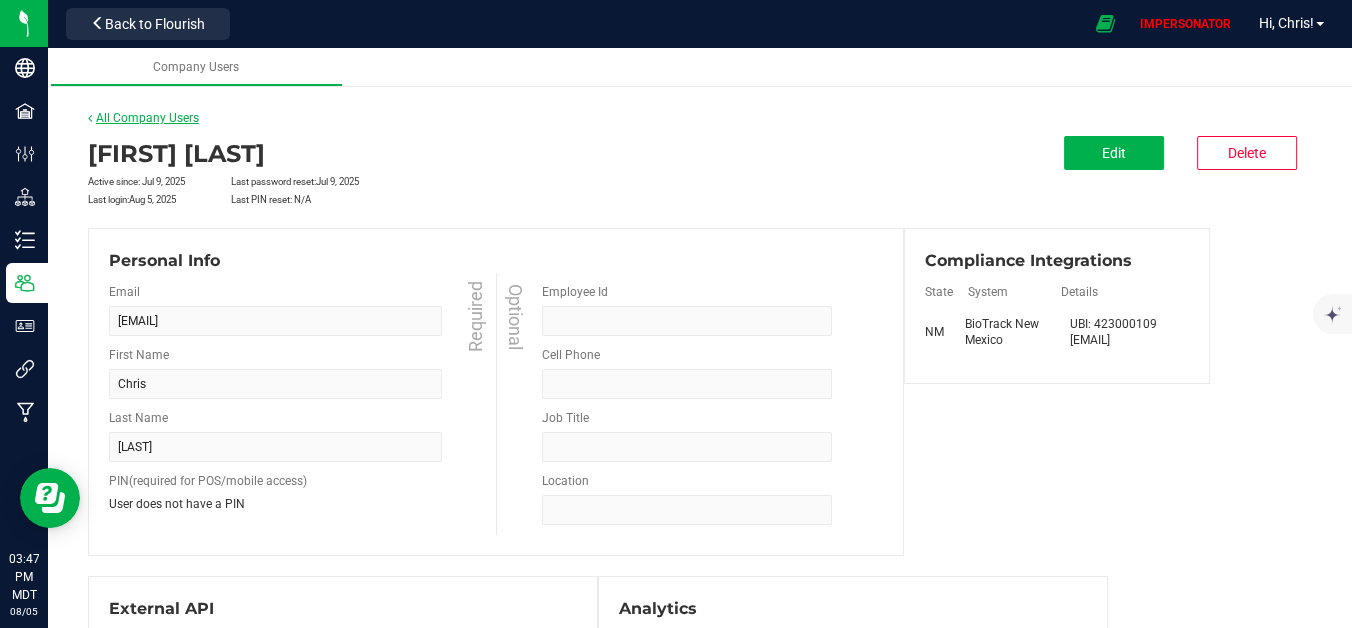 click on "All Company Users" at bounding box center [143, 118] 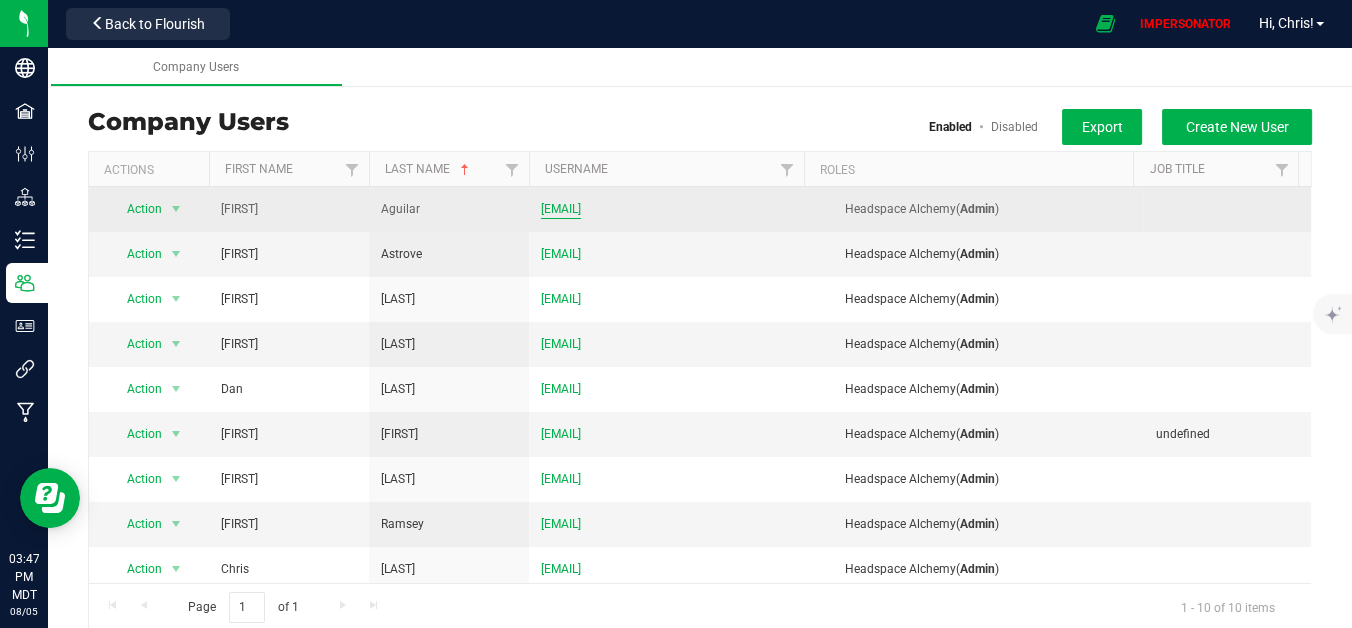 click on "angel@headspacealchemy.com" at bounding box center [561, 209] 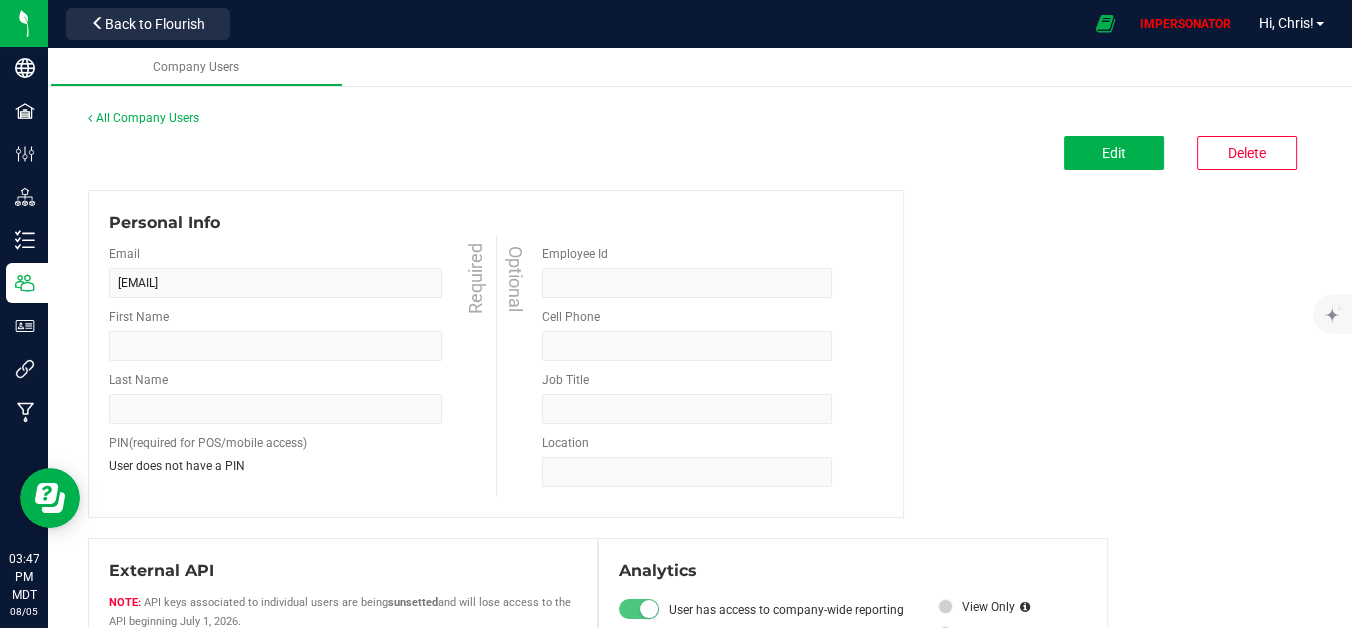 type on "Angel" 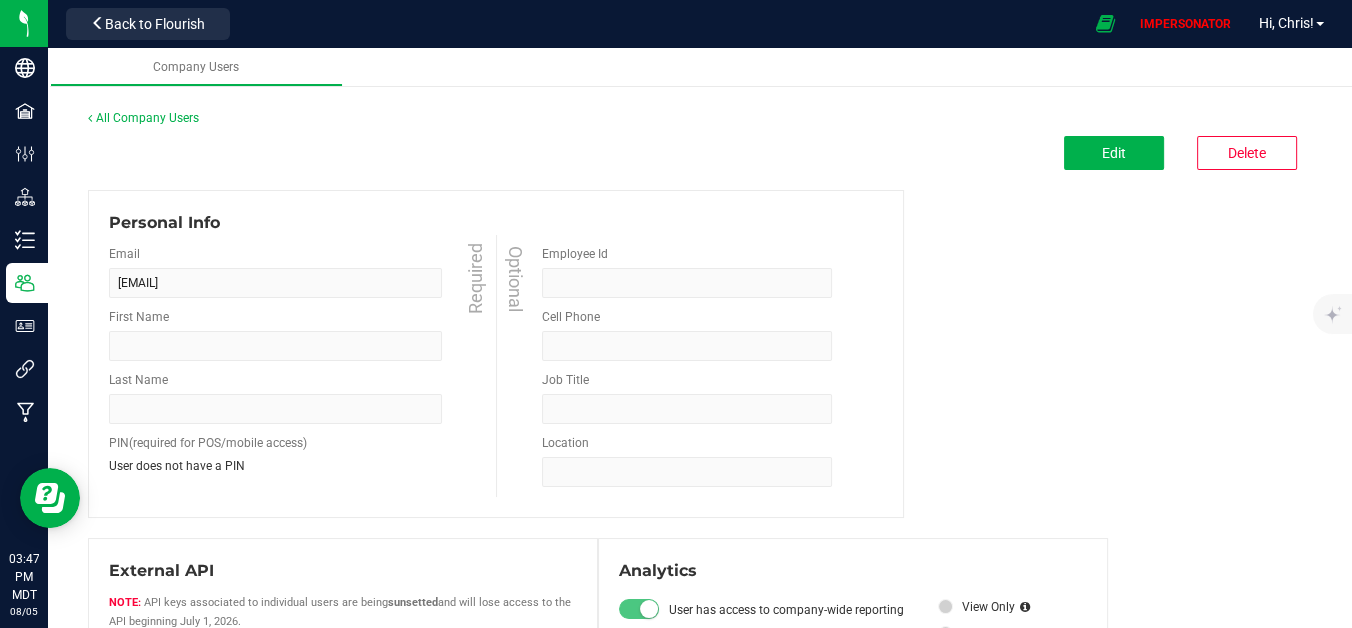 type on "Aguilar" 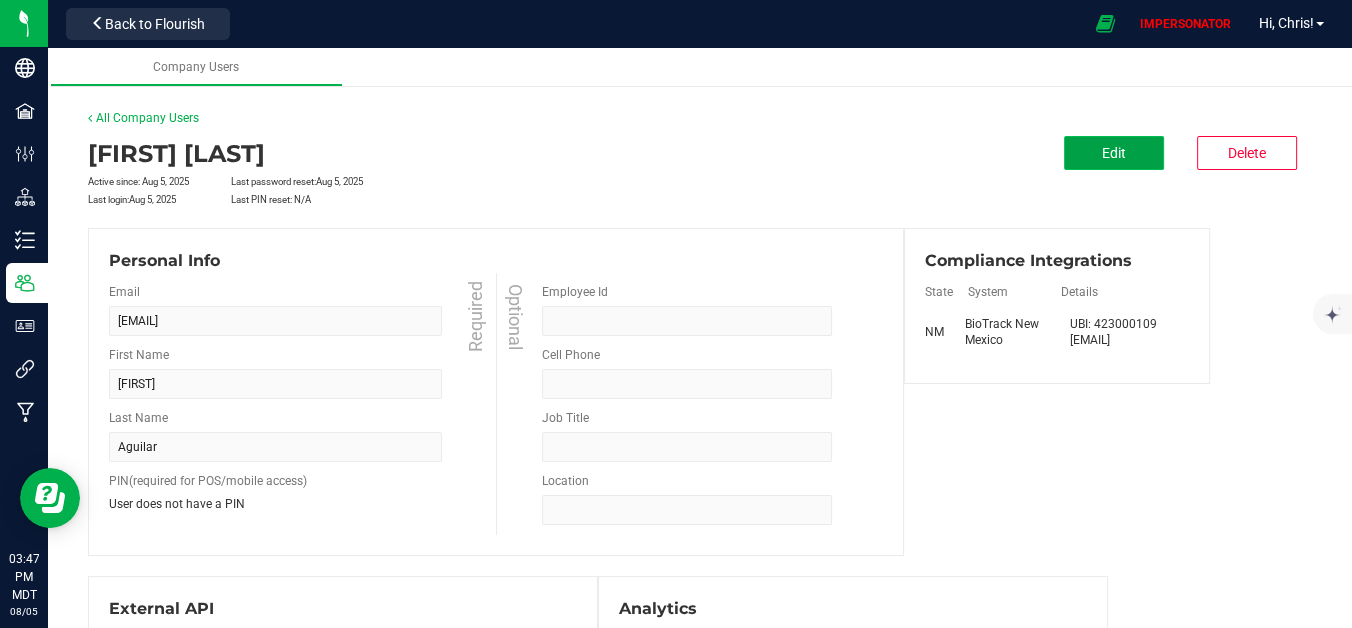 click on "Edit" at bounding box center [1114, 153] 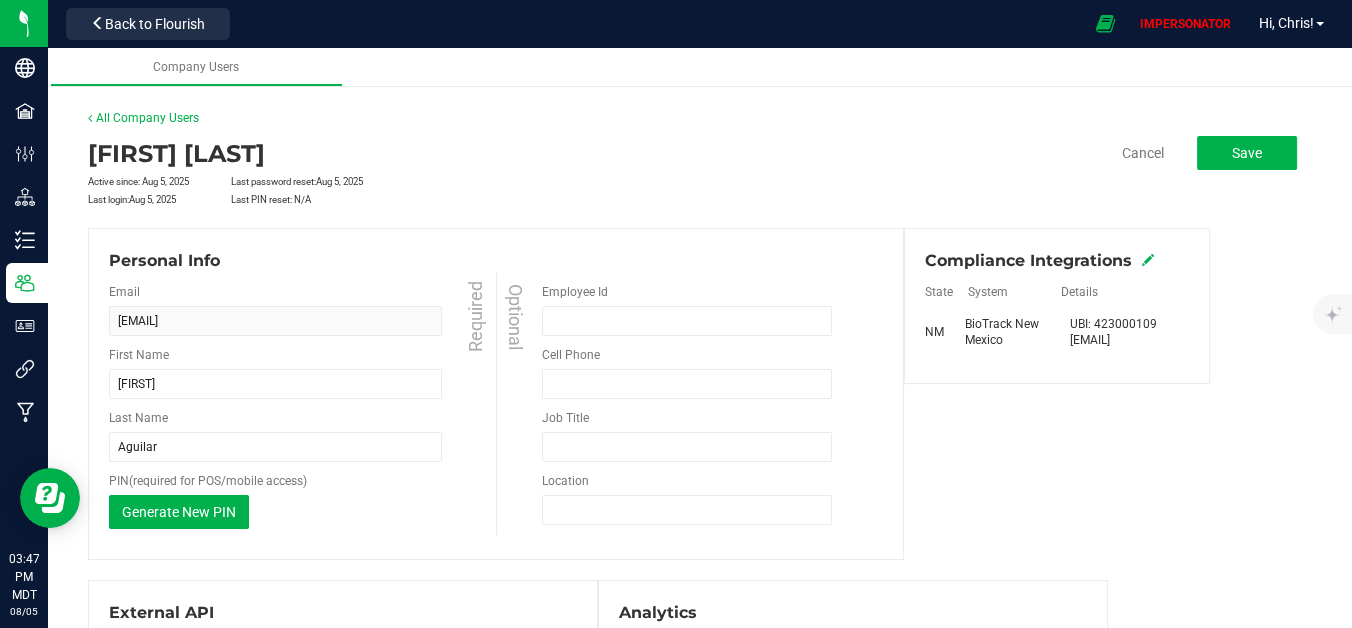 click at bounding box center [1148, 260] 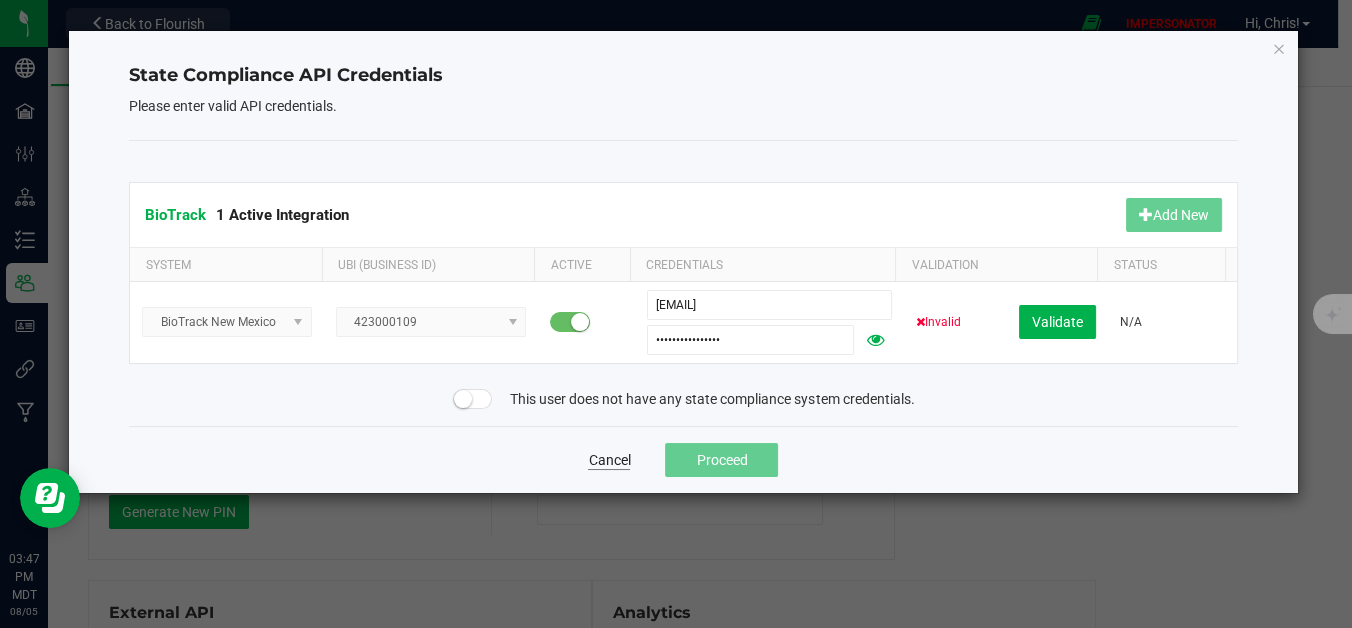 click on "Cancel" 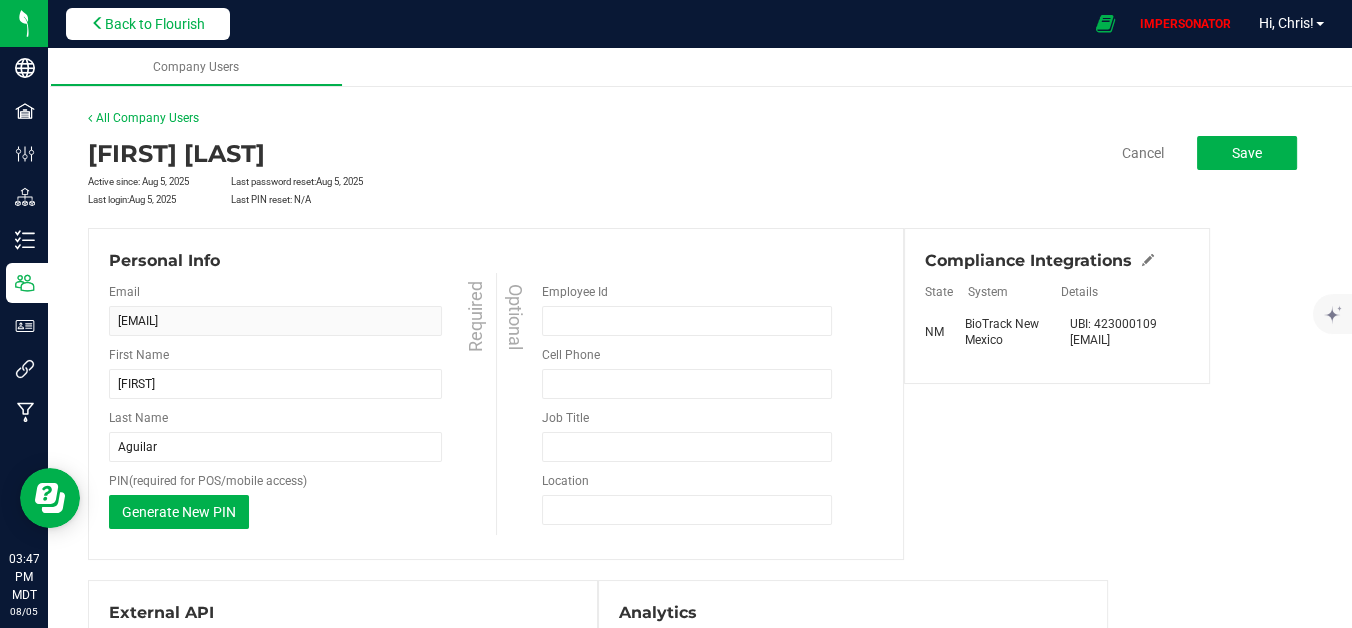 click on "Back to Flourish" at bounding box center [148, 24] 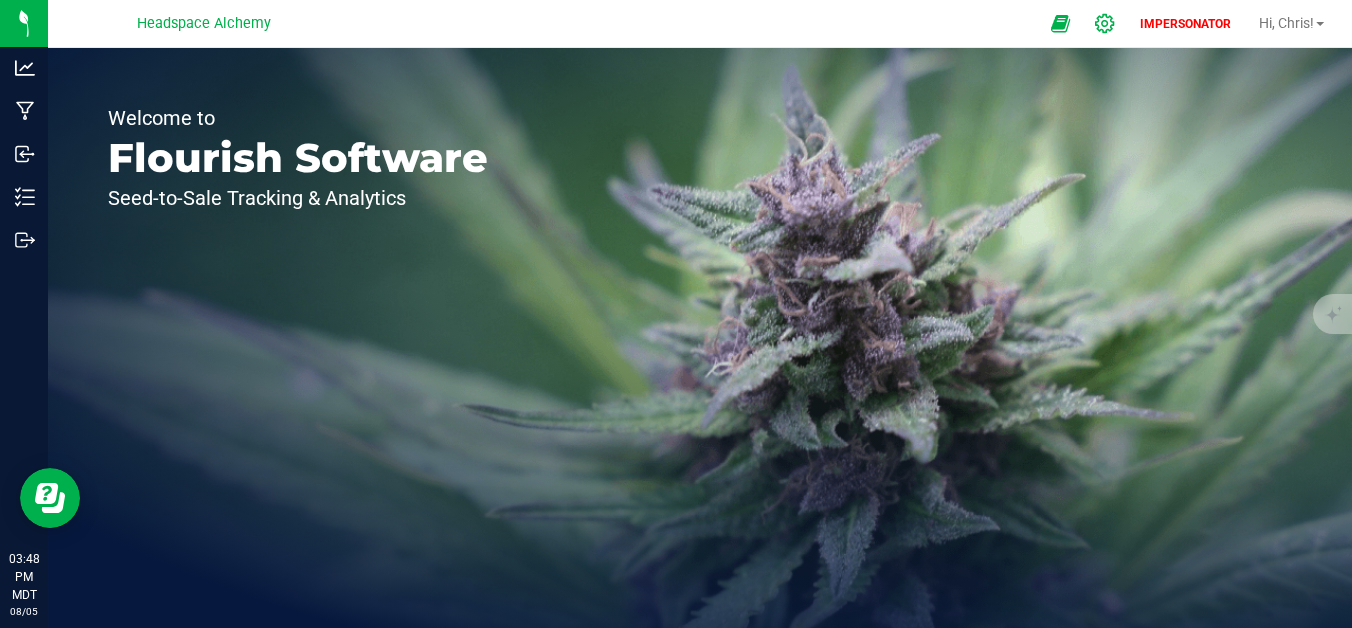 click 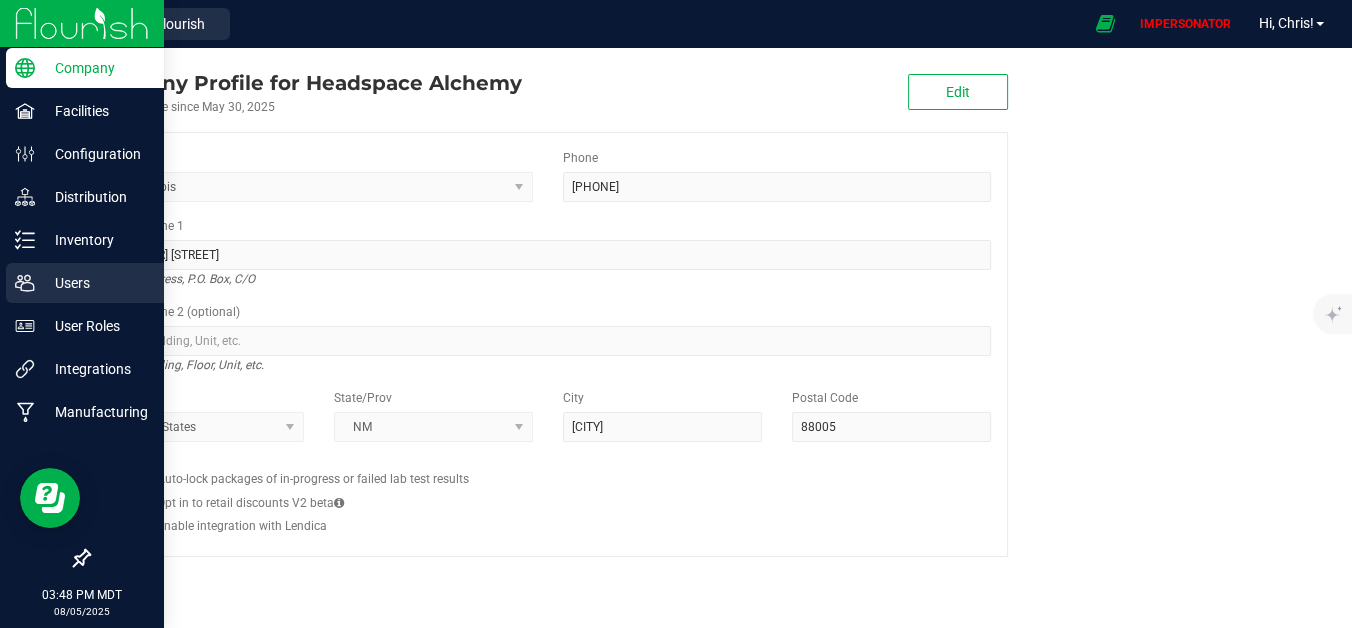 click on "Users" at bounding box center (85, 283) 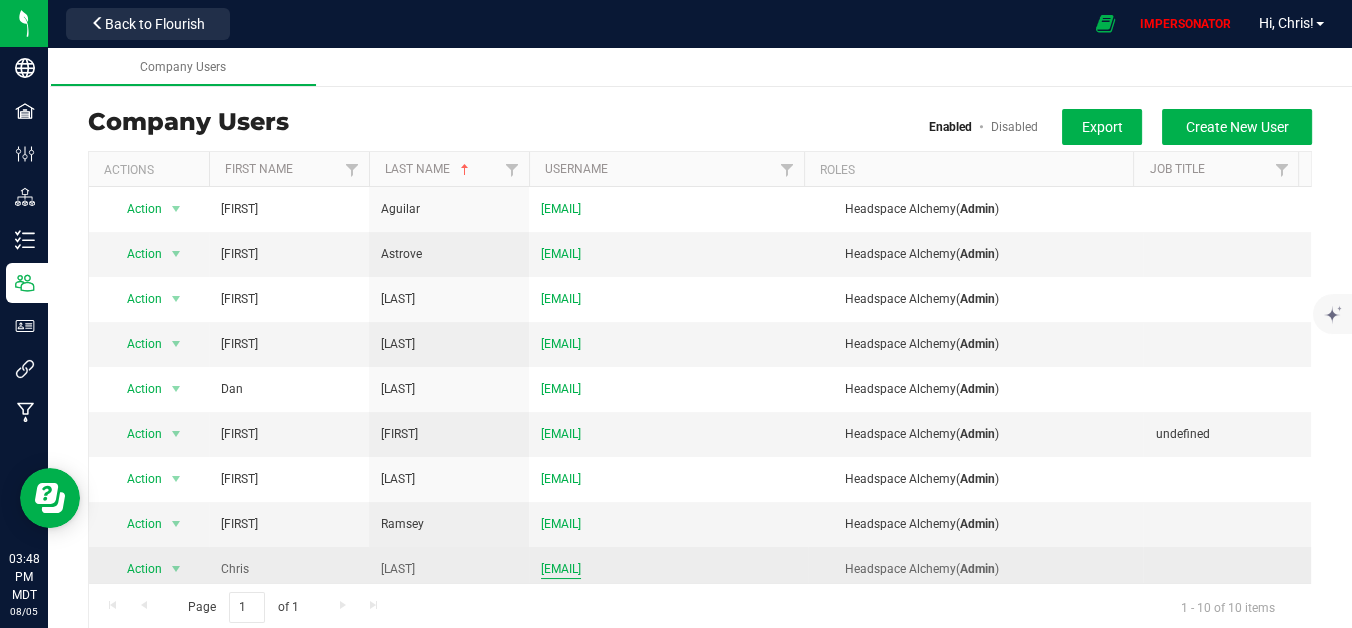 click on "[EMAIL]" at bounding box center [561, 569] 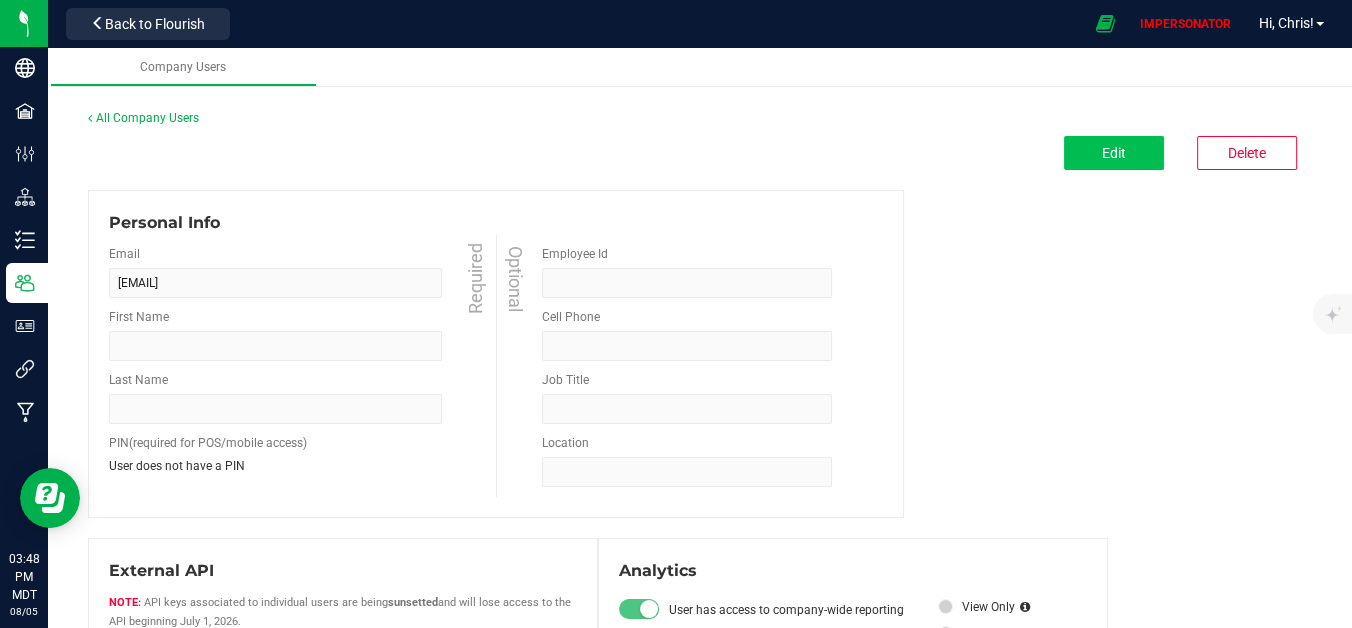 type on "Chris" 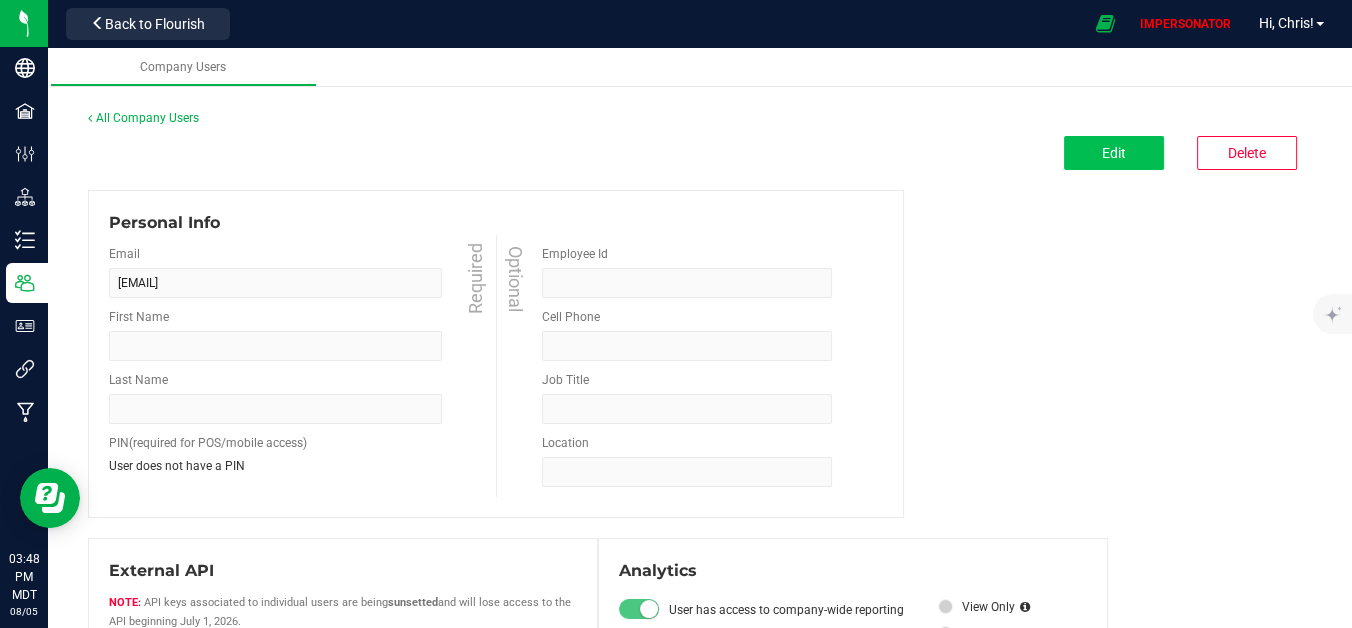 type on "Salcido" 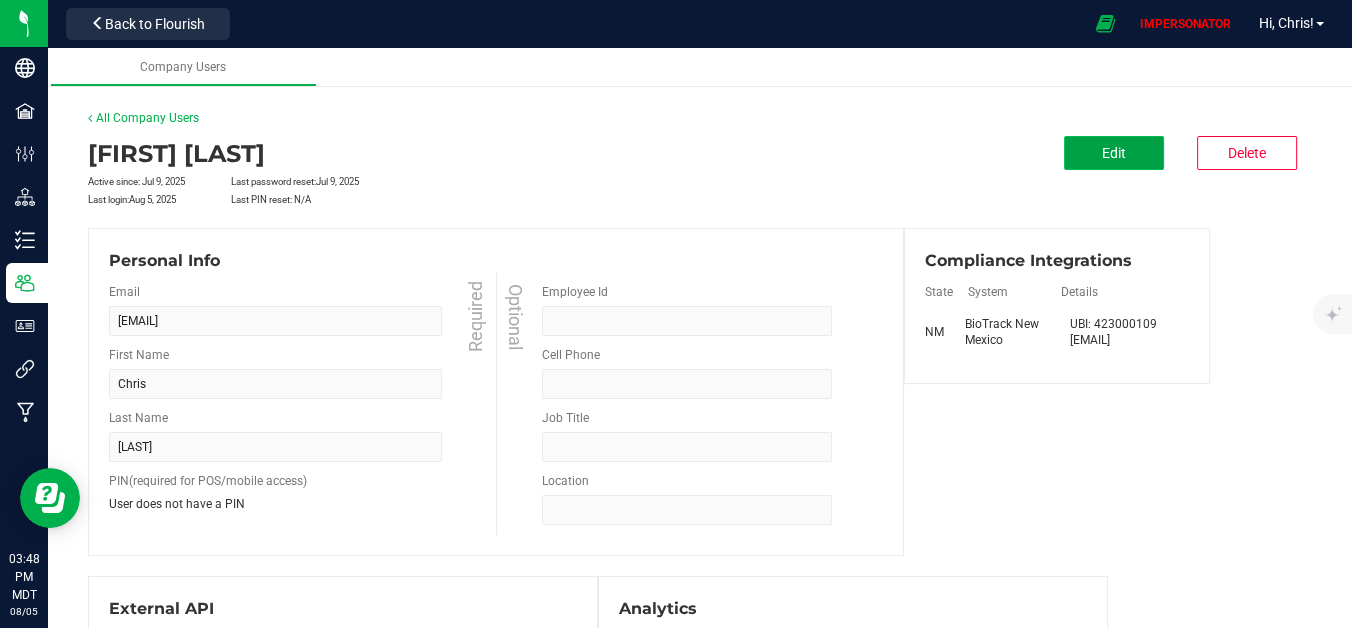 click on "Edit" at bounding box center [1114, 153] 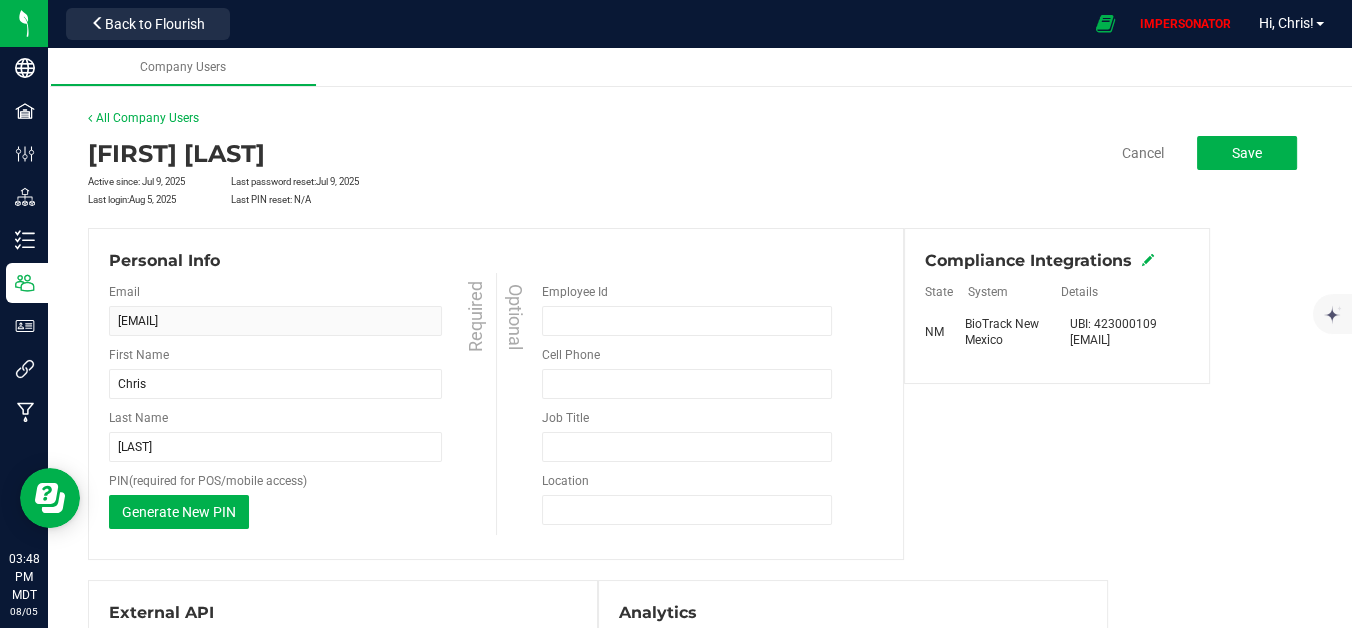 click on "Compliance Integrations" at bounding box center [1057, 261] 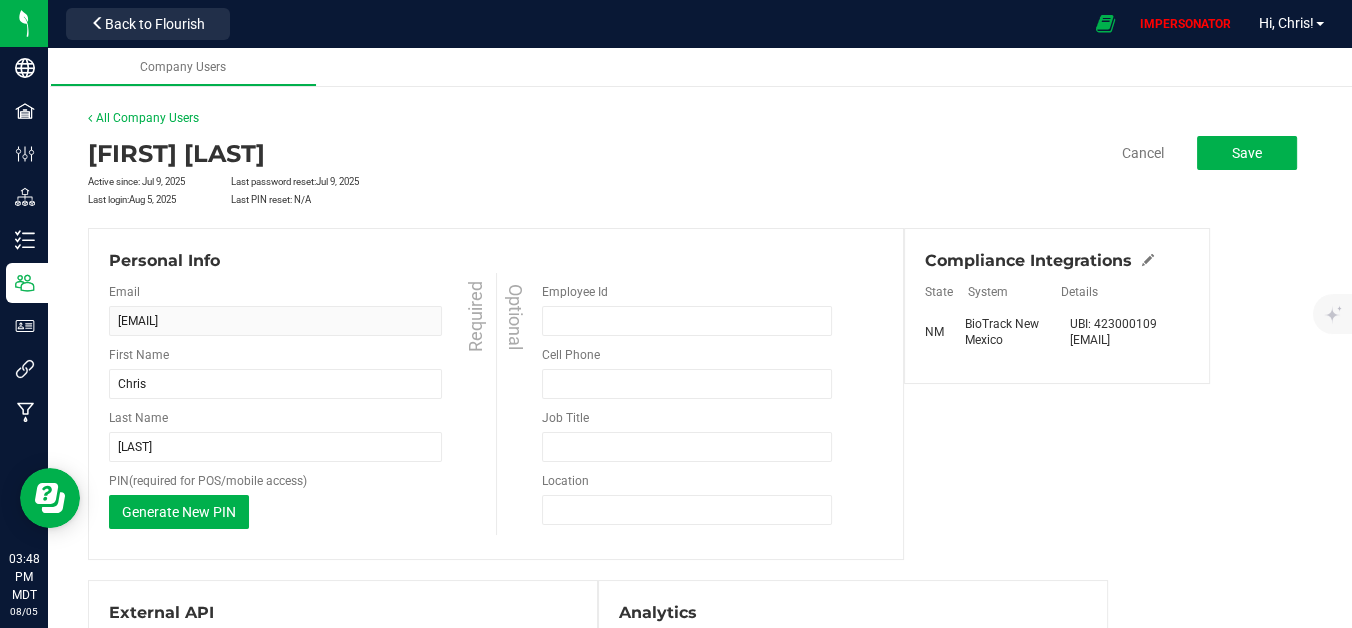 click on "Compliance Integrations" at bounding box center [1057, 261] 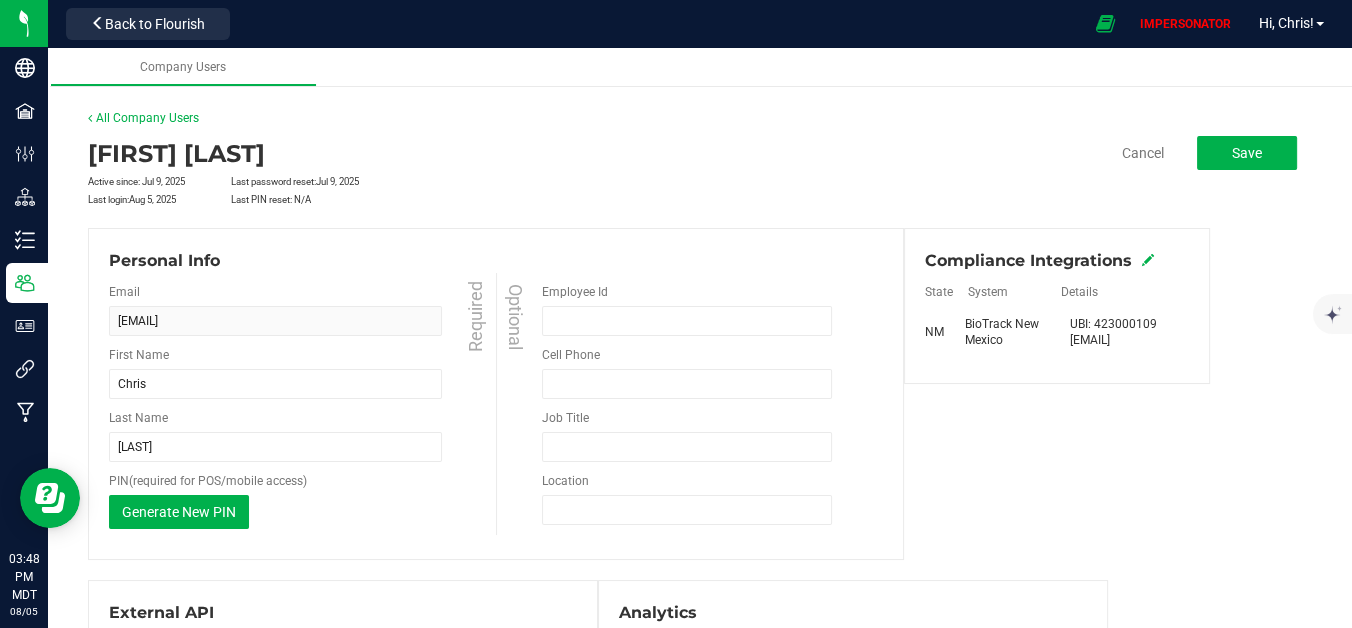 click at bounding box center [1148, 260] 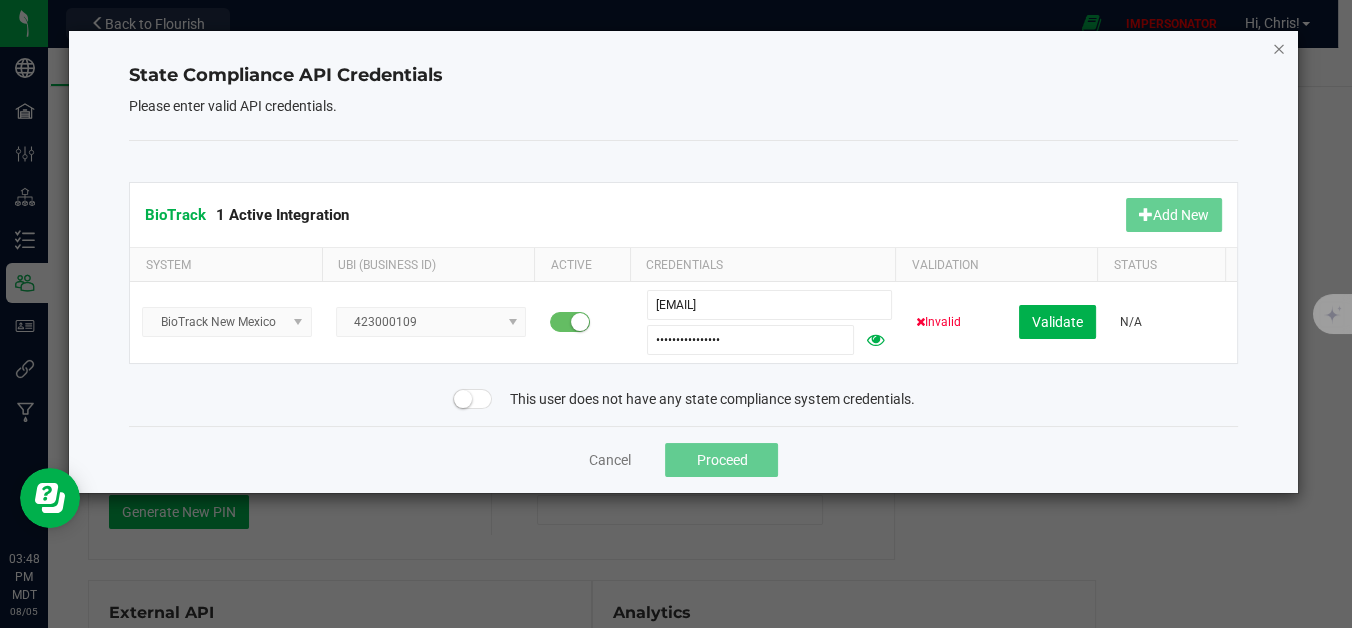 click 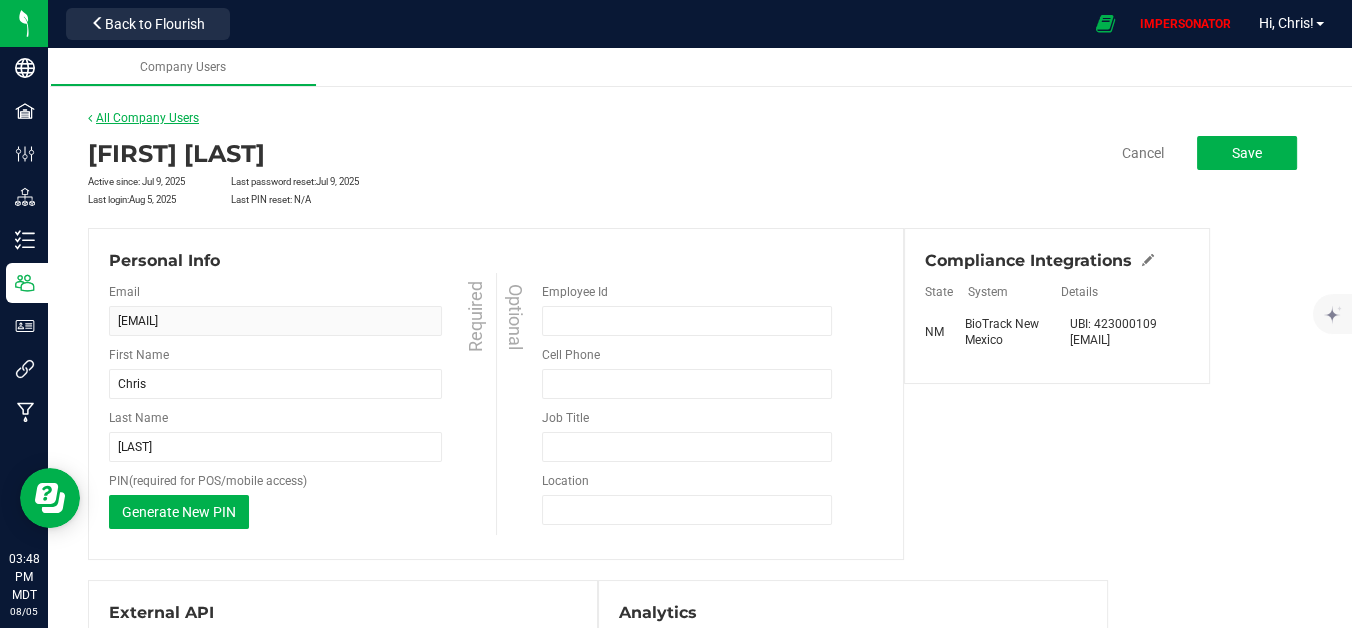 click on "All Company Users" at bounding box center [143, 118] 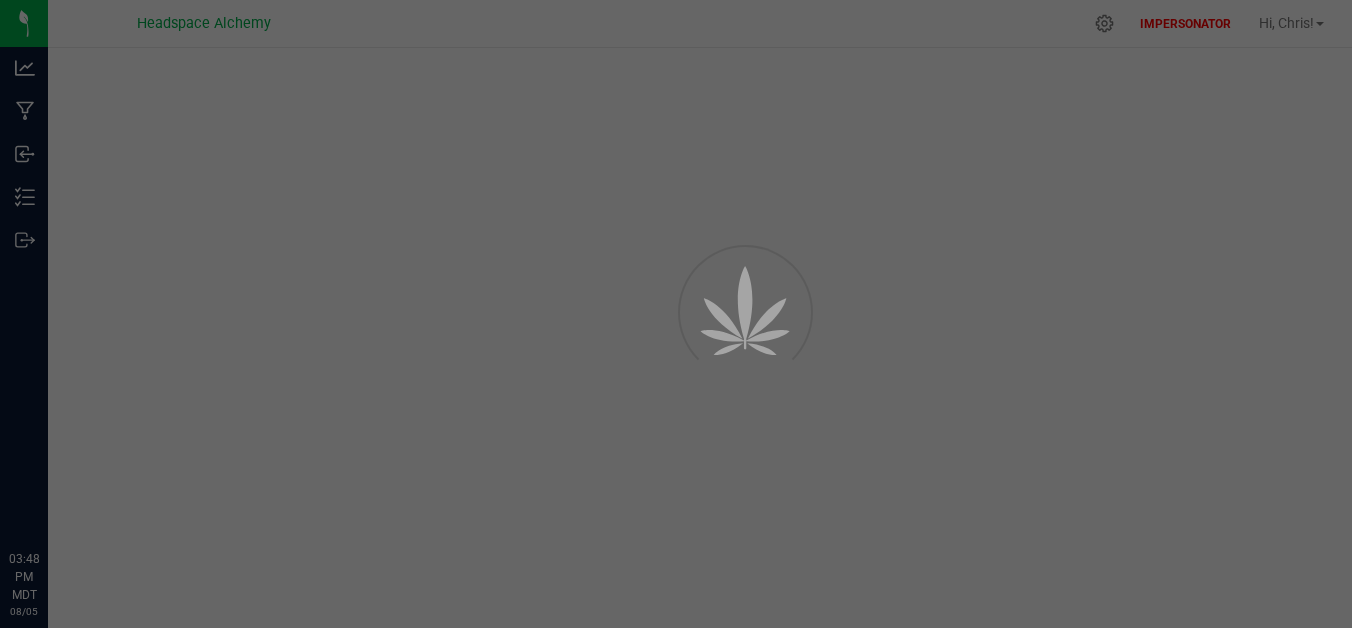 scroll, scrollTop: 0, scrollLeft: 0, axis: both 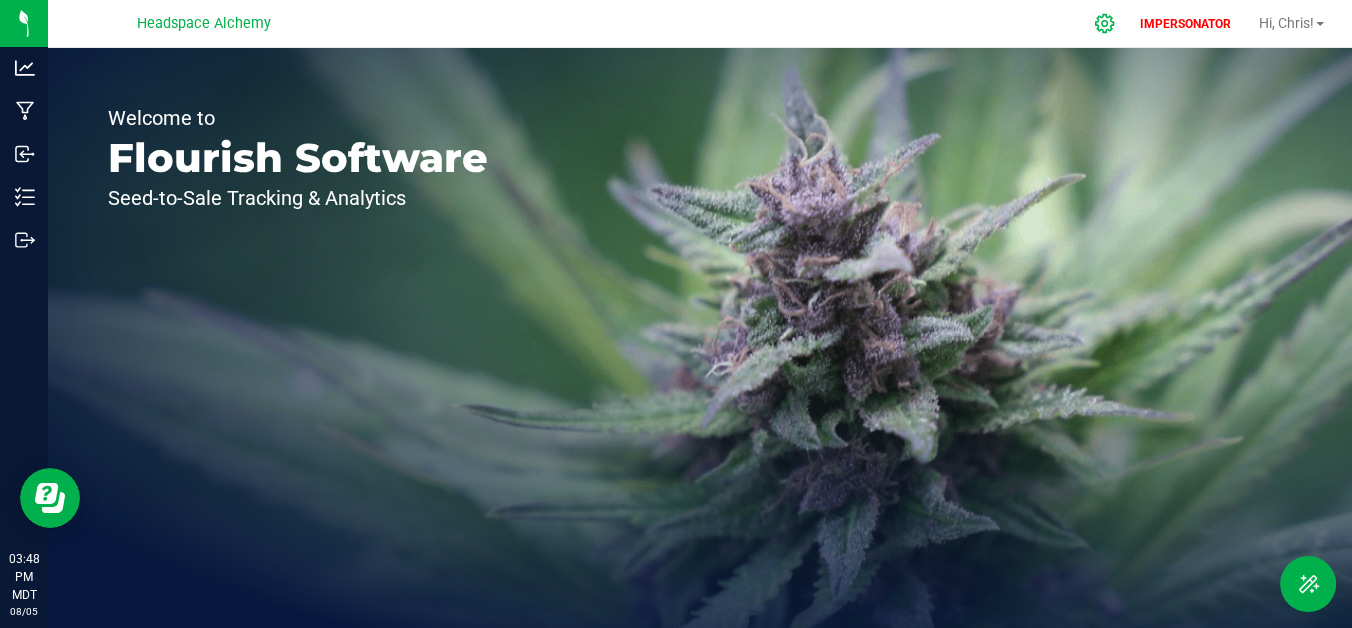 click 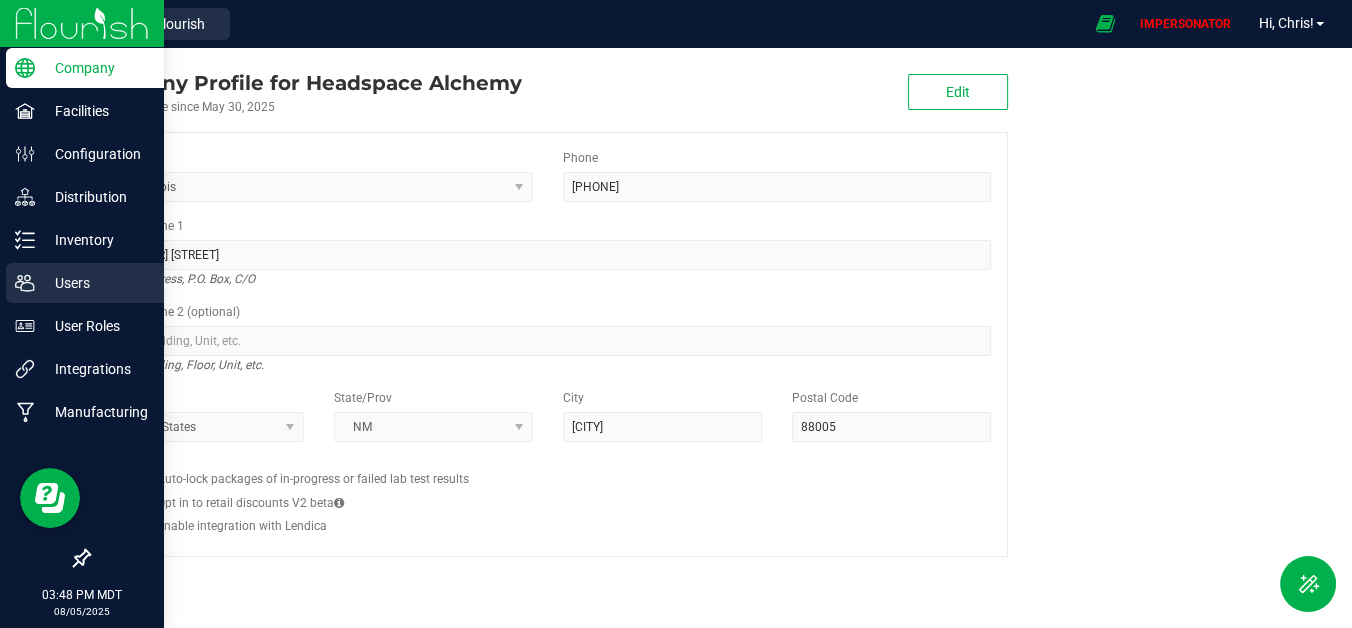 click on "Users" at bounding box center (95, 283) 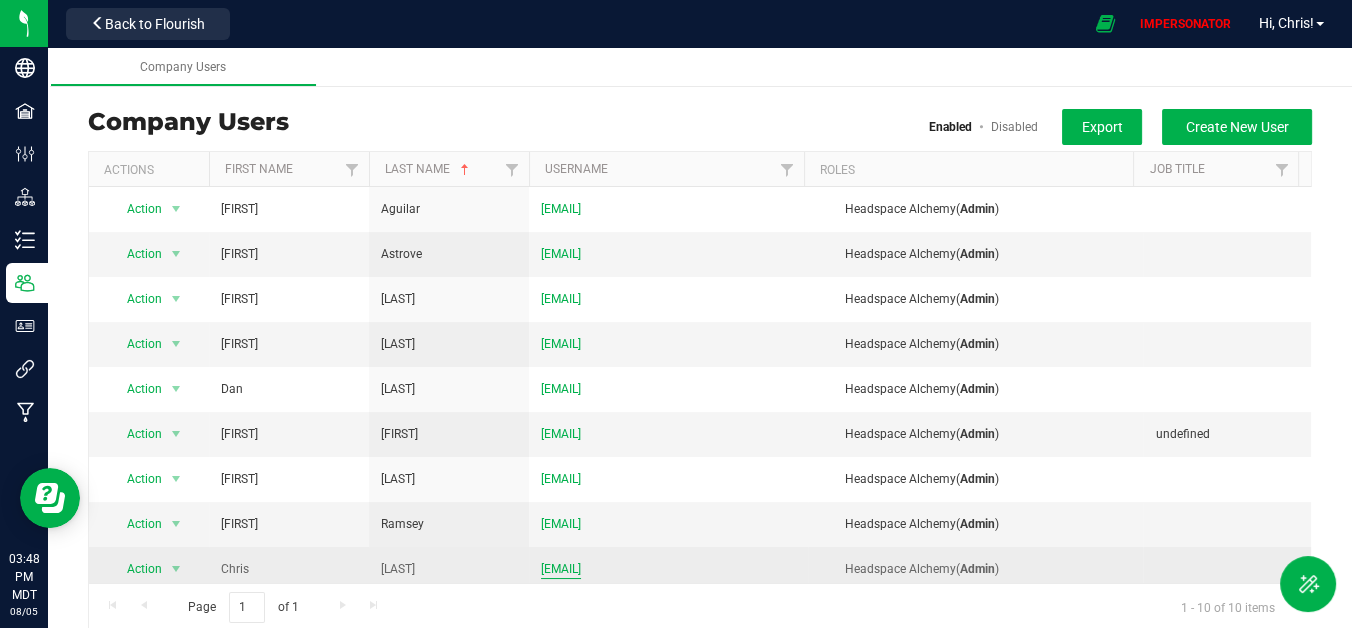 click on "[EMAIL]" at bounding box center [561, 569] 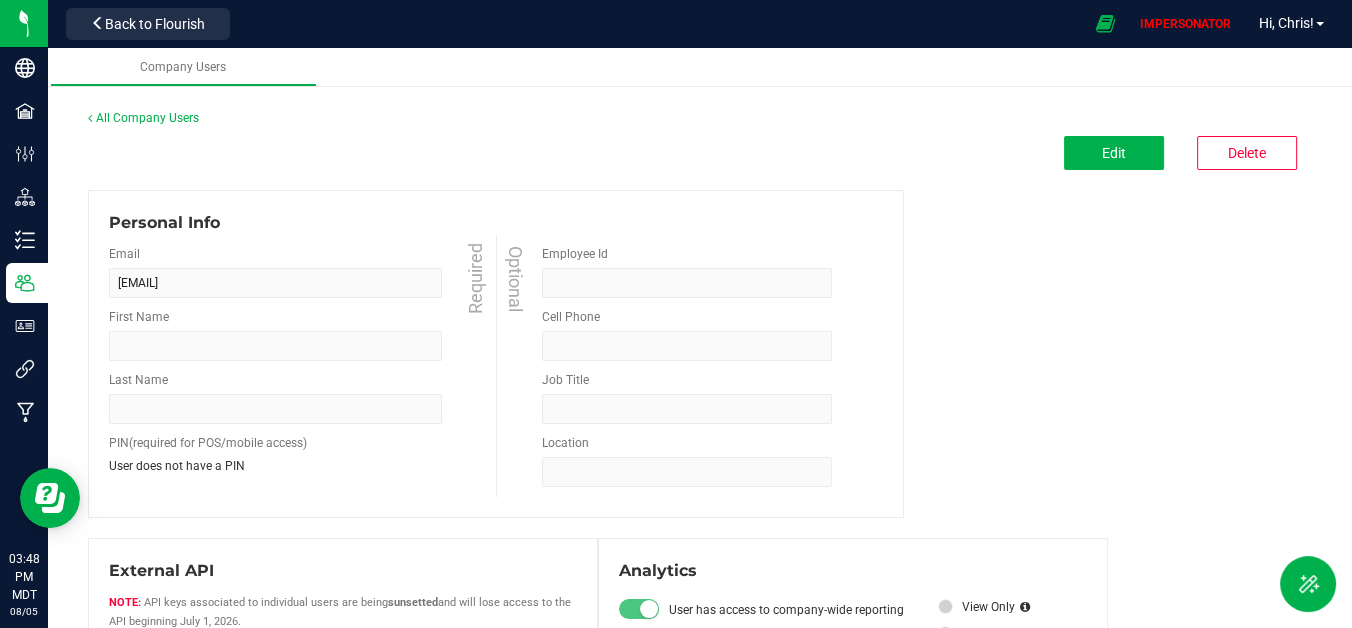 type on "Chris" 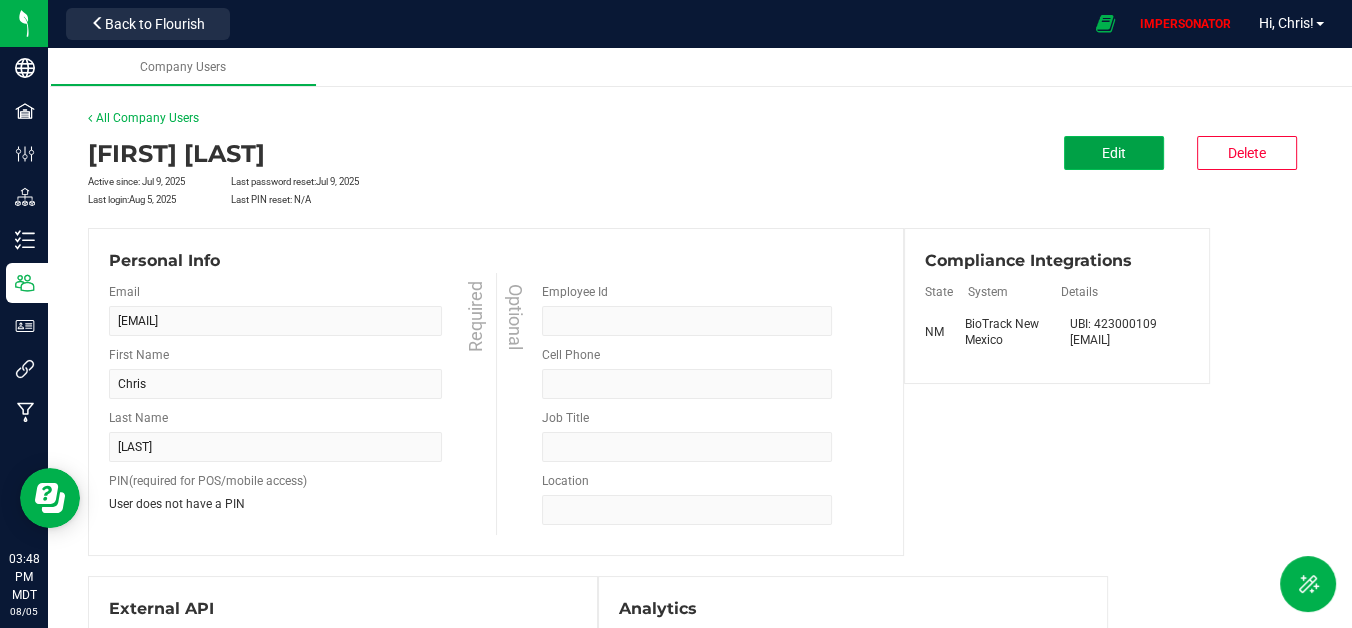 click on "Edit" at bounding box center [1114, 153] 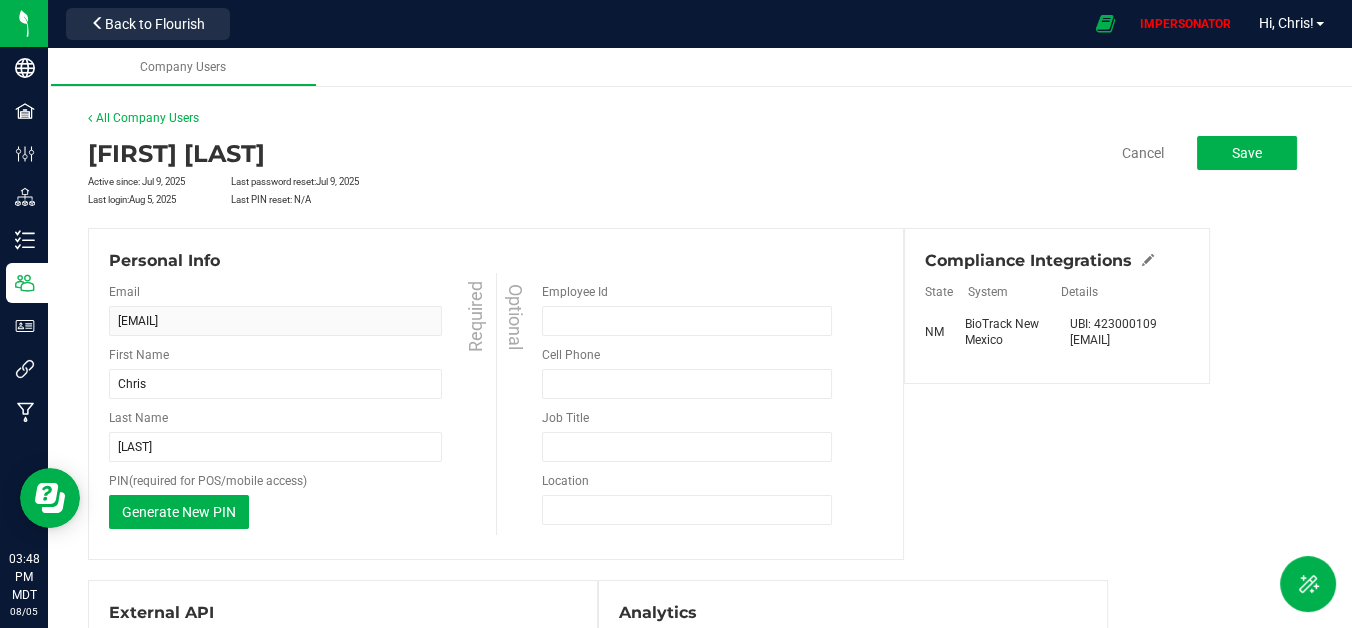 click on "Compliance Integrations" at bounding box center [1057, 261] 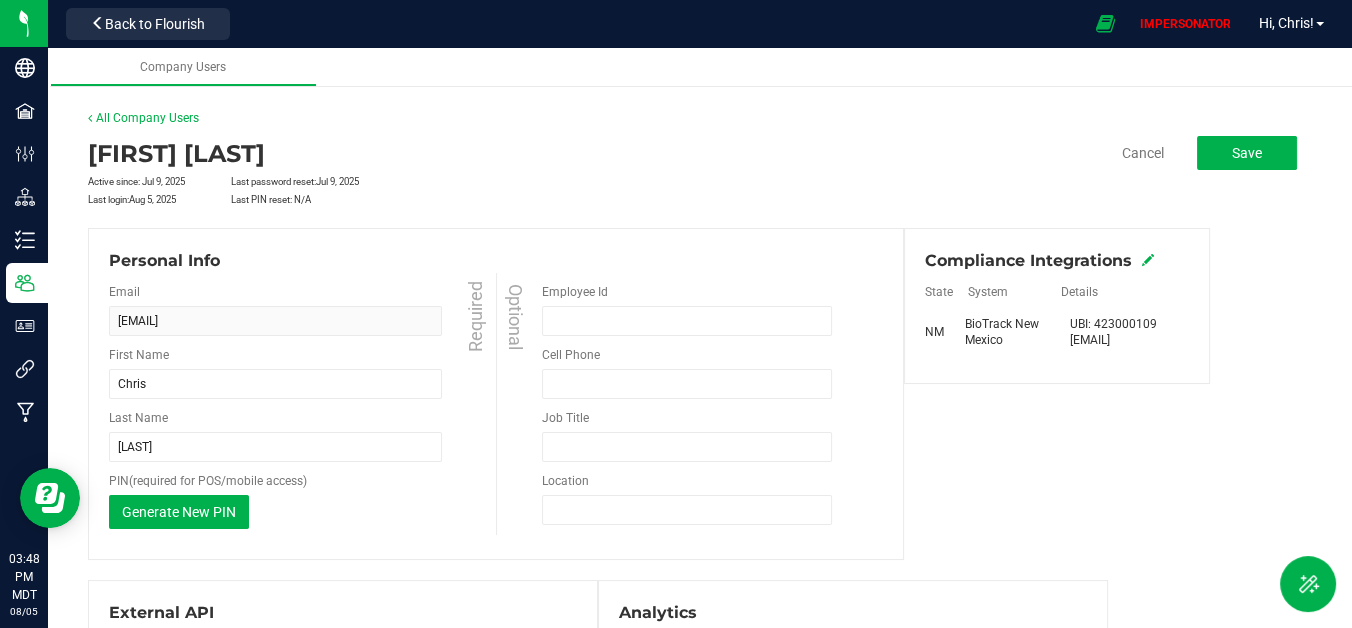 click at bounding box center (1148, 260) 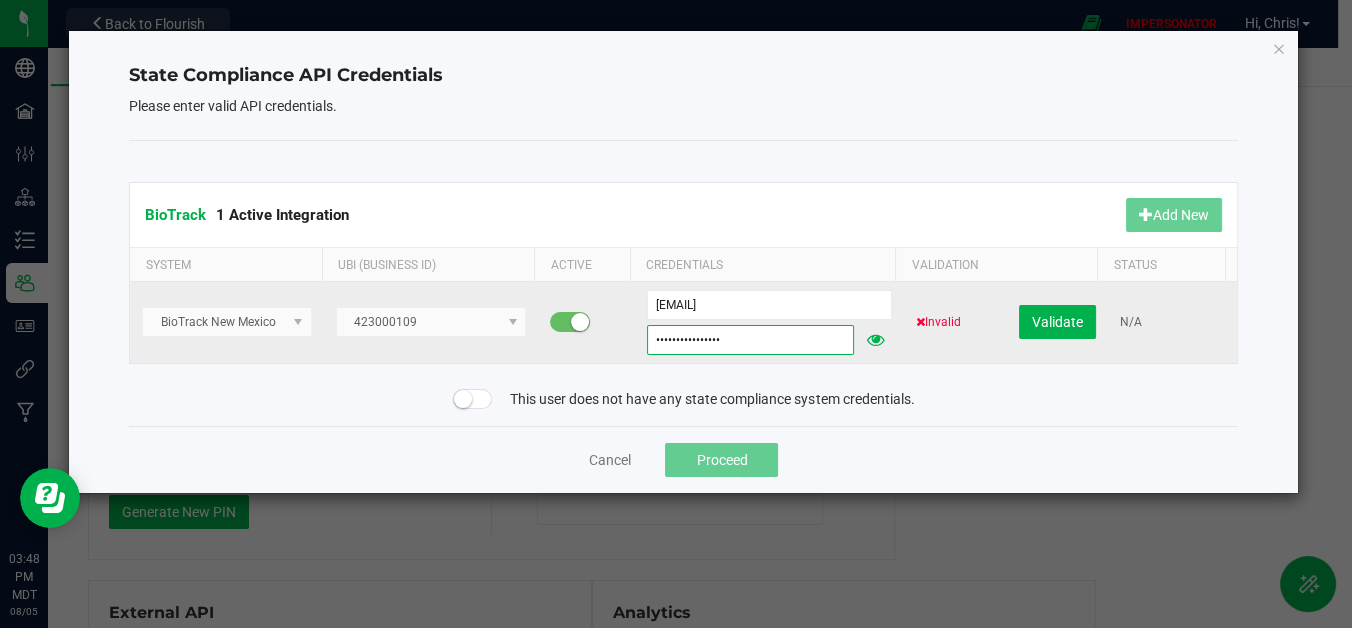 drag, startPoint x: 702, startPoint y: 339, endPoint x: 647, endPoint y: 339, distance: 55 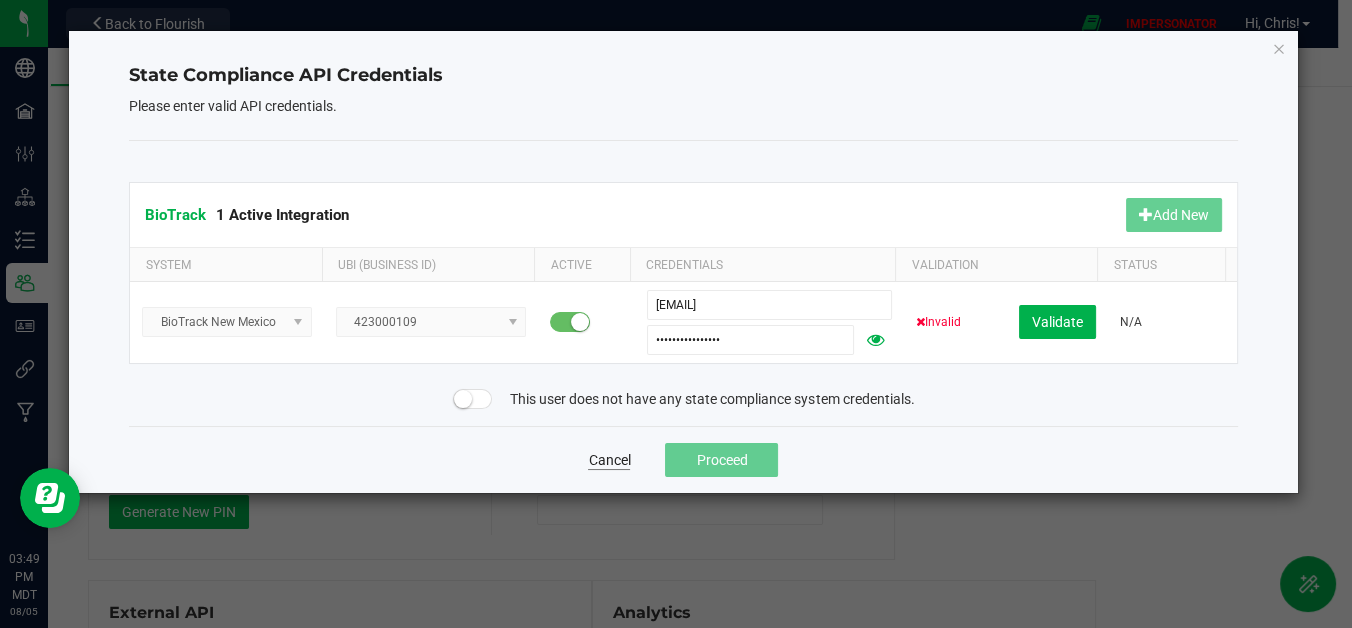 click on "Cancel" 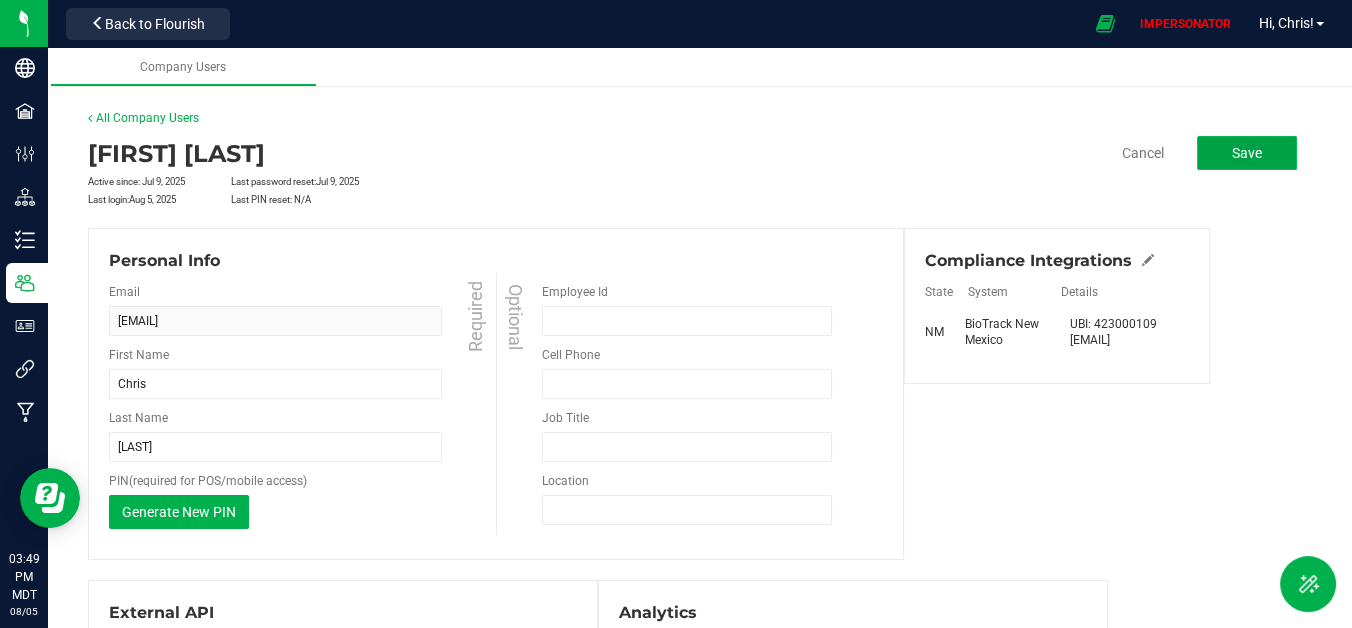 click on "Save" 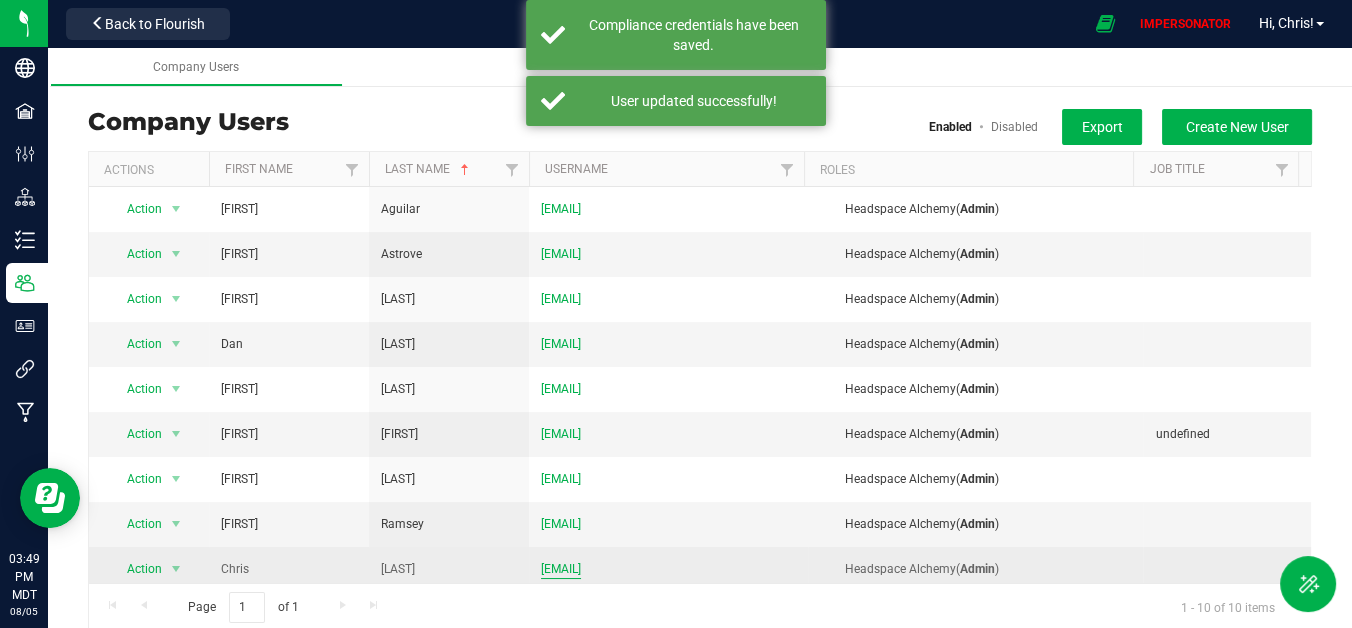 click on "[EMAIL]" at bounding box center [561, 569] 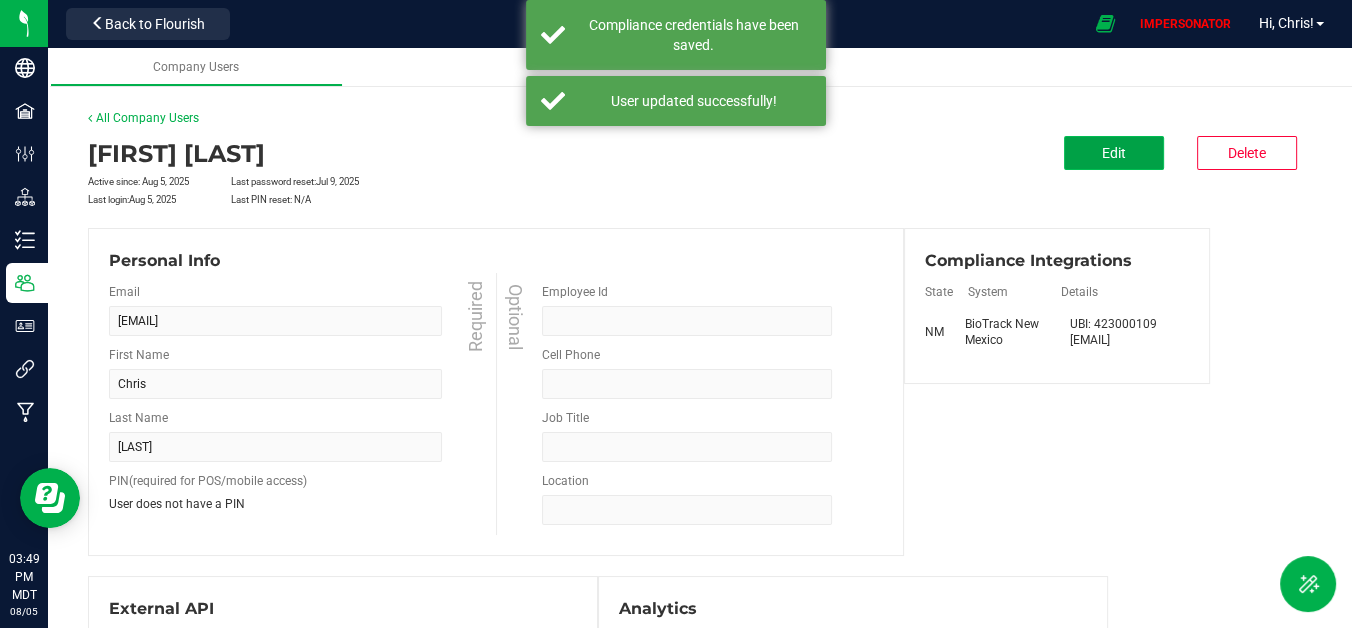 click on "Edit" at bounding box center (1114, 153) 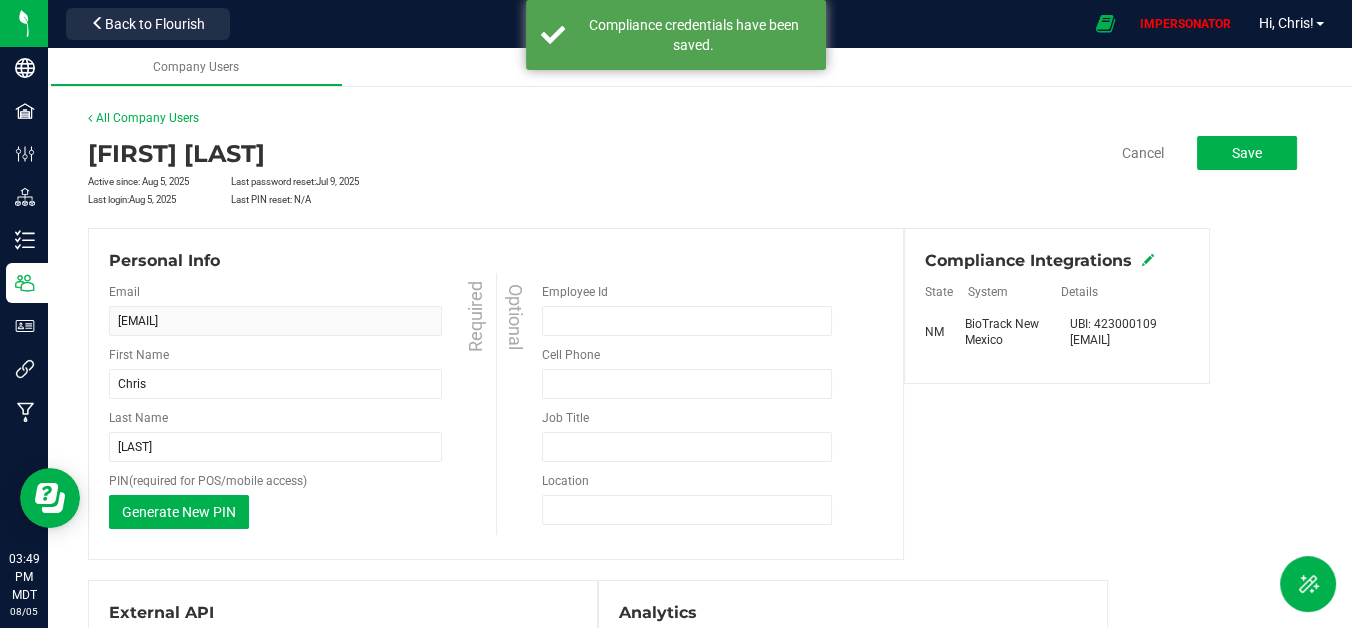 click at bounding box center (1148, 260) 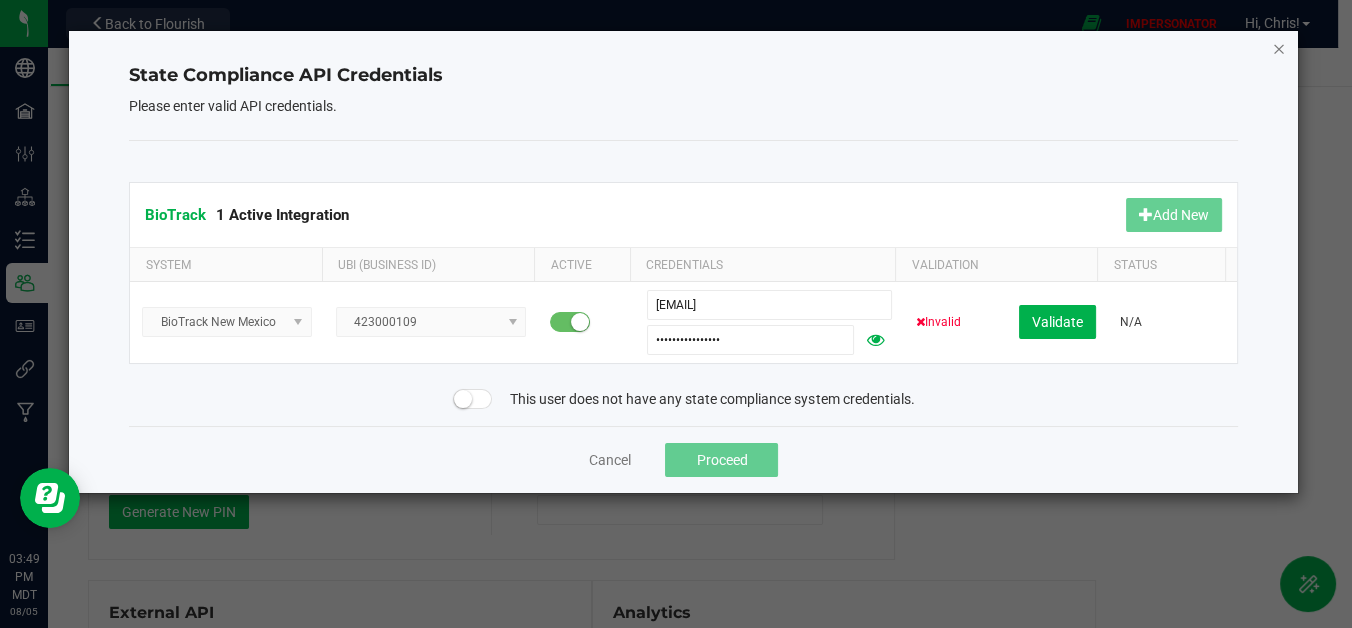 click 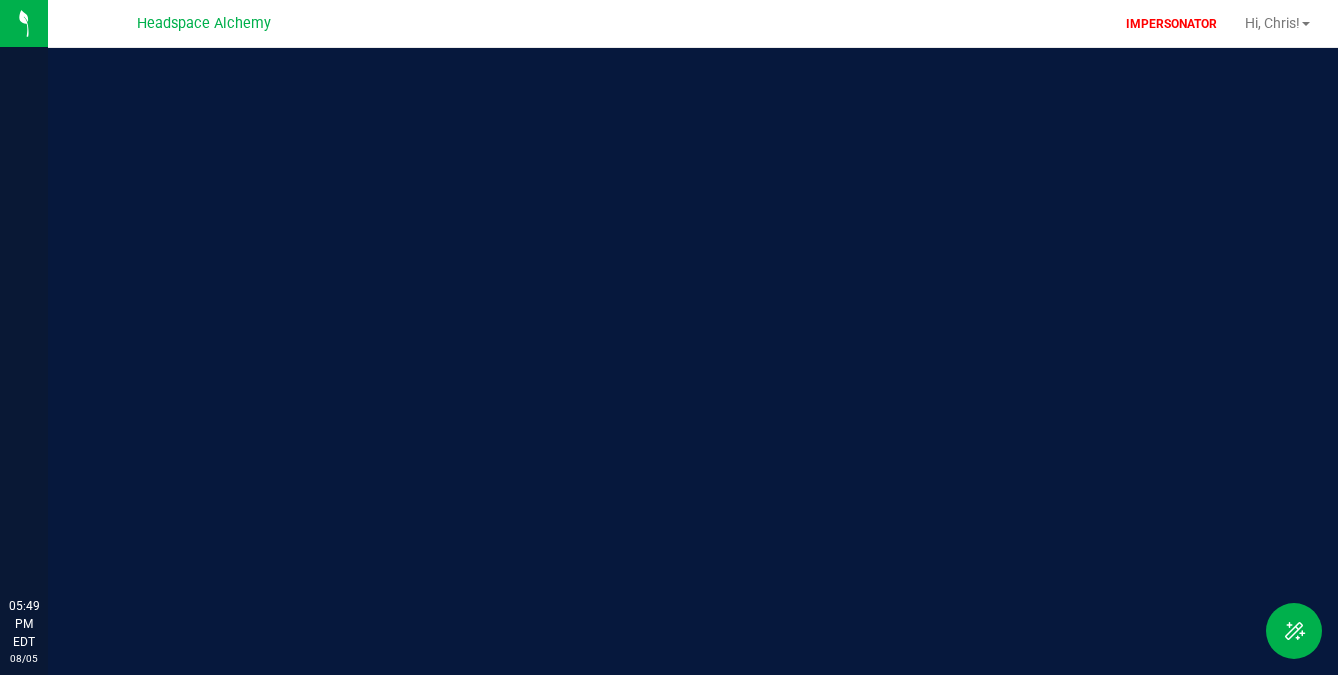 scroll, scrollTop: 0, scrollLeft: 0, axis: both 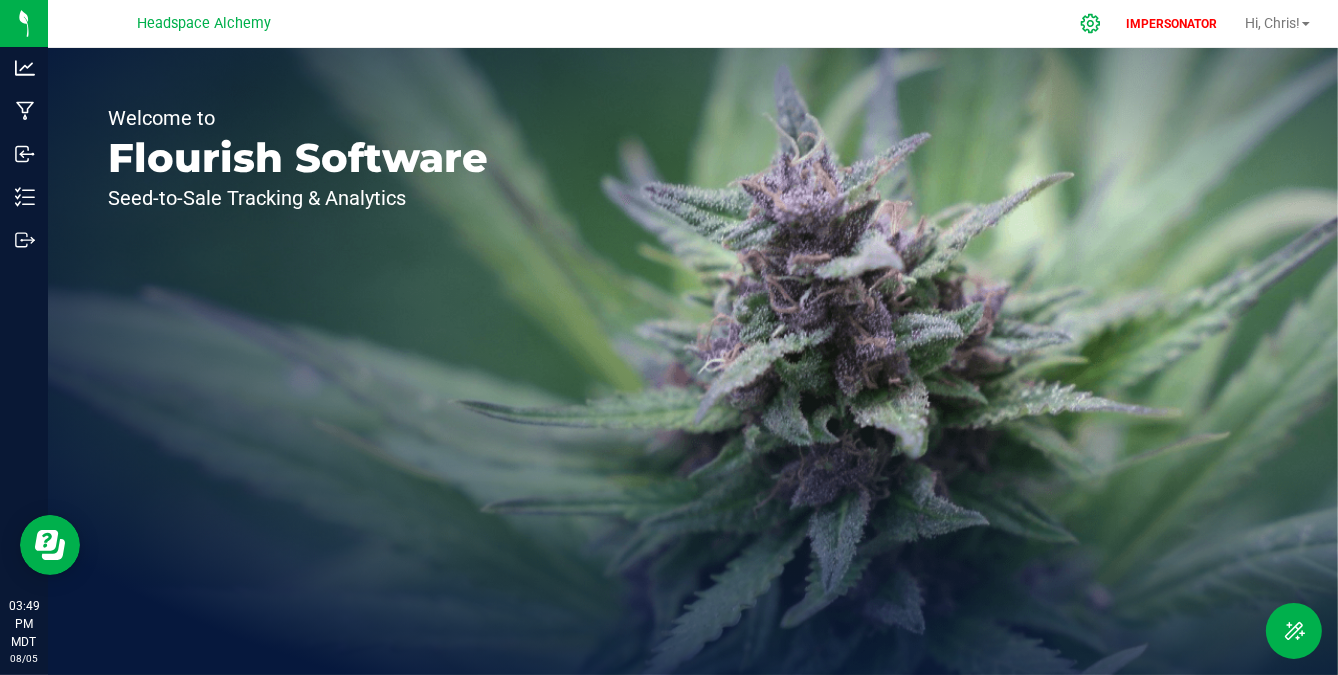 click 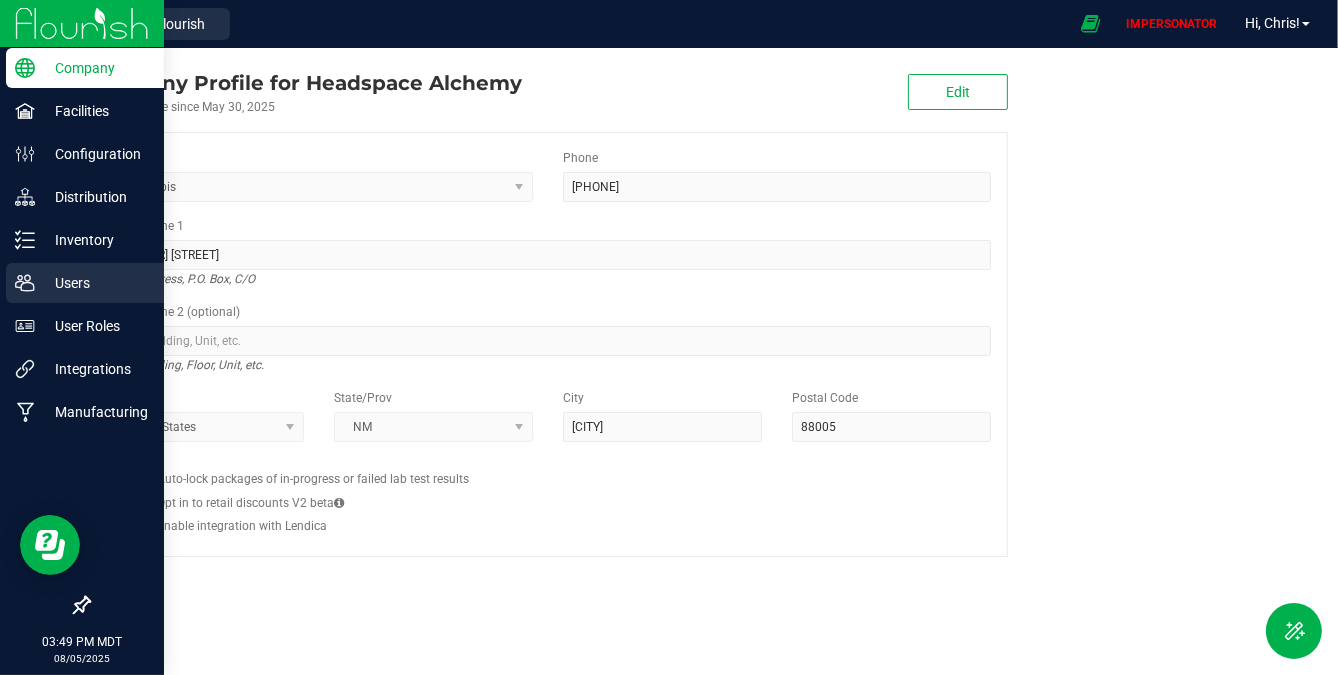 click on "Users" at bounding box center [95, 283] 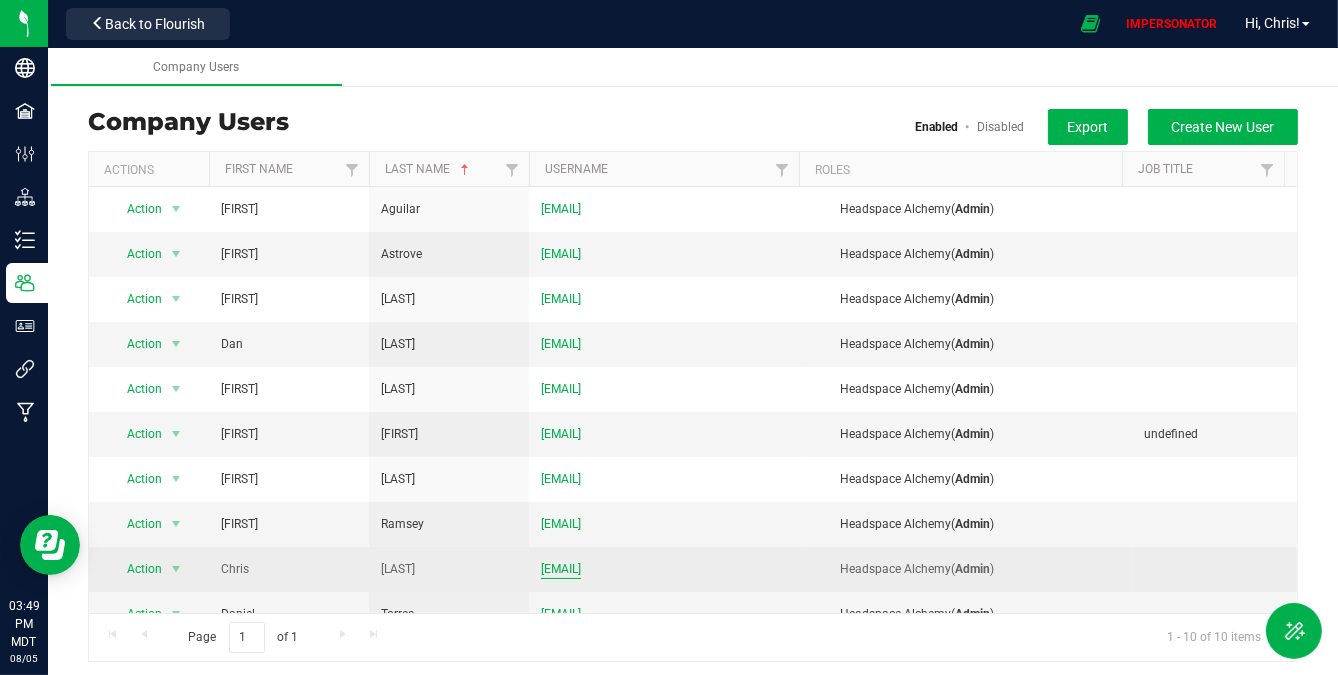 click on "[EMAIL]" at bounding box center (561, 569) 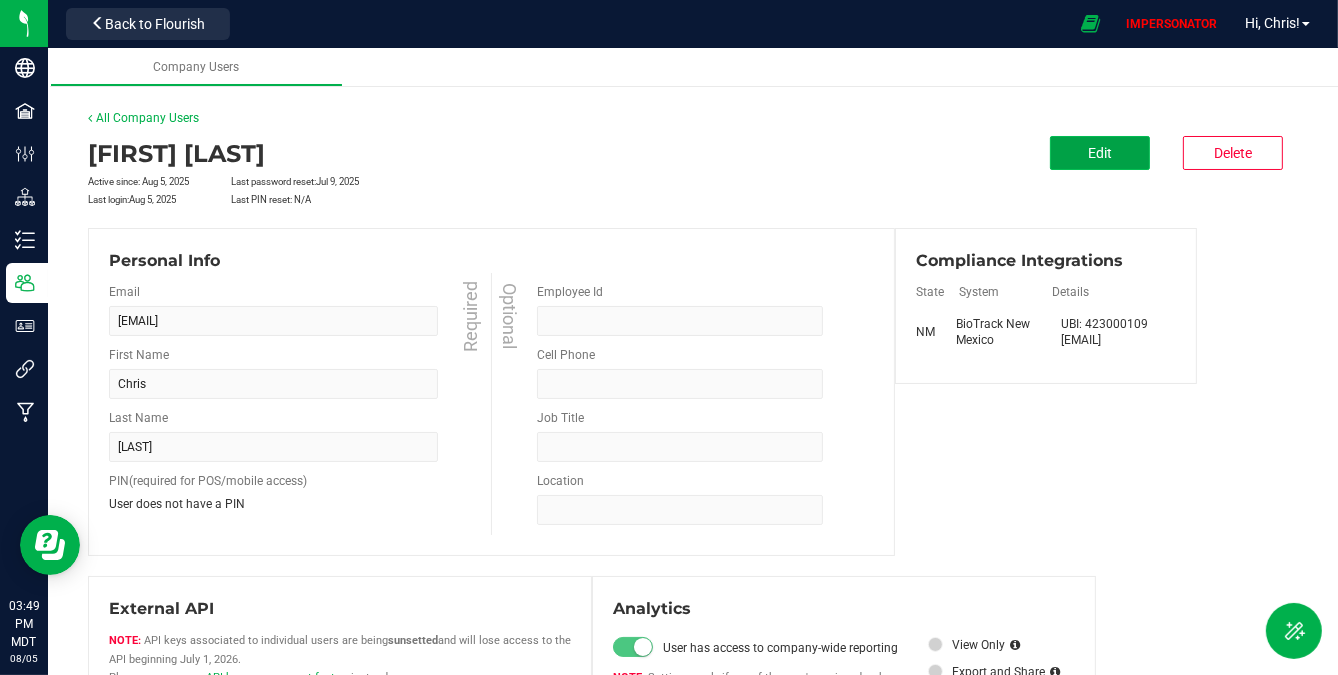click on "Edit" at bounding box center (1100, 153) 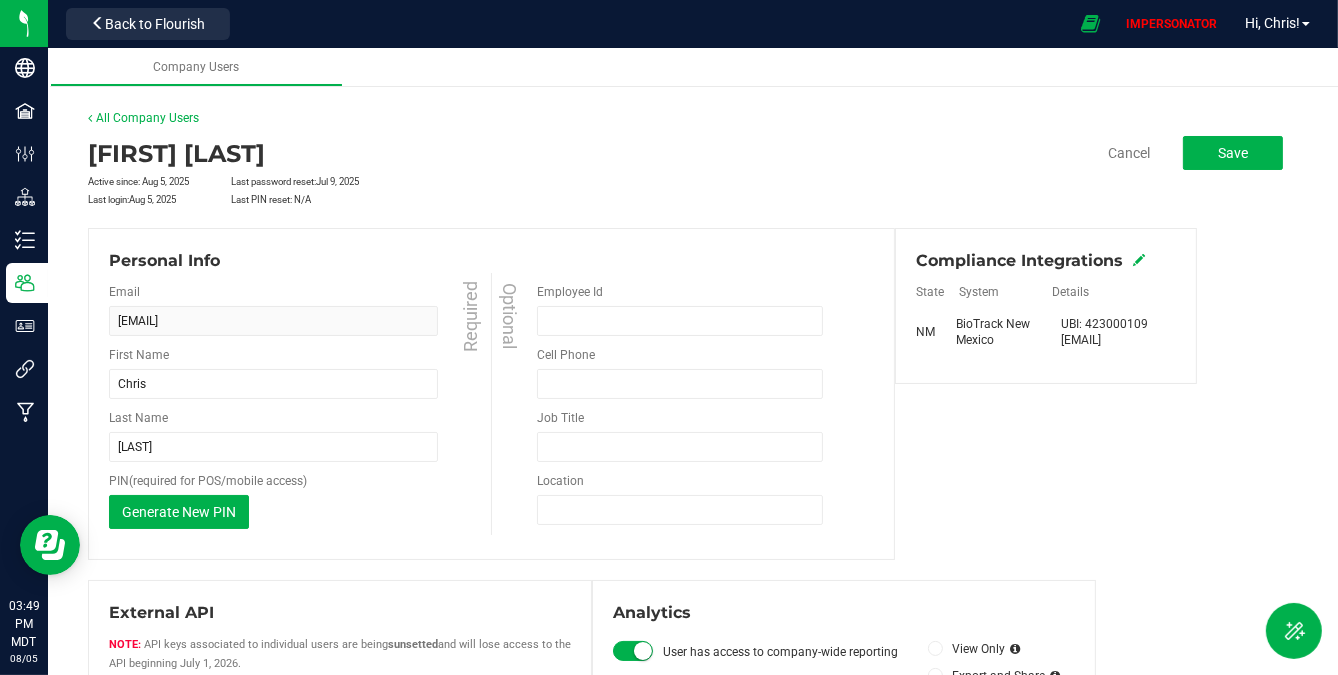 click at bounding box center (1139, 260) 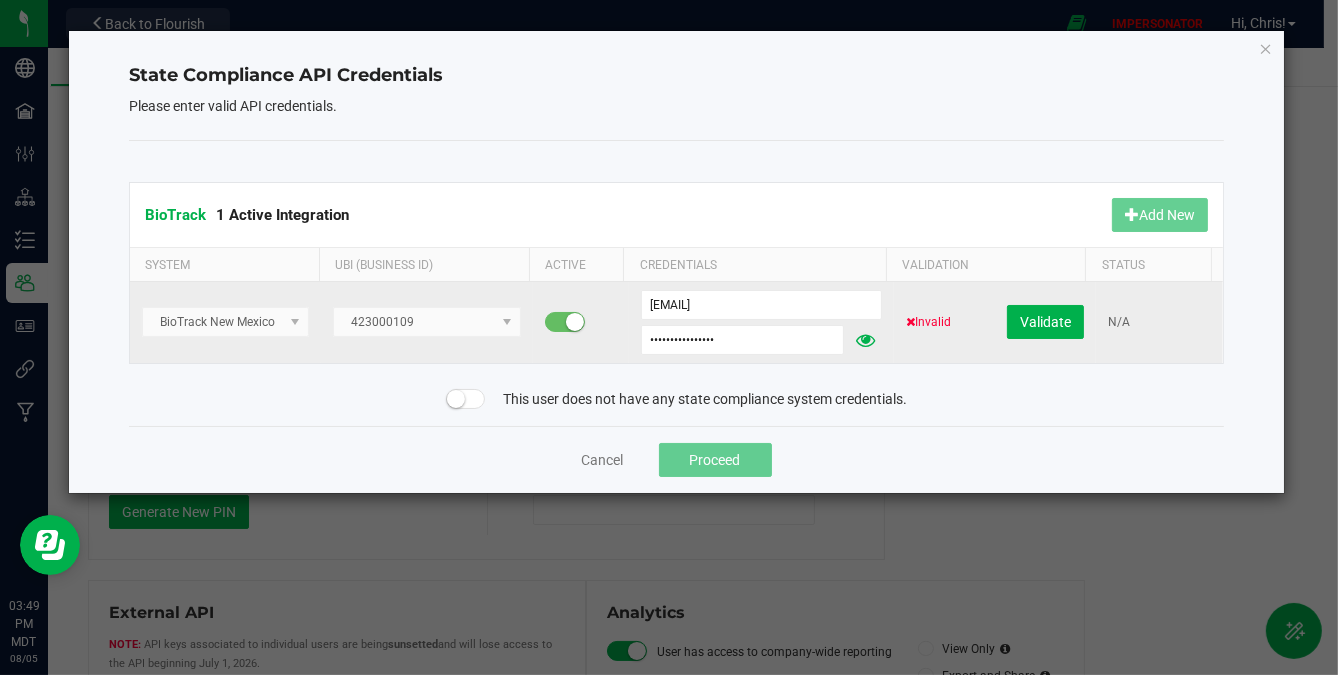 click 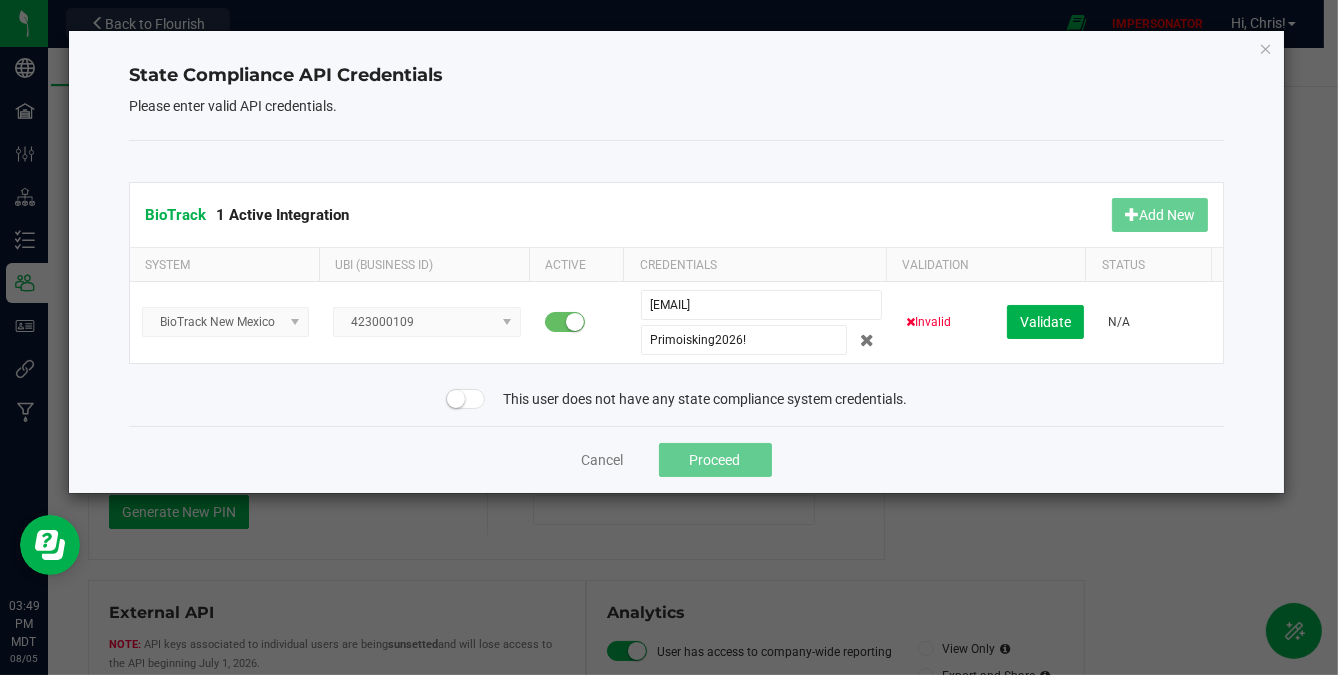 click on "BioTrack  1 Active Integration   Add New  System UBI (Business ID) Active Credentials Validation Status BioTrack New Mexico 423000109 duran4444@yahoo.com Primoisking2026!  Invalid   Validate  N/A  This user does not have any state compliance system credentials." 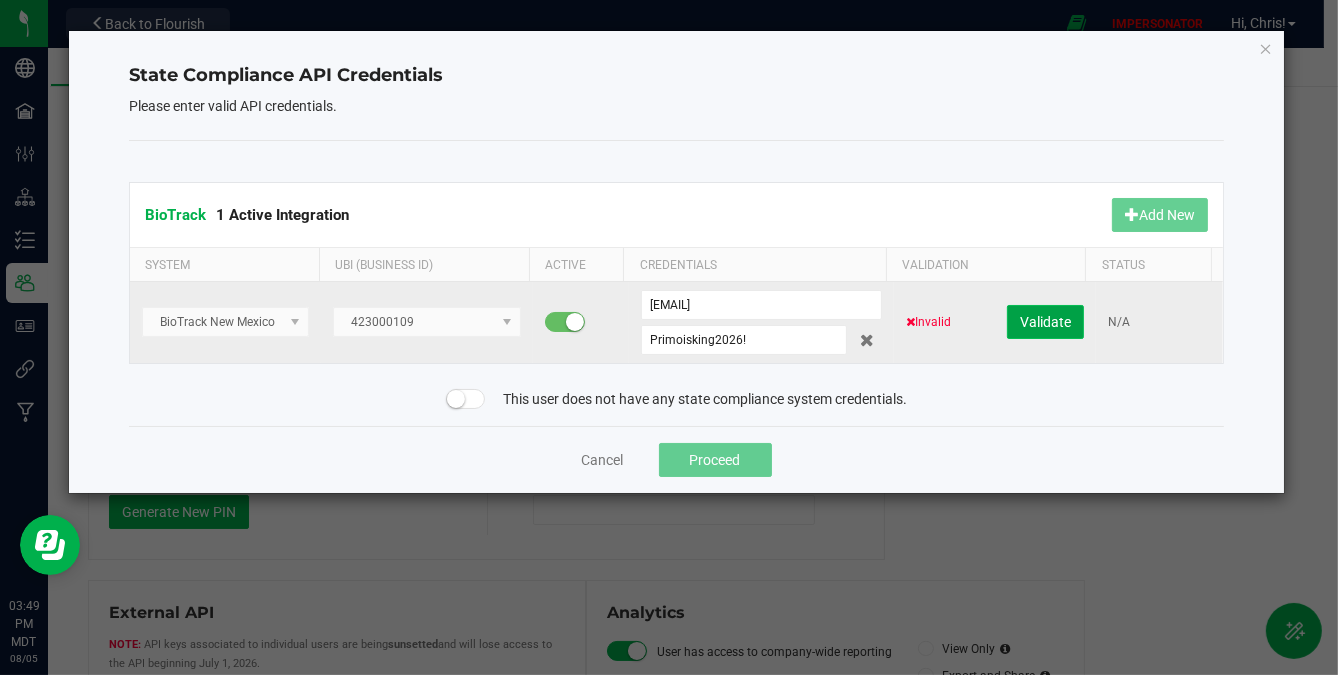 click on "Validate" 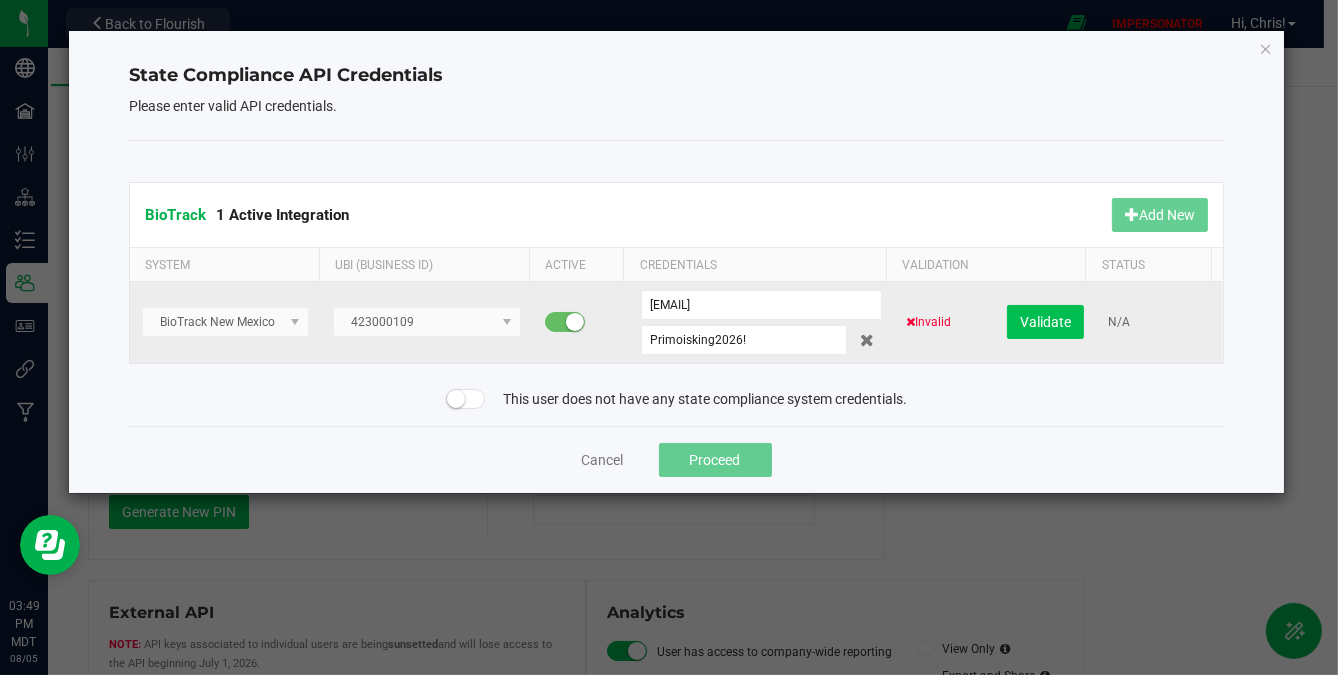click on "Cancel   Proceed" 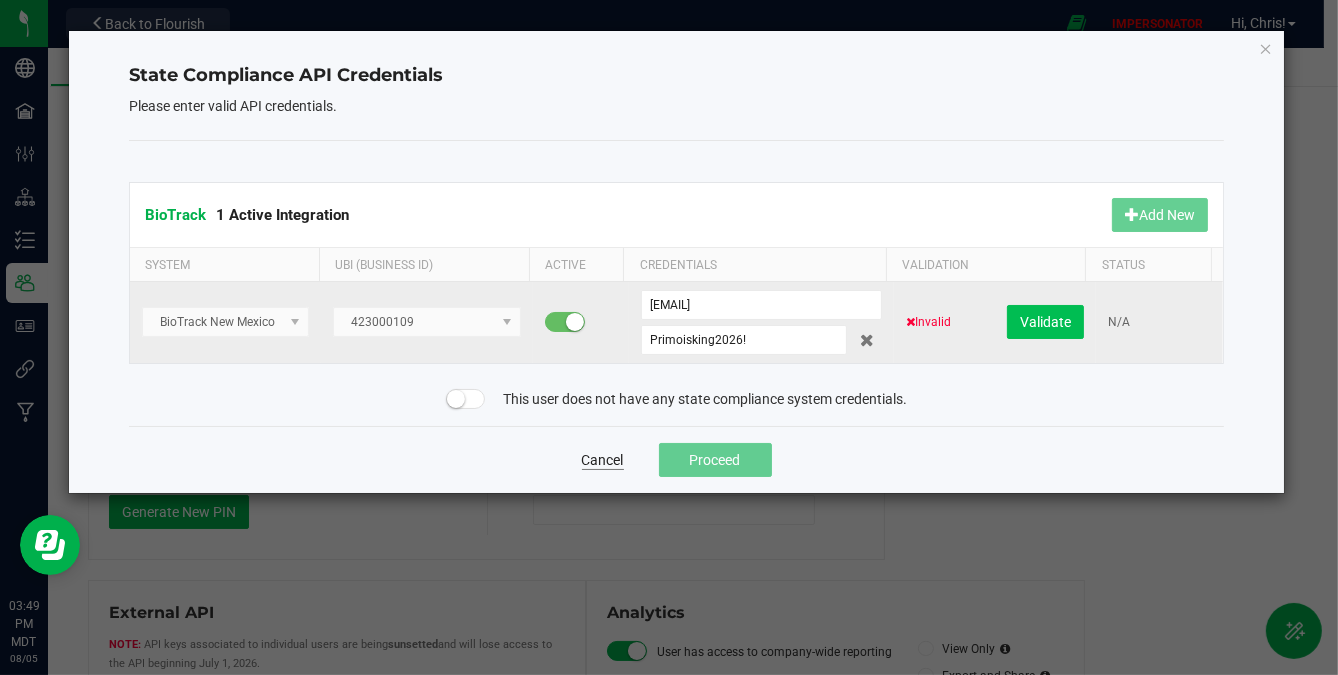 click on "Cancel" 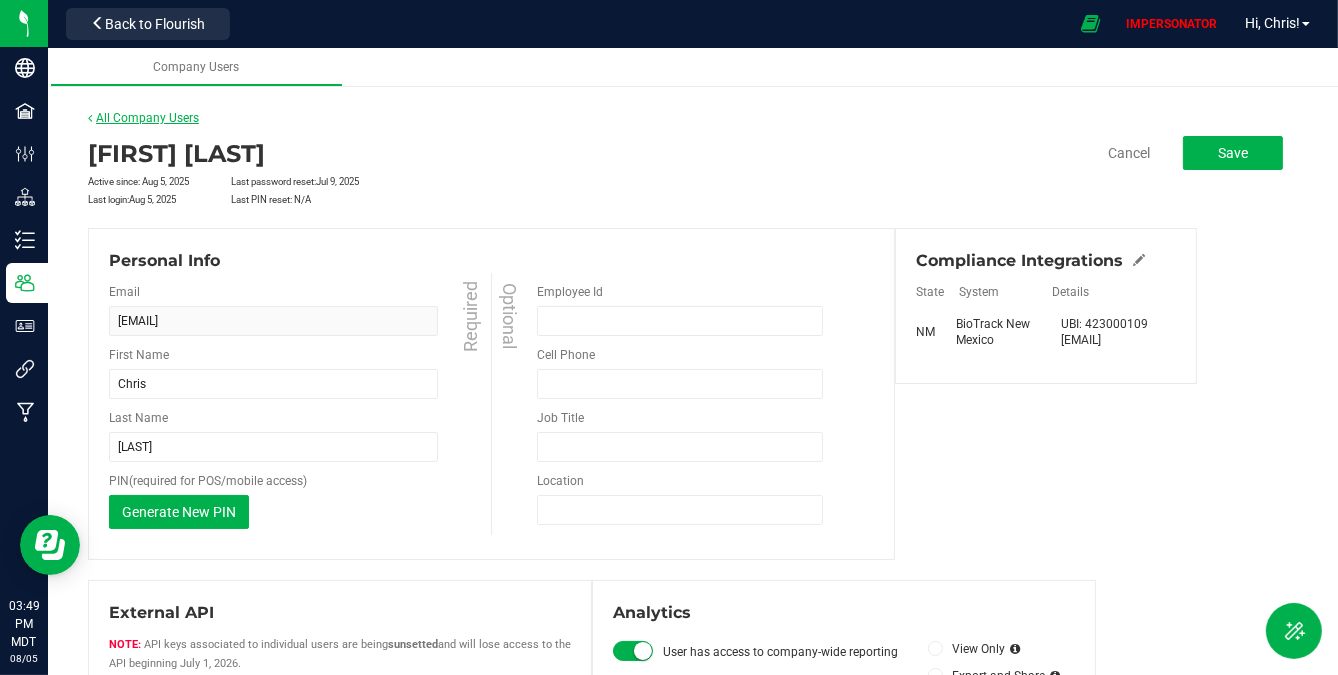 click on "All Company Users" at bounding box center [143, 118] 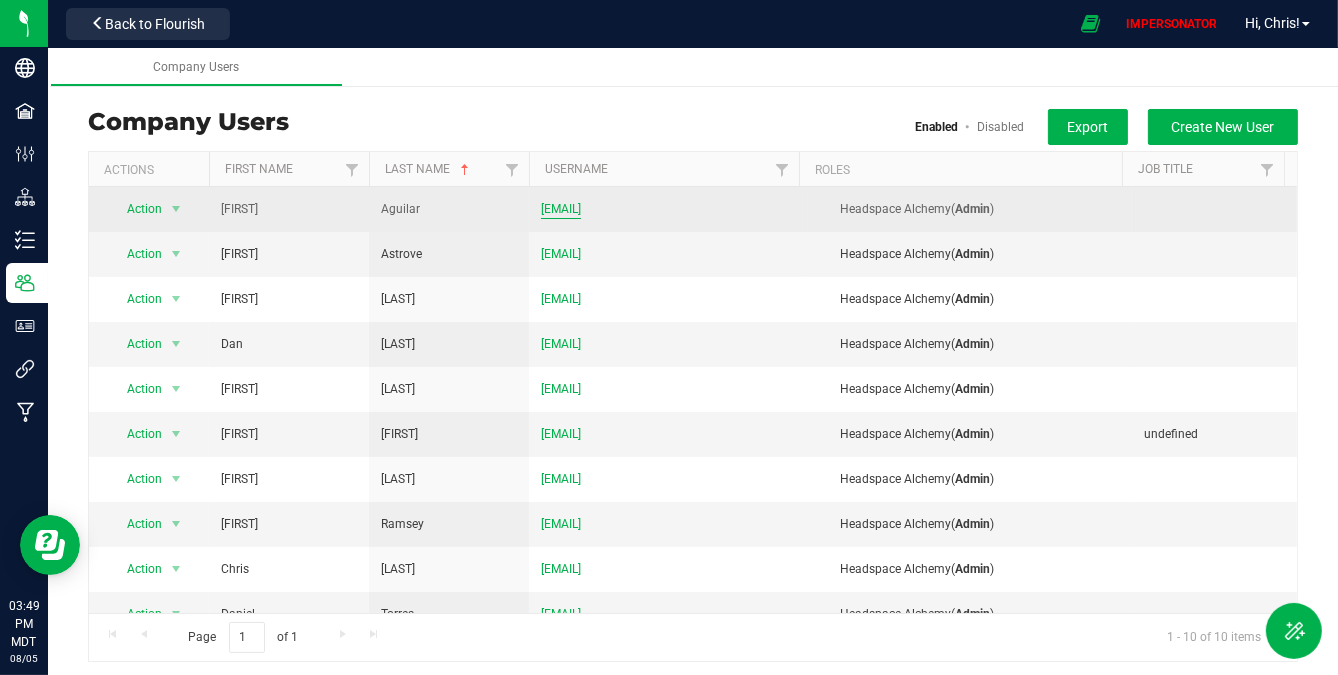 click on "angel@headspacealchemy.com" at bounding box center [561, 209] 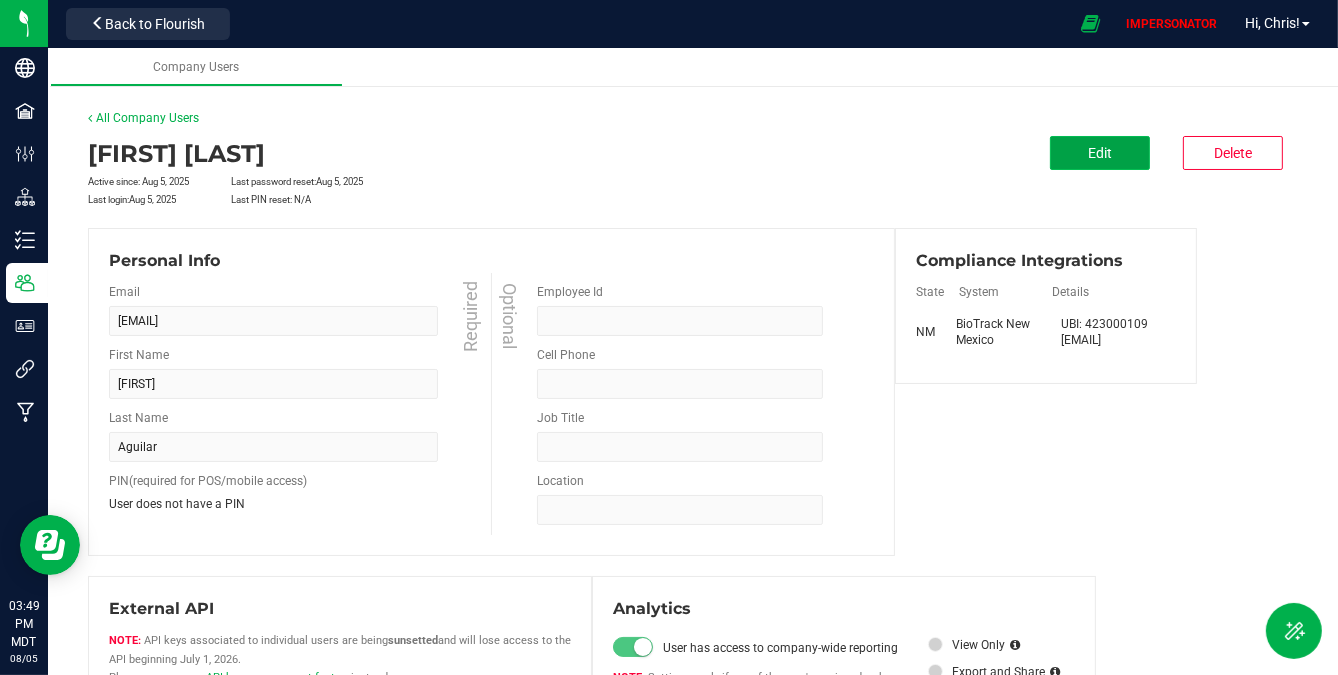 click on "Edit" at bounding box center [1100, 153] 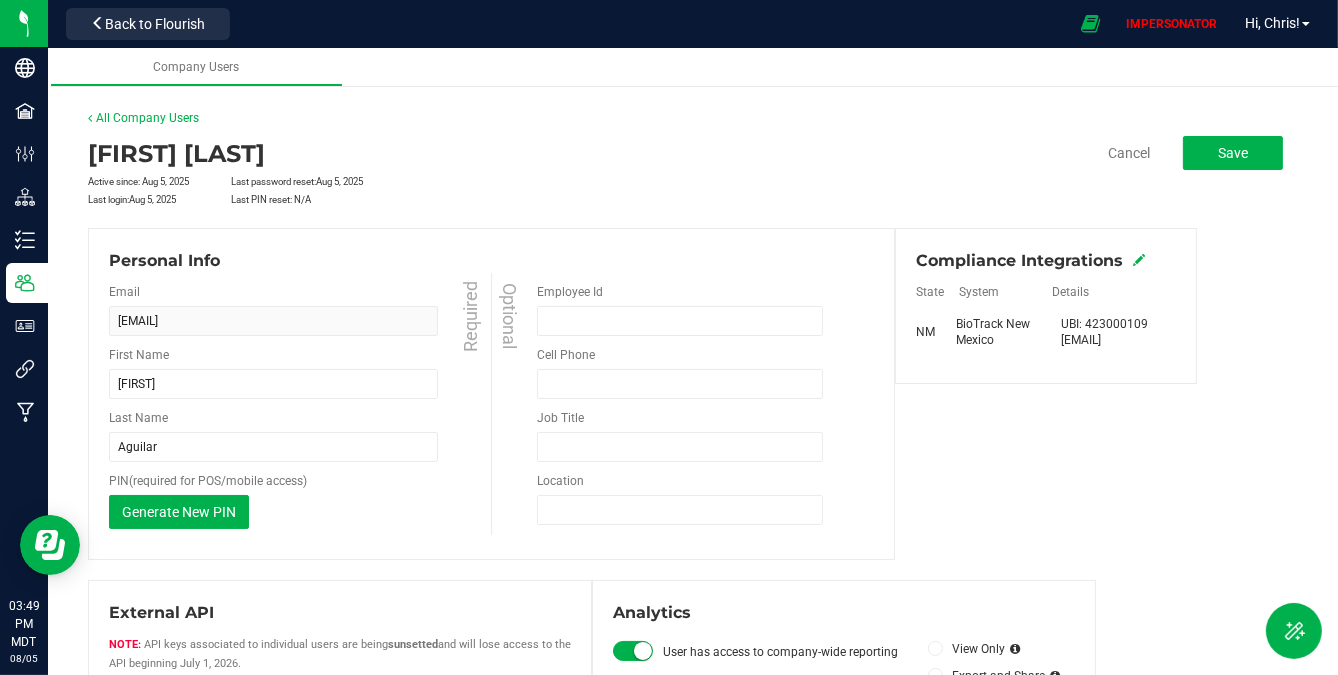 click at bounding box center [1139, 260] 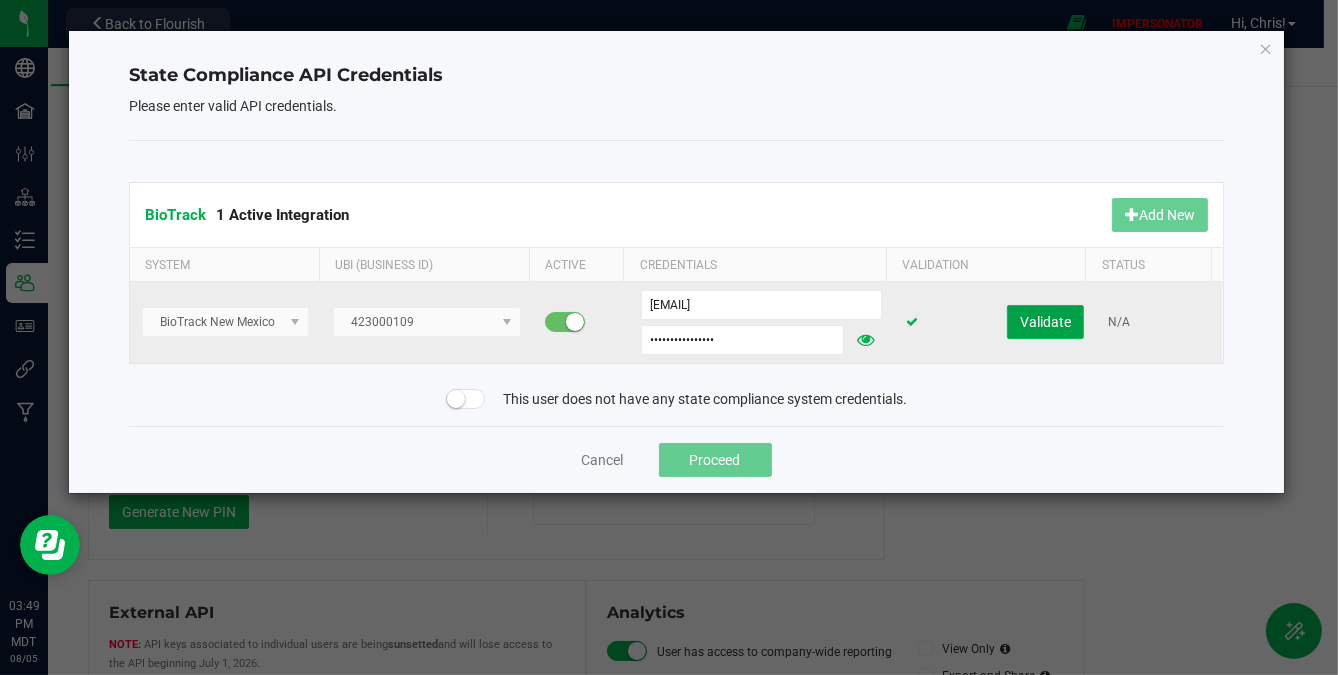 click on "Validate" 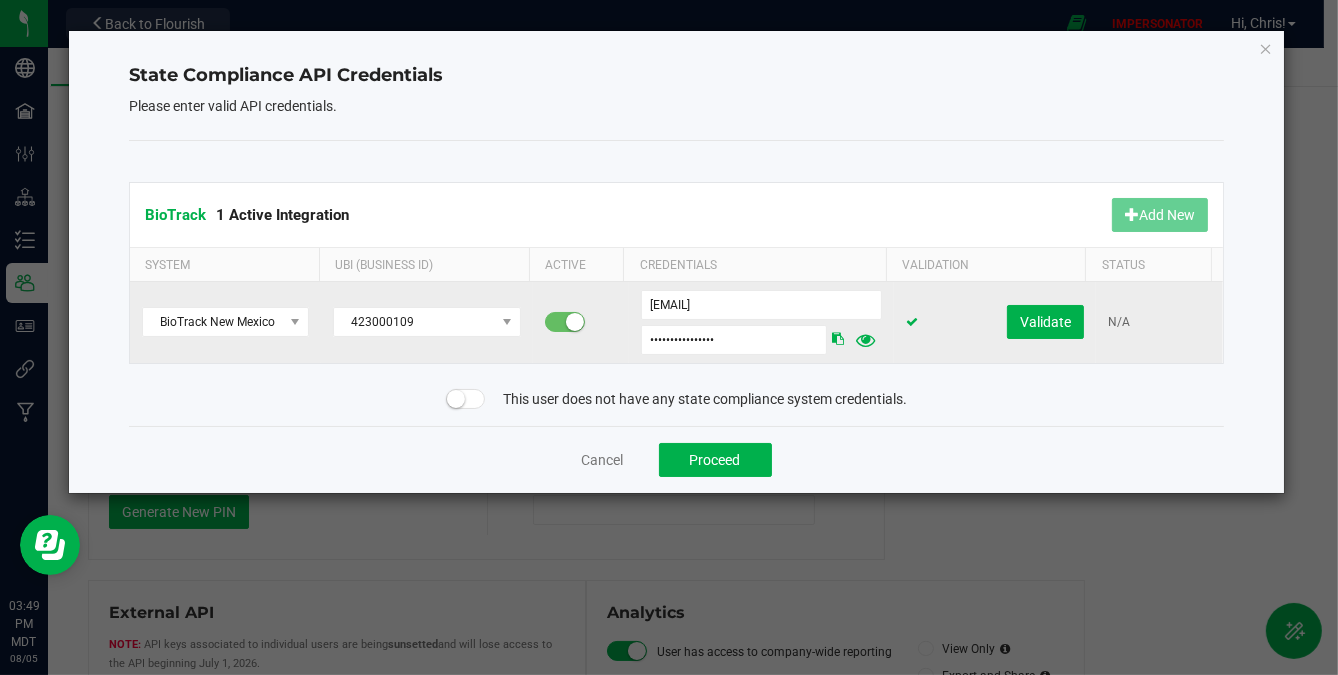 click 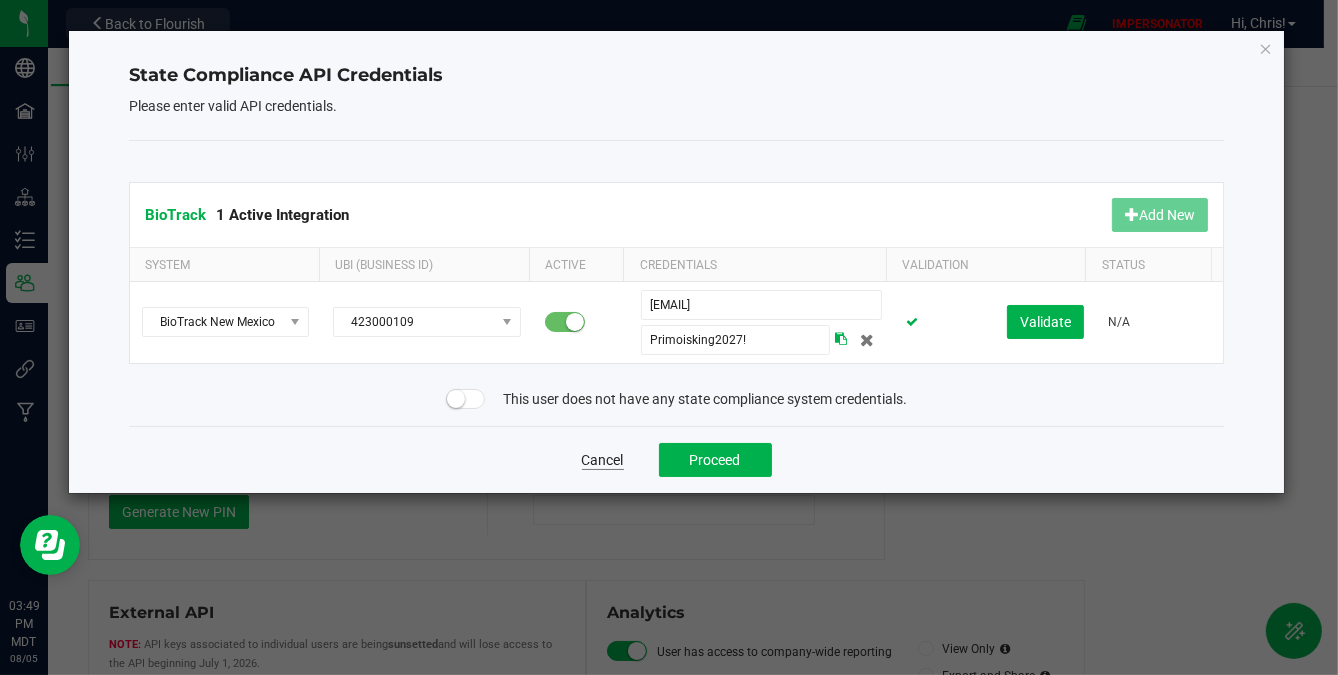 click on "Cancel" 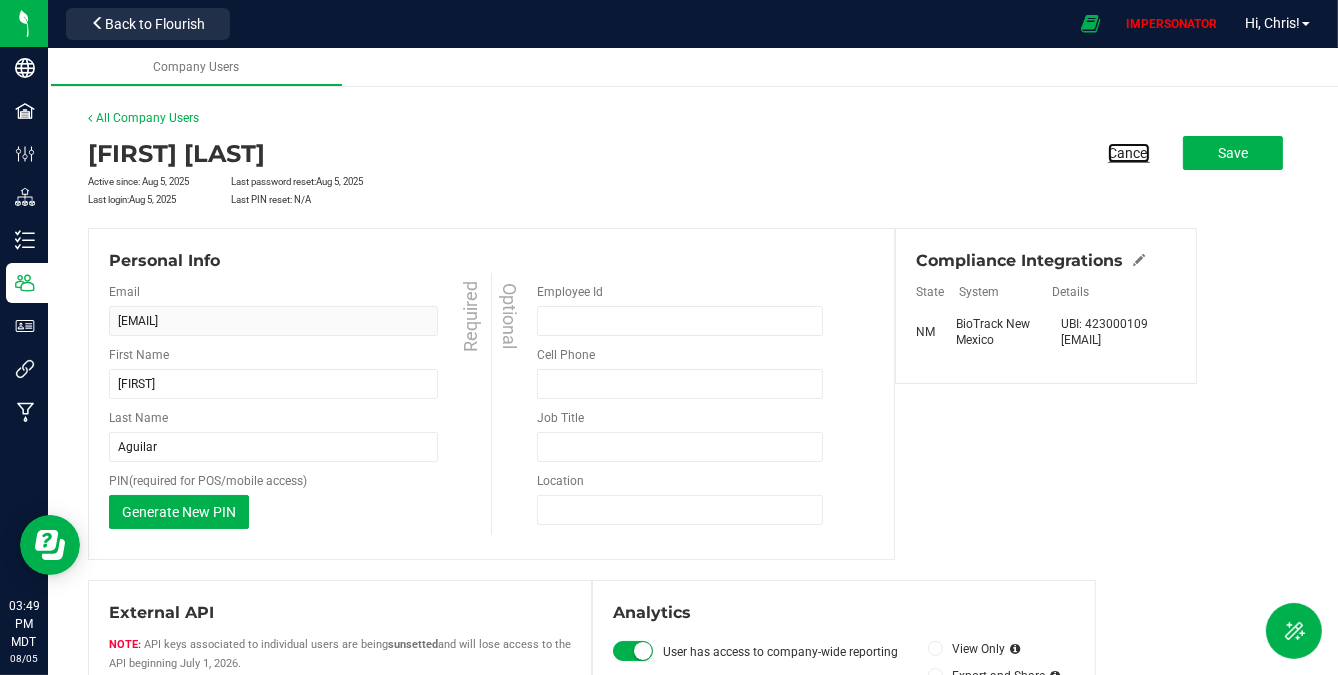 click on "Cancel" at bounding box center [1129, 153] 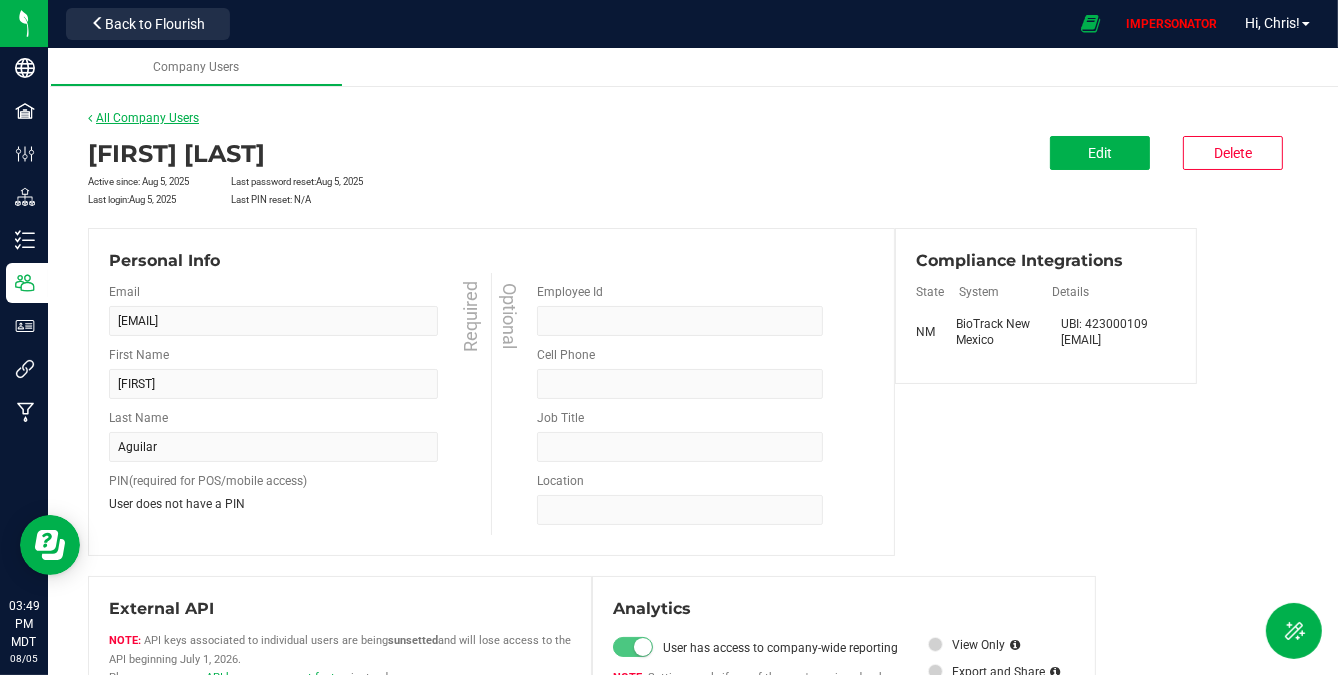 click on "All Company Users" at bounding box center (143, 118) 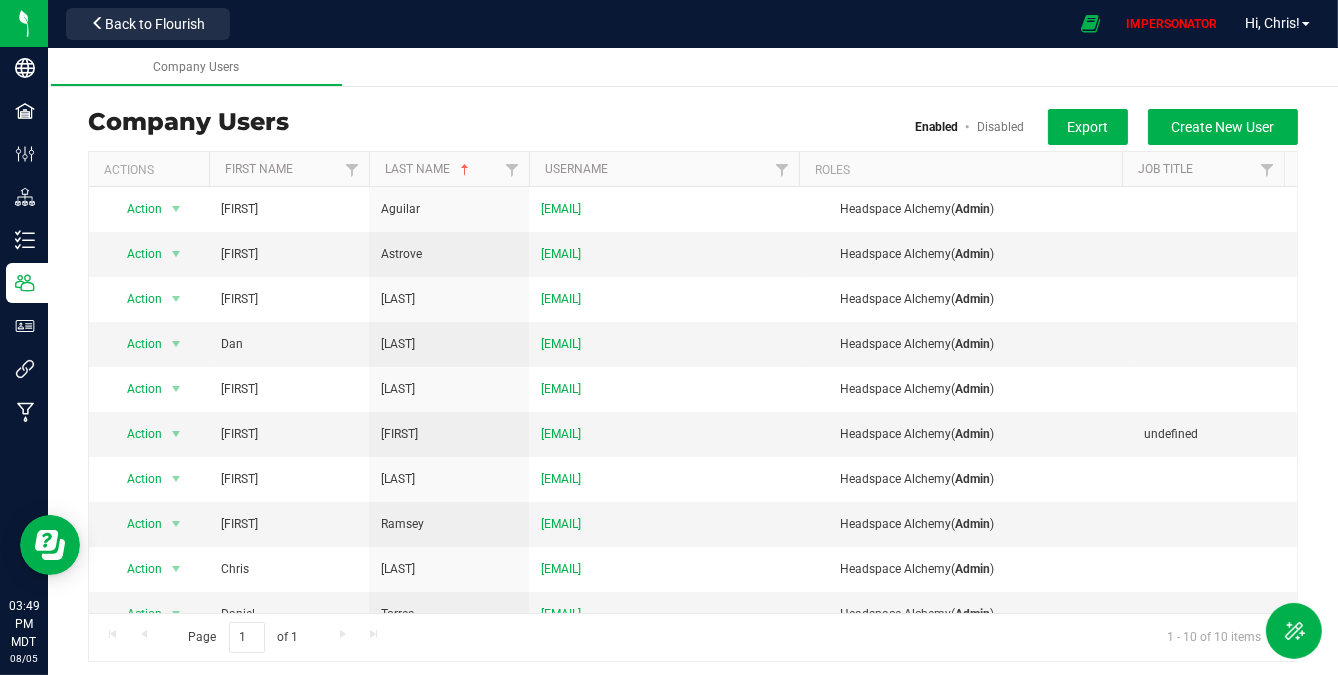 scroll, scrollTop: 22, scrollLeft: 0, axis: vertical 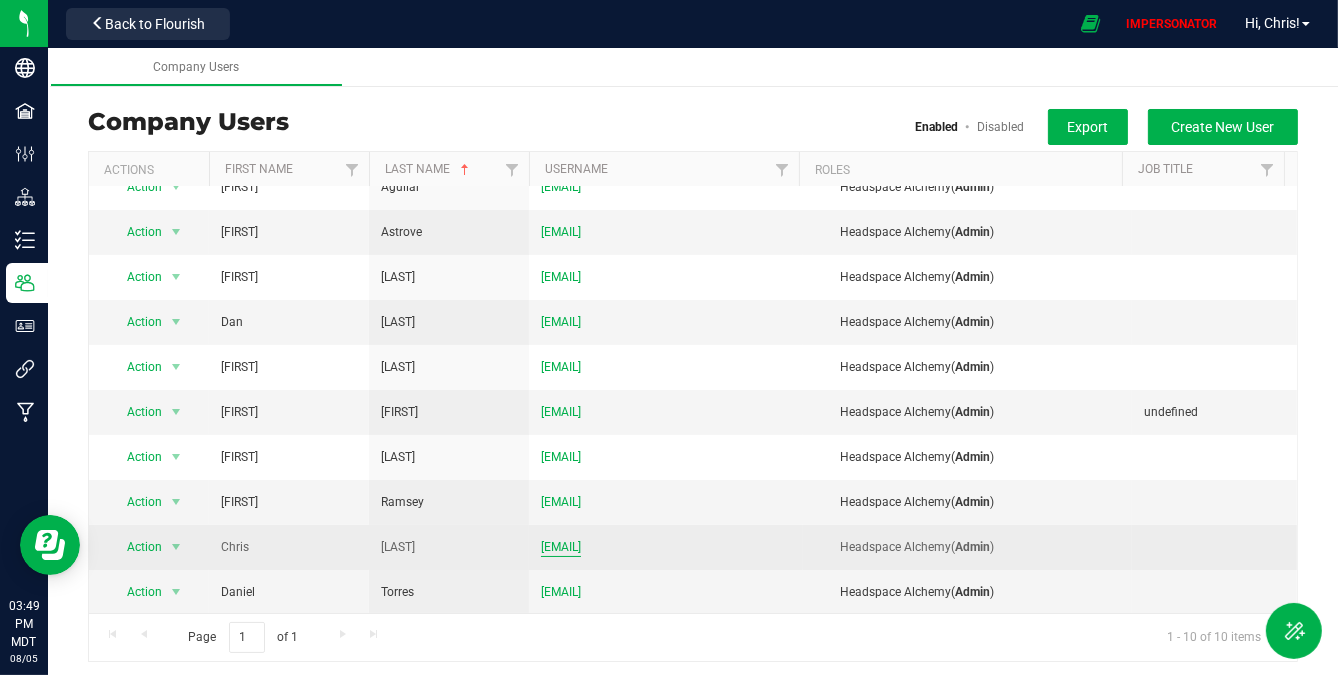 click on "[EMAIL]" at bounding box center (561, 547) 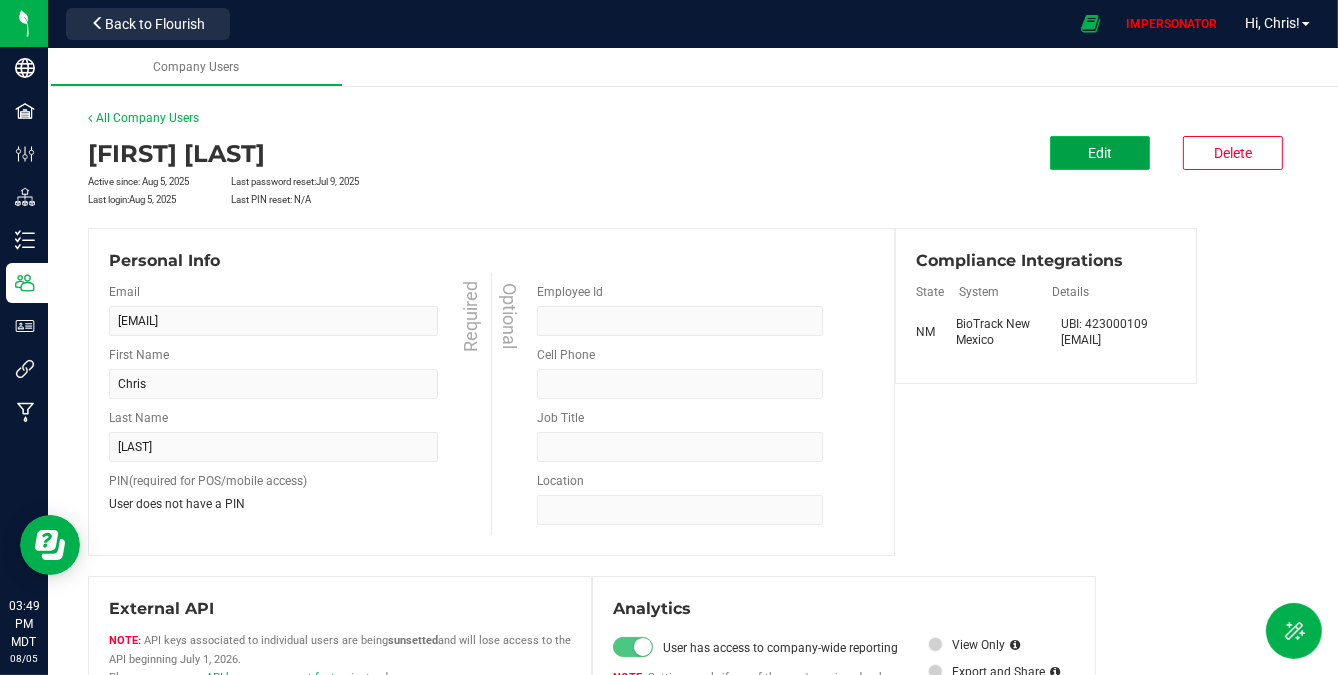 click on "Edit" at bounding box center (1100, 153) 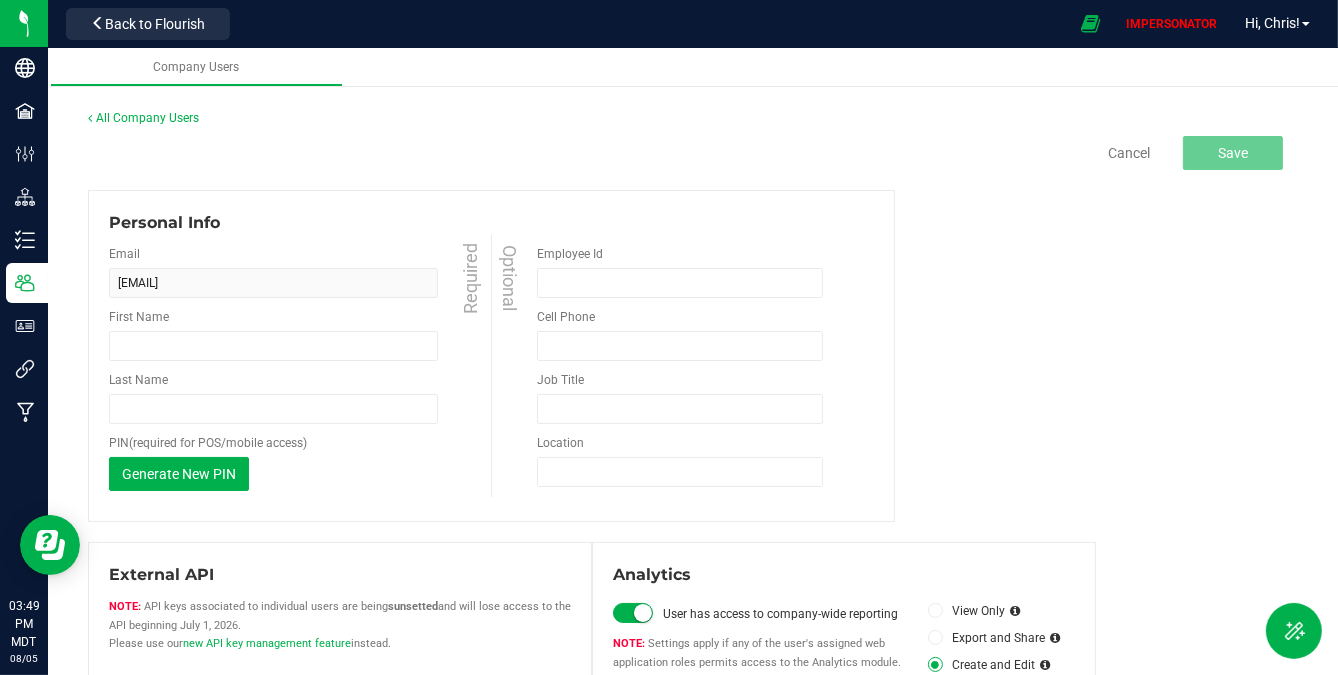 type on "Chris" 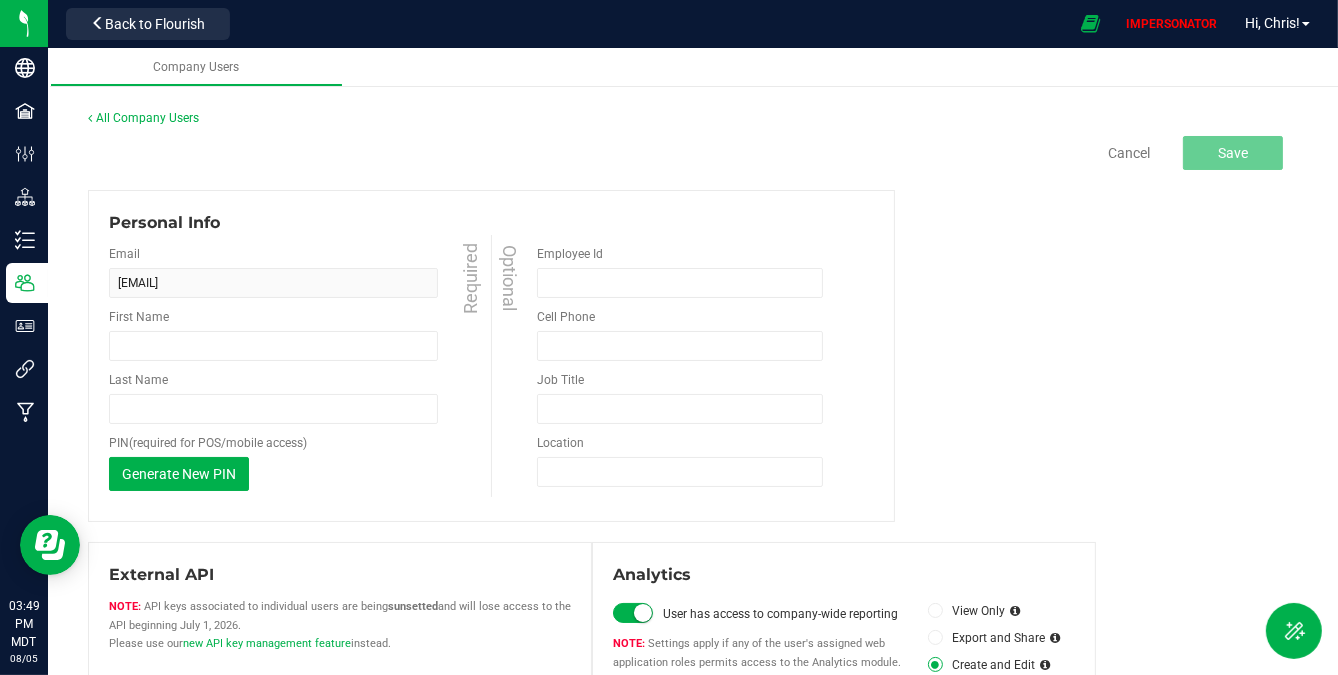 type on "Salcido" 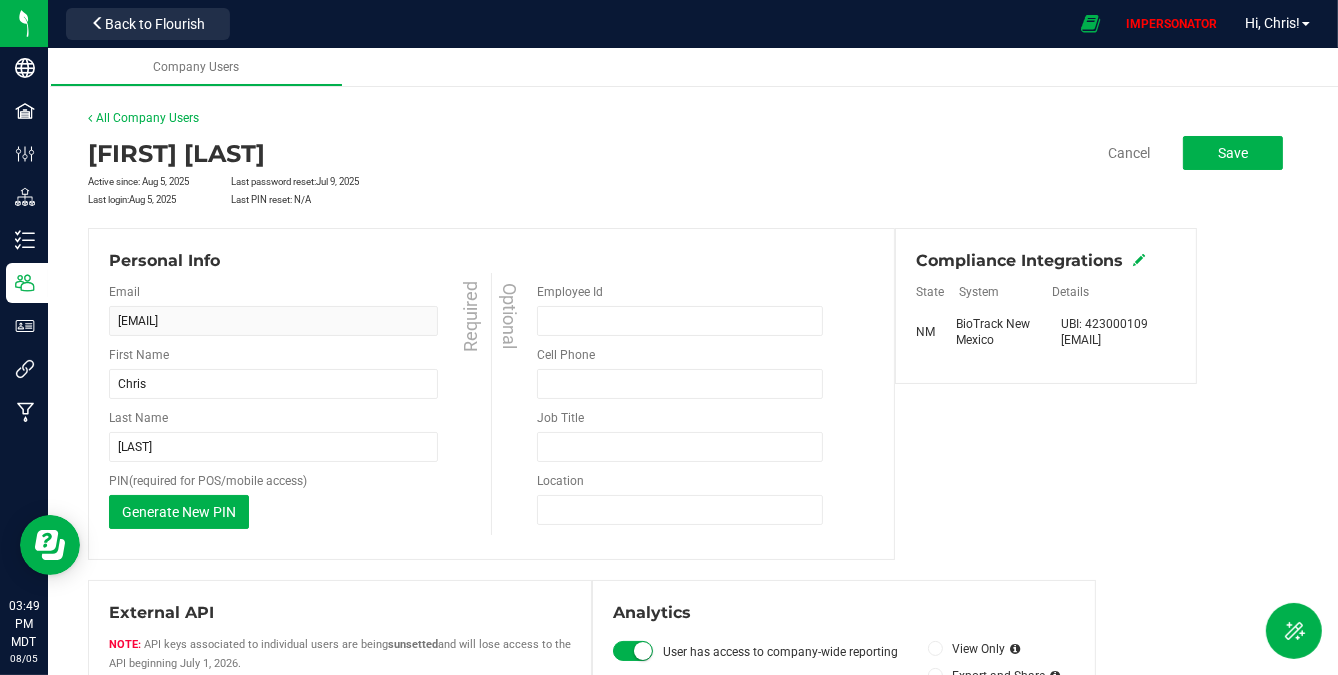 click at bounding box center [1139, 260] 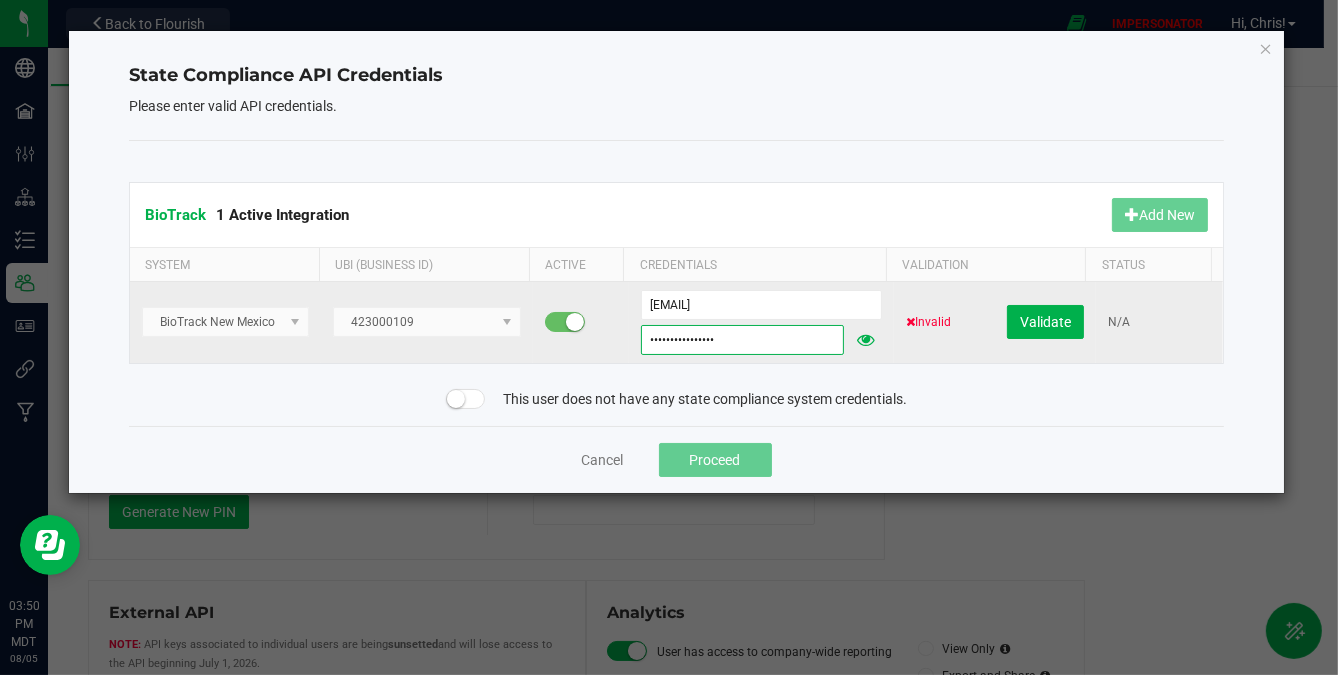 click on "Primoisking2026!" at bounding box center [742, 340] 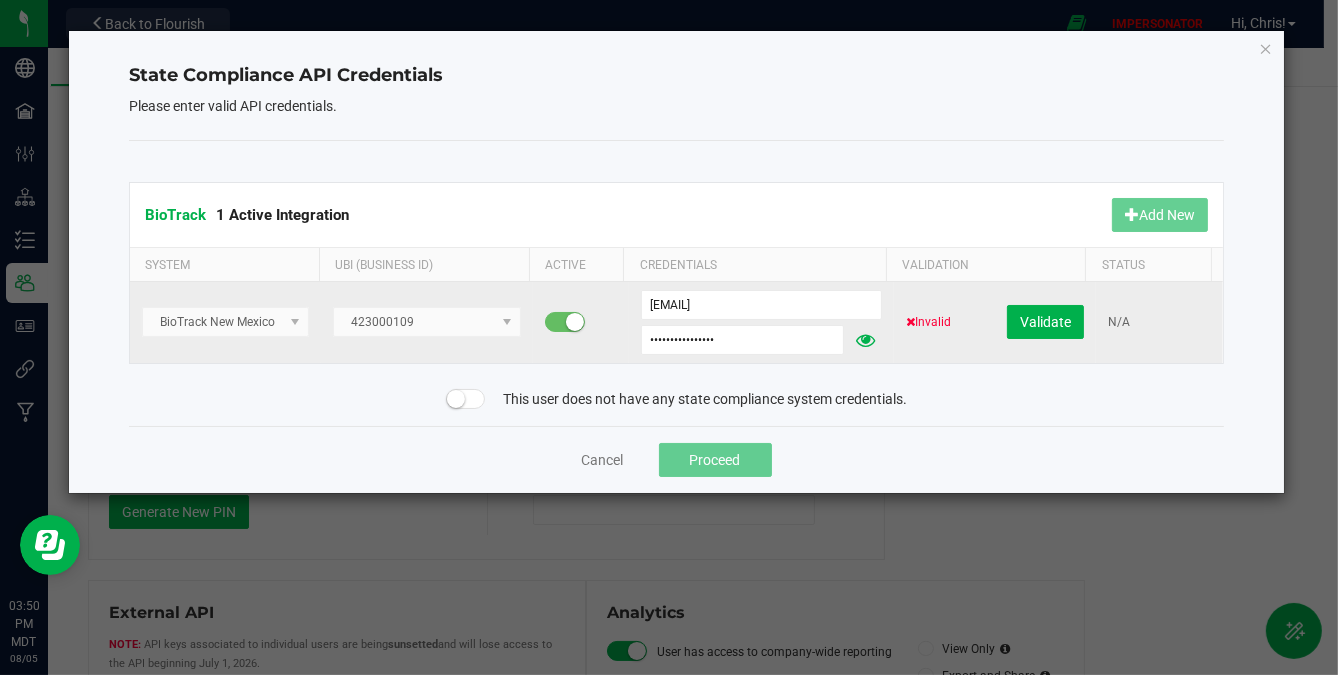 click 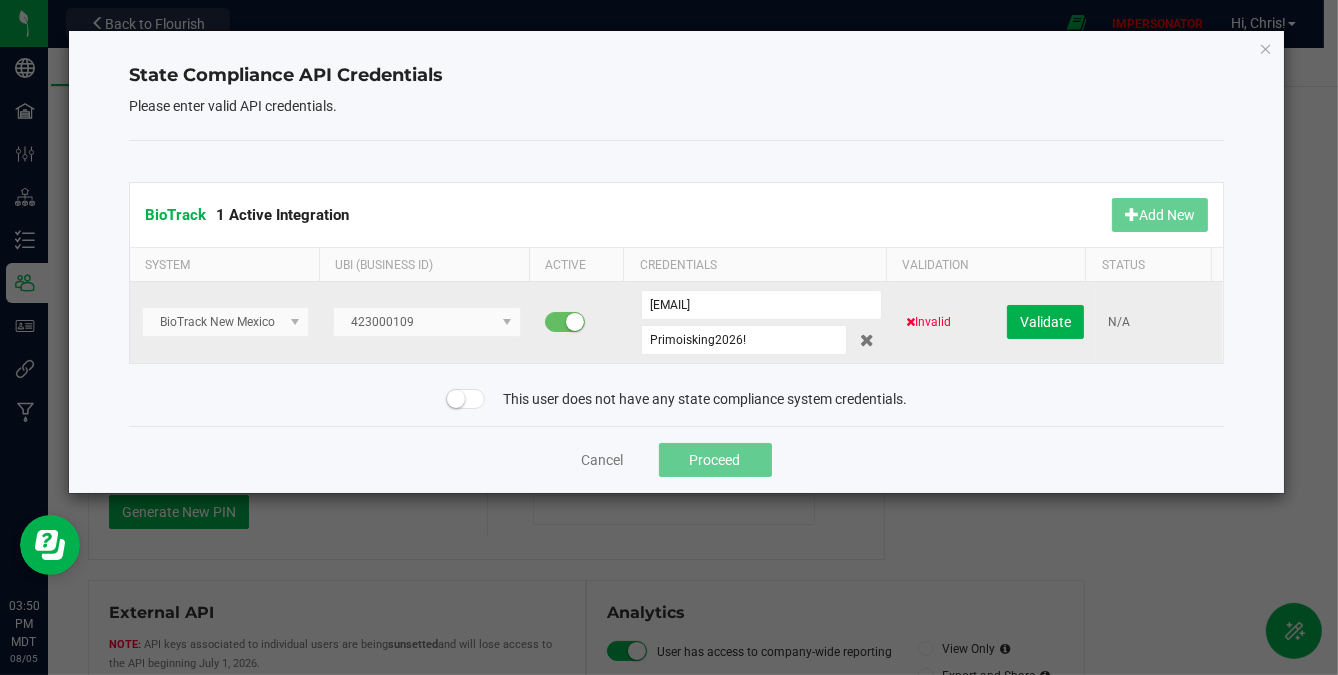 click on "duran4444@yahoo.com Primoisking2026!" 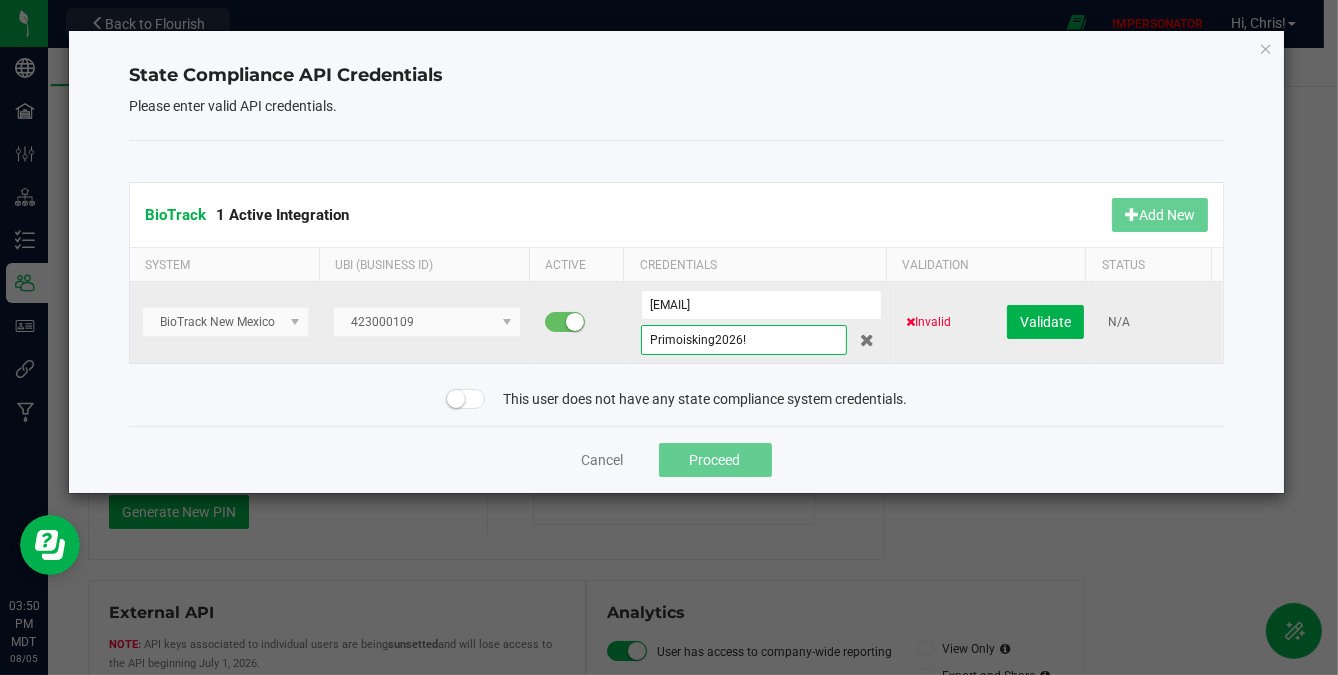 click on "Primoisking2026!" at bounding box center (744, 340) 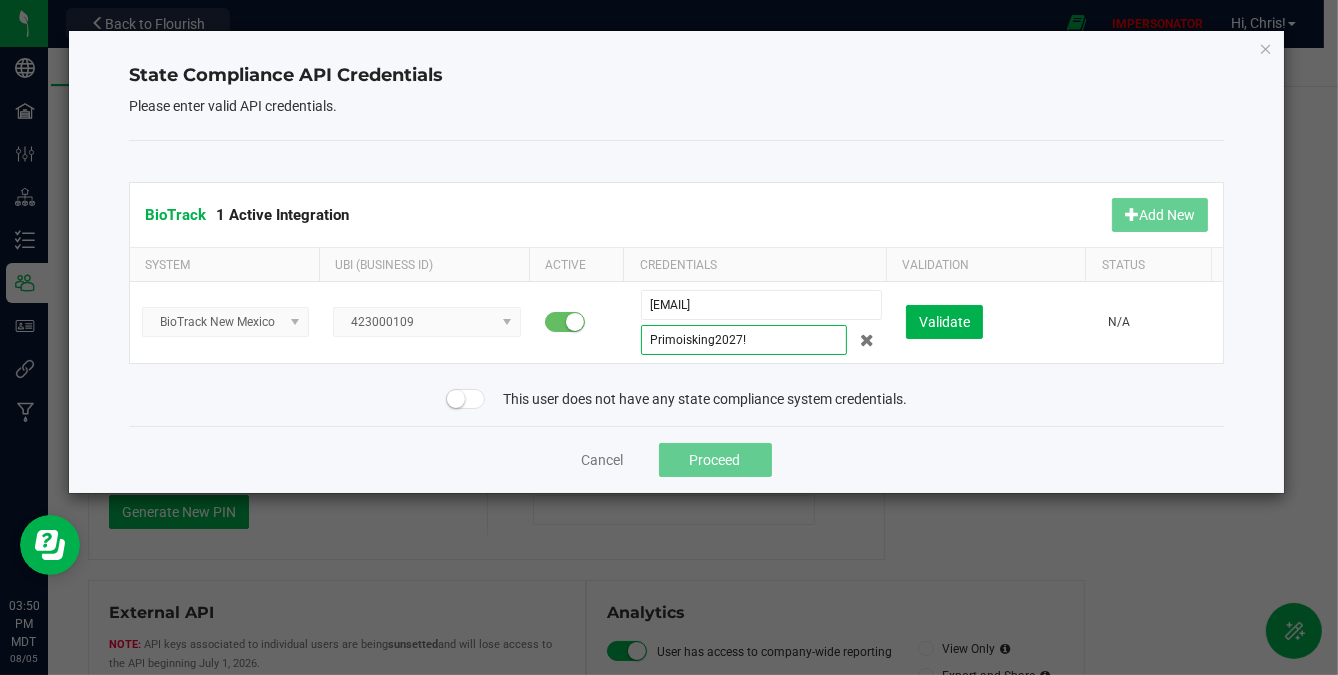 type on "Primoisking2027!" 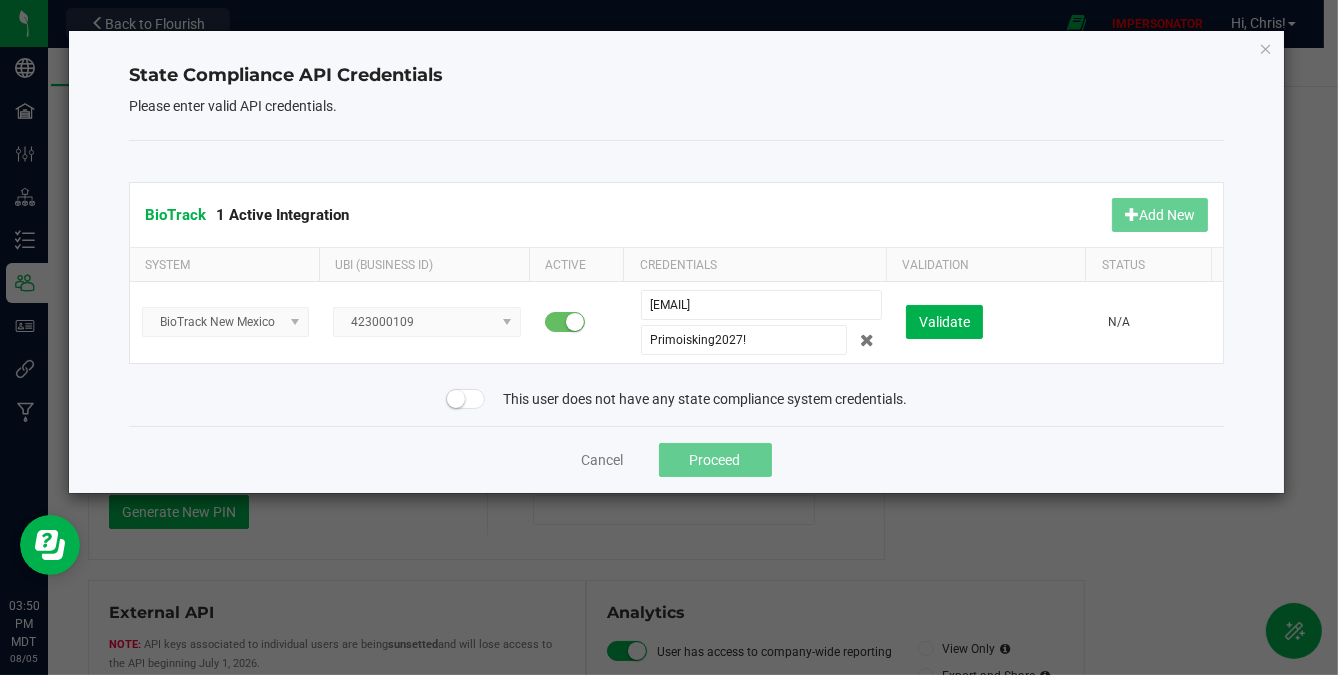 click on "Cancel   Proceed" 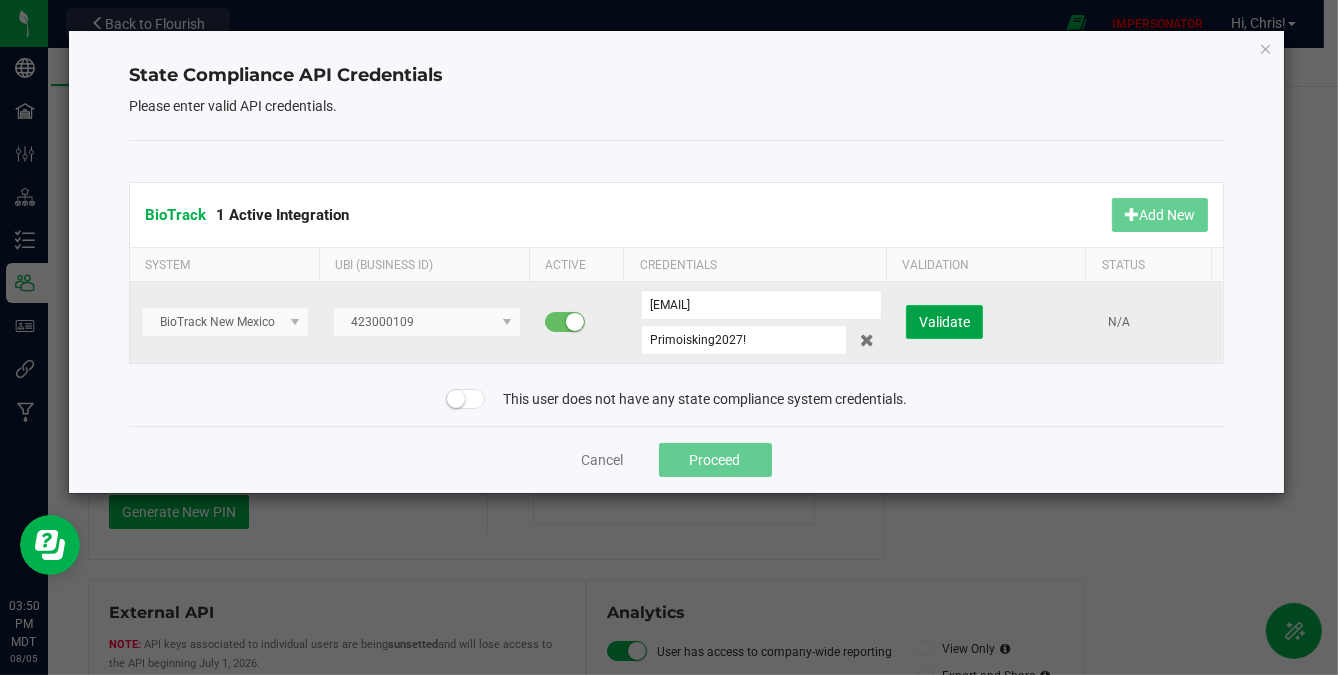 click on "Validate" 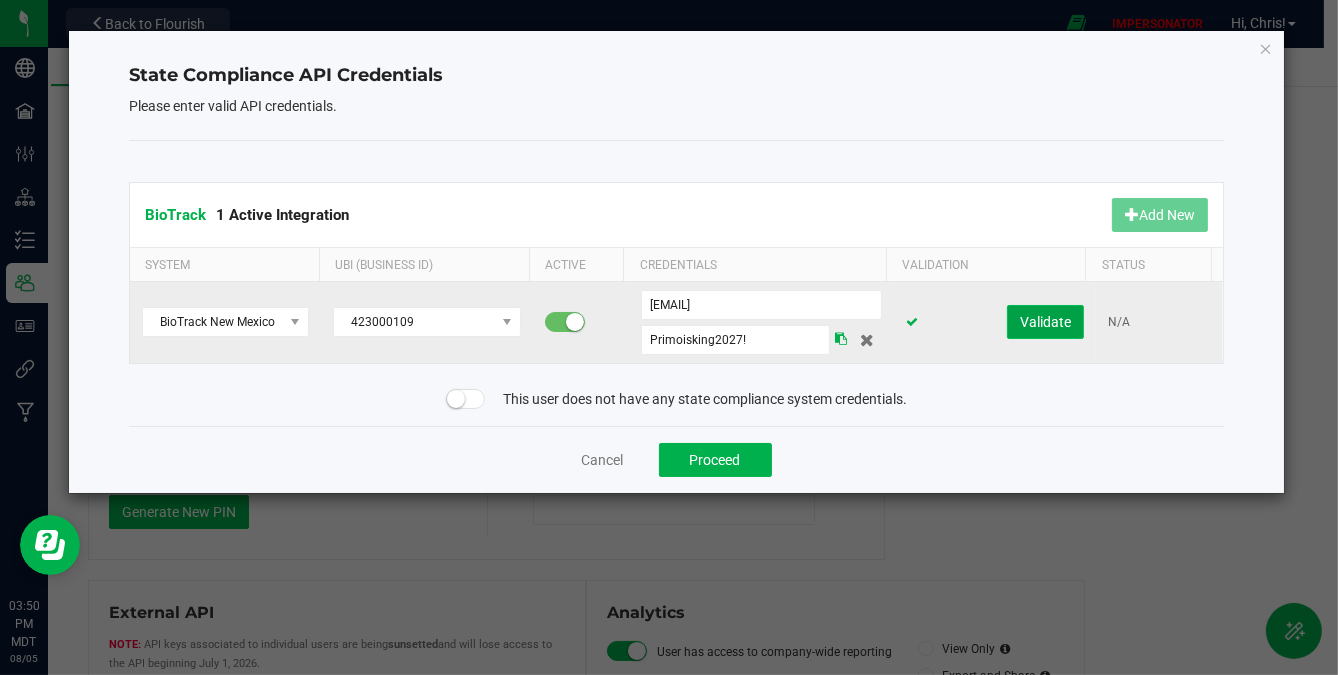 click on "Validate" 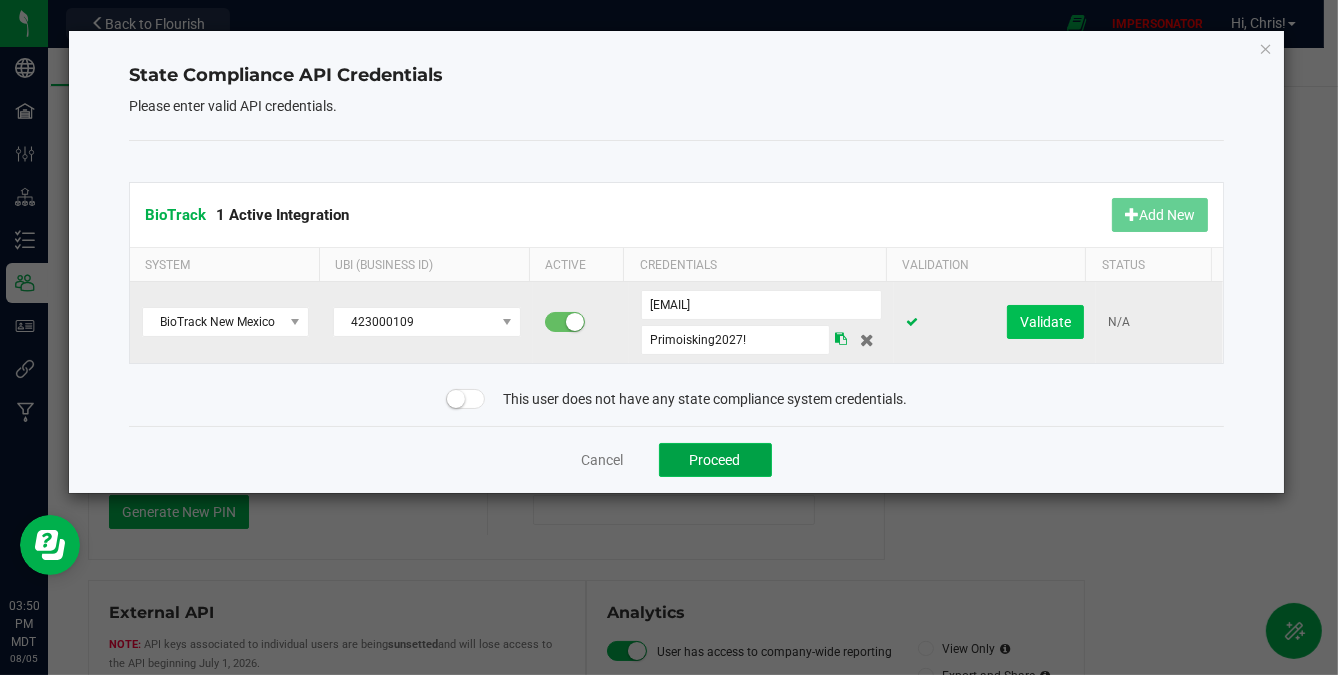 click on "Proceed" 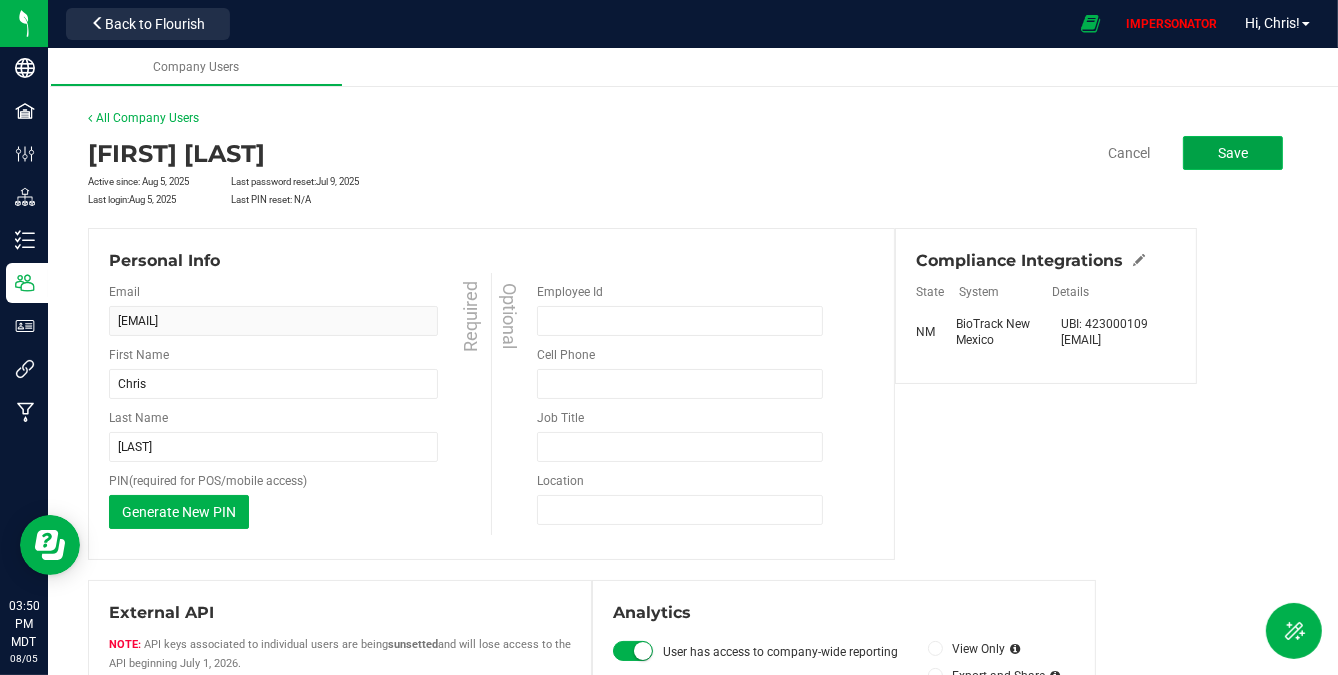 click on "Save" 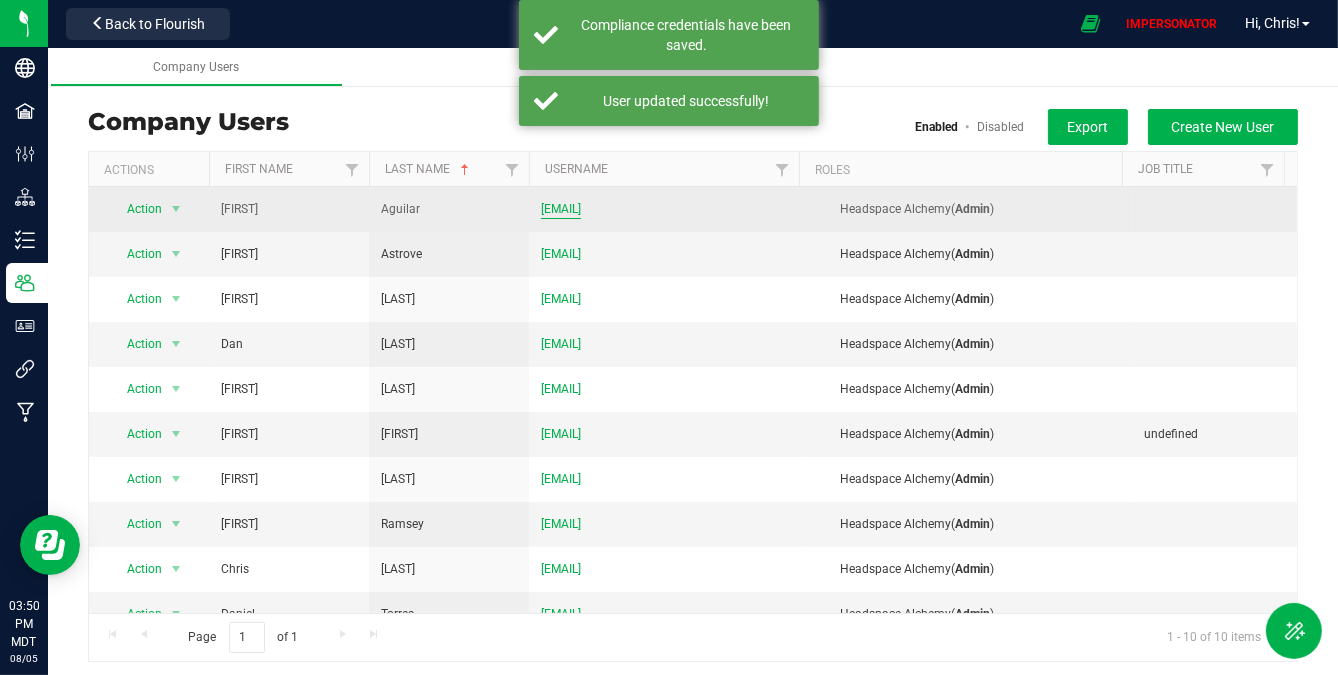 click on "angel@headspacealchemy.com" at bounding box center (561, 209) 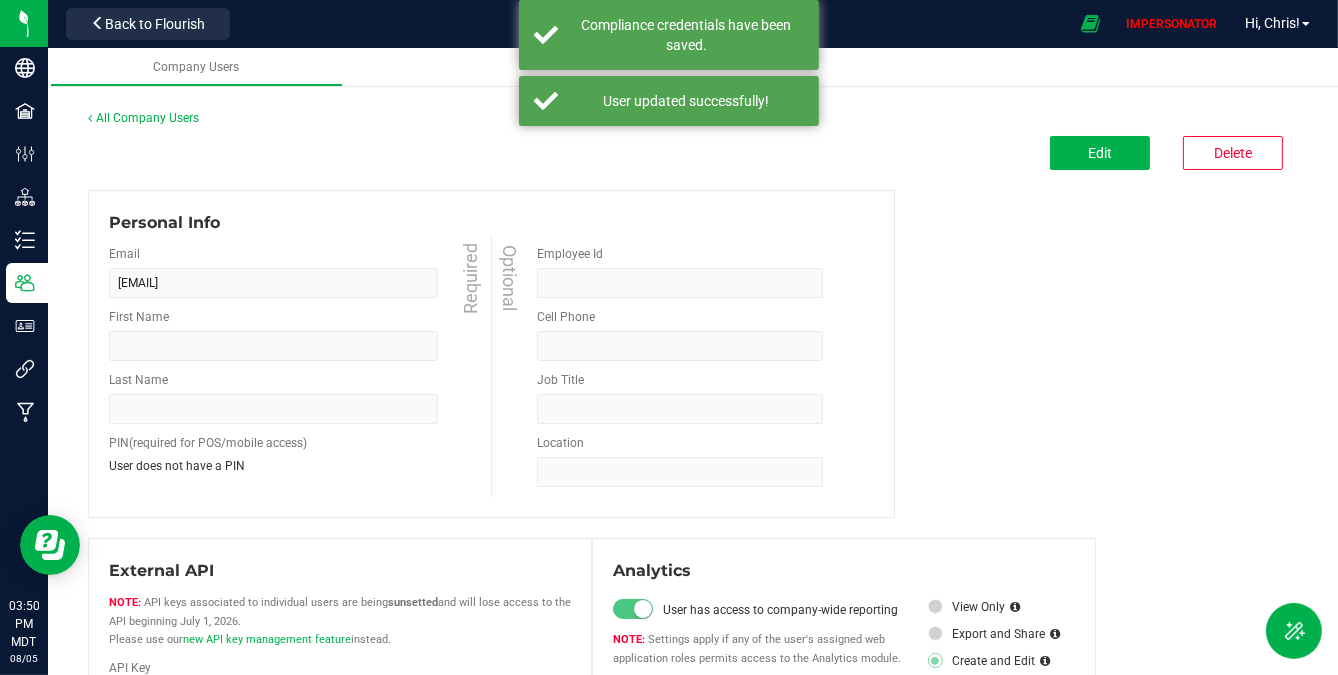 type on "Angel" 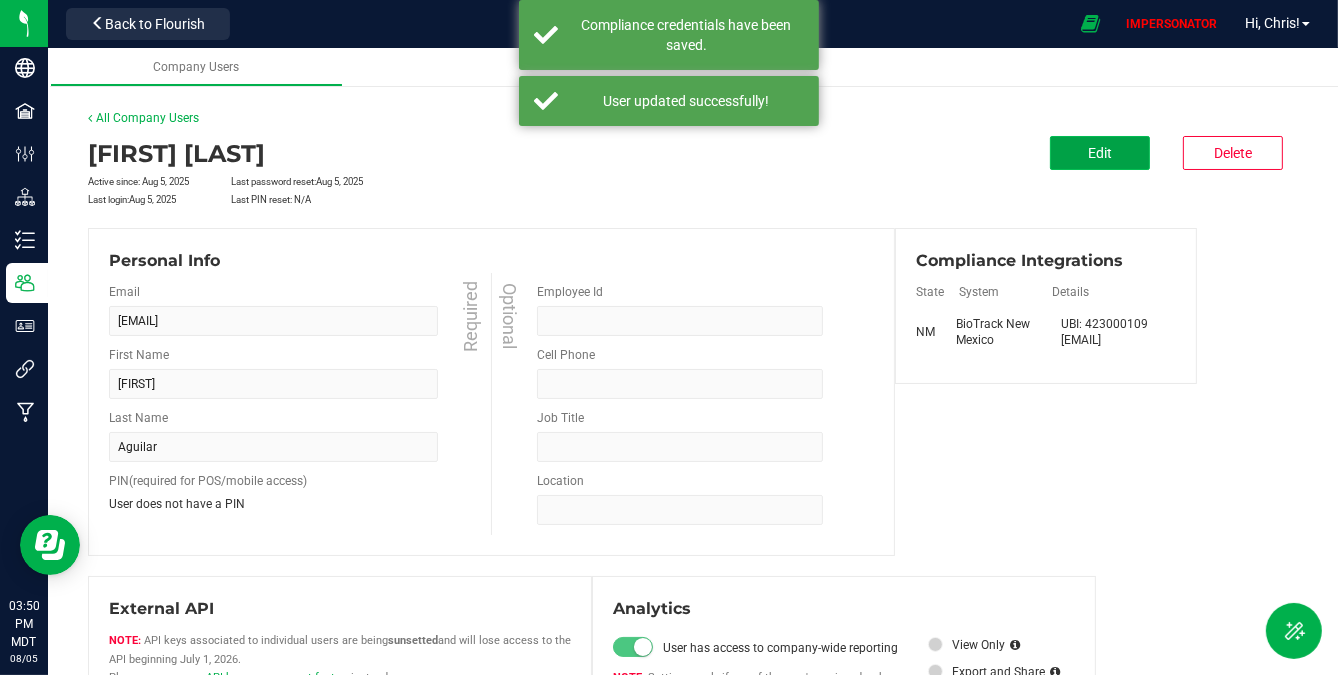 click on "Edit" at bounding box center [1100, 153] 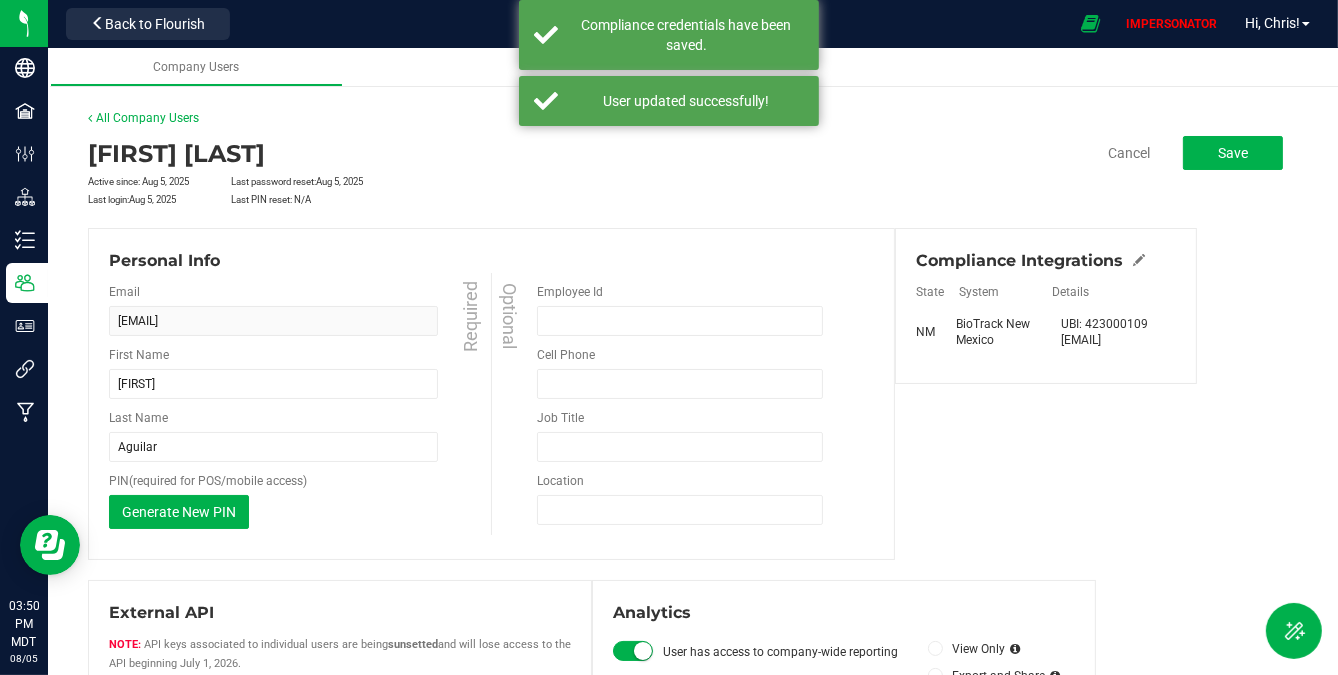 click on "Compliance Integrations
State
System
Details
NM
BioTrack New Mexico
UBI: 423000109
duran4444@yahoo.com" at bounding box center (1046, 306) 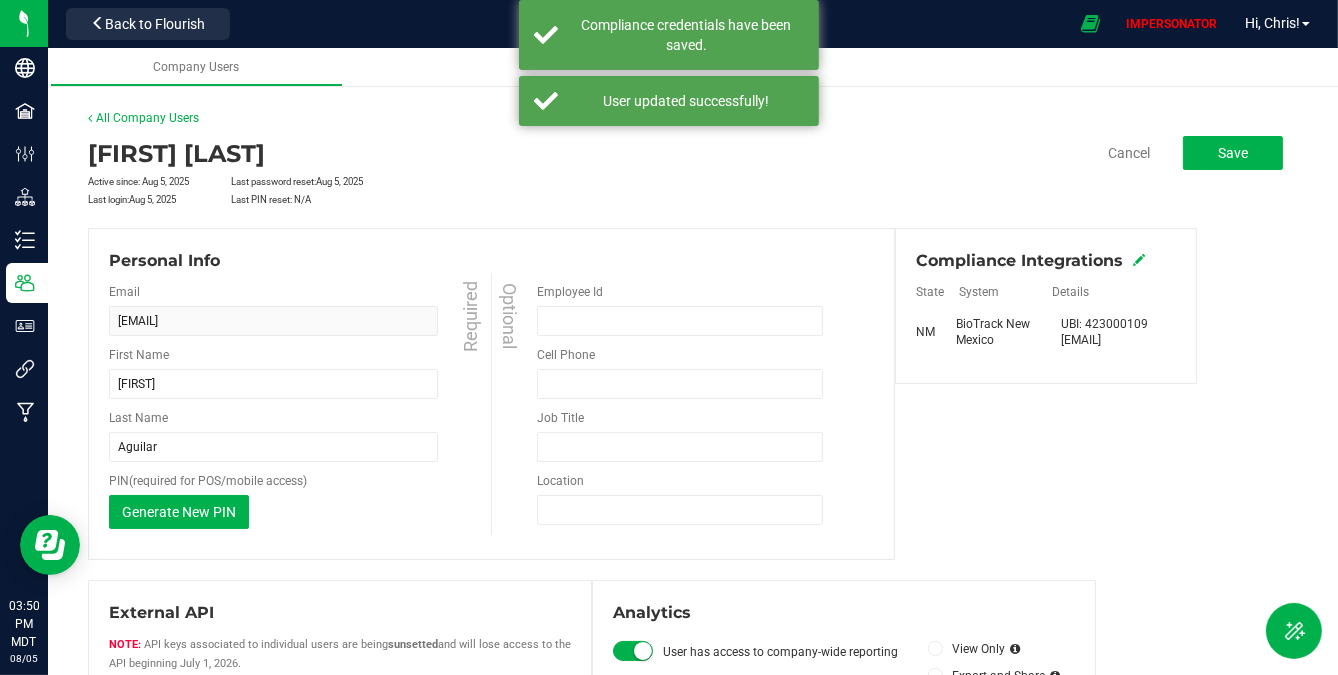 click at bounding box center [1139, 260] 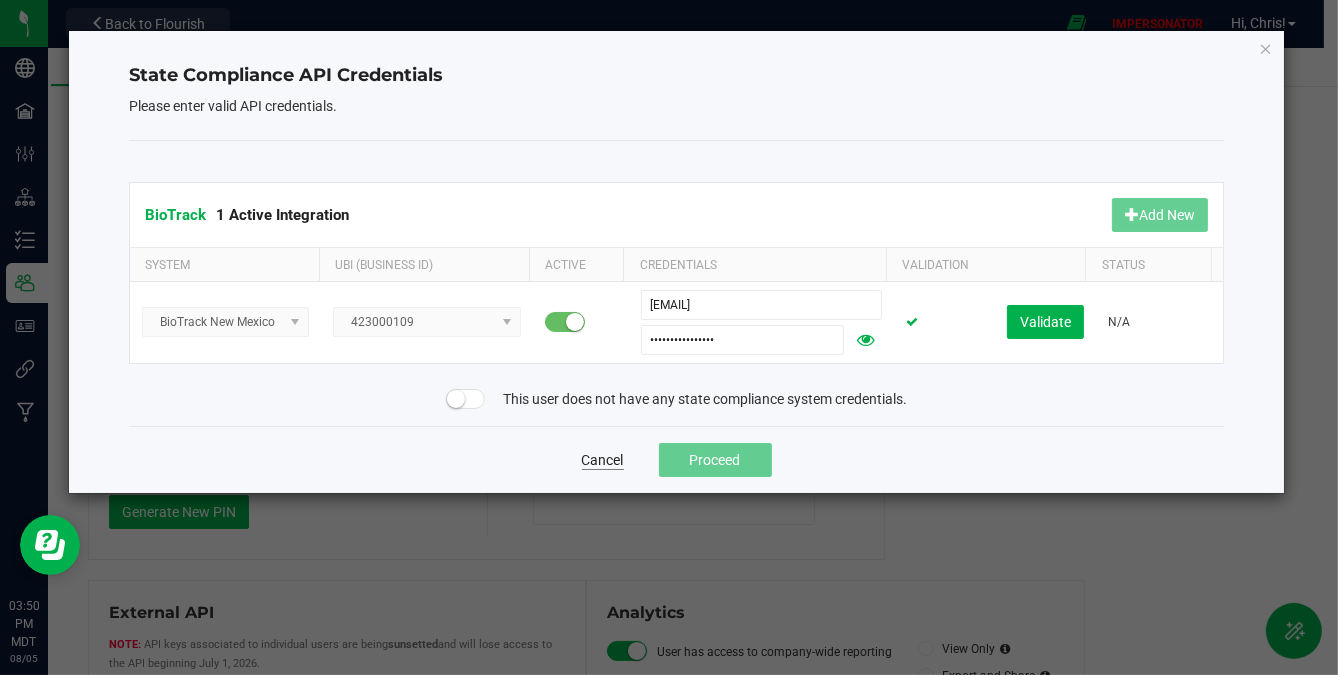 click on "Cancel" 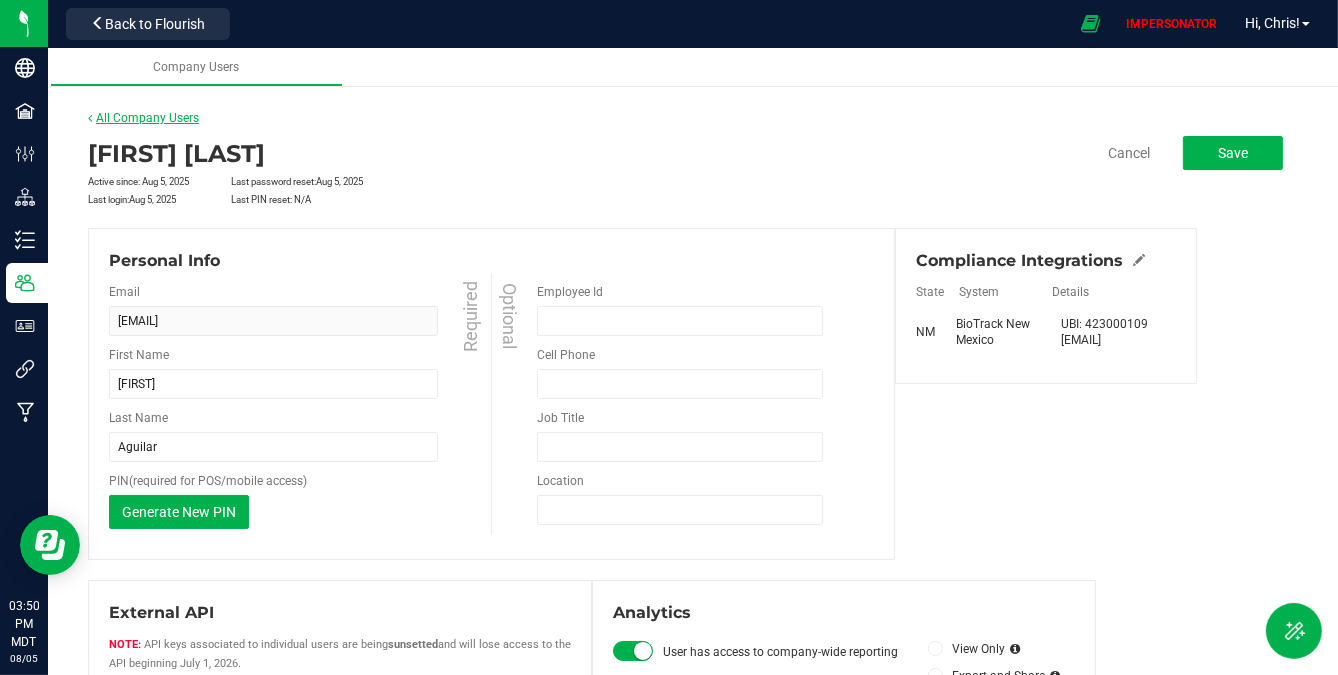 click on "All Company Users" at bounding box center [143, 118] 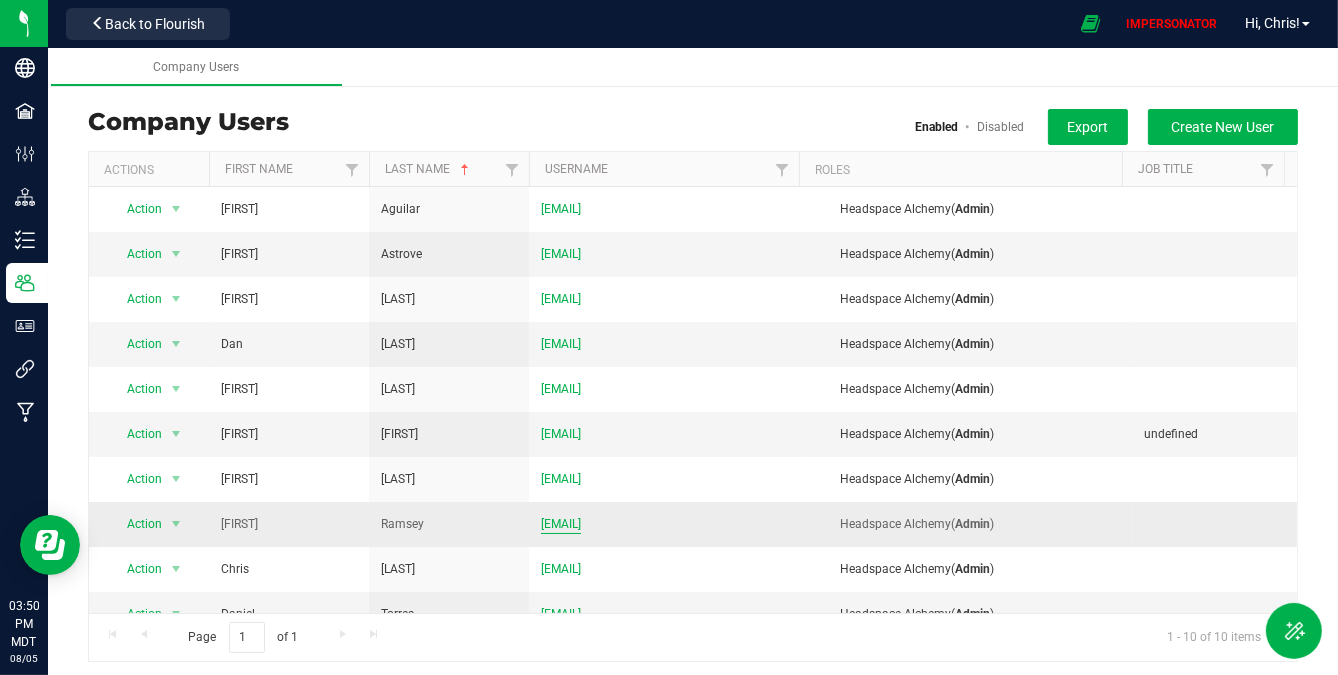 click on "inventory@headspacealchemy.com" at bounding box center [561, 524] 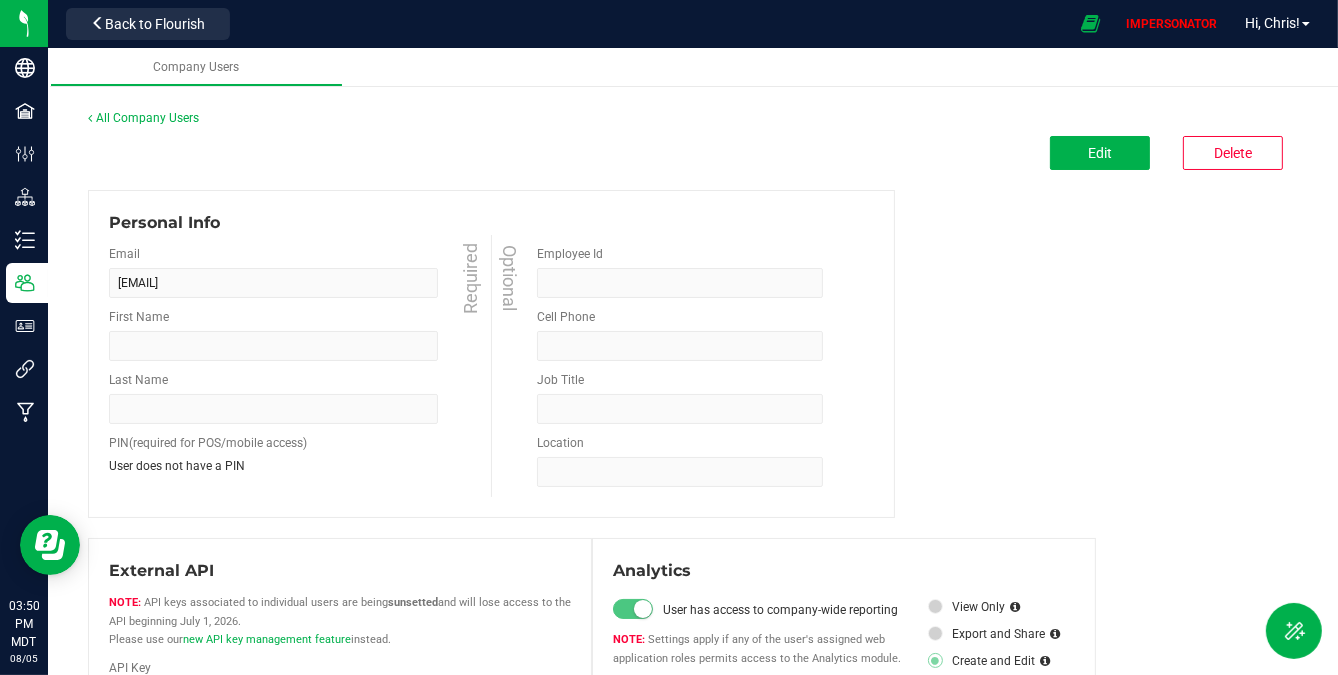 type on "Ethan" 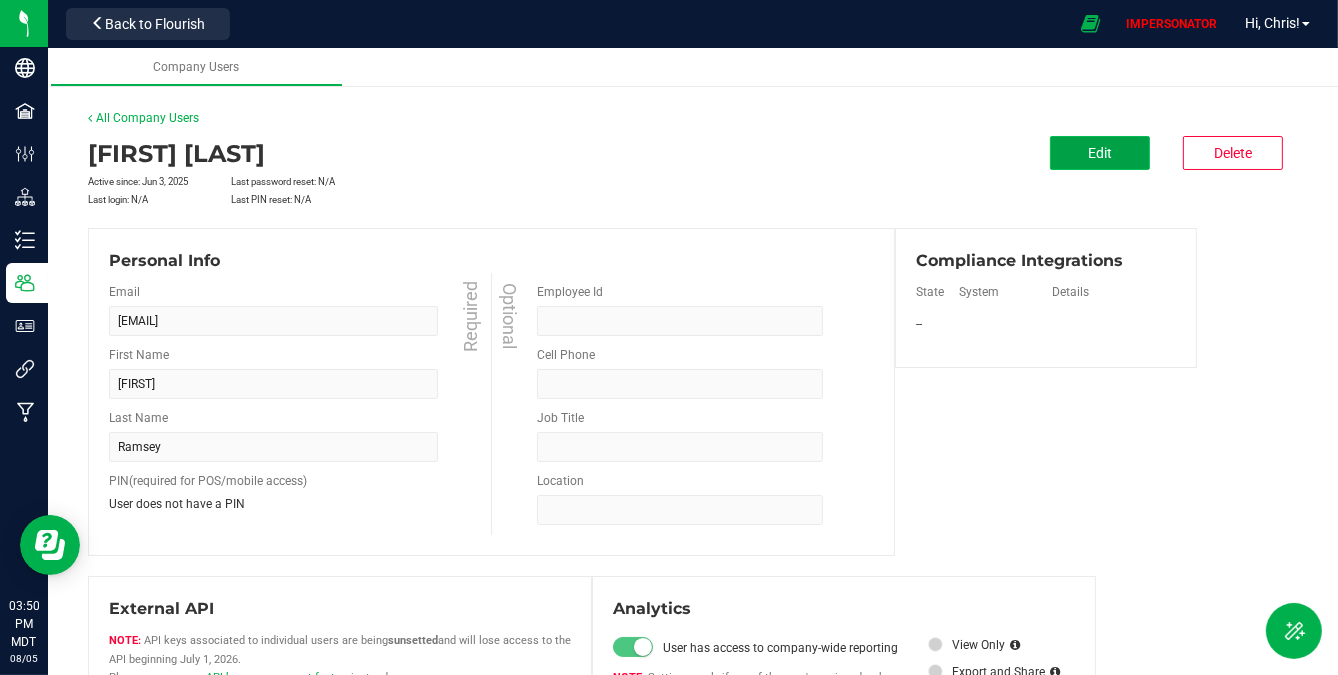 click on "Edit" at bounding box center (1100, 153) 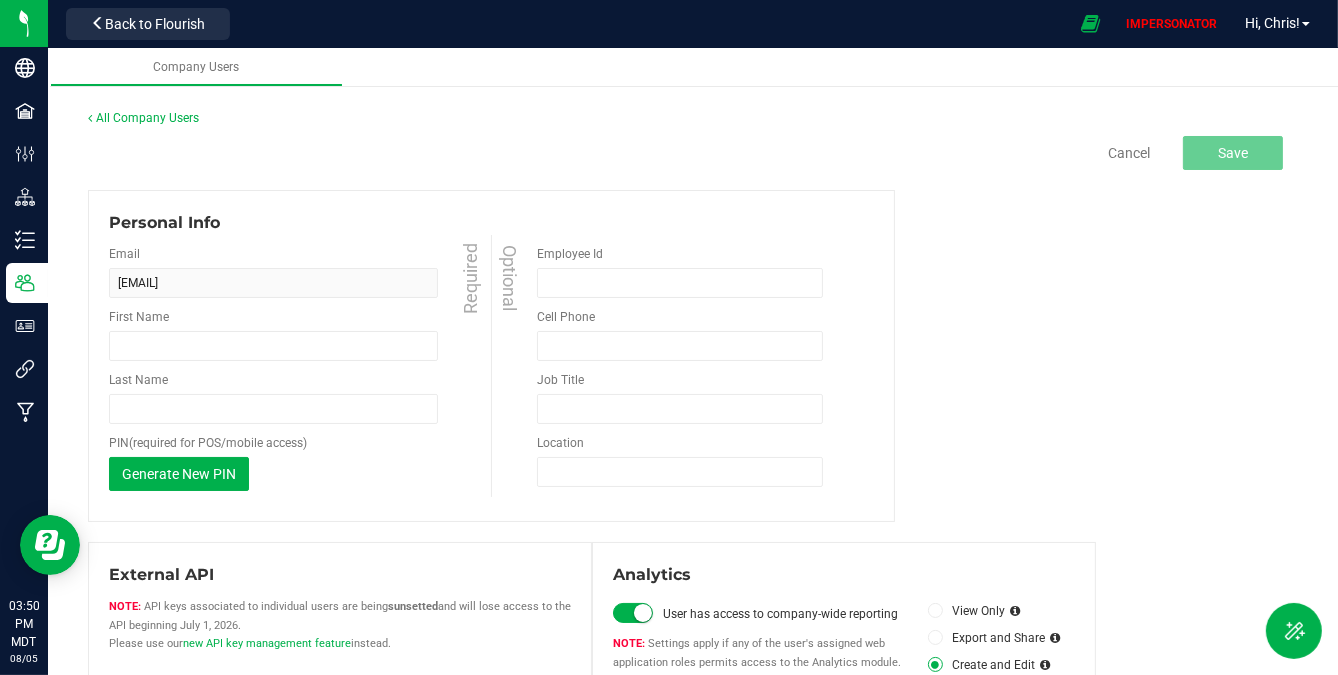 type on "Ethan" 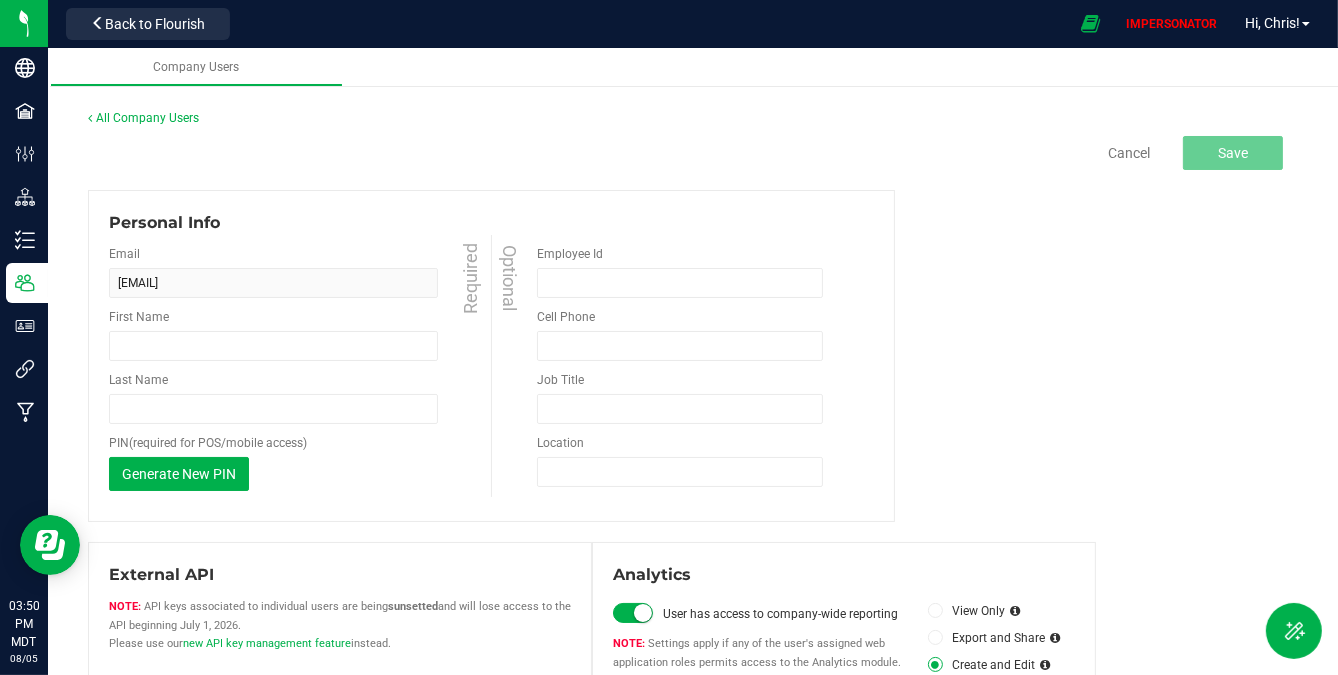 type on "Ramsey" 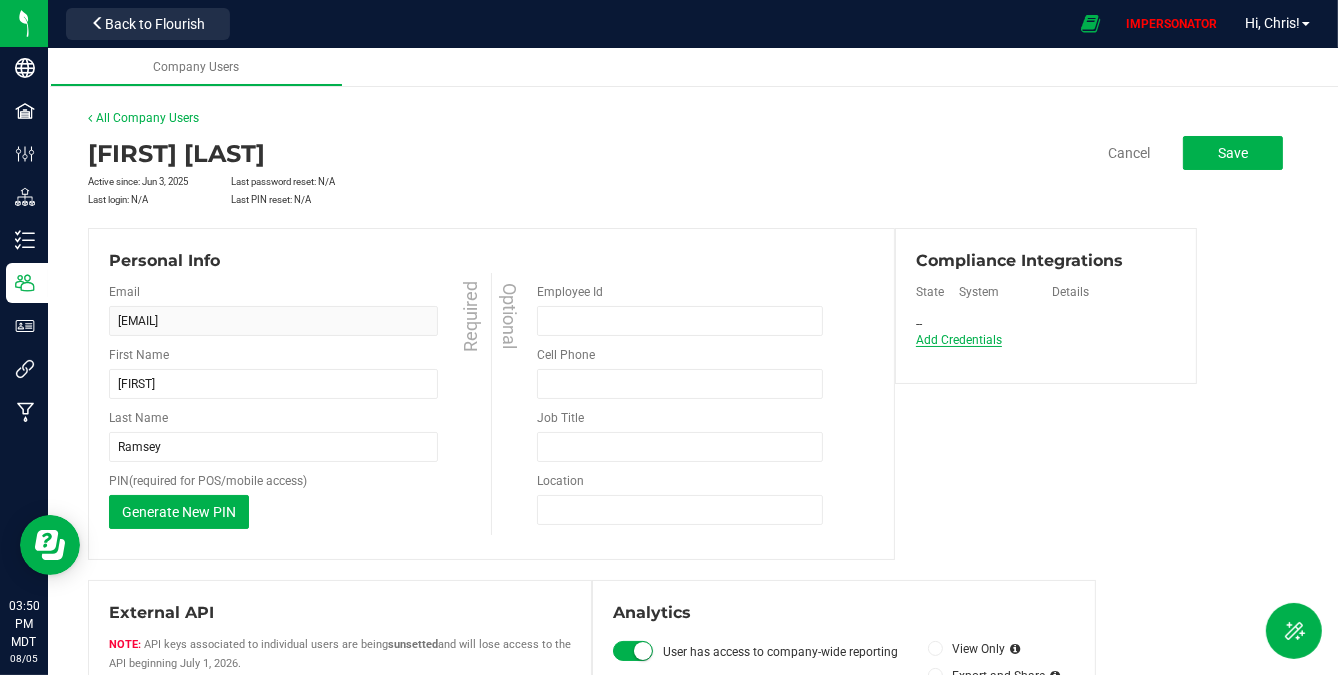 click on "Add Credentials" at bounding box center (959, 340) 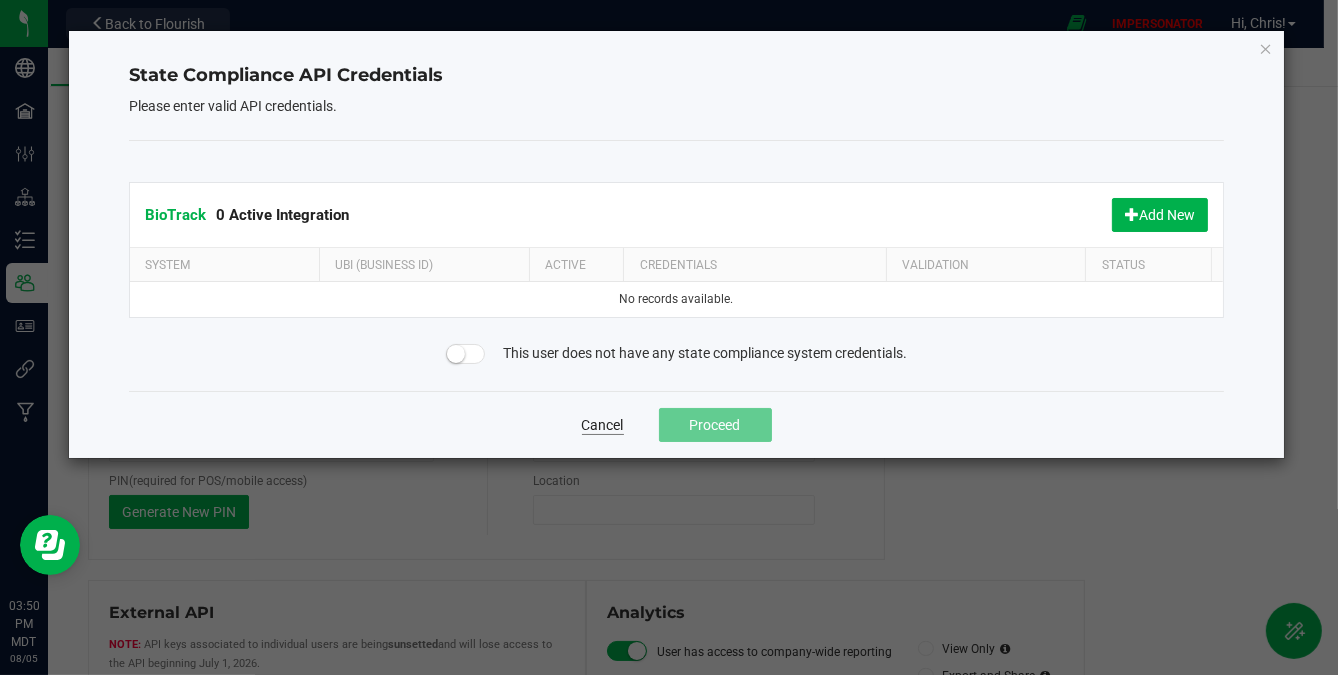 click on "Cancel" 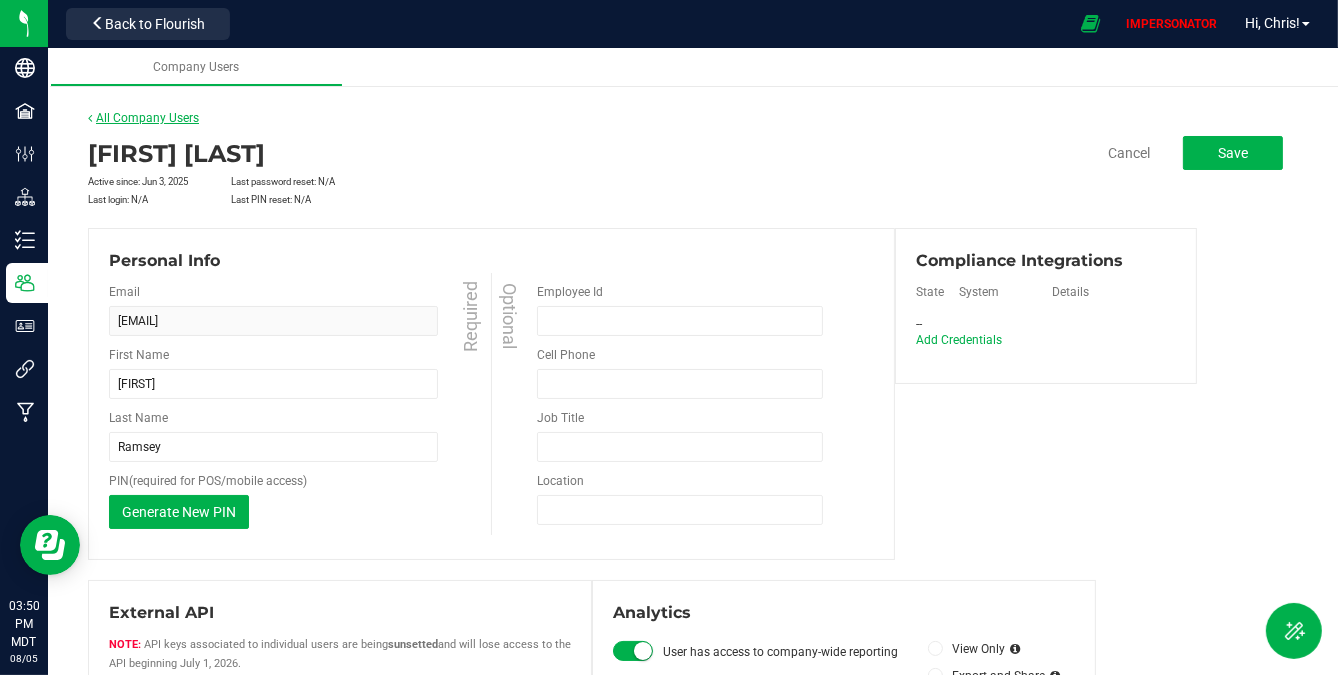 click on "All Company Users" at bounding box center (143, 118) 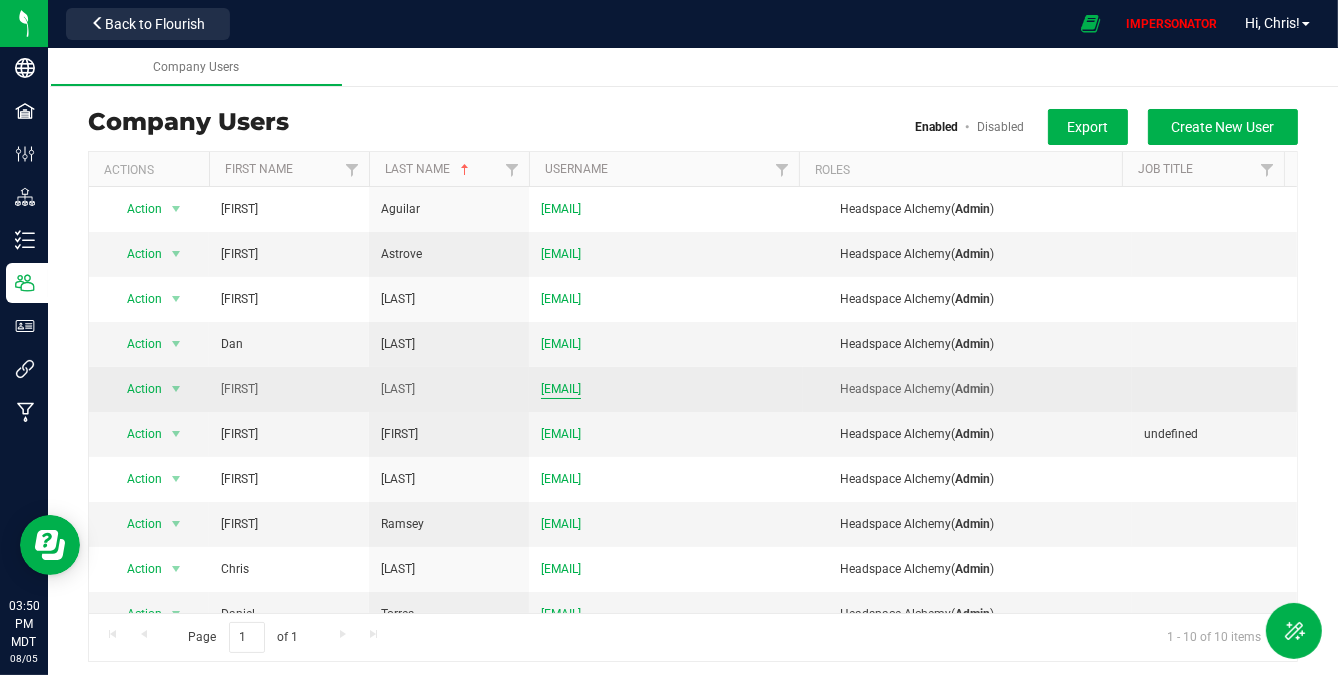 click on "rob@headspacealchemy.com" at bounding box center [561, 389] 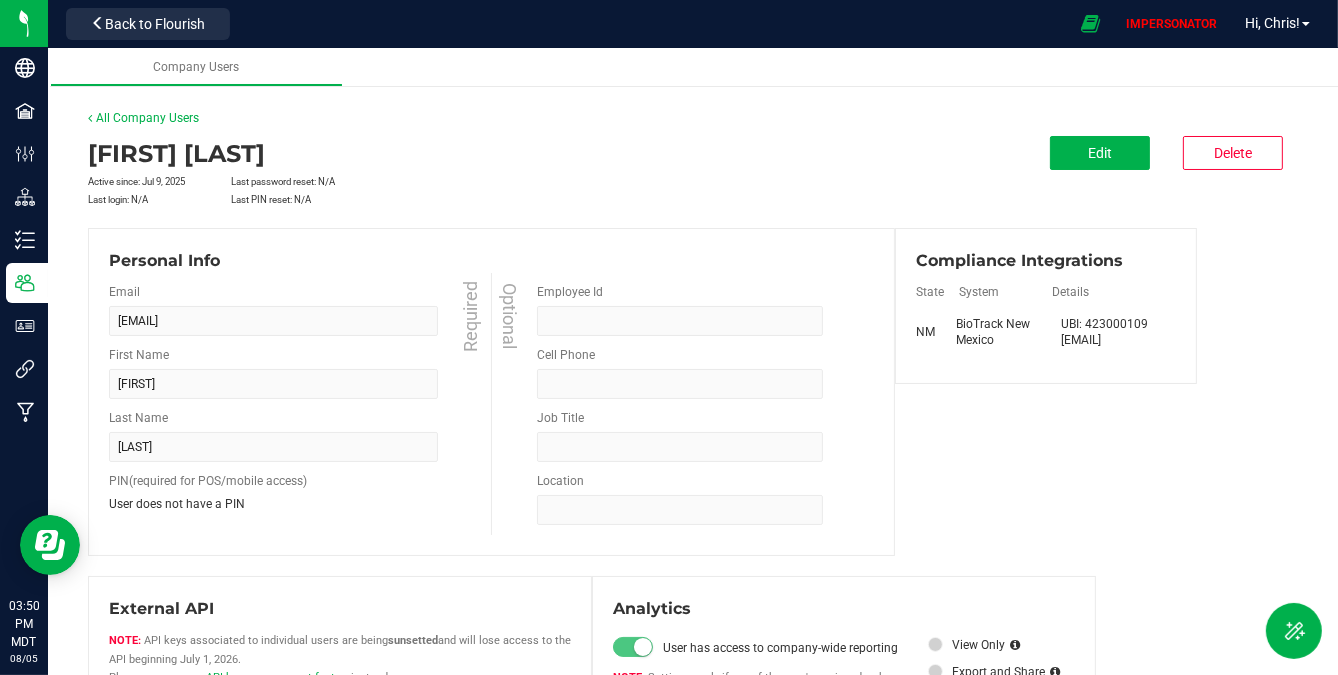 click on "Rob Duran
Active since: Jul 9, 2025
Last password reset:
N/A
Last login:
N/A
Last PIN reset:
N/A
Edit
Delete" at bounding box center [693, 172] 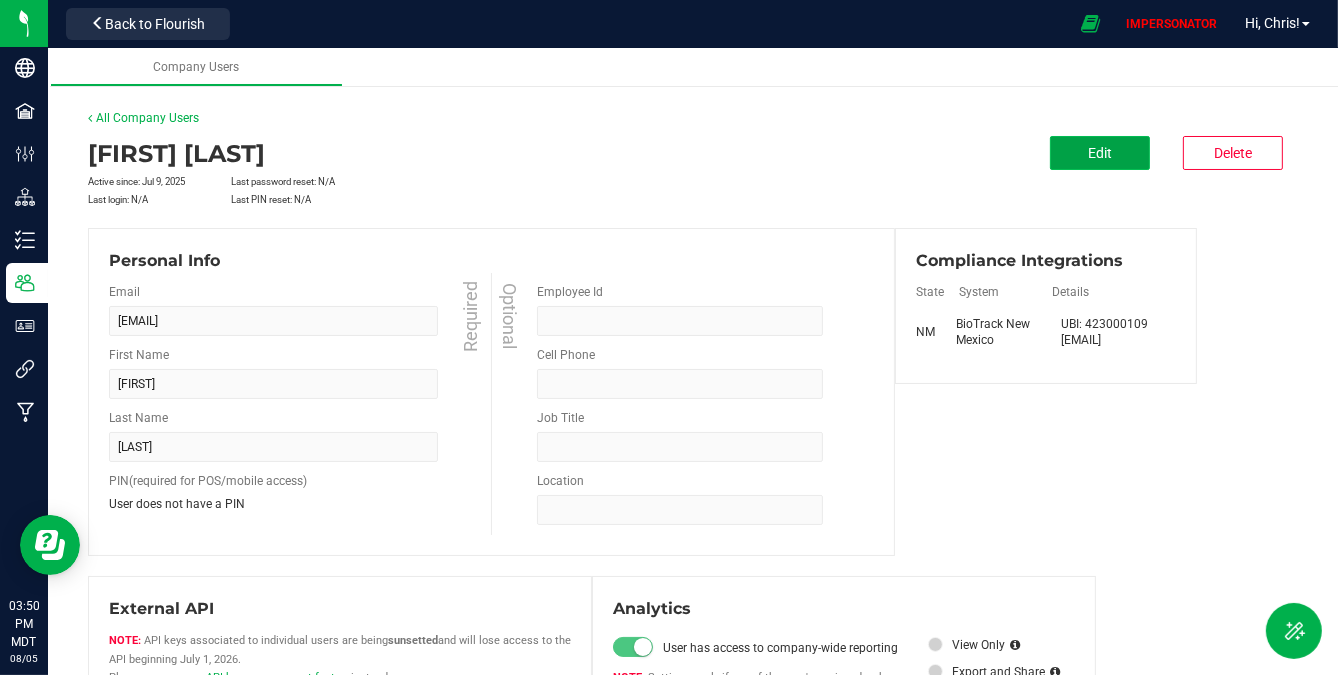 click on "Edit" at bounding box center (1100, 153) 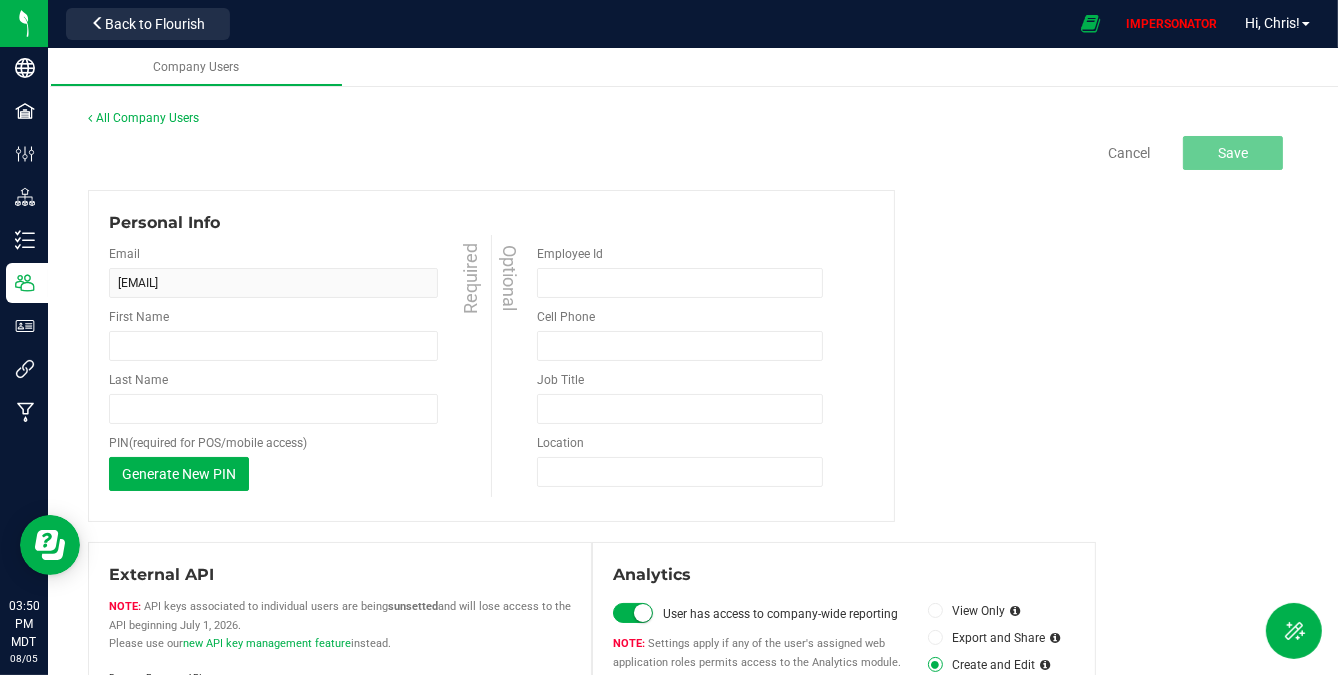 type on "Rob" 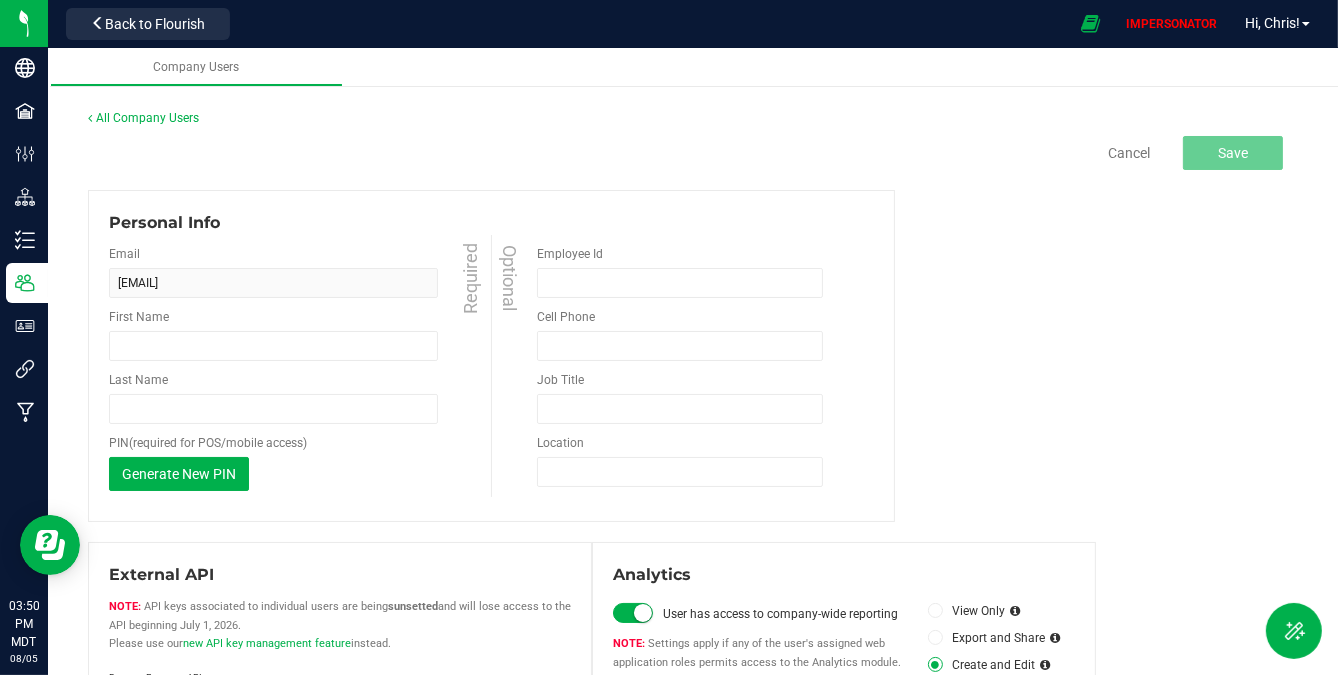 type on "Duran" 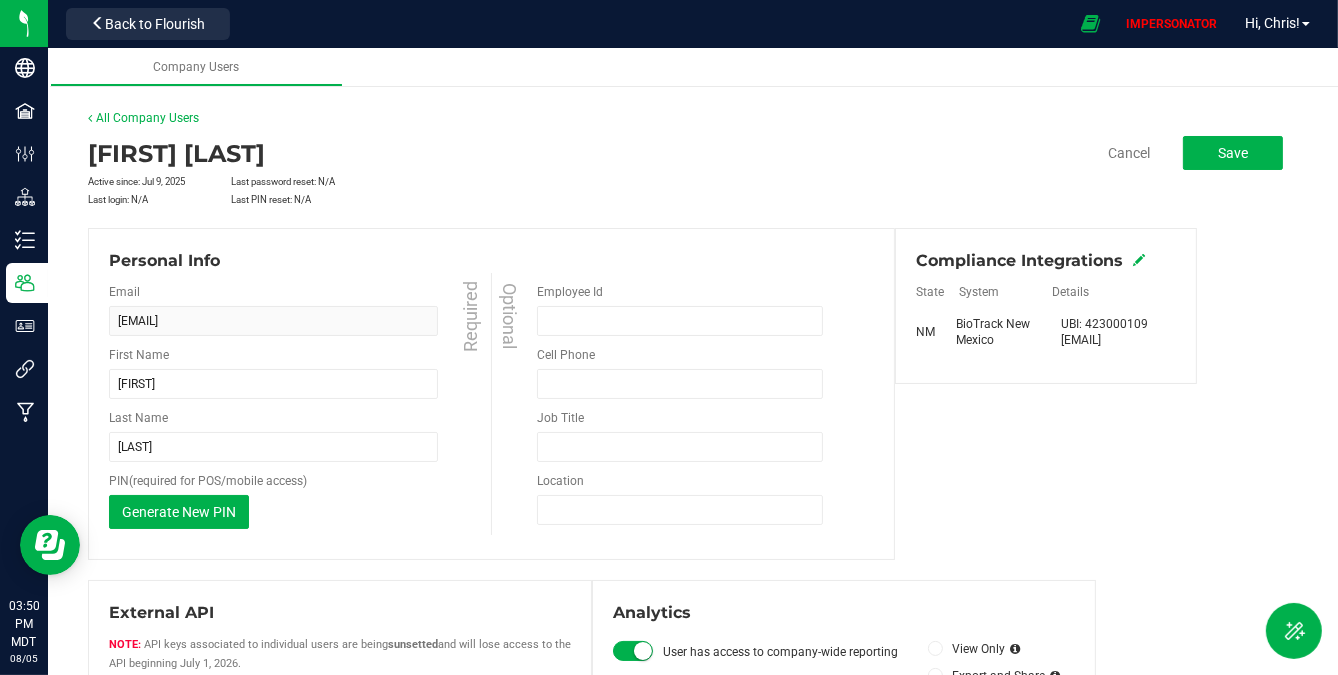 click at bounding box center [1139, 260] 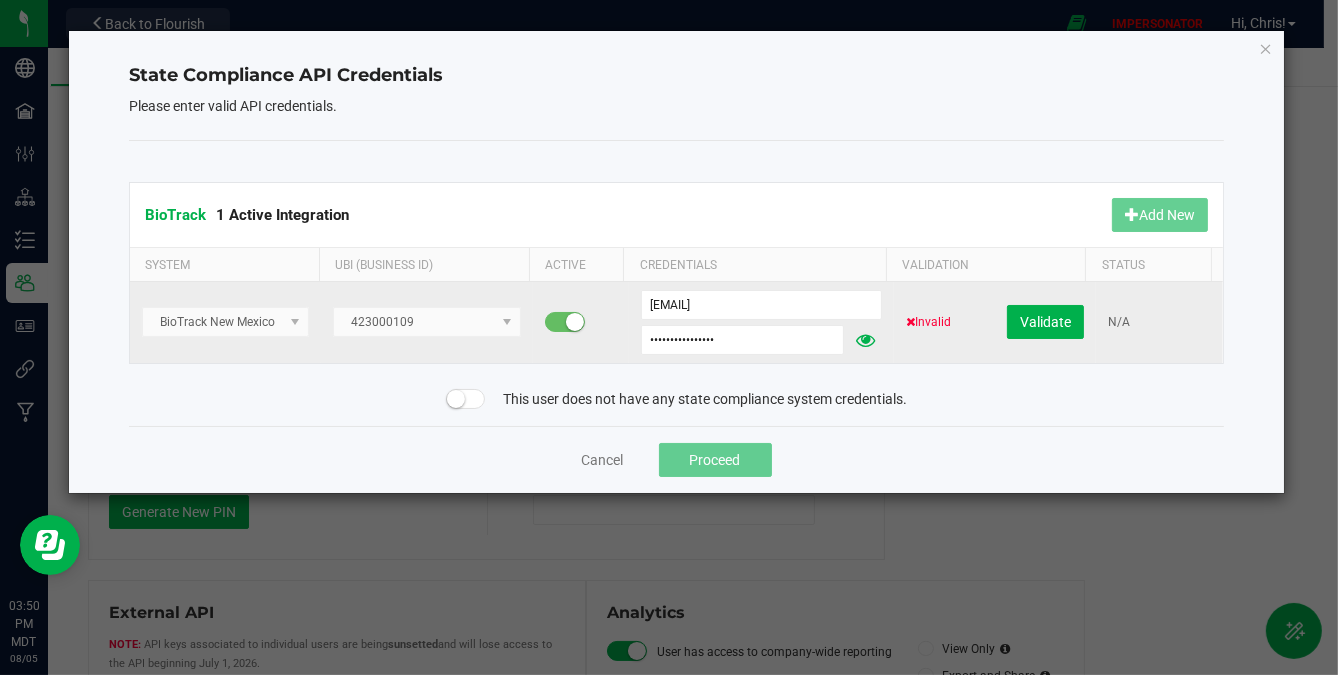 click 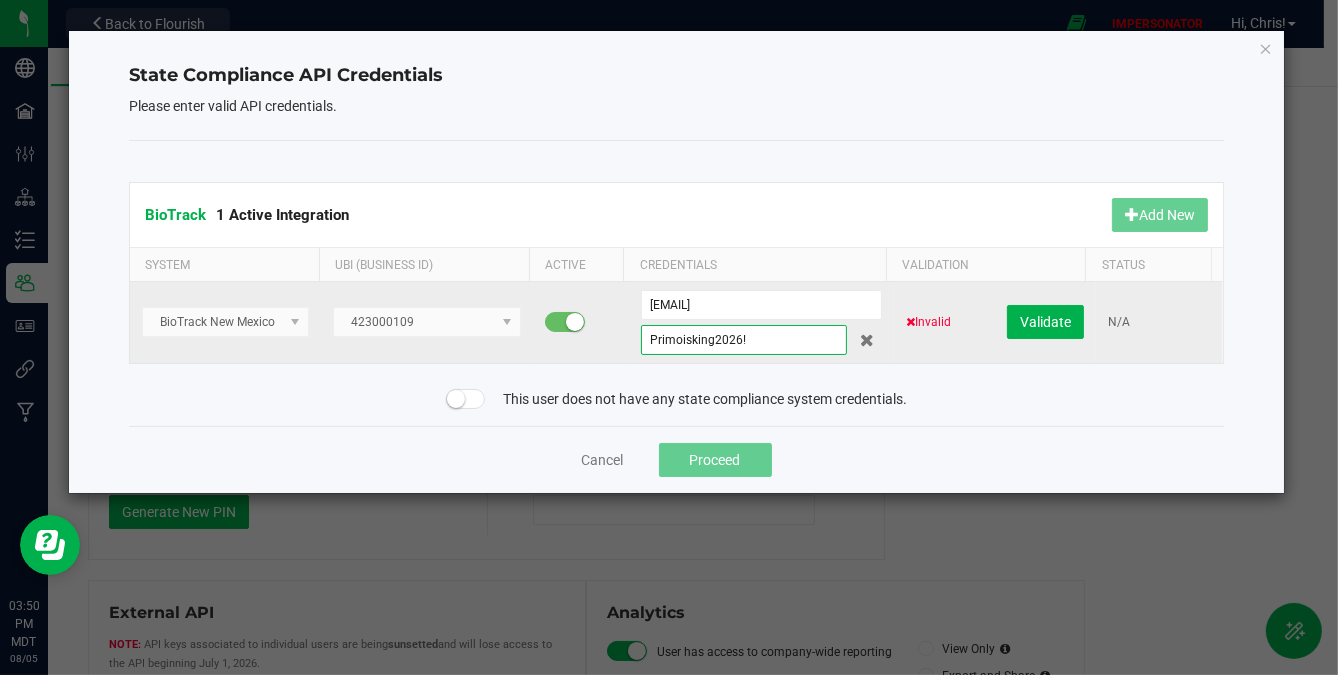 click on "Primoisking2026!" at bounding box center (744, 340) 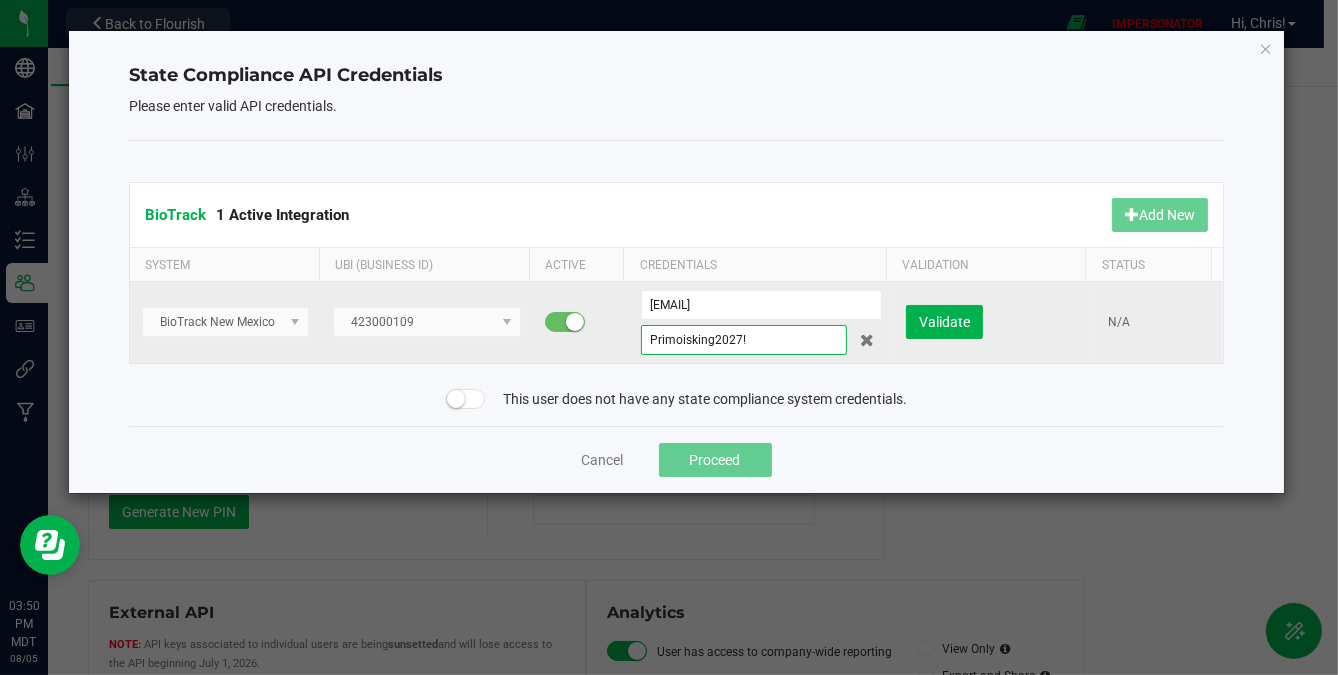 drag, startPoint x: 714, startPoint y: 334, endPoint x: 544, endPoint y: 335, distance: 170.00294 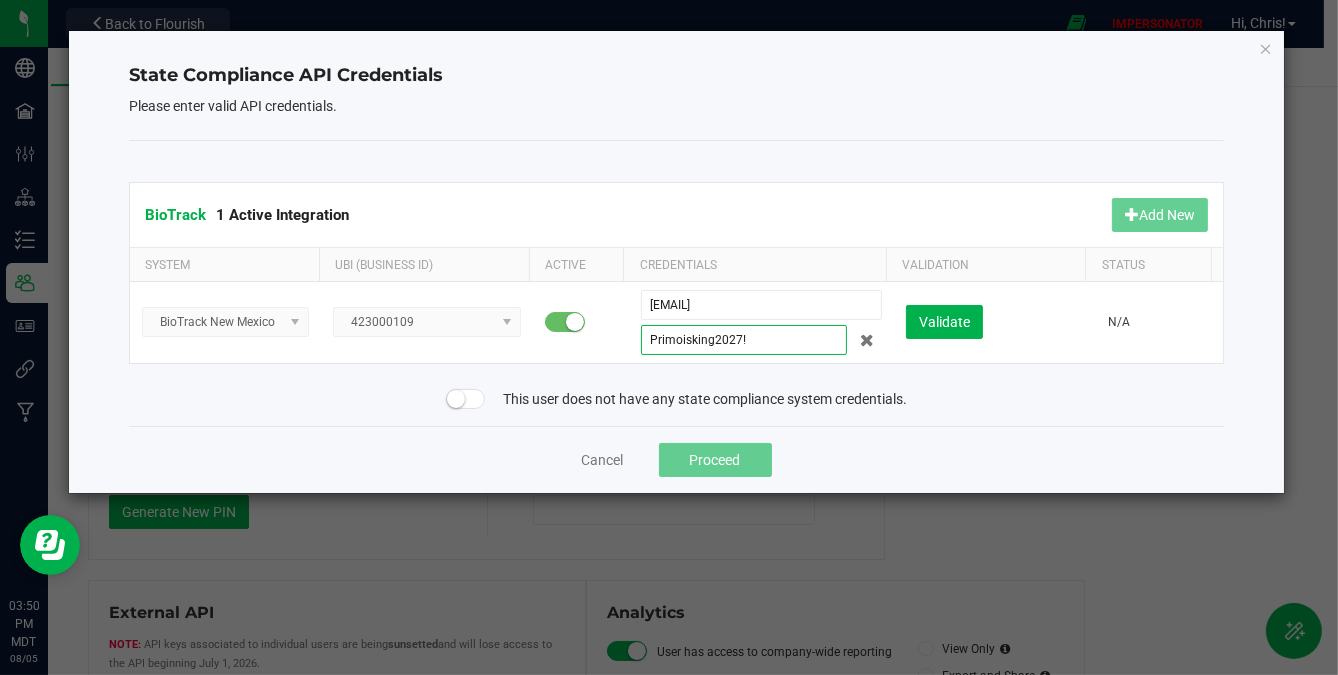 type on "Primoisking2027!" 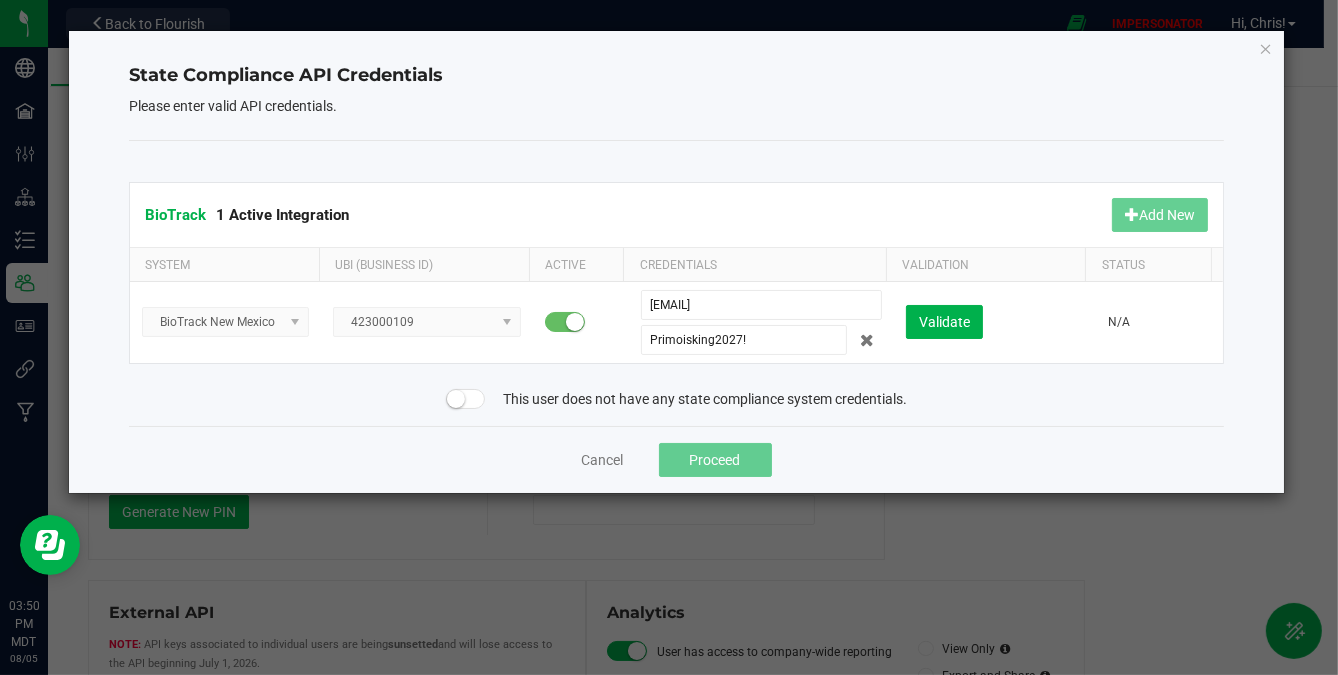 click on "This user does not have any state compliance system credentials." 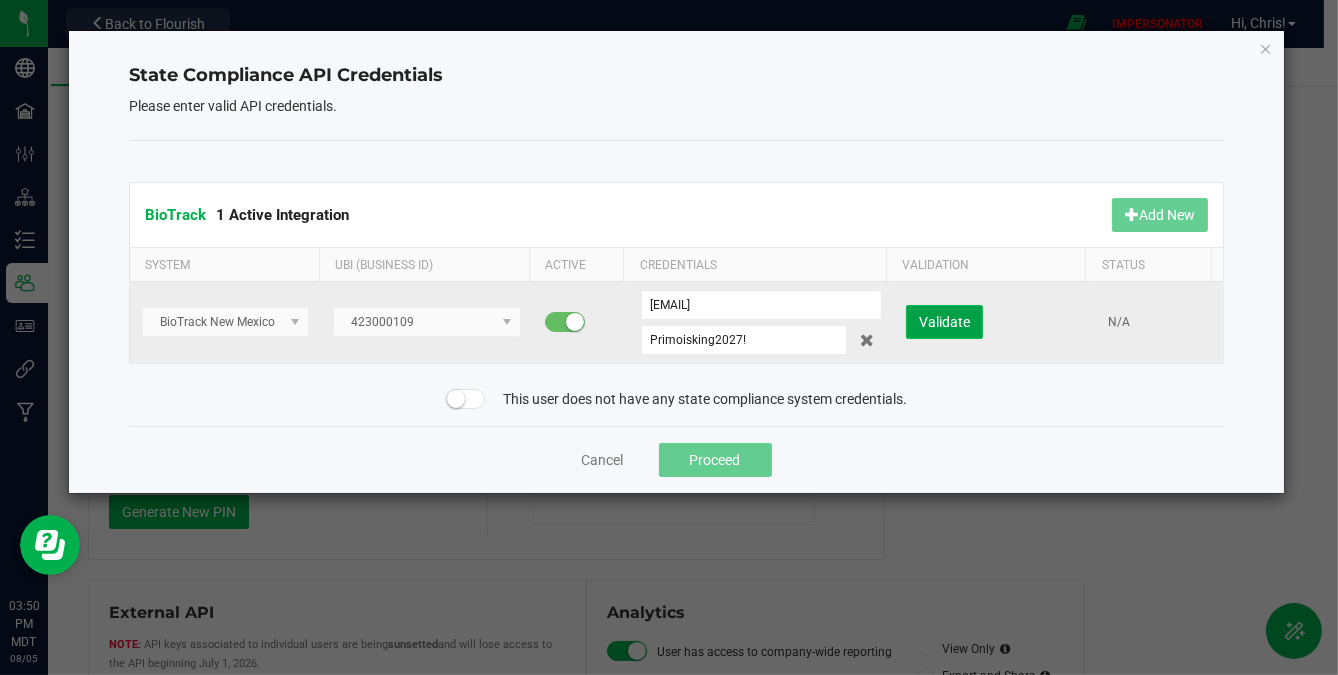 click on "Validate" 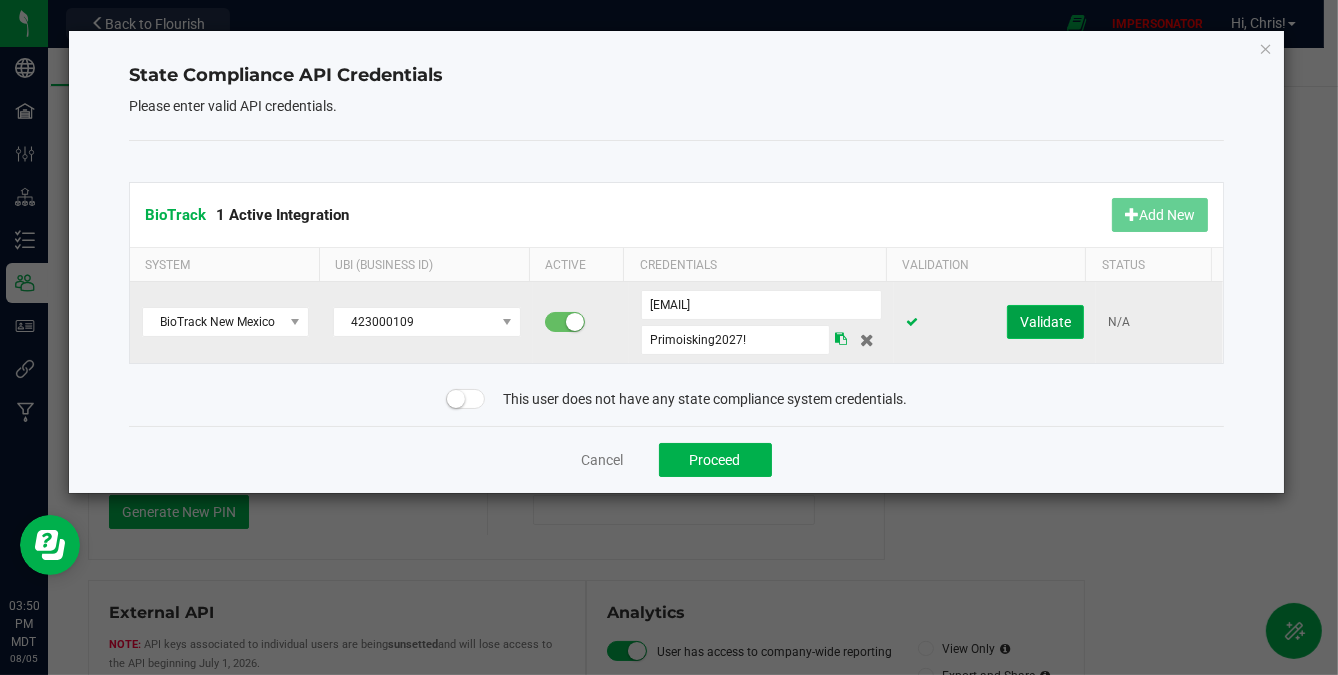 click on "Validate" 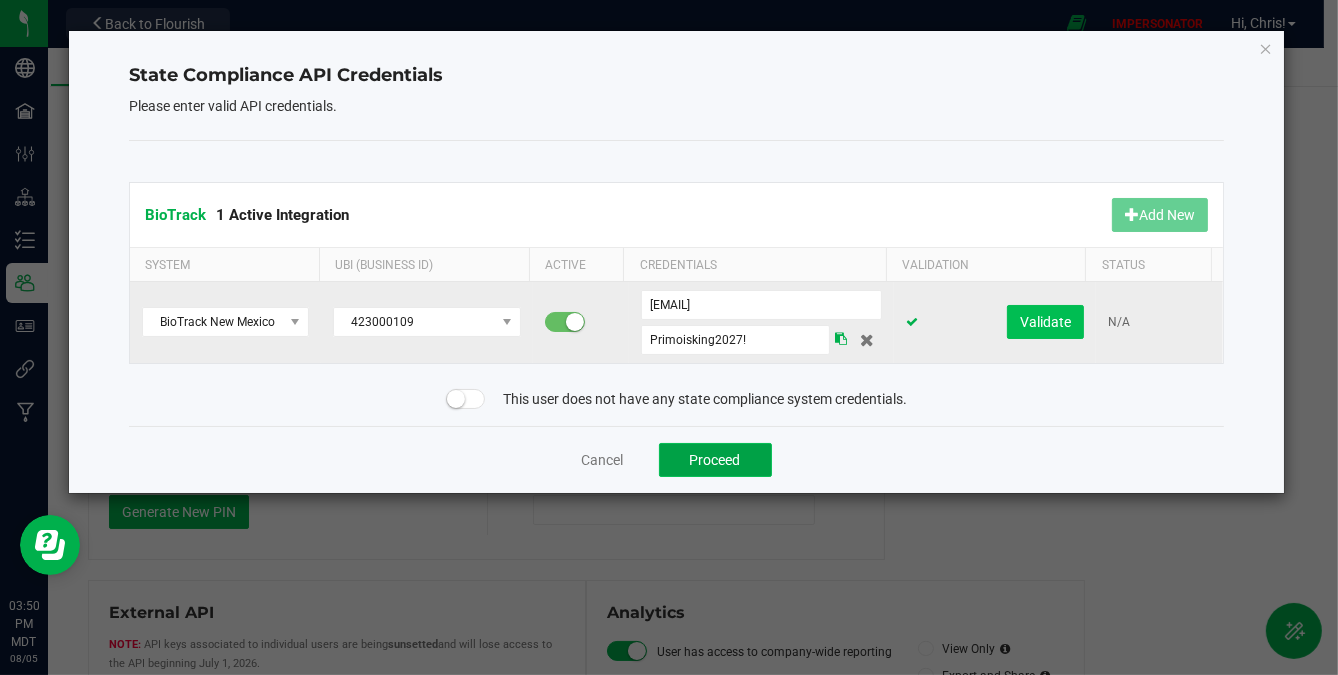 click on "Proceed" 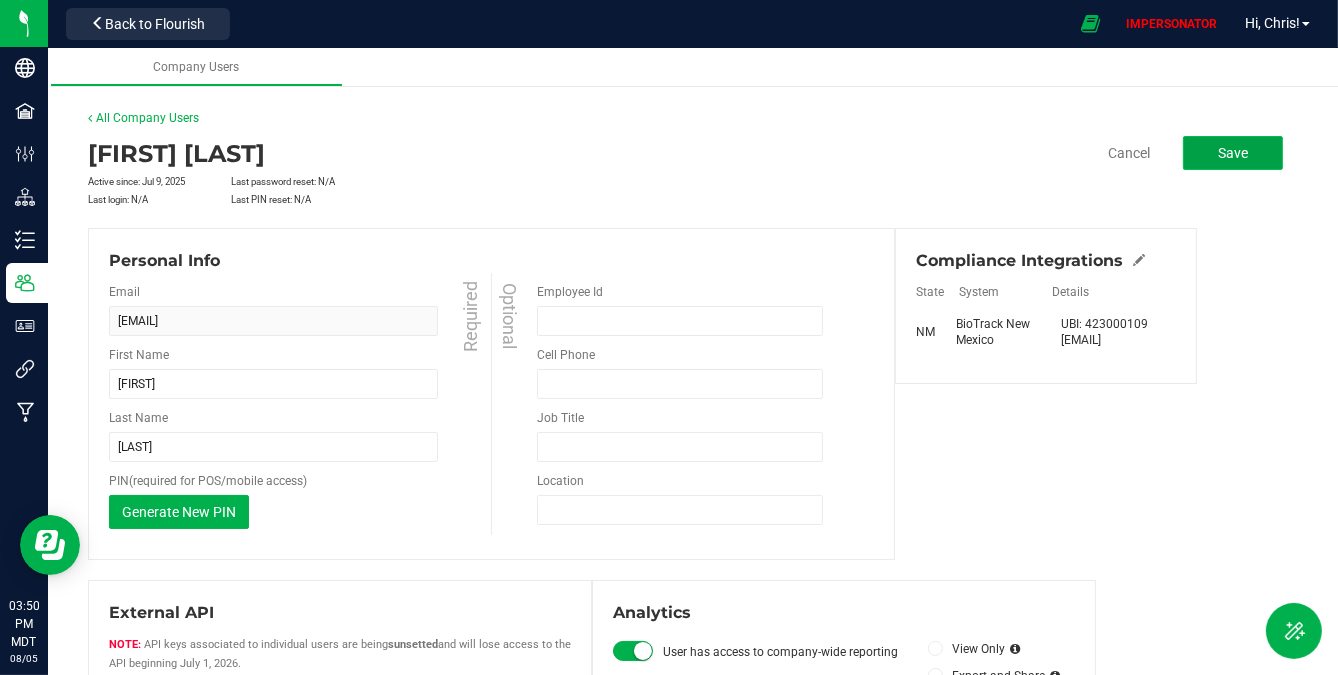 click on "Save" 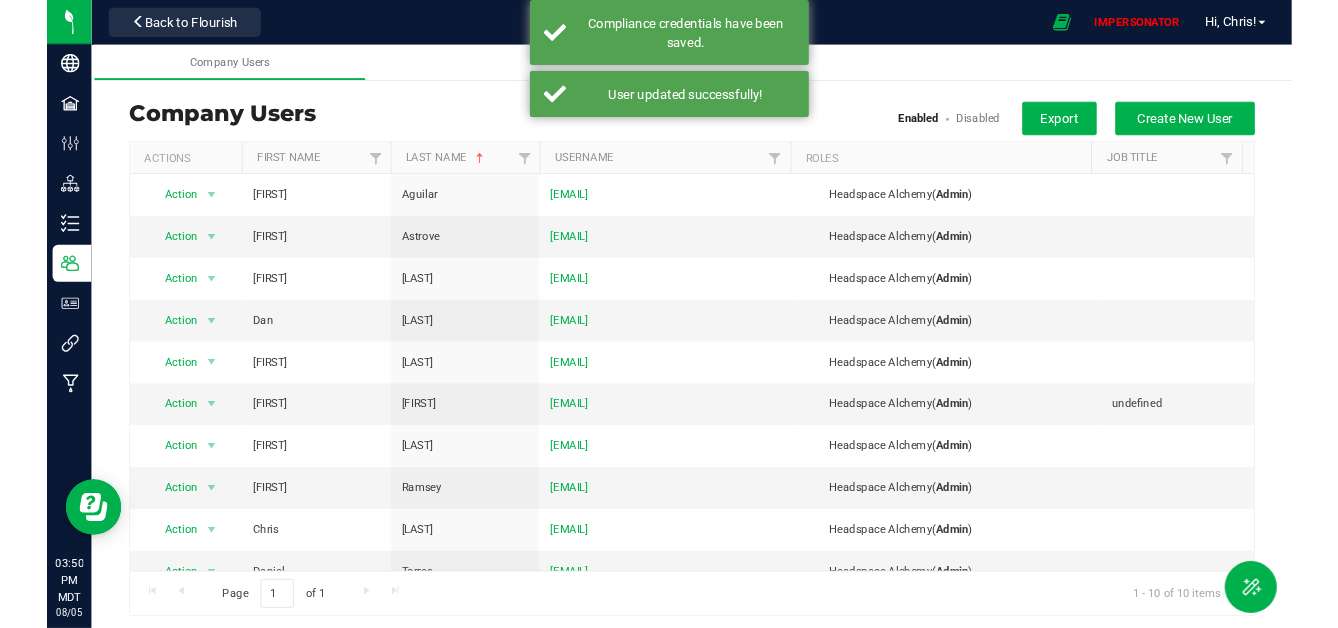 scroll, scrollTop: 22, scrollLeft: 0, axis: vertical 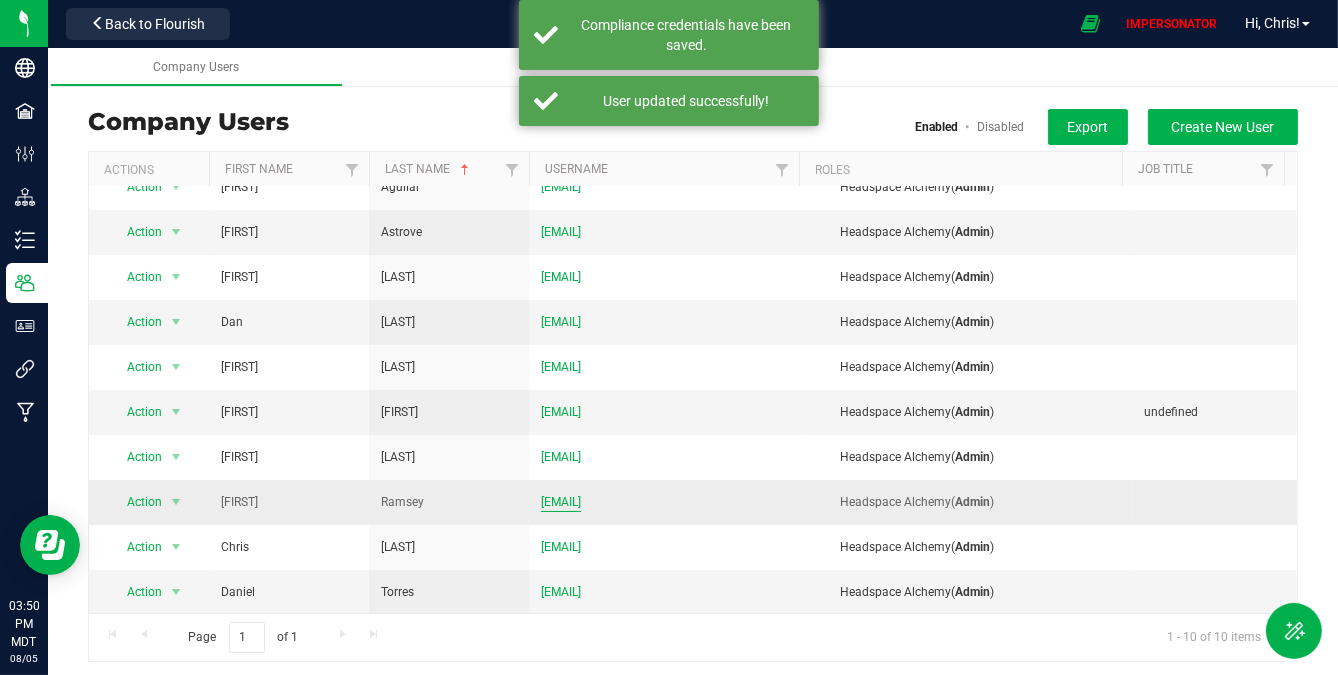 click on "inventory@headspacealchemy.com" at bounding box center (561, 502) 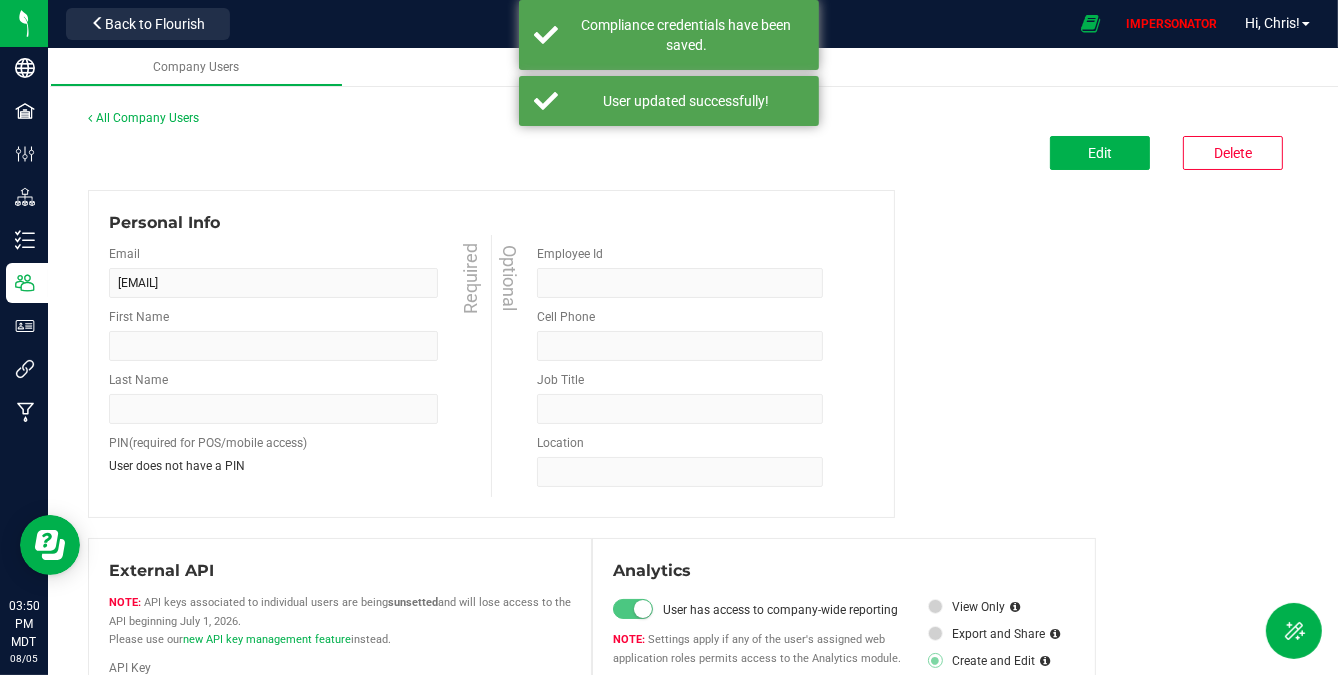 type on "Ethan" 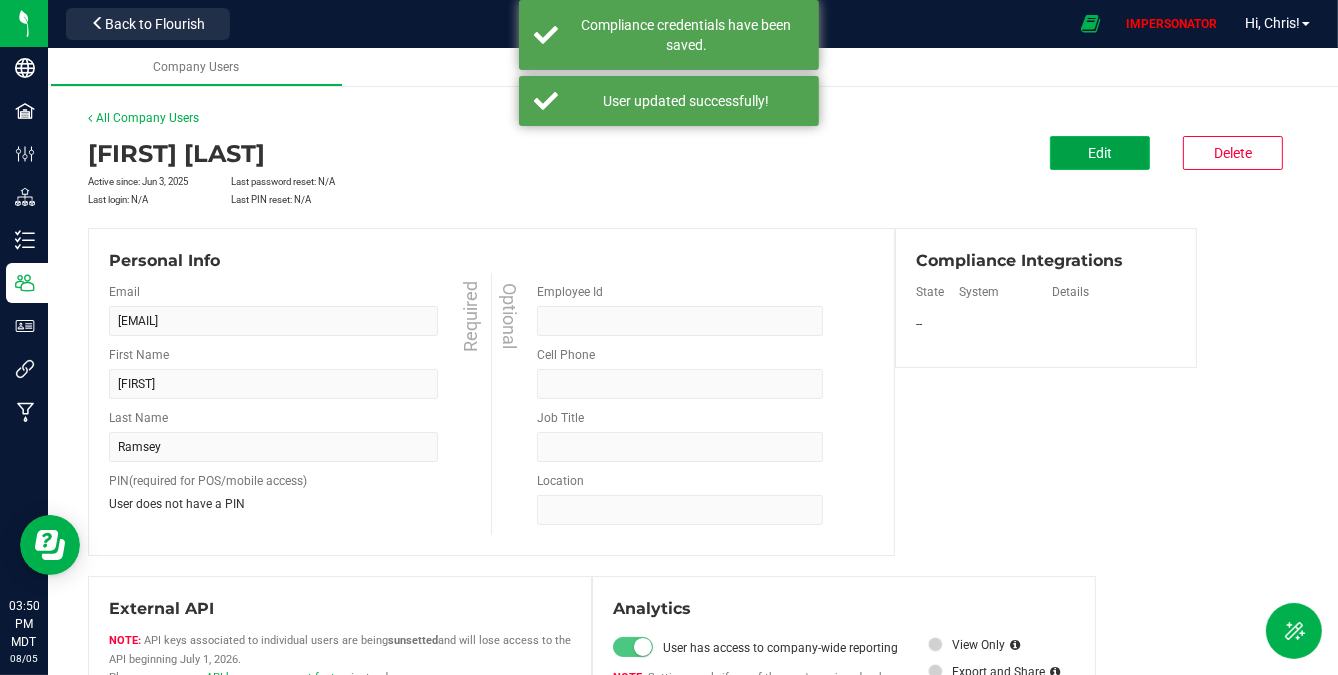 click on "Edit" at bounding box center [1100, 153] 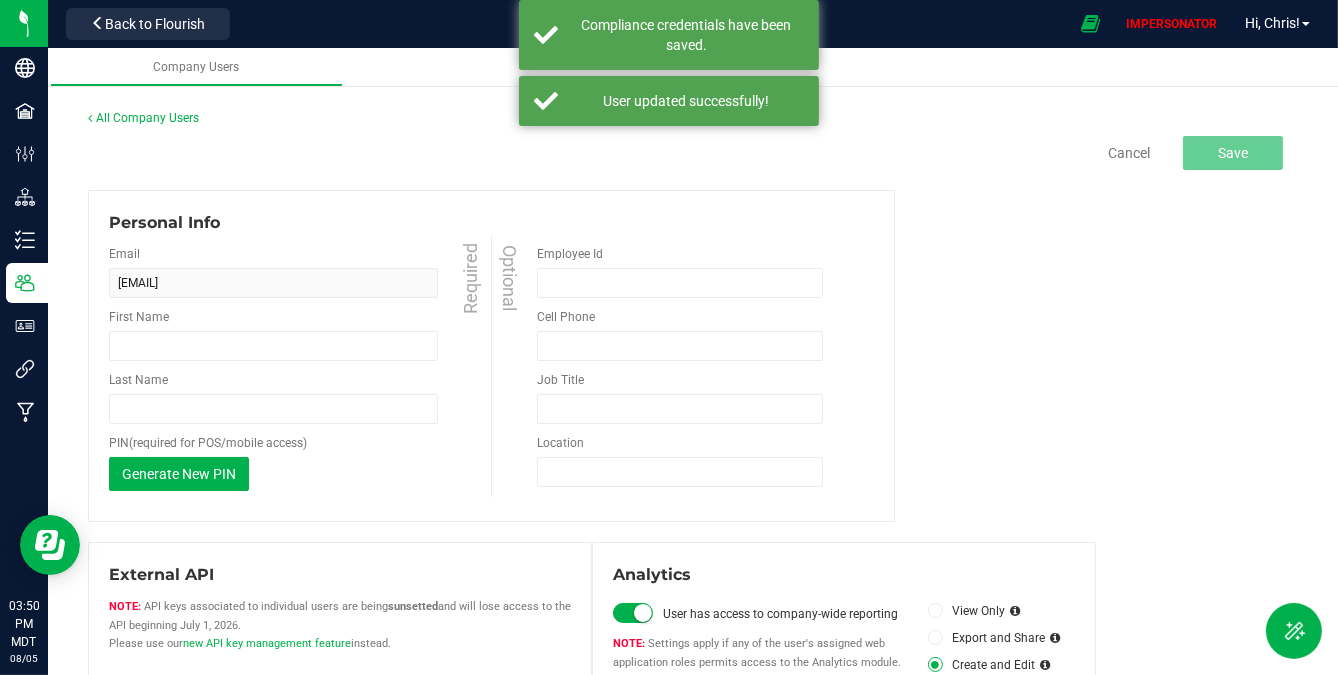 type on "Ethan" 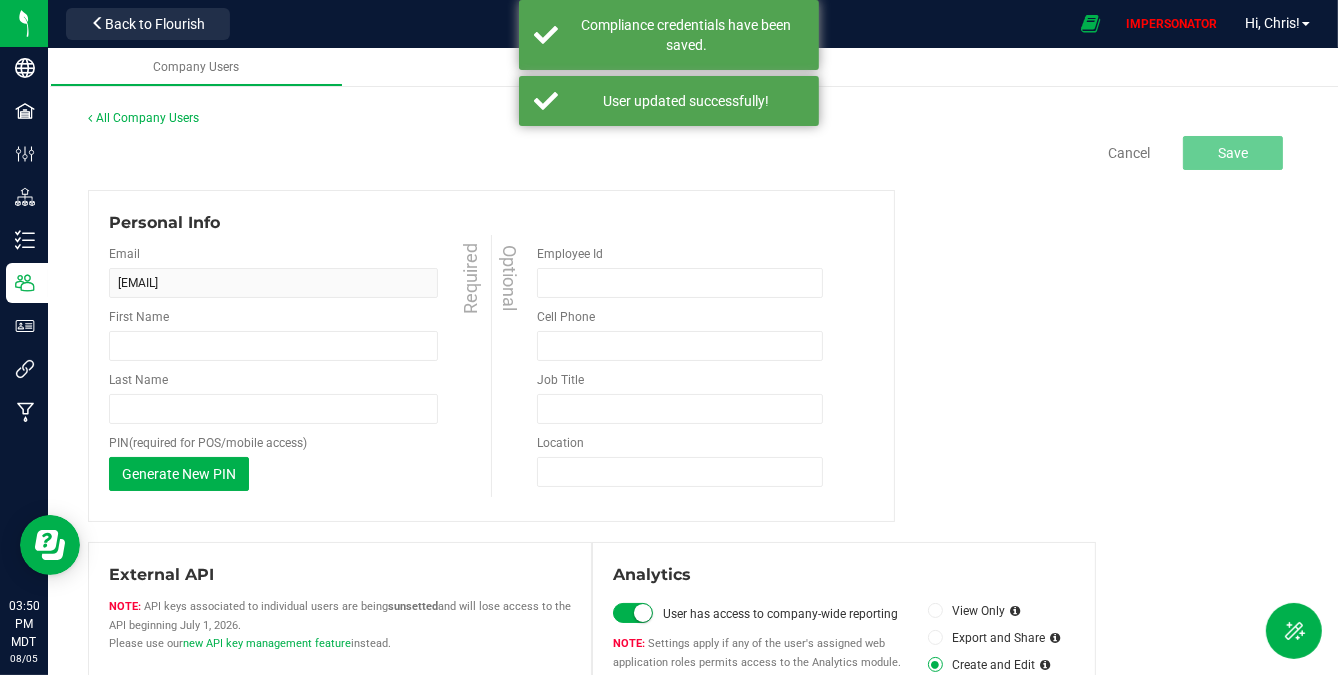 type on "Ramsey" 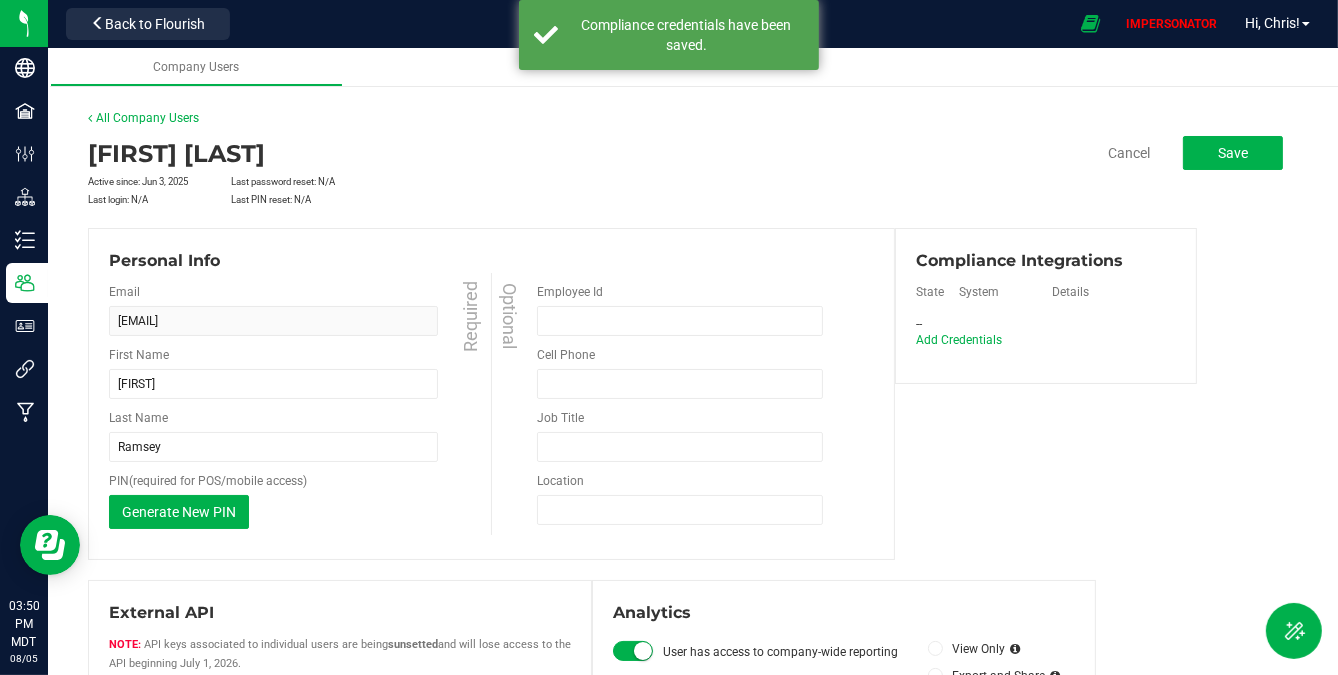 click on "Add Credentials" at bounding box center (965, 340) 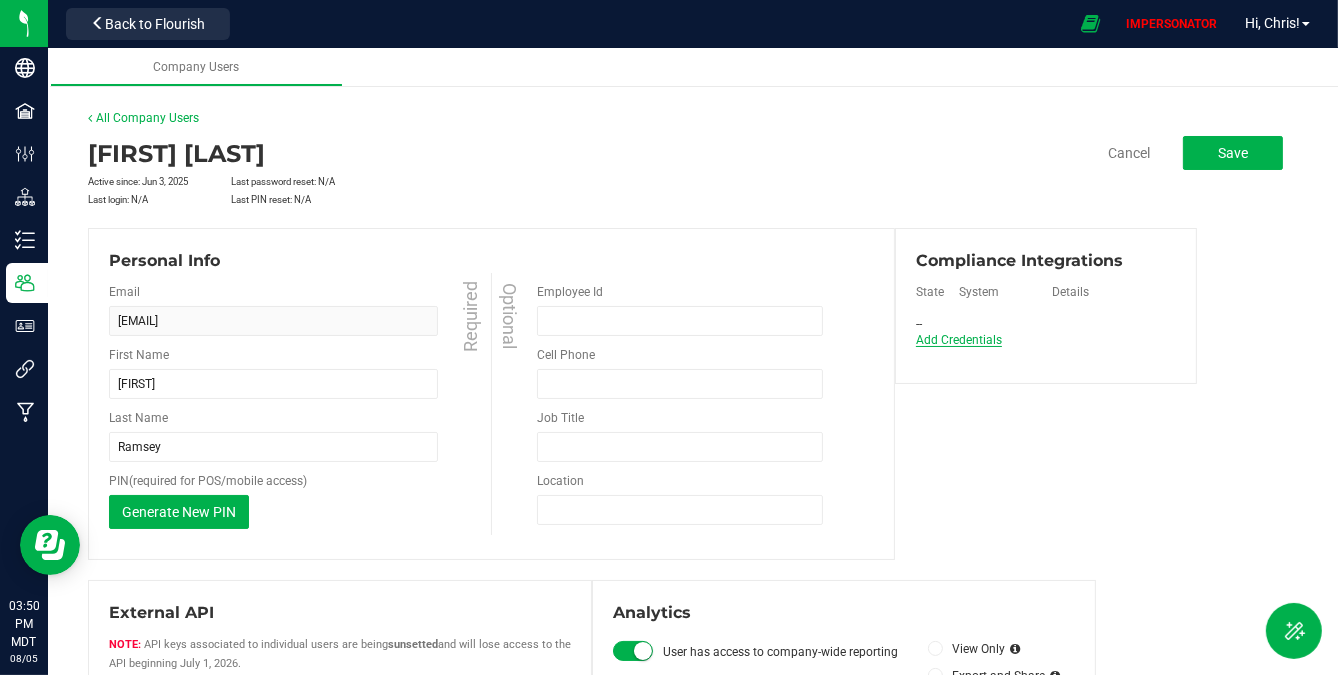 click on "Add Credentials" at bounding box center (959, 340) 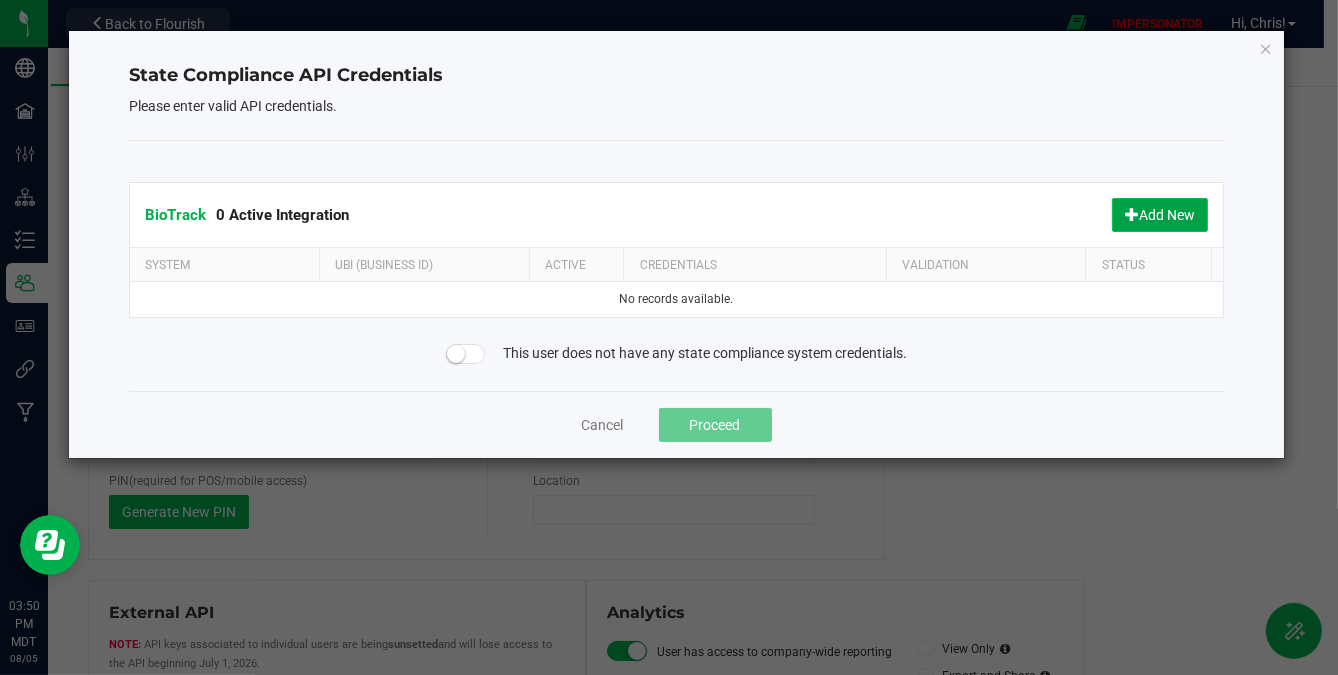 click on "Add New" 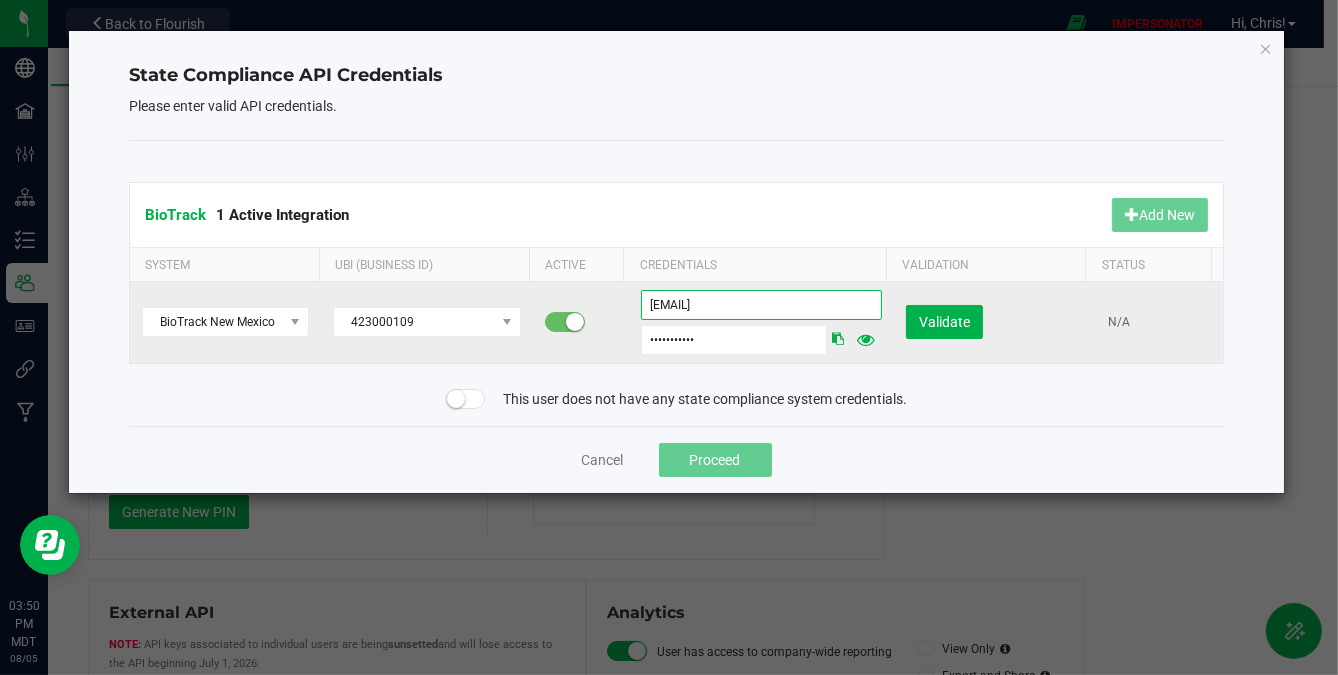 drag, startPoint x: 844, startPoint y: 300, endPoint x: 510, endPoint y: 299, distance: 334.0015 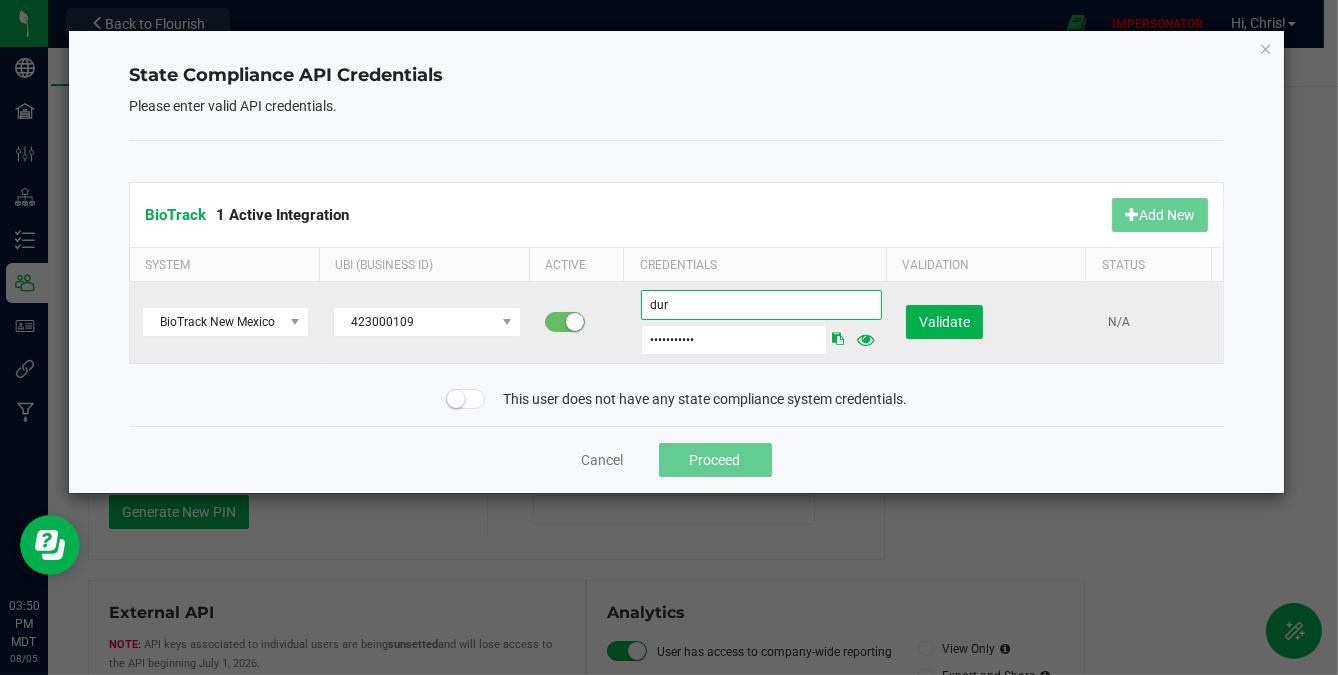 type on "duran4444@yahoo.com" 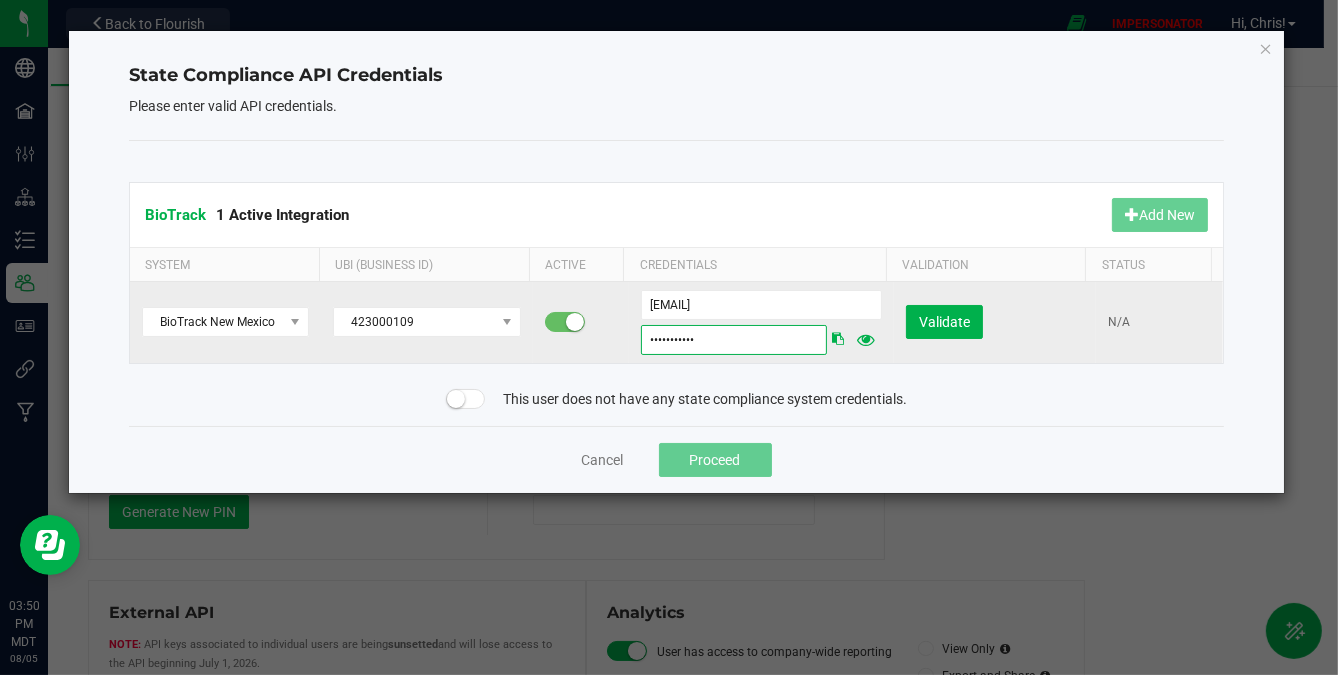 drag, startPoint x: 713, startPoint y: 340, endPoint x: 601, endPoint y: 340, distance: 112 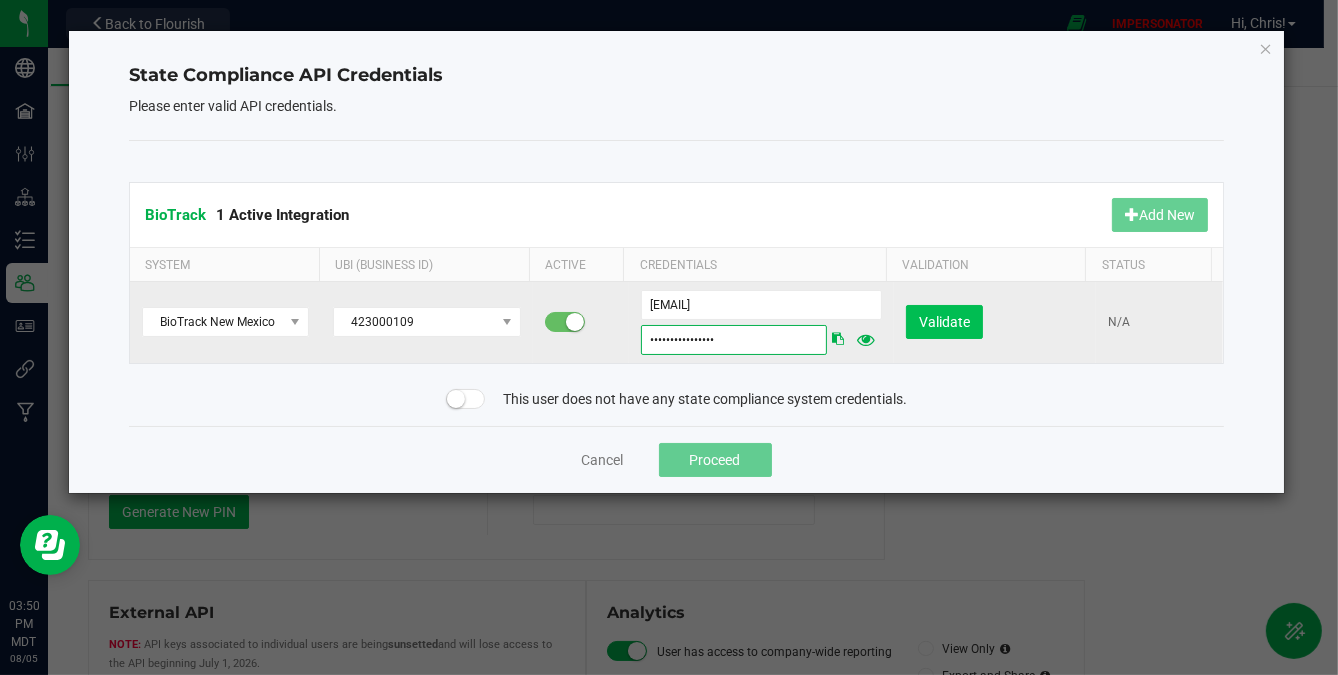 type on "Primoisking2027!" 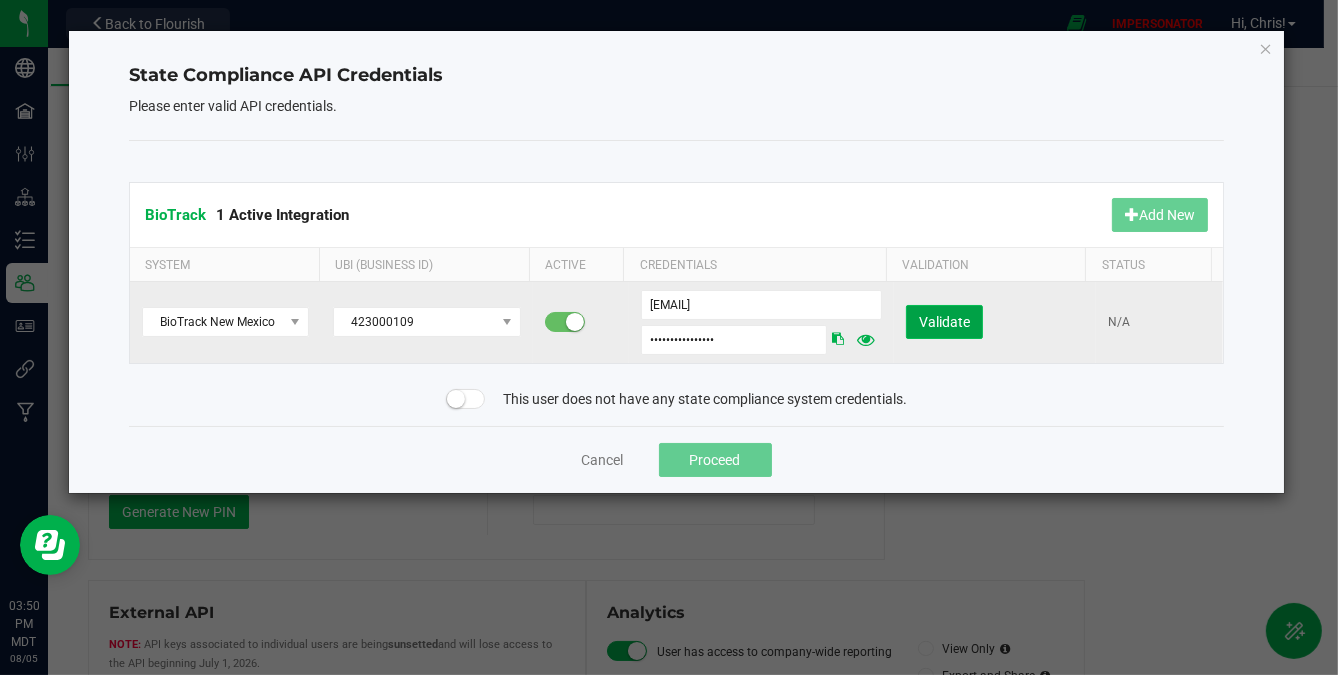 click on "Validate" 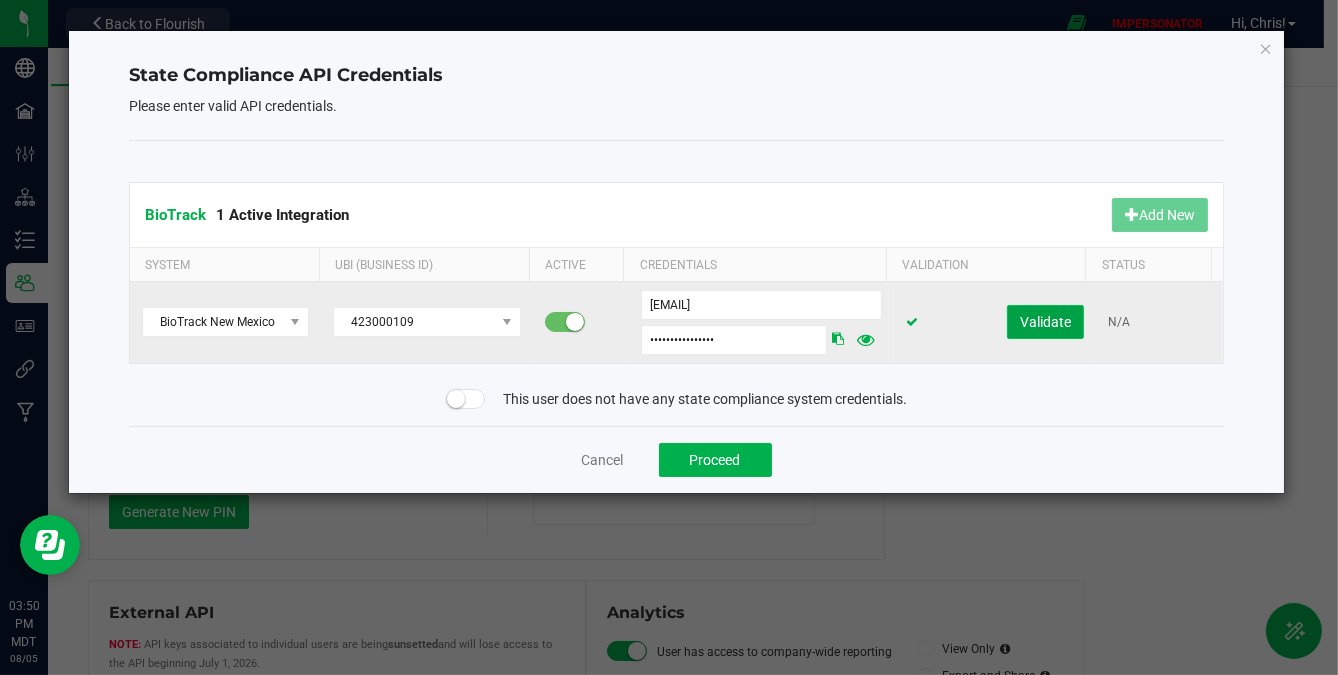 click on "Validate" 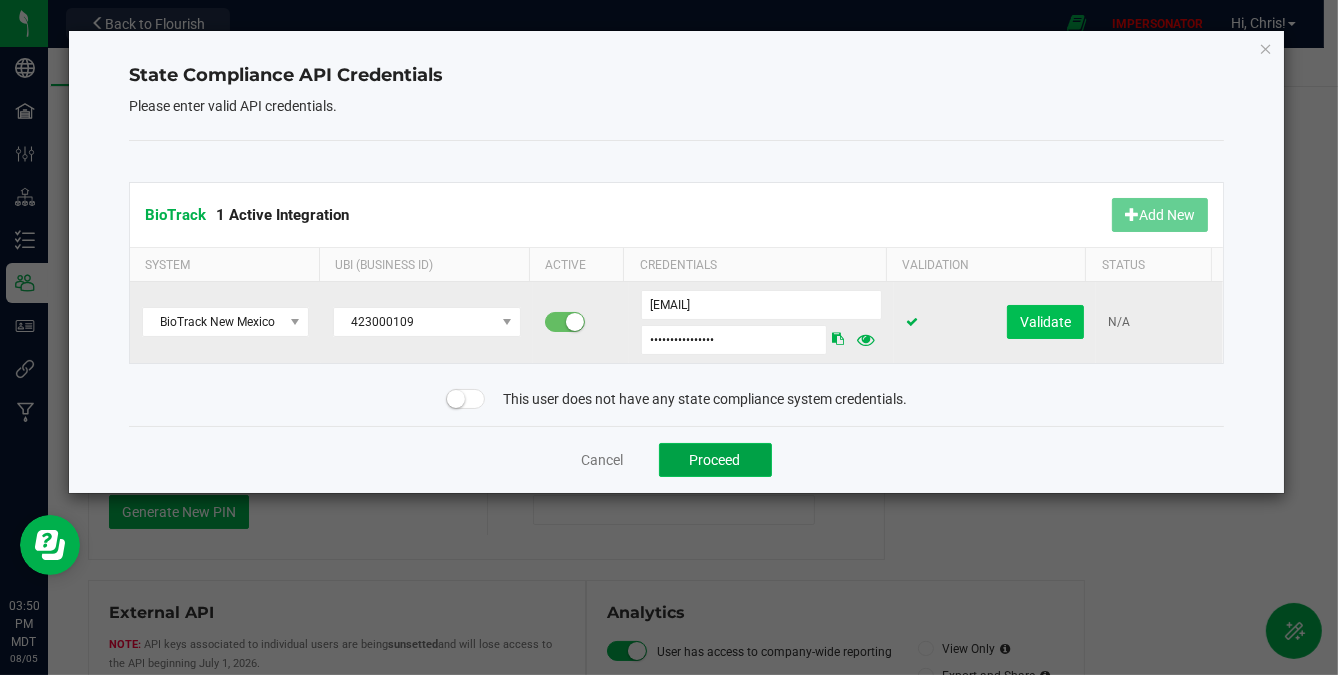 click on "Proceed" 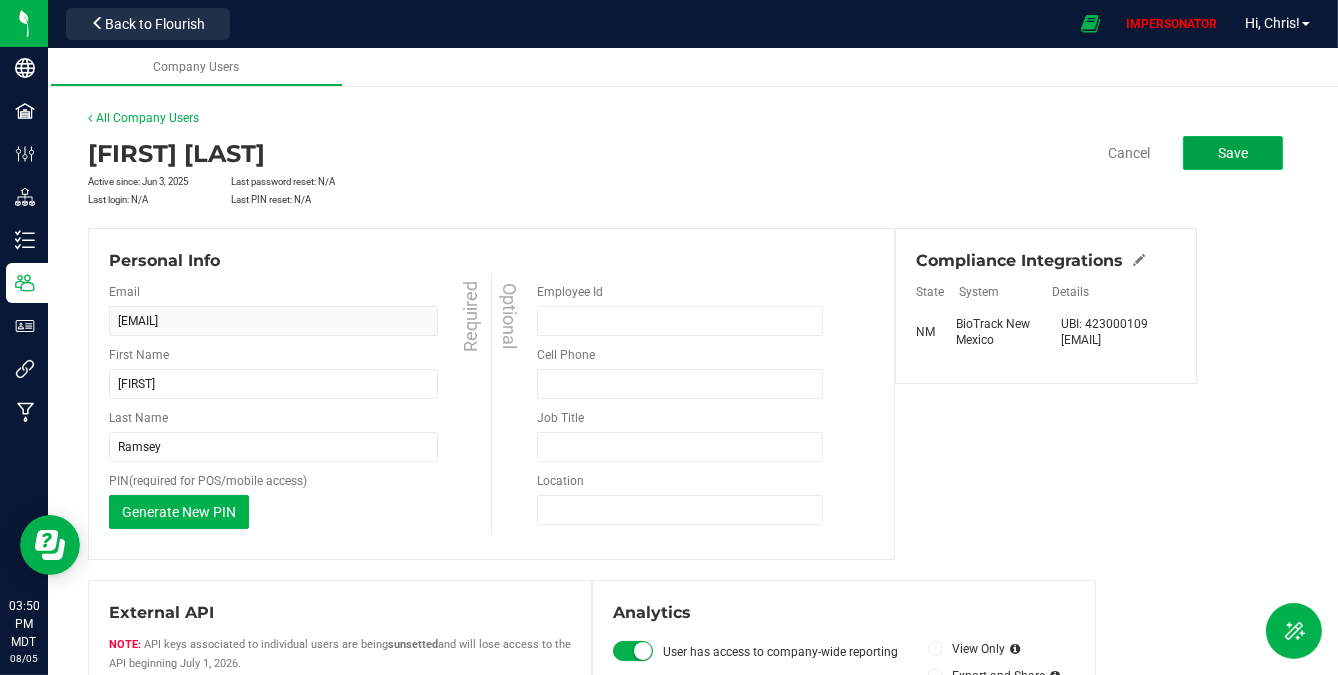 click on "Save" 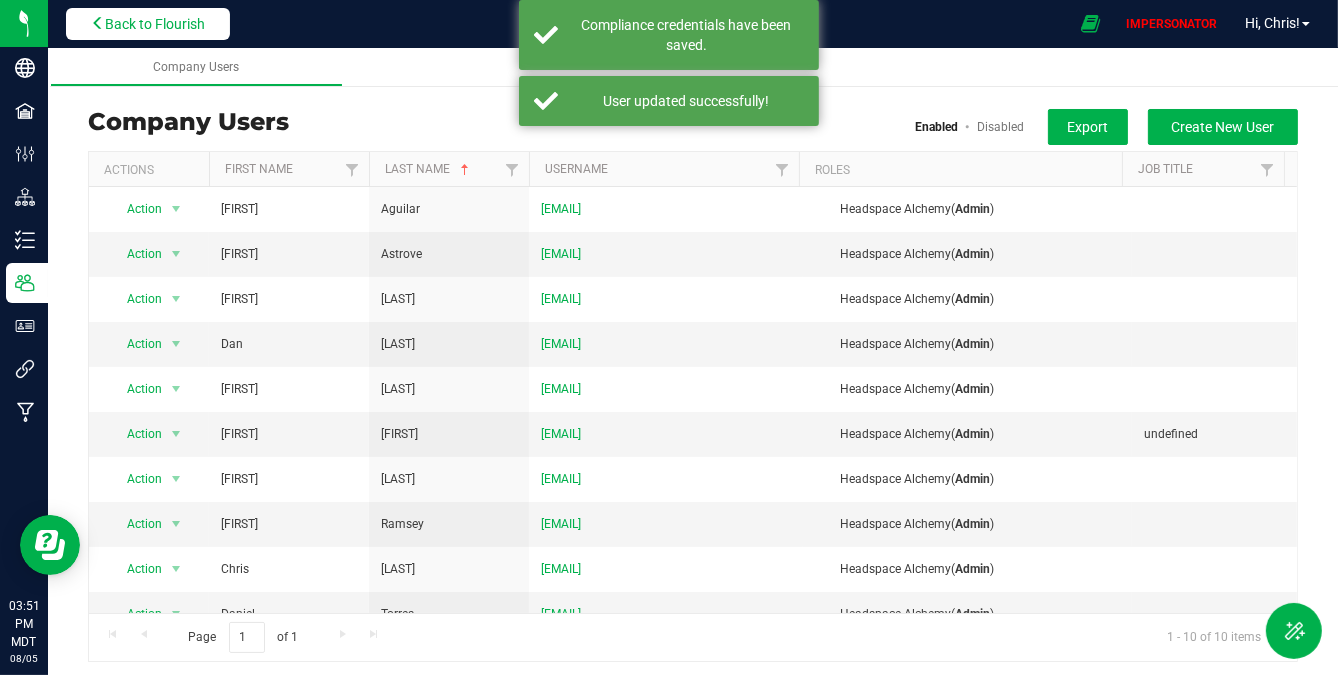 click on "Back to Flourish" at bounding box center [155, 24] 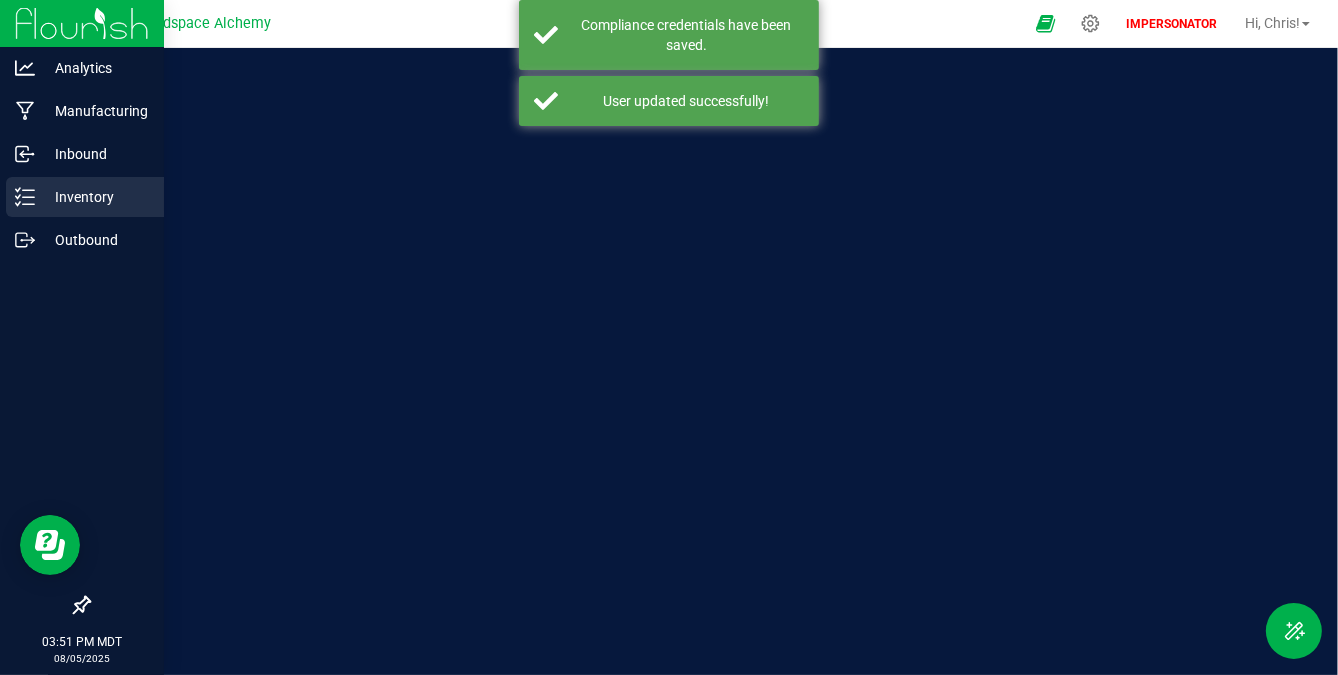 click 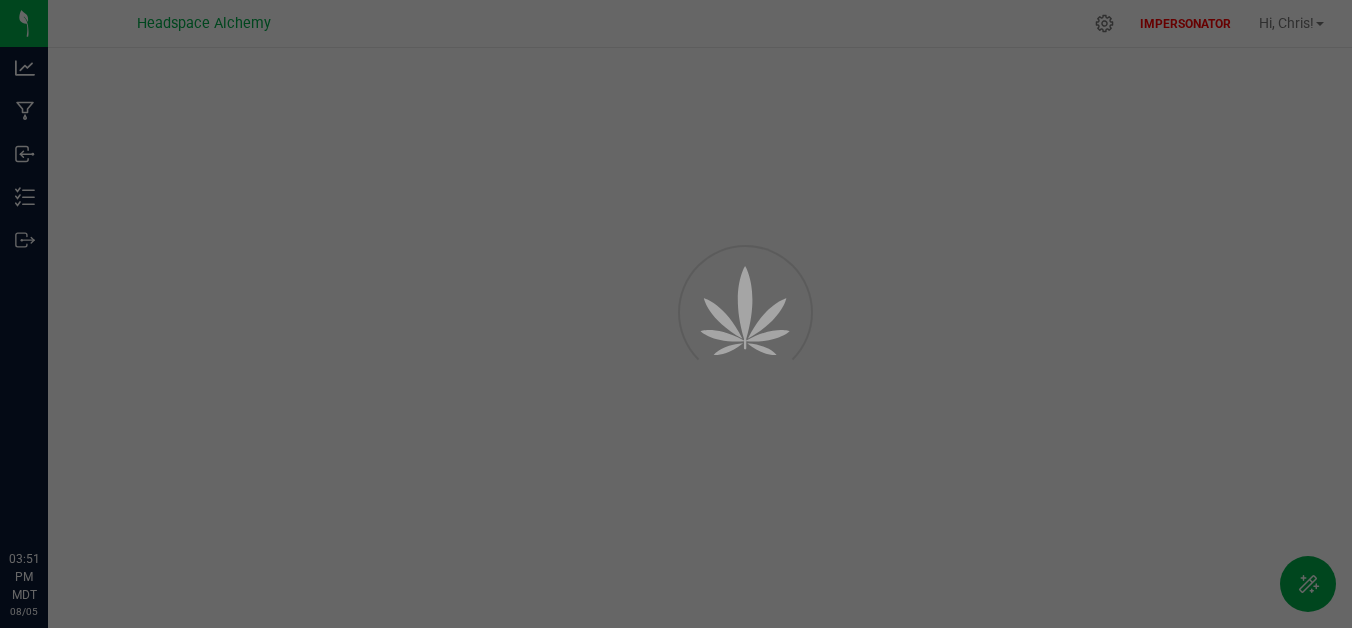 scroll, scrollTop: 0, scrollLeft: 0, axis: both 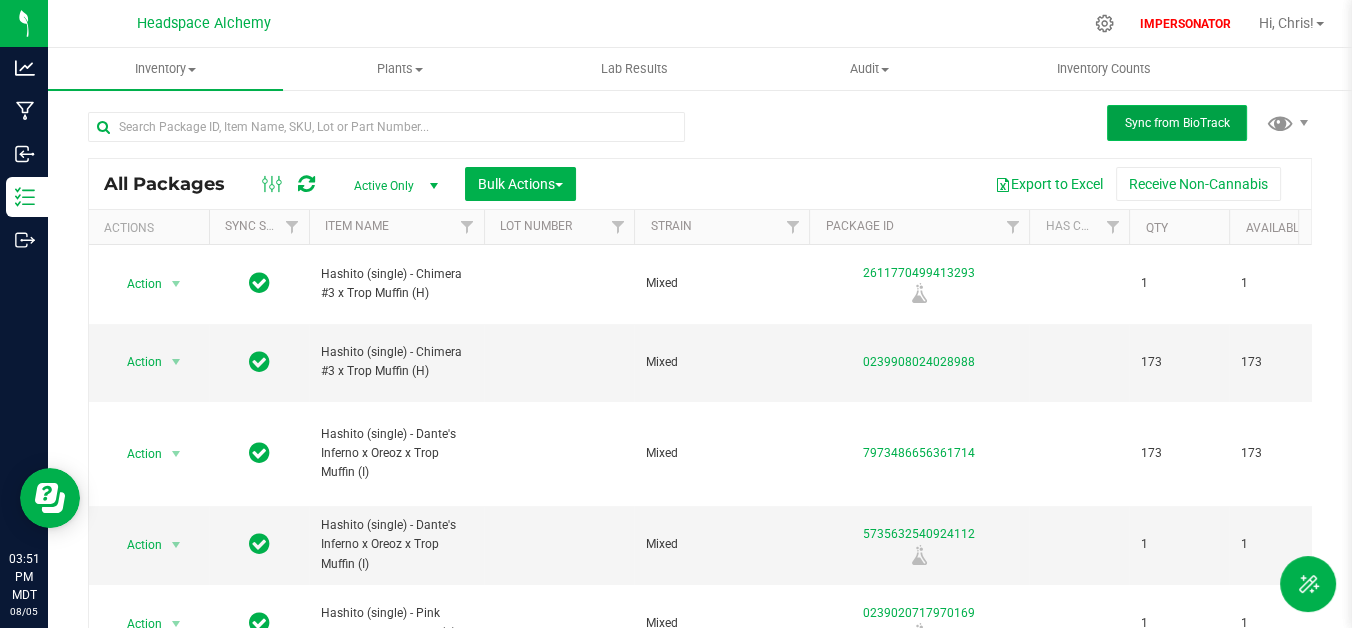 click on "Sync from BioTrack" at bounding box center (1177, 123) 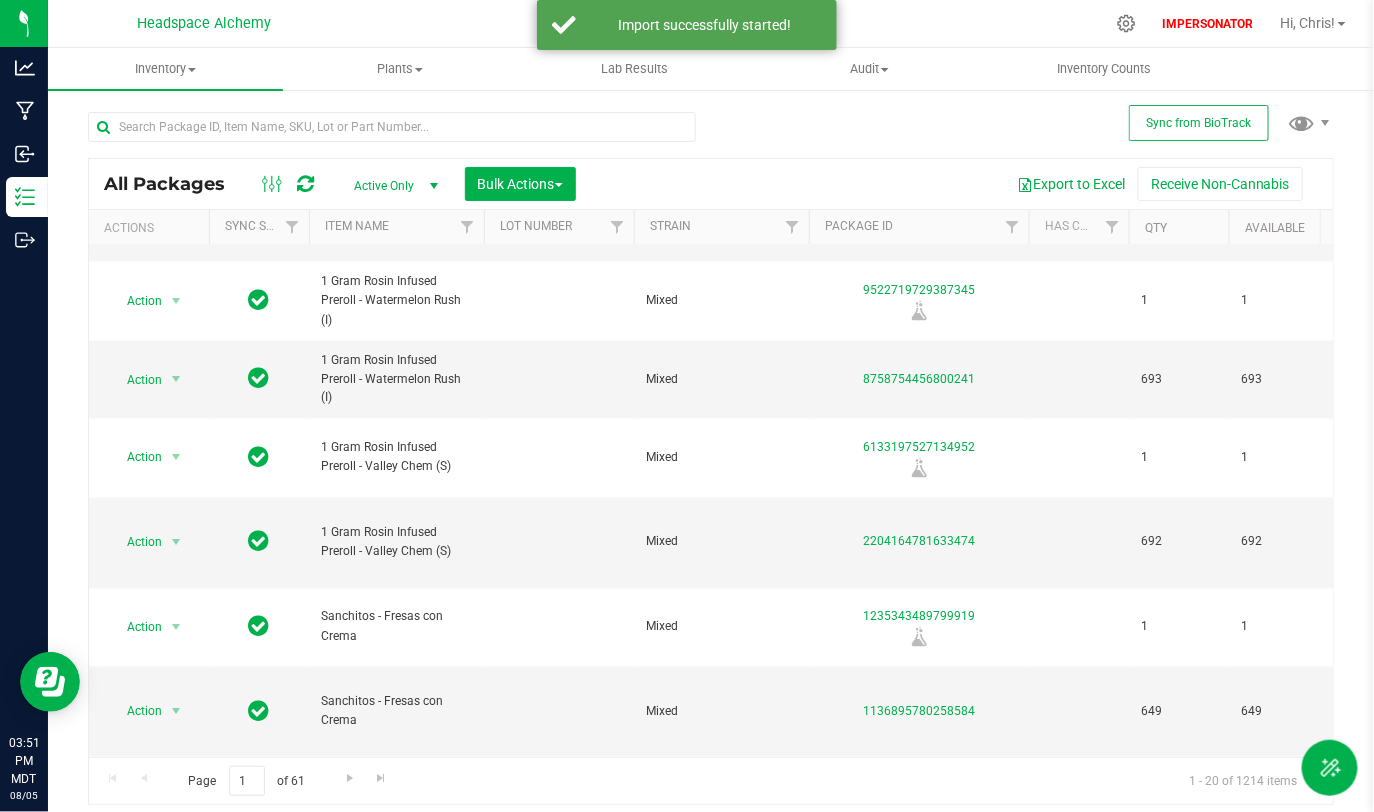 scroll, scrollTop: 0, scrollLeft: 0, axis: both 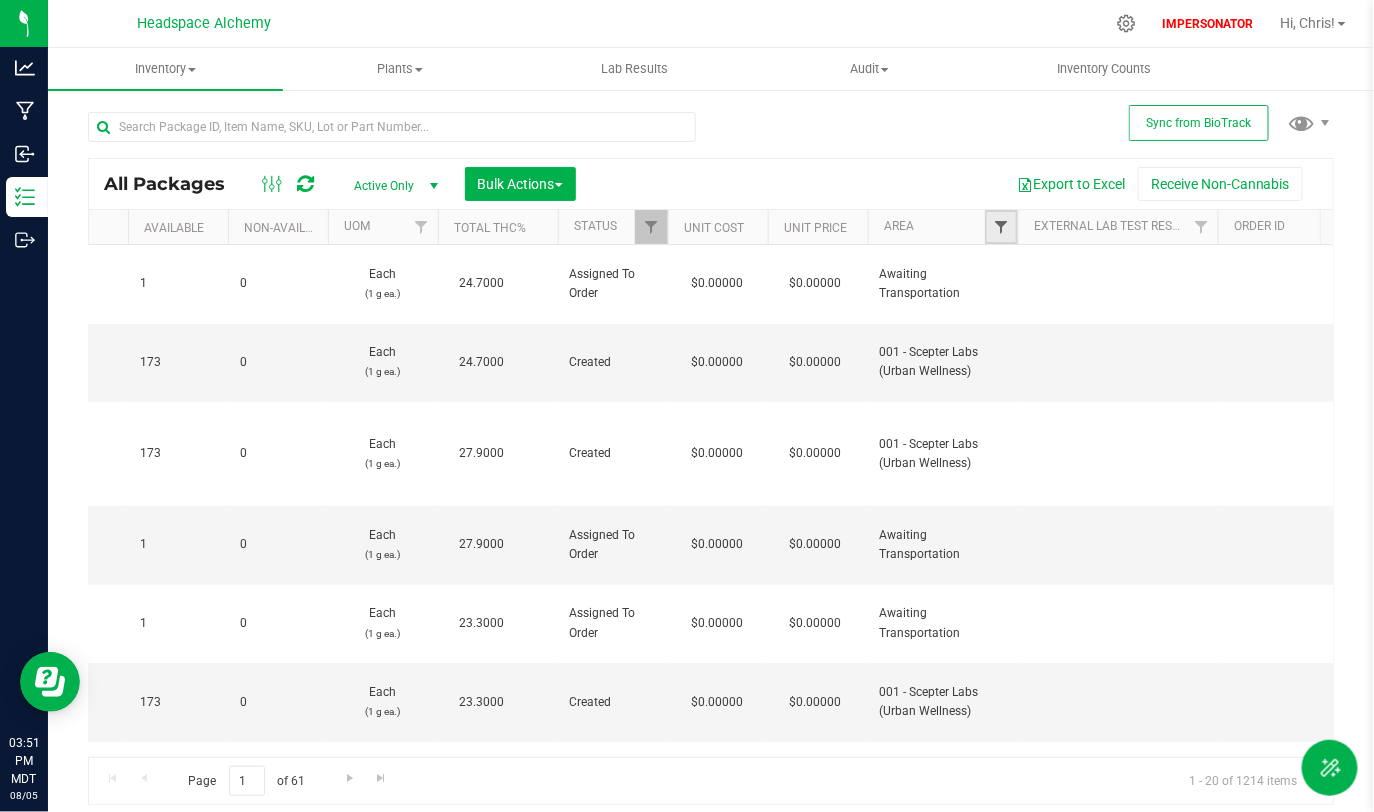 click at bounding box center [1001, 227] 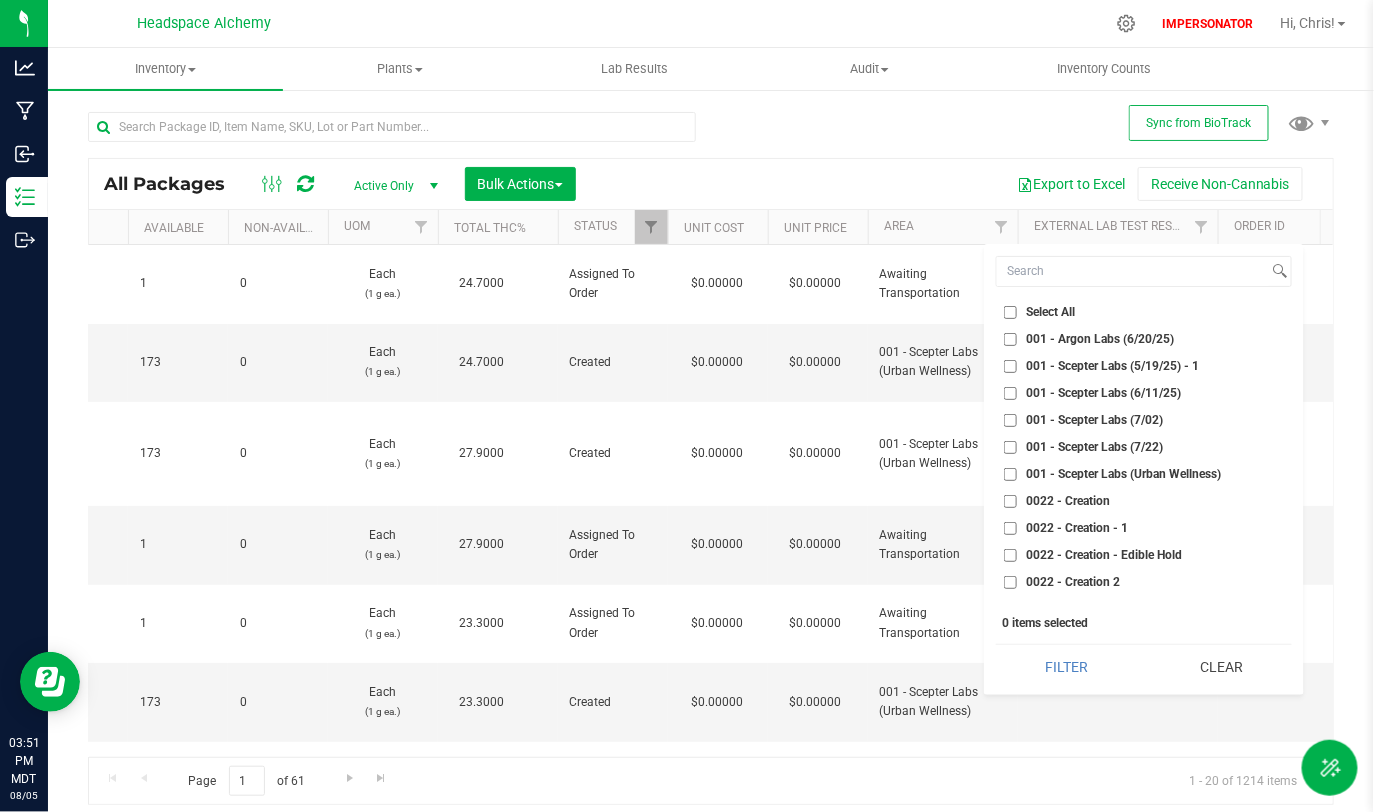 click on "0022 - Creation" at bounding box center [1010, 501] 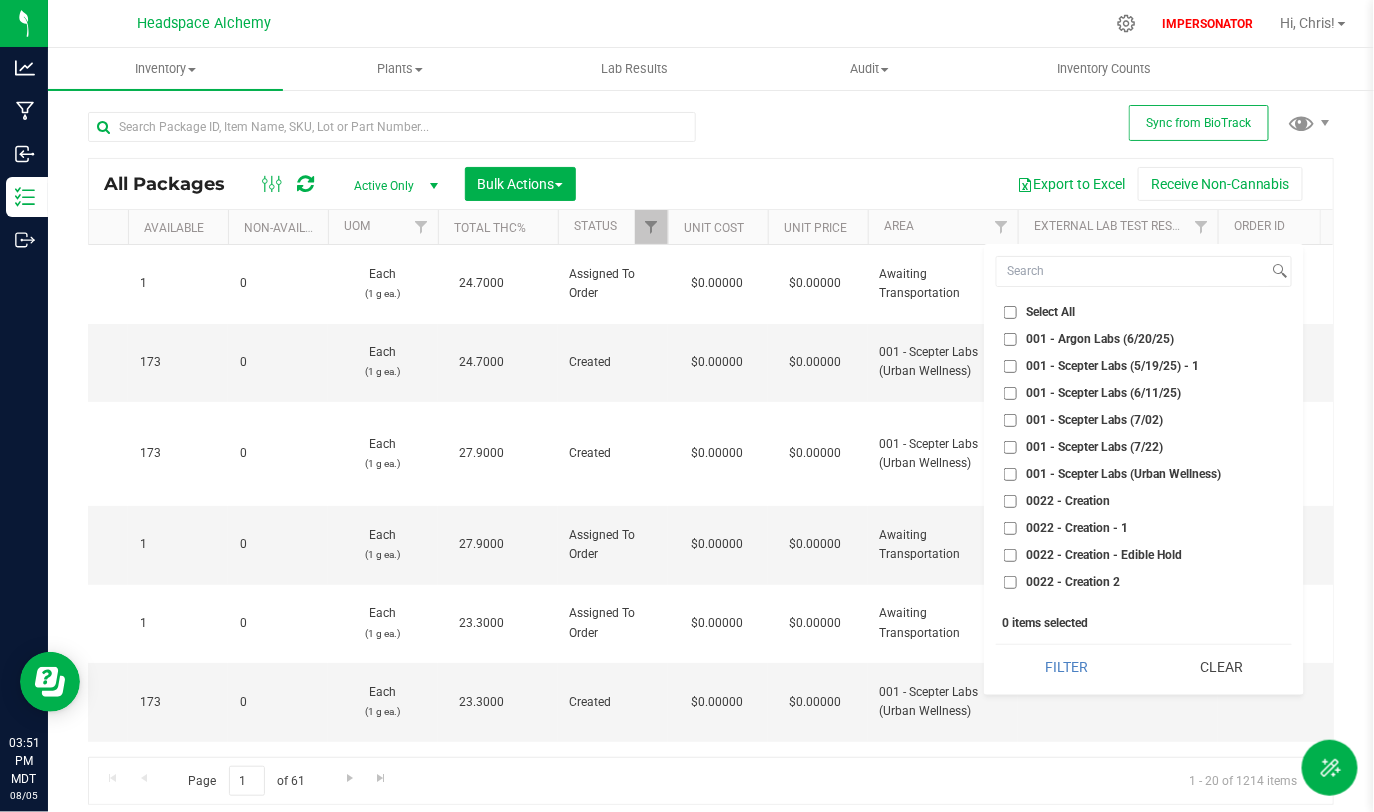 checkbox on "true" 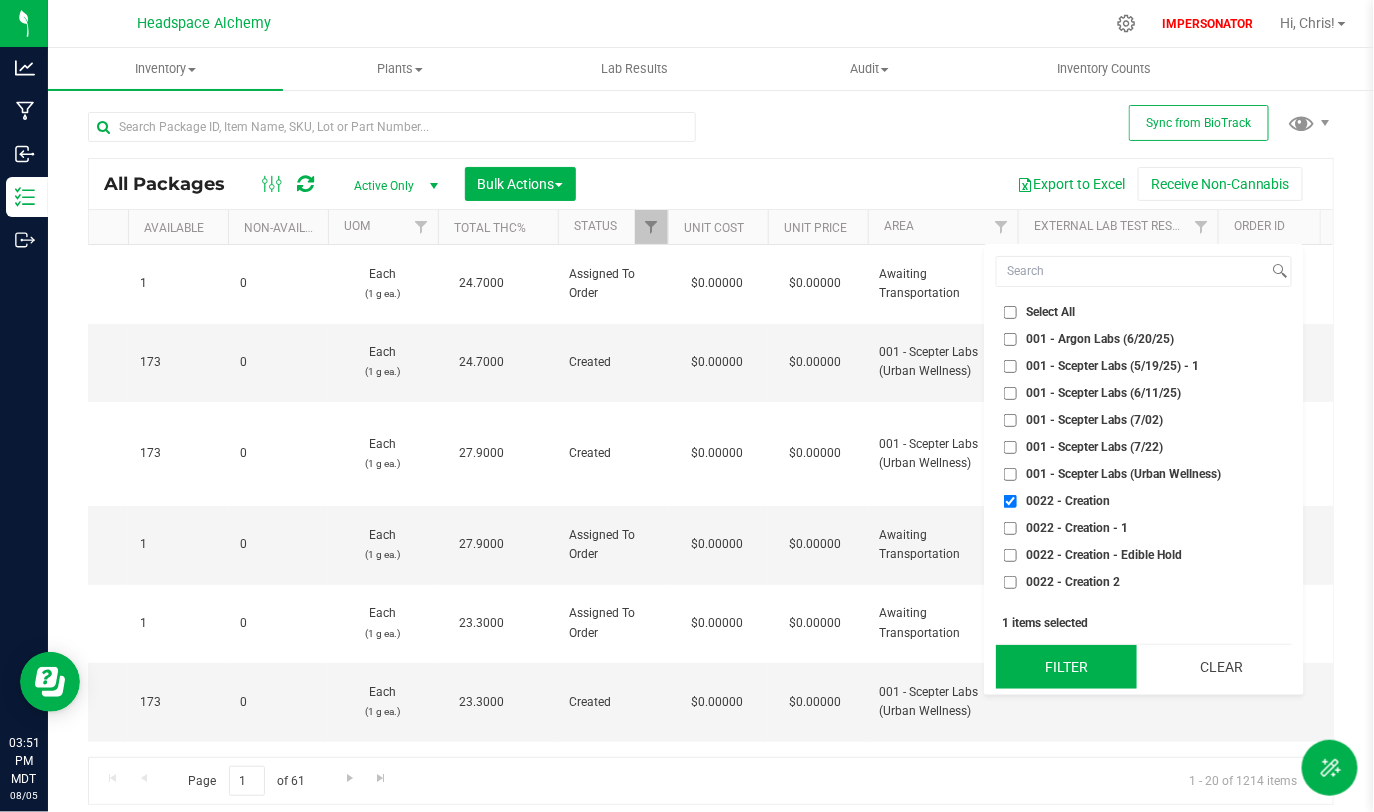 click on "Filter" at bounding box center [1066, 667] 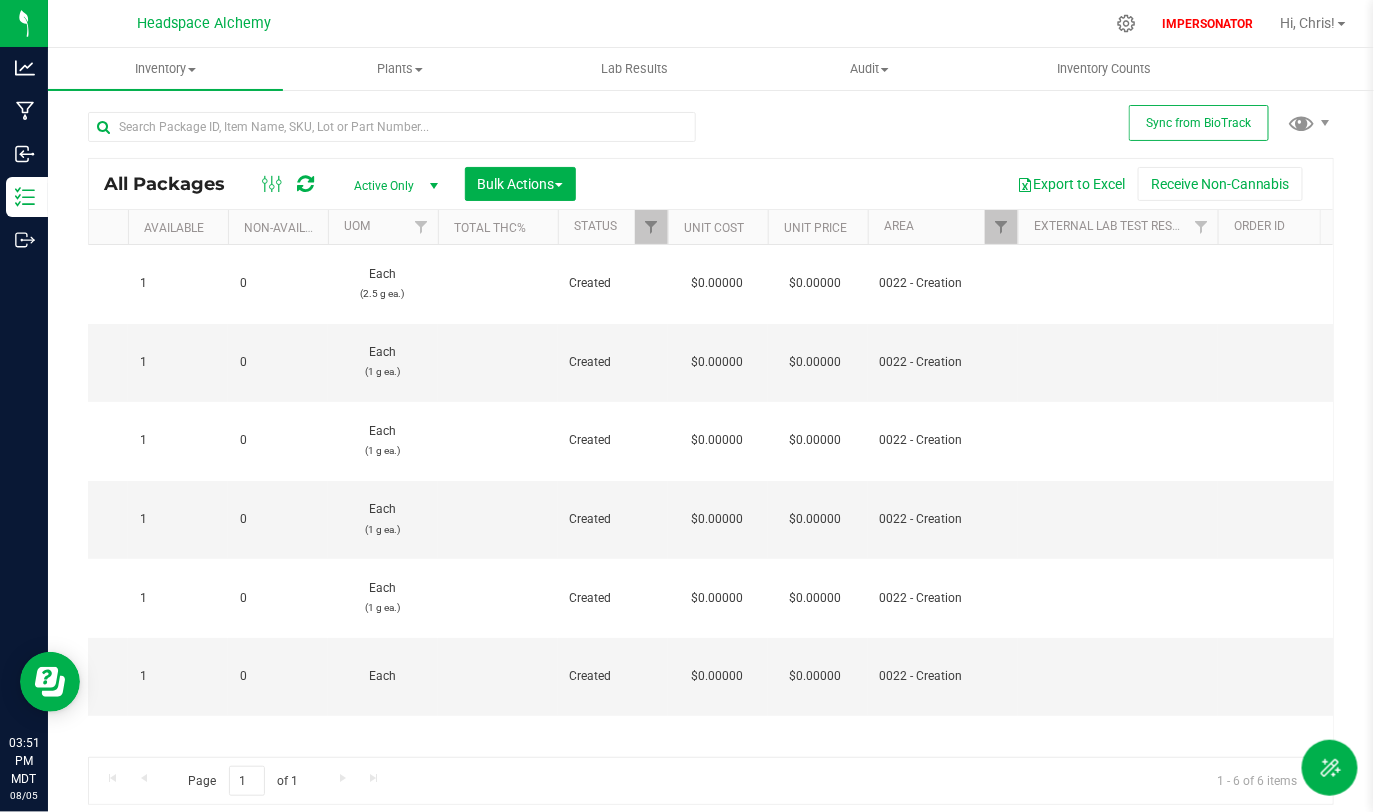 scroll, scrollTop: 0, scrollLeft: 796, axis: horizontal 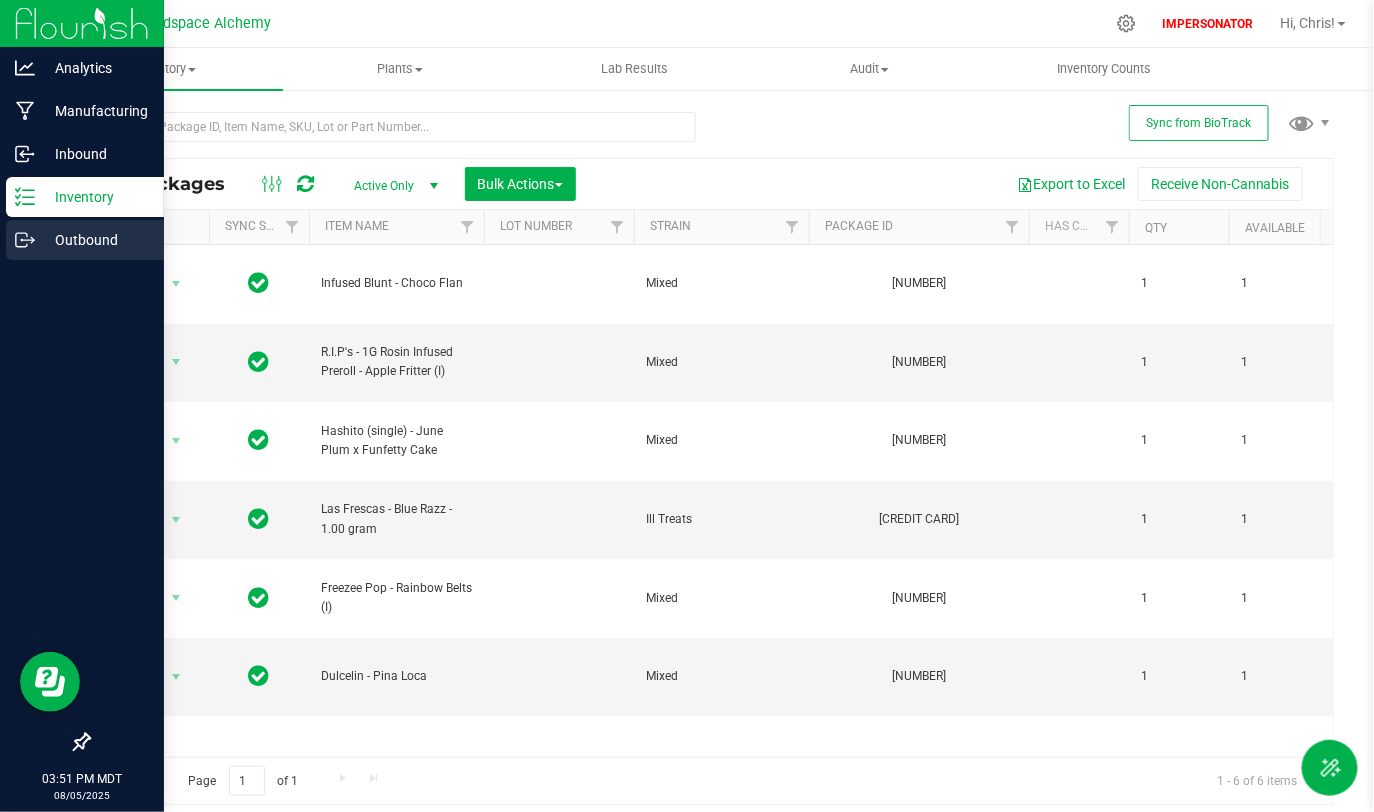 click on "Outbound" at bounding box center [95, 240] 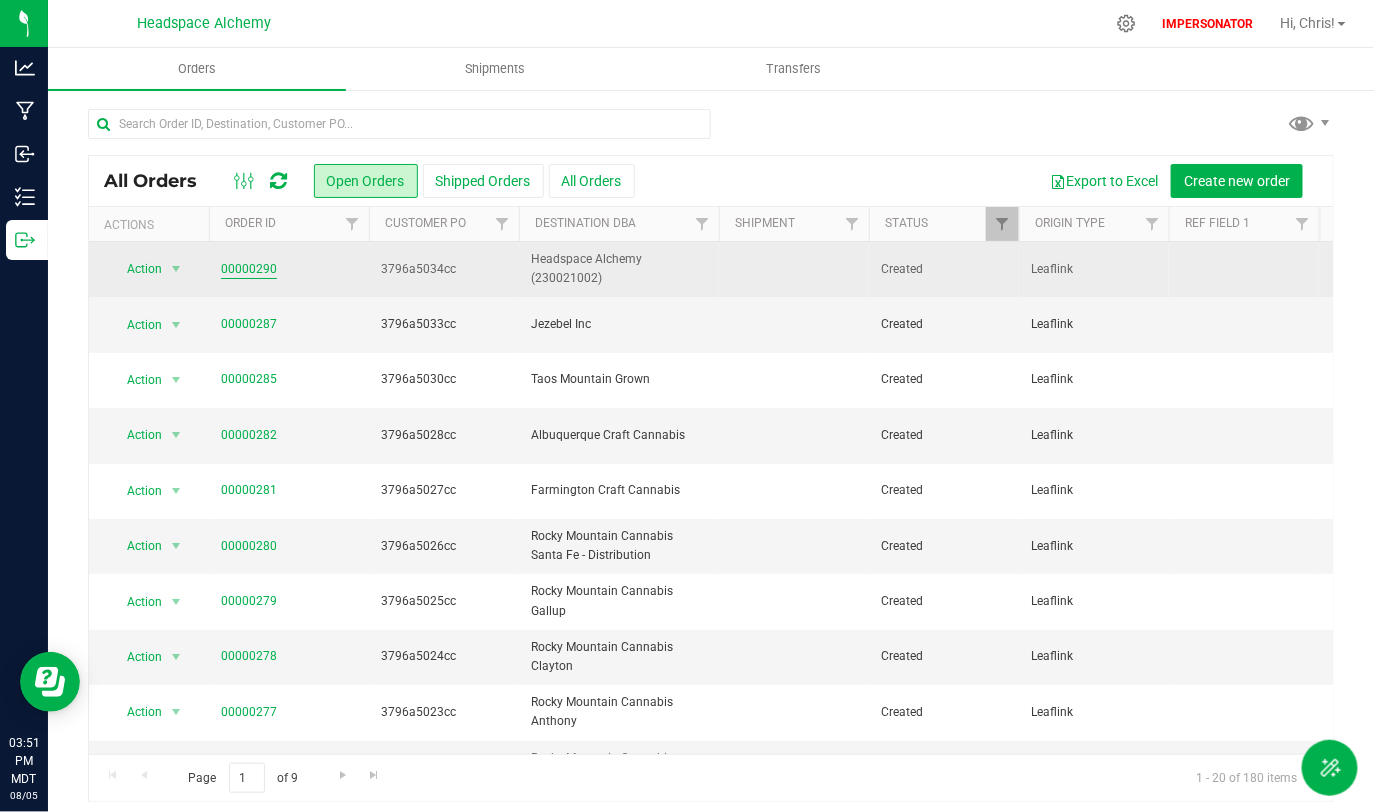 click on "00000290" at bounding box center [249, 269] 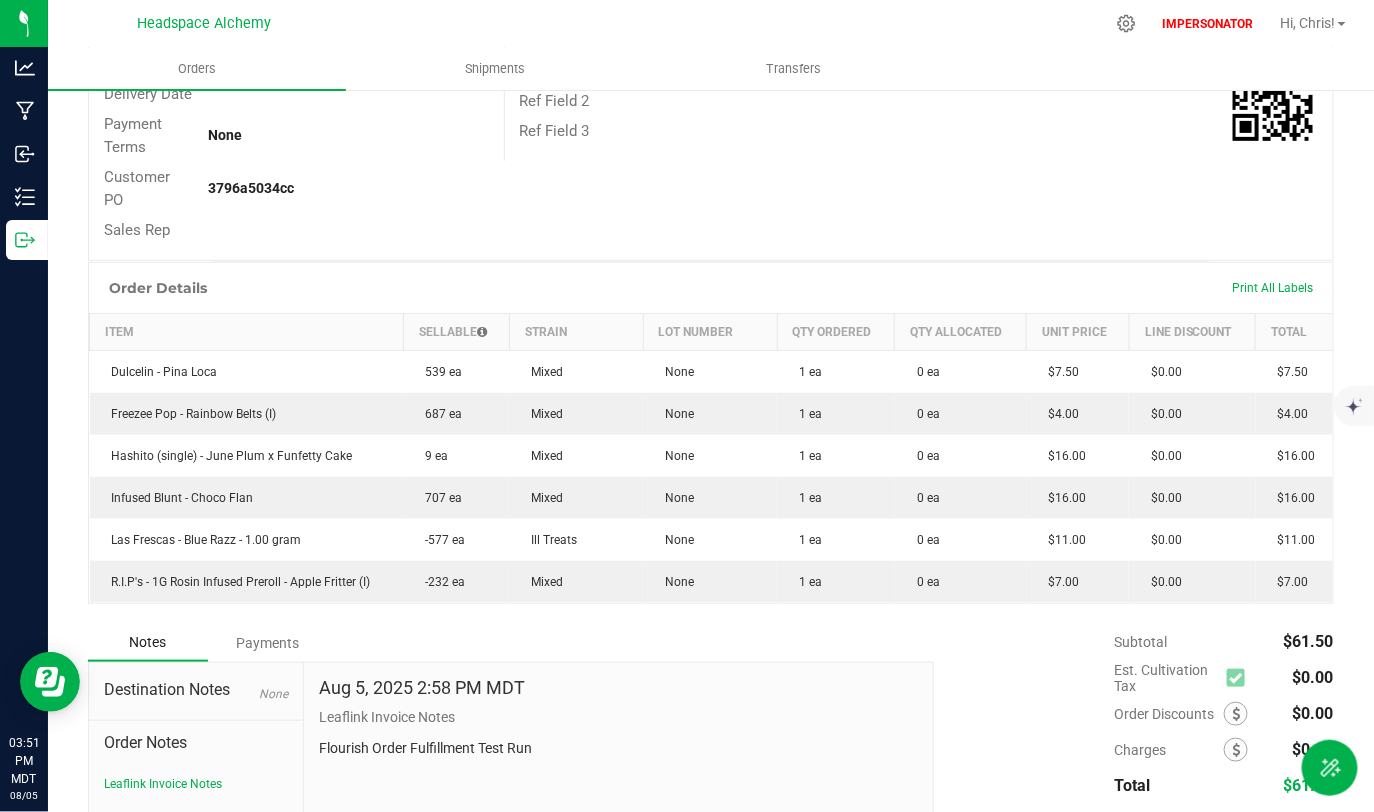 scroll, scrollTop: 346, scrollLeft: 0, axis: vertical 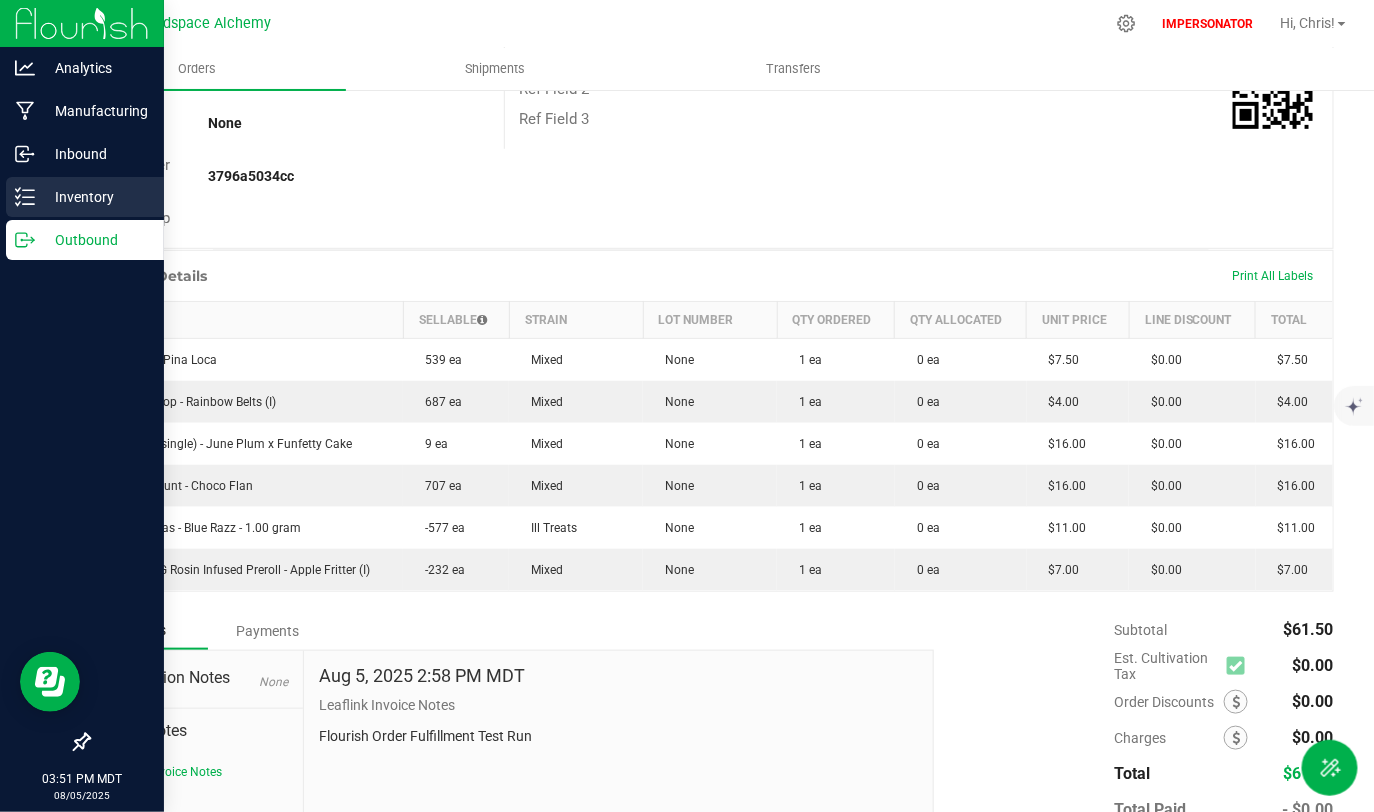 click on "Inventory" at bounding box center (95, 197) 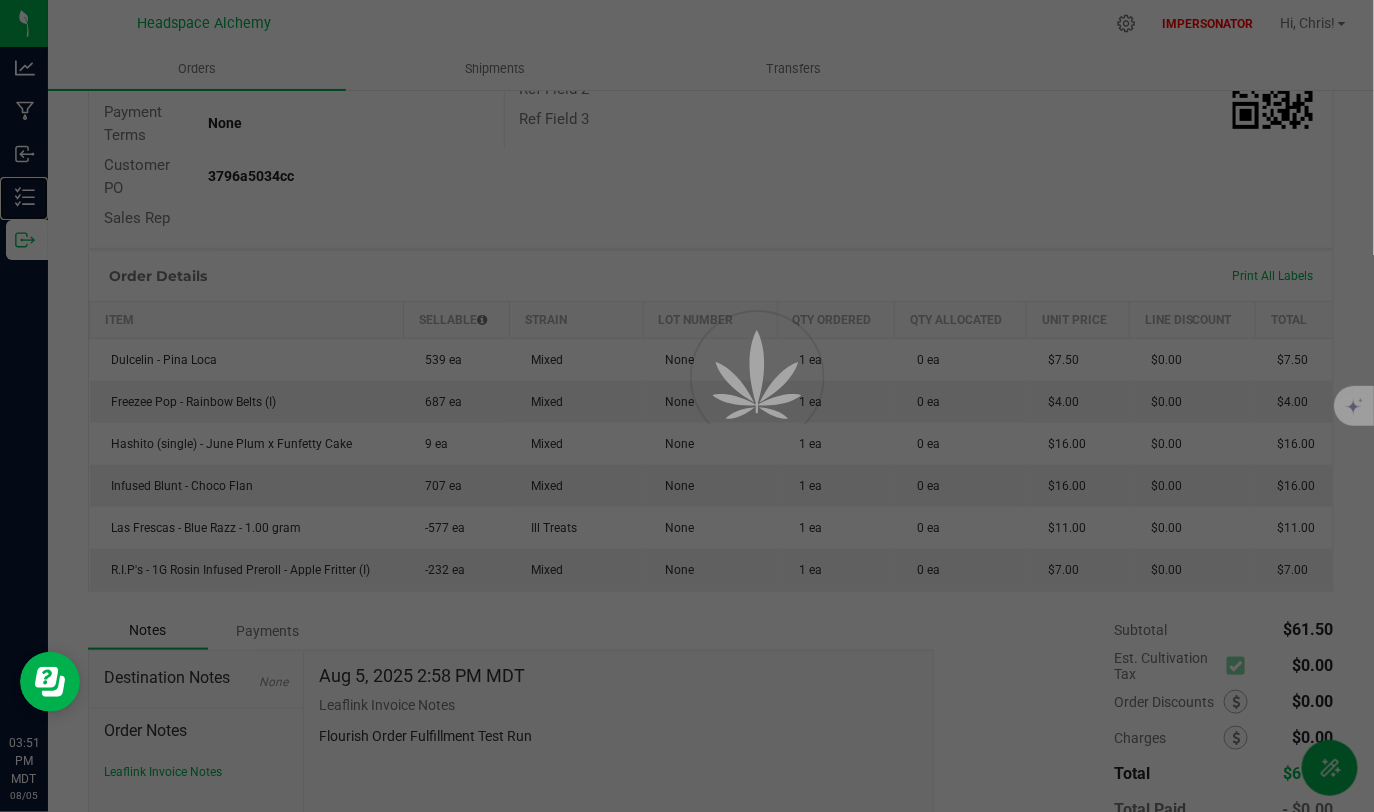scroll, scrollTop: 0, scrollLeft: 0, axis: both 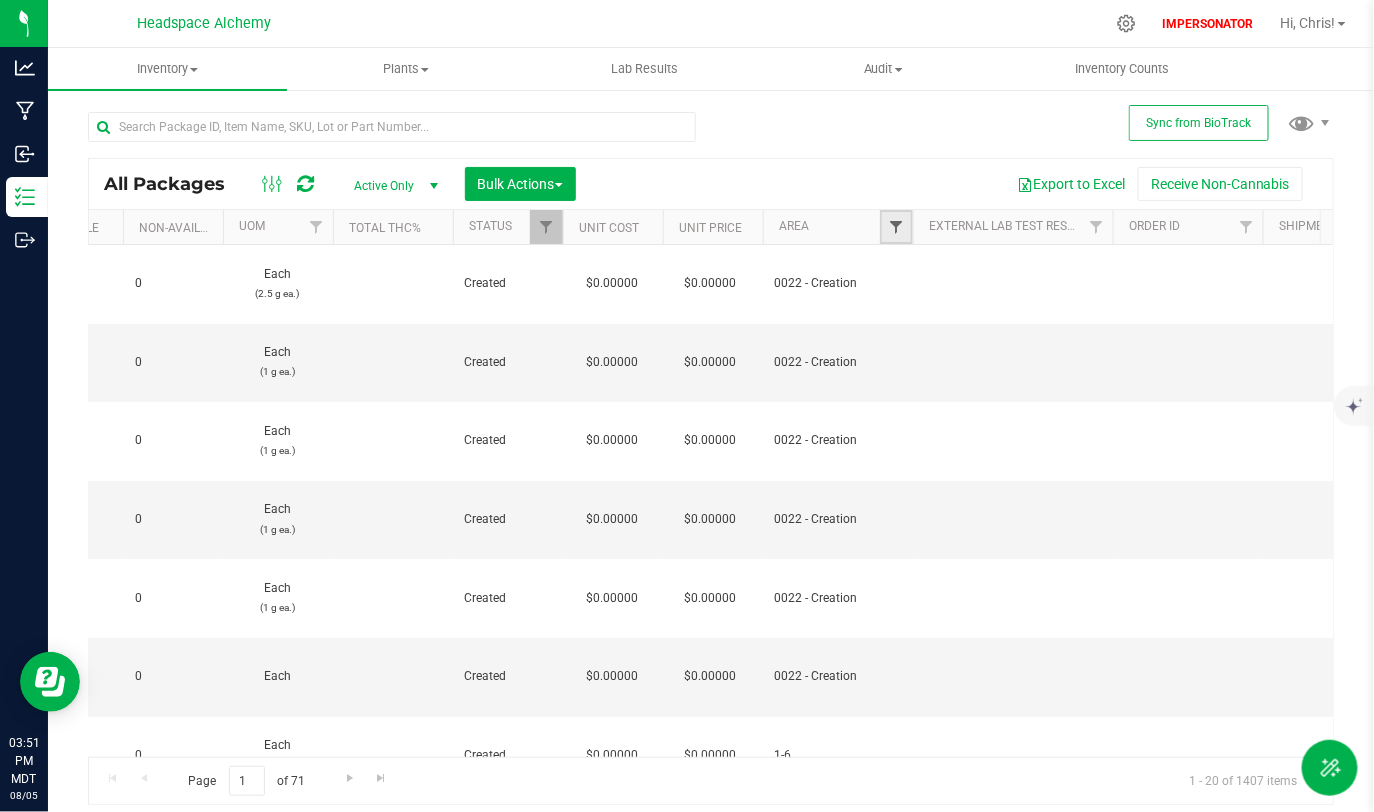 click at bounding box center (896, 227) 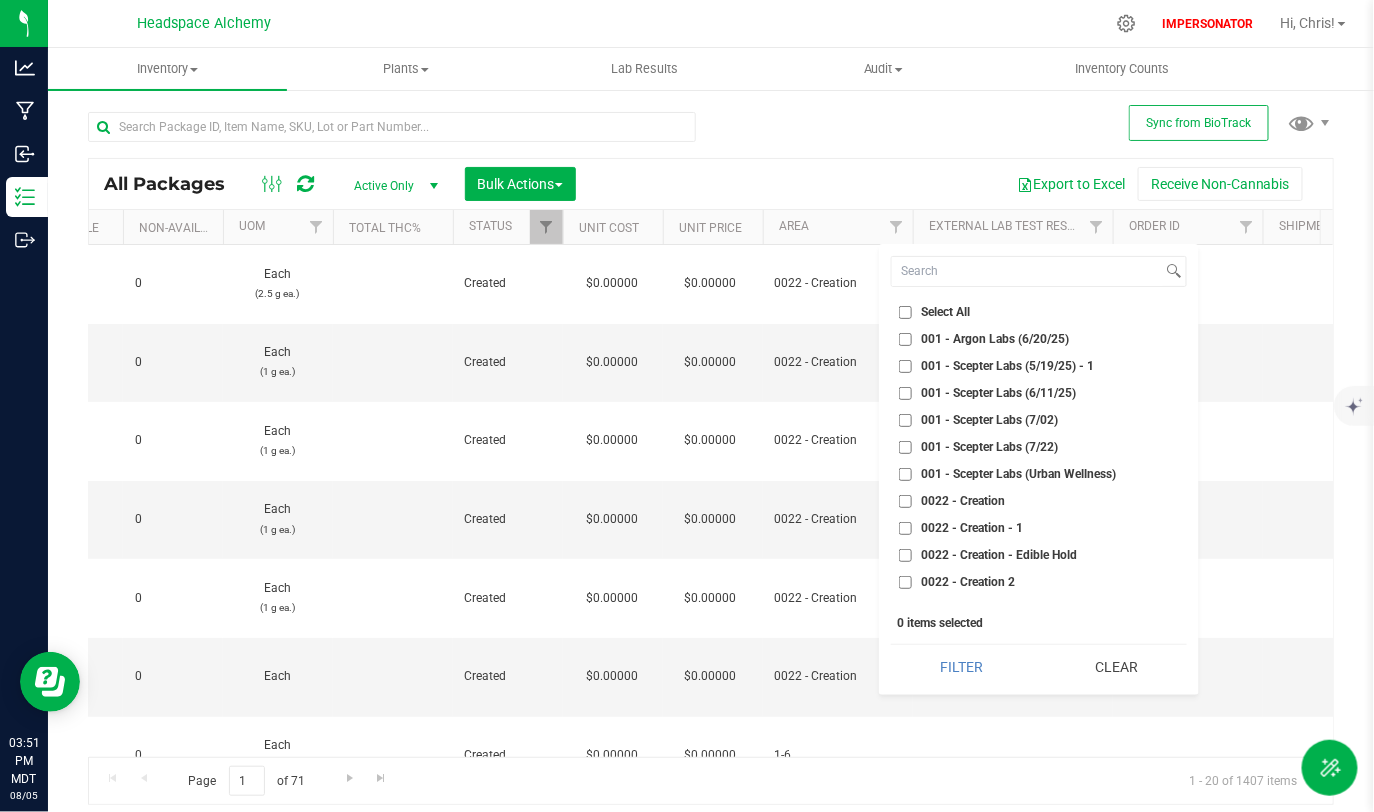 click on "0022 - Creation" at bounding box center [905, 501] 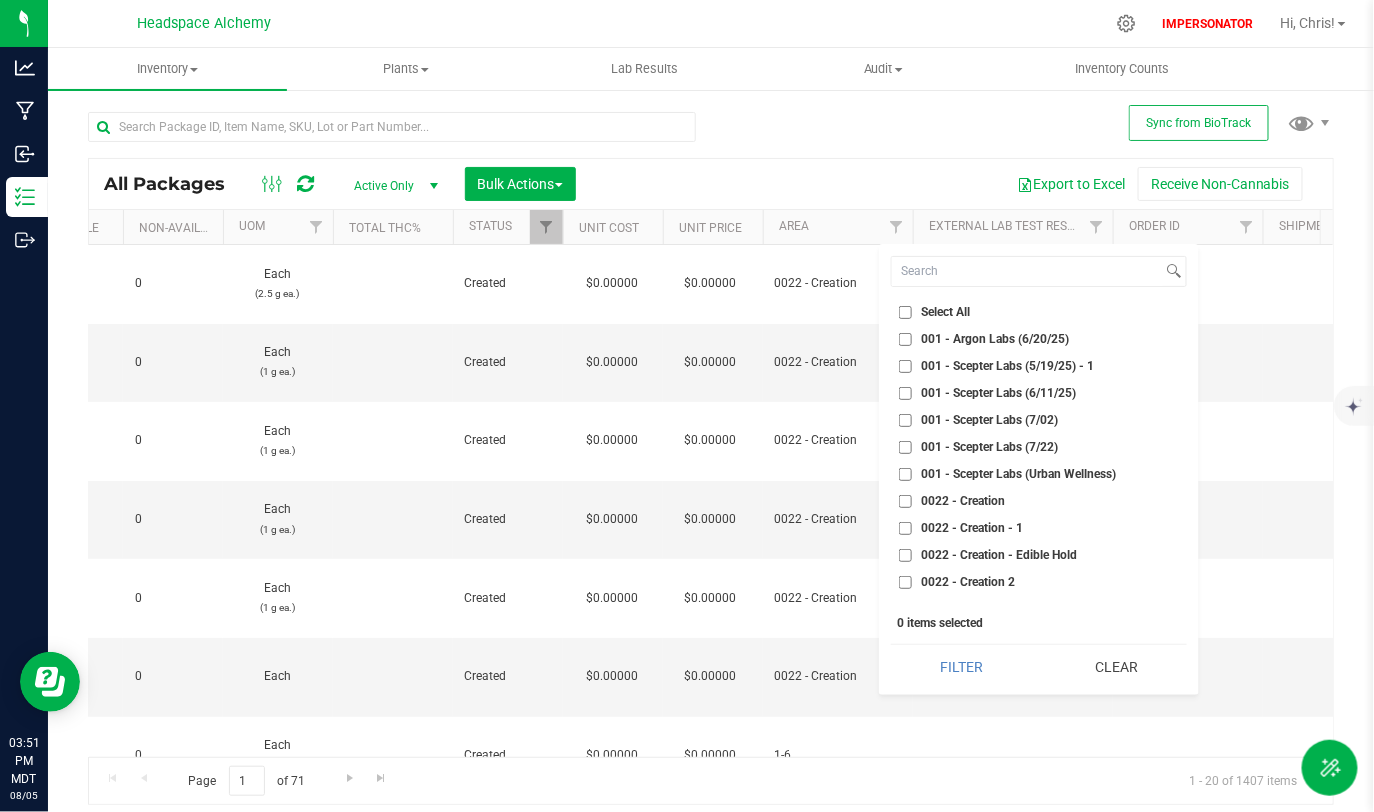 checkbox on "true" 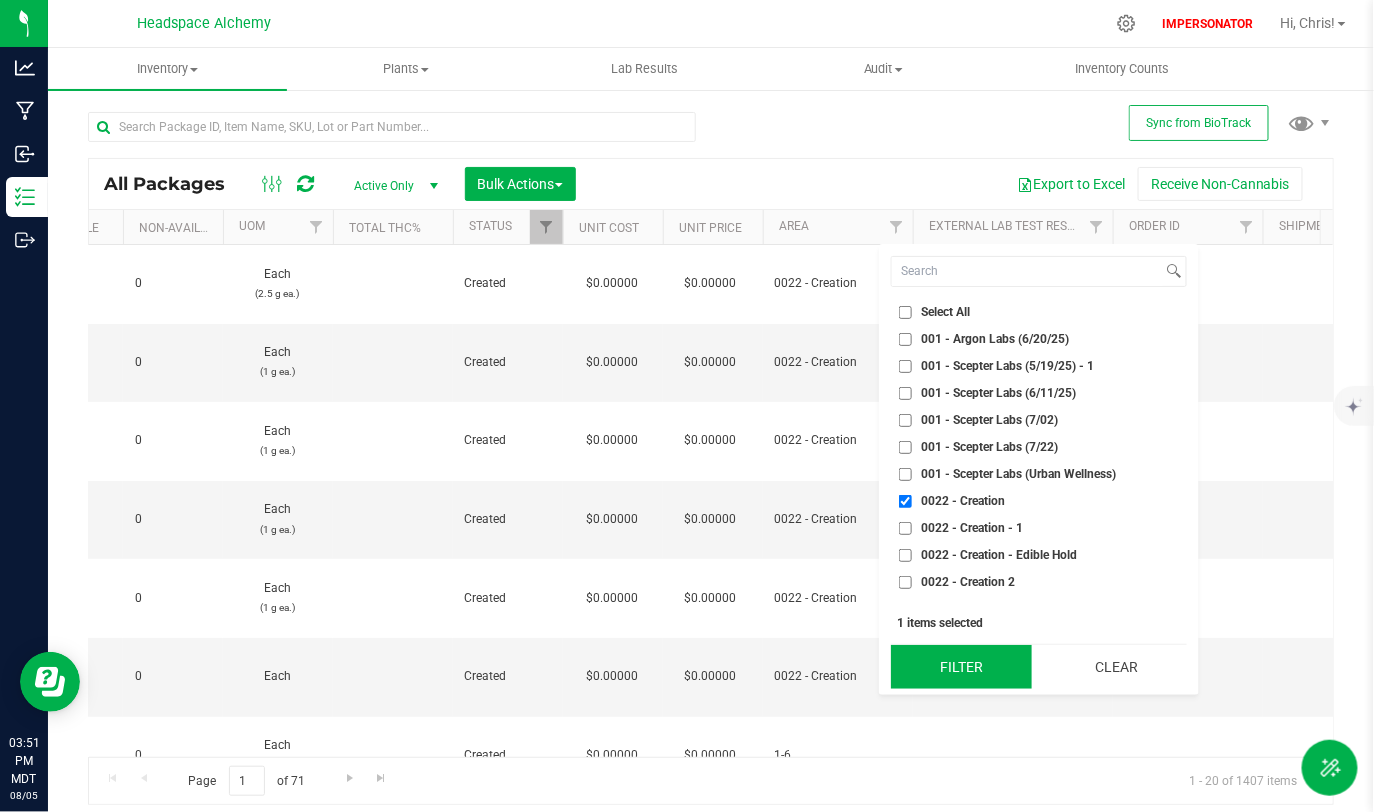 click on "Filter" at bounding box center (961, 667) 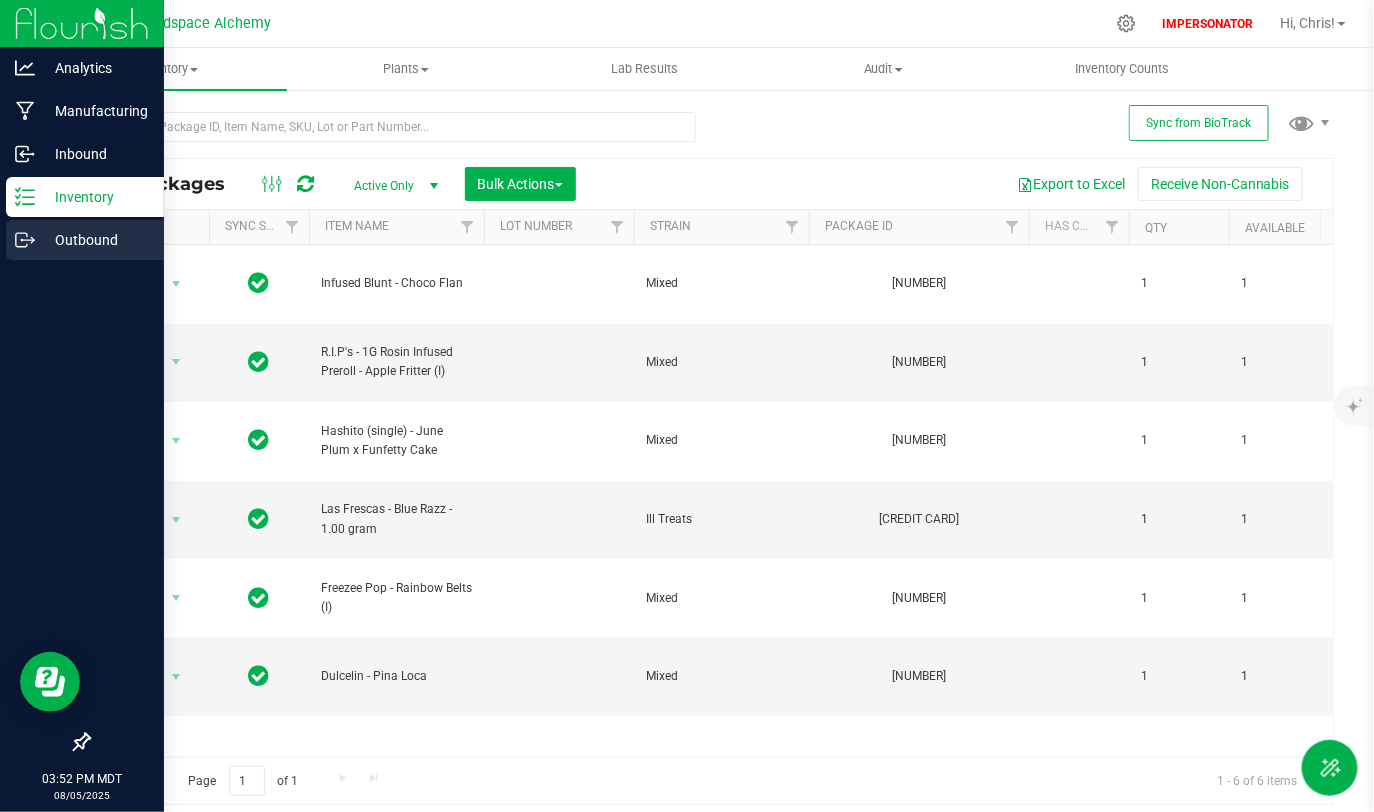 click on "Outbound" at bounding box center (95, 240) 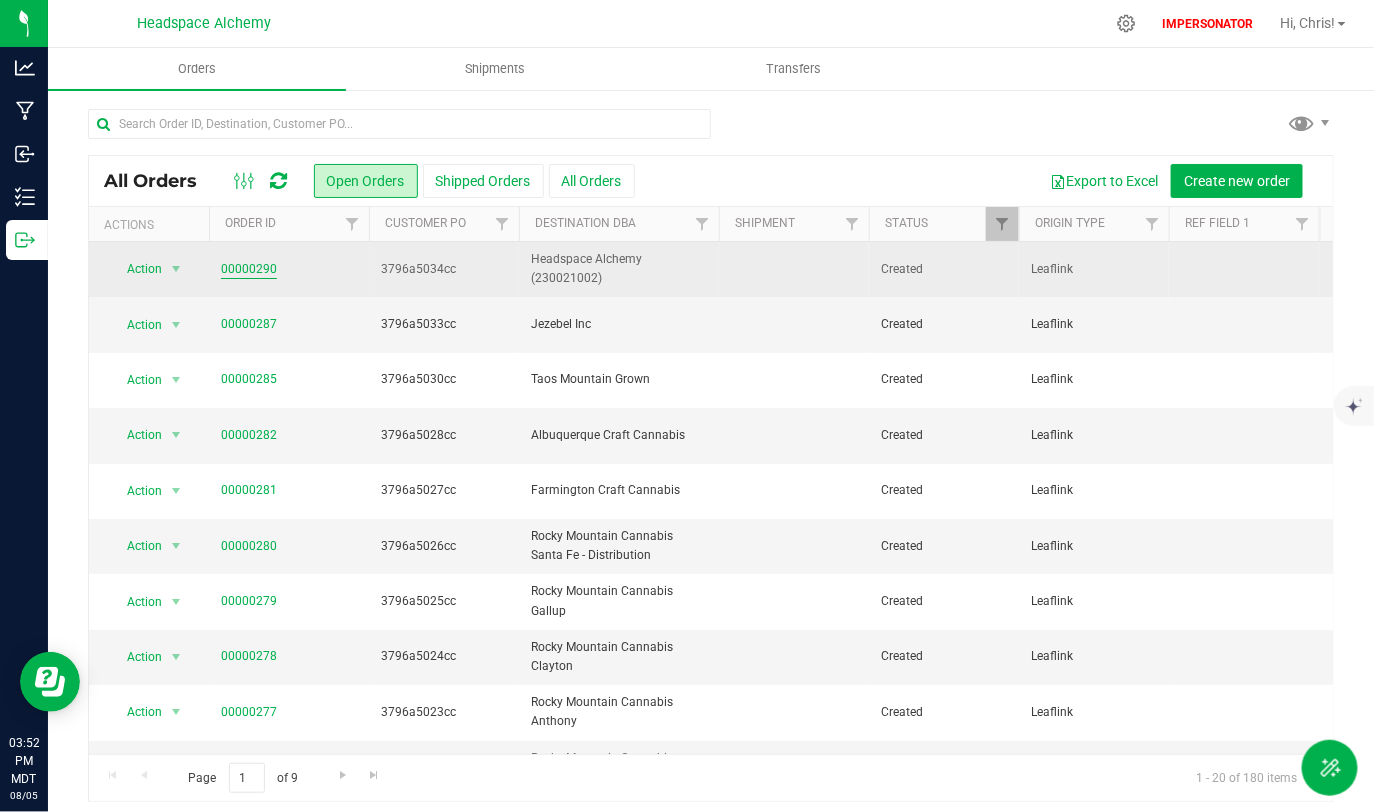 click on "00000290" at bounding box center (249, 269) 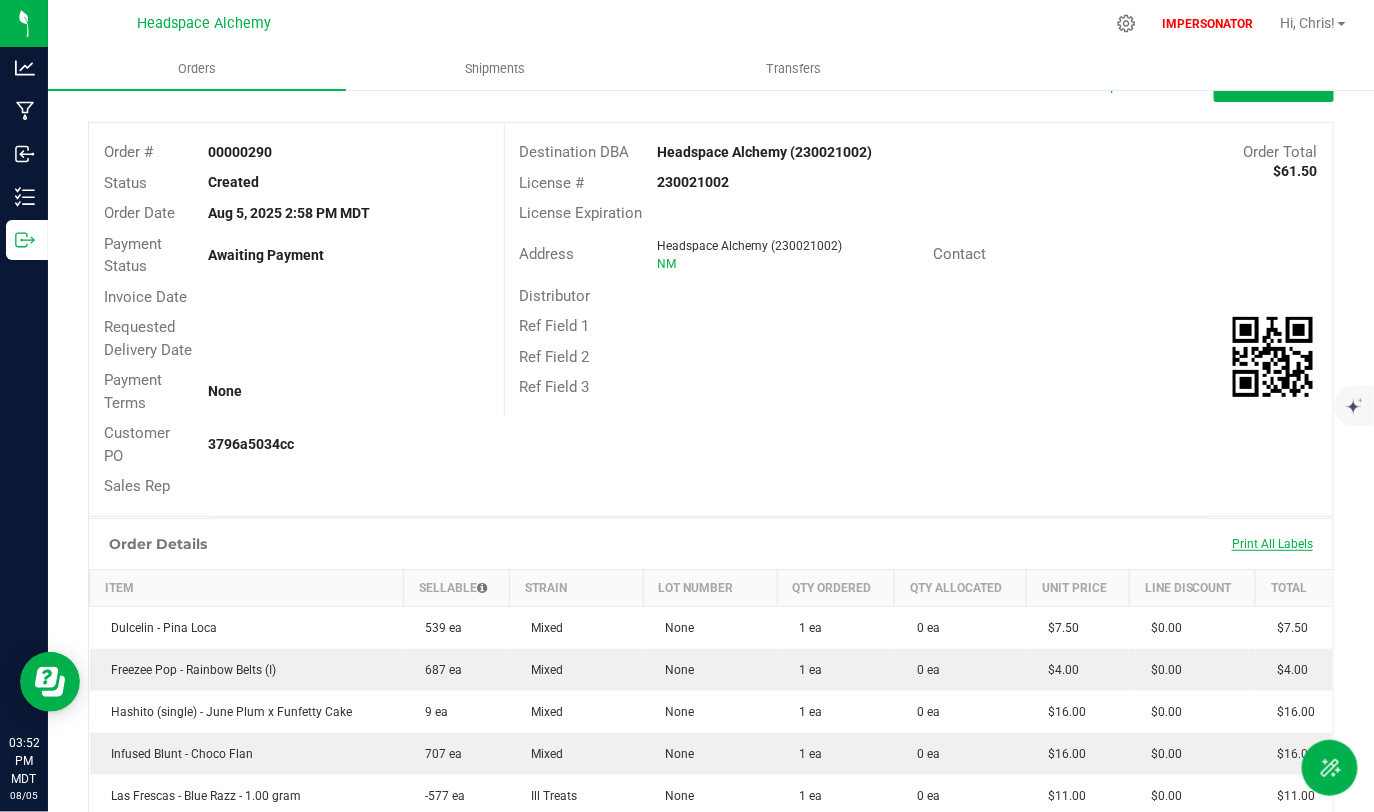 click on "Print All Labels" at bounding box center (1272, 544) 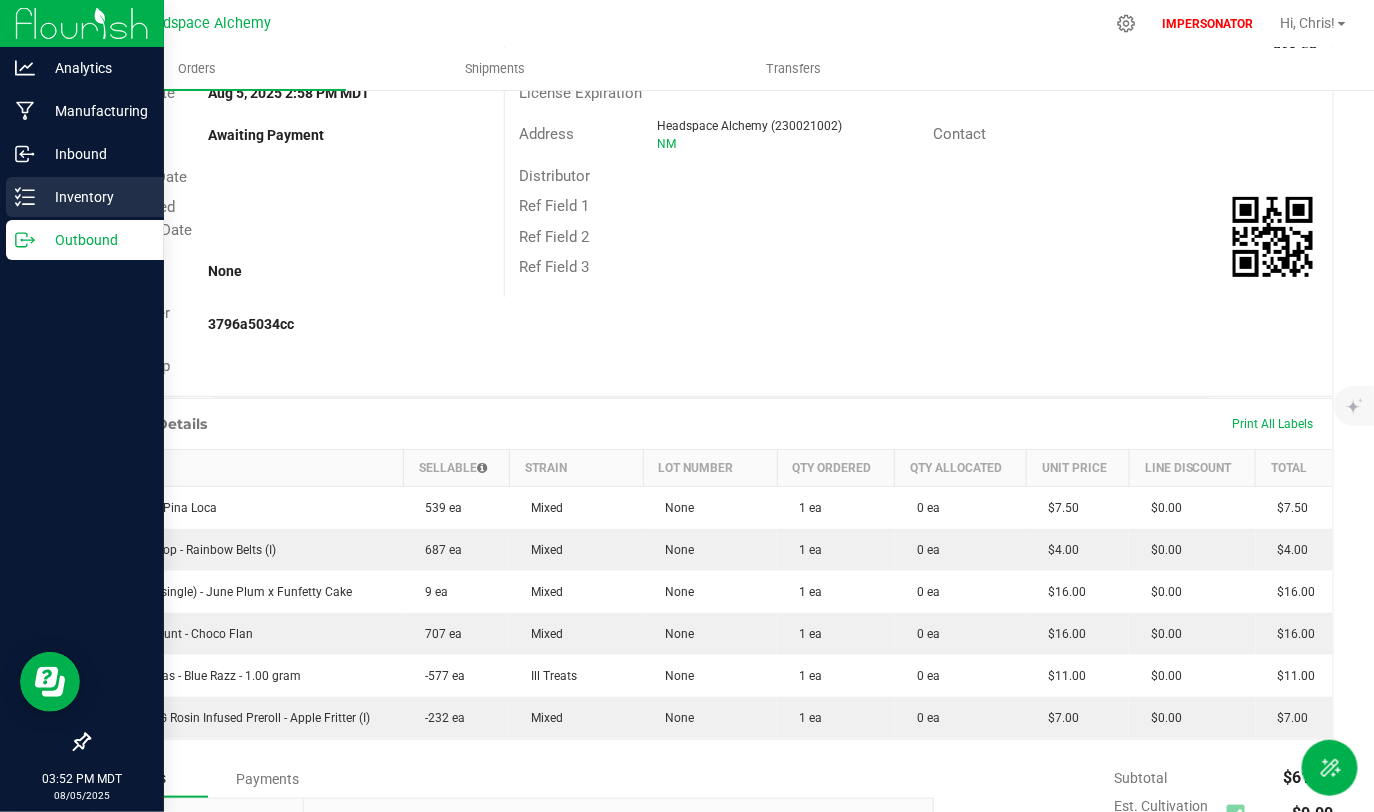 click 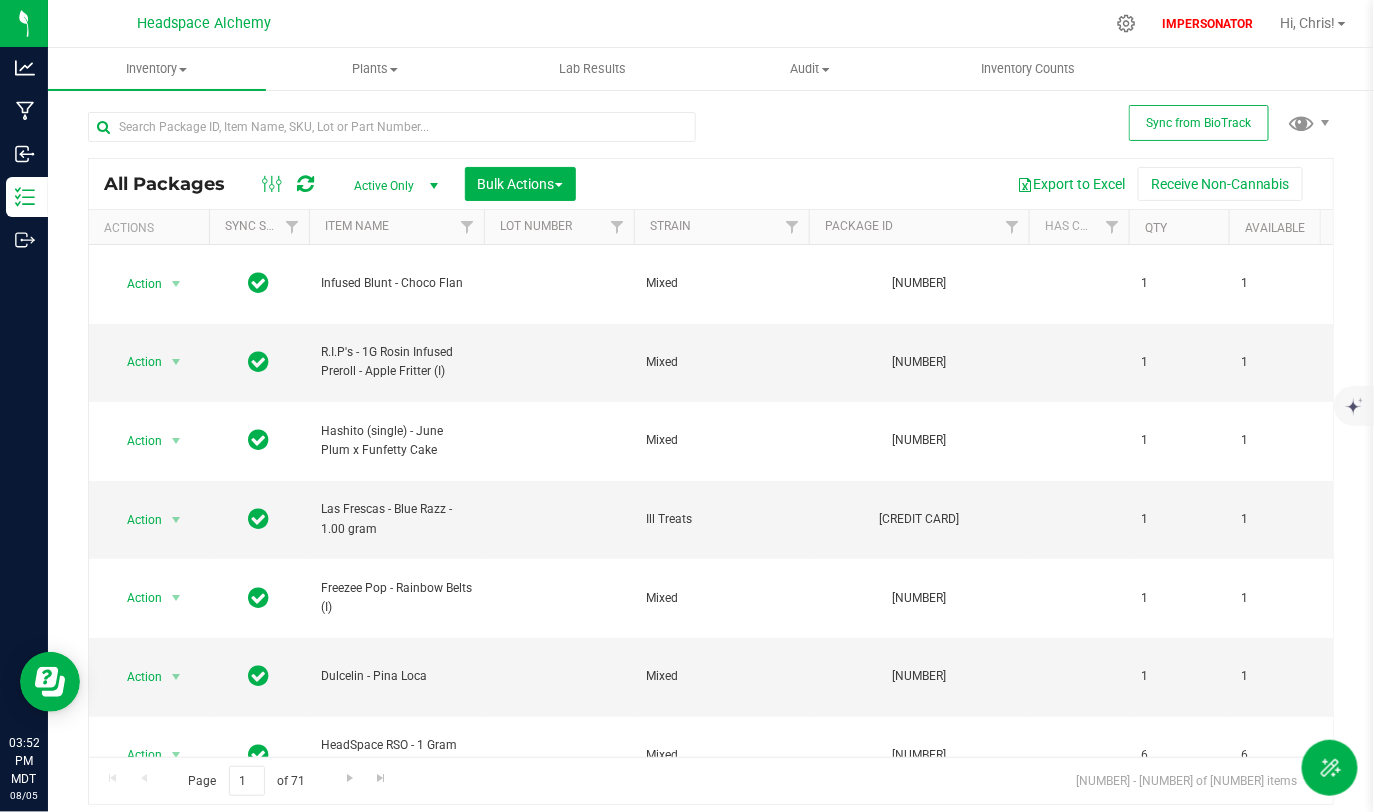 click on "Export to Excel
Receive Non-Cannabis" at bounding box center (954, 184) 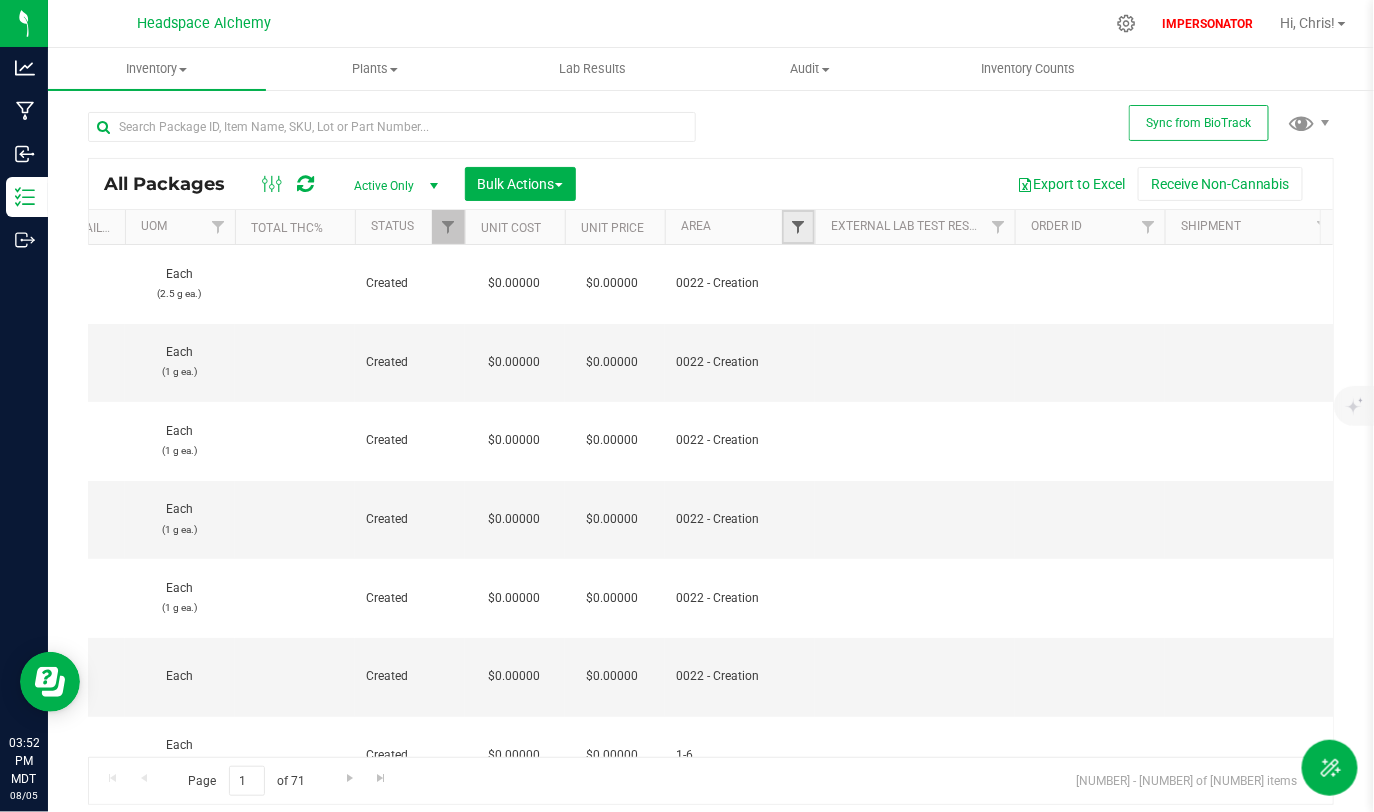 click at bounding box center (798, 227) 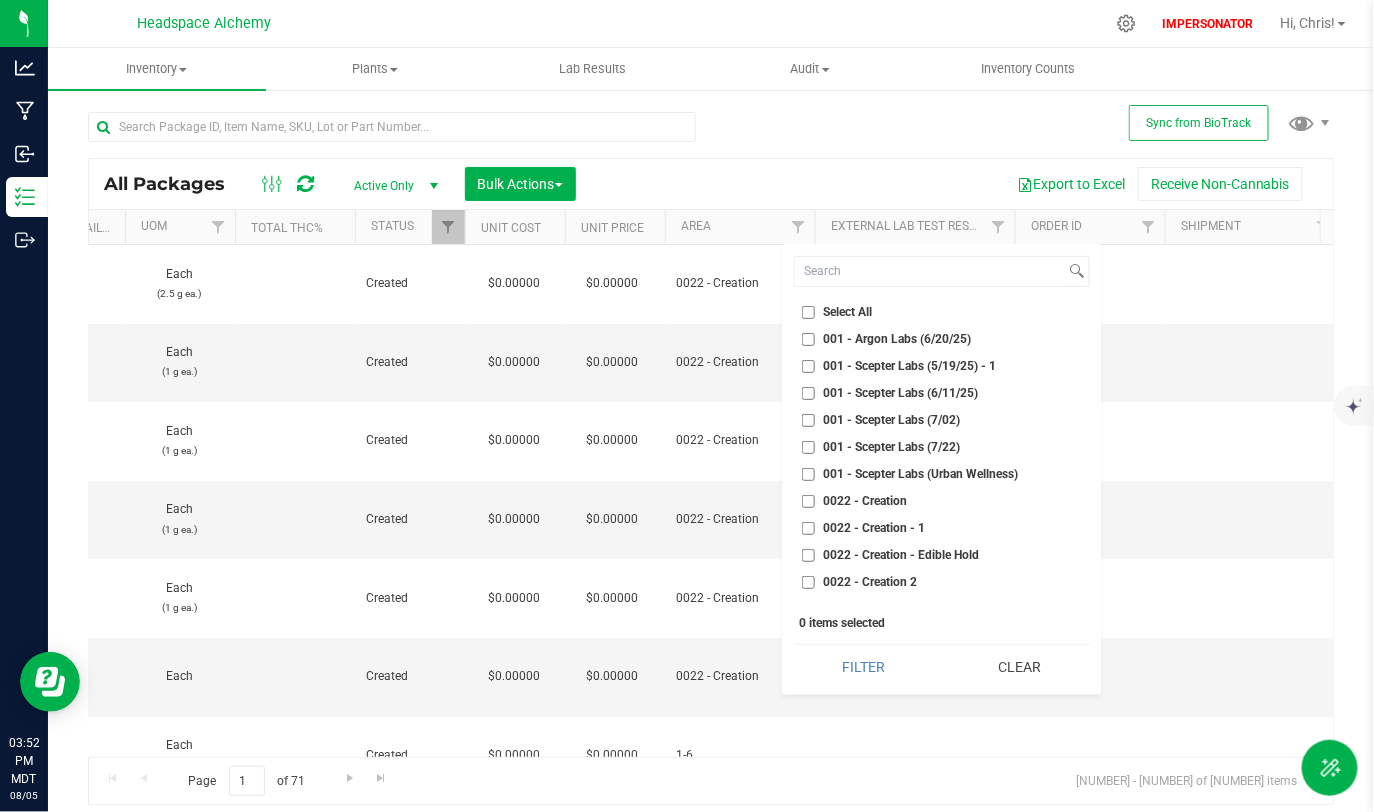 click on "0022 - Creation" at bounding box center [808, 501] 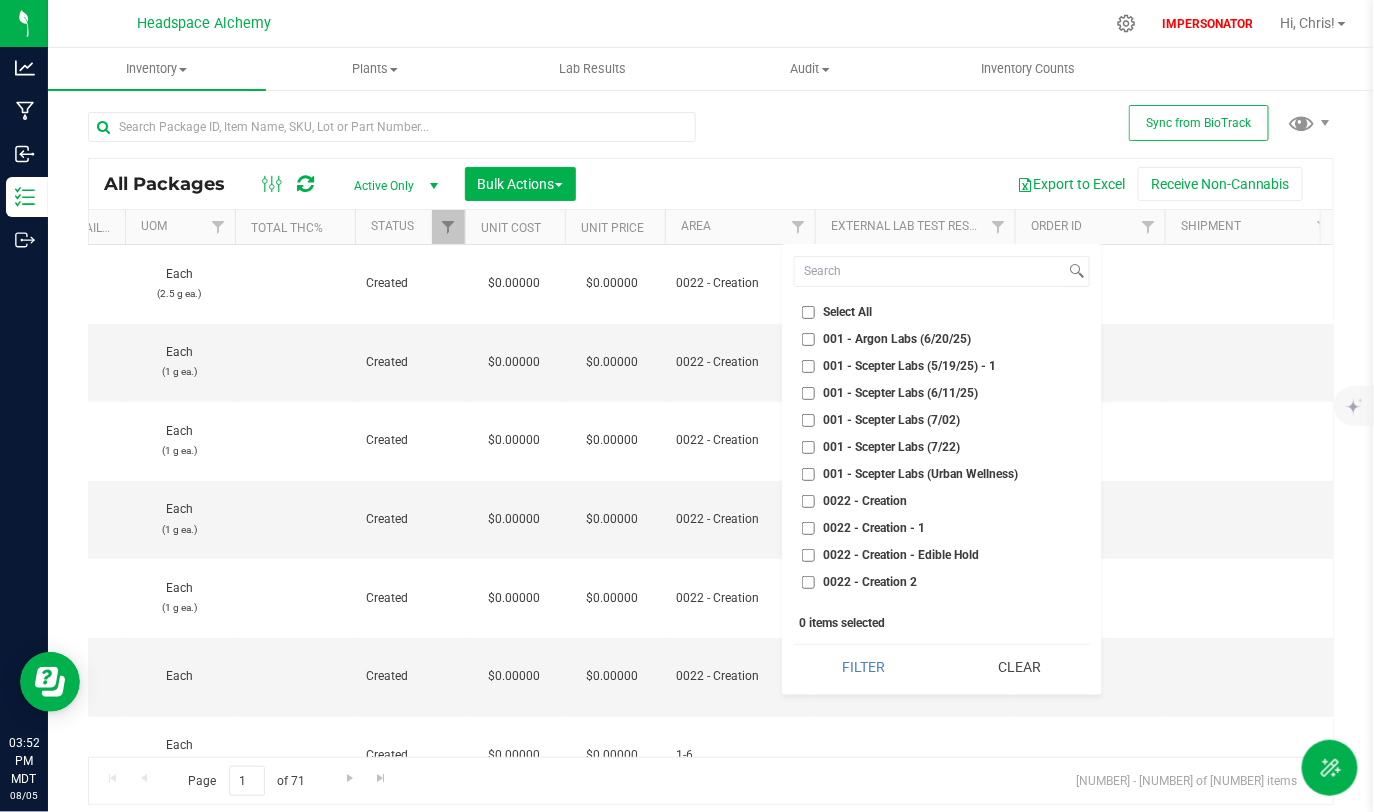 checkbox on "true" 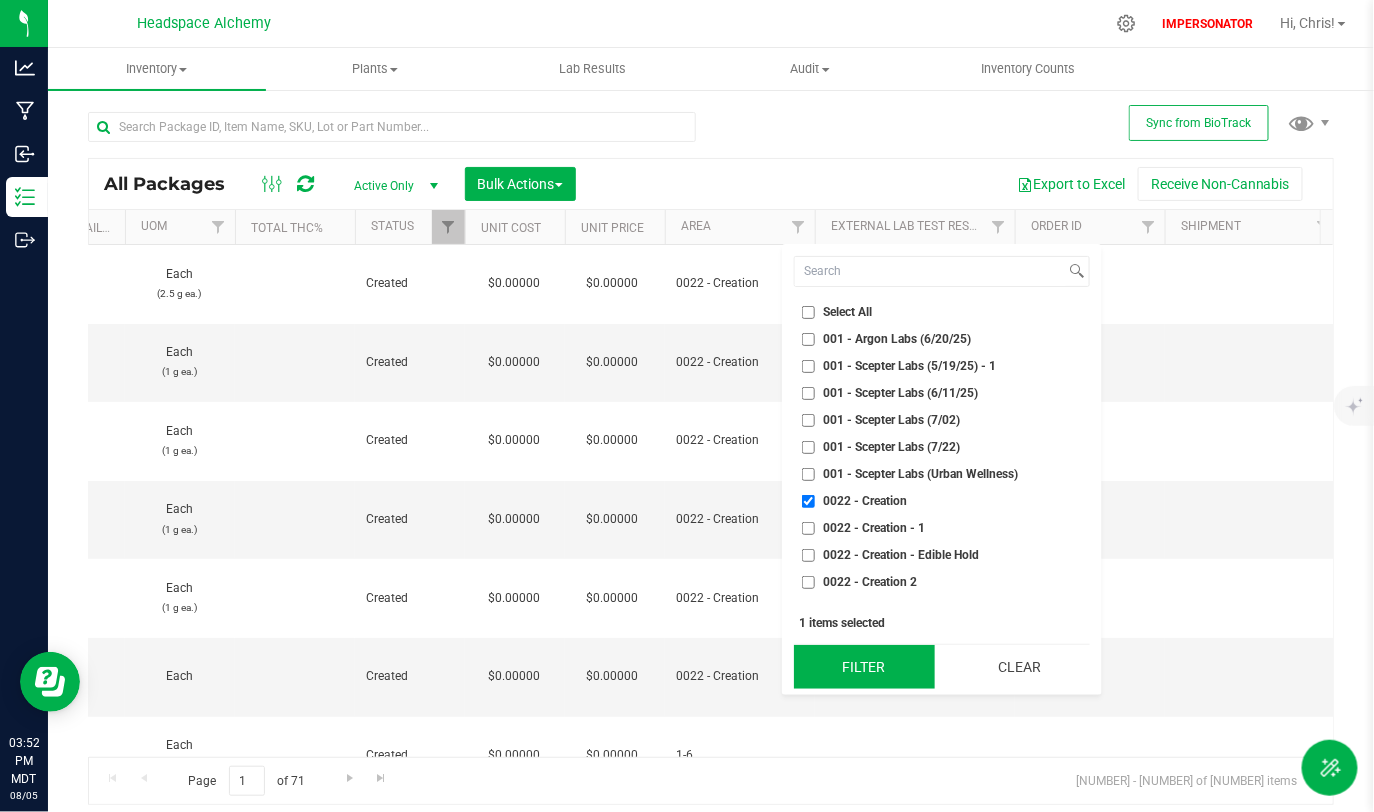 click on "Filter" at bounding box center [864, 667] 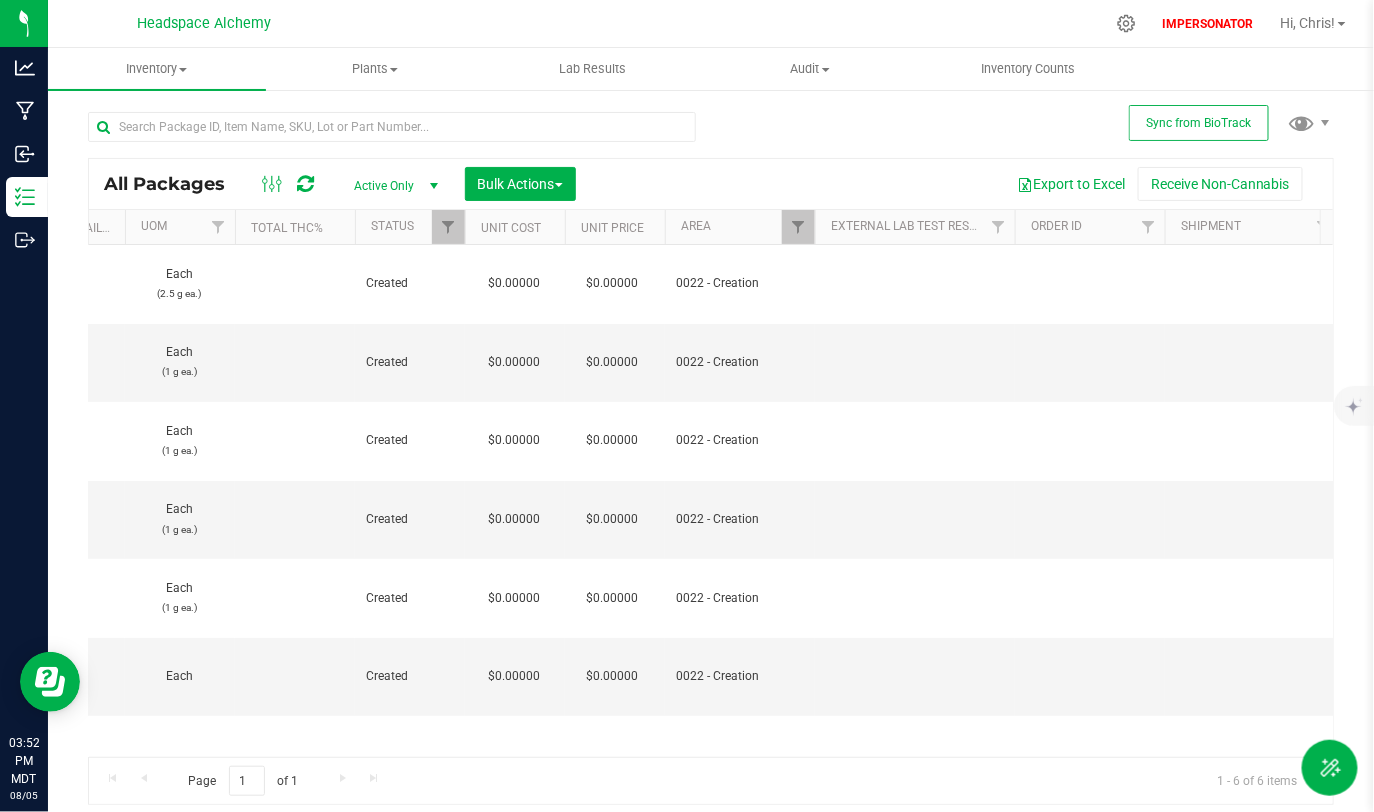 scroll, scrollTop: 0, scrollLeft: 0, axis: both 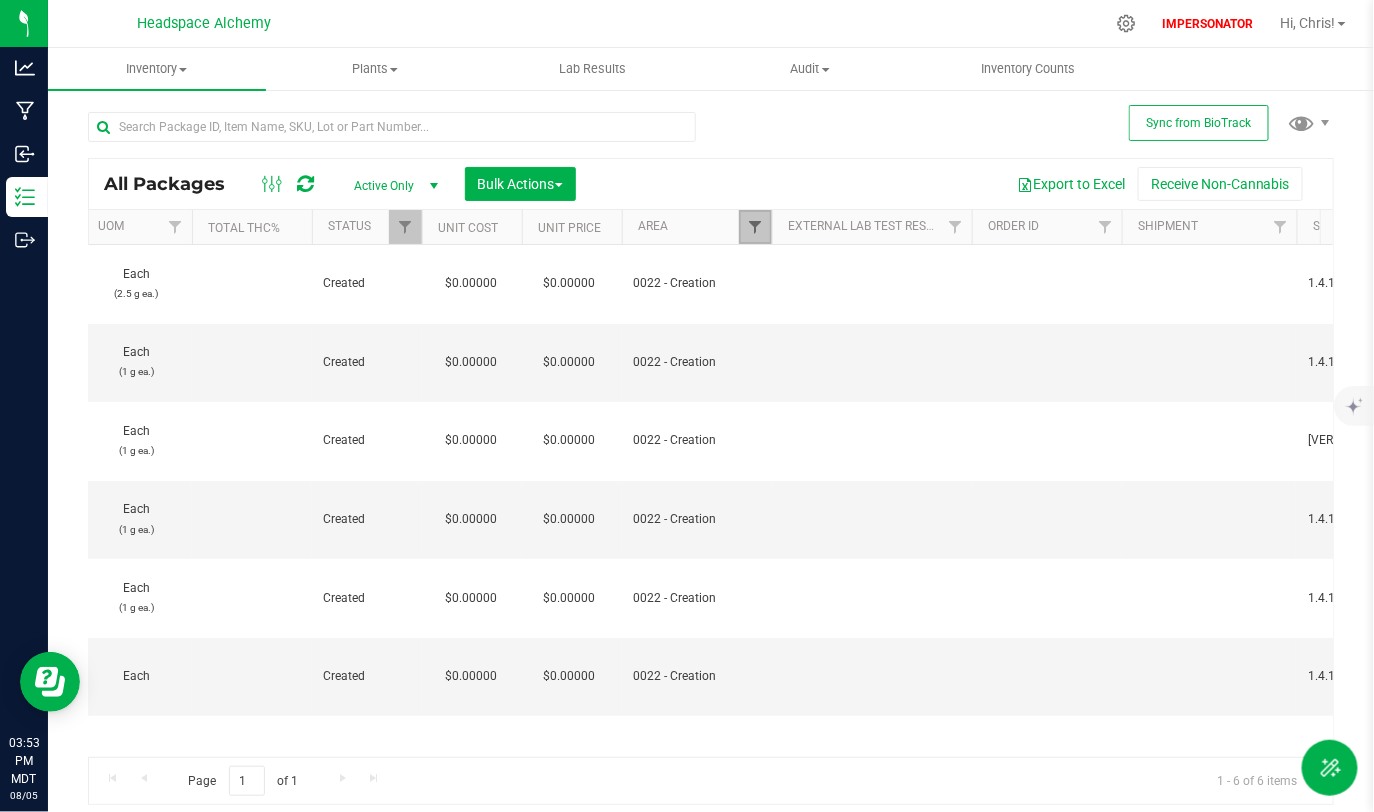 click at bounding box center [755, 227] 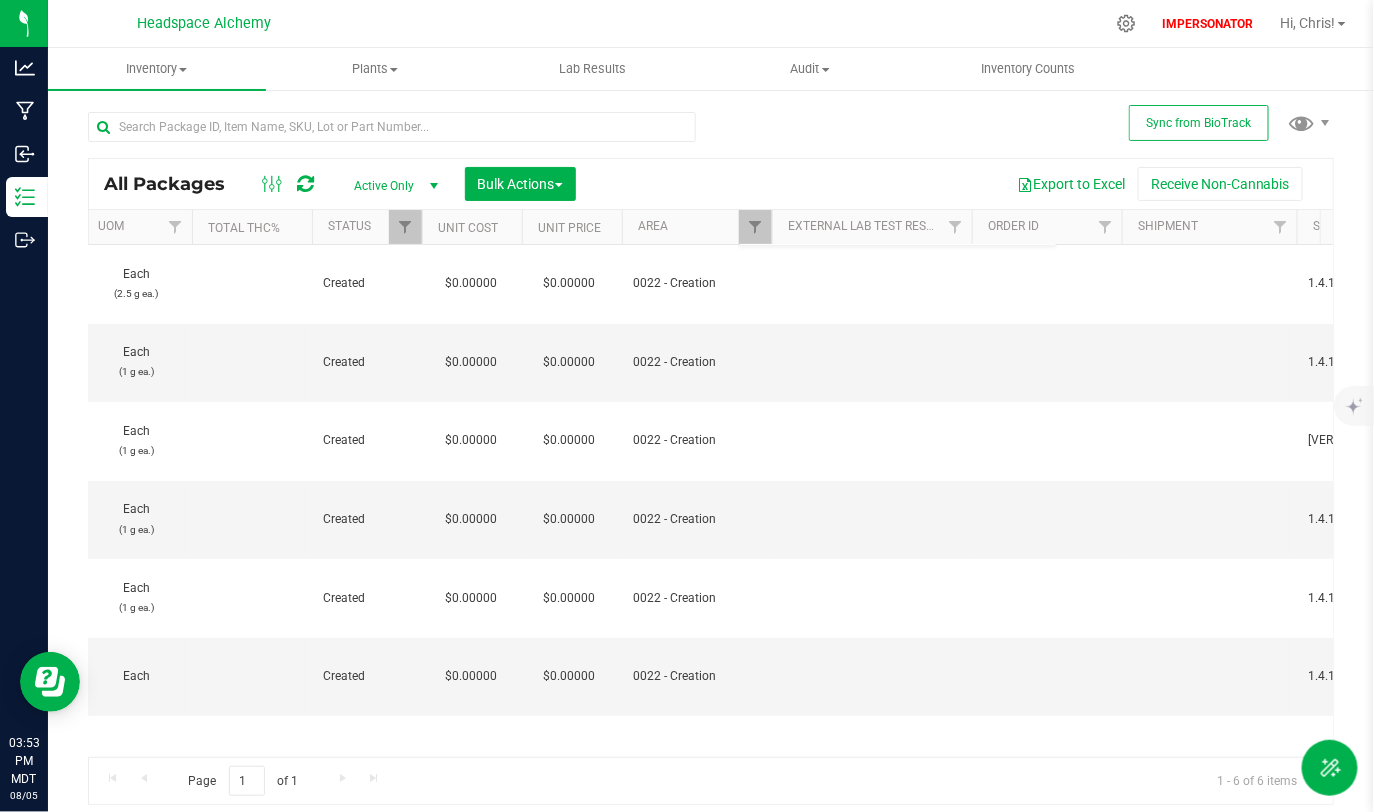 click on "Export to Excel
Receive Non-Cannabis" at bounding box center [954, 184] 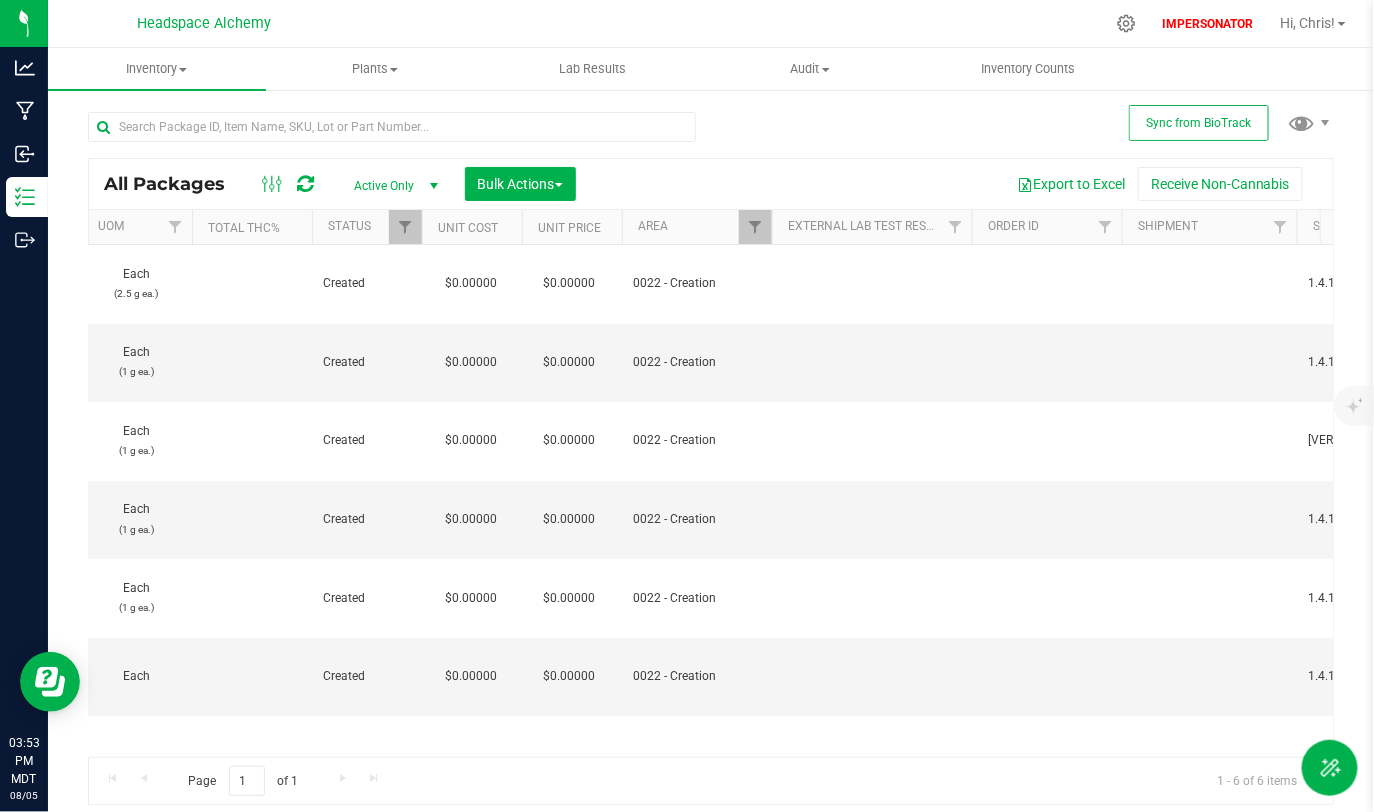 scroll, scrollTop: 0, scrollLeft: 1333, axis: horizontal 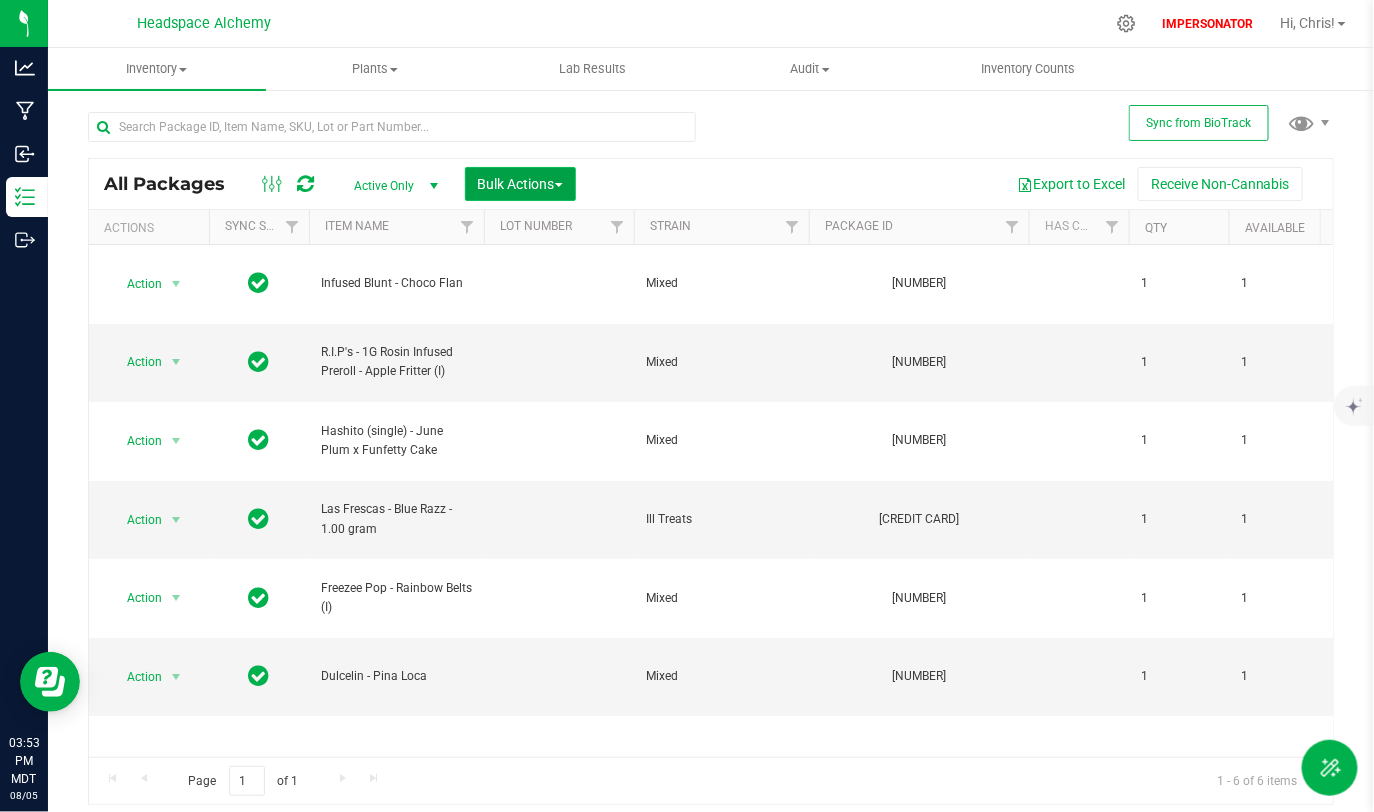 click on "Bulk Actions" at bounding box center [520, 184] 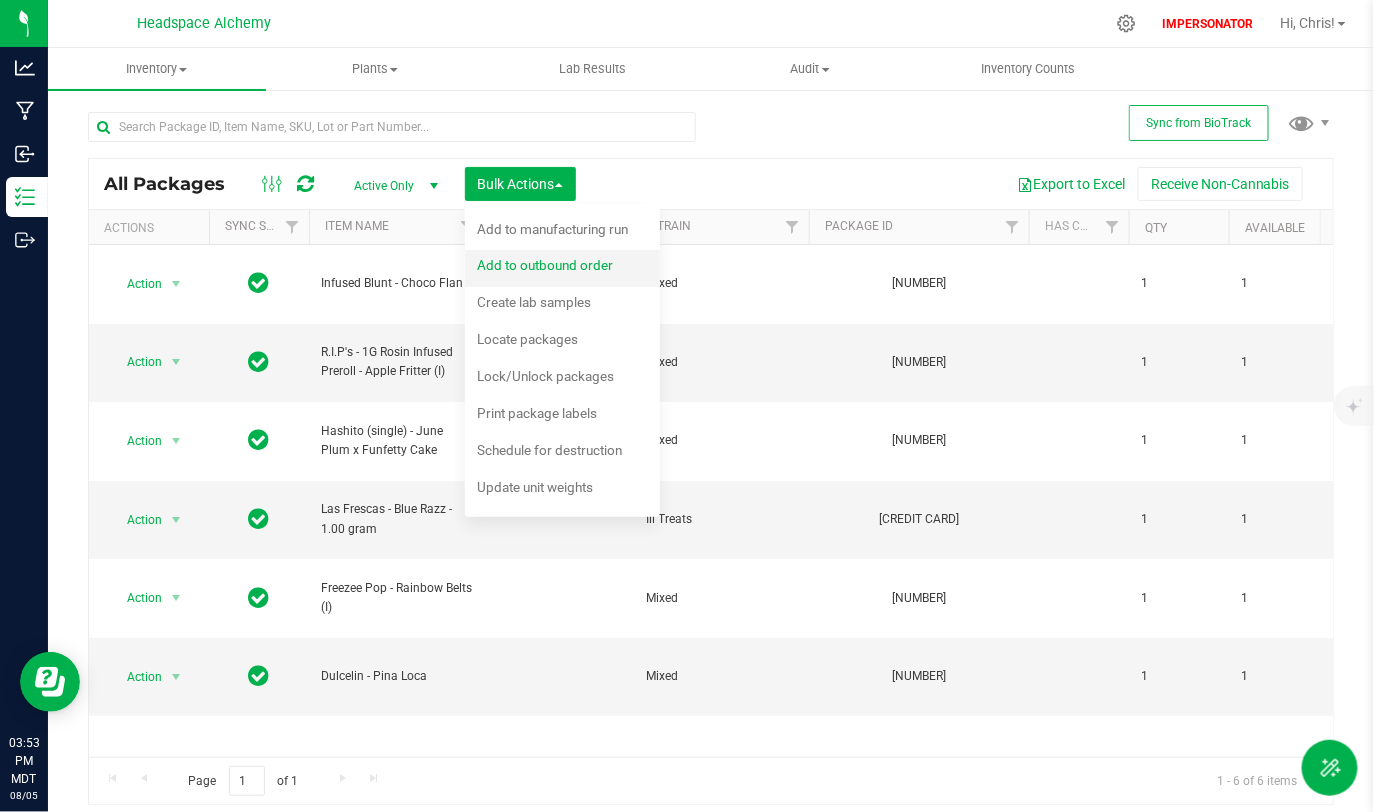 click on "Add to outbound order" at bounding box center (545, 265) 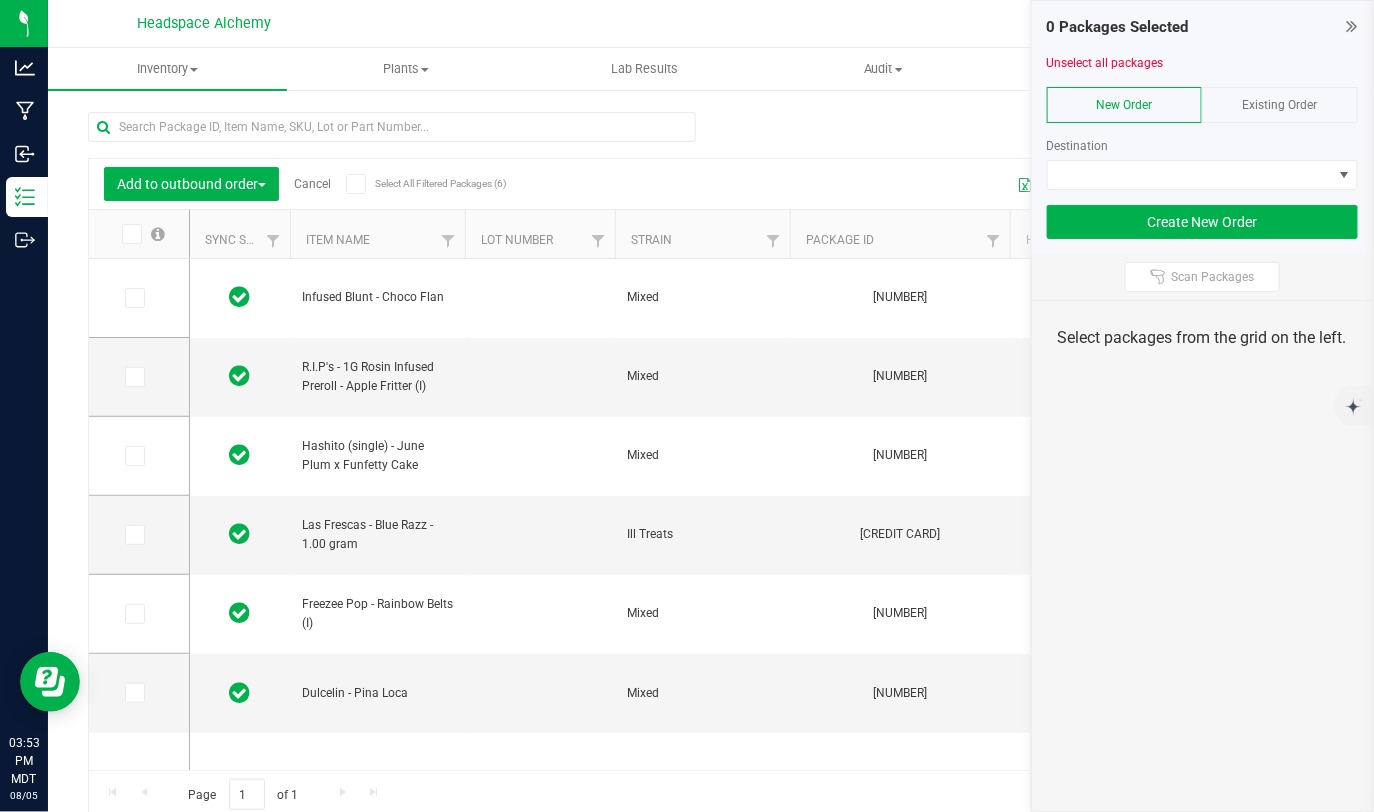 click at bounding box center [130, 234] 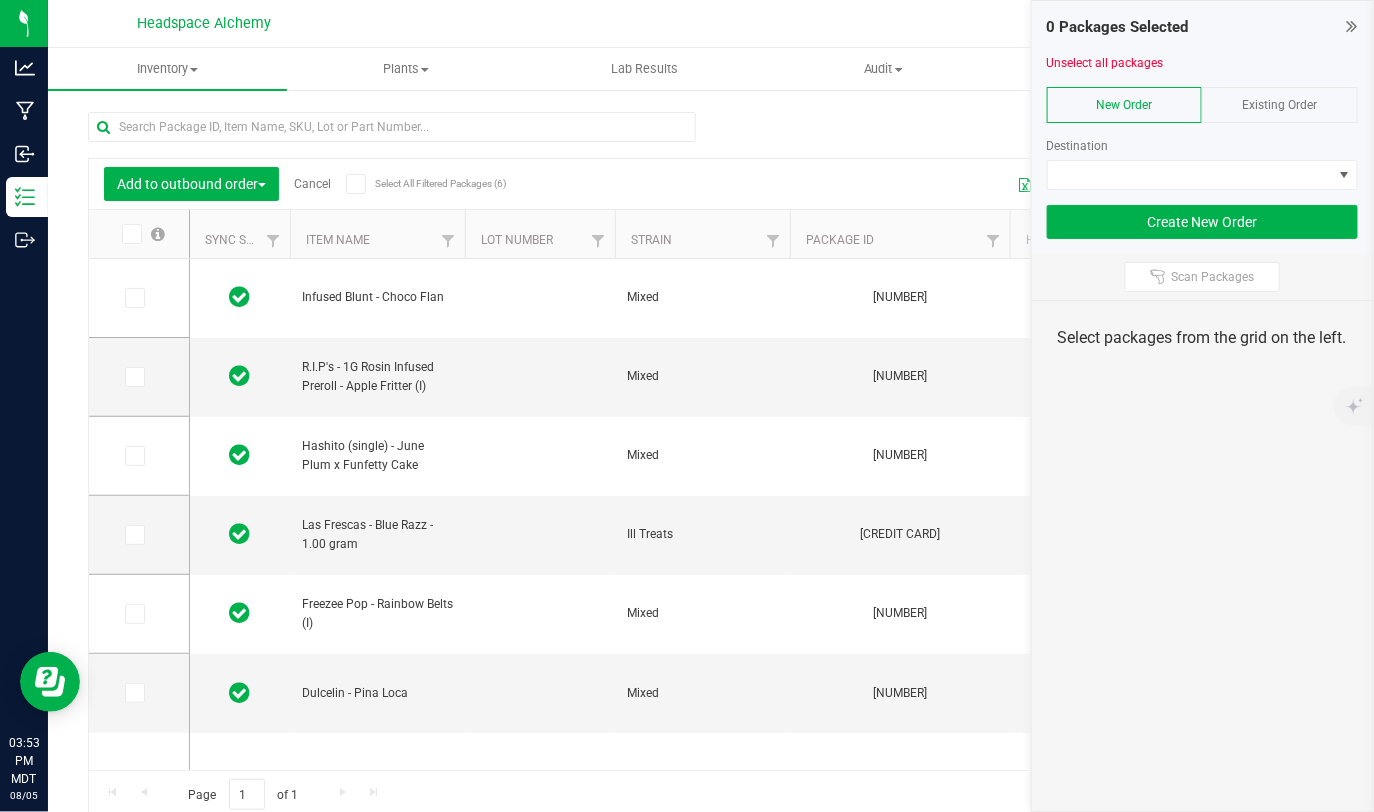 click at bounding box center (0, 0) 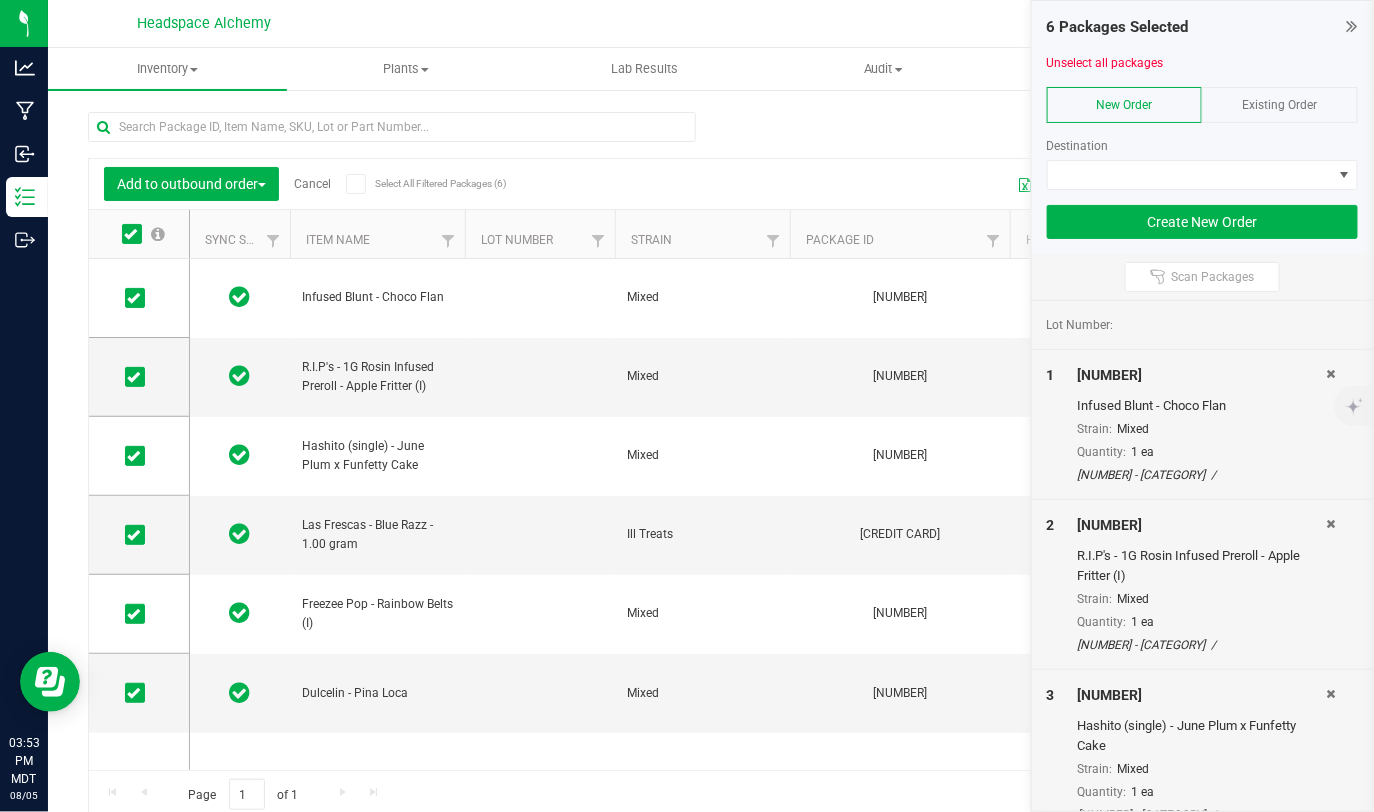 click on "Existing Order" at bounding box center (1280, 105) 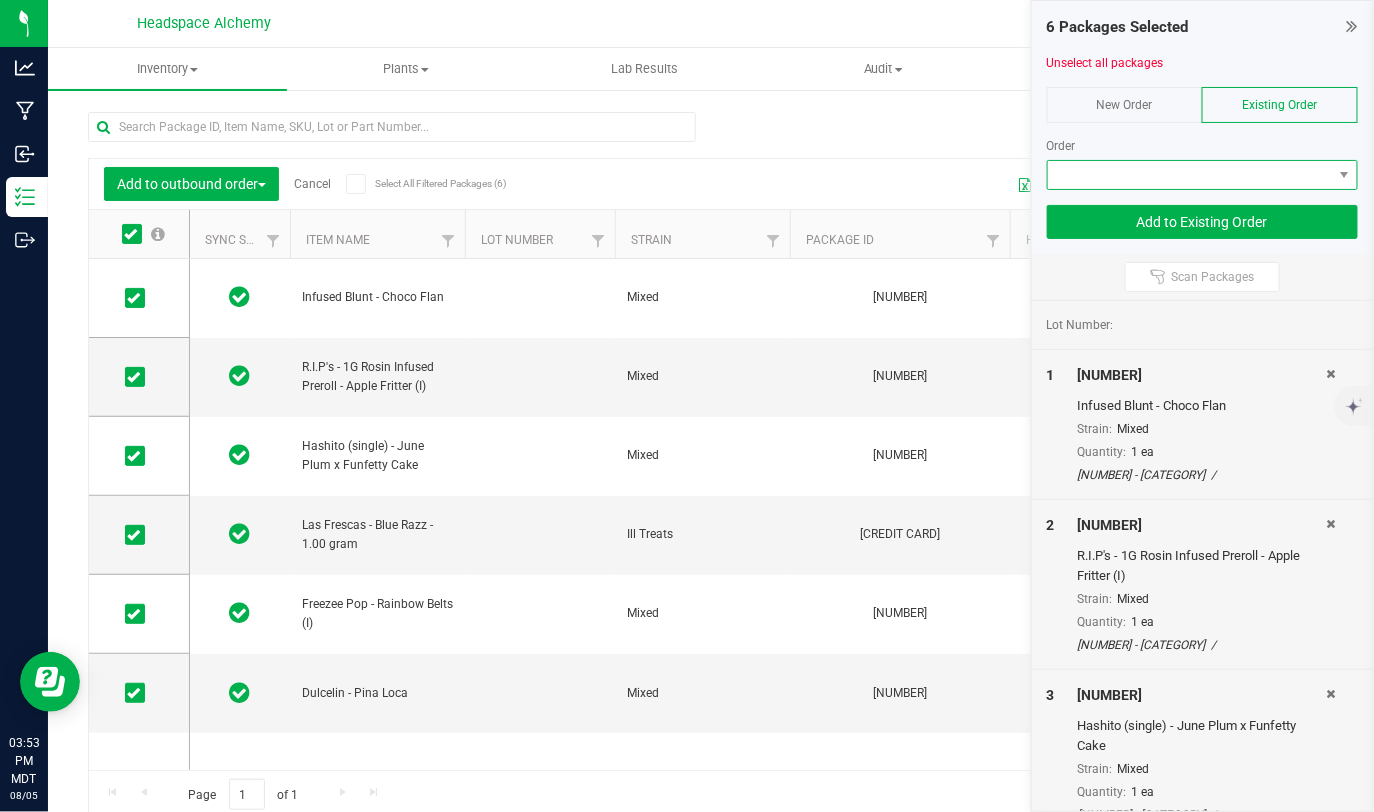 click at bounding box center [1190, 175] 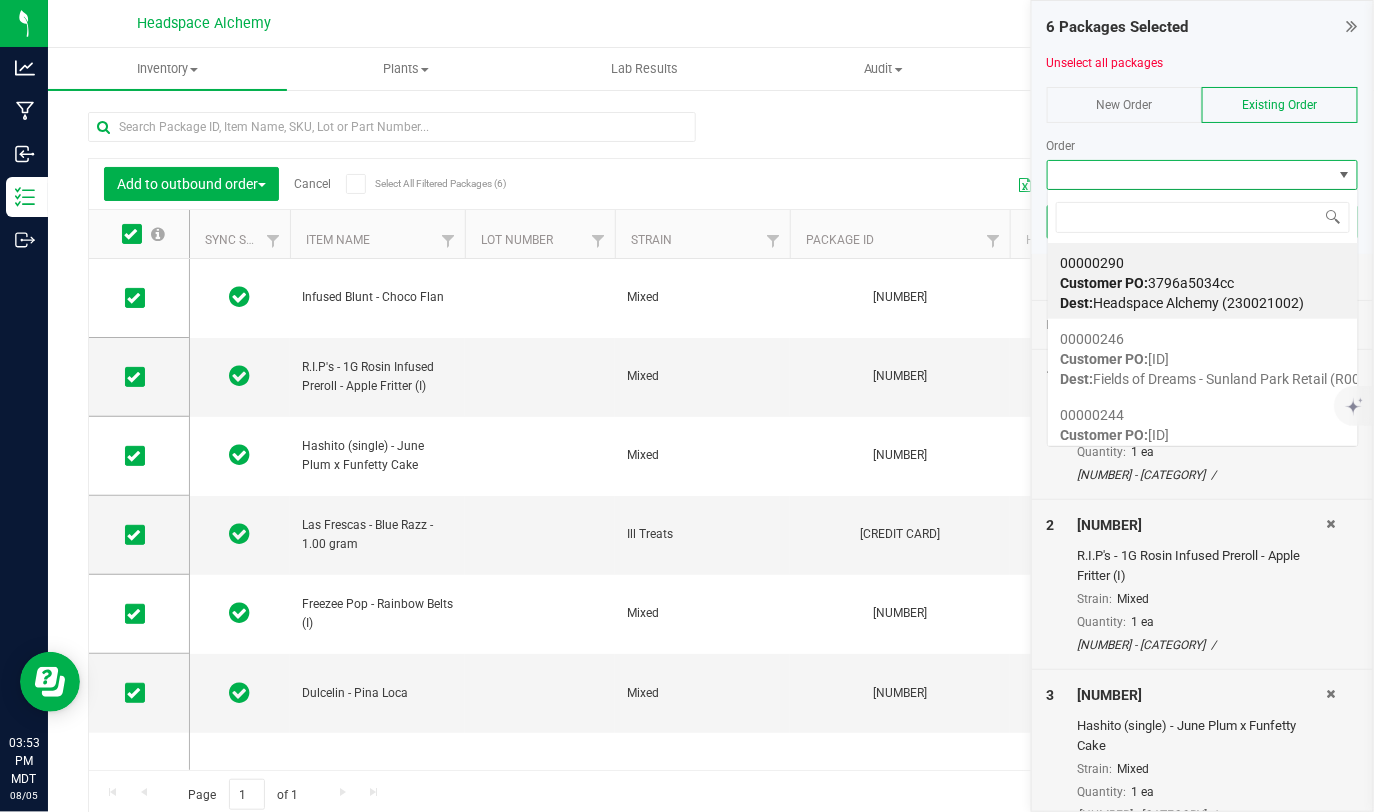 scroll, scrollTop: 99970, scrollLeft: 99688, axis: both 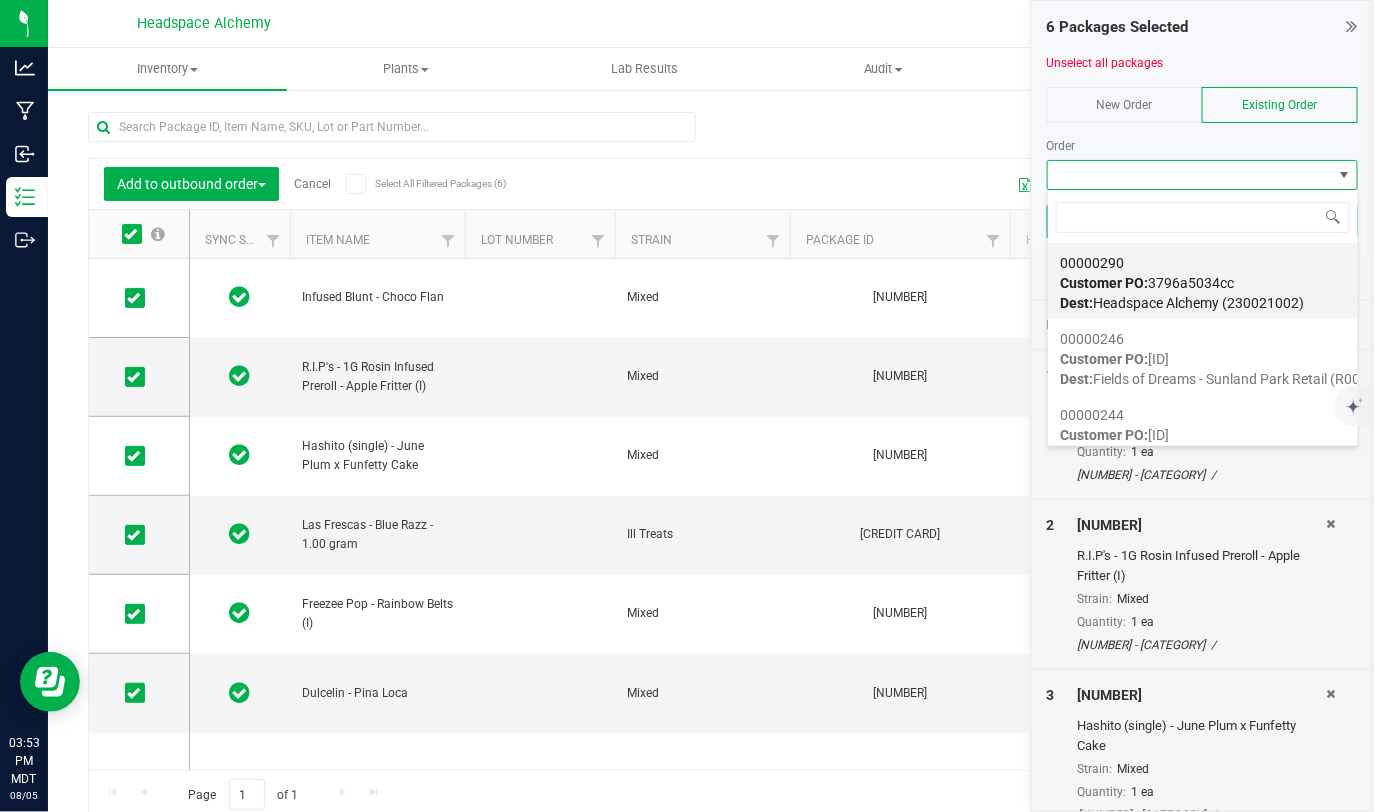 click on "00000290 Customer PO:  3796a5034cc Dest: Headspace Alchemy (230021002)" at bounding box center [1203, 283] 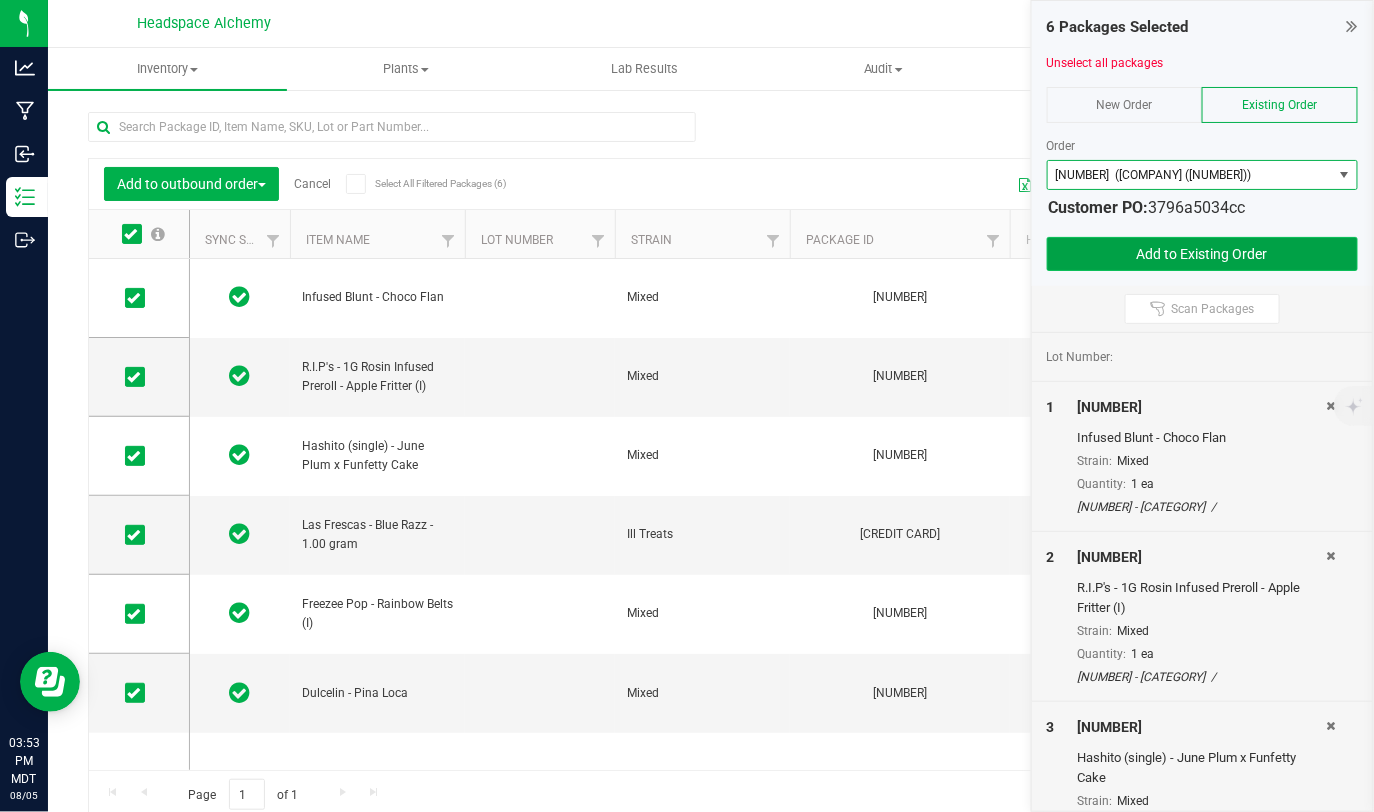 click on "Add to Existing Order" at bounding box center [1203, 254] 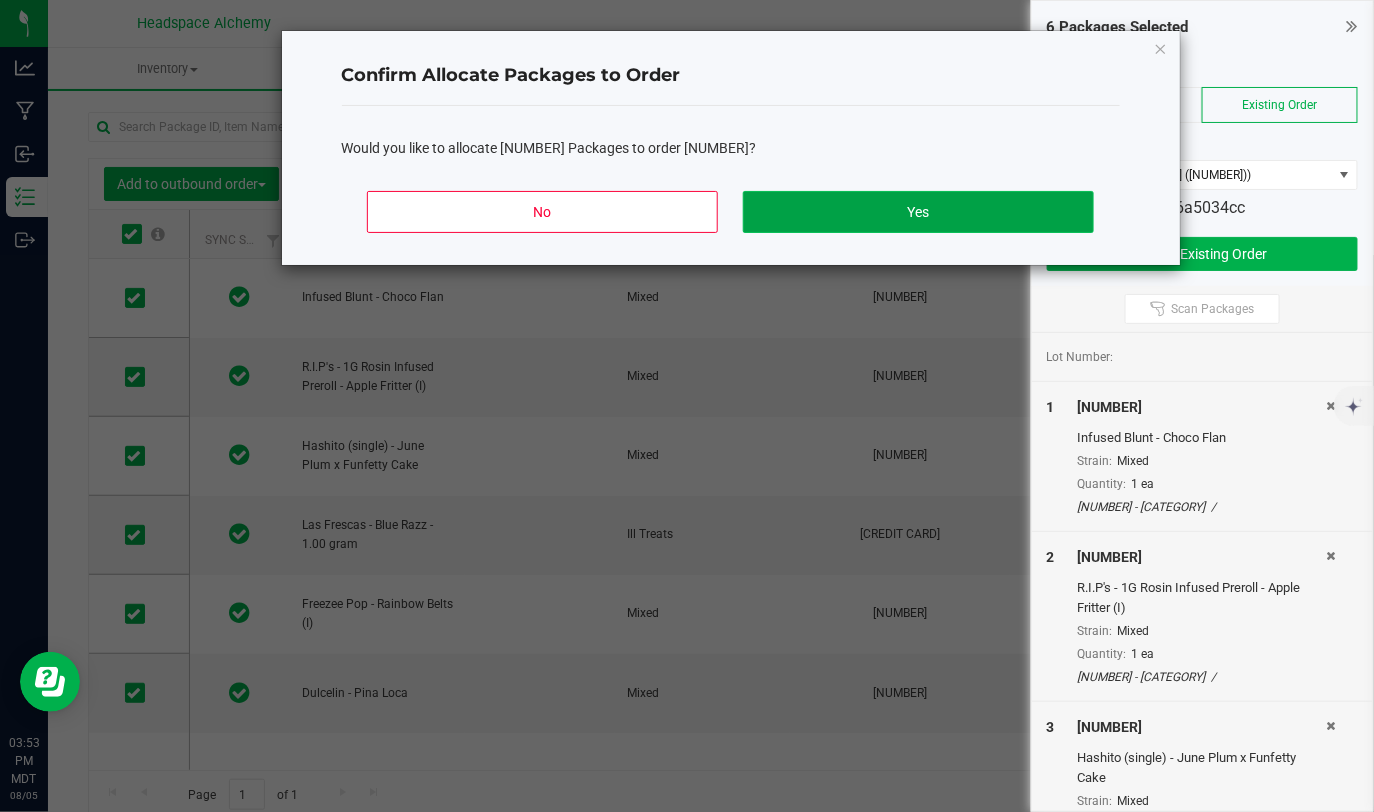 click on "Yes" 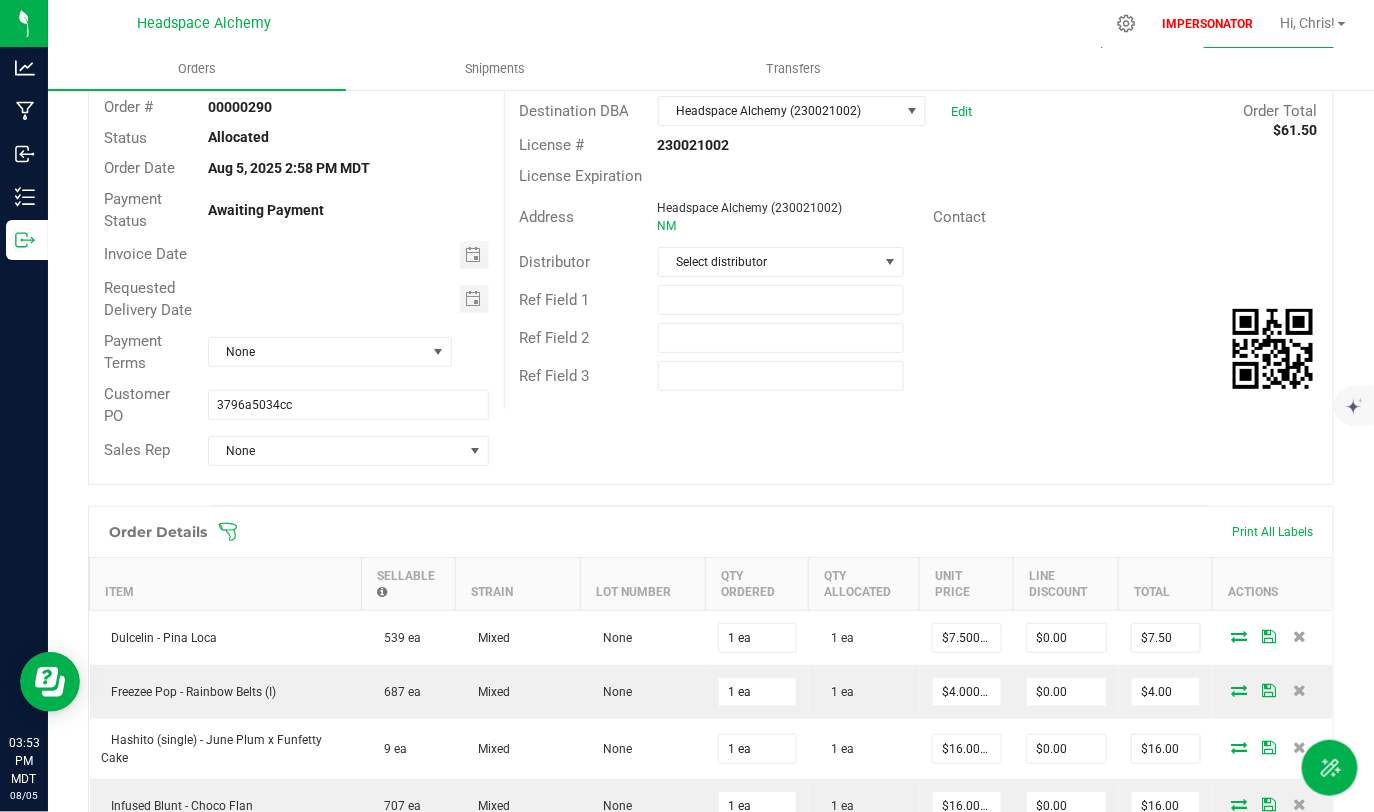 drag, startPoint x: 205, startPoint y: 140, endPoint x: 332, endPoint y: 149, distance: 127.3185 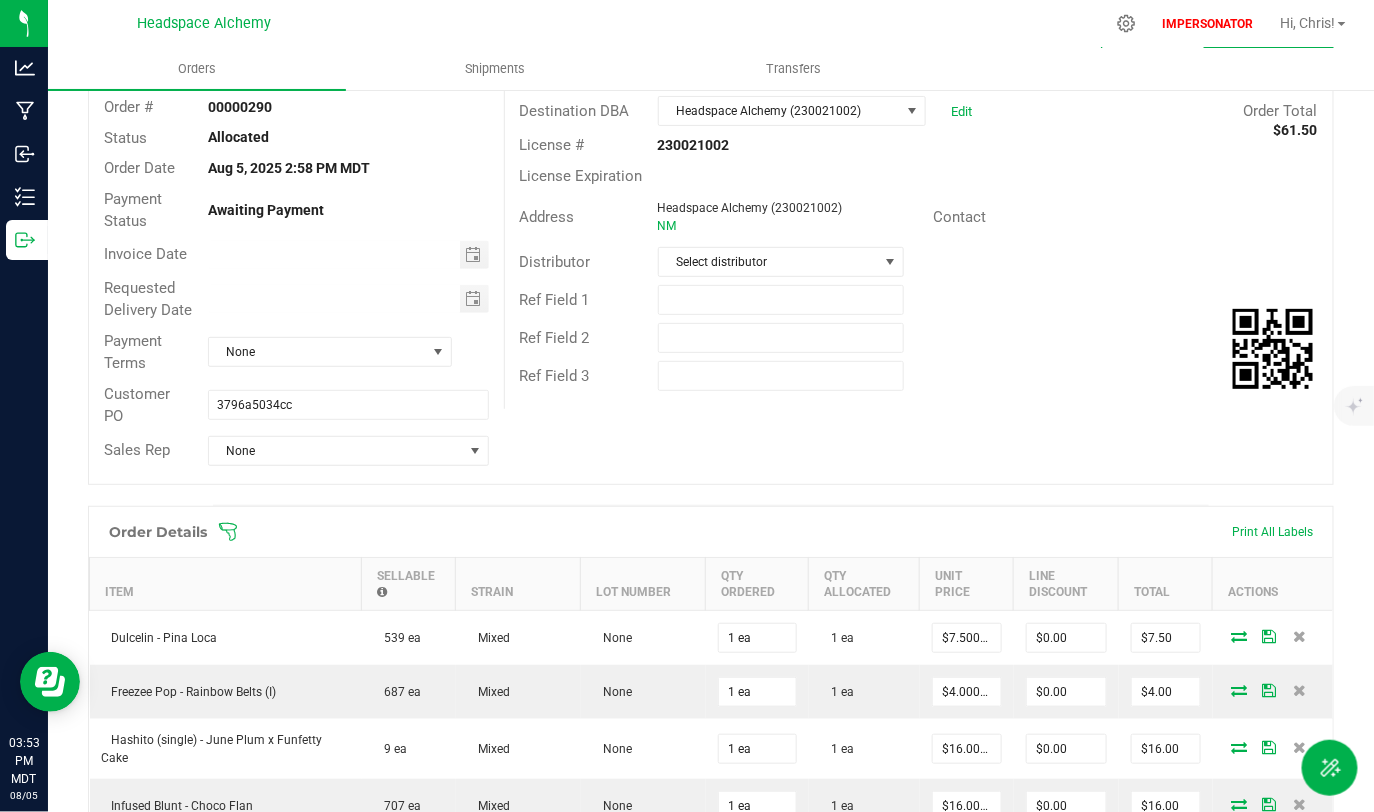 click on "Status   Allocated" at bounding box center (296, 138) 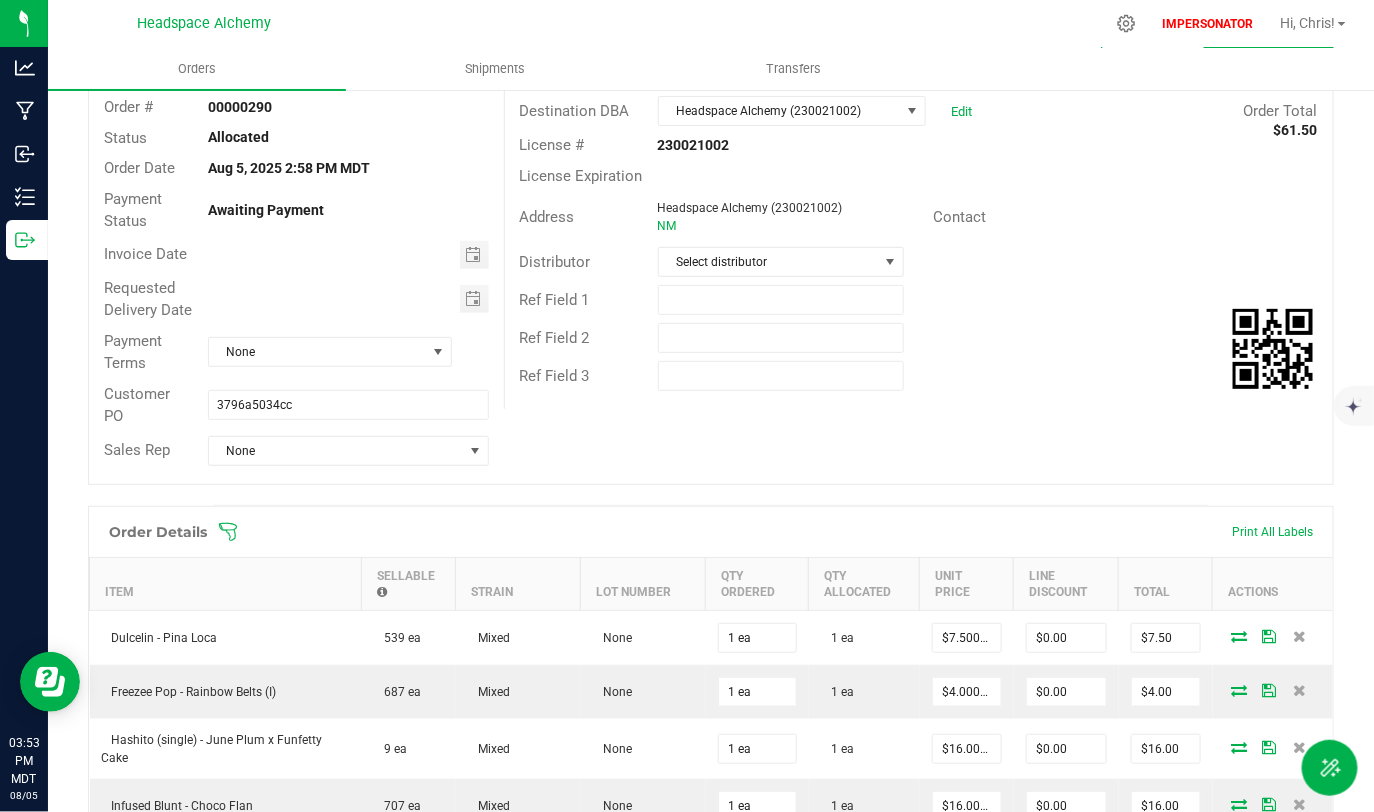 click on "Status   Allocated" at bounding box center [296, 138] 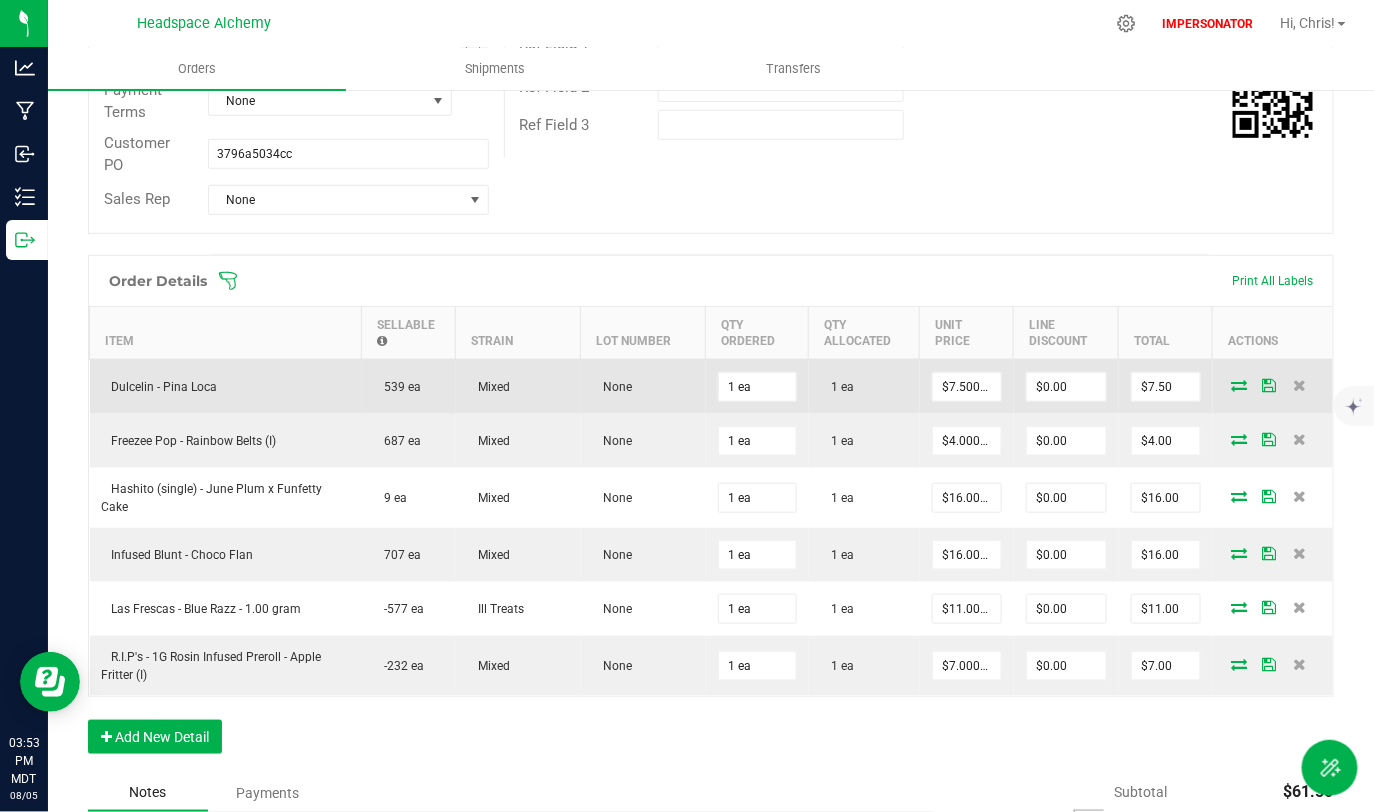 click at bounding box center (1240, 385) 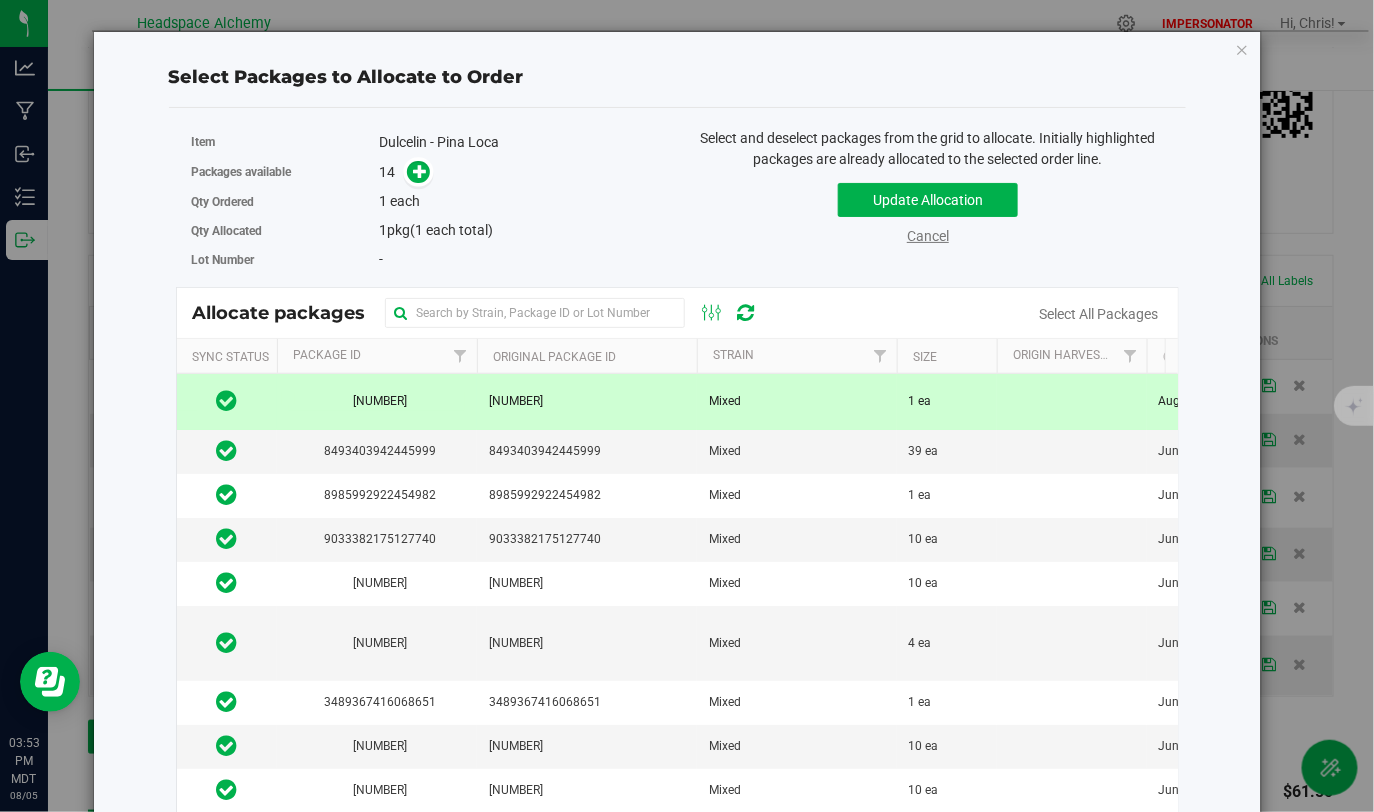 click on "Cancel" at bounding box center [928, 236] 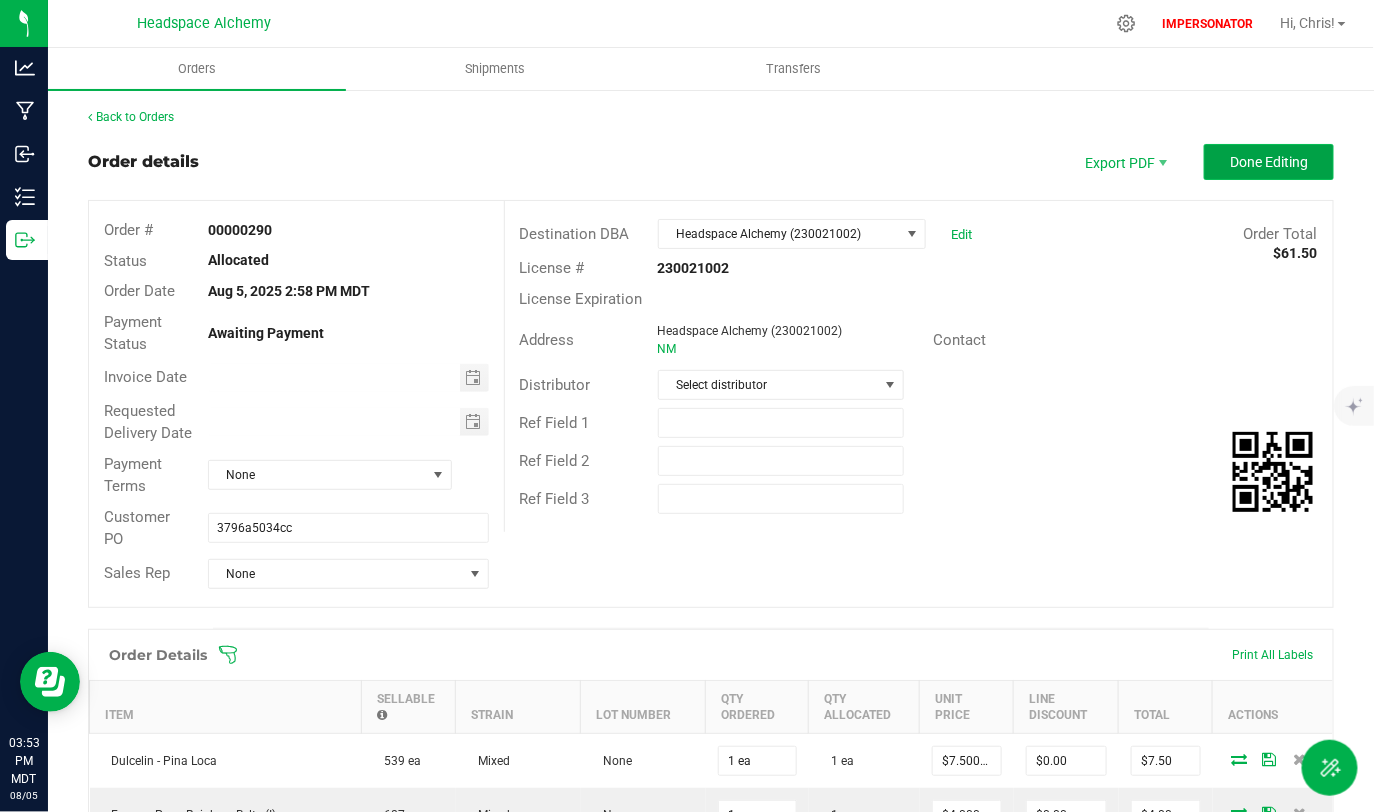 click on "Done Editing" at bounding box center [1269, 162] 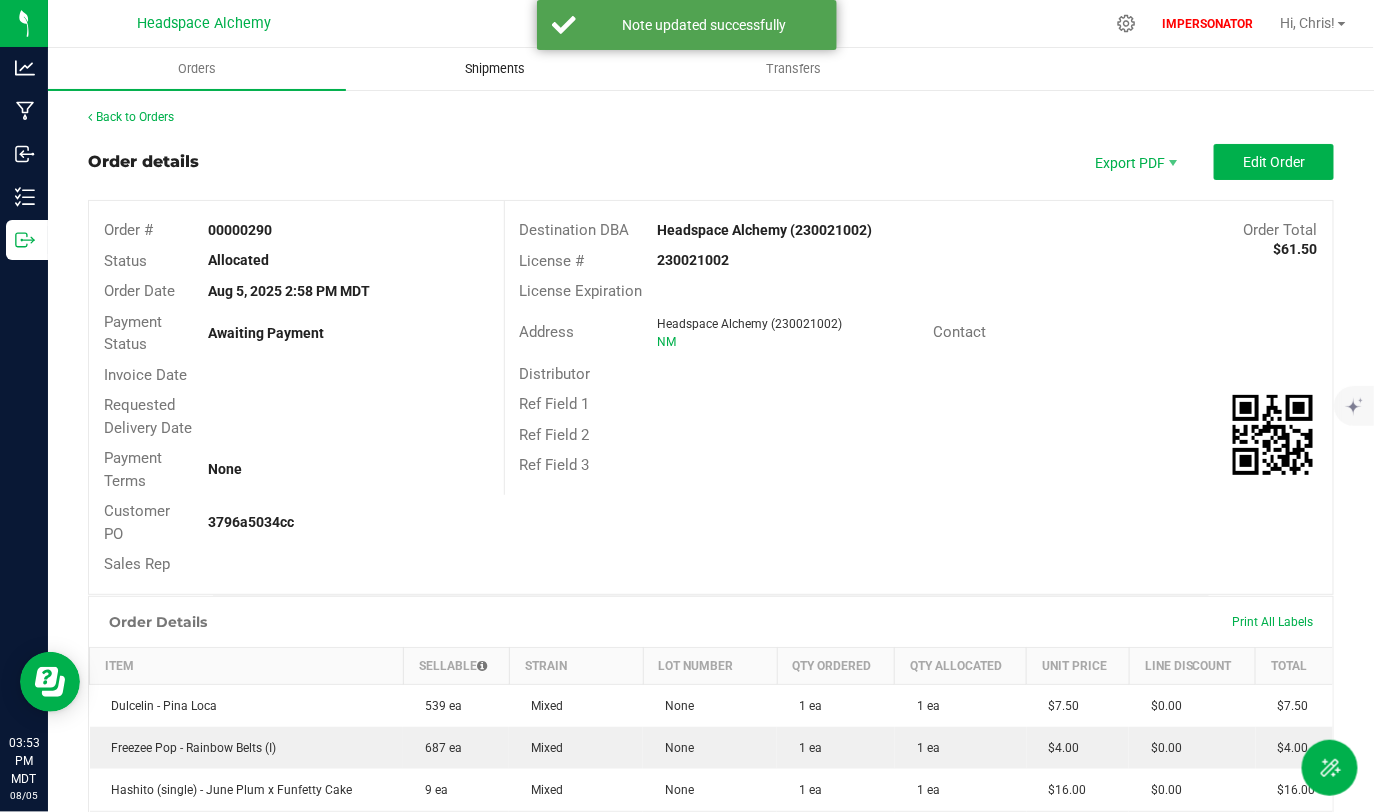 click on "Shipments" at bounding box center (496, 69) 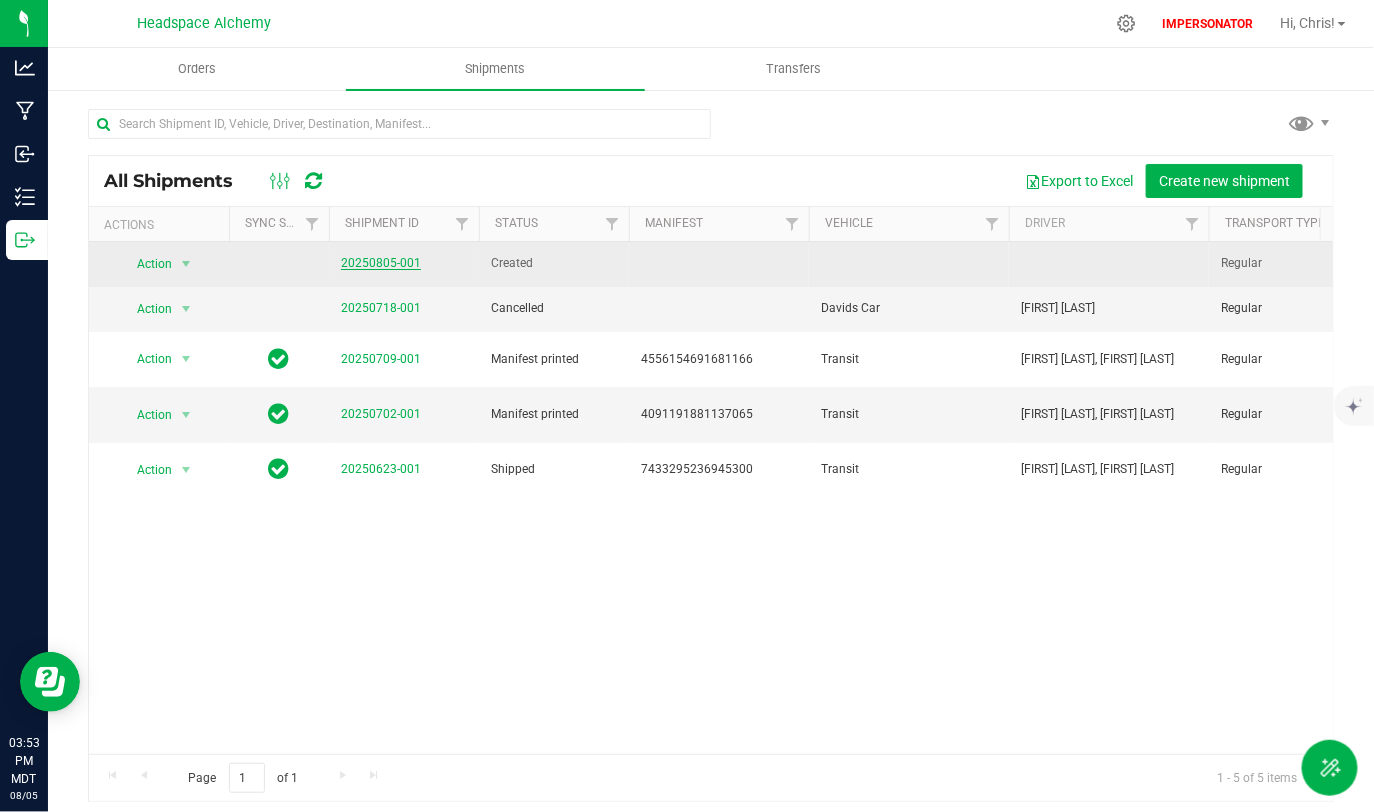 click on "20250805-001" at bounding box center [381, 263] 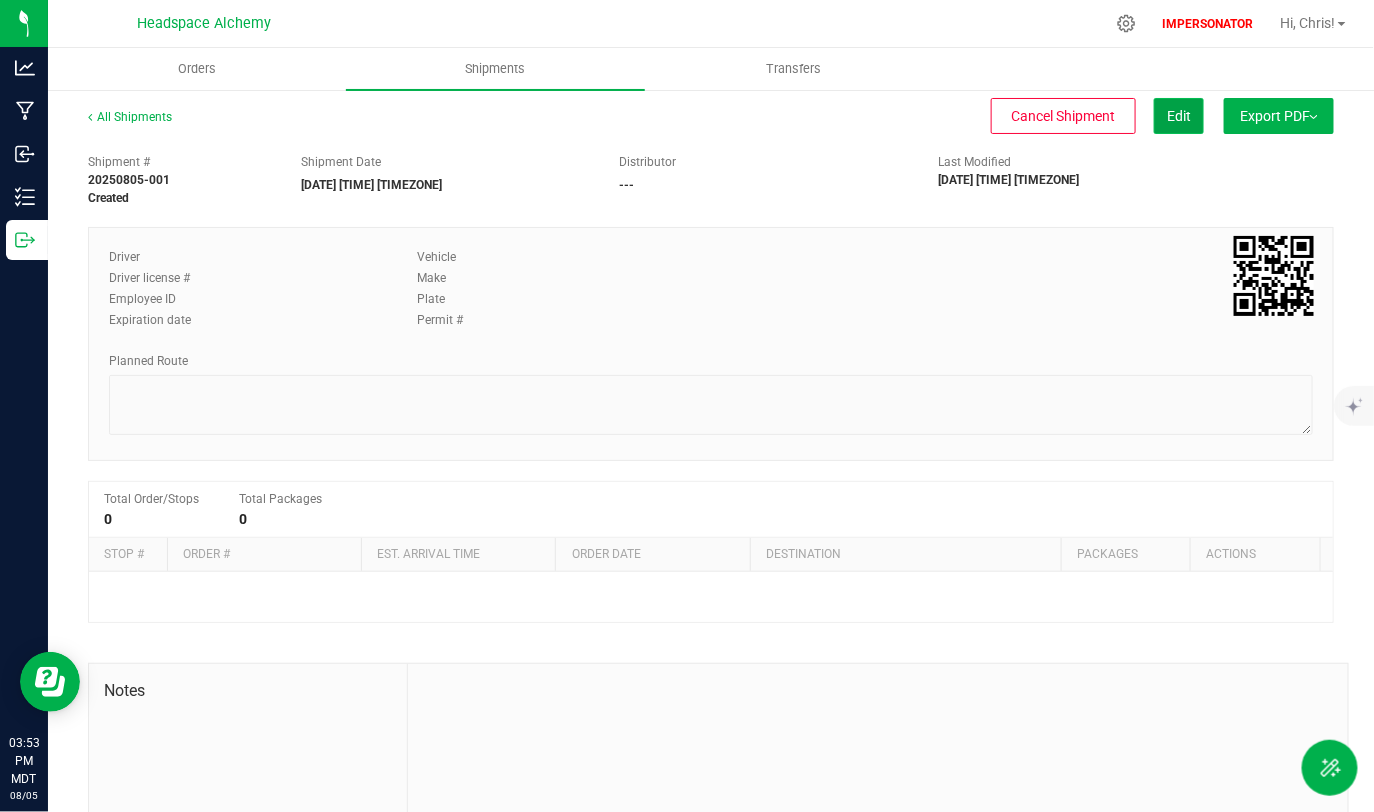 click on "Edit" at bounding box center (1179, 116) 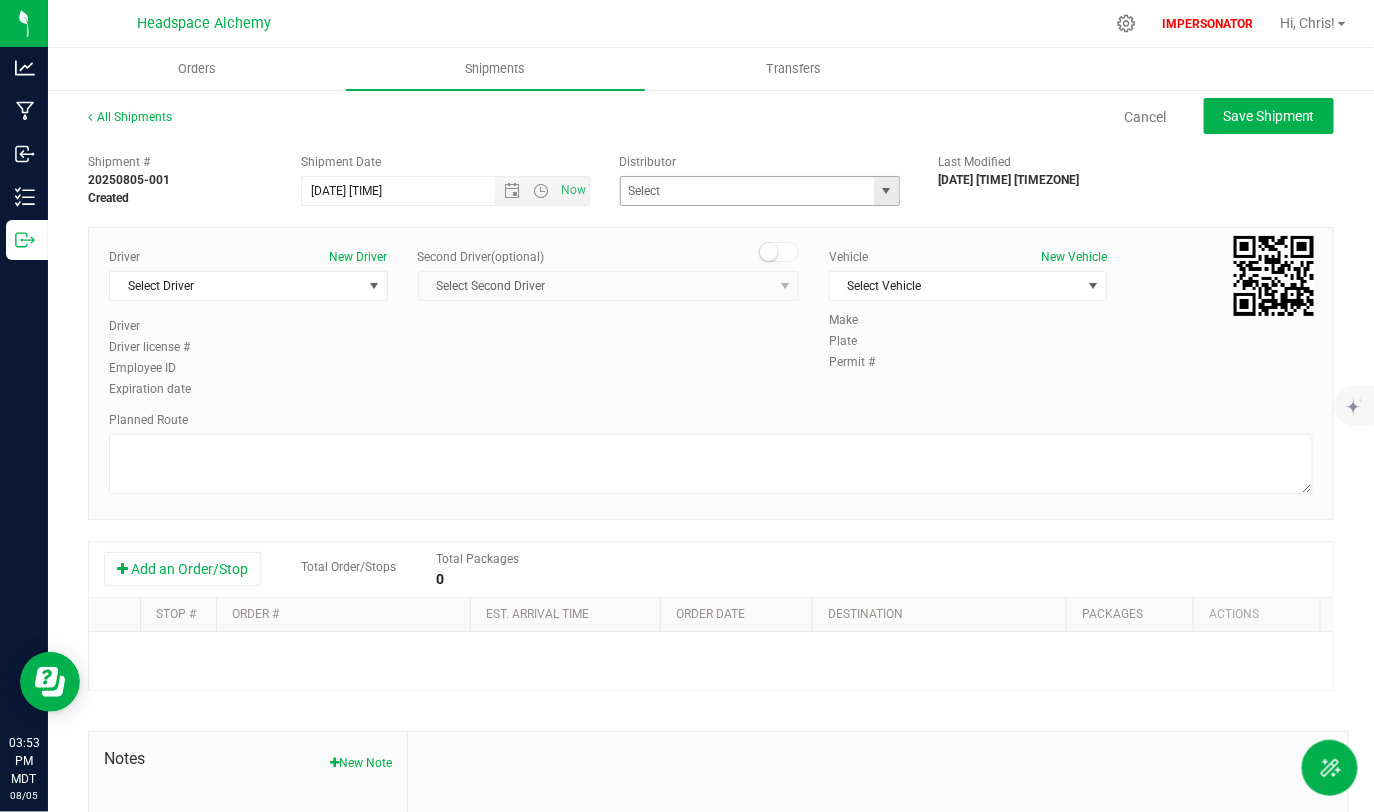 click at bounding box center [886, 191] 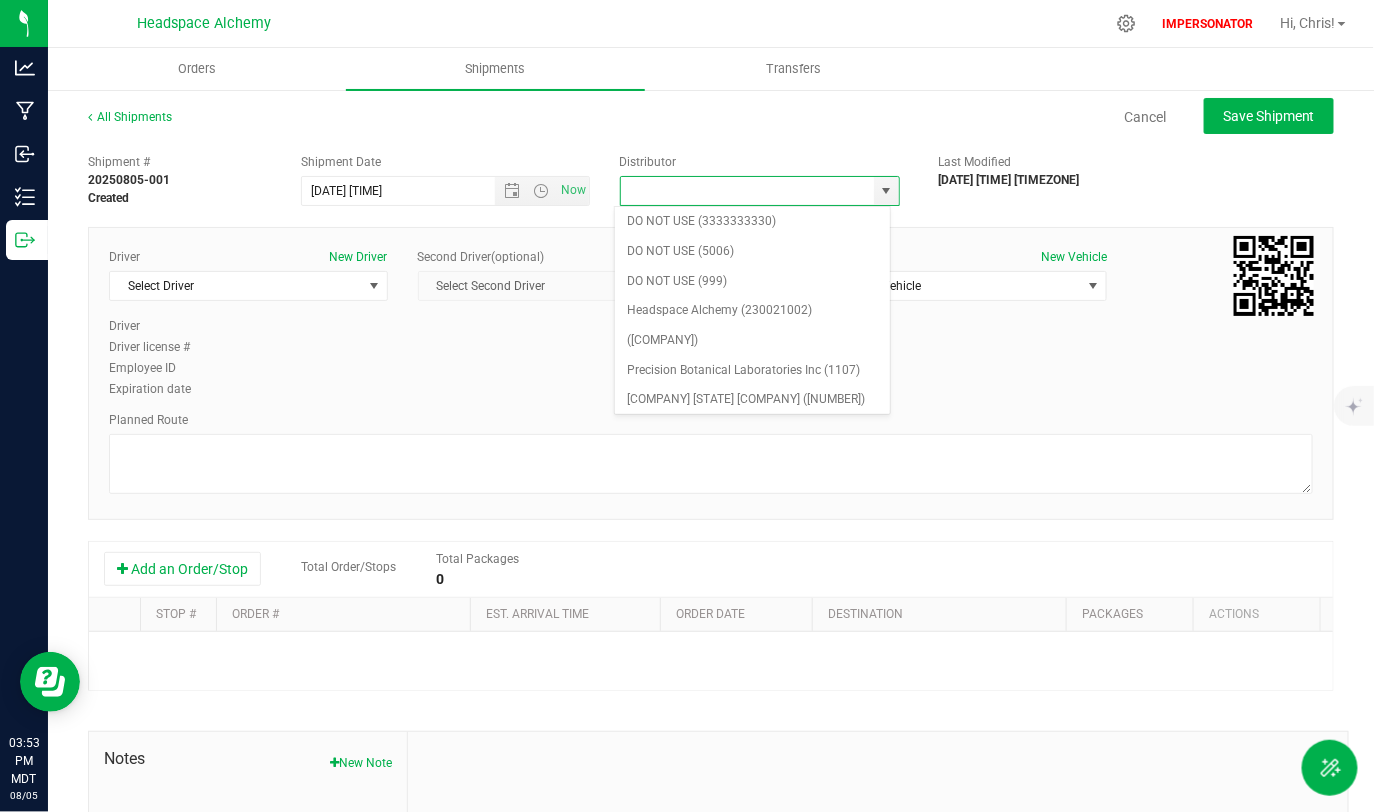 scroll, scrollTop: 242, scrollLeft: 0, axis: vertical 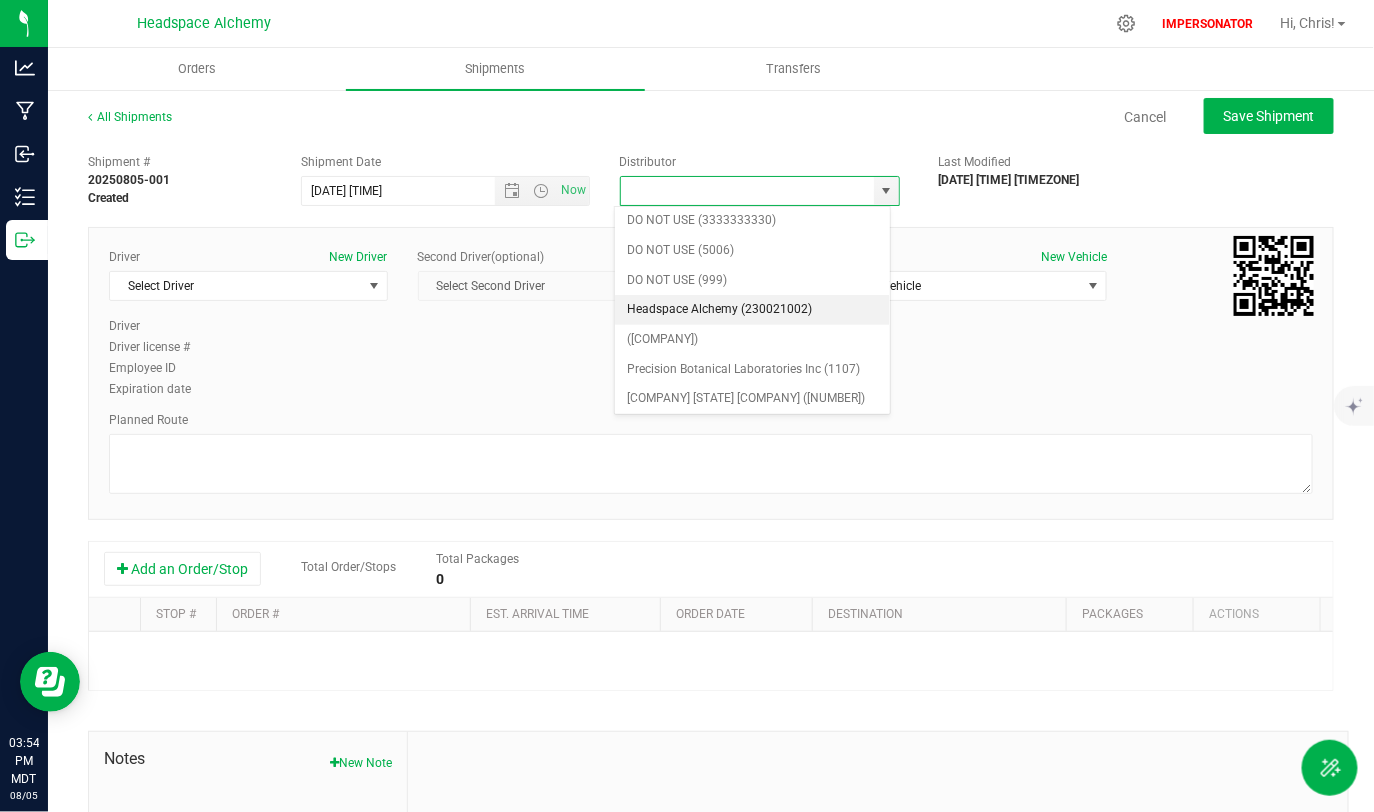 click on "Headspace Alchemy (230021002)" at bounding box center [752, 310] 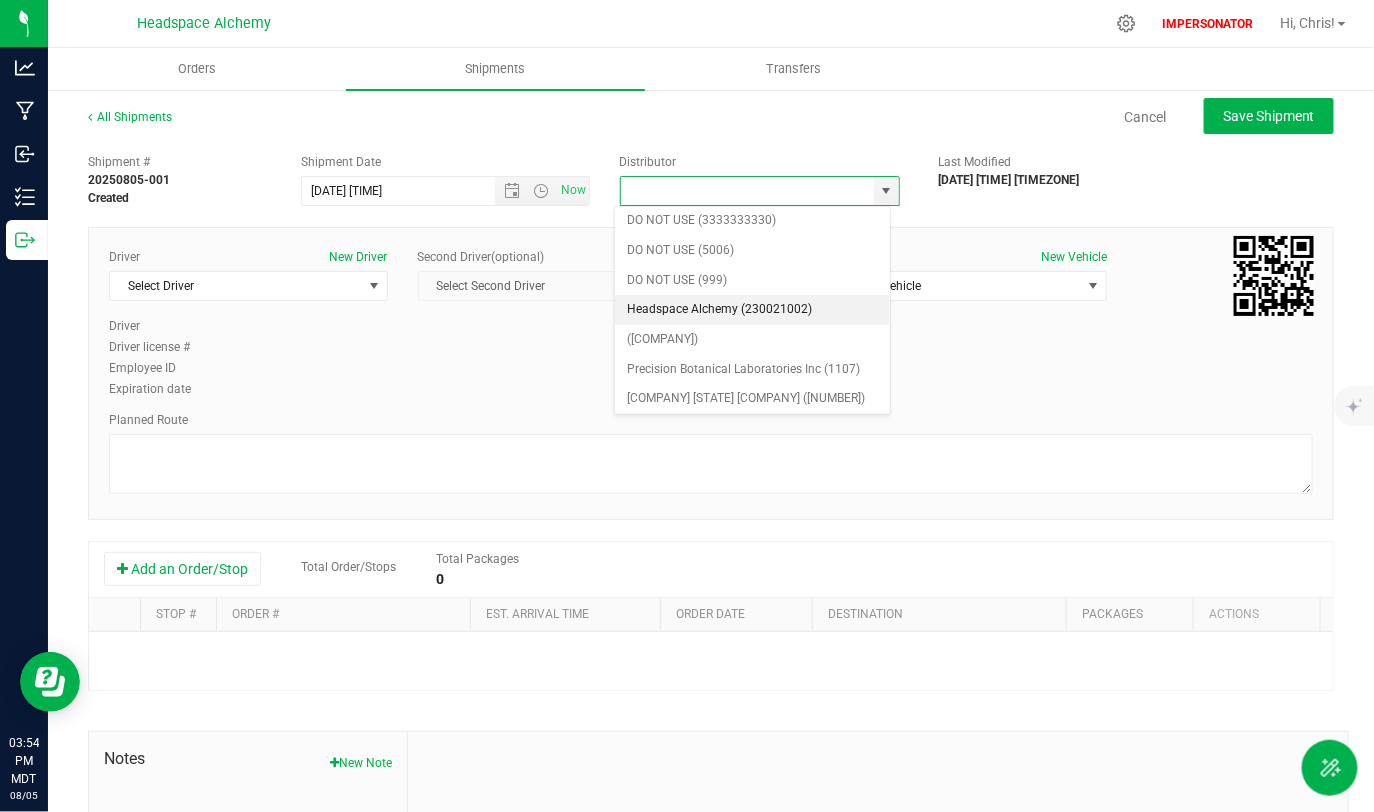 type on "Headspace Alchemy (230021002)" 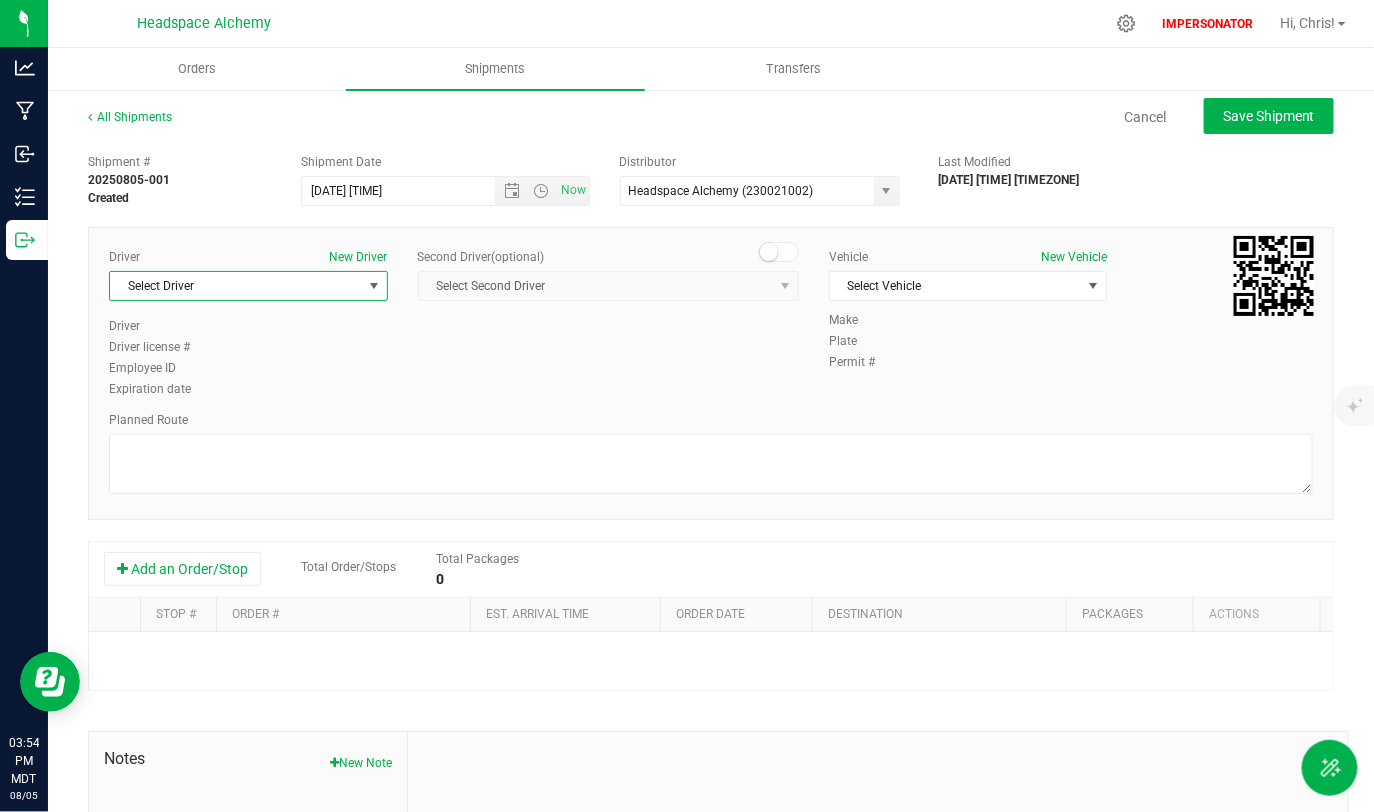 click on "Select Driver" at bounding box center [236, 286] 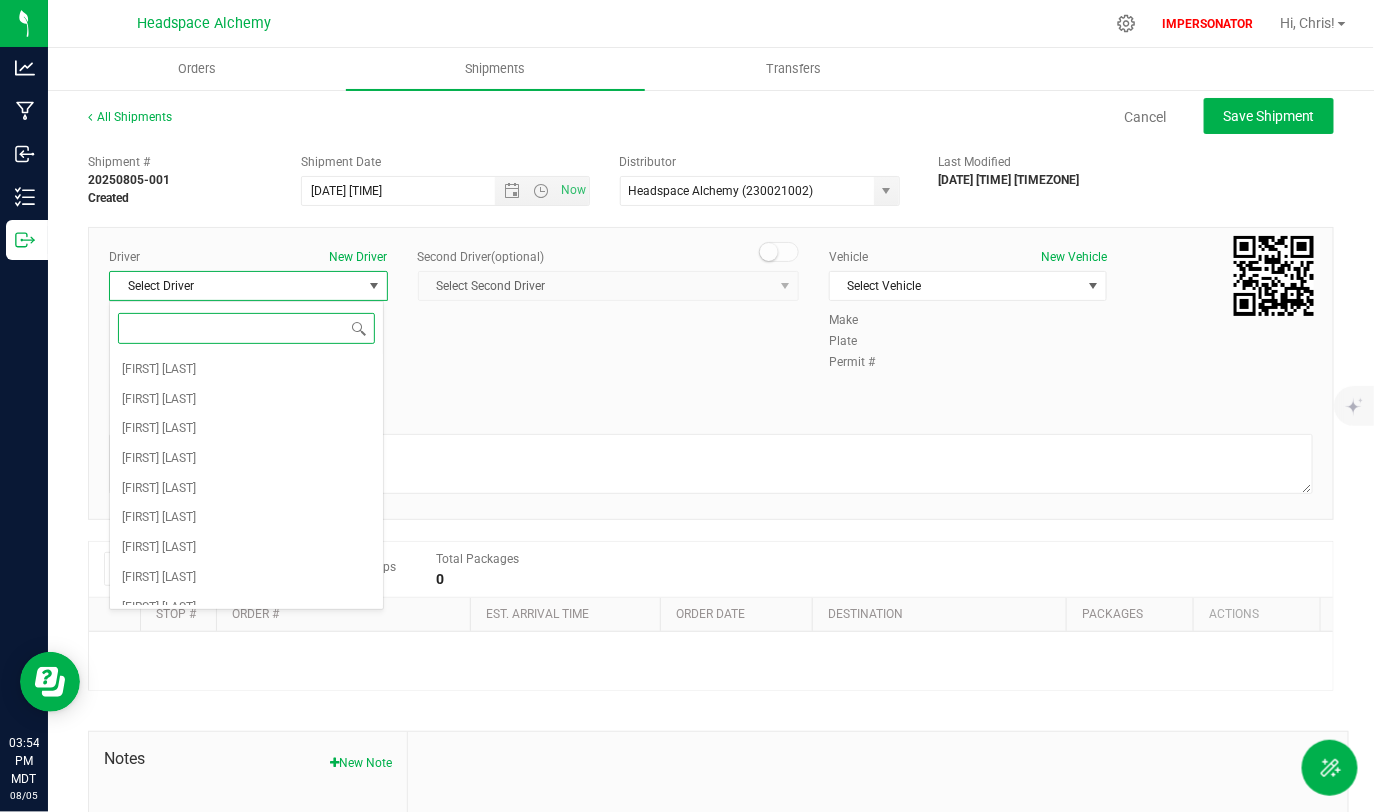 scroll, scrollTop: 0, scrollLeft: 0, axis: both 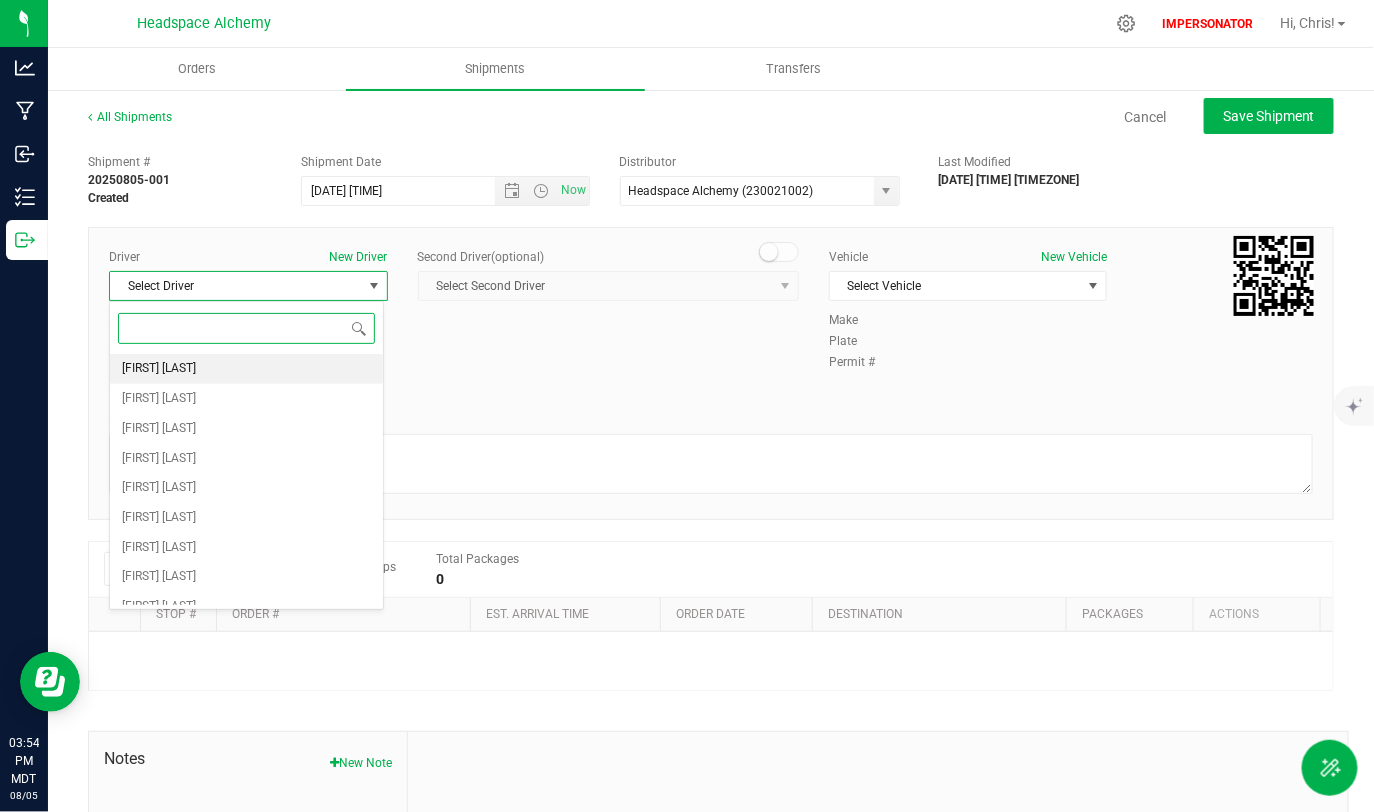 click on "Angel Aguilar" at bounding box center (159, 369) 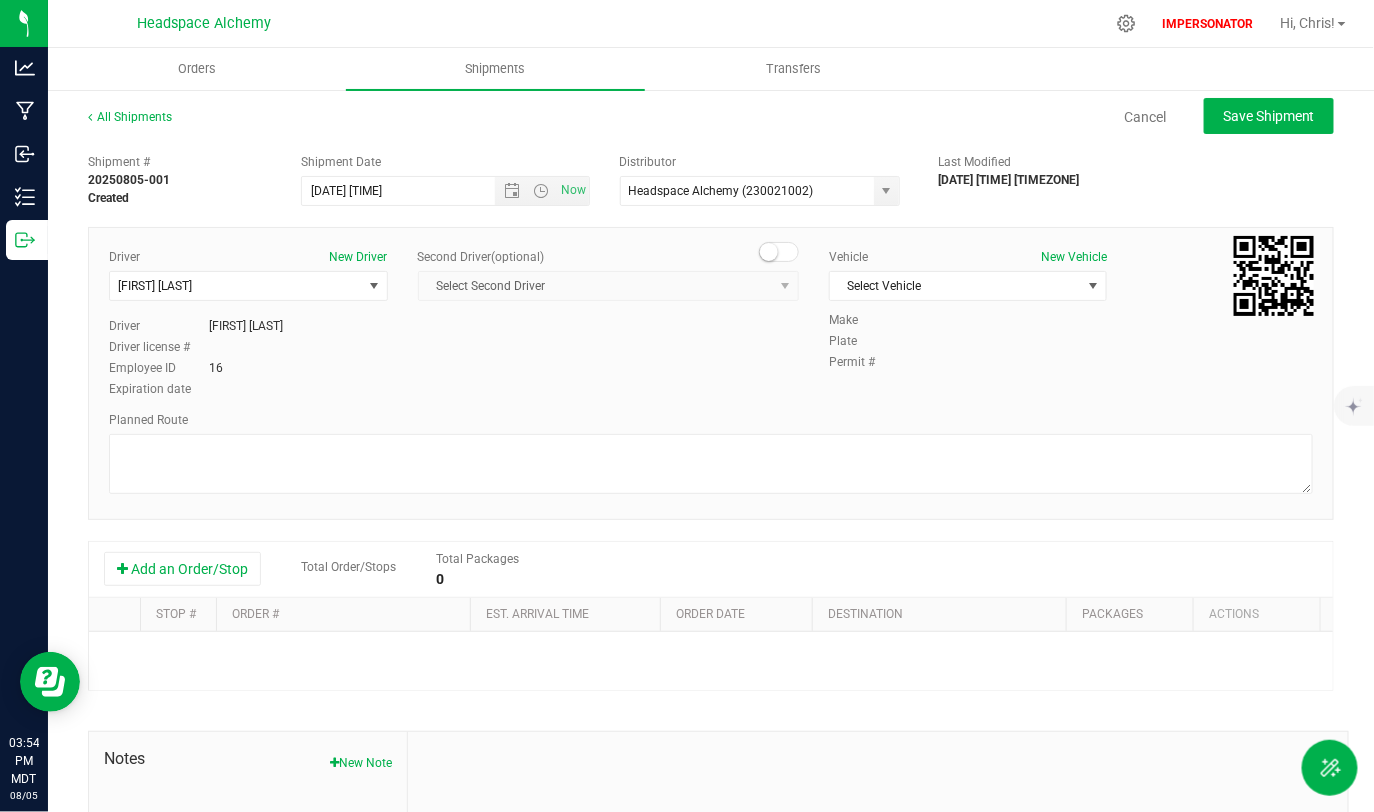 click on "Driver
New Driver
Angel Aguilar Select Driver Angel Aguilar Devon Arzate Glen Astrove Sherry Betts Thomas Burns Patrick D Randy Delao Robert Duran Joshua Legarreta Derek Mudry Evan Ordaz Wyley Pedroncelli Ethan Ramsey Mike Rey Christopher Salcido David Walkins-Brown
Driver
Angel Aguilar
Driver license #
Employee ID
16
Expiration date" at bounding box center (711, 324) 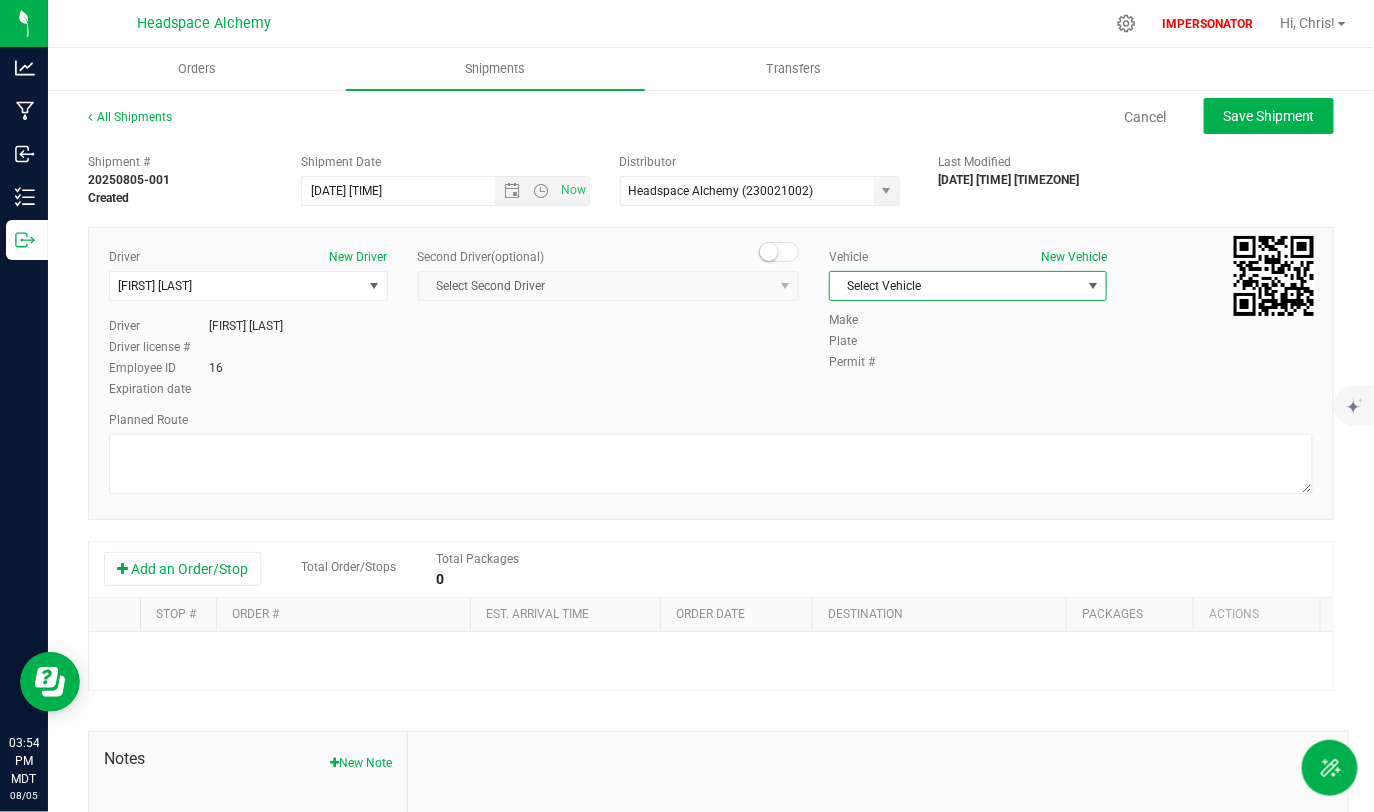 click on "Select Vehicle" at bounding box center [956, 286] 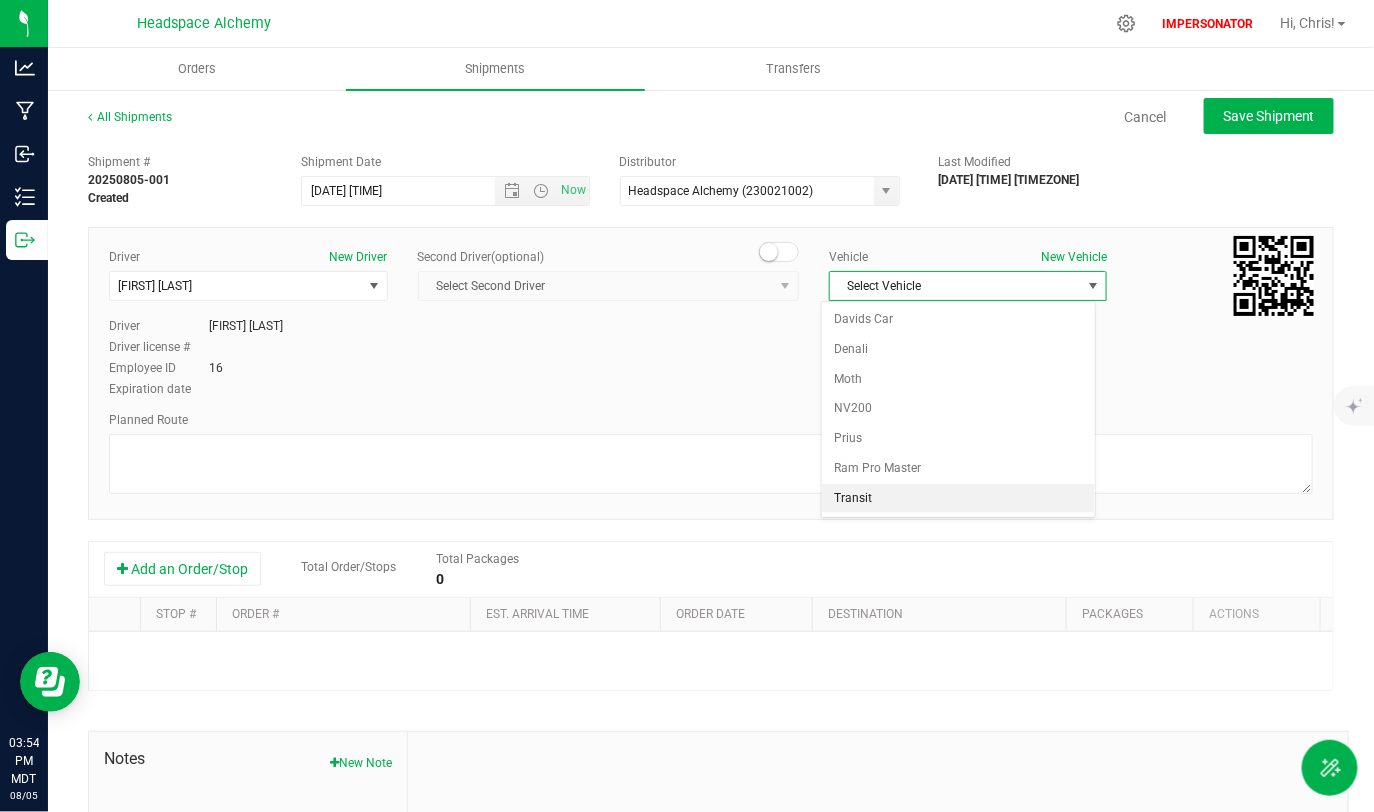 click on "Transit" at bounding box center (958, 499) 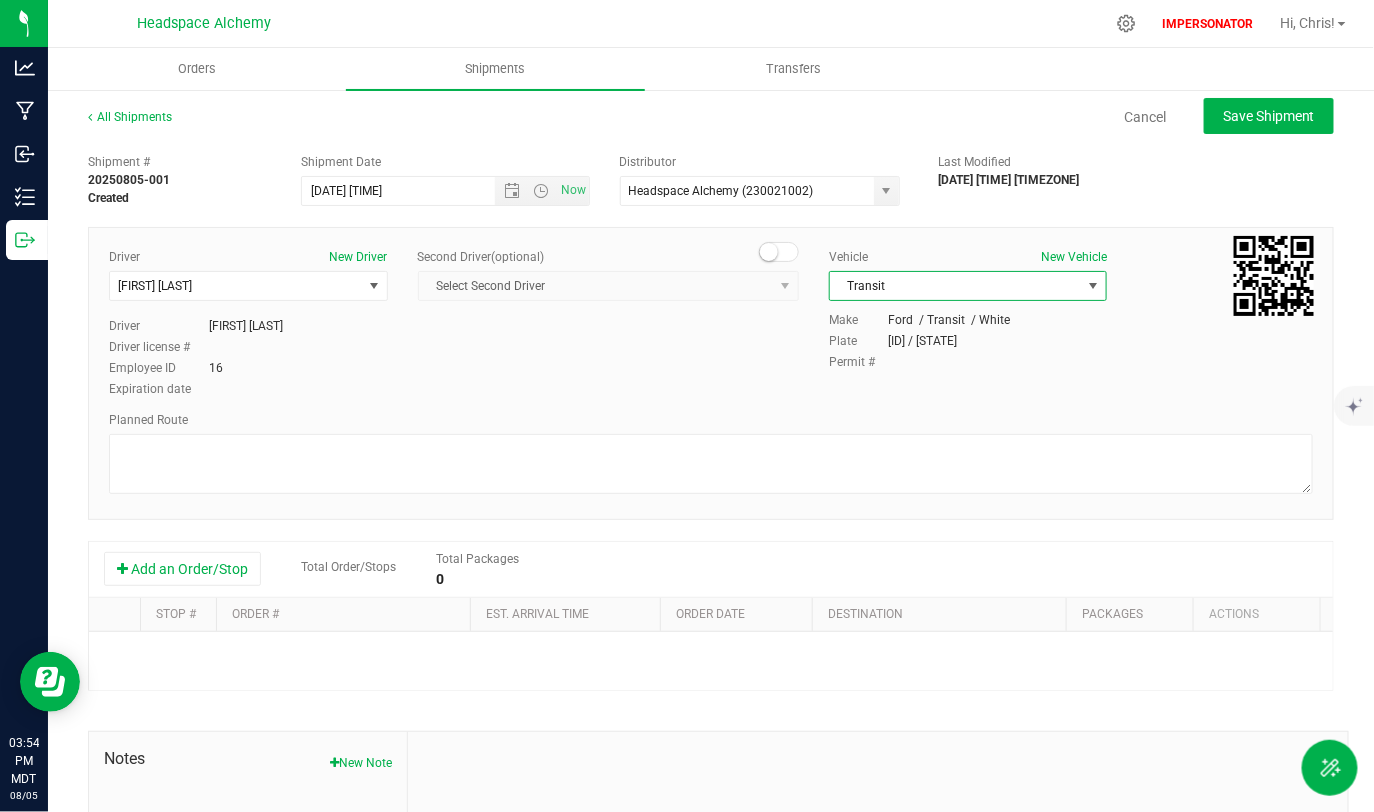 click on "Driver
New Driver
Angel Aguilar Select Driver Angel Aguilar Devon Arzate Glen Astrove Sherry Betts Thomas Burns Patrick D Randy Delao Robert Duran Joshua Legarreta Derek Mudry Evan Ordaz Wyley Pedroncelli Ethan Ramsey Mike Rey Christopher Salcido David Walkins-Brown
Driver
Angel Aguilar
Driver license #
Employee ID
16
Expiration date" at bounding box center (711, 324) 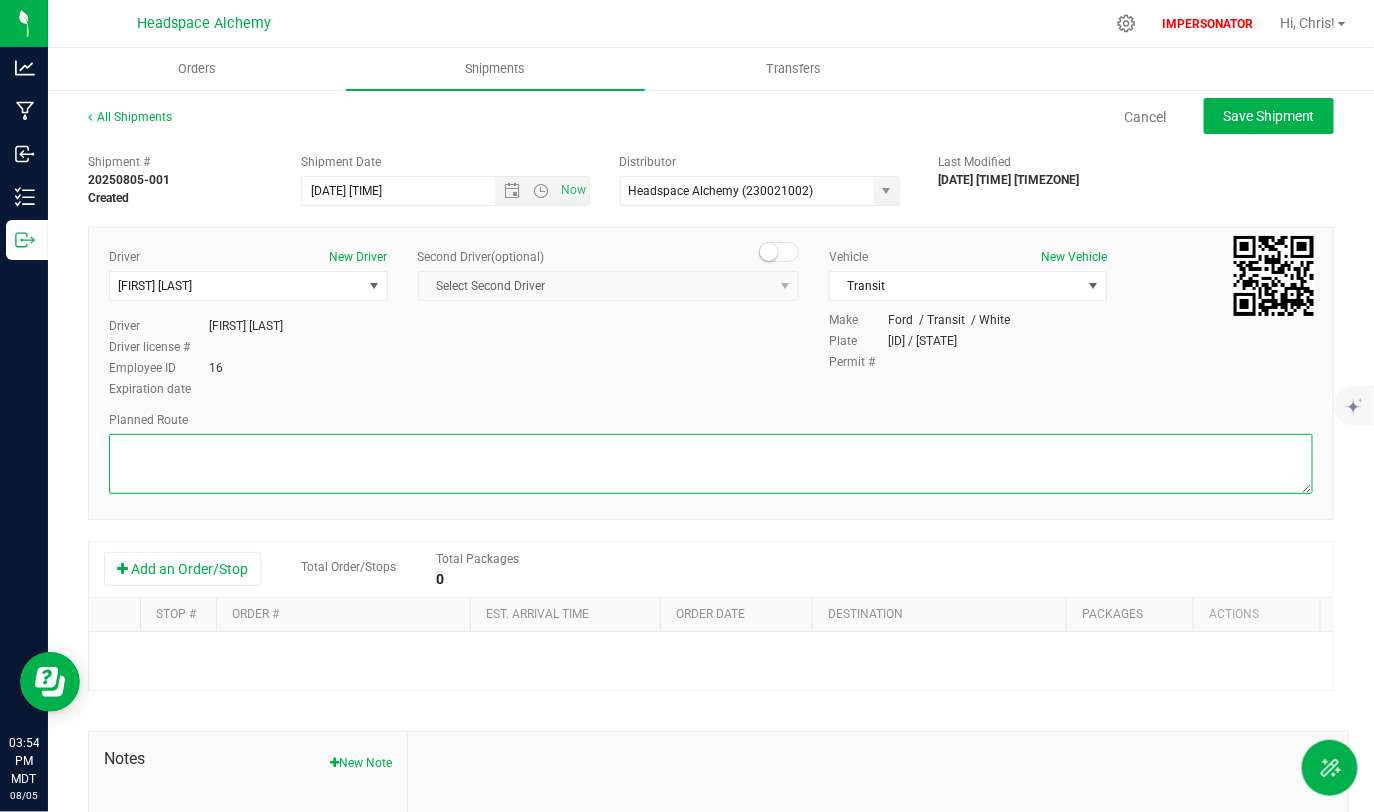 click at bounding box center [711, 464] 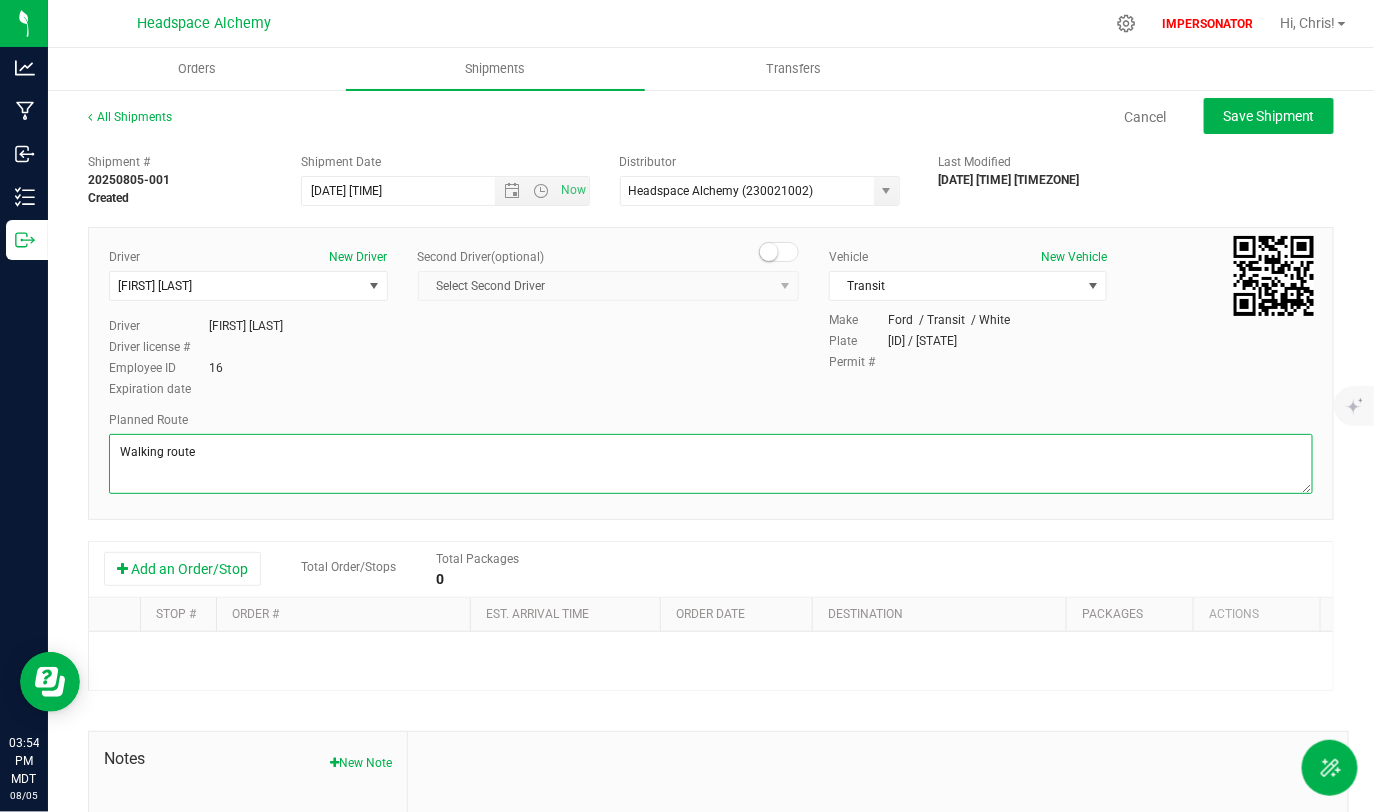 type on "Walking route" 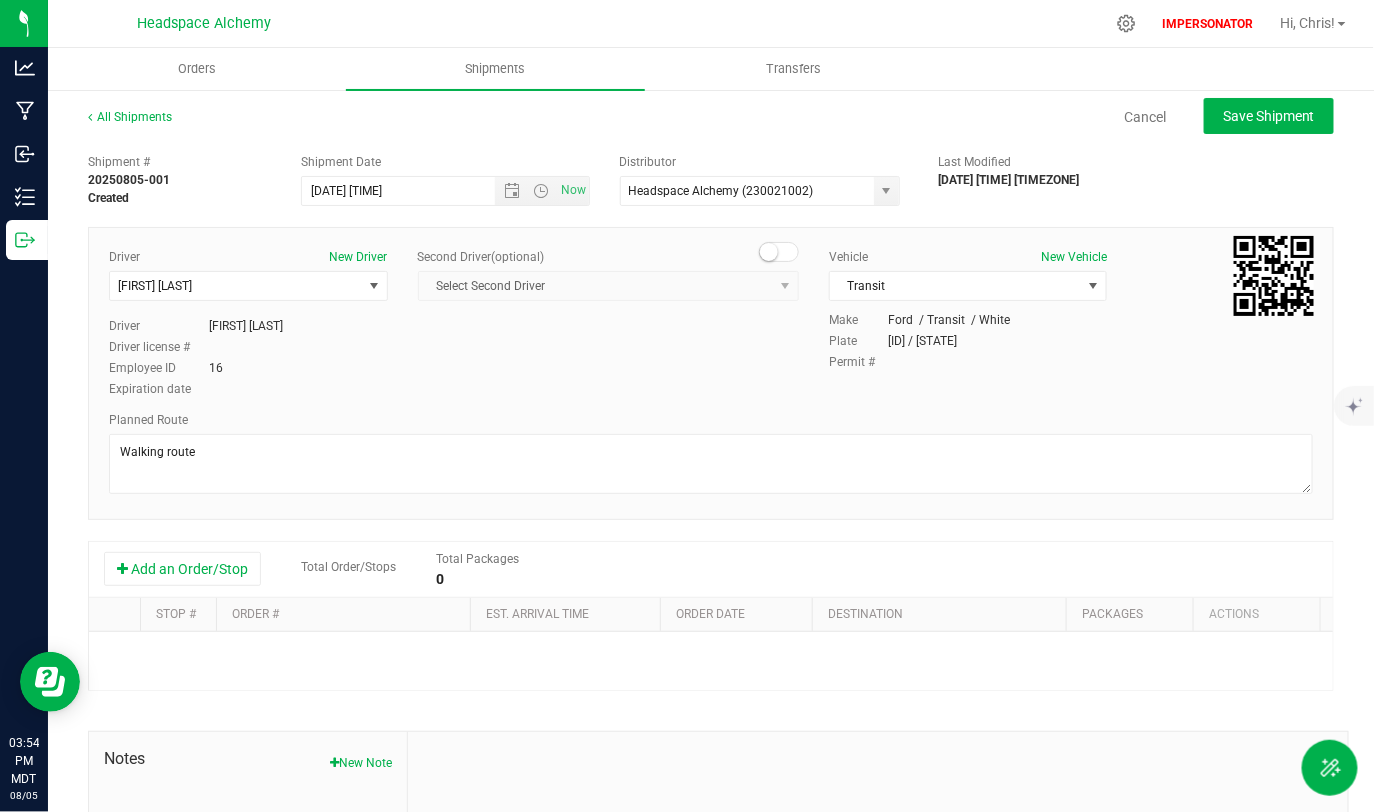 click on "Planned Route" at bounding box center [711, 420] 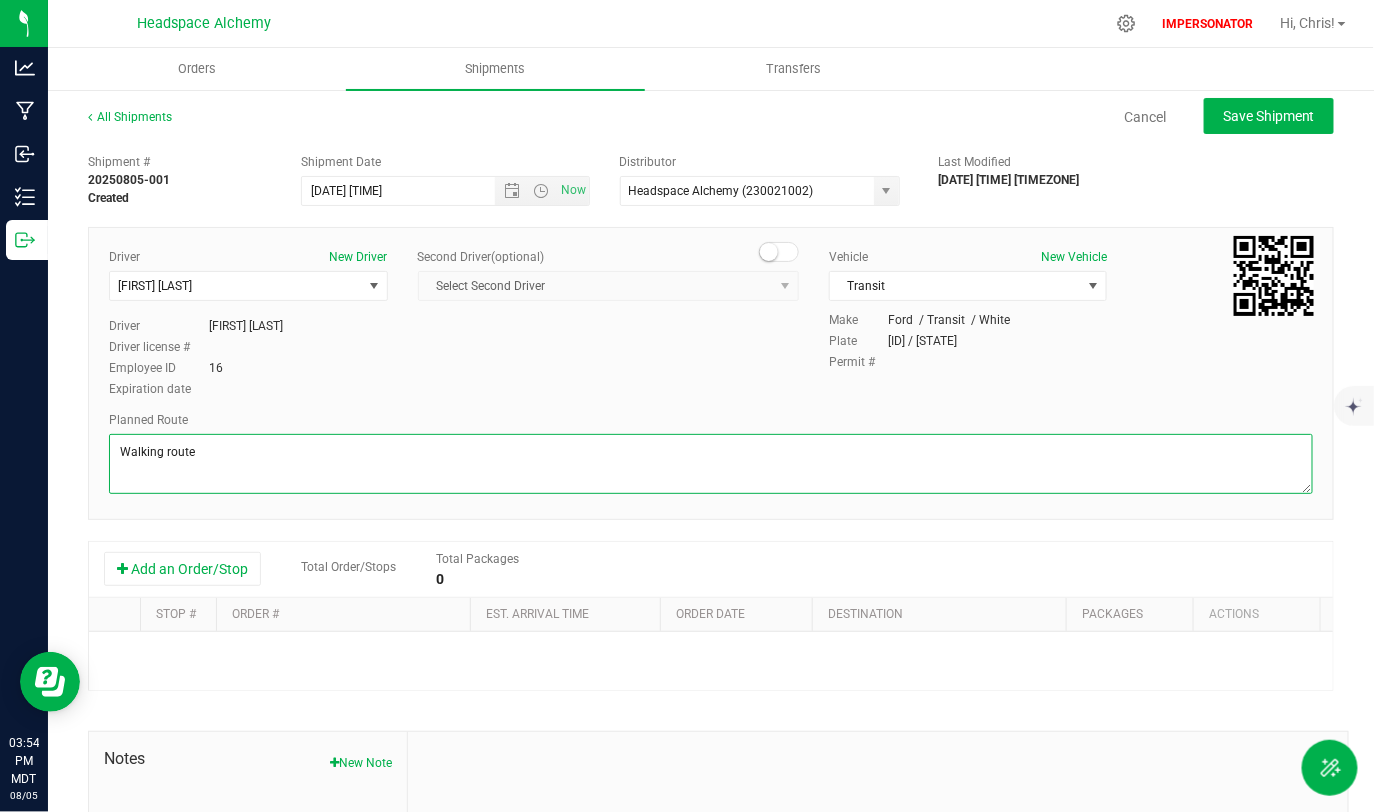click at bounding box center (711, 464) 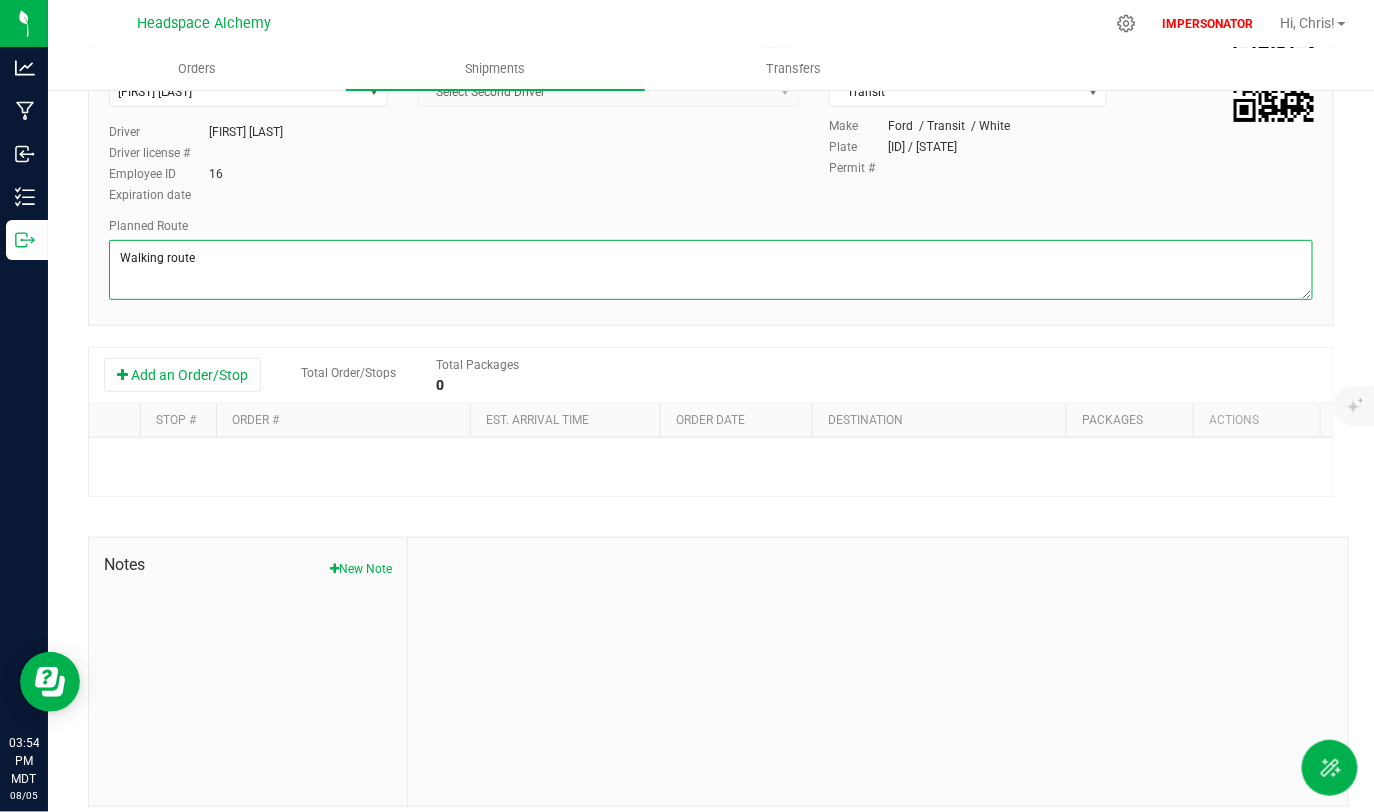 scroll, scrollTop: 192, scrollLeft: 0, axis: vertical 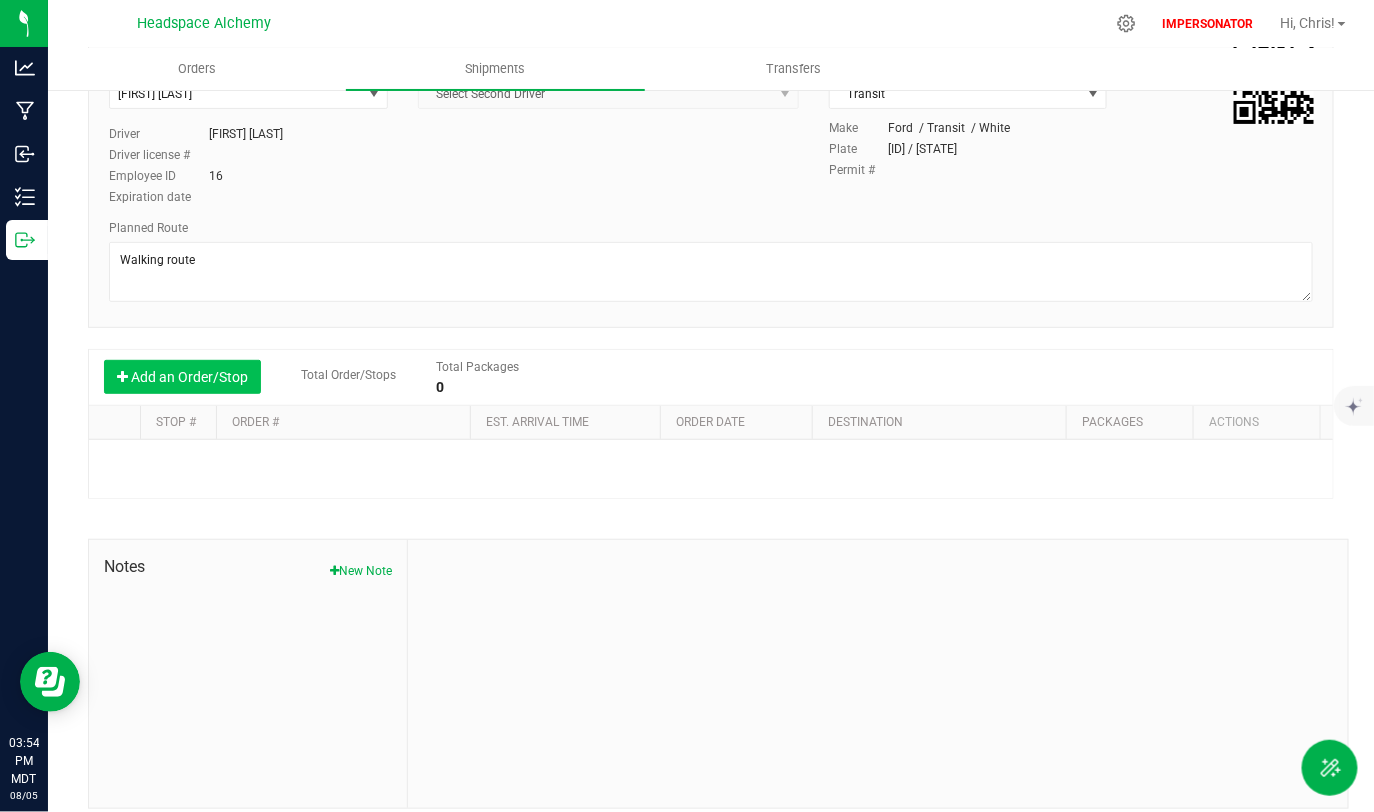 click on "Add an Order/Stop" at bounding box center (182, 377) 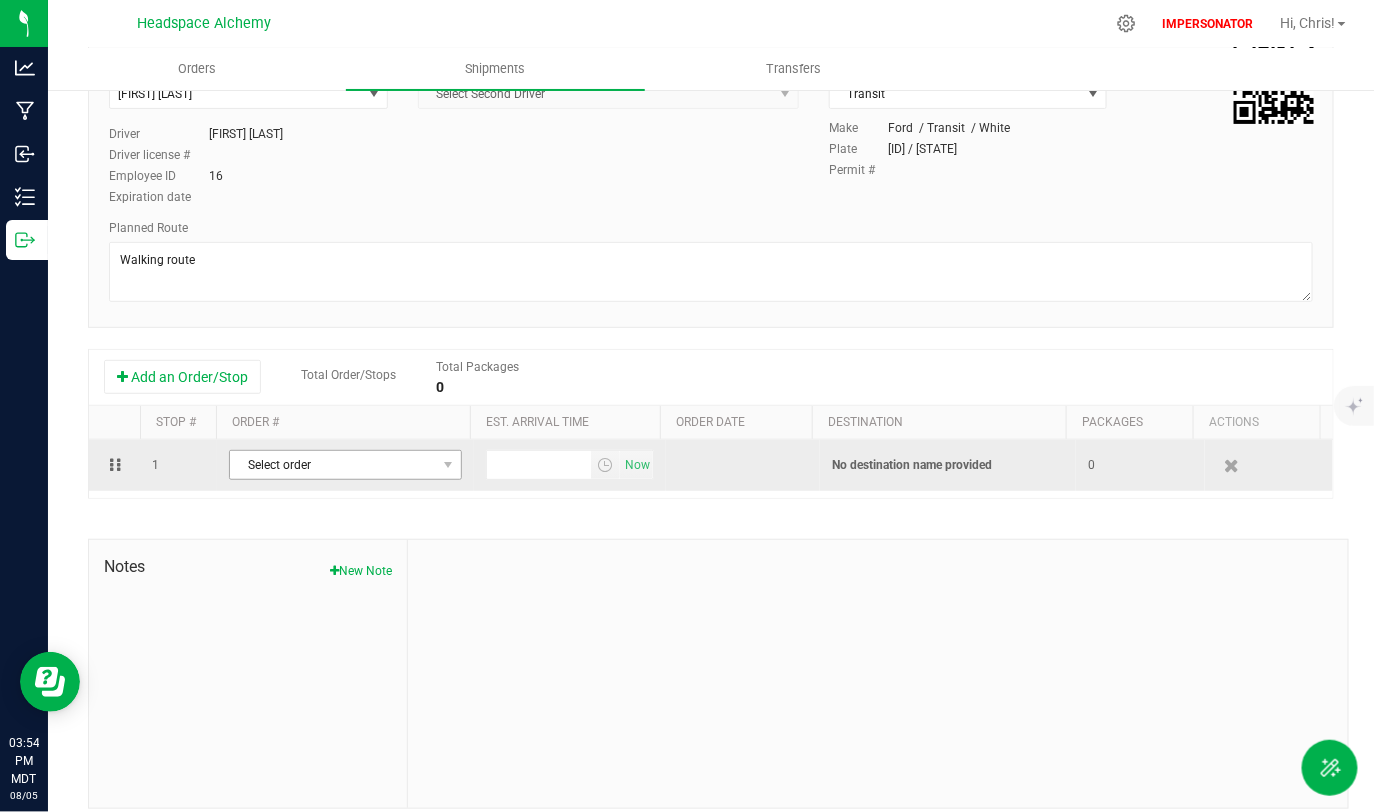 click on "Select order" at bounding box center (333, 465) 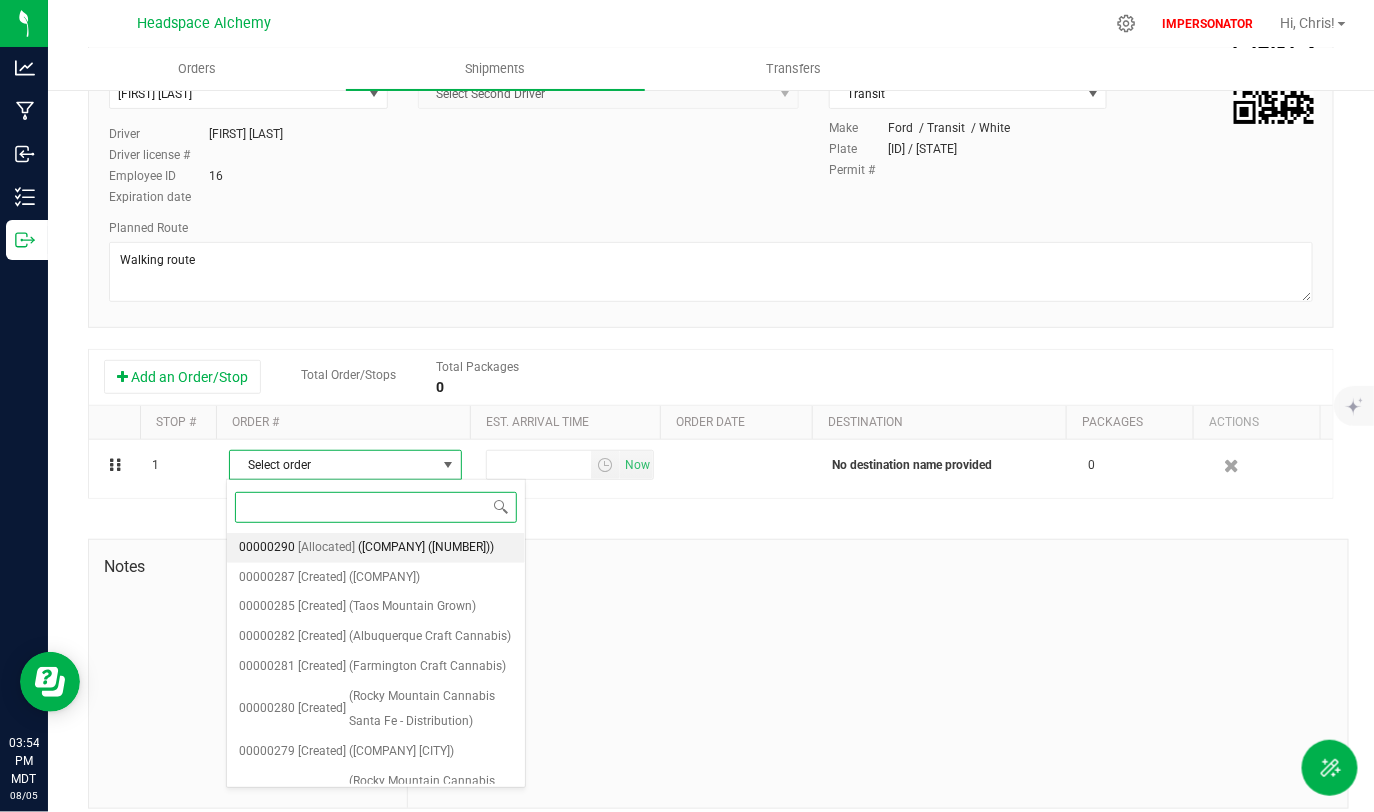 click on "[Allocated]" at bounding box center (326, 548) 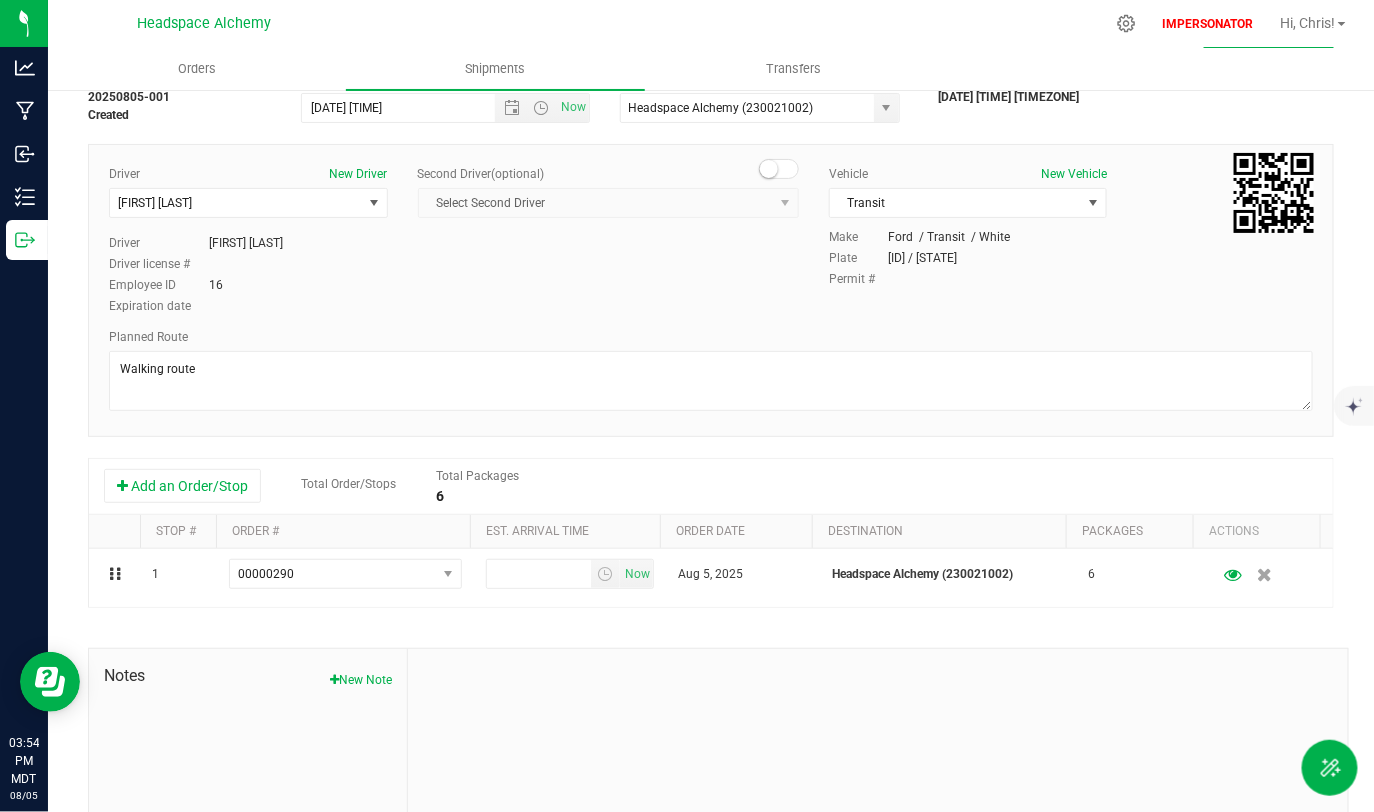 scroll, scrollTop: 0, scrollLeft: 0, axis: both 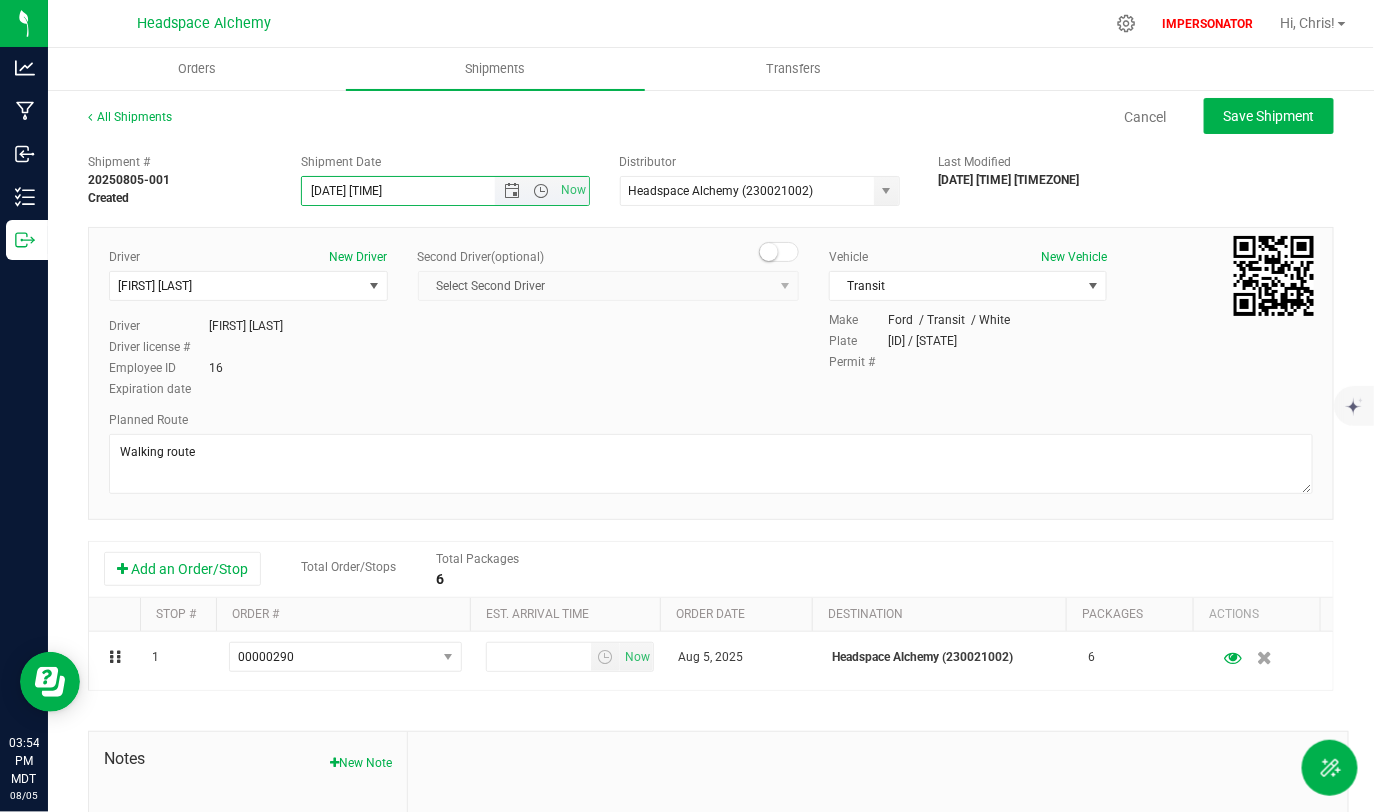 drag, startPoint x: 419, startPoint y: 190, endPoint x: 287, endPoint y: 179, distance: 132.45753 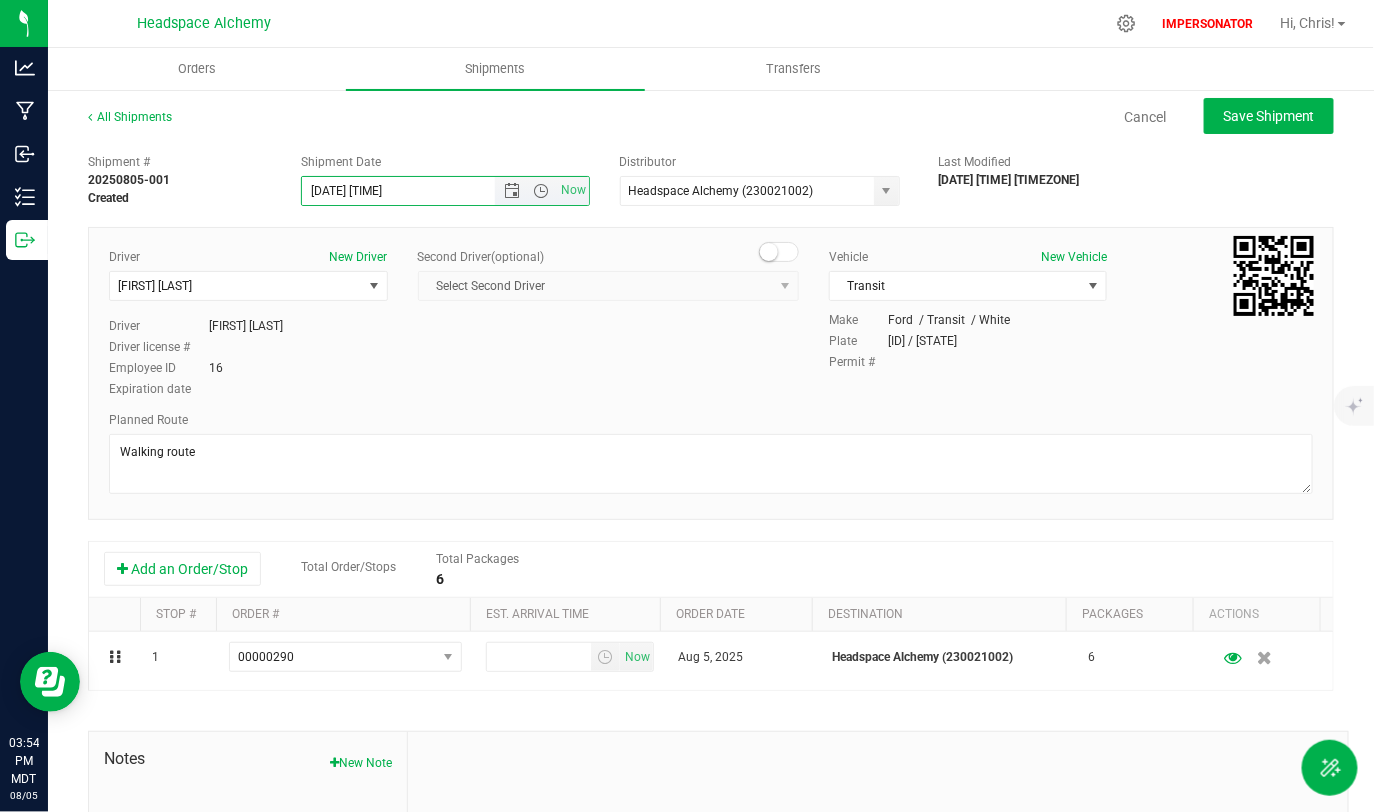 click on "Shipment Date
8/5/2025 3:24 PM
Now" at bounding box center (445, 179) 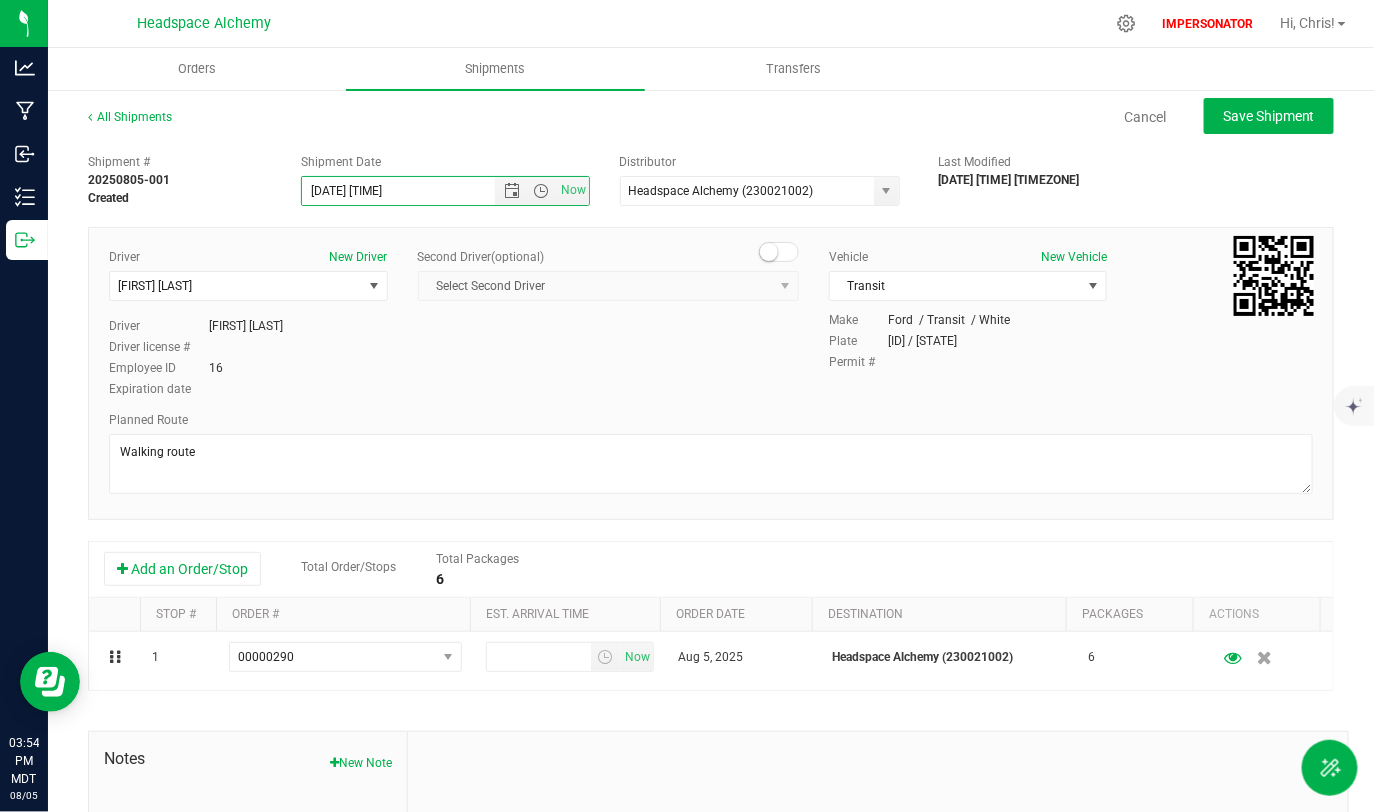click on "Shipment #
20250805-001
Created
Shipment Date
8/5/2025 3:24 PM
Now
Distributor
Headspace Alchemy (230021002) Argon Labs (1105) BiotrackTHC Test Lab DO NOT USE (1212) BK Labs Inc (1108) Bluebonnet Labs LLC (1106) Bright Green Corporation (2301) DO NOT USE (1100) DO NOT USE (1101) DO NOT USE (1103) DO NOT USE (3333333330) DO NOT USE (5006) DO NOT USE (999) Headspace Alchemy (230021002) Hypnotic Hemp (23P137CCD) Precision Botanical Laboratories Inc (1107)" at bounding box center (711, 175) 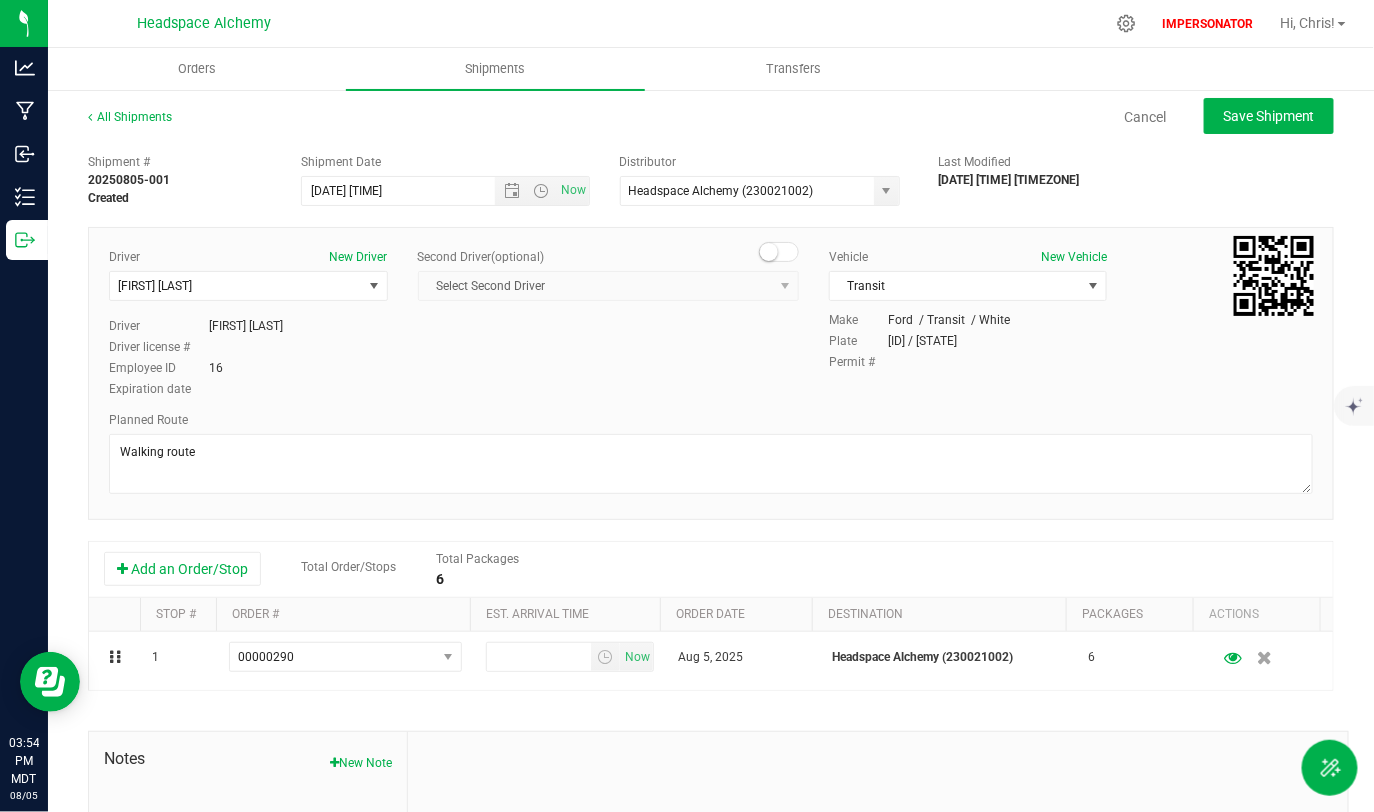 drag, startPoint x: 280, startPoint y: 158, endPoint x: 416, endPoint y: 158, distance: 136 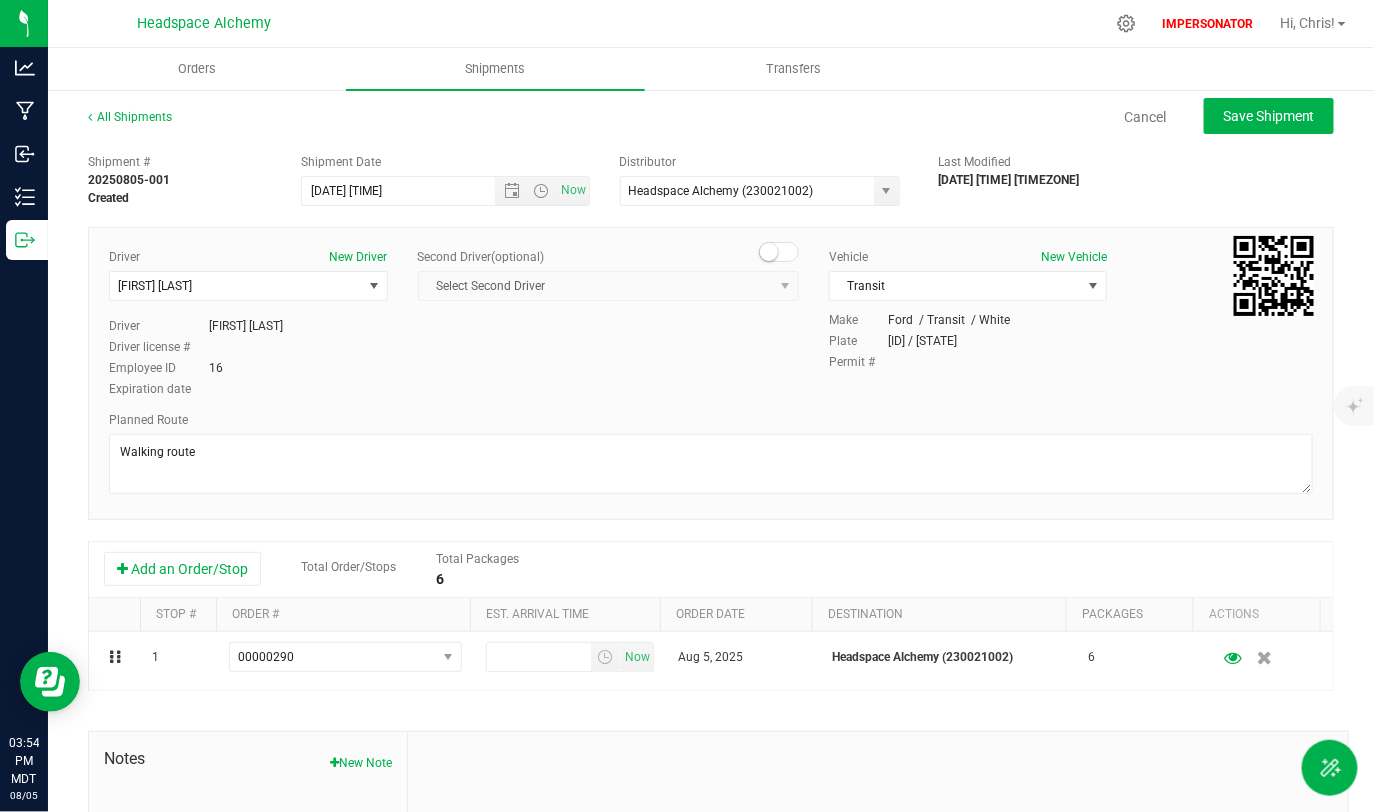 click on "Shipment #
20250805-001
Created
Shipment Date
8/5/2025 3:24 PM
Now
Distributor
Headspace Alchemy (230021002) Argon Labs (1105) BiotrackTHC Test Lab DO NOT USE (1212) BK Labs Inc (1108) Bluebonnet Labs LLC (1106) Bright Green Corporation (2301) DO NOT USE (1100) DO NOT USE (1101) DO NOT USE (1103) DO NOT USE (3333333330) DO NOT USE (5006) DO NOT USE (999) Headspace Alchemy (230021002) Hypnotic Hemp (23P137CCD) Precision Botanical Laboratories Inc (1107)" at bounding box center (711, 175) 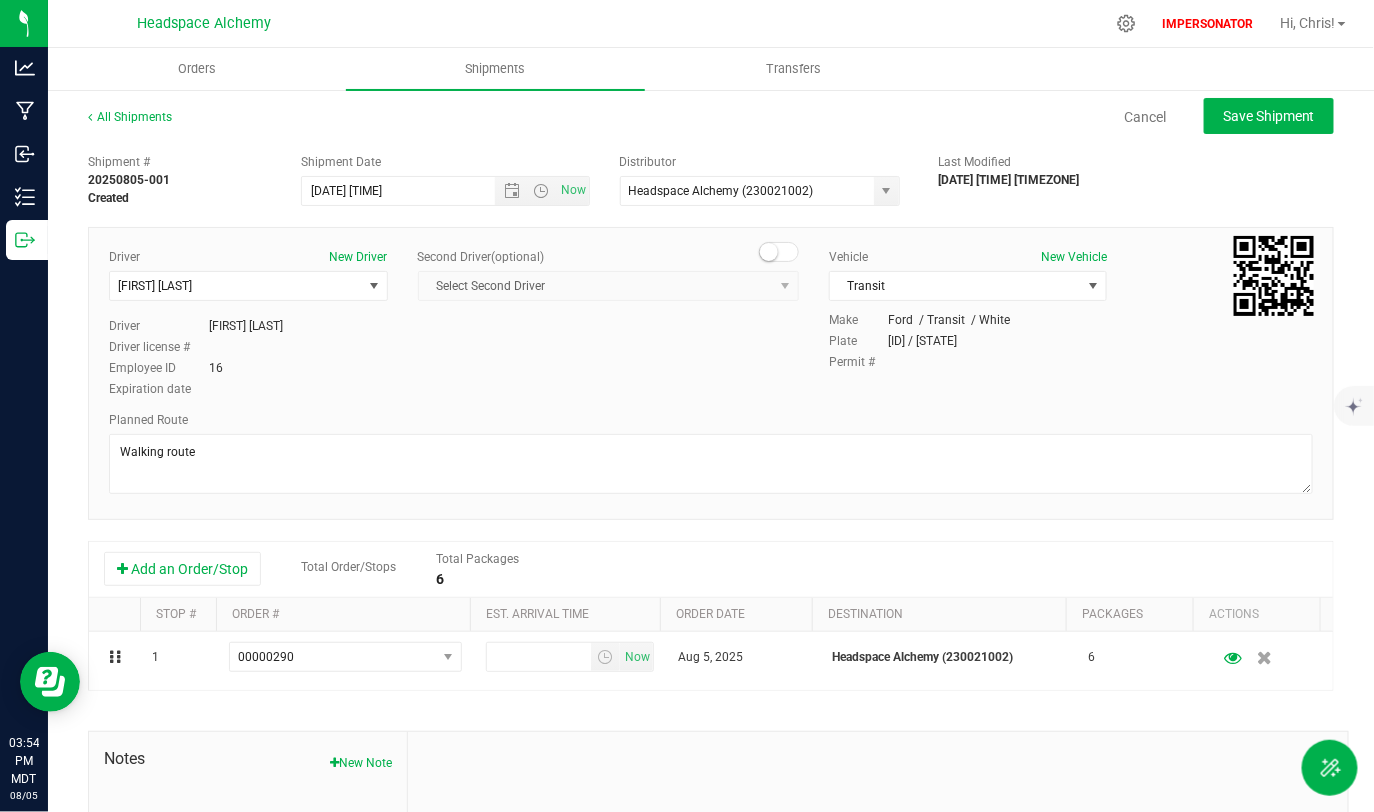 click on "Shipment Date" at bounding box center [445, 162] 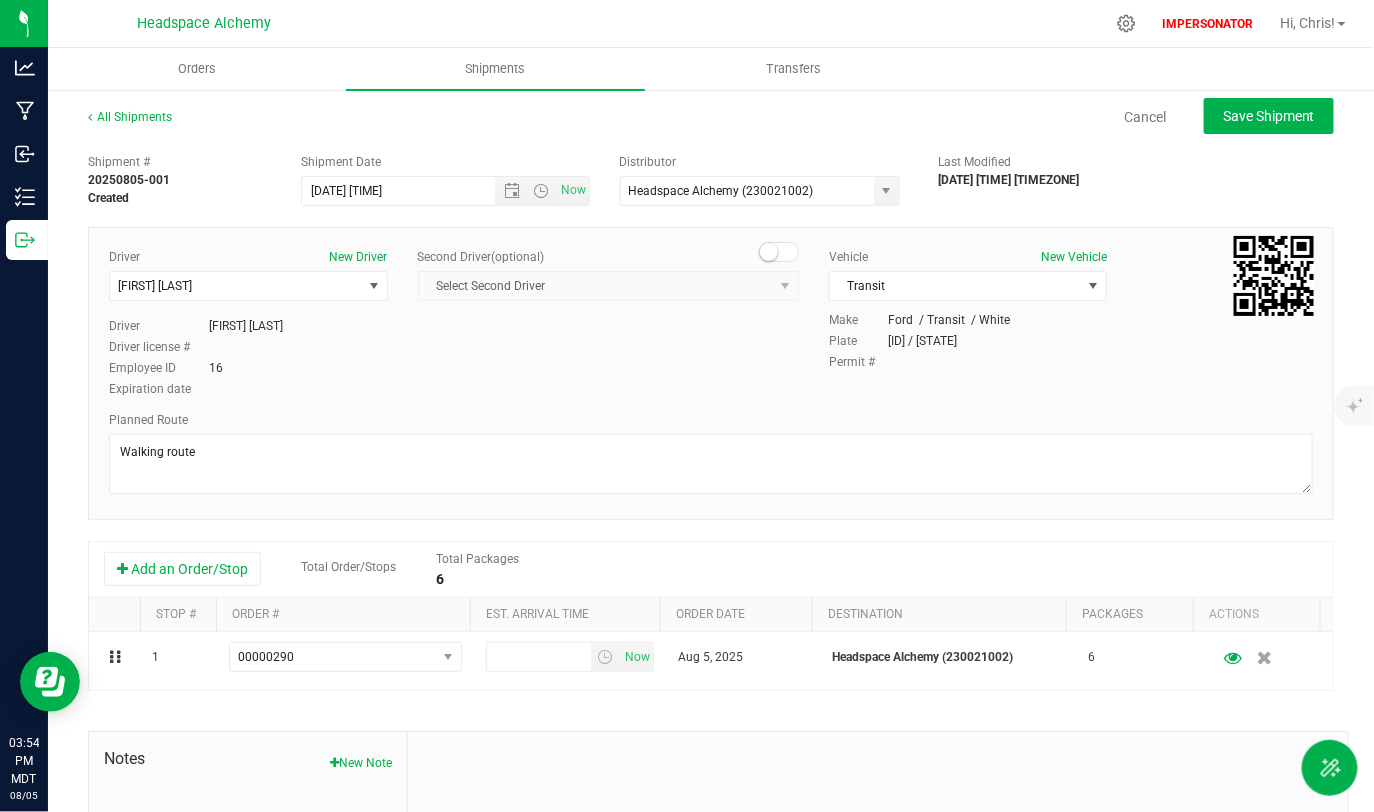 drag, startPoint x: 302, startPoint y: 159, endPoint x: 407, endPoint y: 163, distance: 105.076164 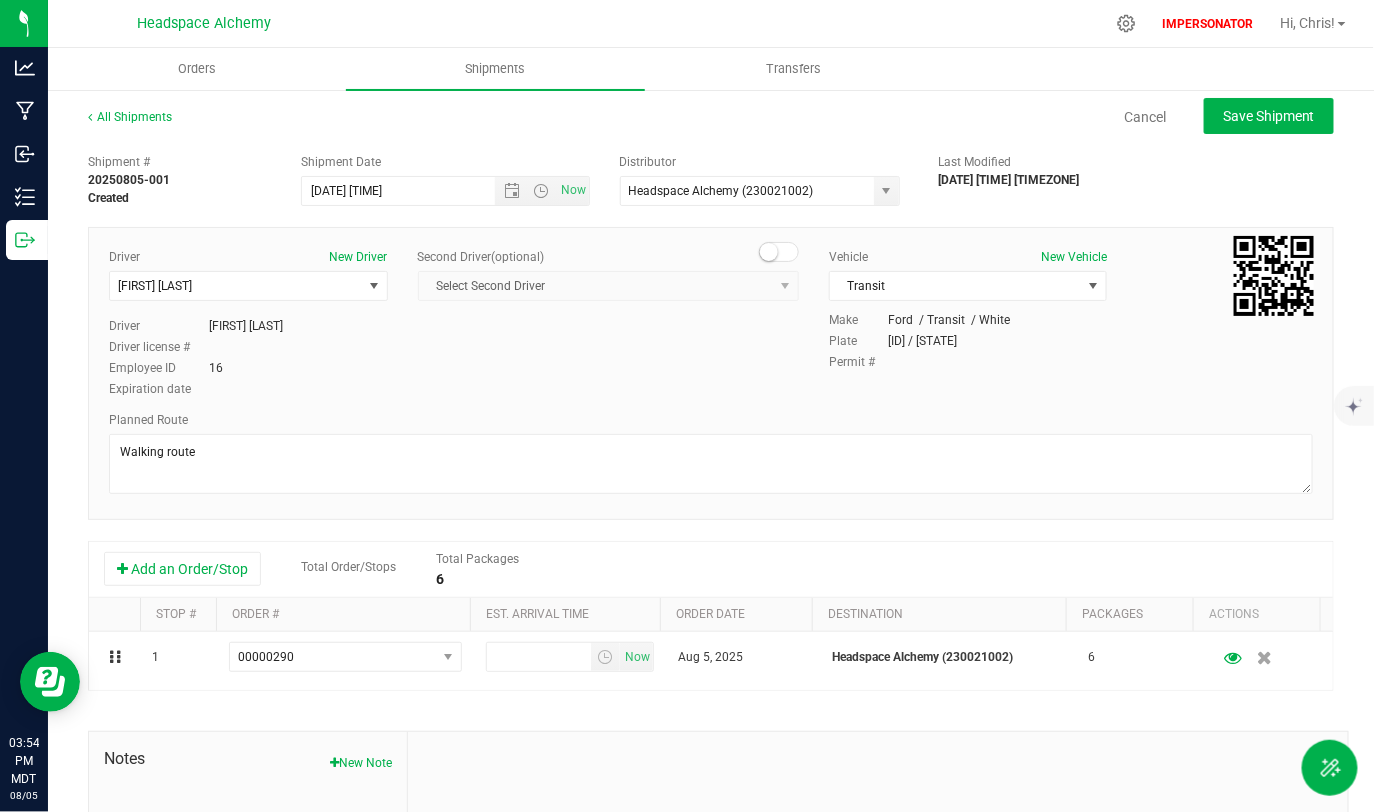 click on "Shipment Date" at bounding box center [445, 162] 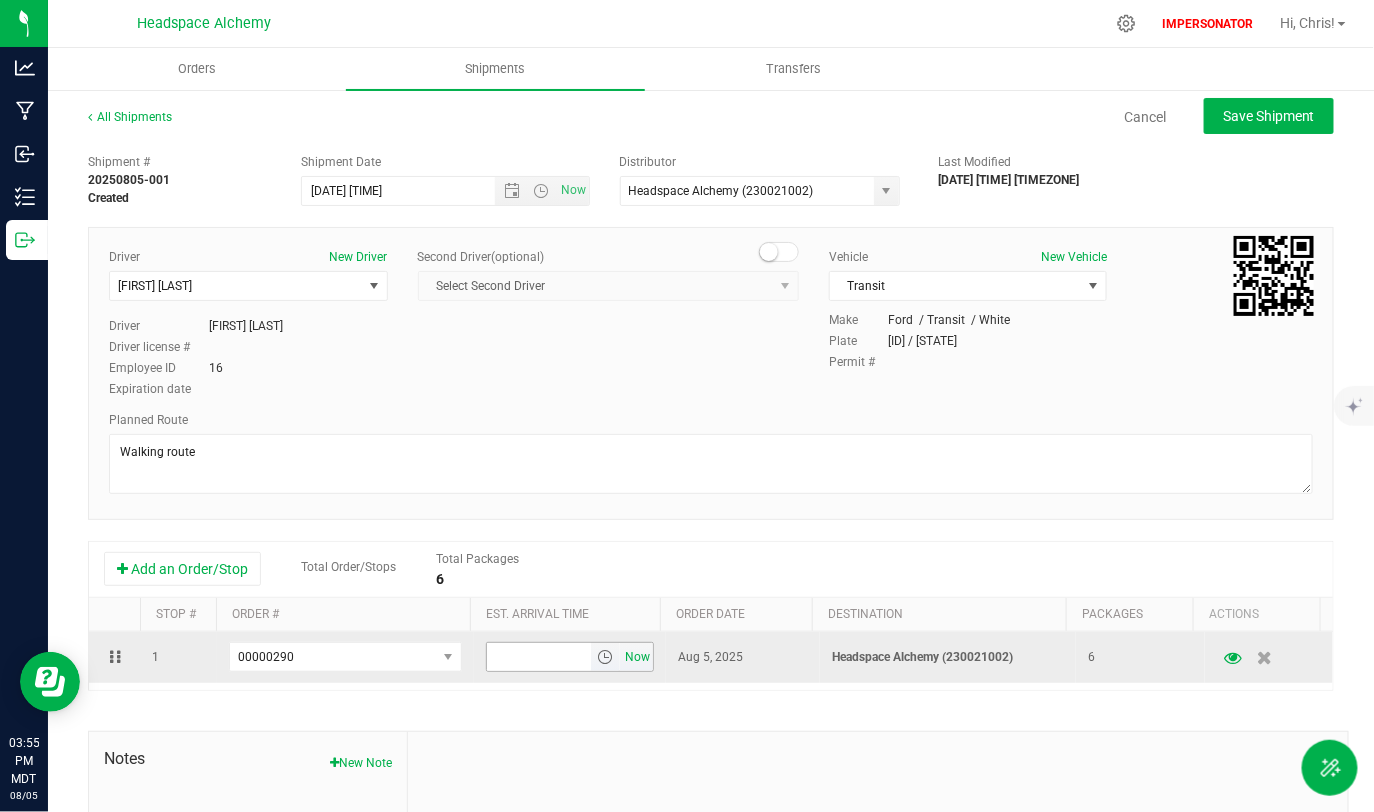click on "Now" at bounding box center (638, 657) 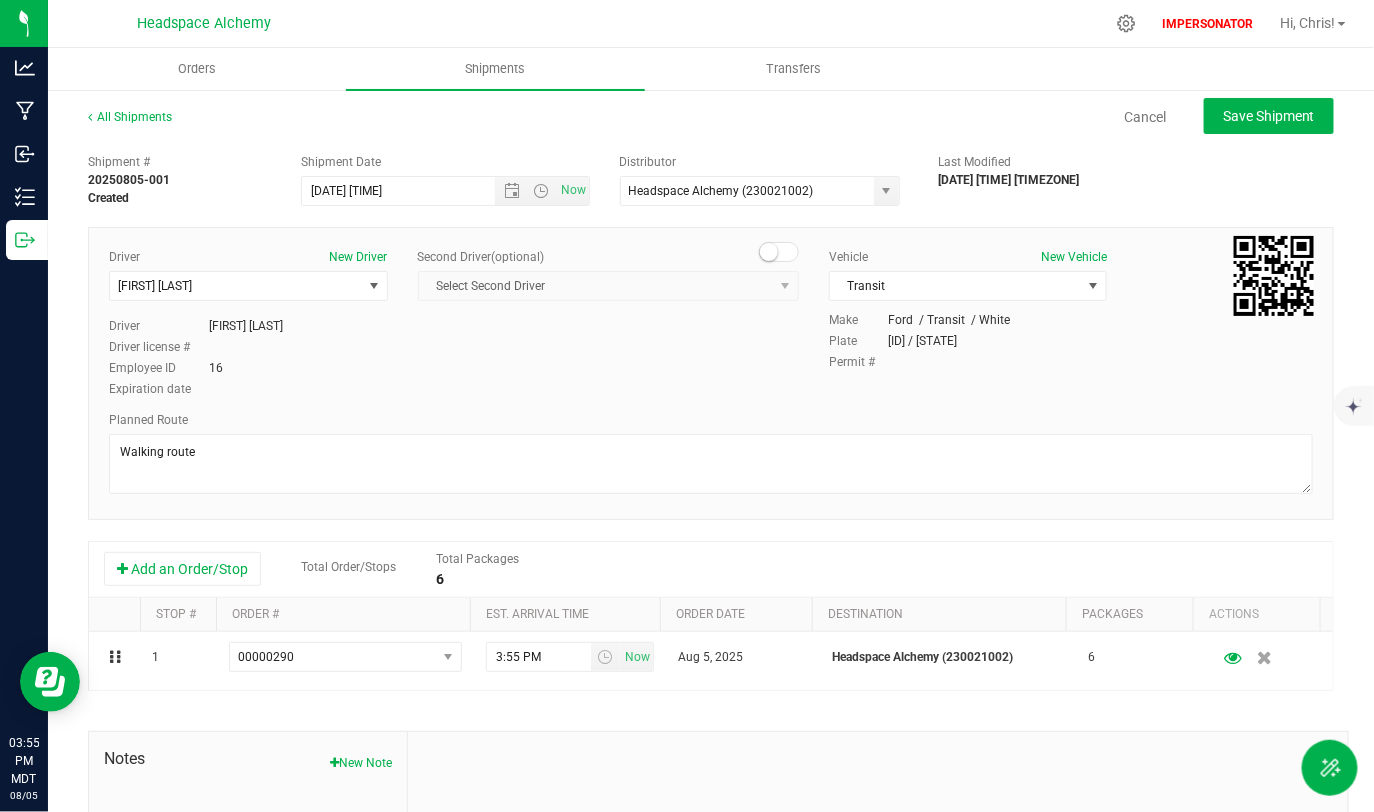 click on "Driver
New Driver
Angel Aguilar Select Driver Angel Aguilar Devon Arzate Glen Astrove Sherry Betts Thomas Burns Patrick D Randy Delao Robert Duran Joshua Legarreta Derek Mudry Evan Ordaz Wyley Pedroncelli Ethan Ramsey Mike Rey Christopher Salcido David Walkins-Brown
Driver
Angel Aguilar
Driver license #
Employee ID
16
Expiration date" at bounding box center (711, 324) 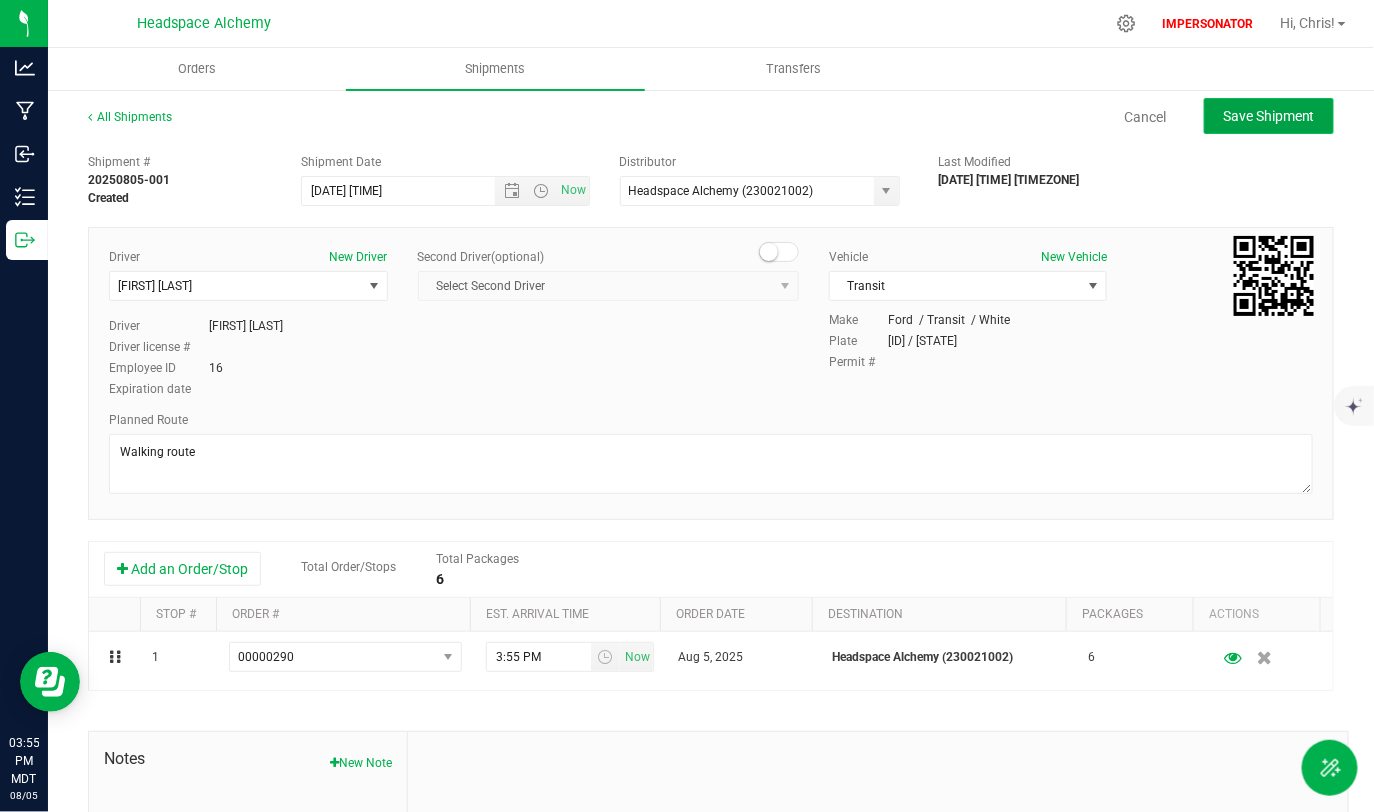 click on "Save Shipment" 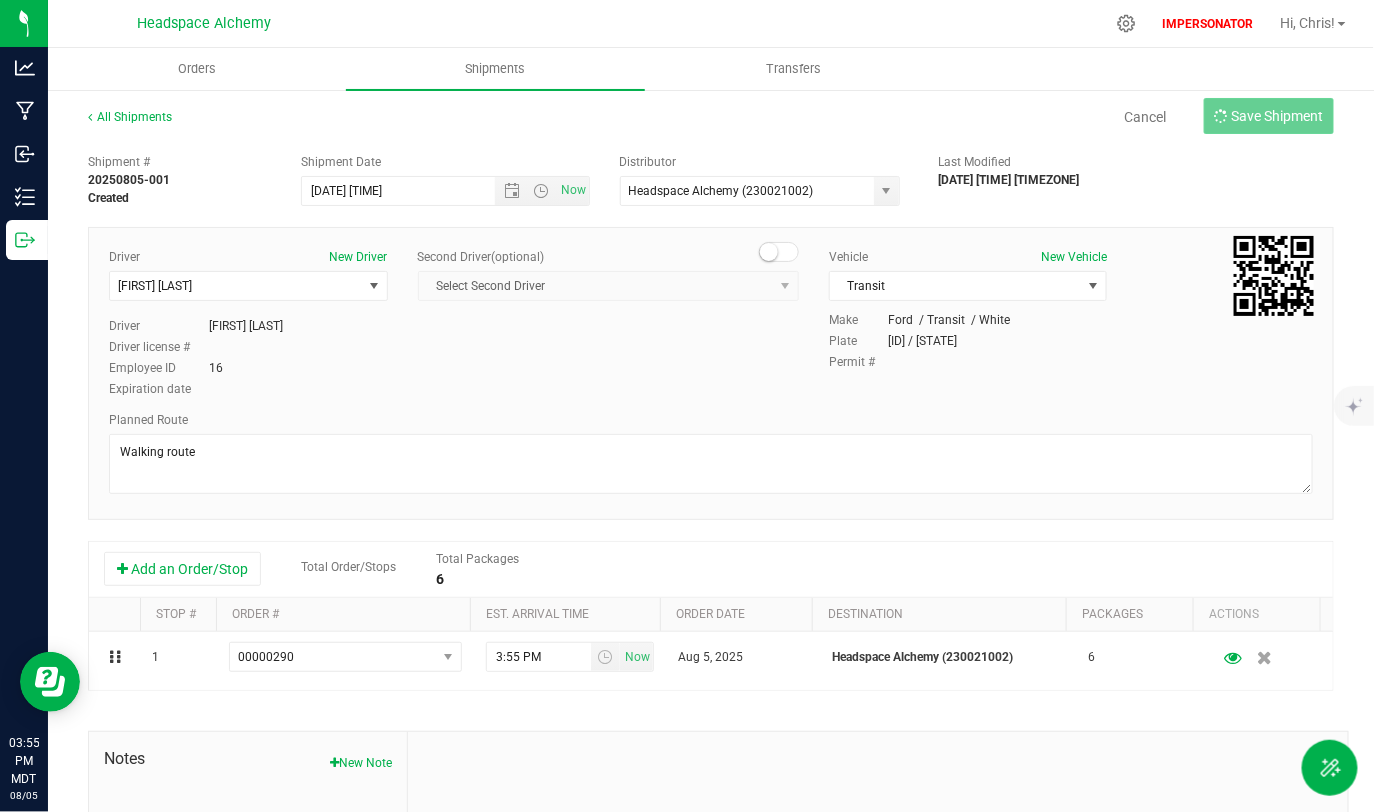 type on "8/5/2025 9:24 PM" 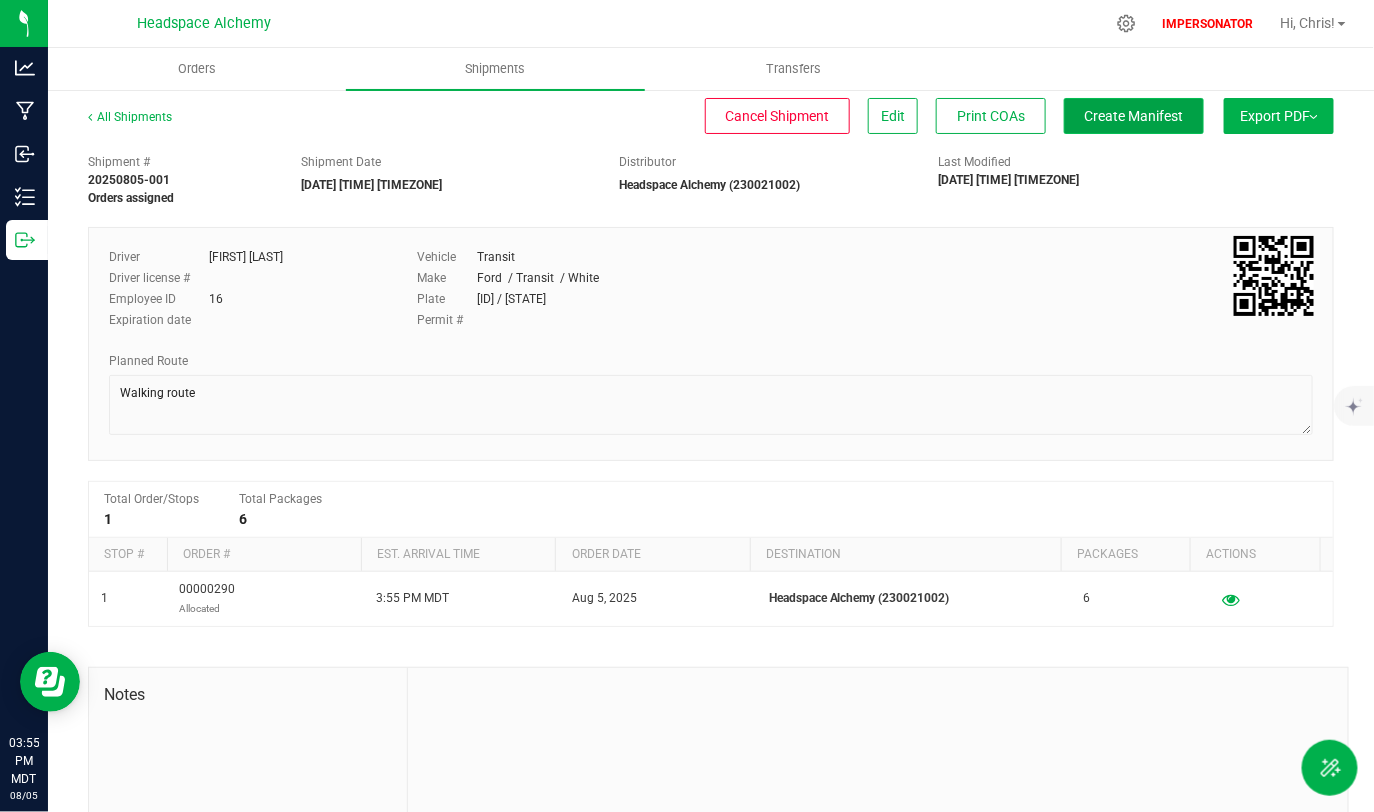 click on "Create Manifest" at bounding box center [1134, 116] 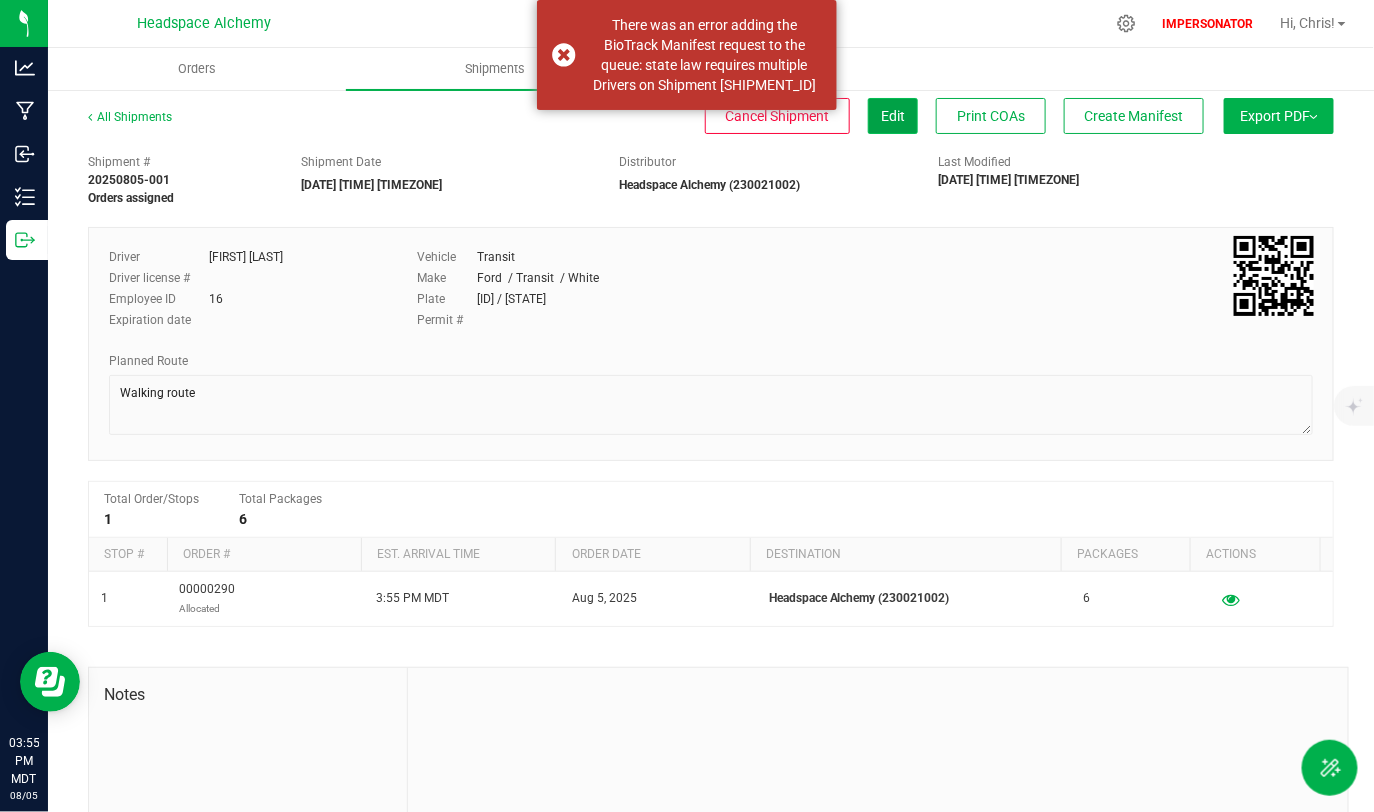 click on "Edit" at bounding box center (893, 116) 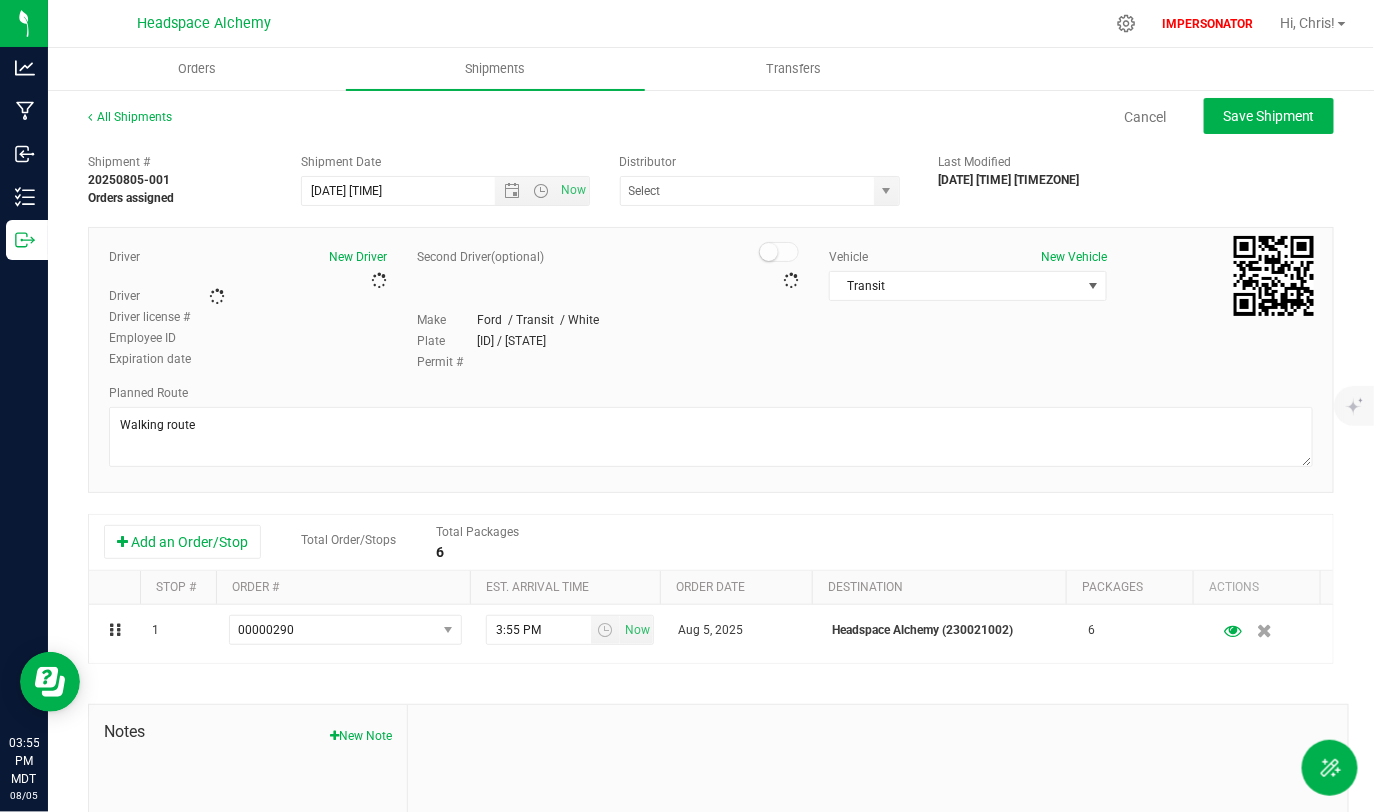 type on "Headspace Alchemy (230021002)" 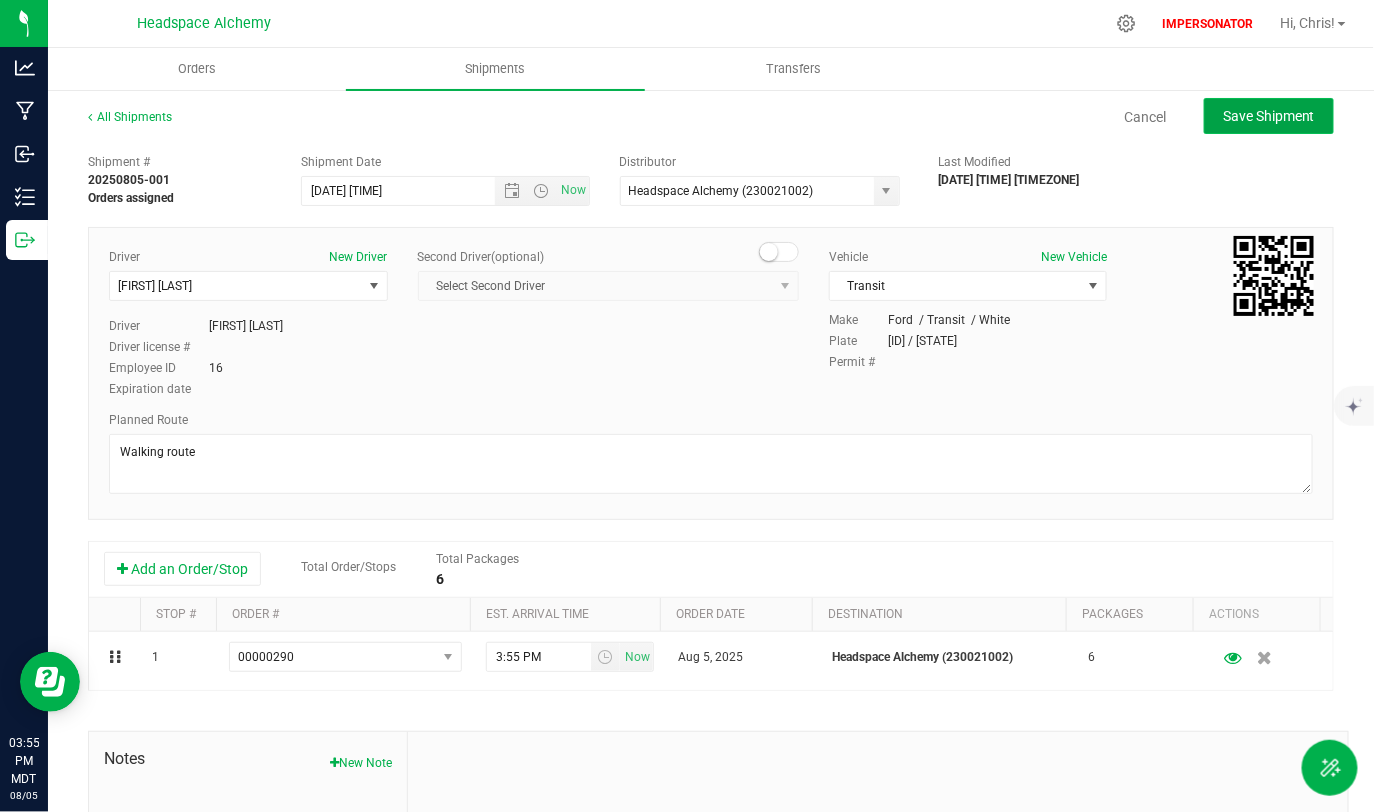 click on "Save Shipment" 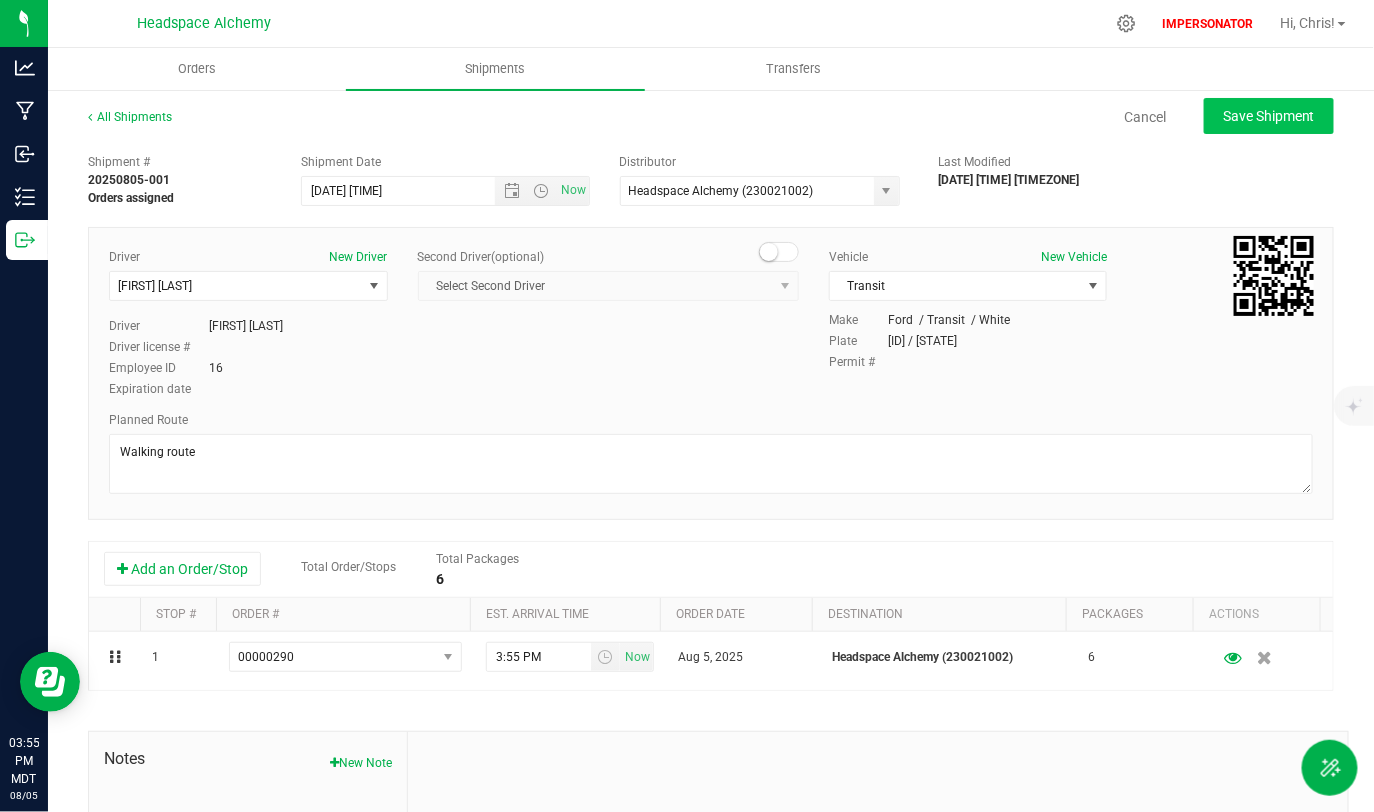 type on "8/5/2025 9:24 PM" 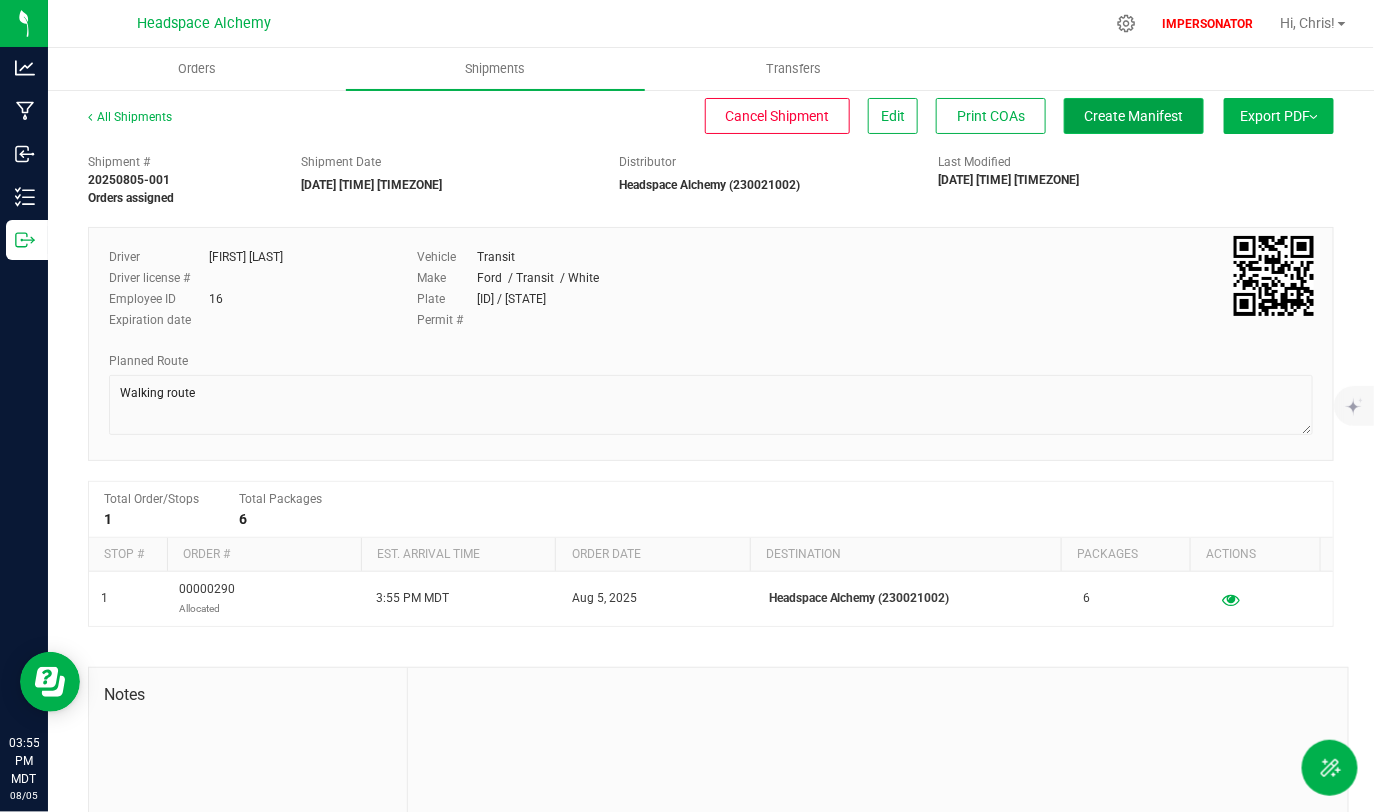 click on "Create Manifest" at bounding box center (1134, 116) 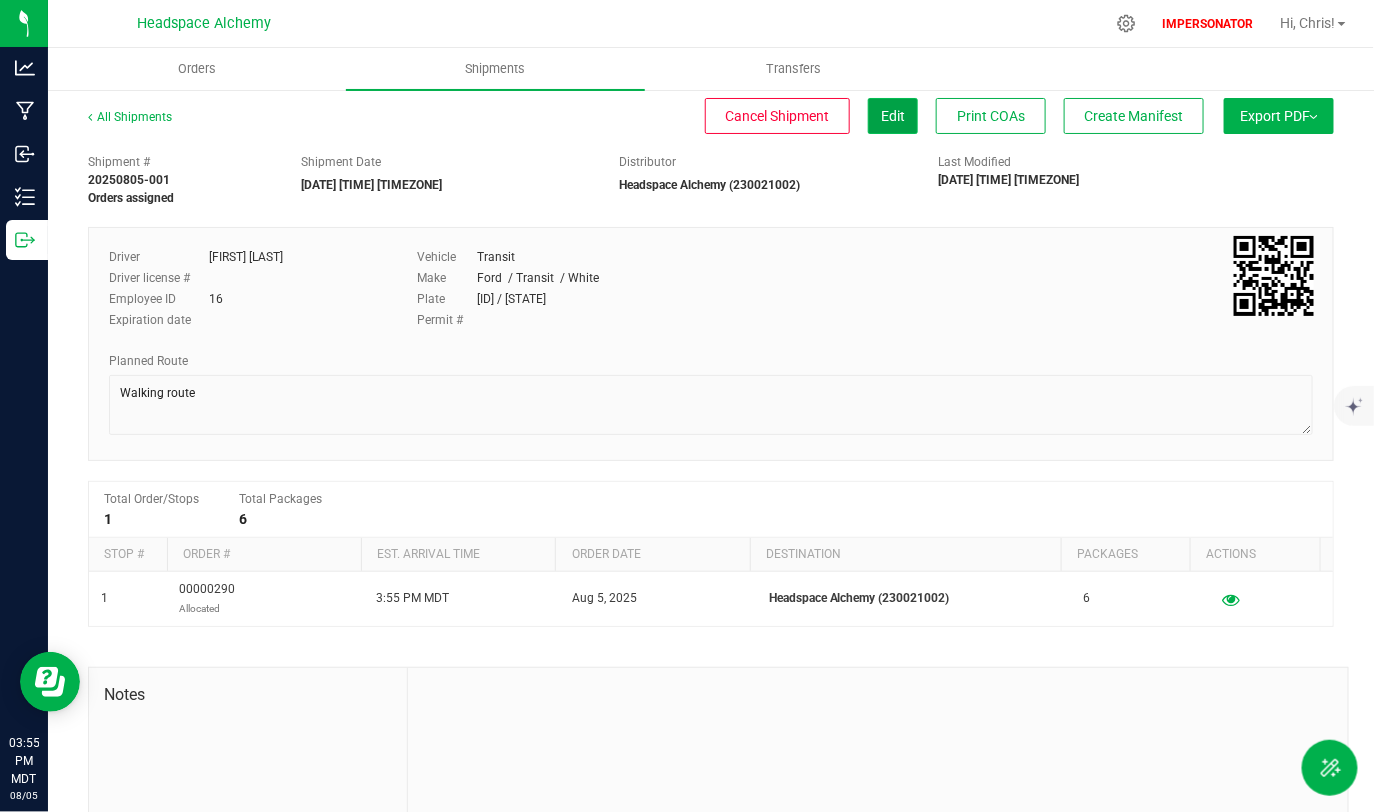 click on "Edit" at bounding box center [893, 116] 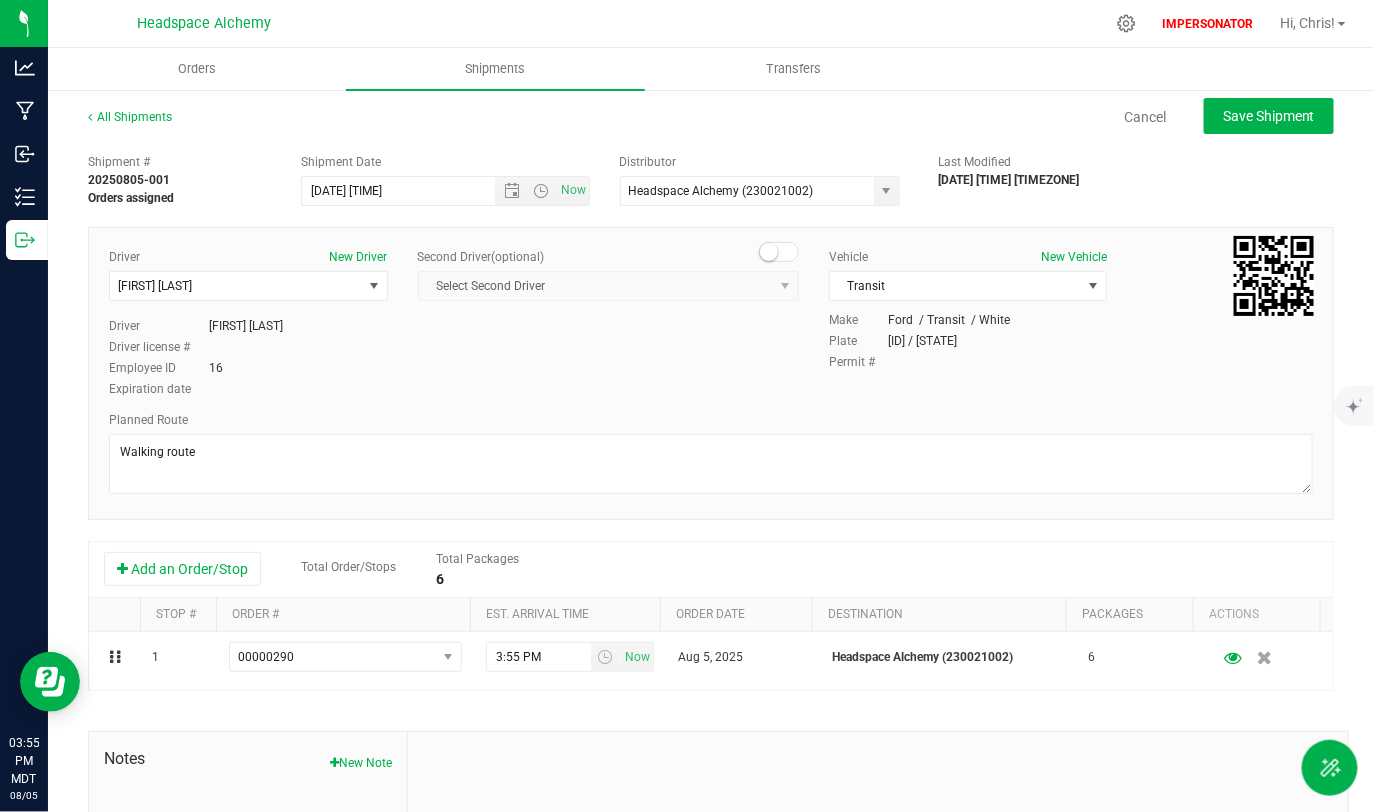 click at bounding box center (779, 252) 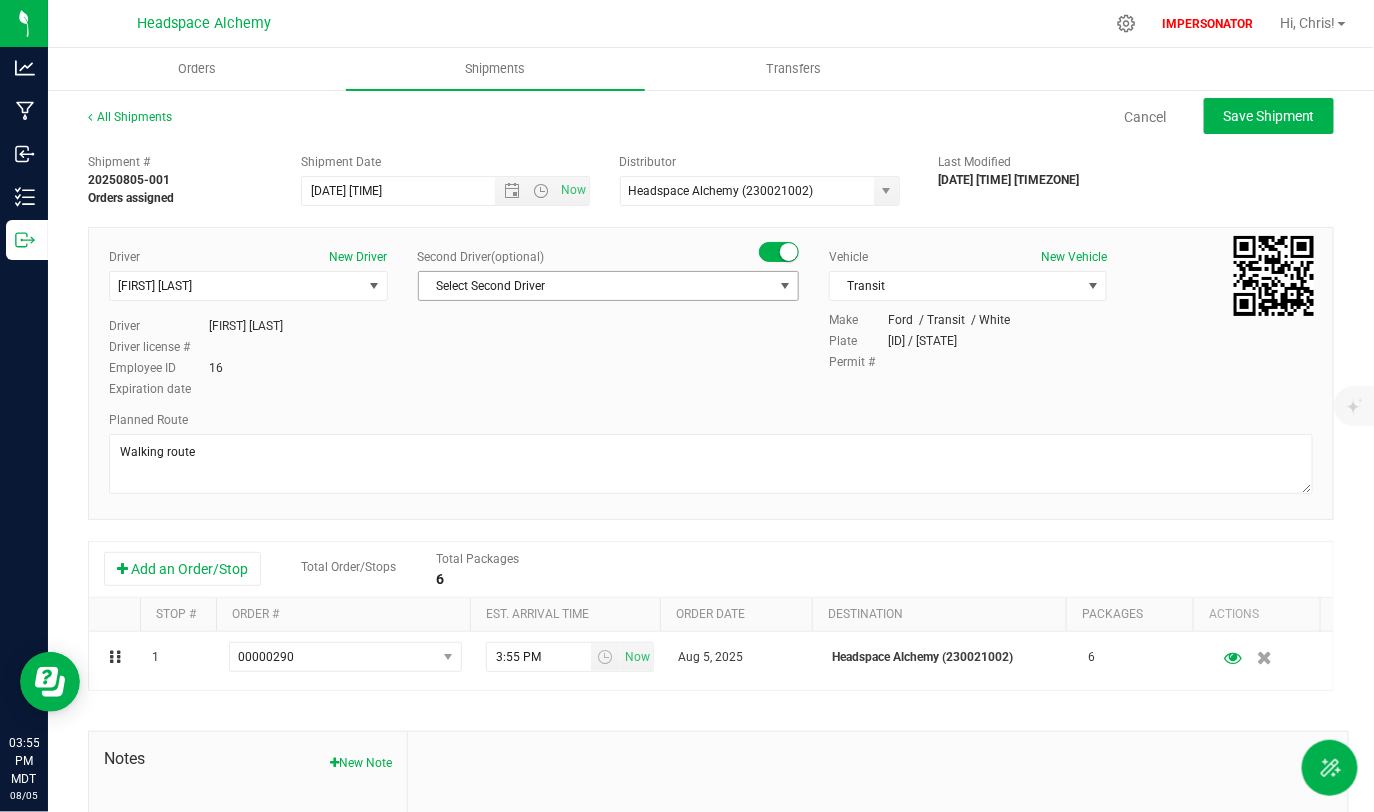 click on "Select Second Driver" at bounding box center (596, 286) 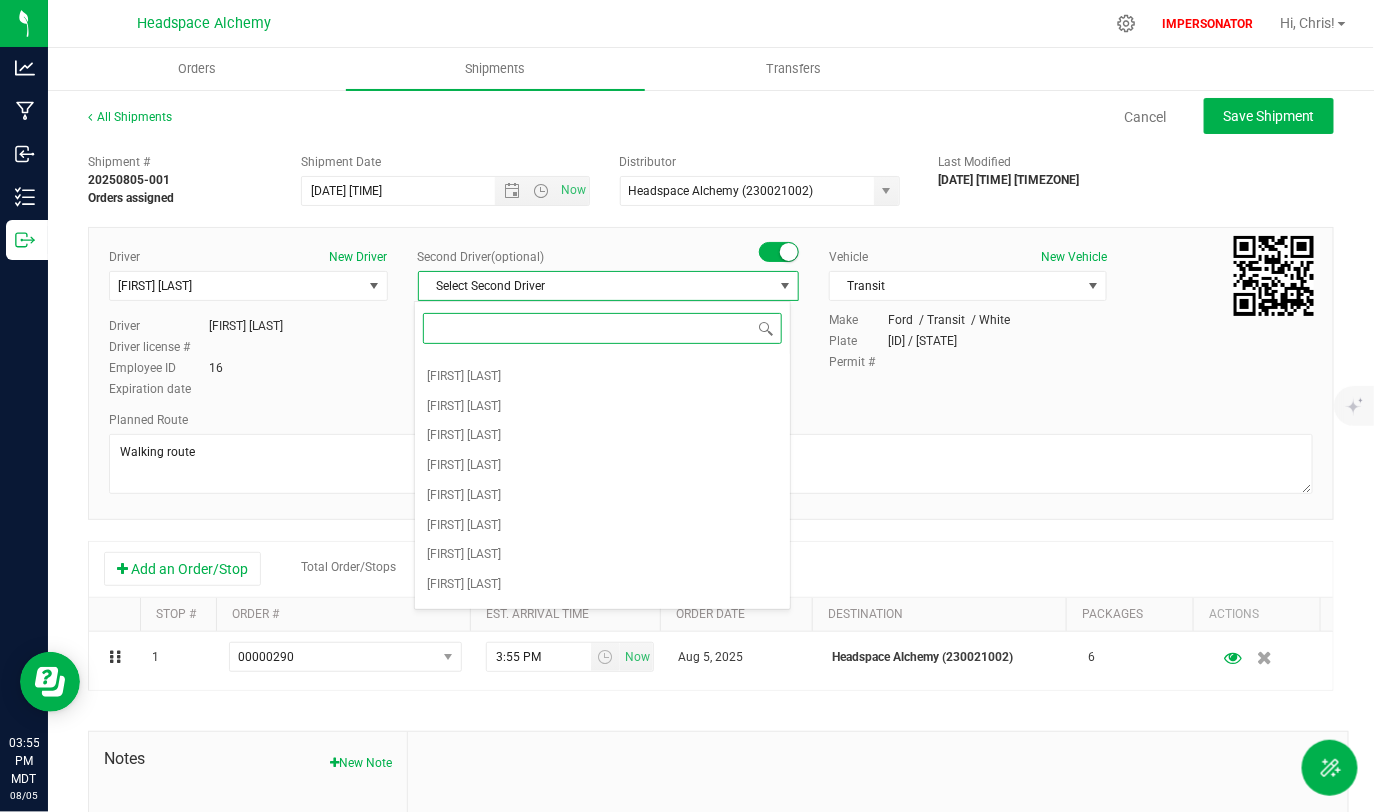 scroll, scrollTop: 140, scrollLeft: 0, axis: vertical 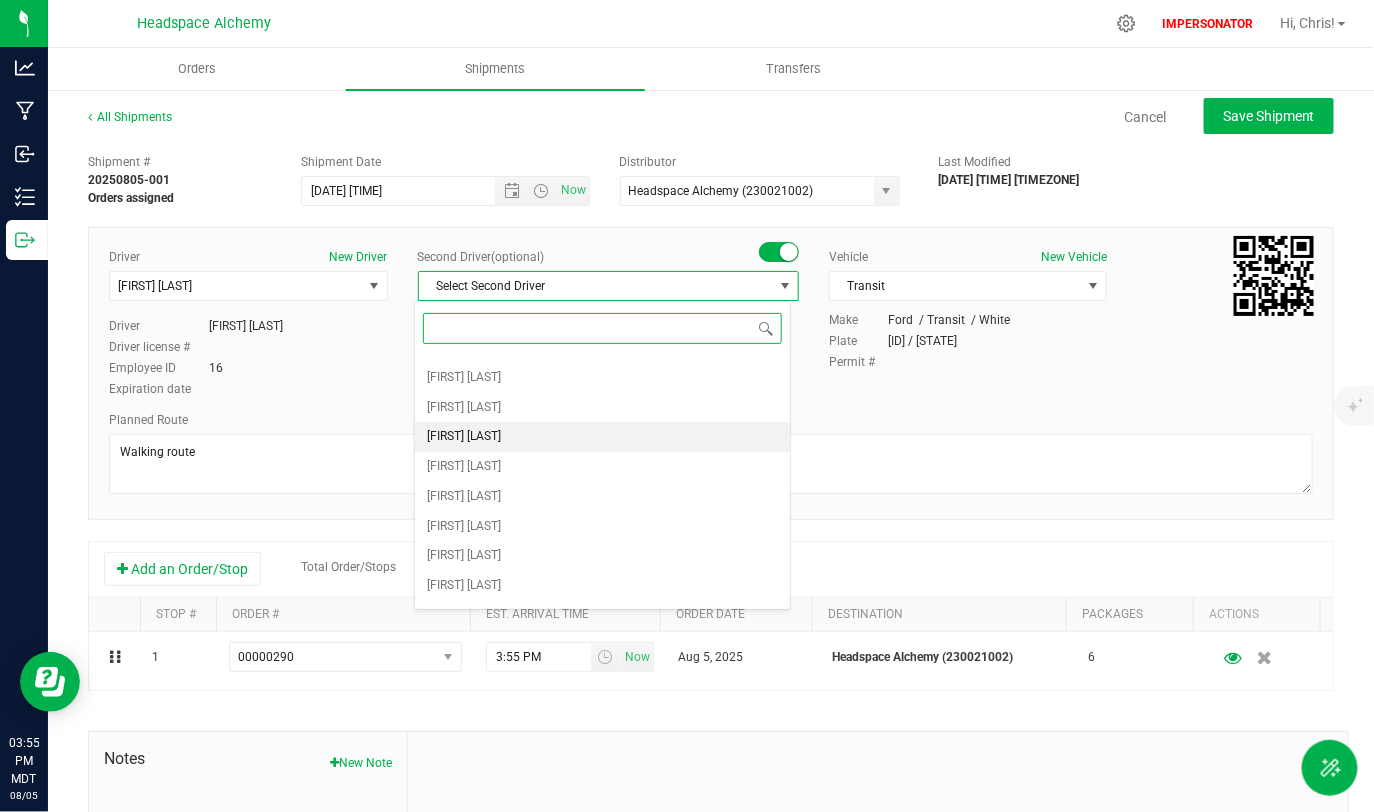 click on "Robert Duran" at bounding box center (464, 437) 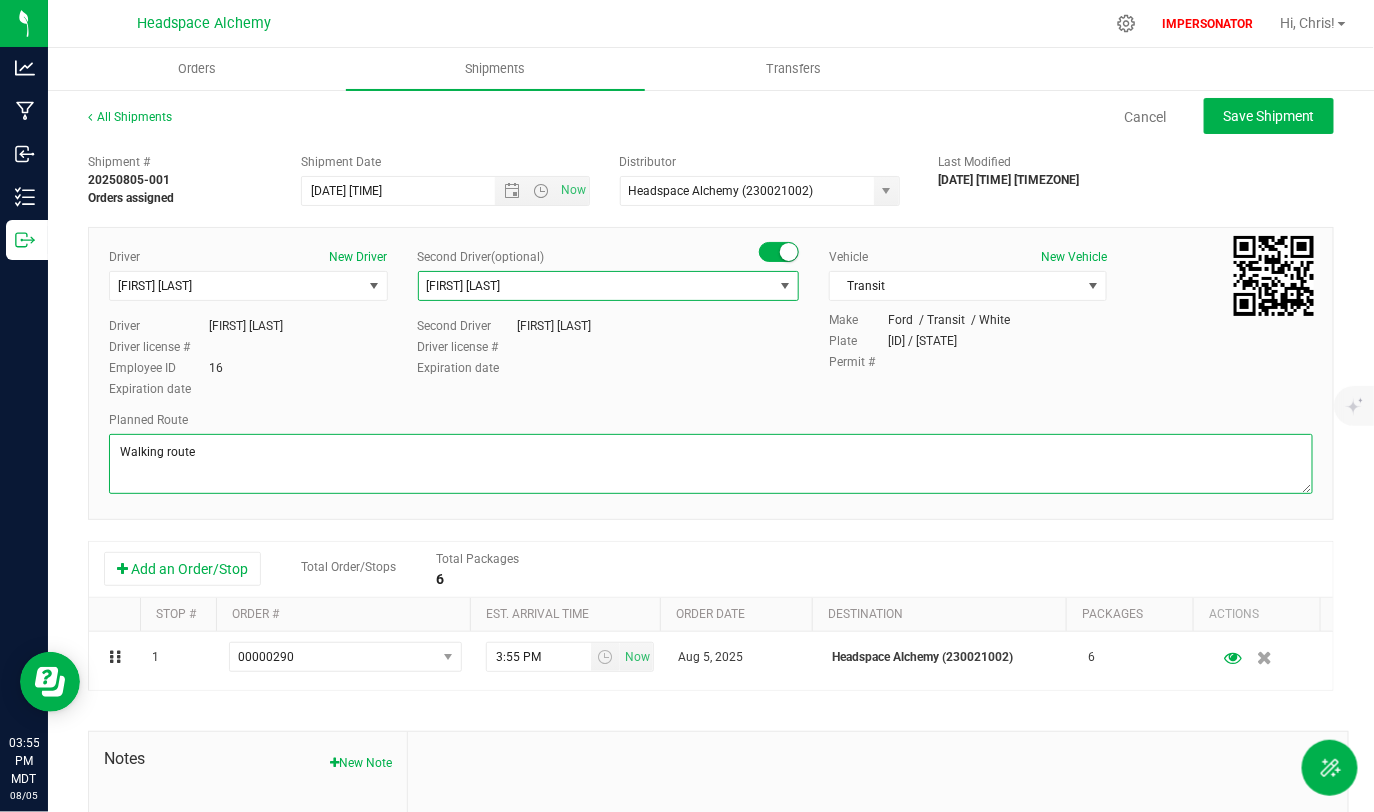 click at bounding box center [711, 464] 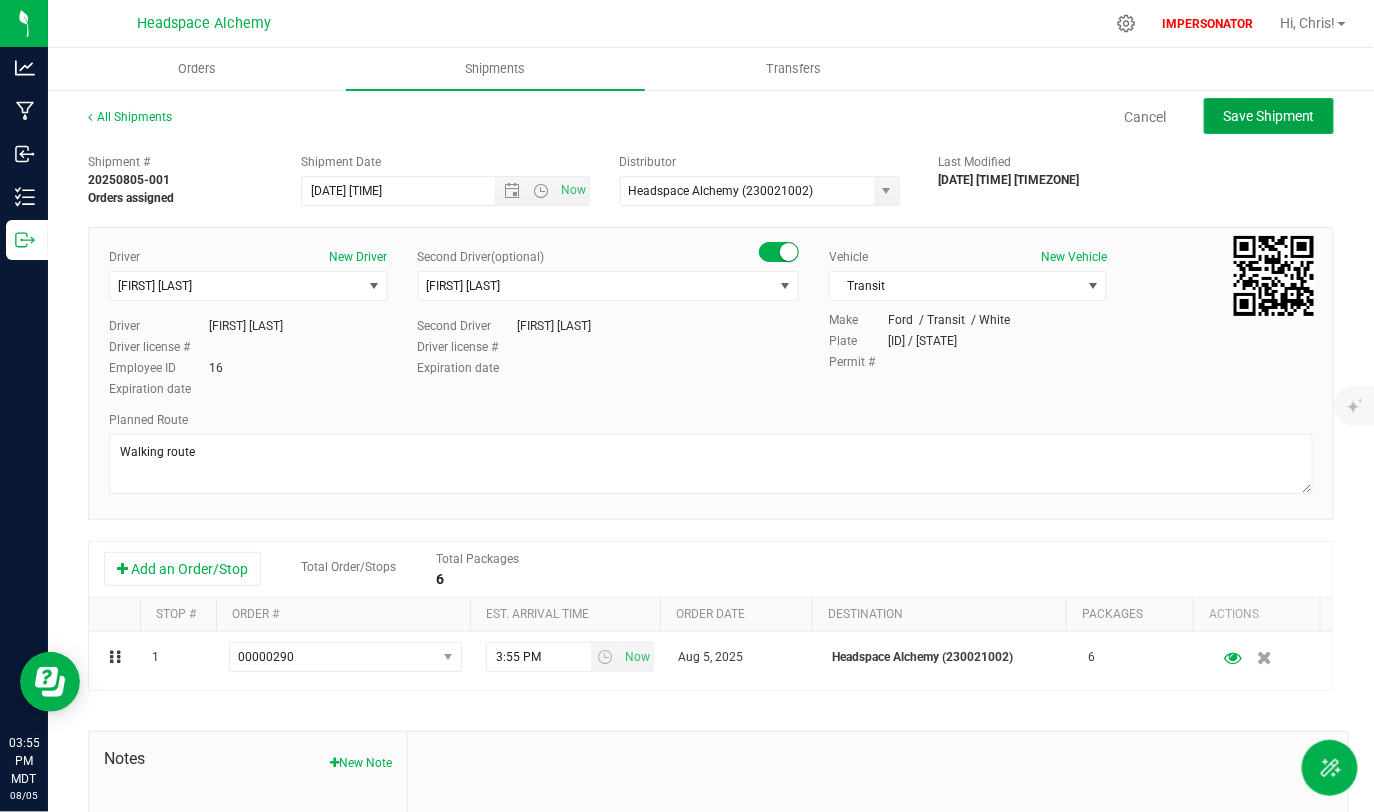 click on "Save Shipment" 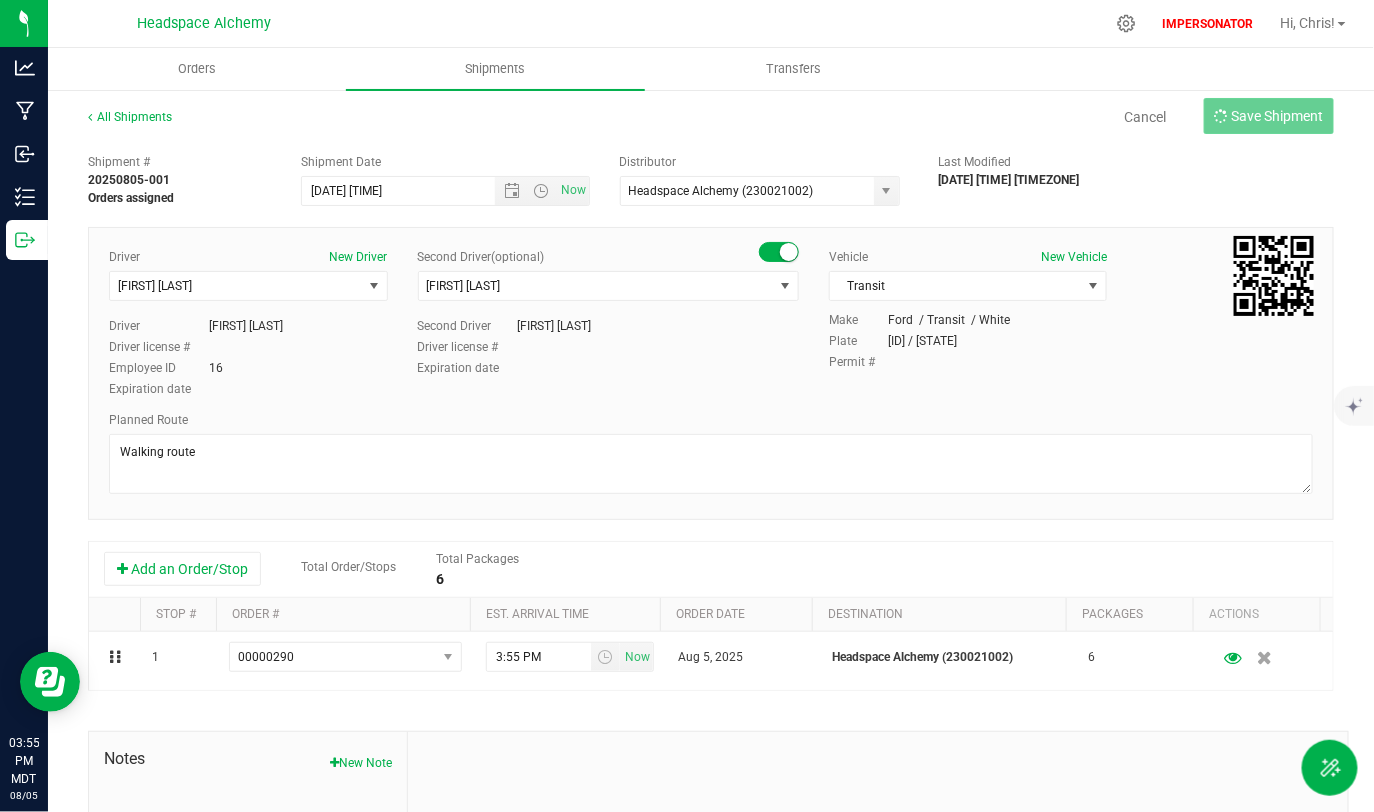 type on "8/5/2025 9:24 PM" 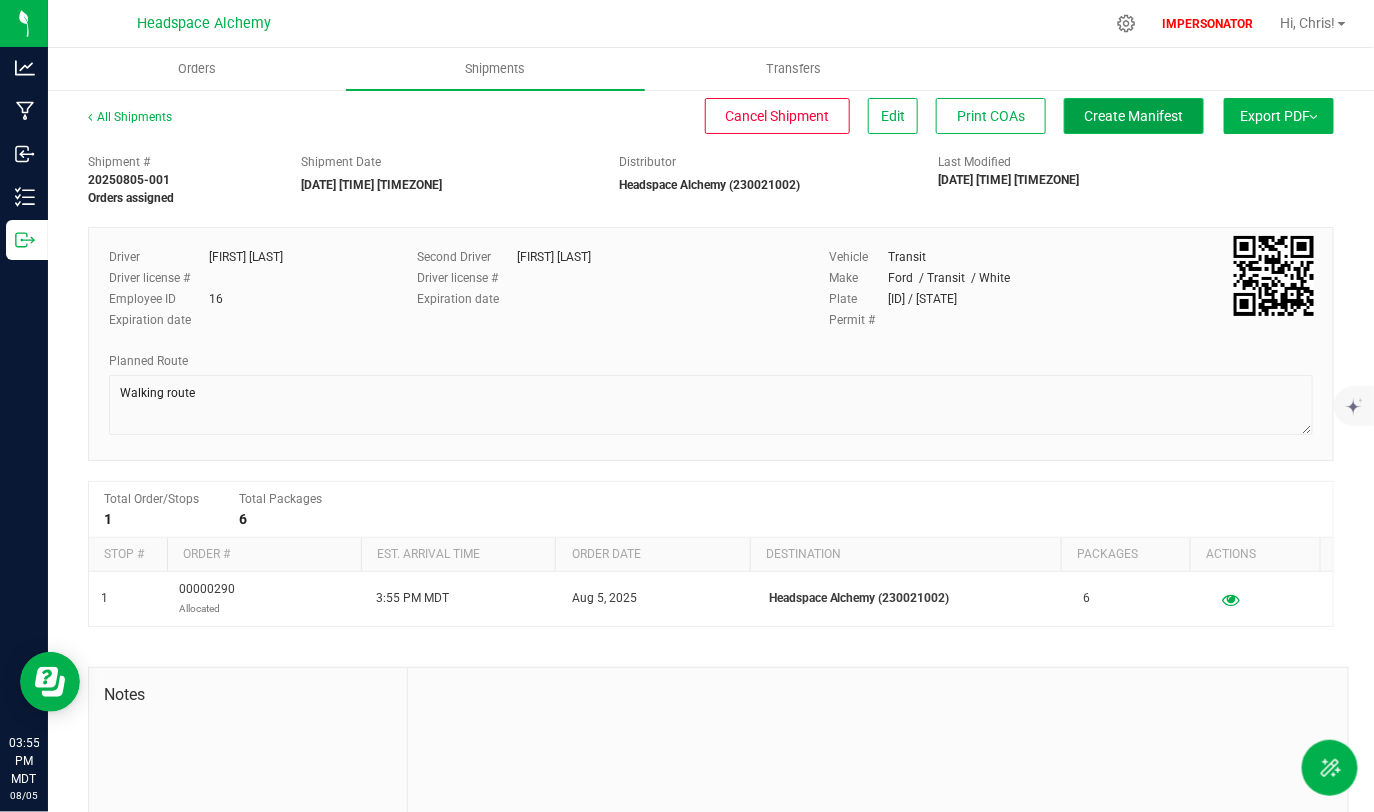 click on "Create Manifest" at bounding box center (1134, 116) 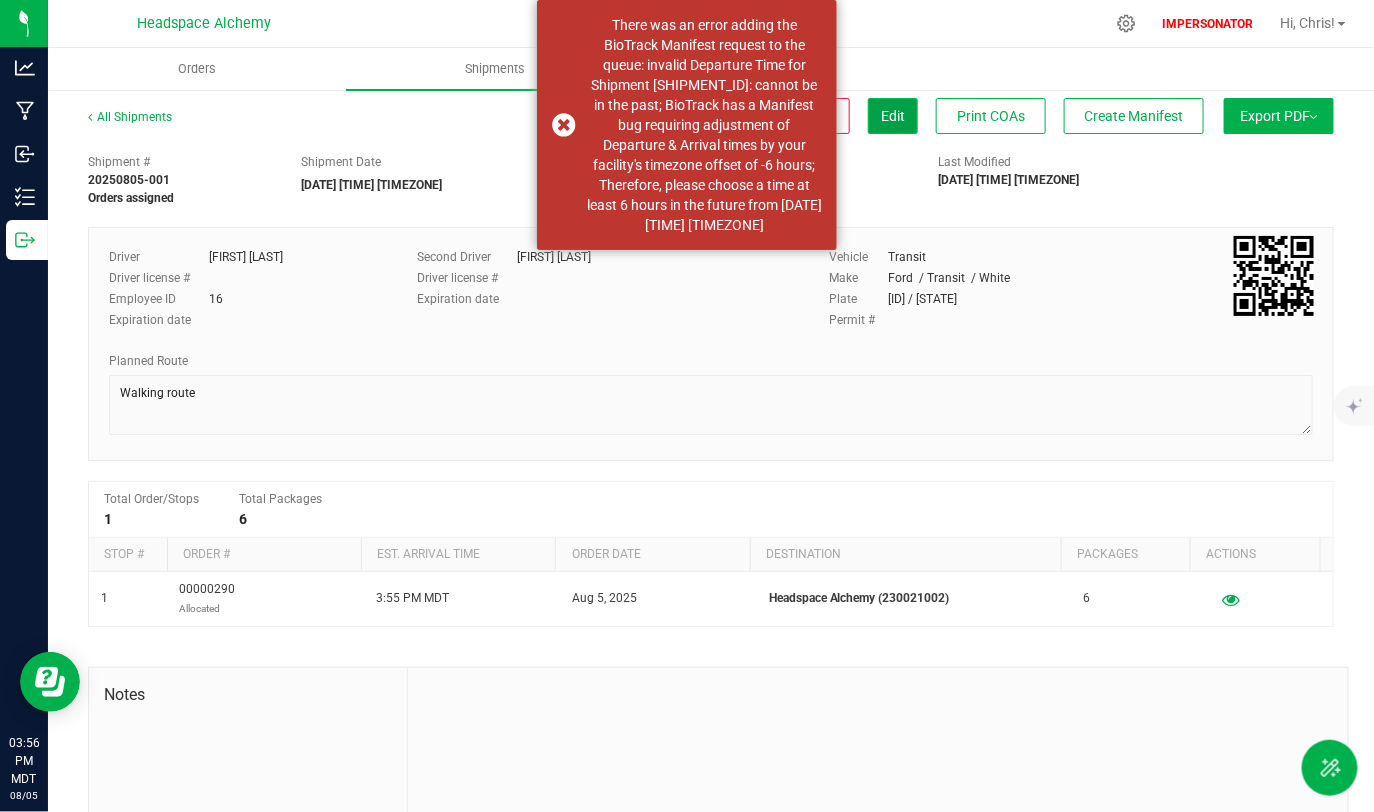 click on "Edit" at bounding box center (893, 116) 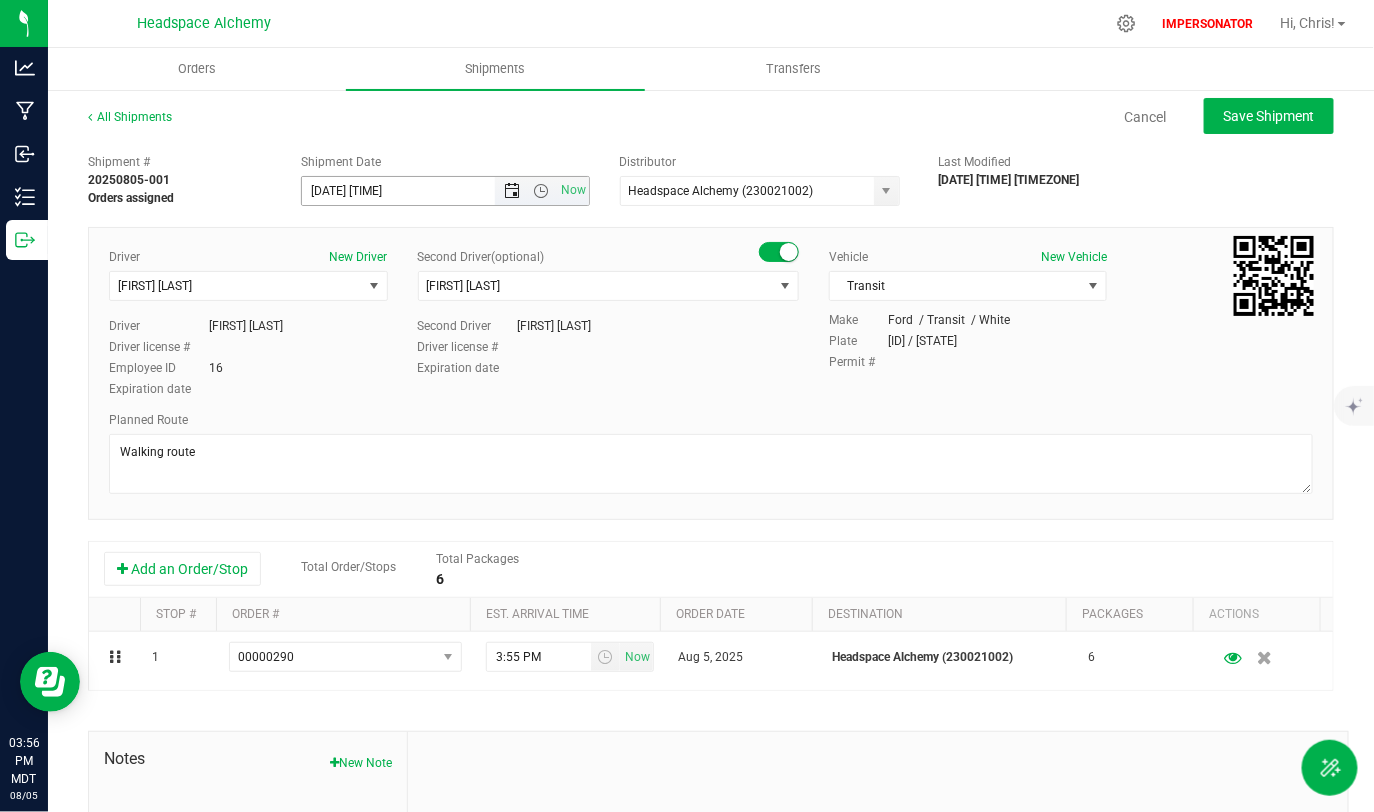 click at bounding box center [513, 191] 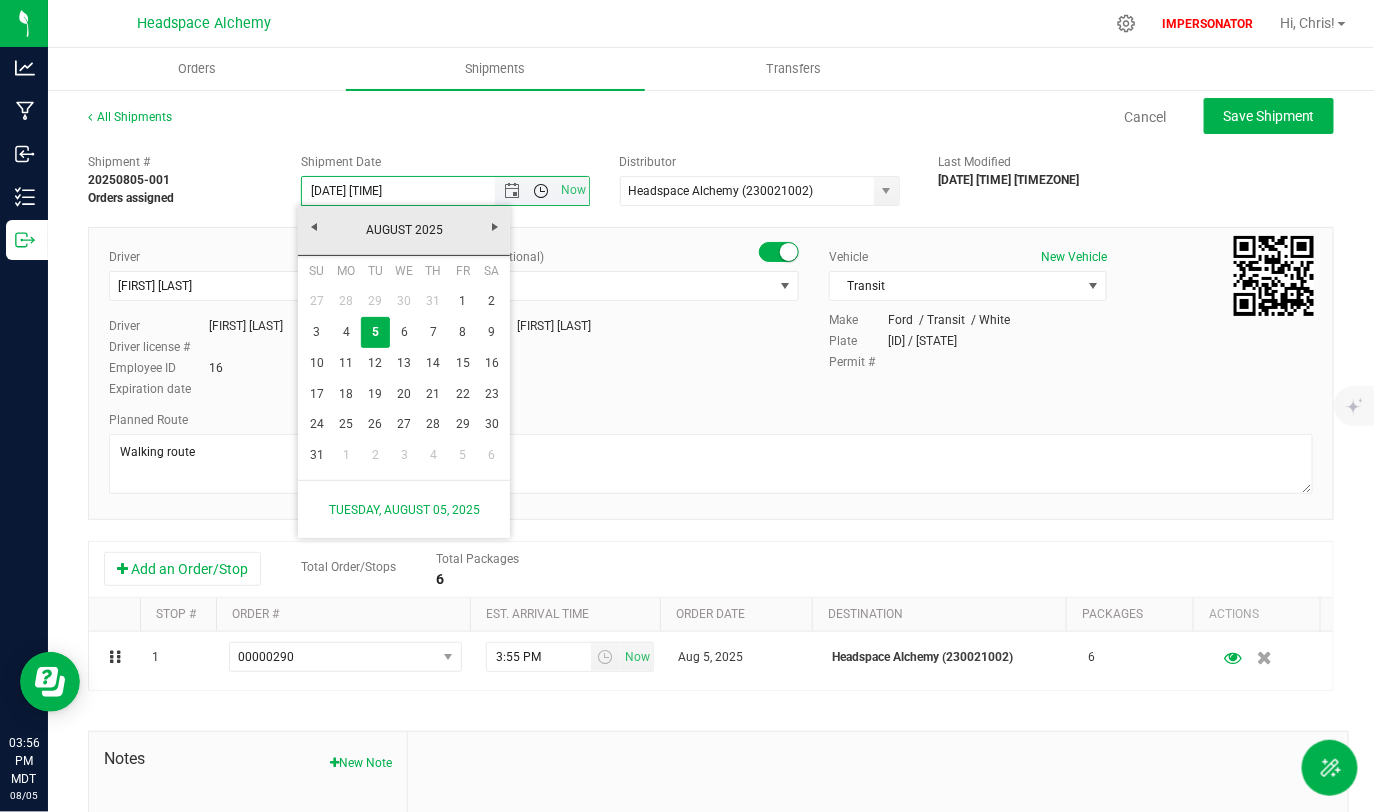 click at bounding box center [542, 191] 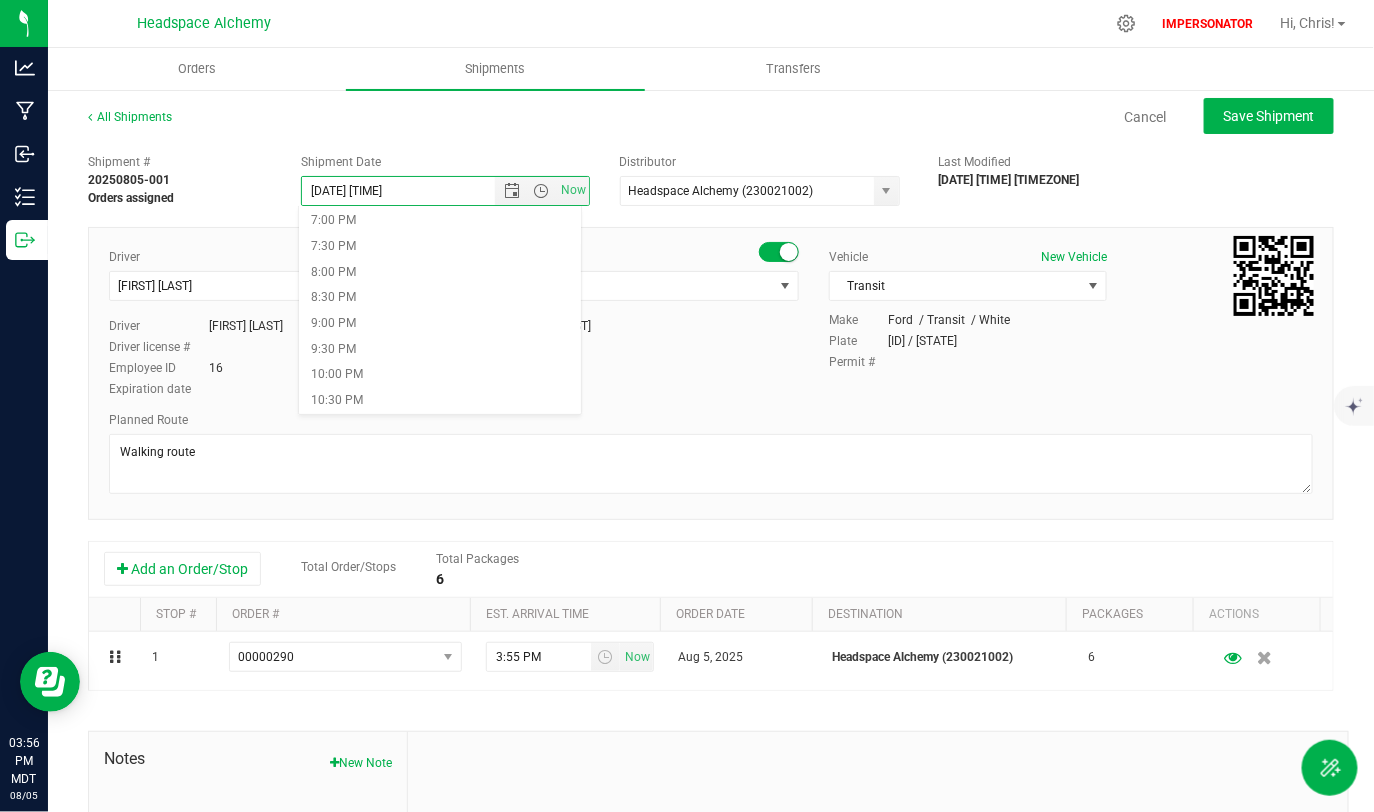 scroll, scrollTop: 990, scrollLeft: 0, axis: vertical 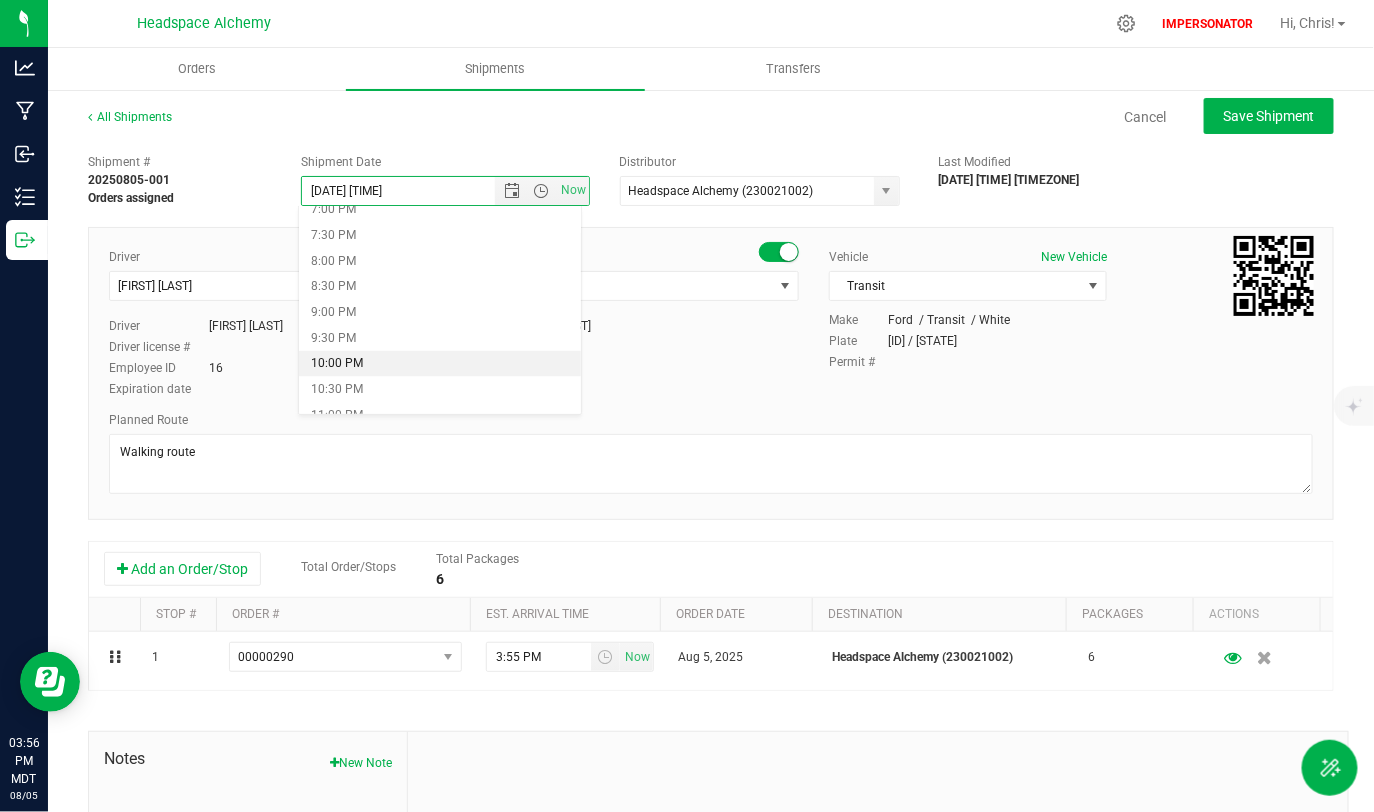click on "10:00 PM" at bounding box center (440, 364) 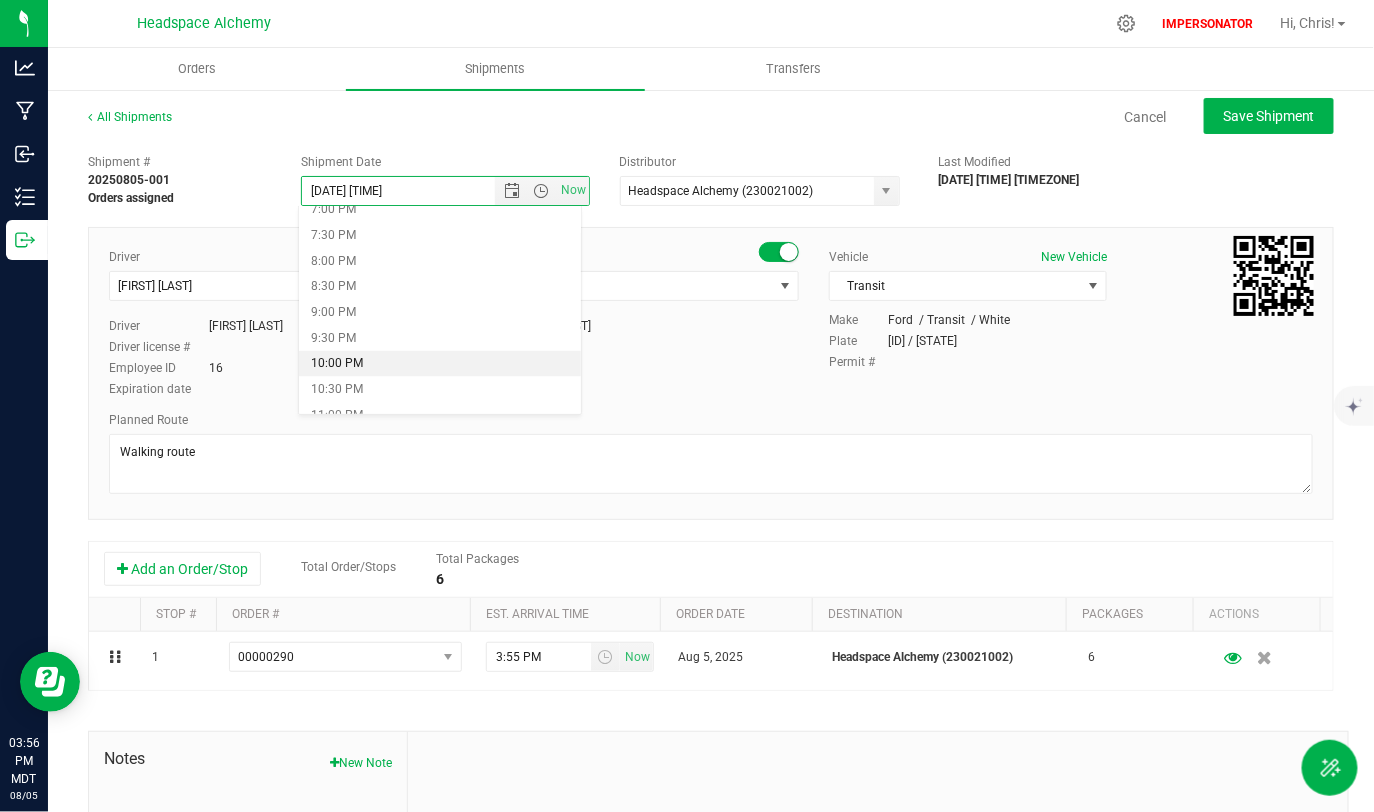 type on "8/5/2025 10:00 PM" 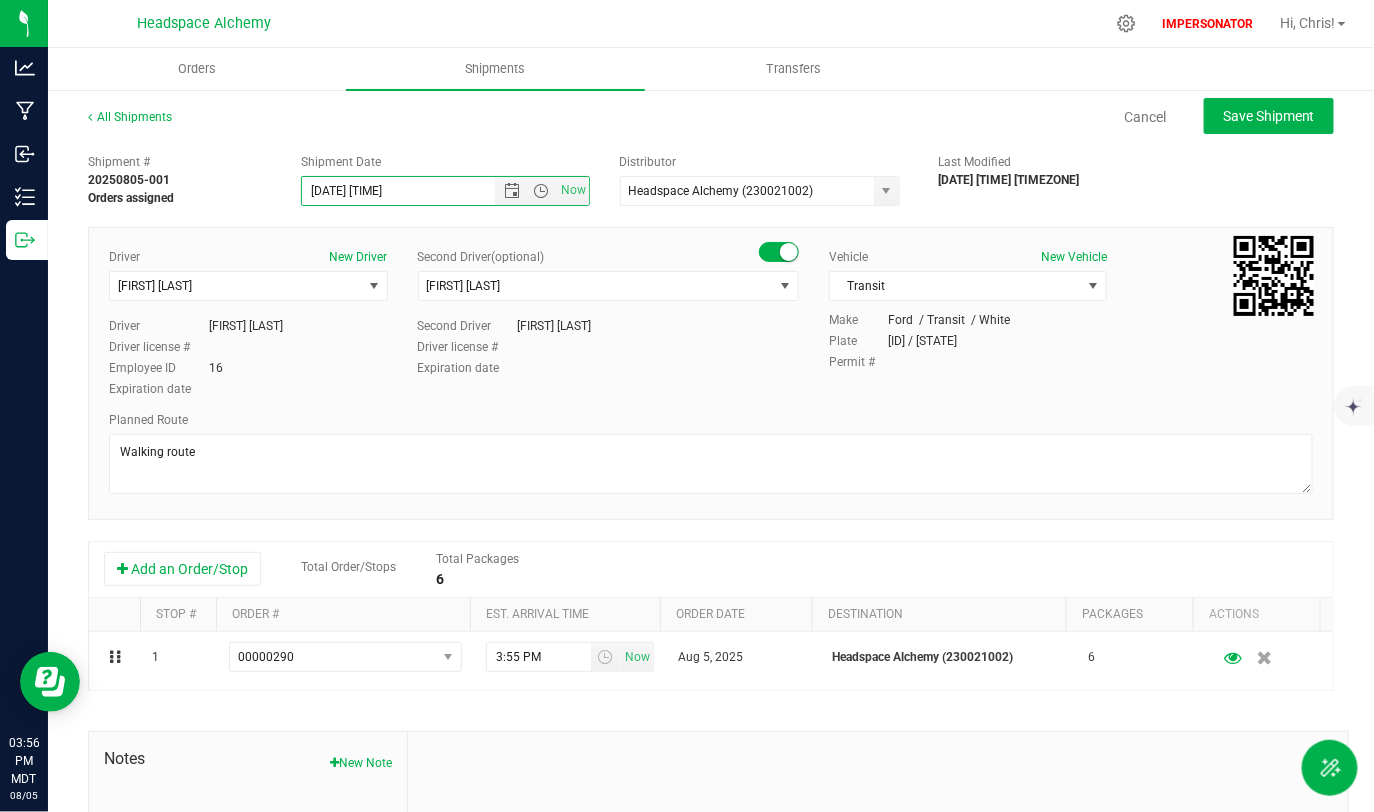 click on "Second Driver
Robert Duran" at bounding box center (608, 326) 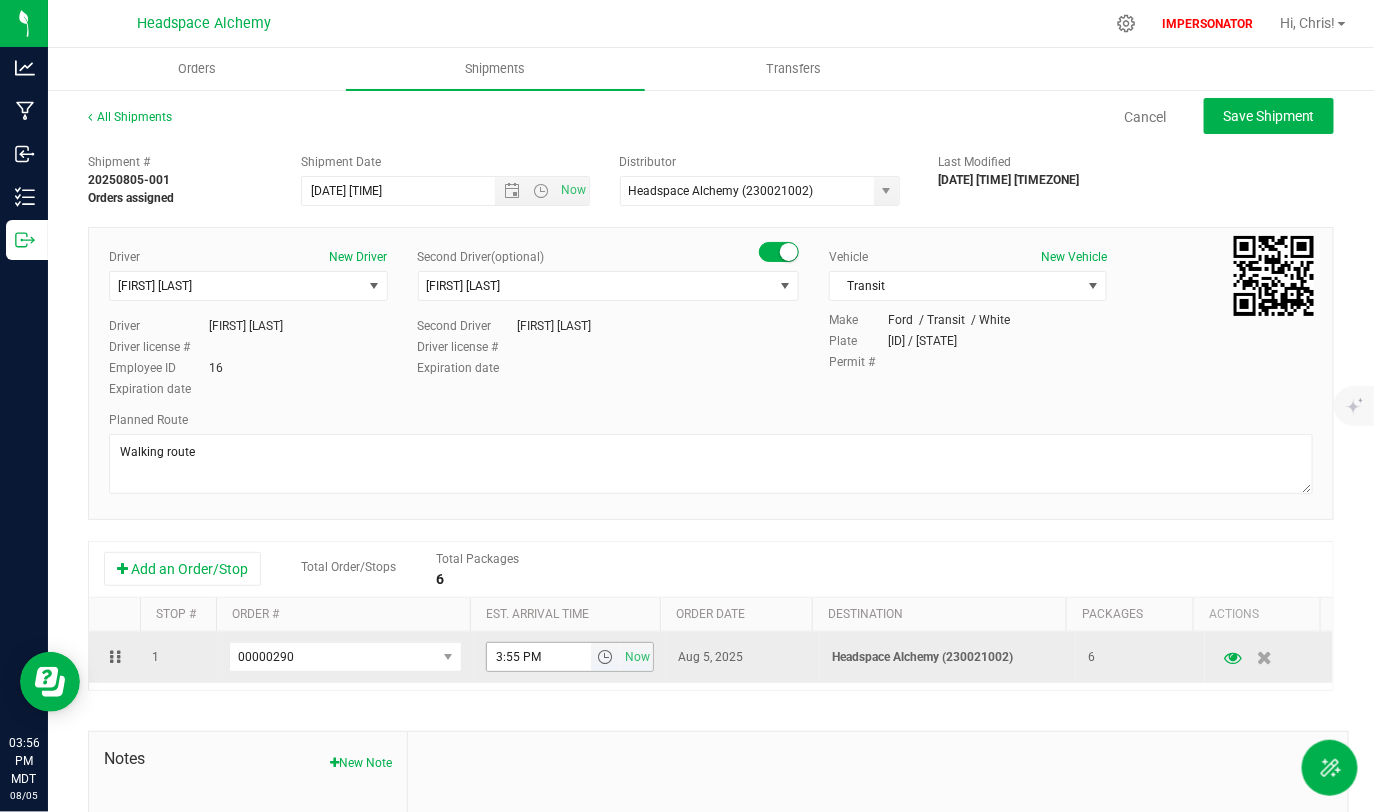 click at bounding box center (605, 657) 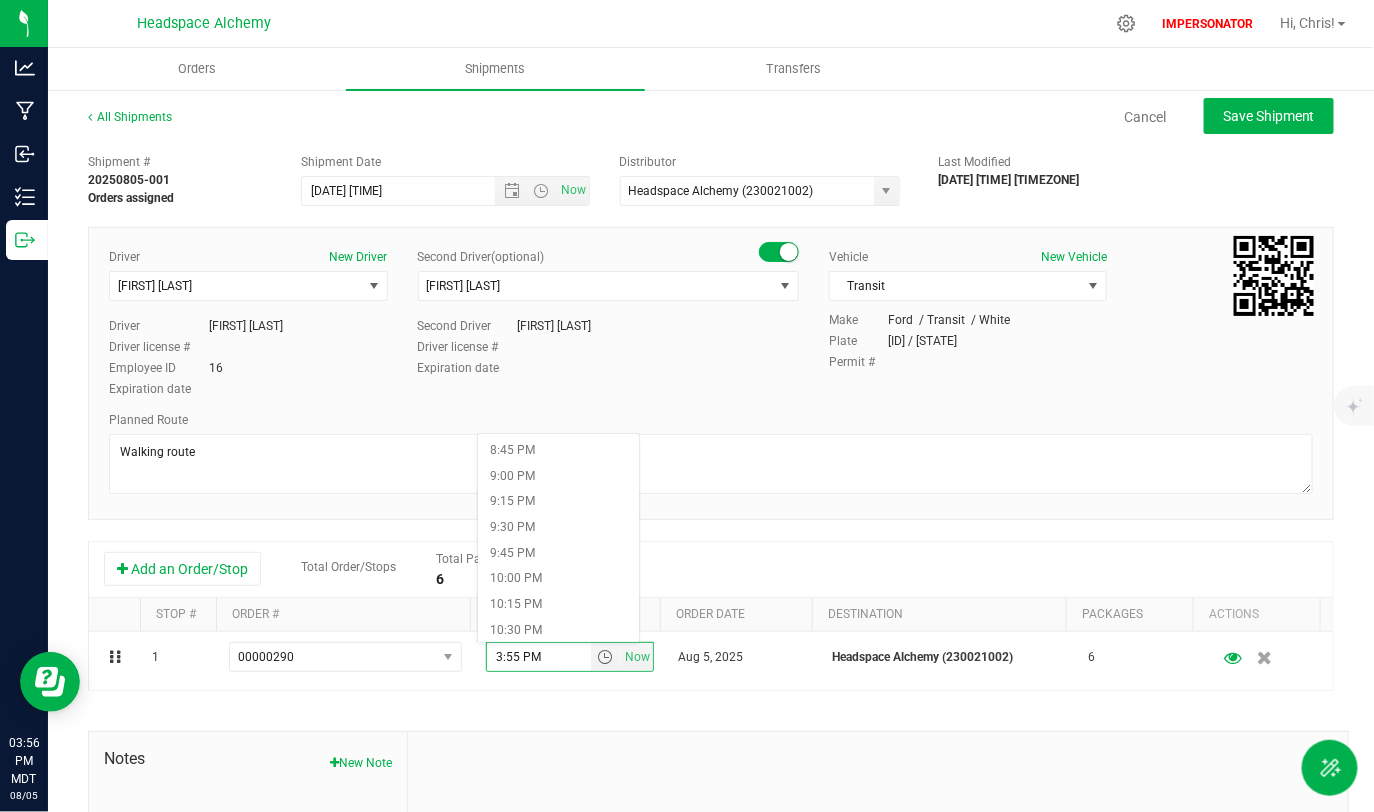 scroll, scrollTop: 2166, scrollLeft: 0, axis: vertical 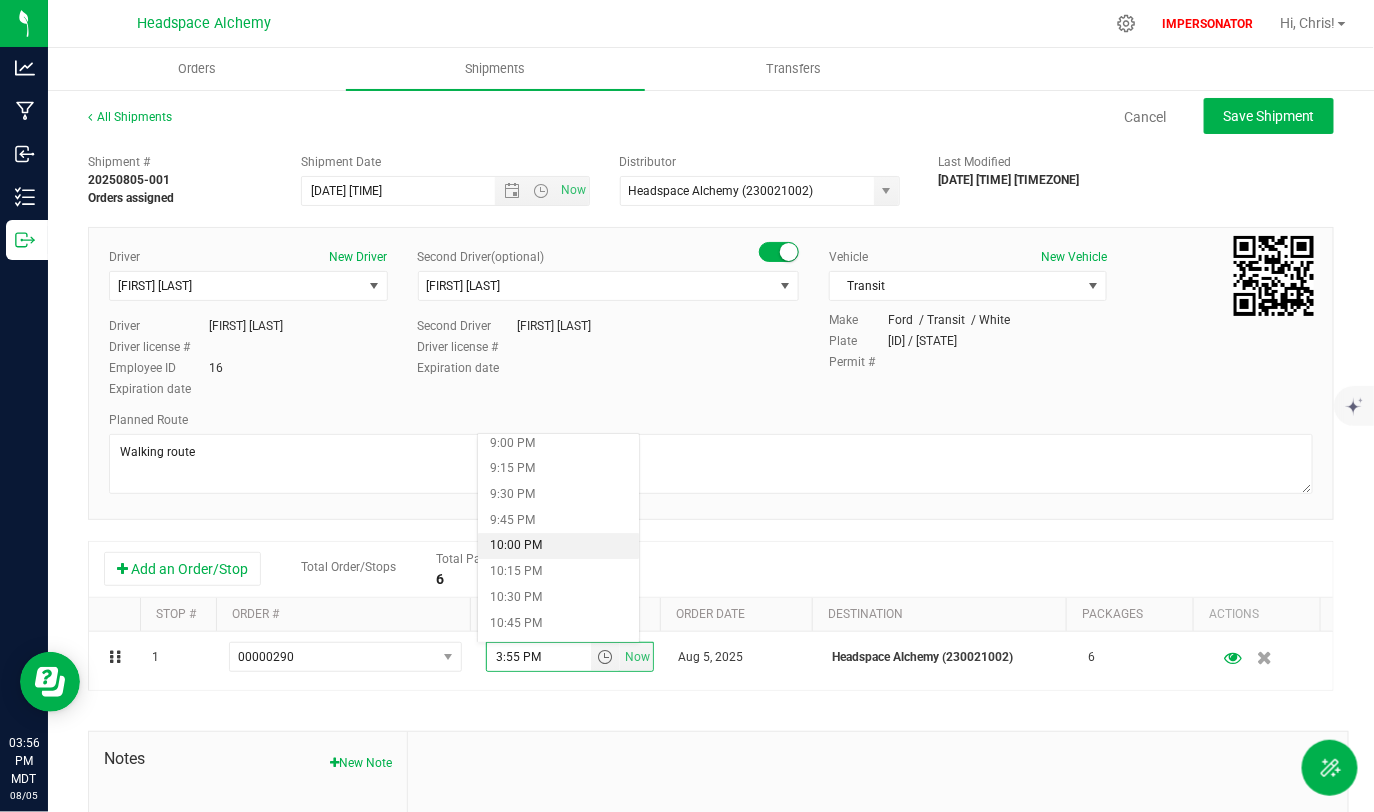 click on "10:00 PM" at bounding box center (558, 546) 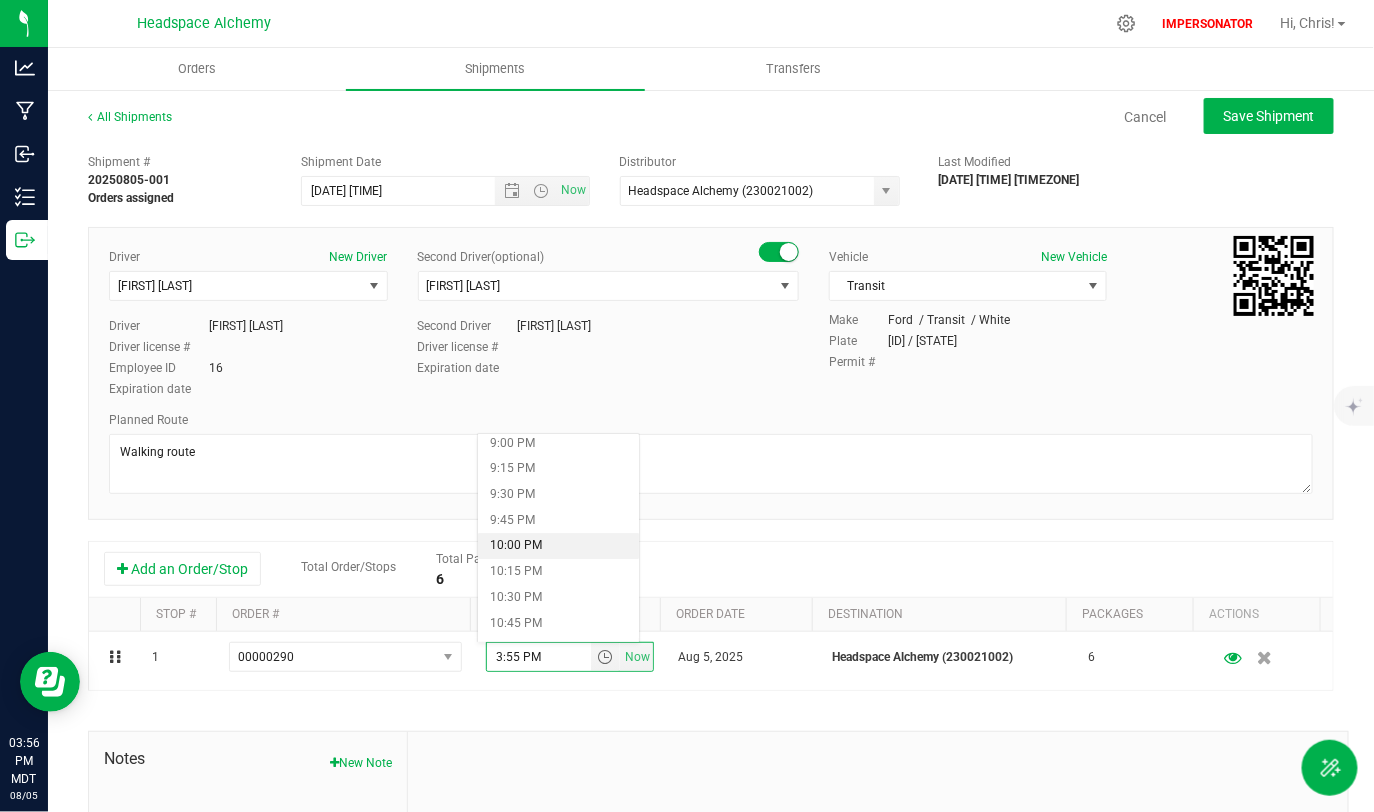 type on "10:00 PM" 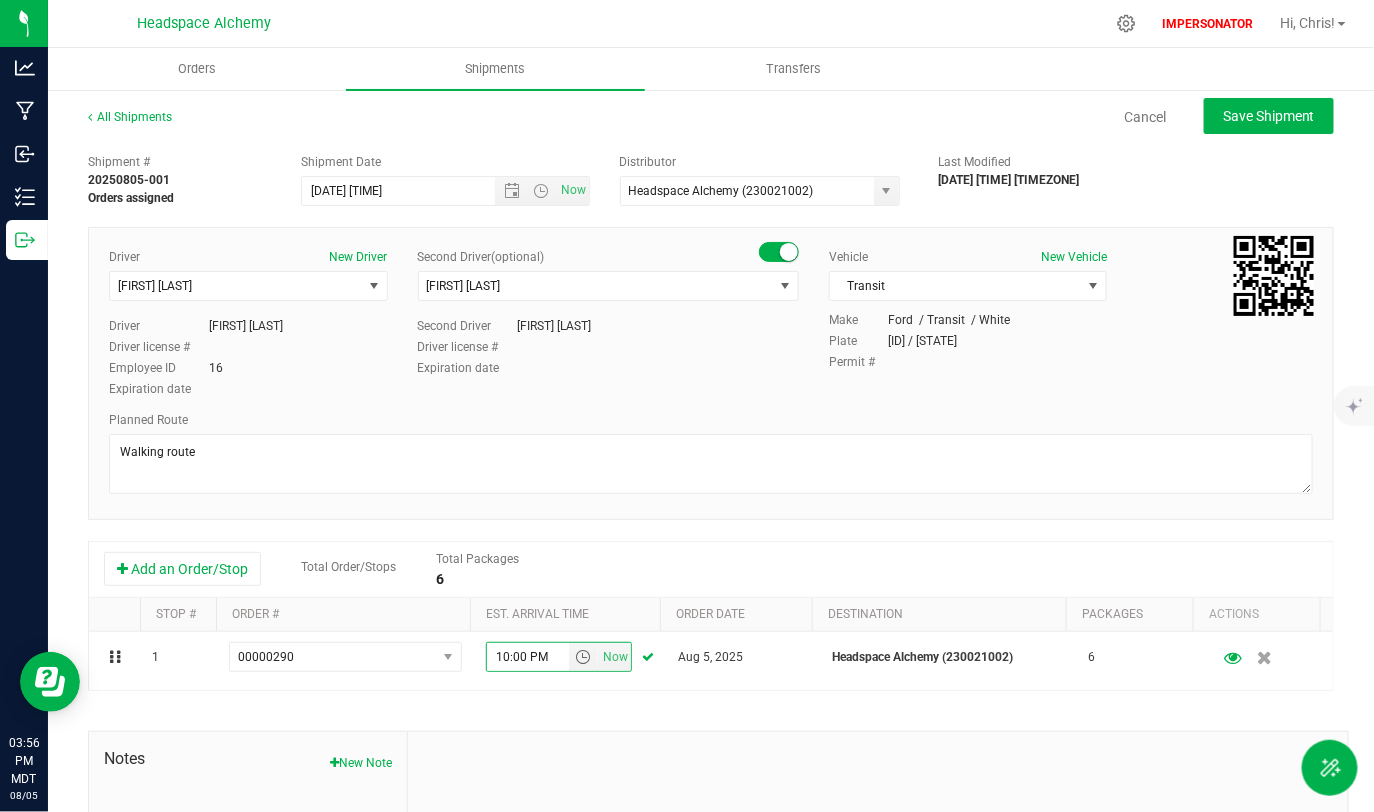 click on "Planned Route" at bounding box center (711, 420) 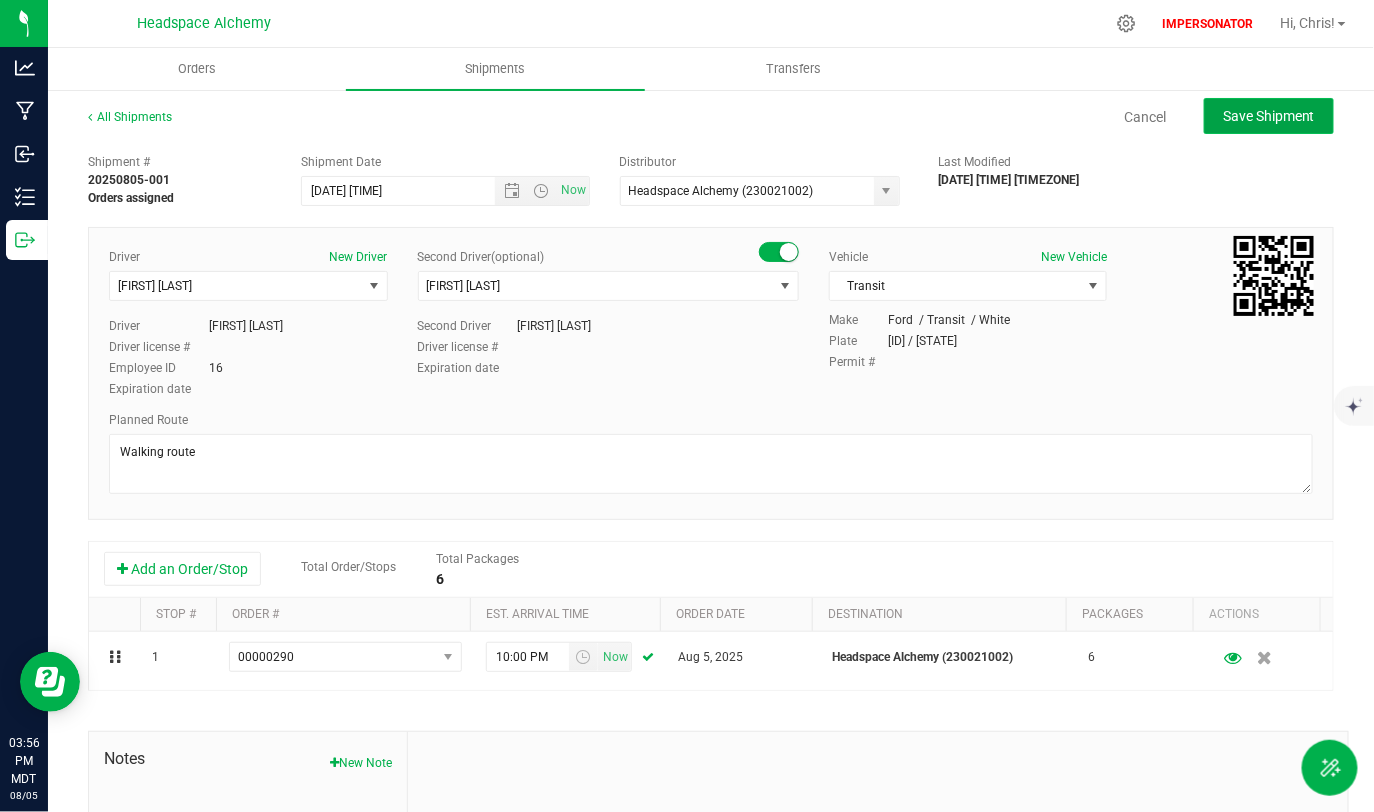 click on "Save Shipment" 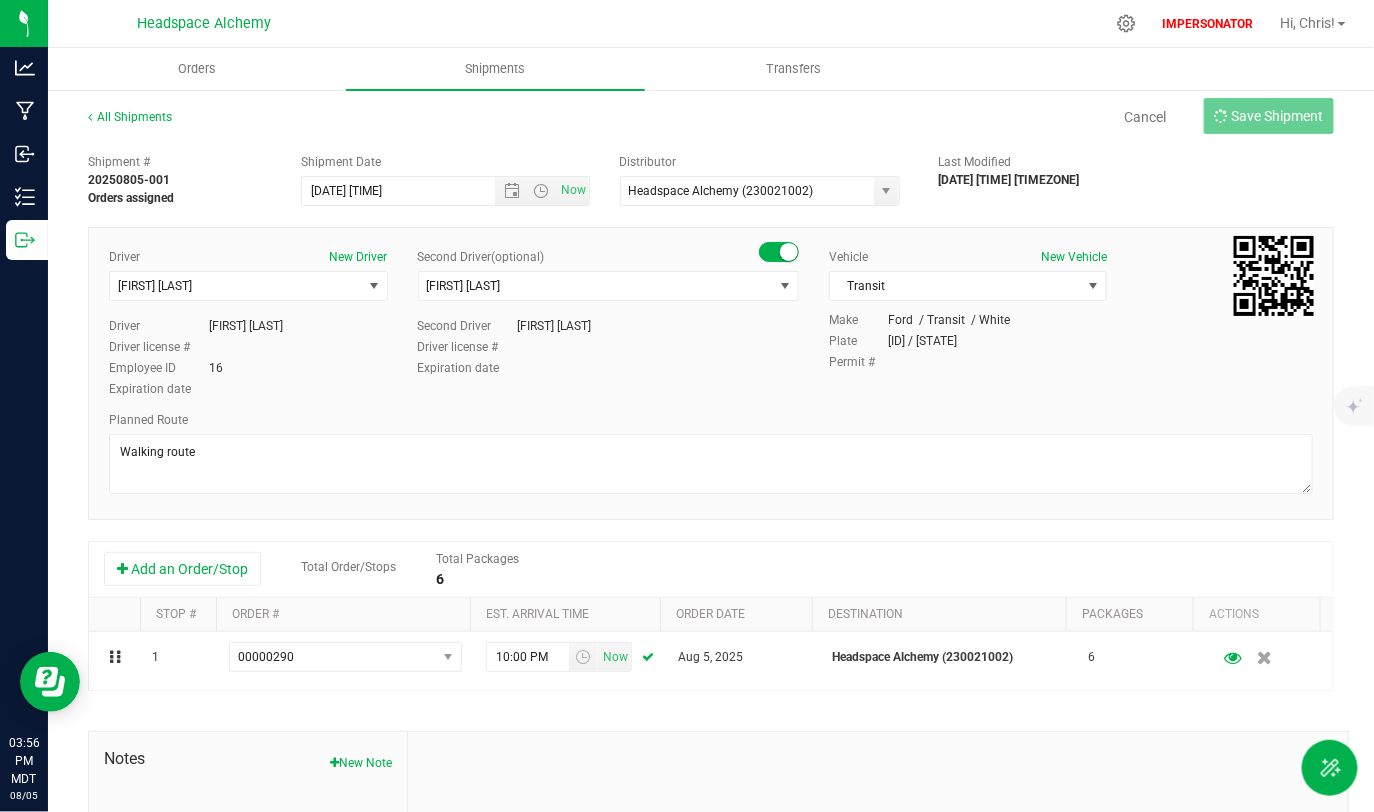 type on "8/6/2025 4:00 AM" 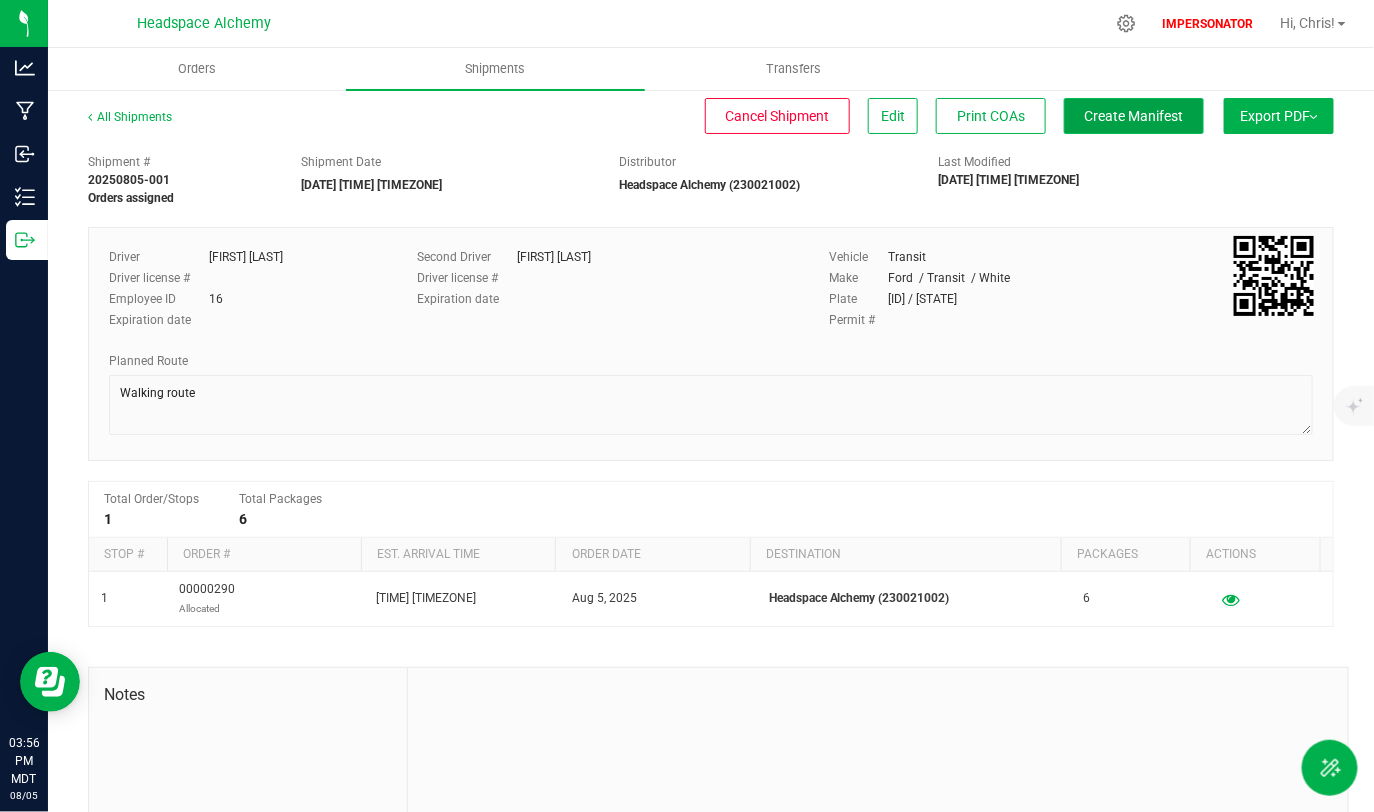 click on "Create Manifest" at bounding box center [1134, 116] 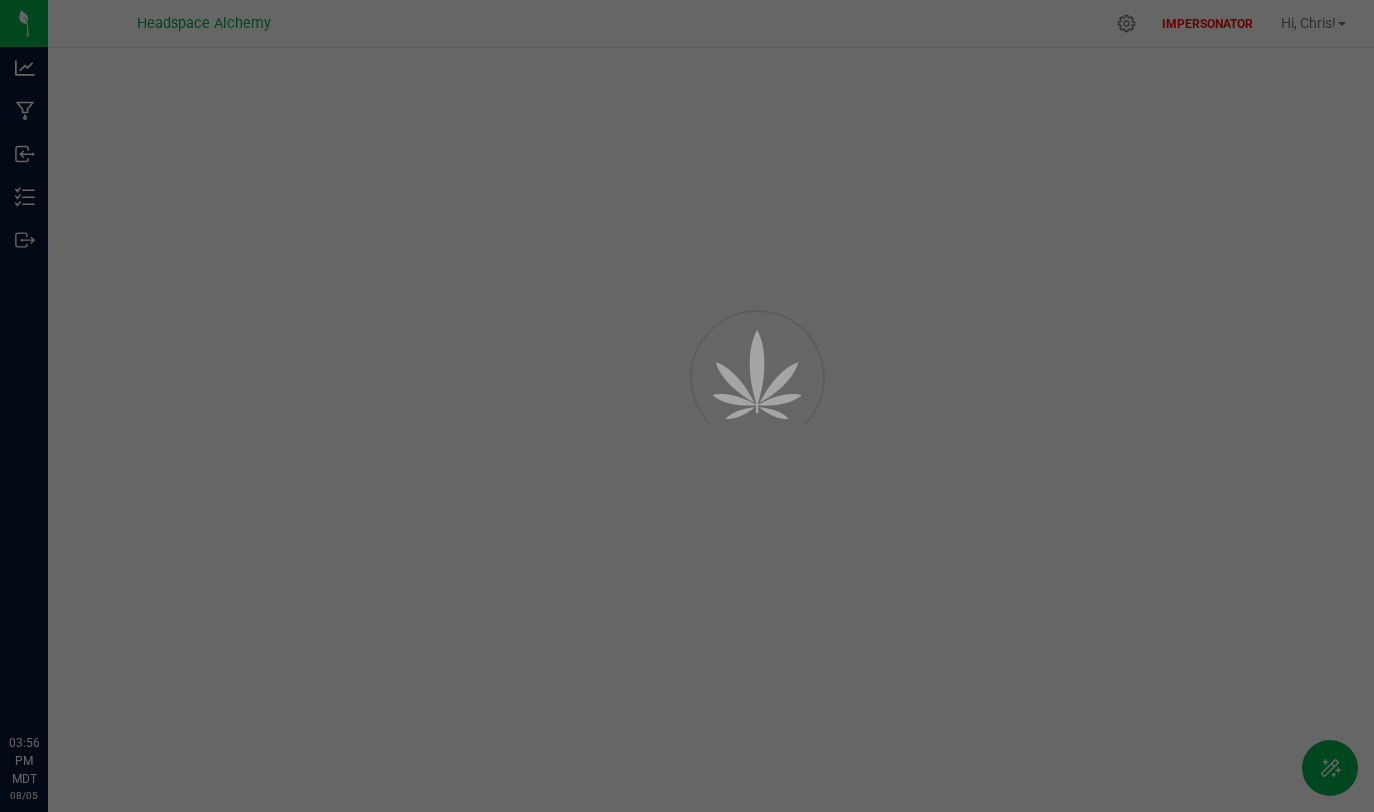 scroll, scrollTop: 0, scrollLeft: 0, axis: both 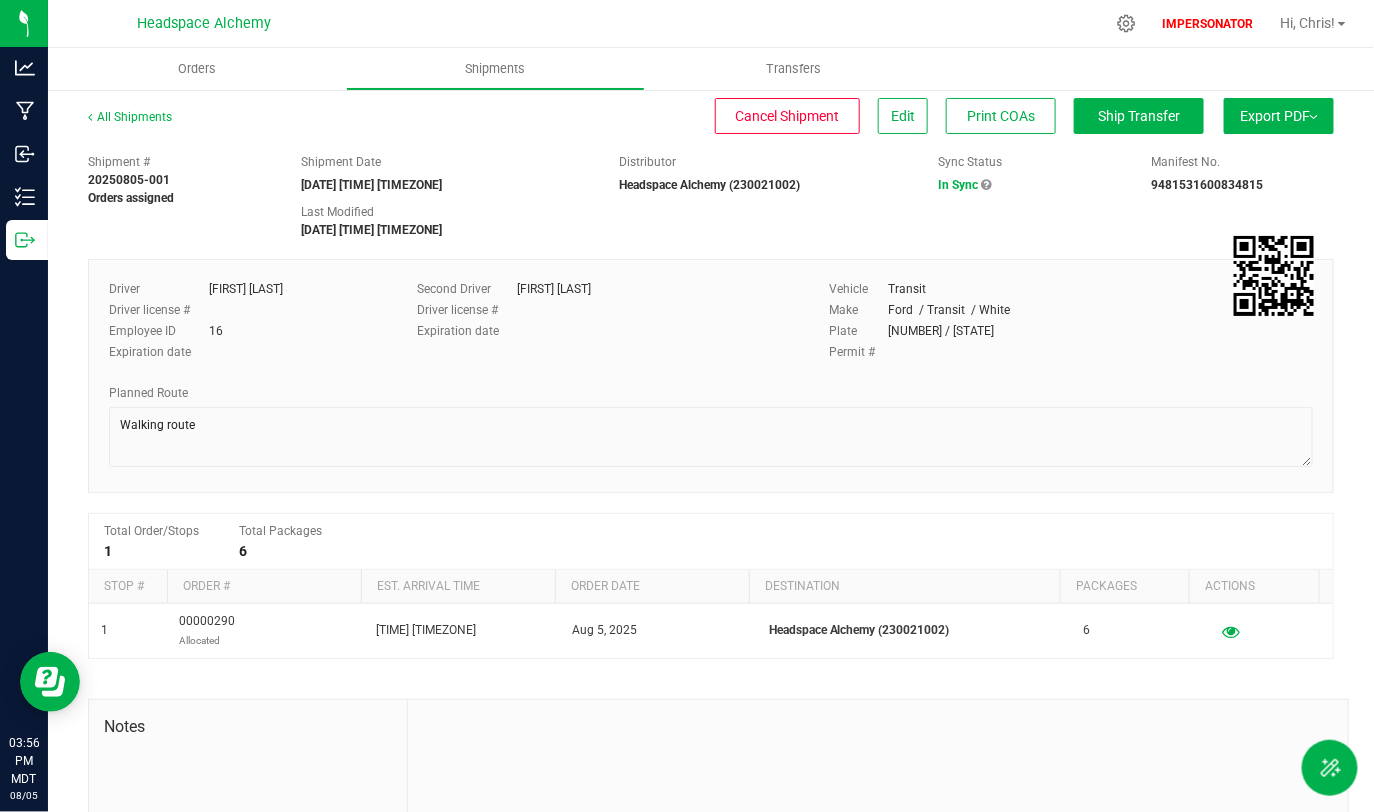 drag, startPoint x: 1283, startPoint y: 179, endPoint x: 1135, endPoint y: 184, distance: 148.08444 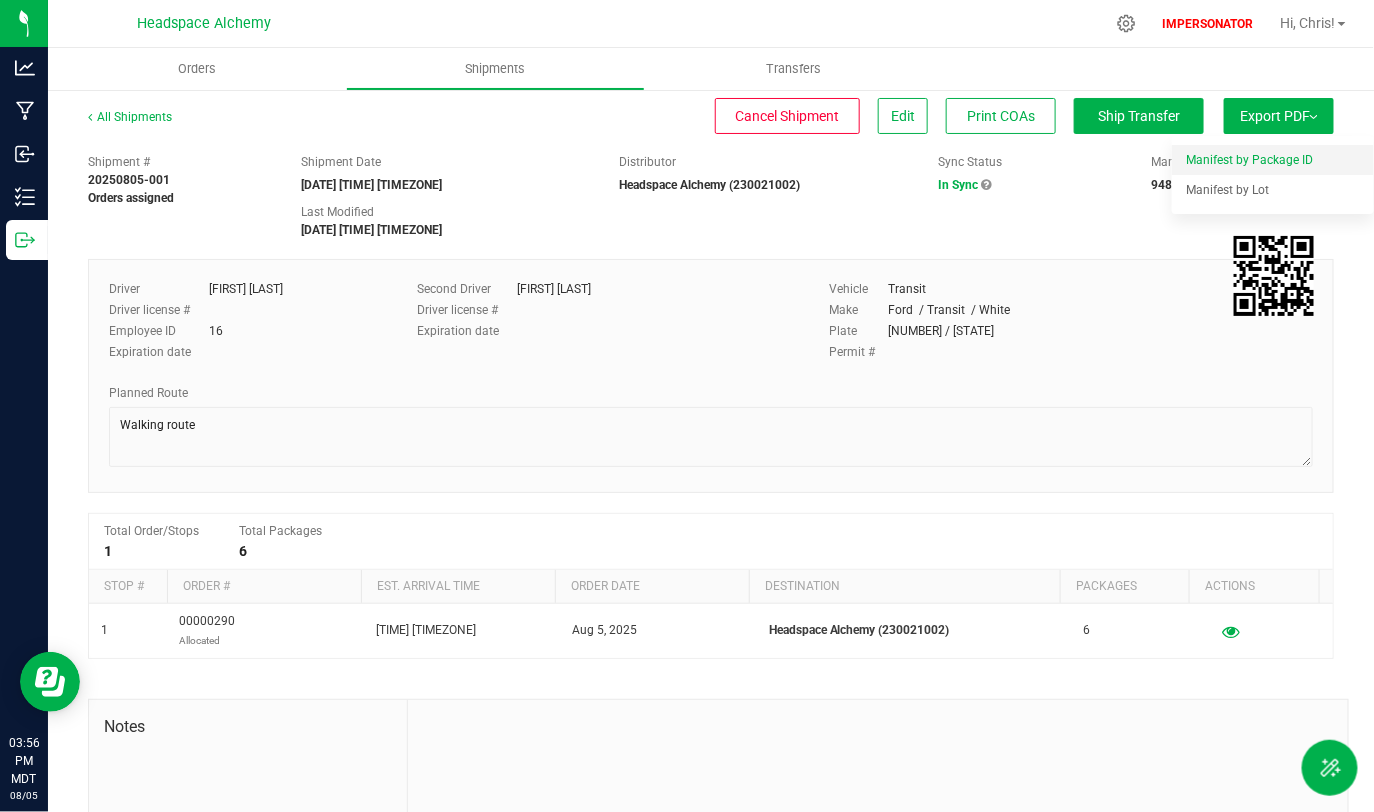 click on "Manifest by Package ID" at bounding box center [1249, 160] 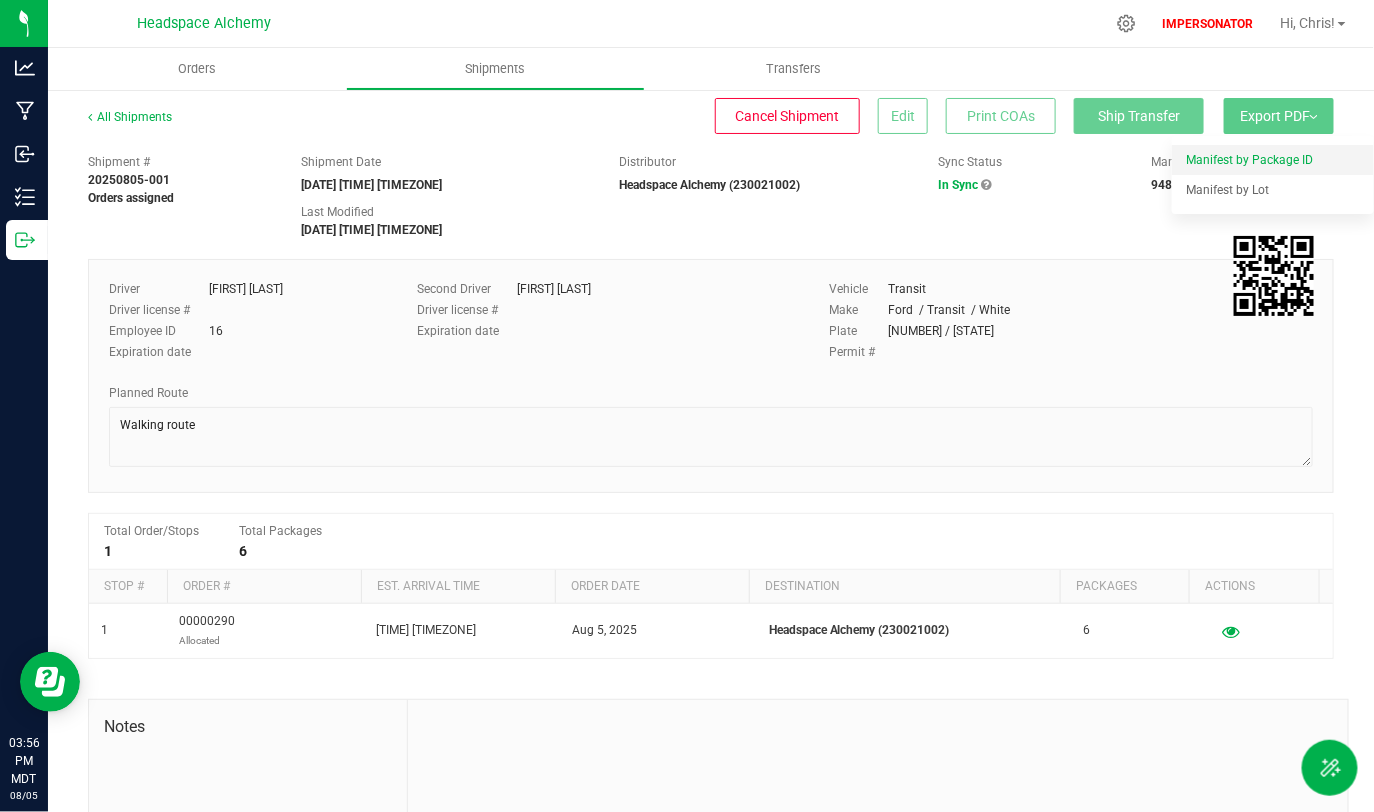click on "Manifest by Package ID" at bounding box center [1249, 160] 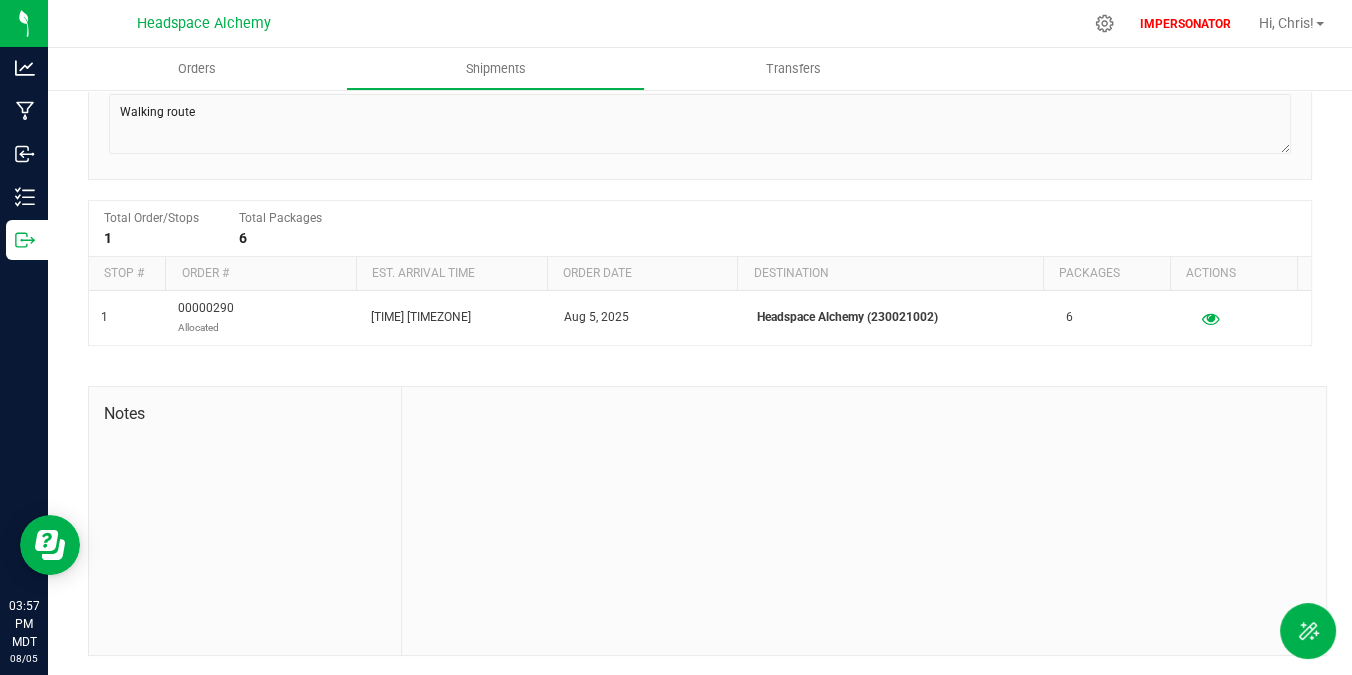 scroll, scrollTop: 0, scrollLeft: 0, axis: both 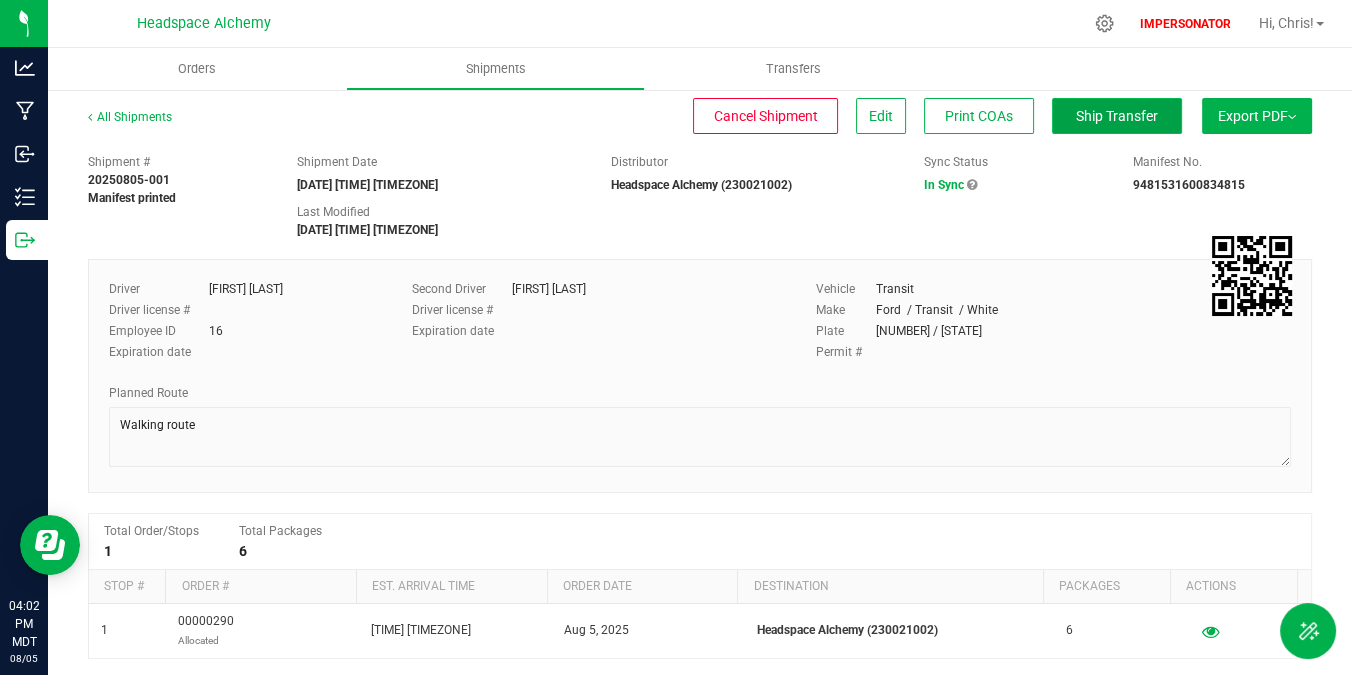 click on "Ship Transfer" at bounding box center [1117, 116] 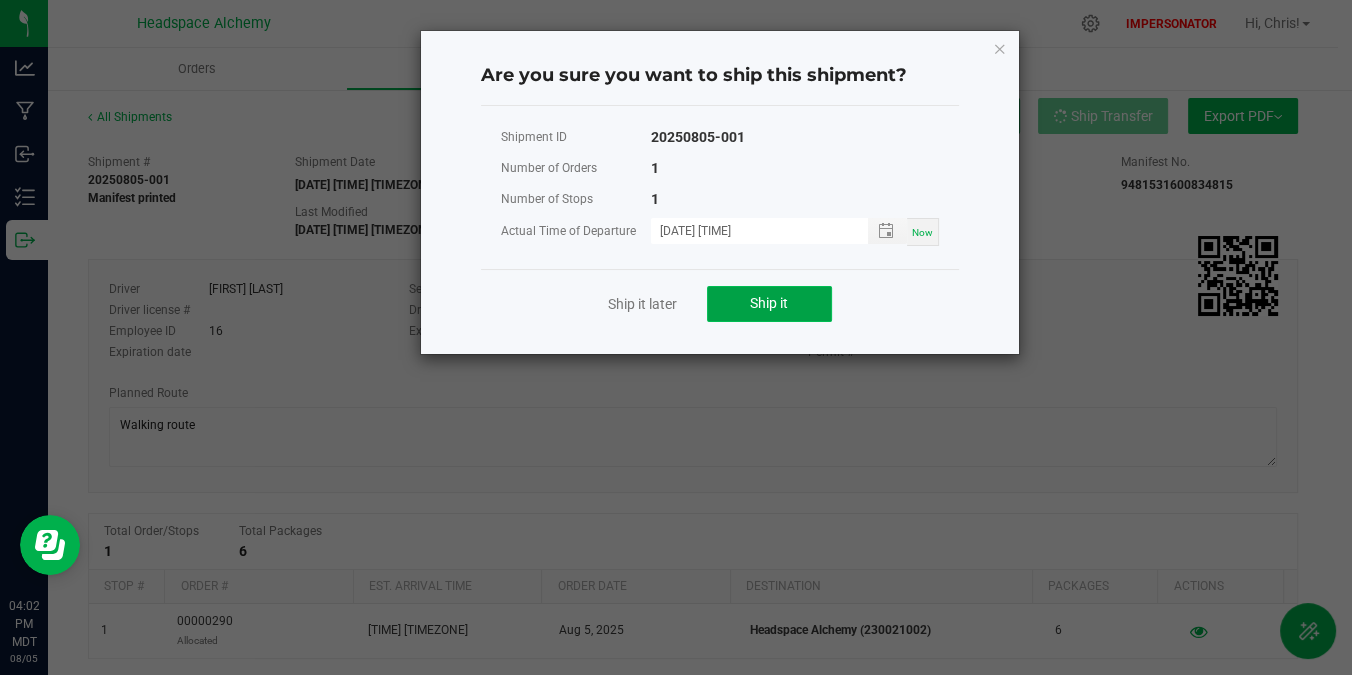 click on "Ship it" 